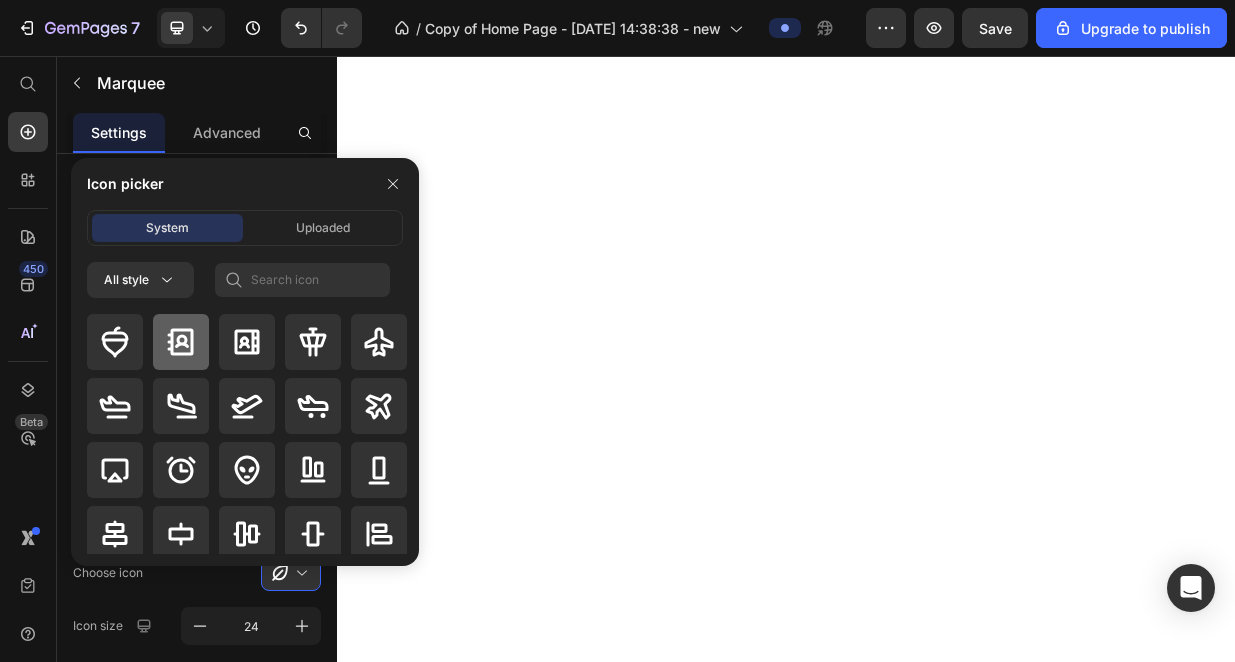 scroll, scrollTop: 0, scrollLeft: 0, axis: both 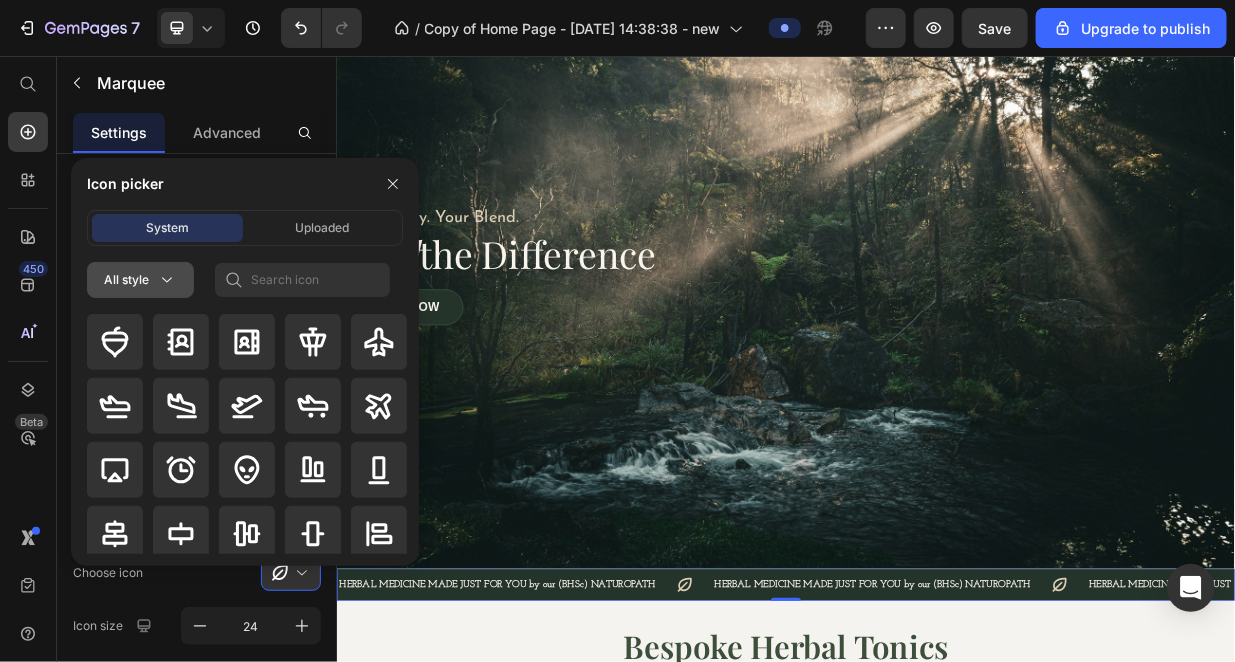 click 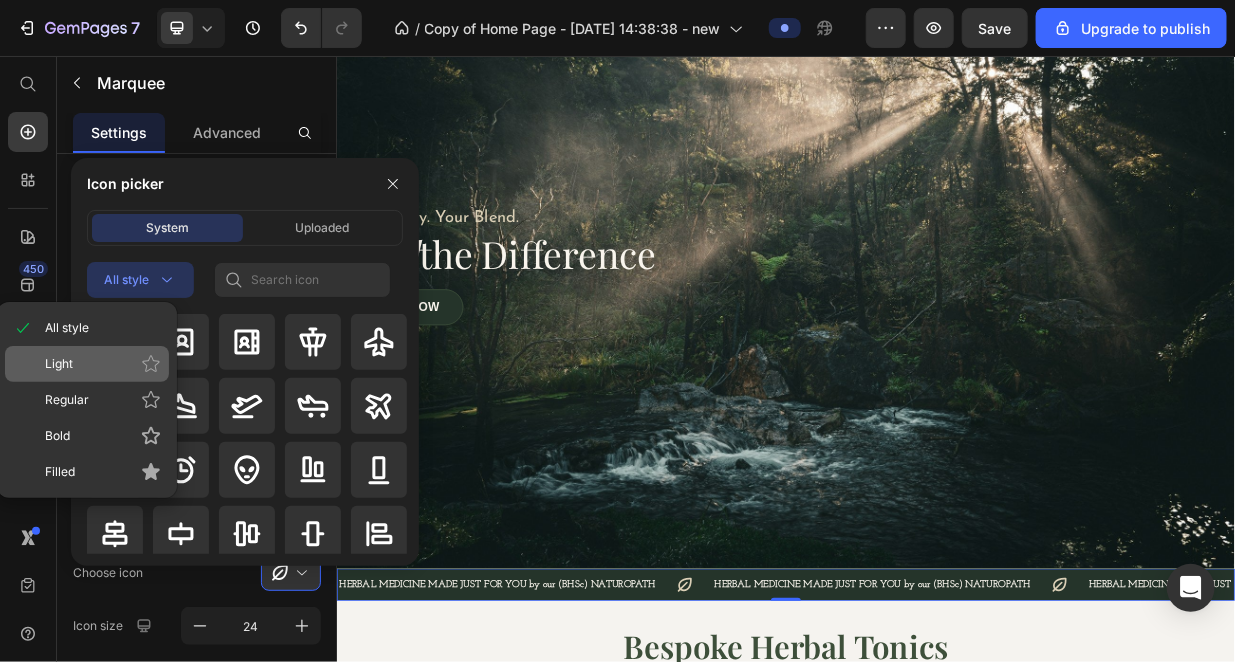 click on "Light" at bounding box center [103, 364] 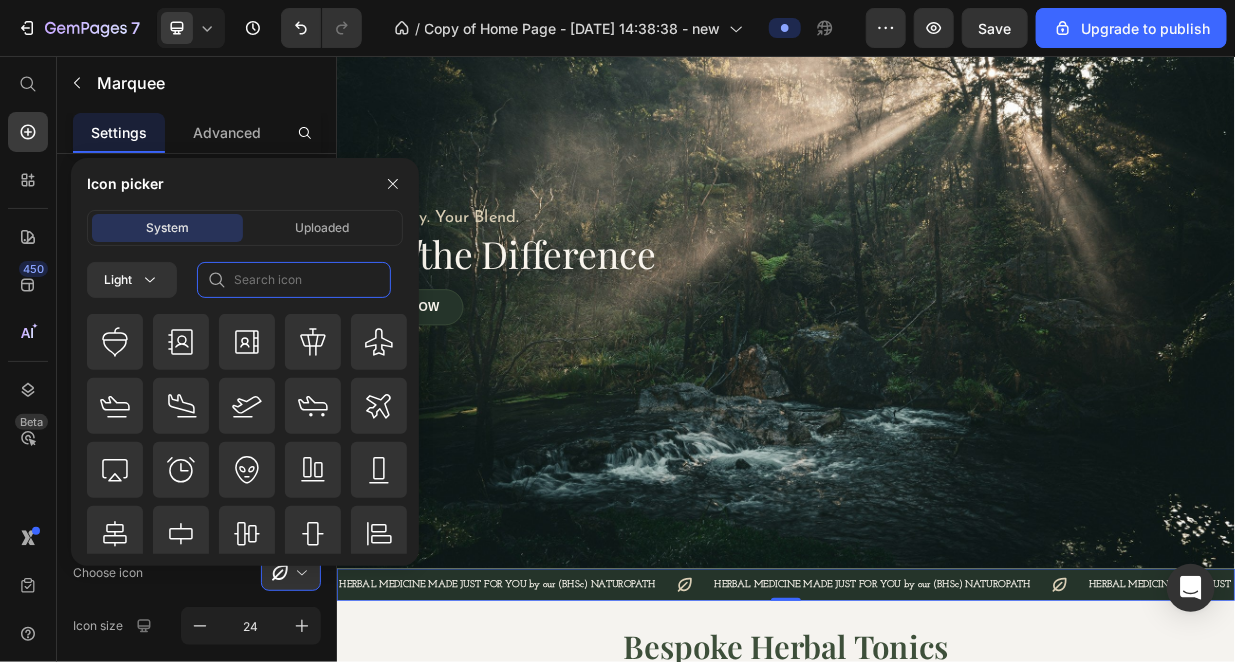click 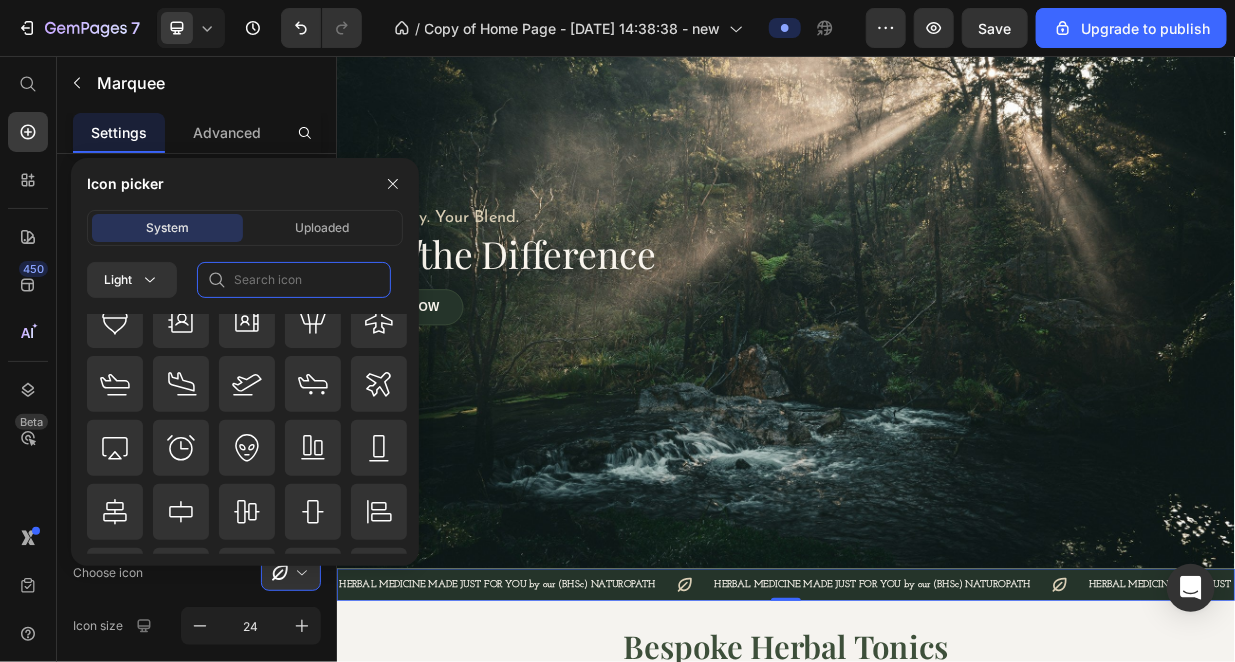 scroll, scrollTop: 0, scrollLeft: 0, axis: both 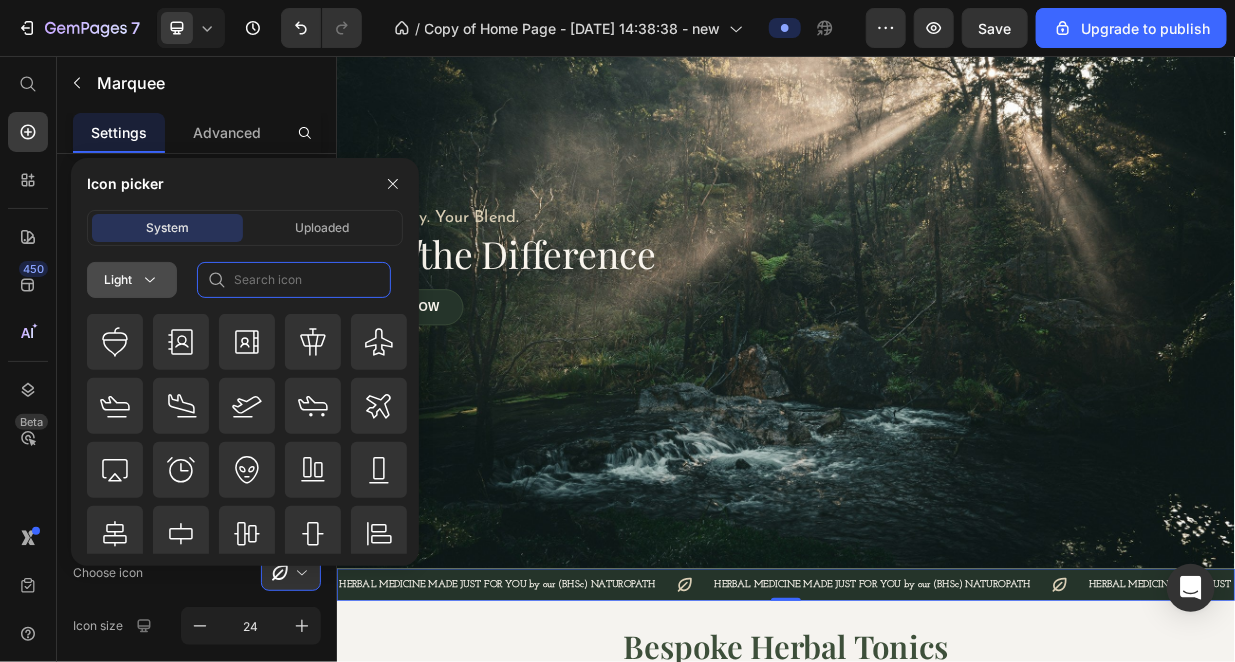 click 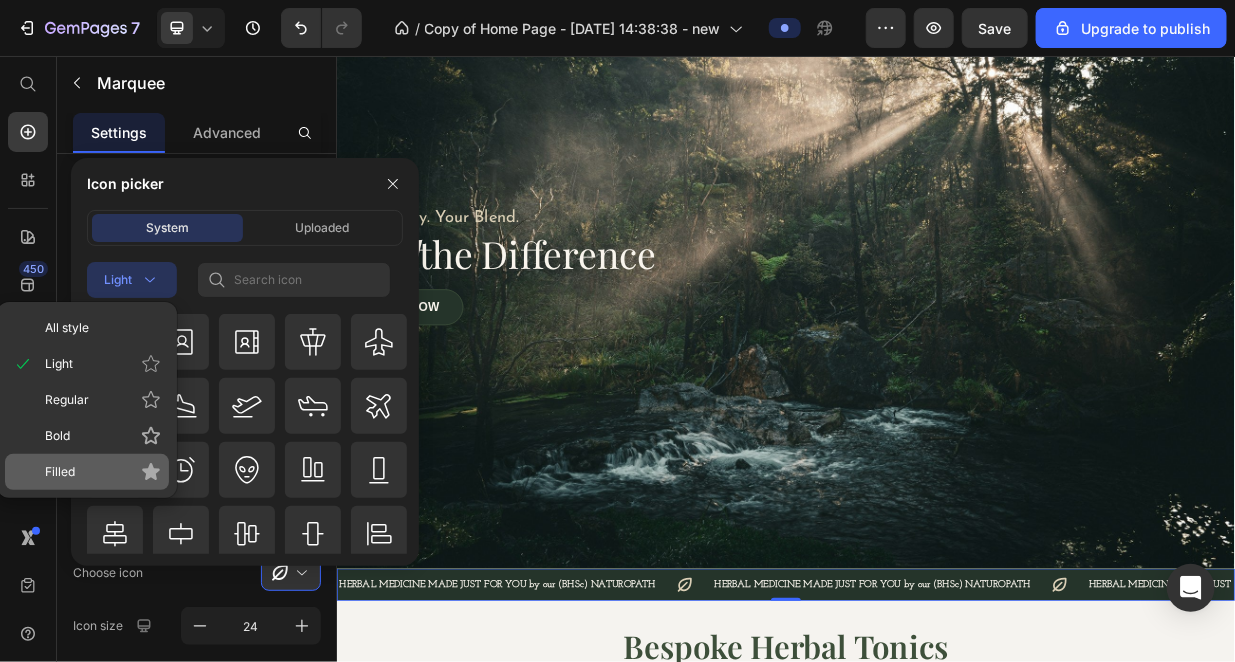 click on "Filled" at bounding box center [103, 472] 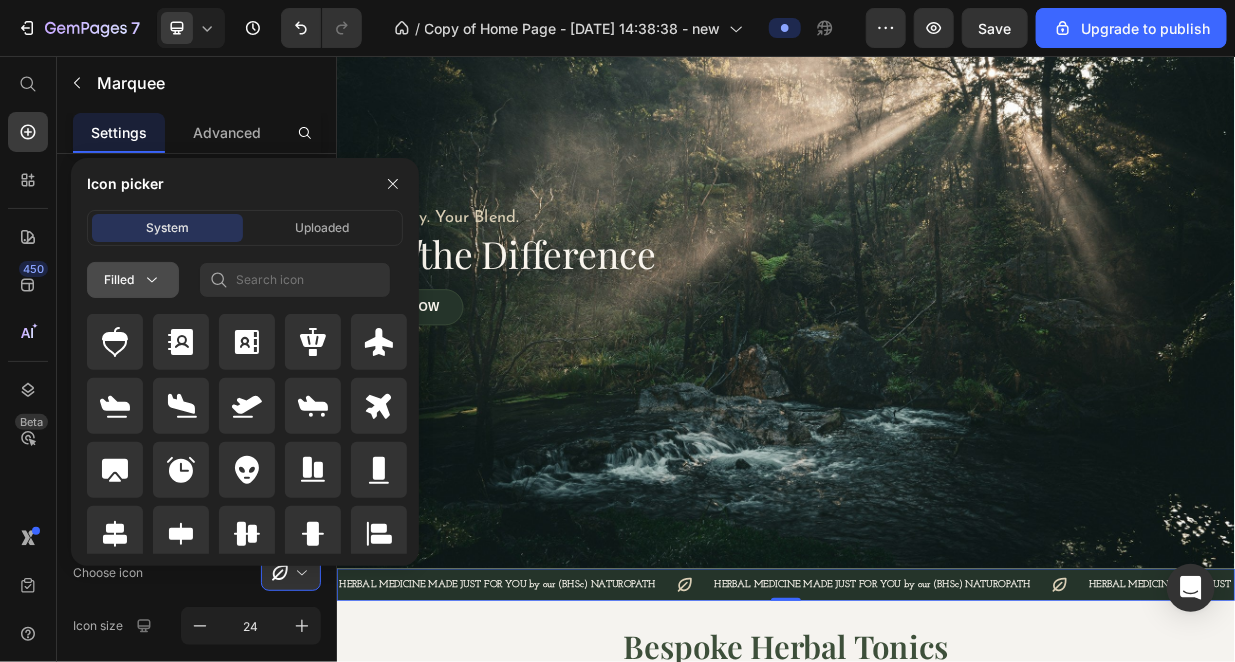 click on "Filled" at bounding box center [133, 280] 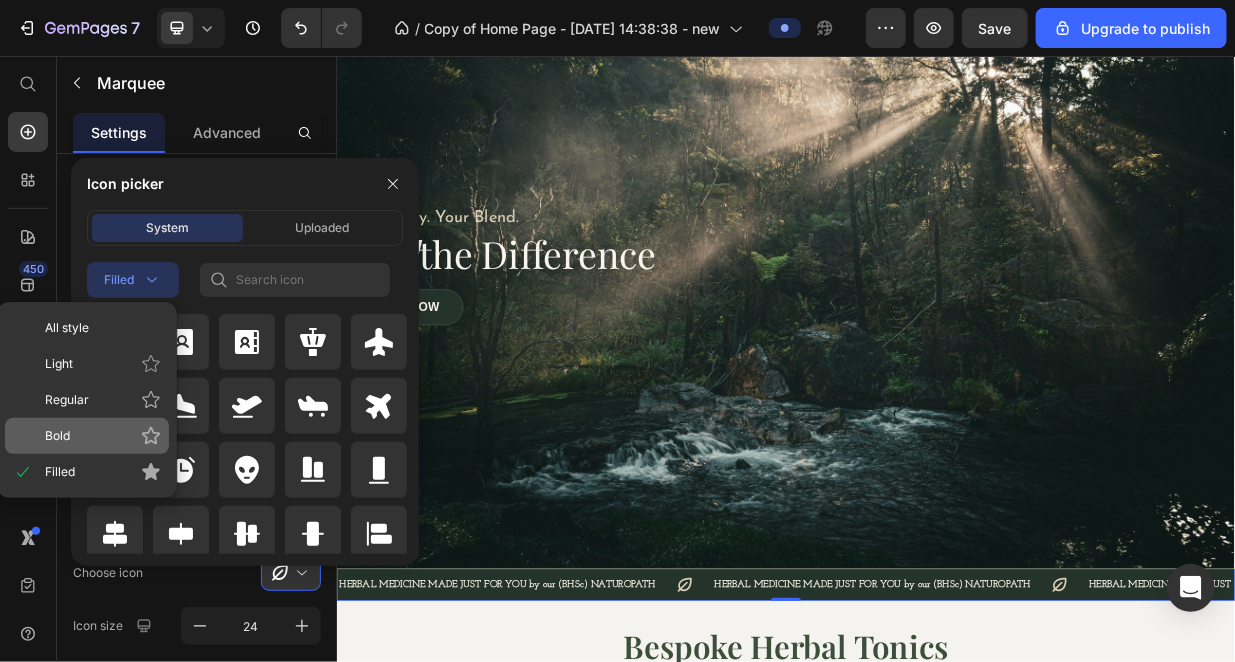 click on "Bold" at bounding box center [103, 436] 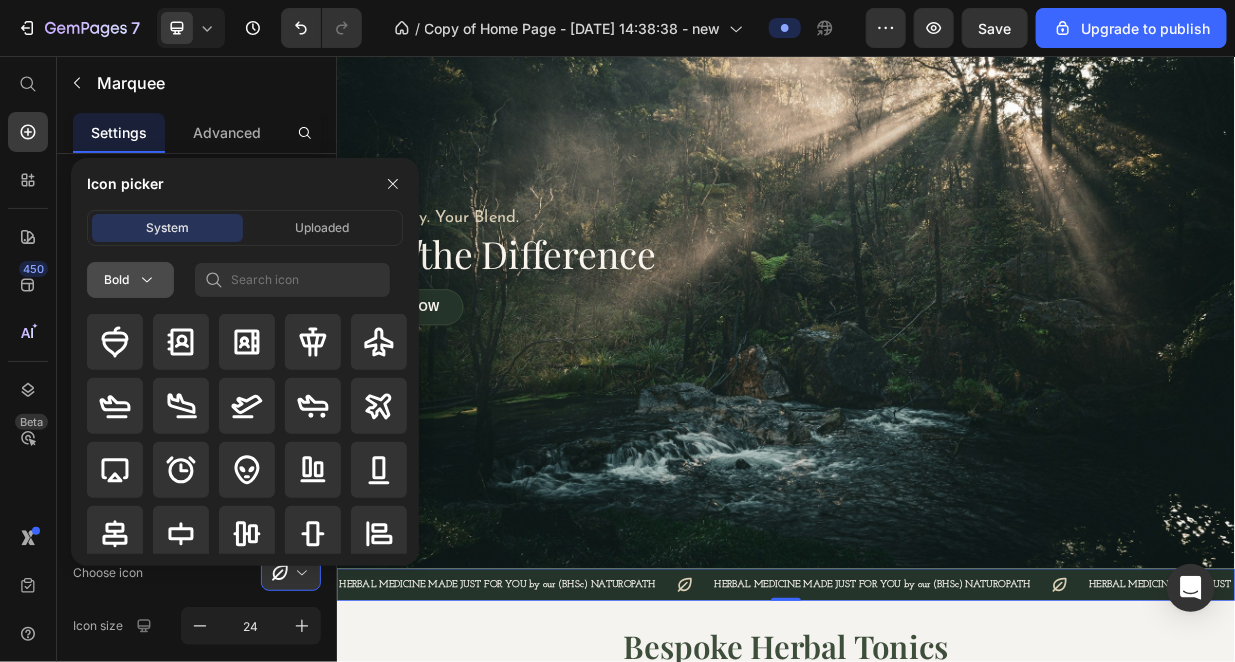 click on "Bold" at bounding box center [130, 280] 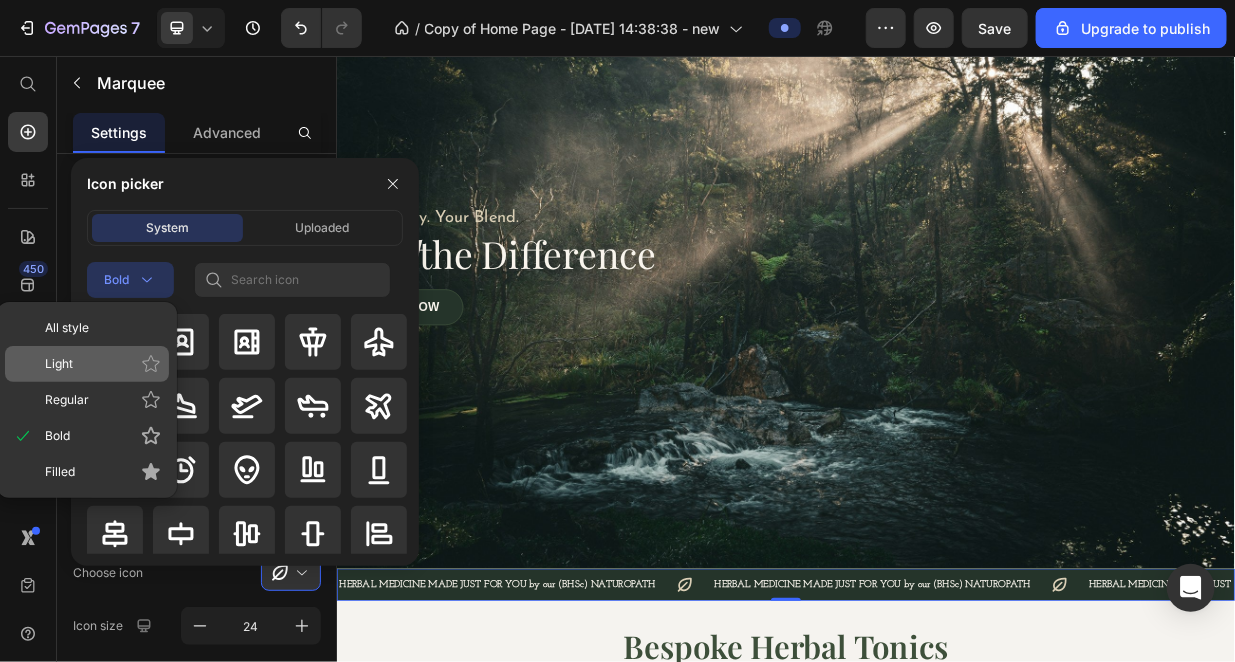 click on "Light" 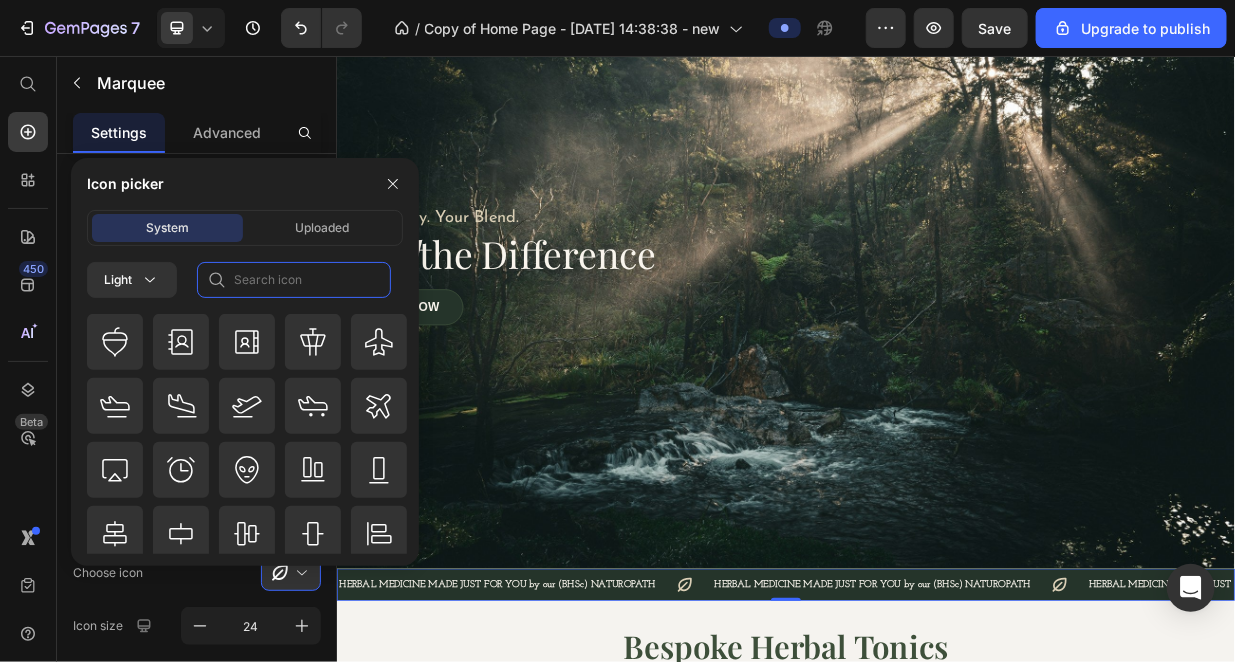 click 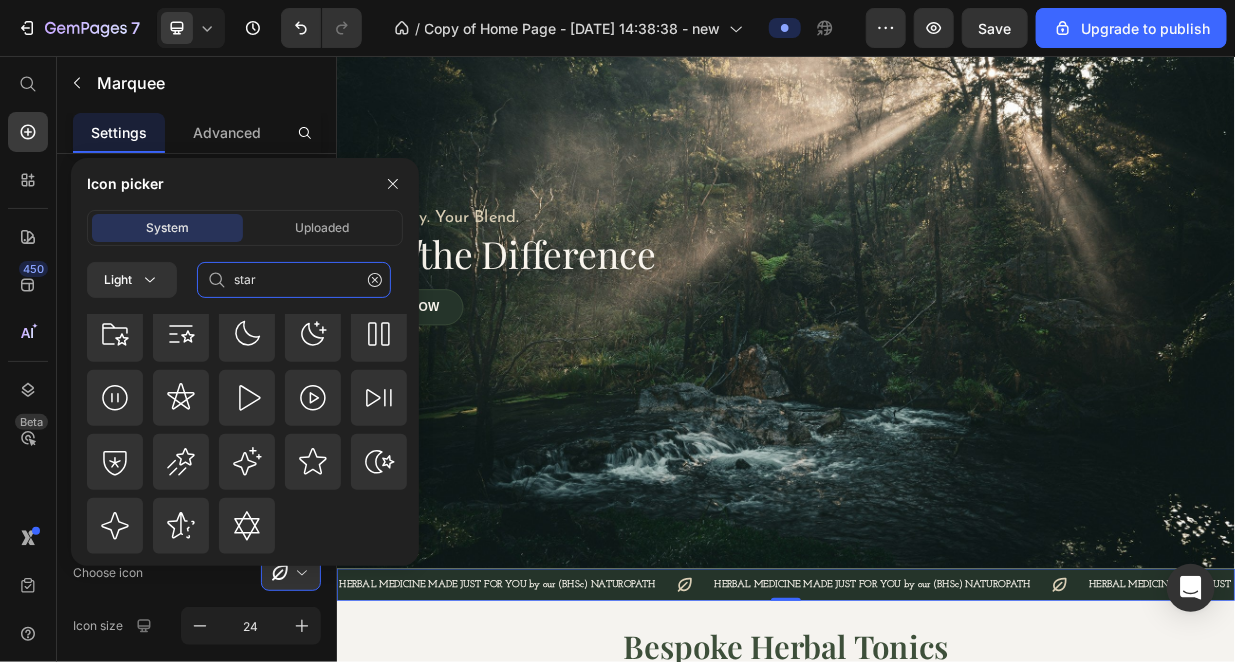 scroll, scrollTop: 0, scrollLeft: 0, axis: both 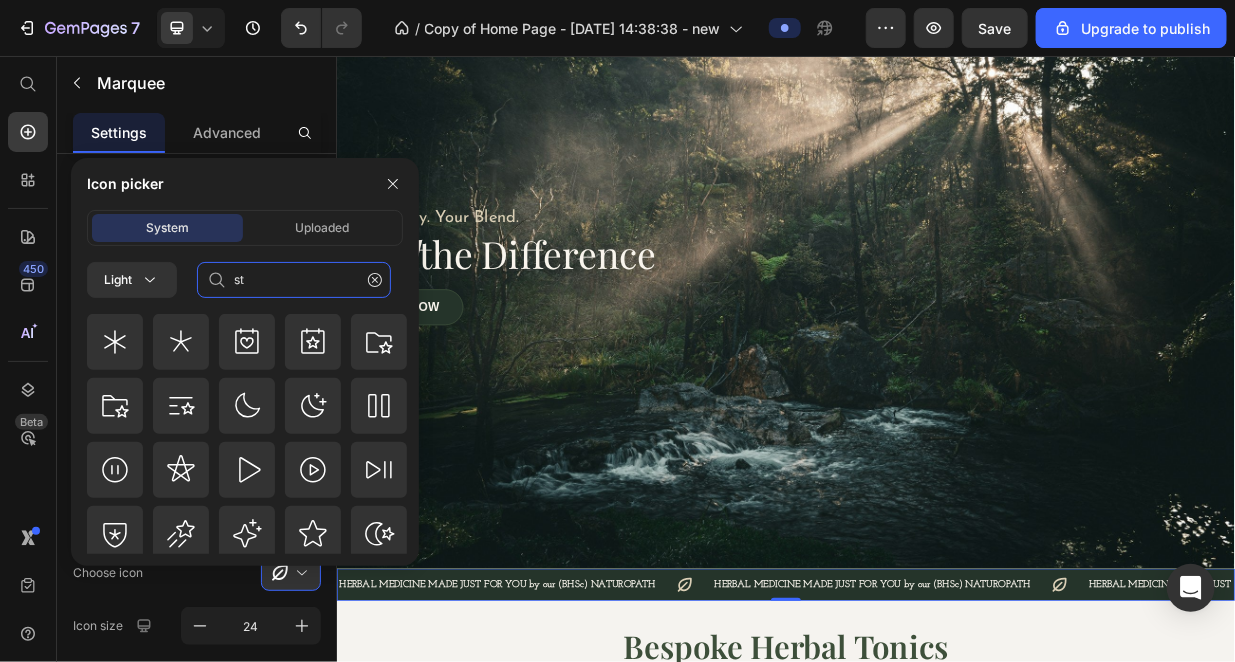 type on "s" 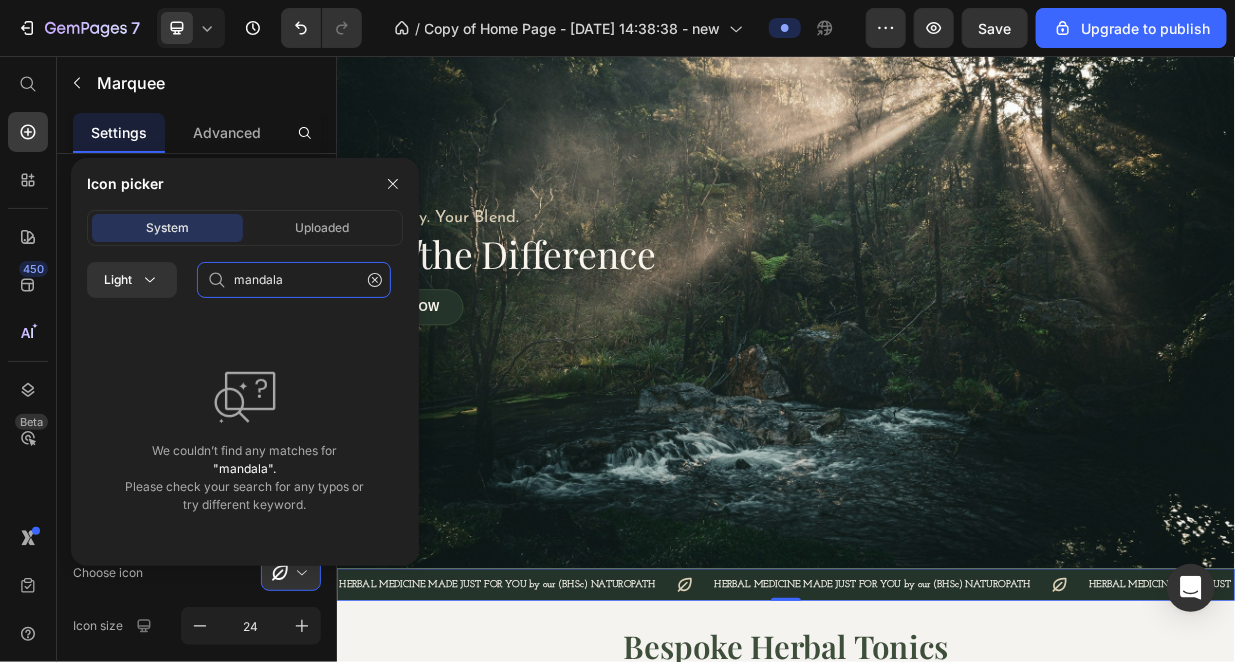 click on "mandala" 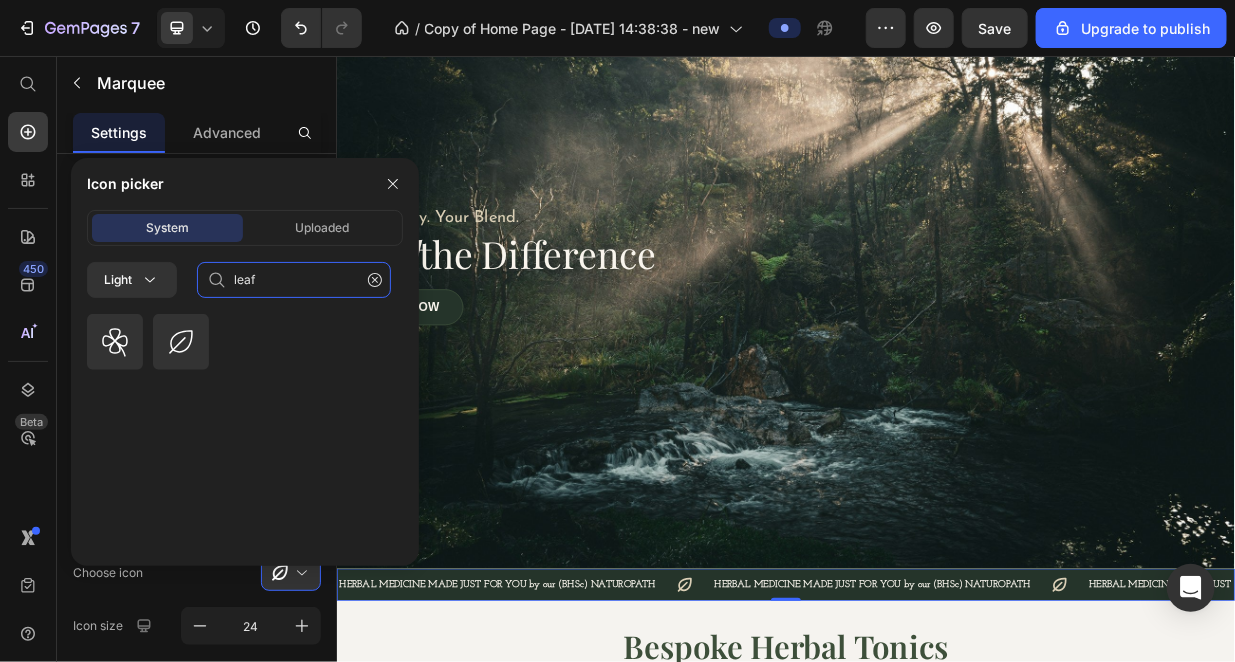 click on "leaf" 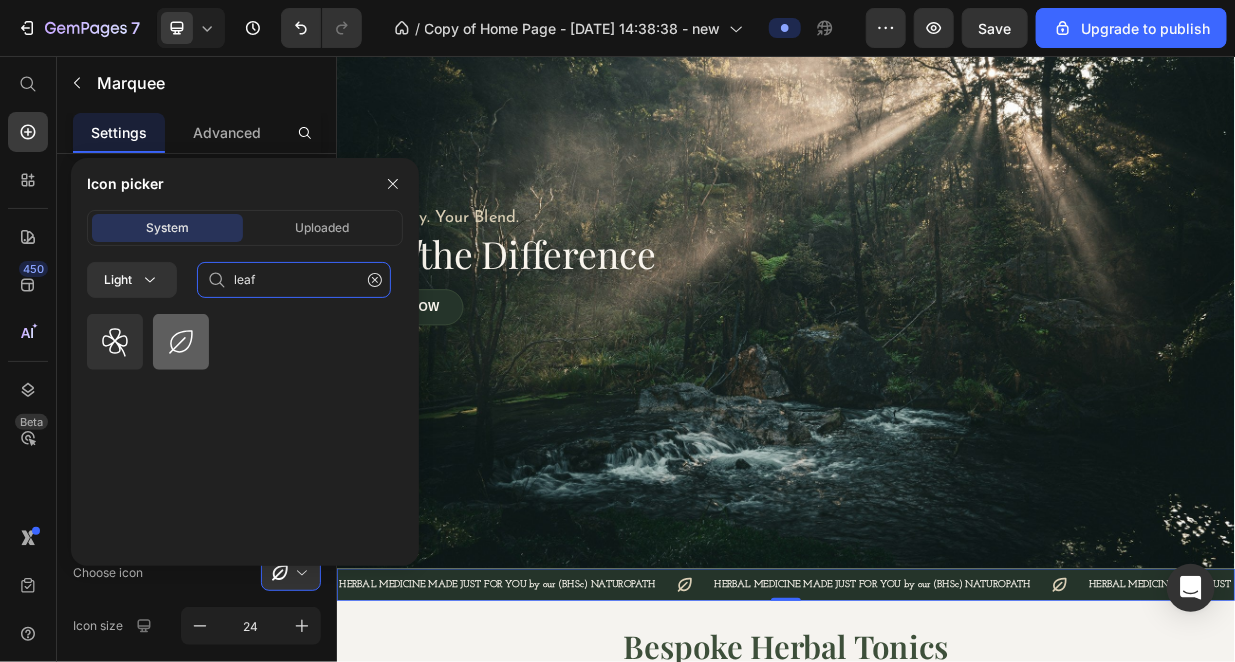 type on "leaf" 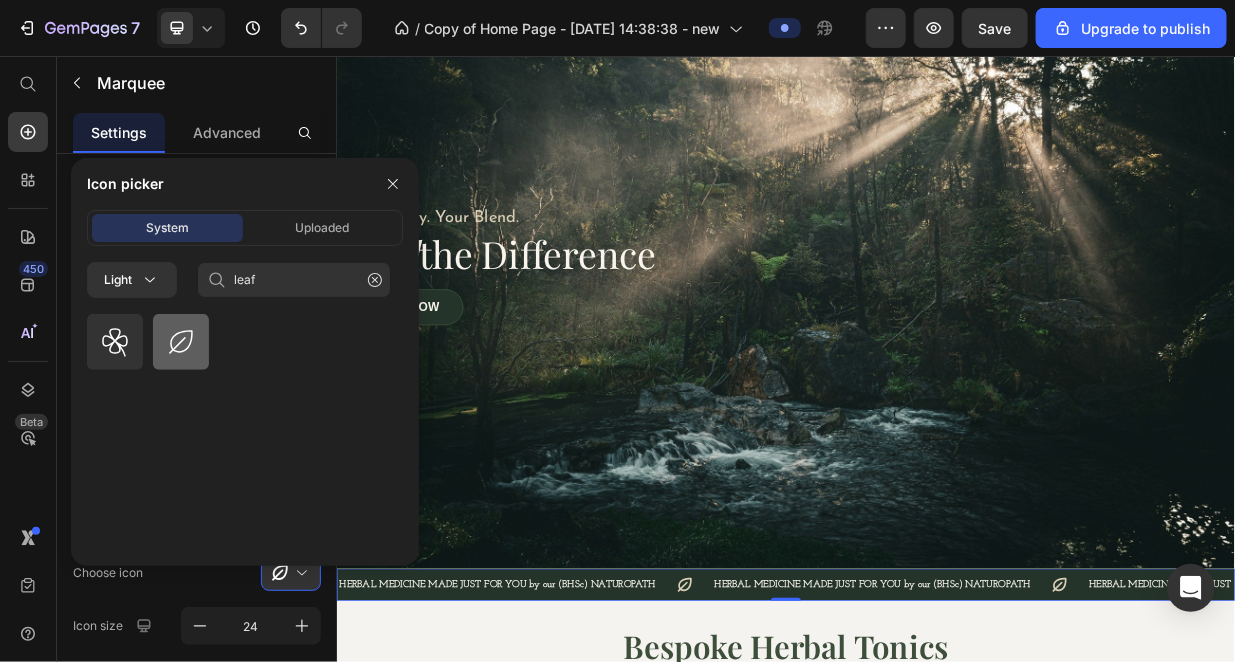 click 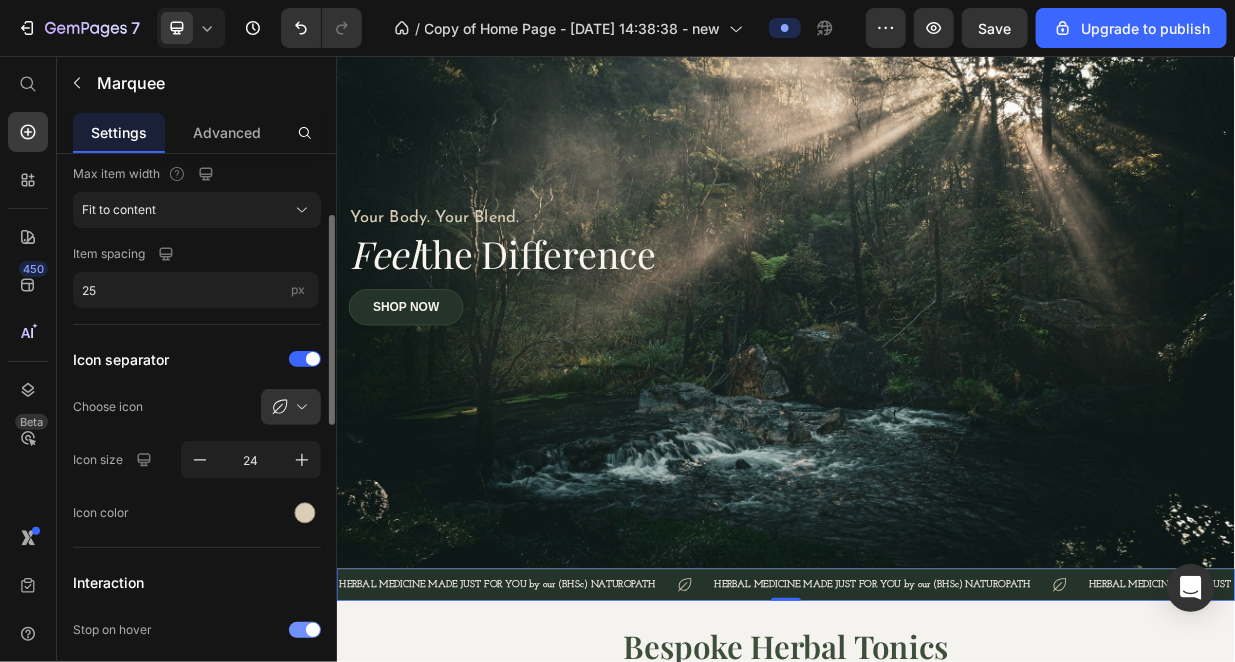 scroll, scrollTop: 500, scrollLeft: 0, axis: vertical 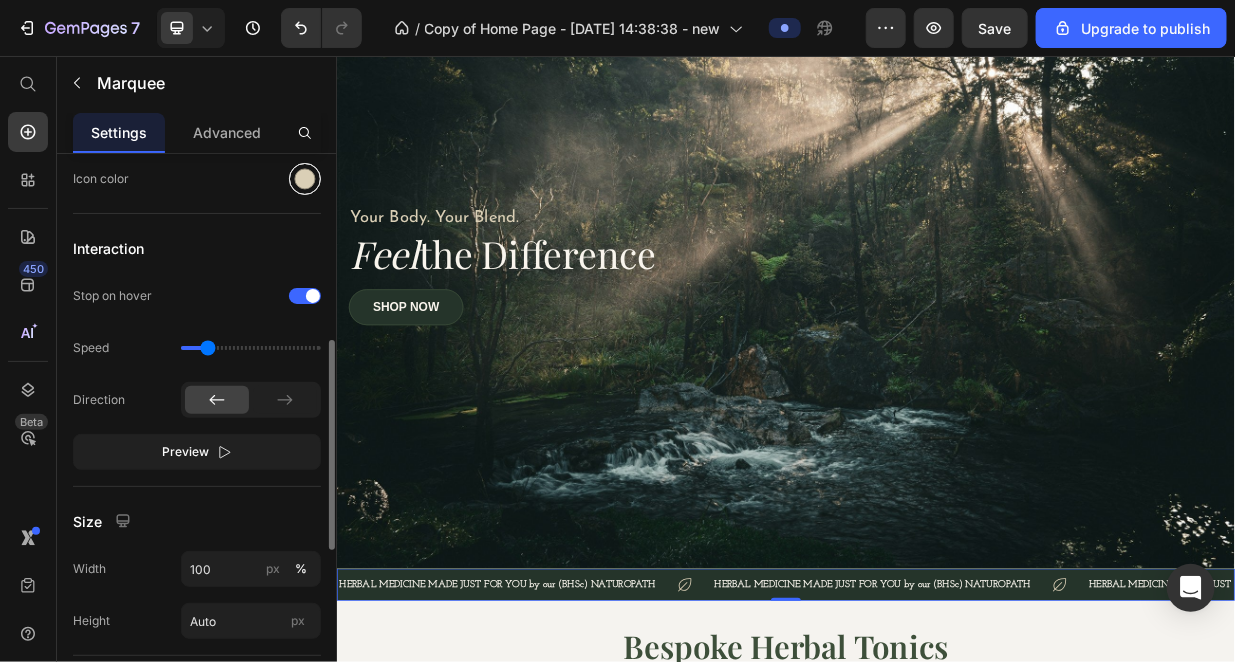 click at bounding box center [305, 179] 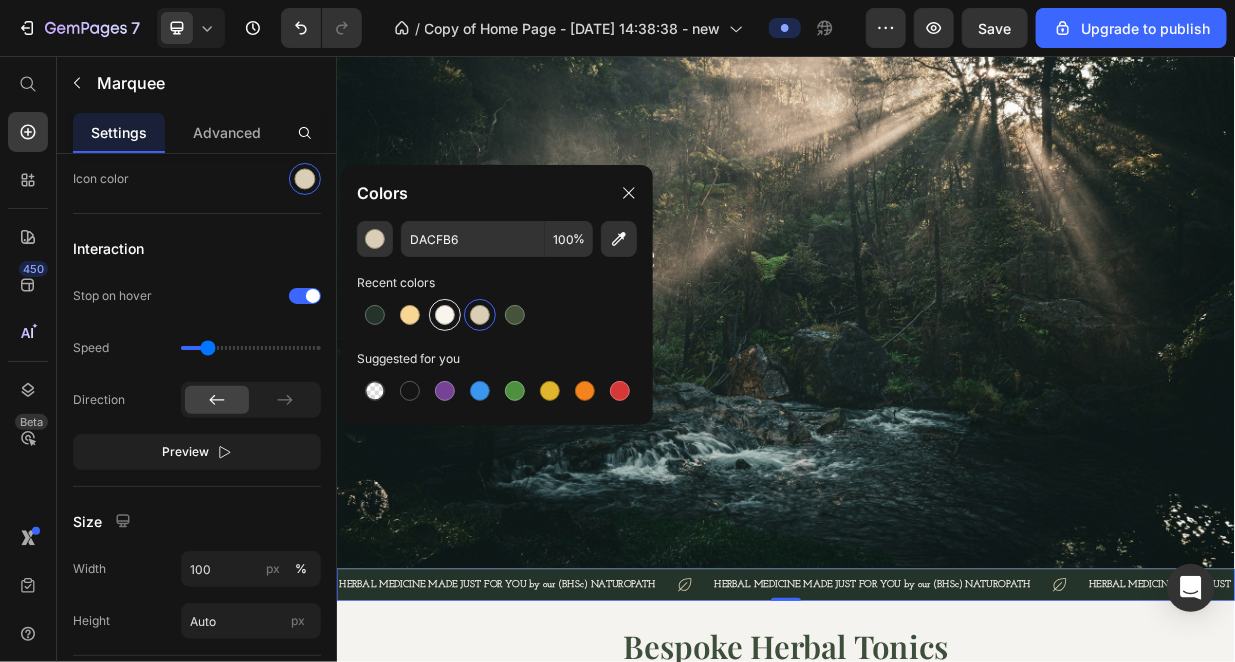 click at bounding box center (445, 315) 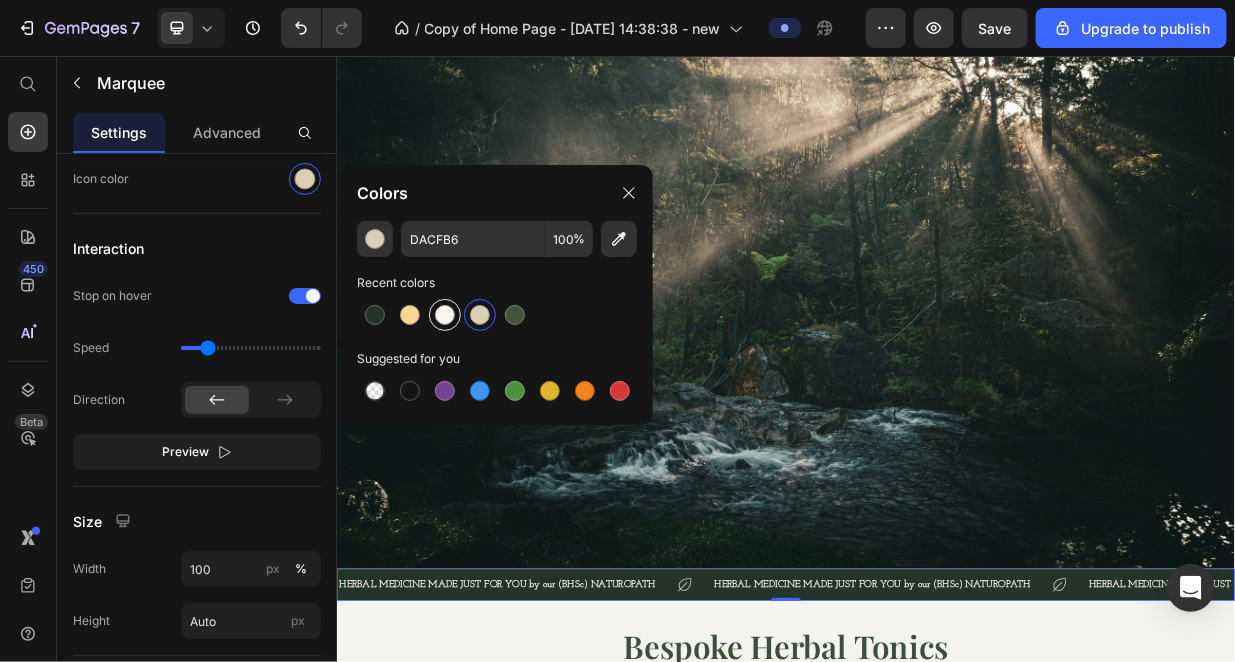 type on "F9F5ED" 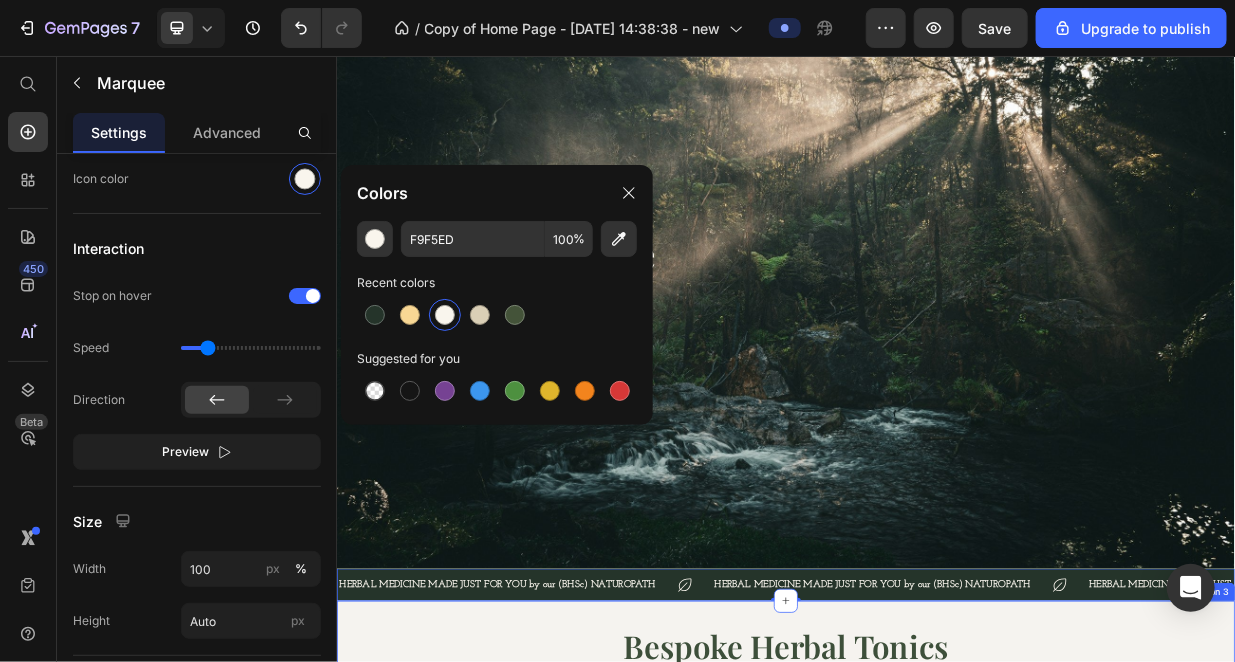 click on "Bespoke Herbal Tonics Heading Crafted just for you Heading No two journeys to wellness are the same, which is why each of our blends is uniquely made just for  you .  Simply complete a short and purposeful questionnaire after purchase , and our Naturopath will handcraft a personalised herbal formula that supports your individual path to balance. Text block More Than Just a Dose Heading While standard supplements take a one-size-fits-all approach, our liquid blends are  thoughtfully formulated  with herbs chosen specifically for their affinity to your needs. Every ratio, every herb, and every drop is considered, allowing your body to feel  seen ,  heard , and deeply supported. Text block Row Image Each blend is expertly crafted by [PERSON_NAME] (BHSc) Naturopathic Medicine Text block Image The Wisdom of Nature Heading With over  180 traditional herbs and functional mushrooms  in our apothecary to draw from, we can combine specific ingredients to work  in harmony  actually  work. Text block Rooted in tradition" at bounding box center (936, 1137) 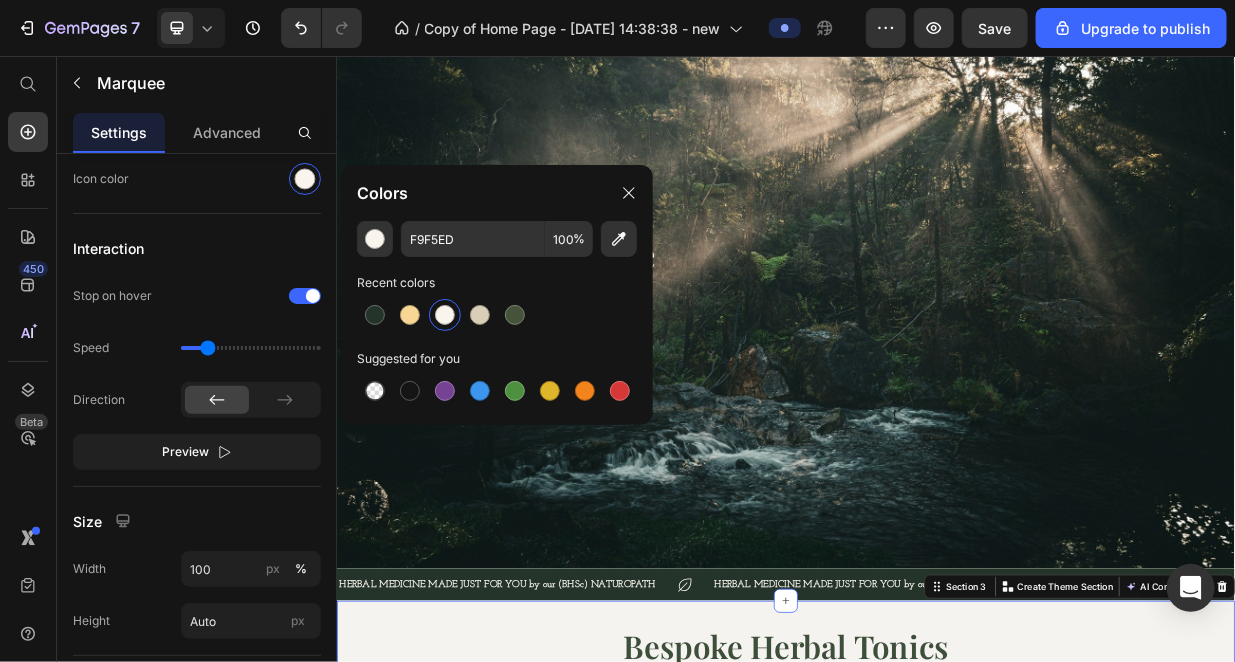 scroll, scrollTop: 0, scrollLeft: 0, axis: both 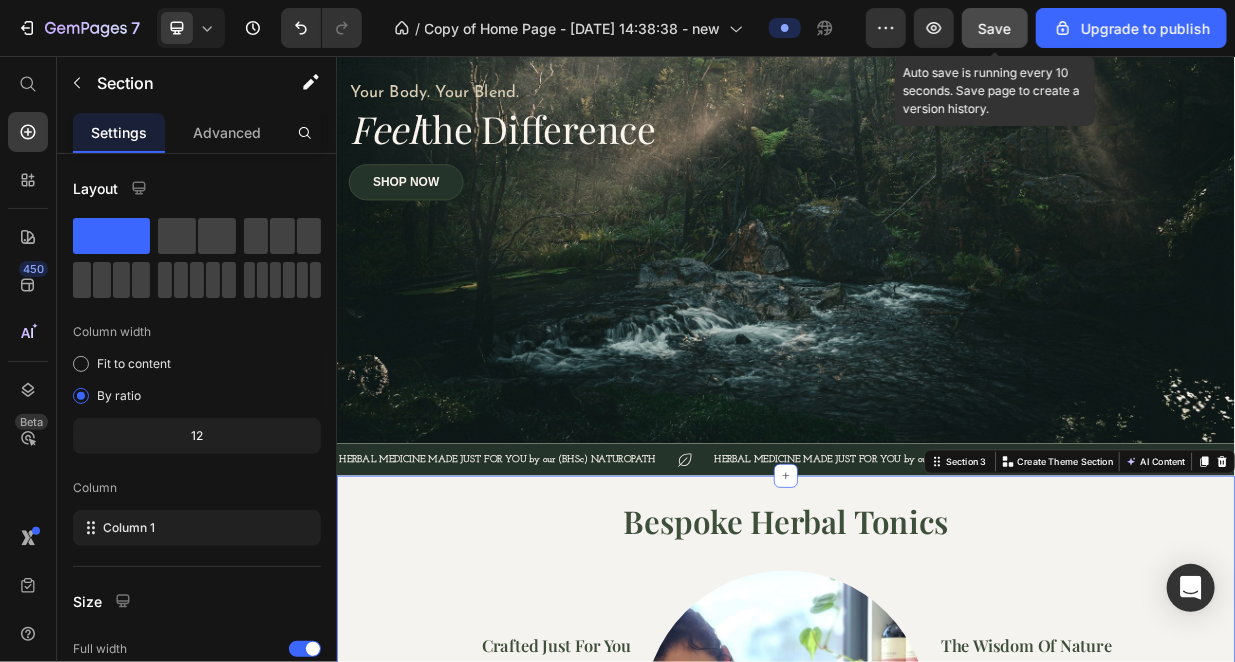 click on "Save" at bounding box center (995, 28) 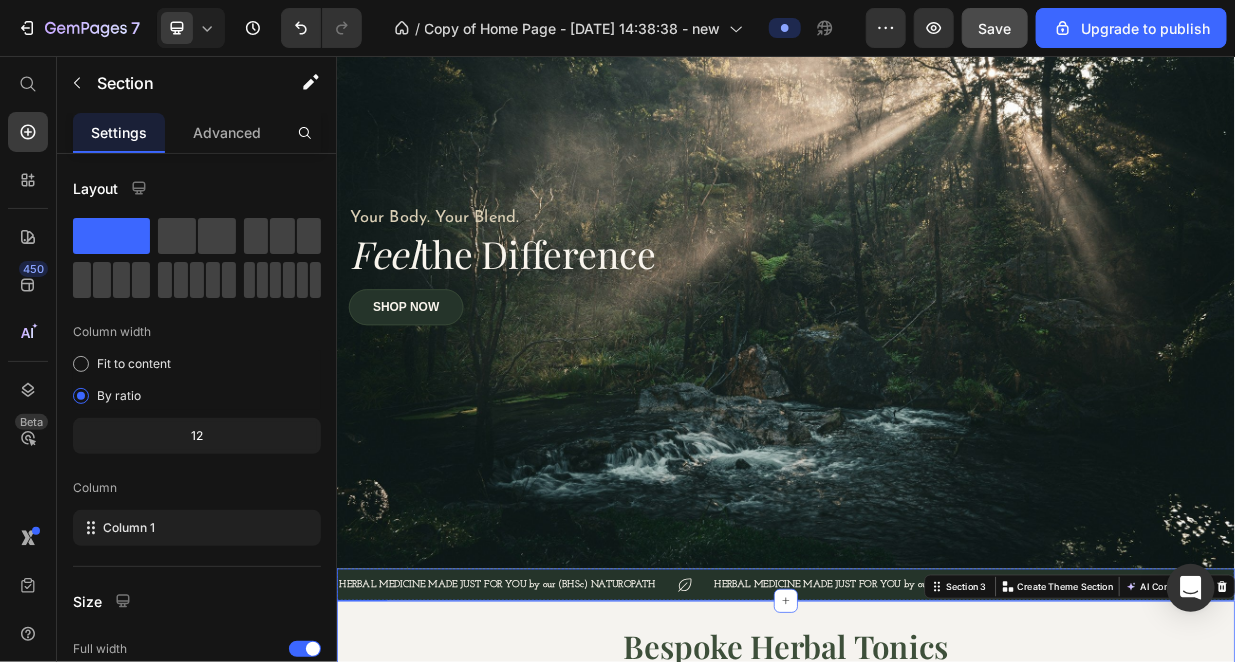 scroll, scrollTop: 500, scrollLeft: 0, axis: vertical 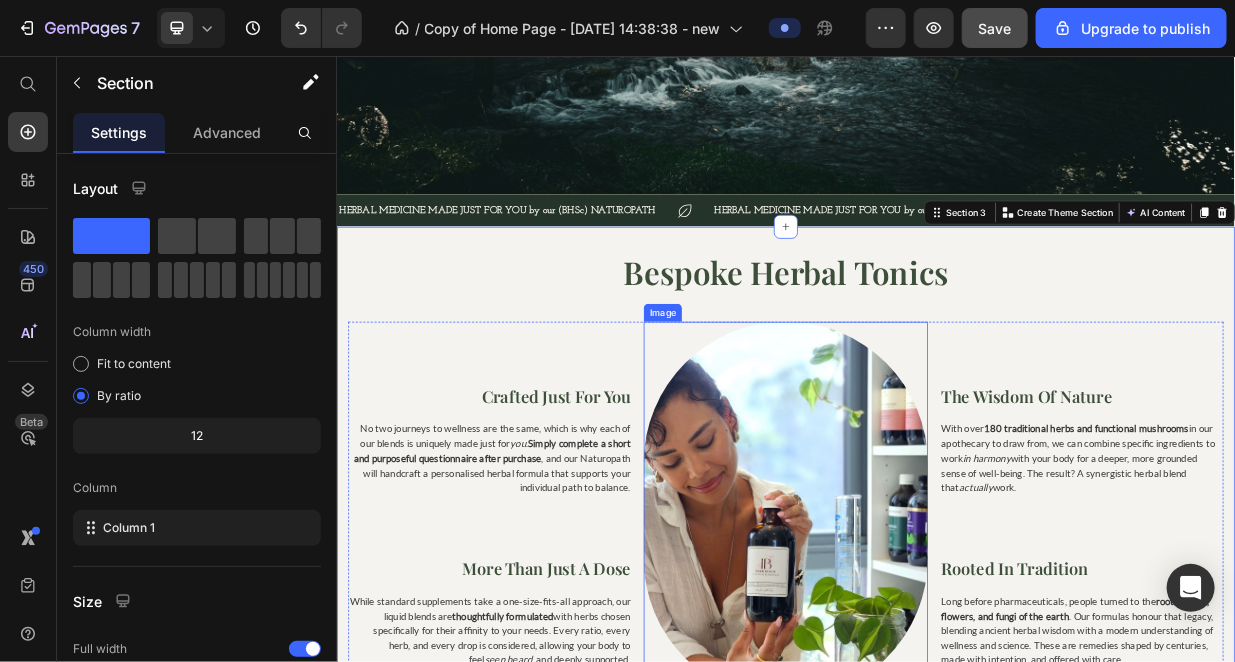 click at bounding box center (935, 668) 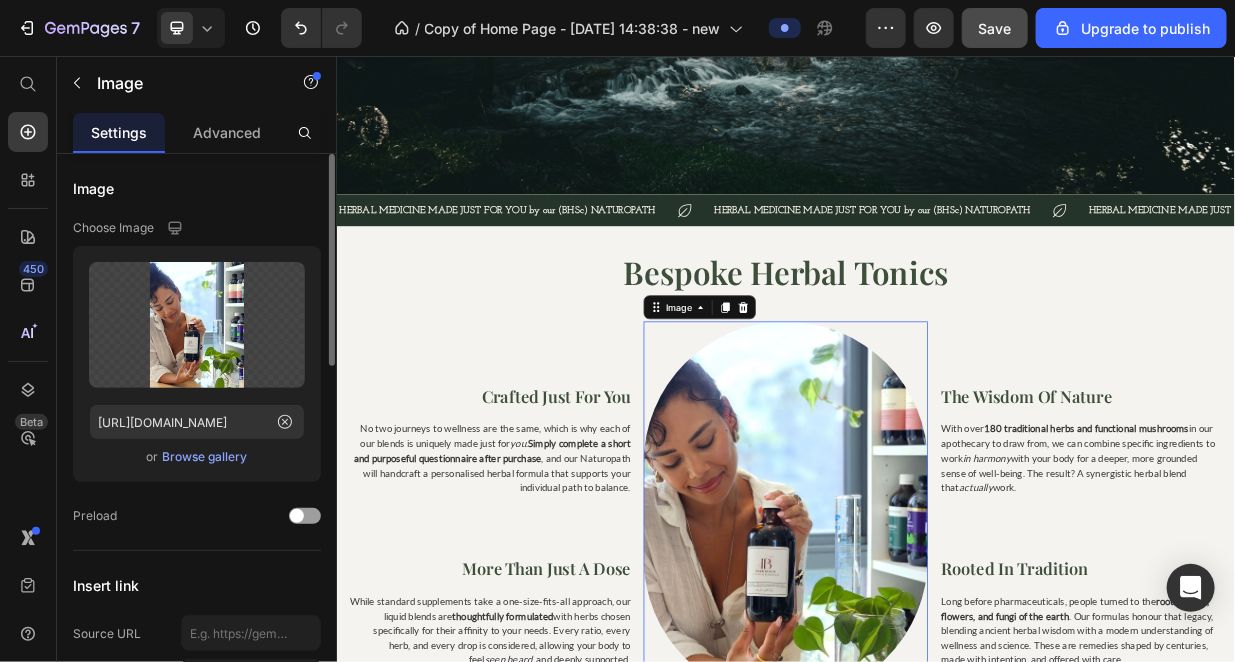 click on "Browse gallery" at bounding box center (205, 457) 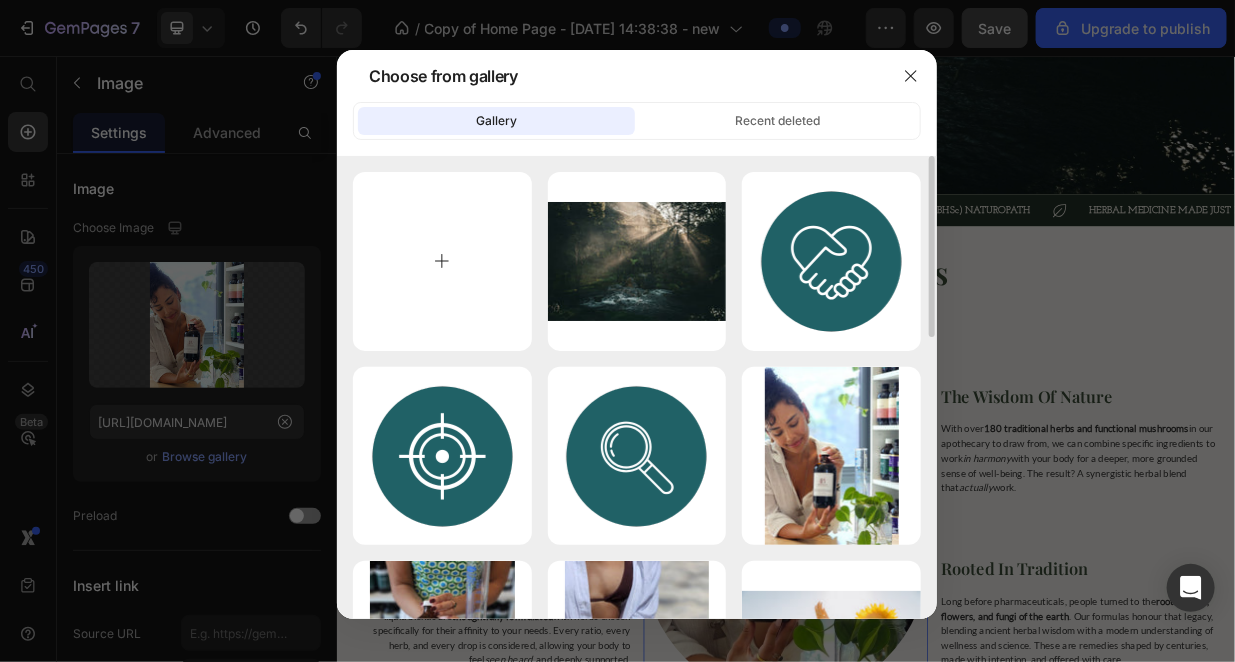 click at bounding box center [442, 261] 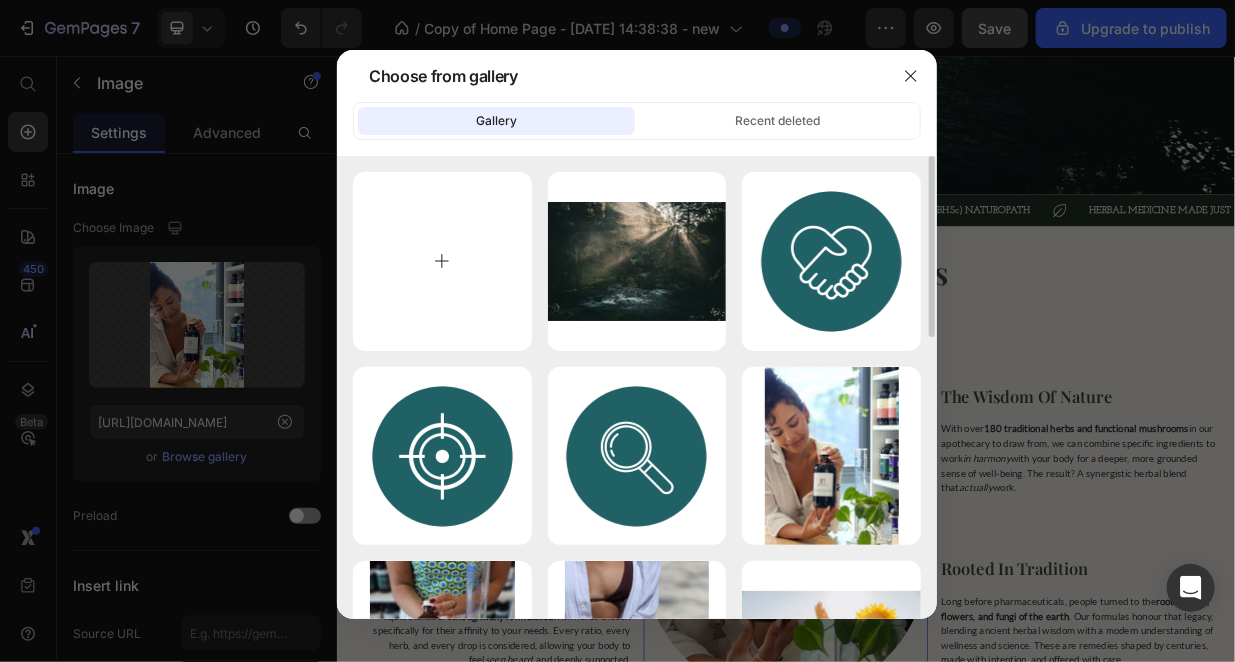 type on "C:\fakepath\5f338b2a1c3e0a4affb432f8c1b7f0ba.jpg" 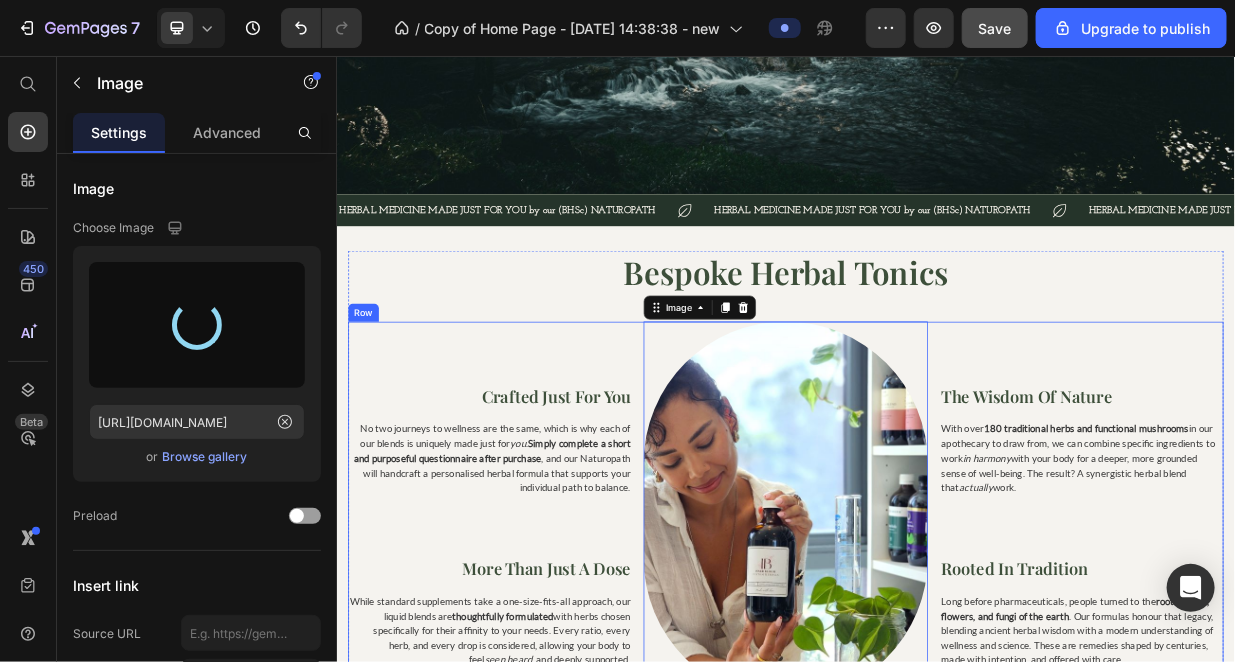 type on "[URL][DOMAIN_NAME]" 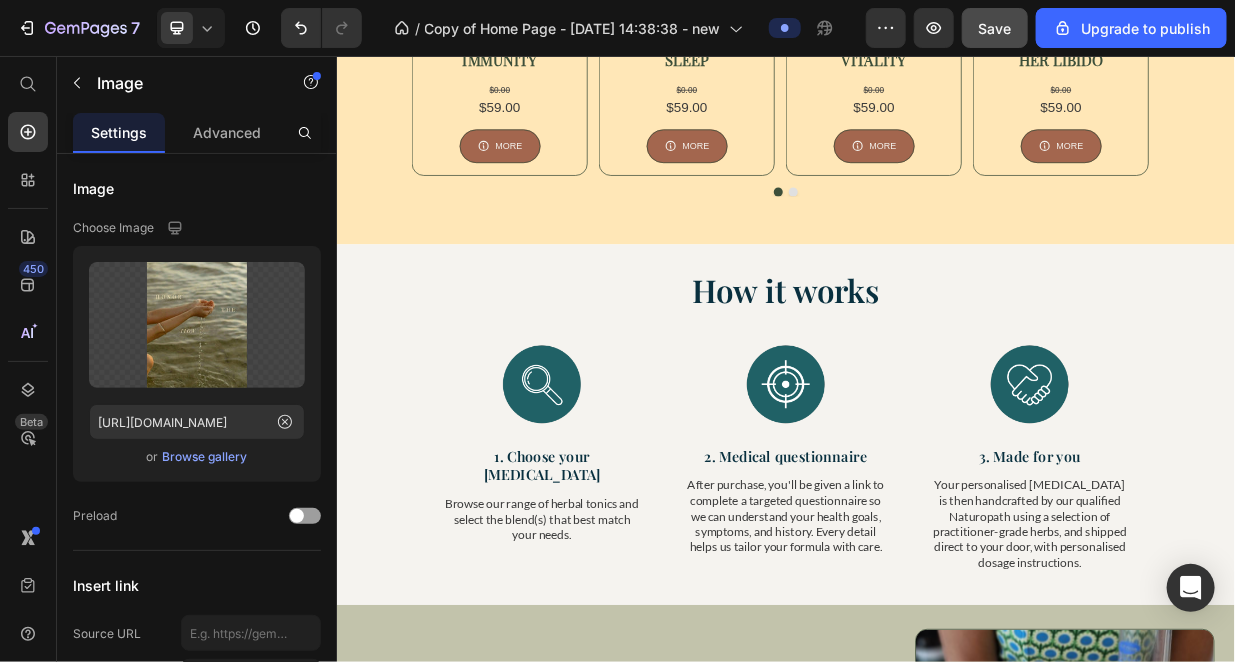 scroll, scrollTop: 2500, scrollLeft: 0, axis: vertical 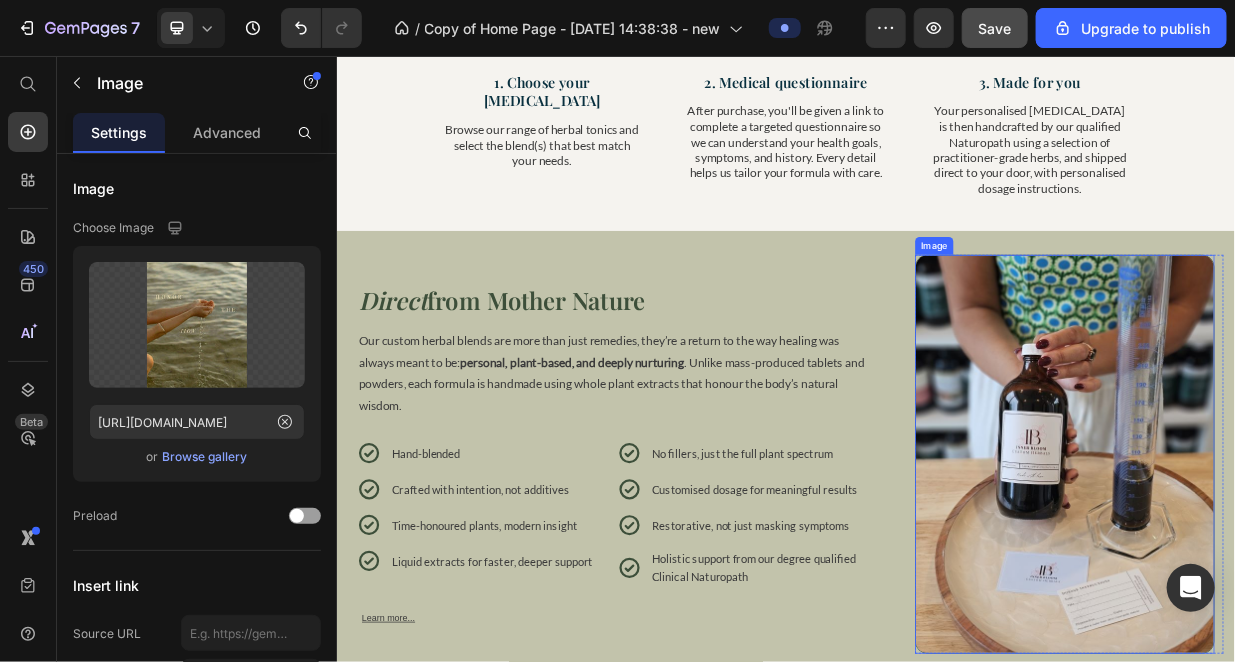 click at bounding box center [1309, 588] 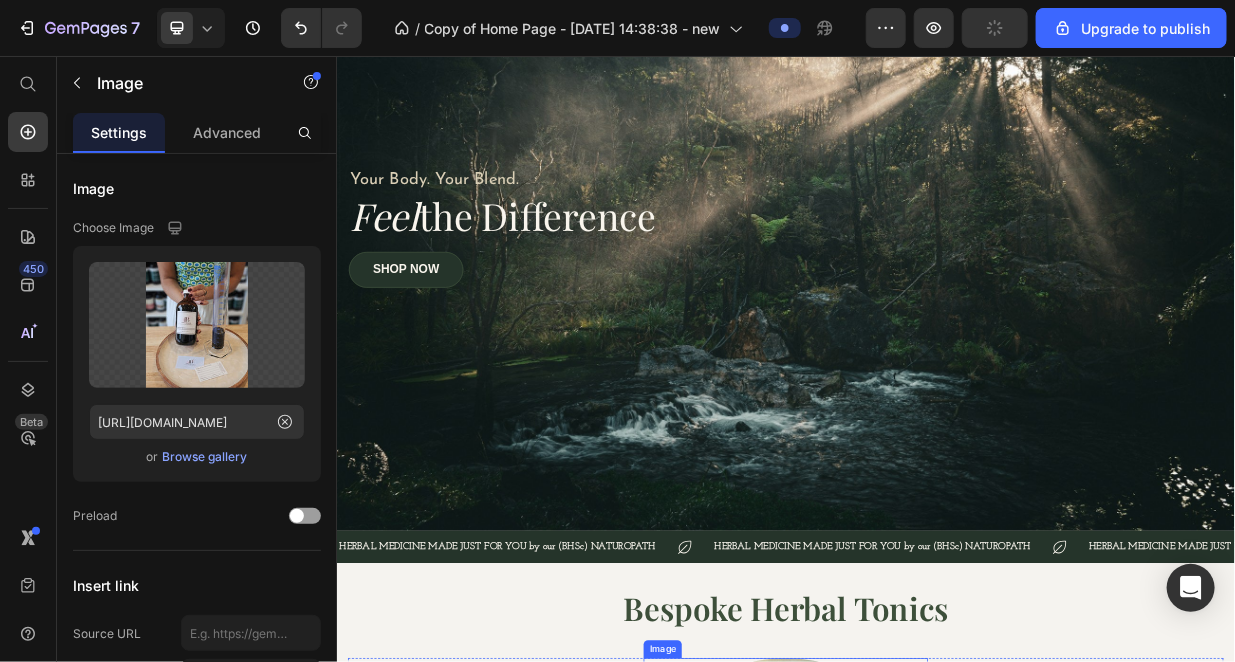 scroll, scrollTop: 666, scrollLeft: 0, axis: vertical 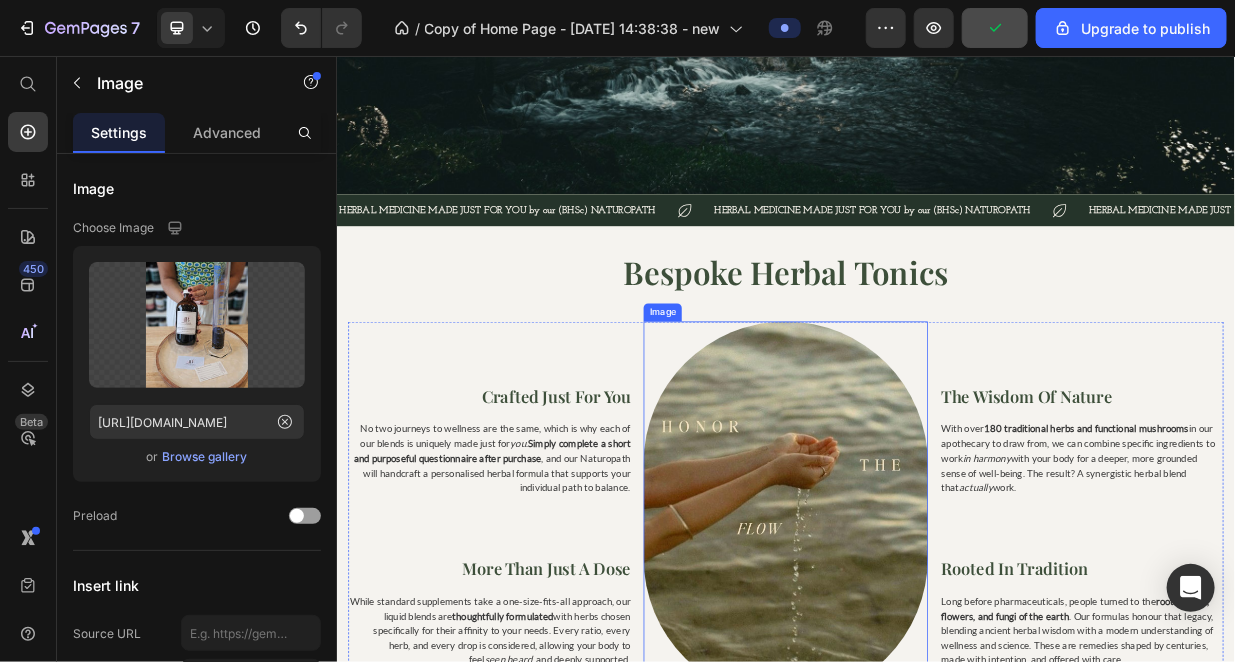 click at bounding box center (935, 668) 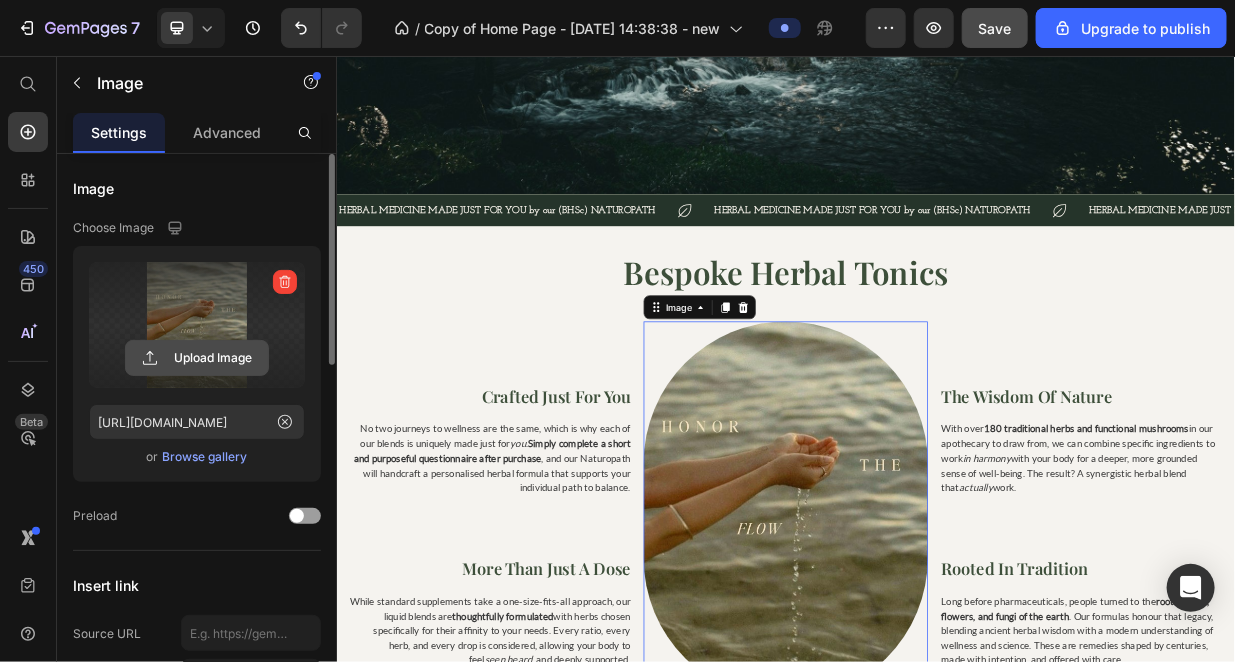 click 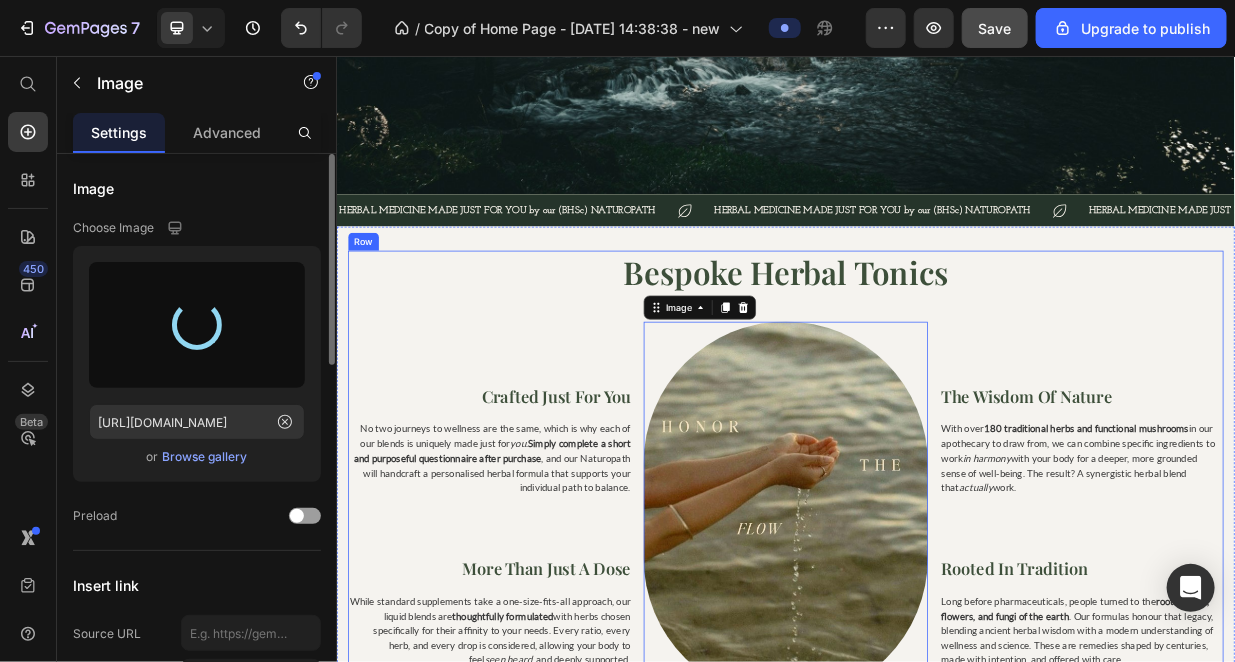 type on "https://cdn.shopify.com/s/files/1/0727/9345/6865/files/gempages_539542559362384801-164963c2-b95d-40ac-9567-bb9c198e9c88.jpg" 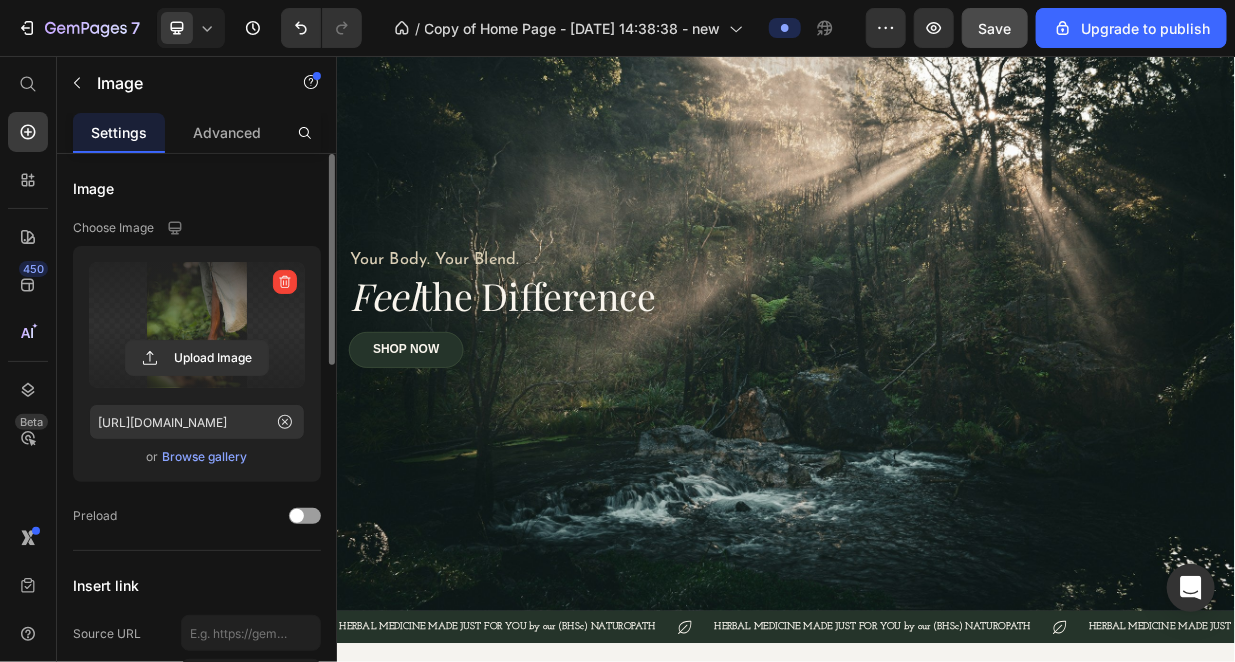 scroll, scrollTop: 500, scrollLeft: 0, axis: vertical 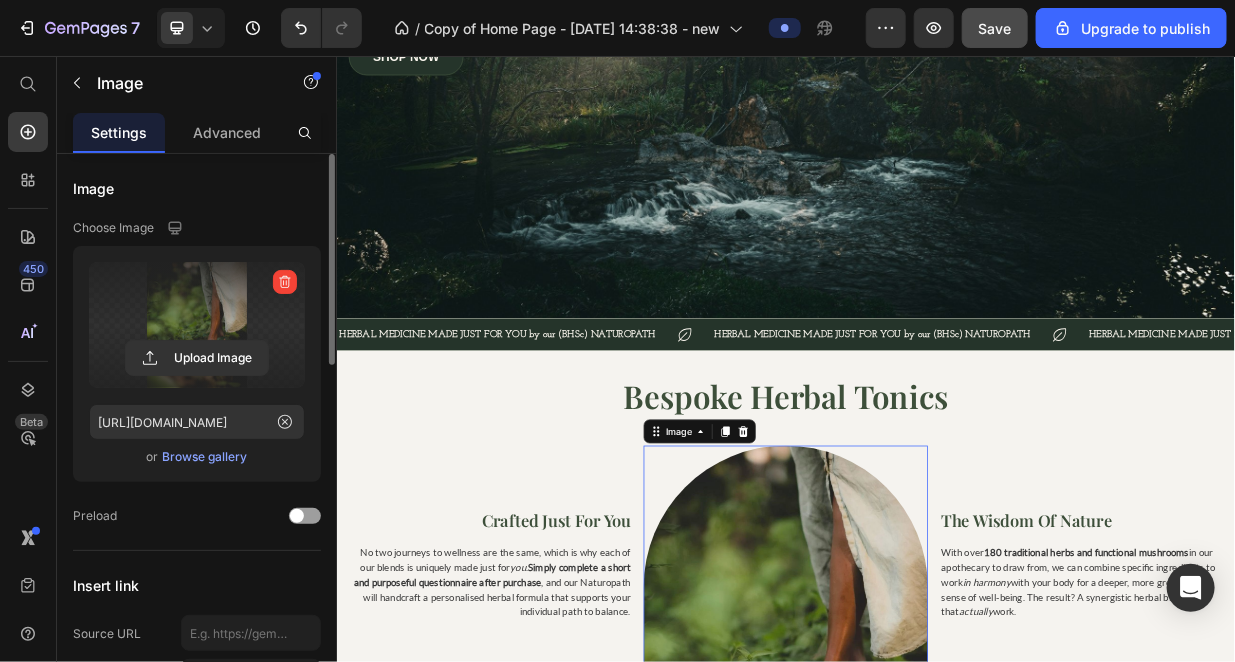 click on "Upload Image https://cdn.shopify.com/s/files/1/0727/9345/6865/files/gempages_539542559362384801-164963c2-b95d-40ac-9567-bb9c198e9c88.jpg  or   Browse gallery" 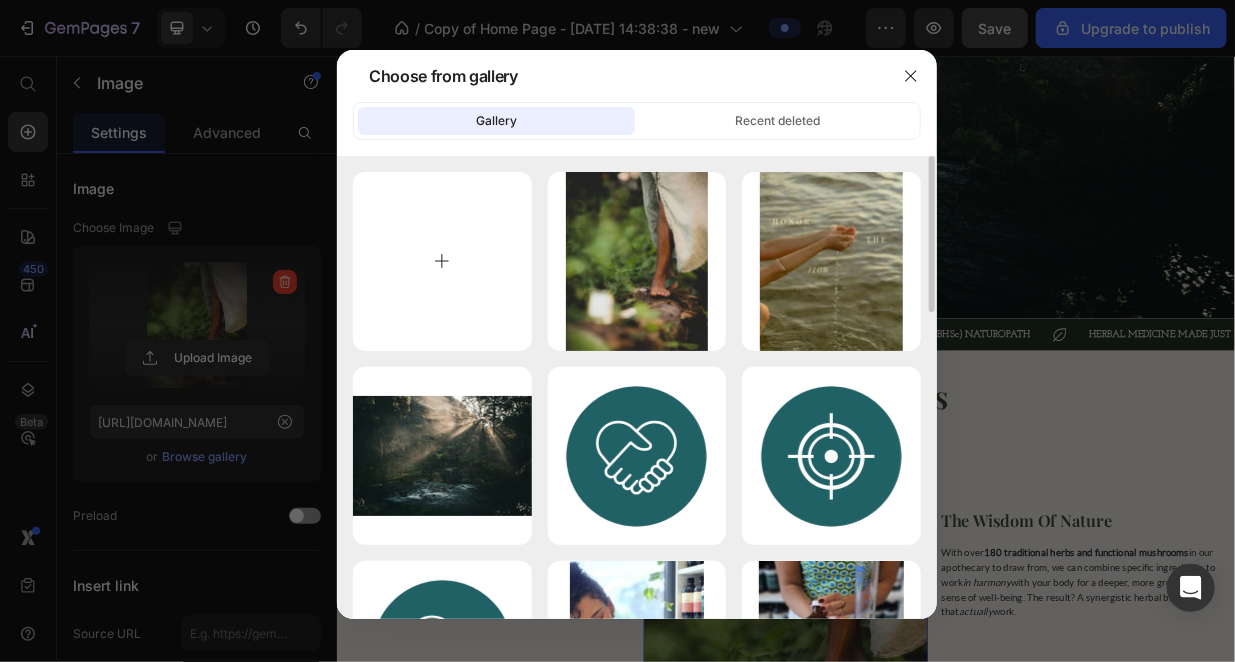 click at bounding box center (442, 261) 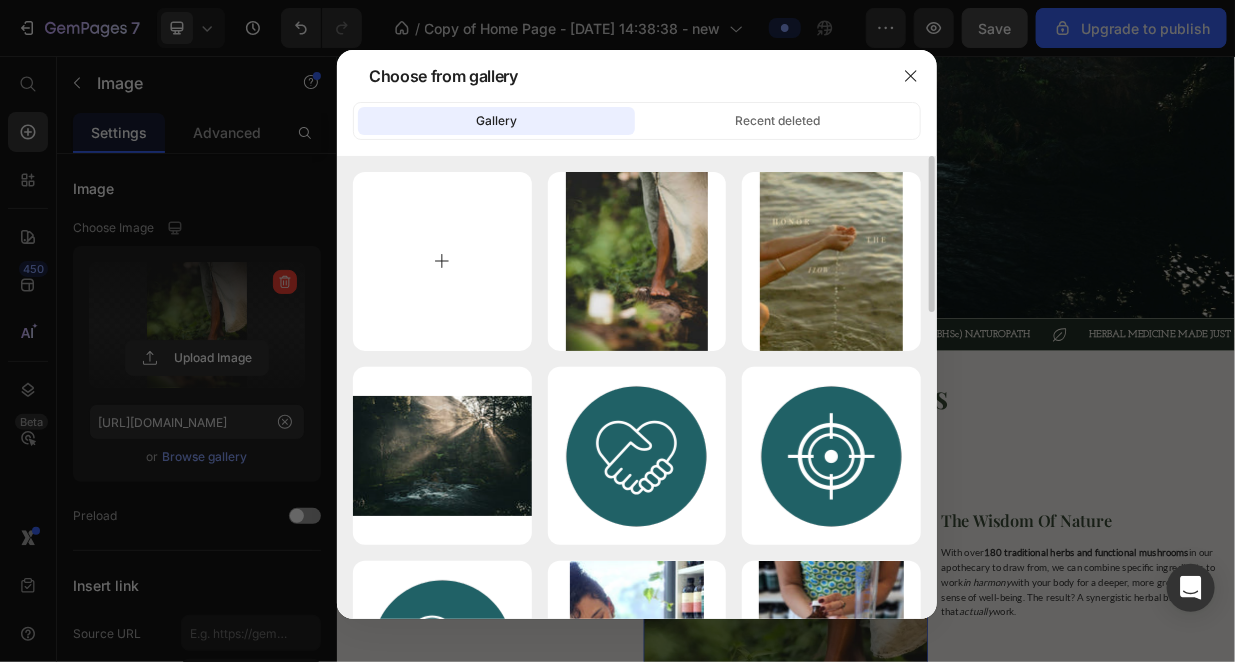 type on "C:\fakepath\e7af7050d3df443f4956d0c571362f72.jpg" 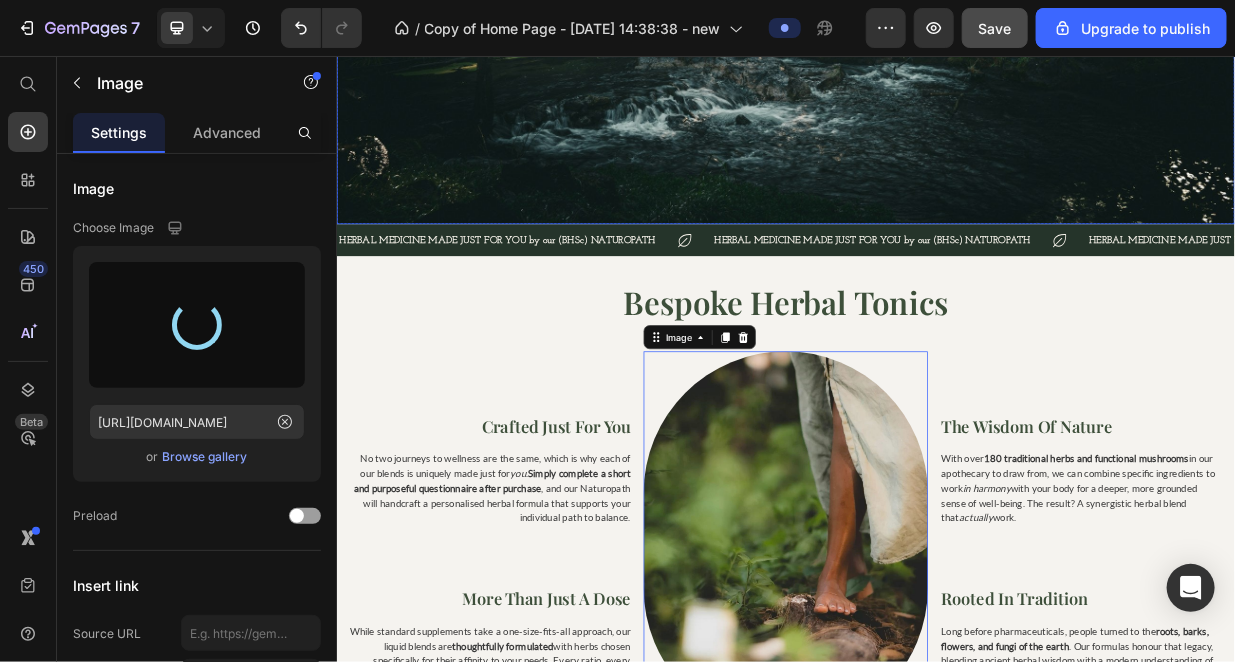 scroll, scrollTop: 666, scrollLeft: 0, axis: vertical 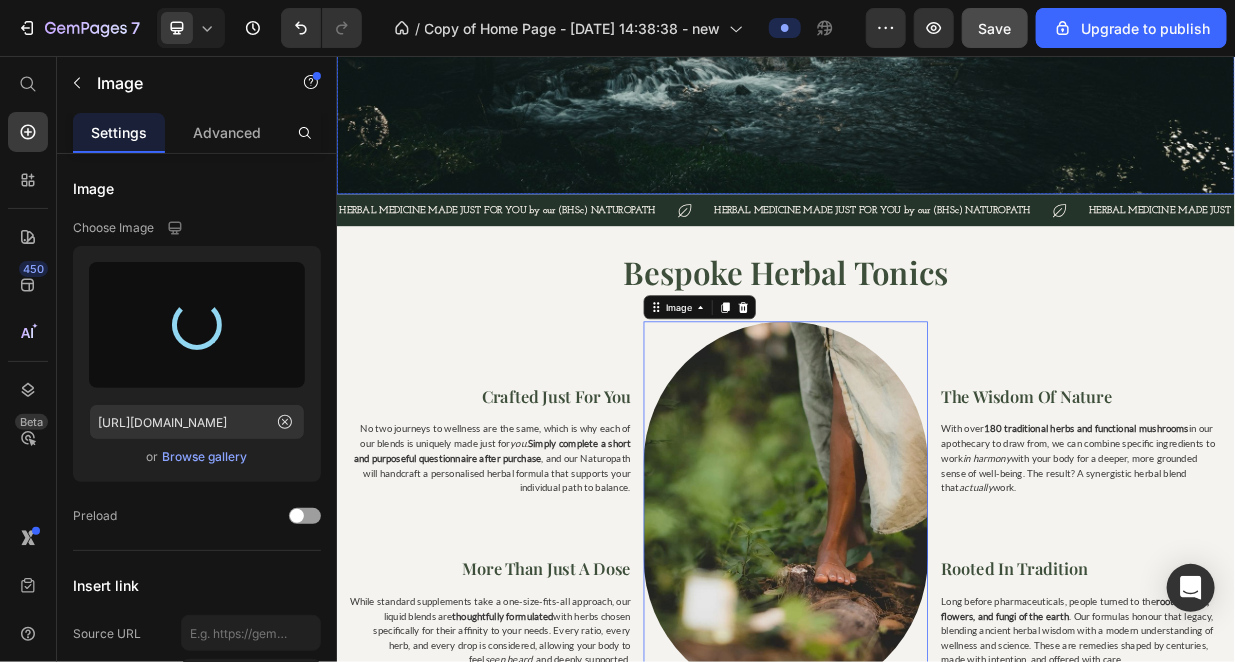 type on "https://cdn.shopify.com/s/files/1/0727/9345/6865/files/gempages_539542559362384801-c4fd0047-4633-41da-9238-1c559ef6fd6e.jpg" 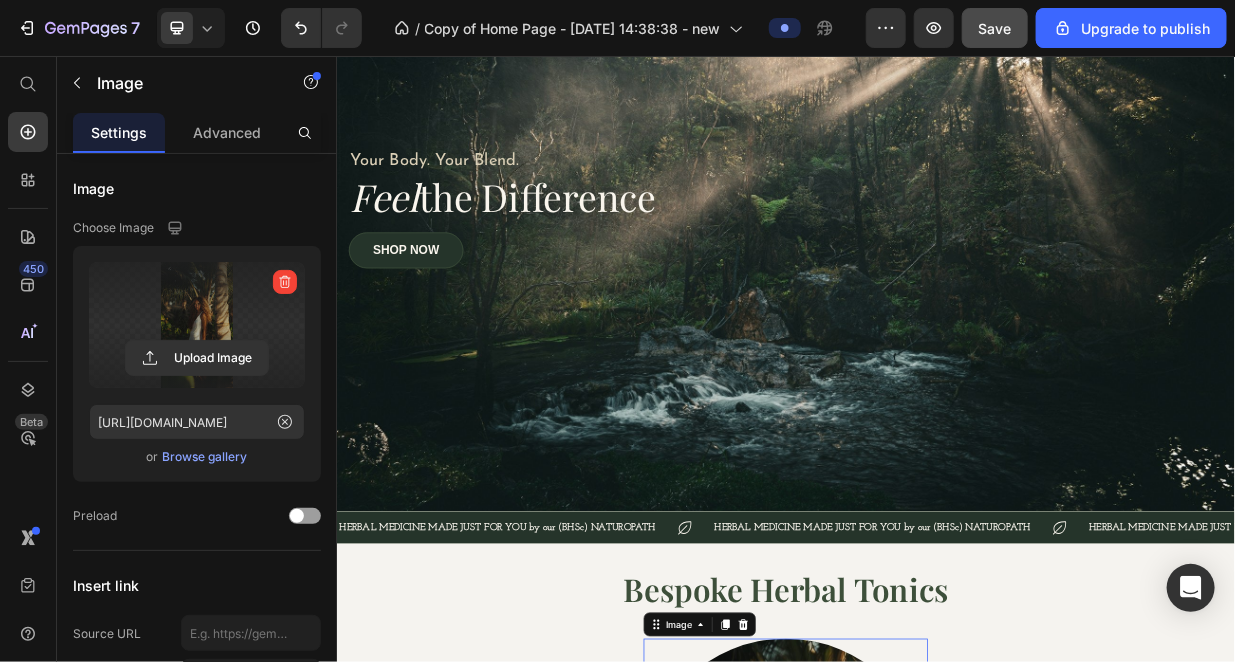 scroll, scrollTop: 666, scrollLeft: 0, axis: vertical 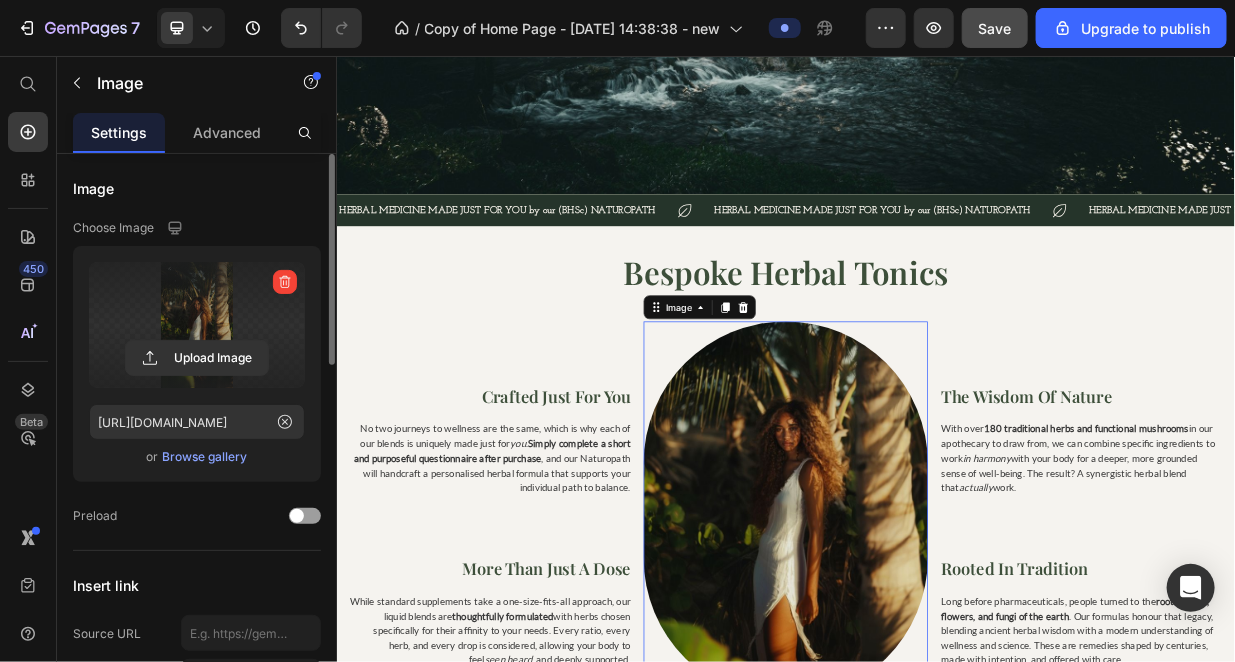 click on "Browse gallery" at bounding box center [205, 457] 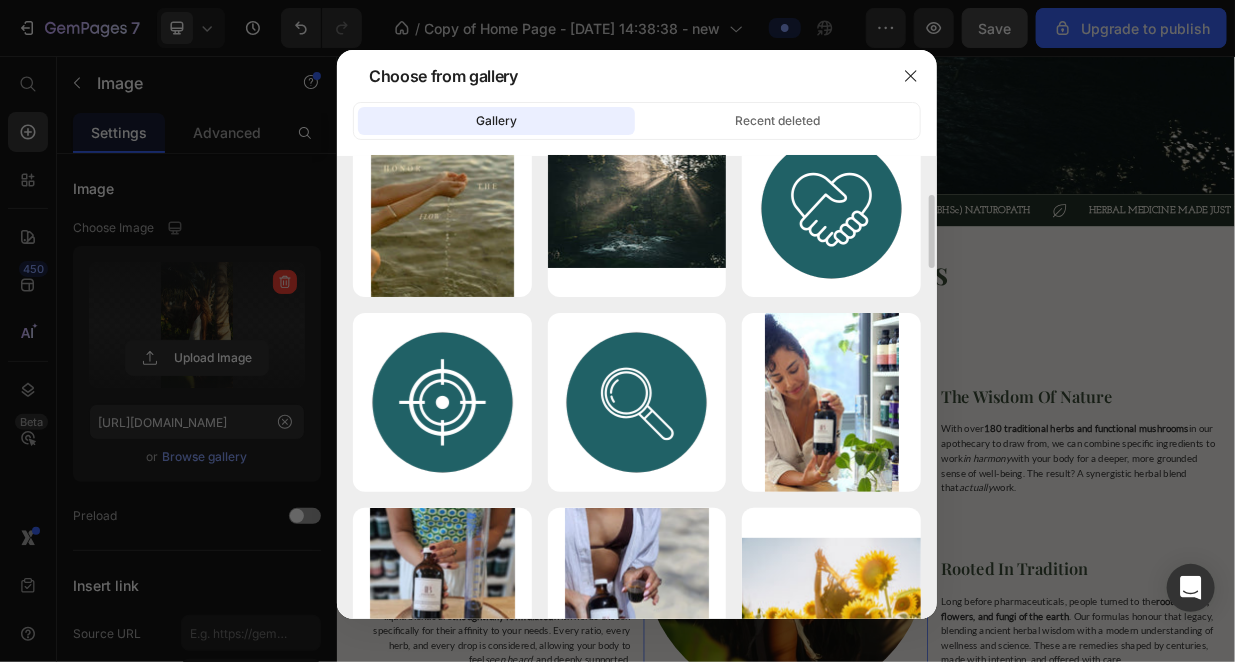 scroll, scrollTop: 0, scrollLeft: 0, axis: both 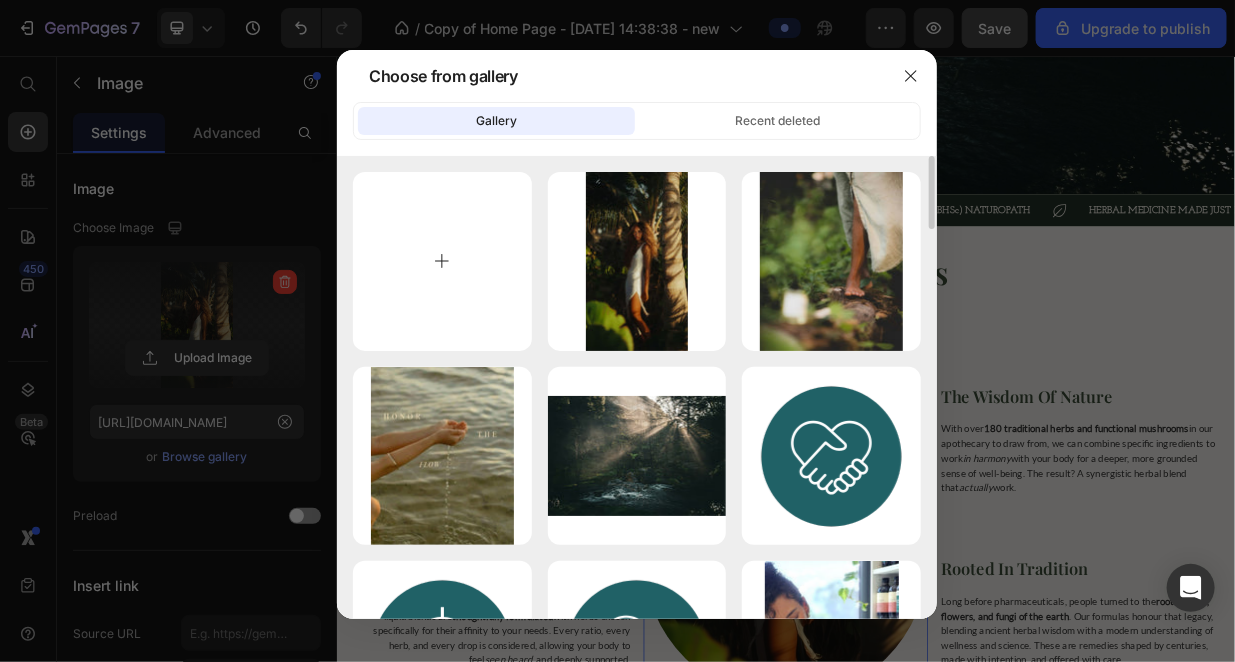 click at bounding box center (442, 261) 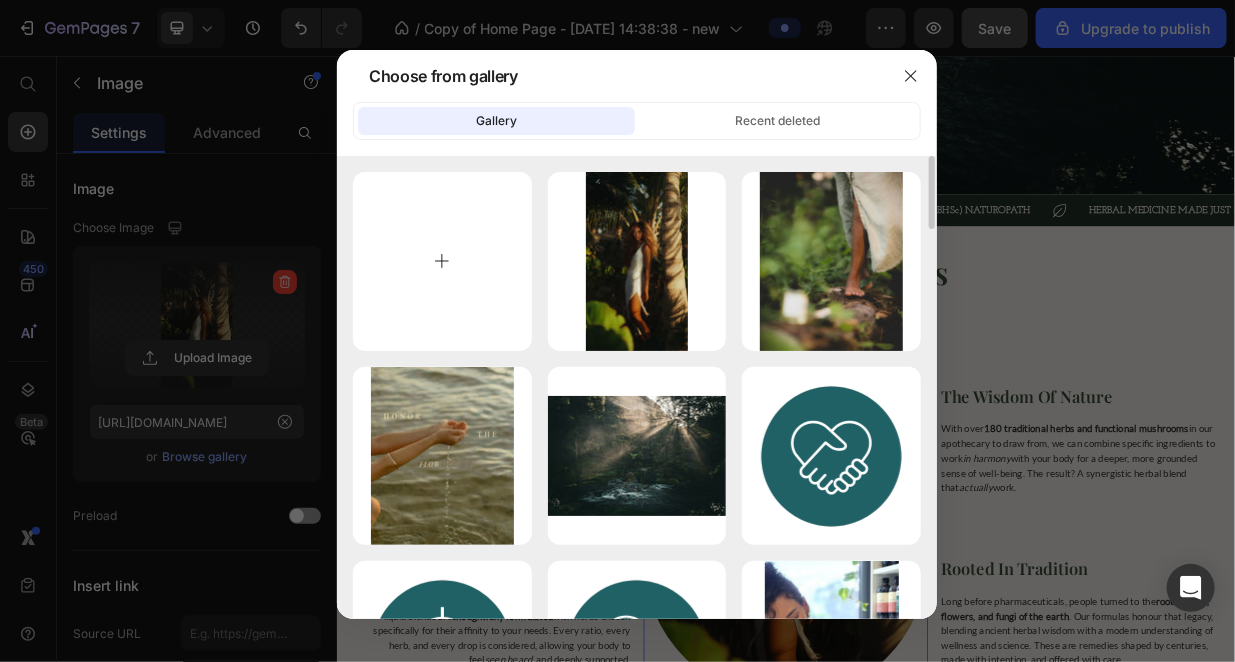 type on "C:\fakepath\fbd888e684bdca1f3b0b3cd1c6d98c21.jpg" 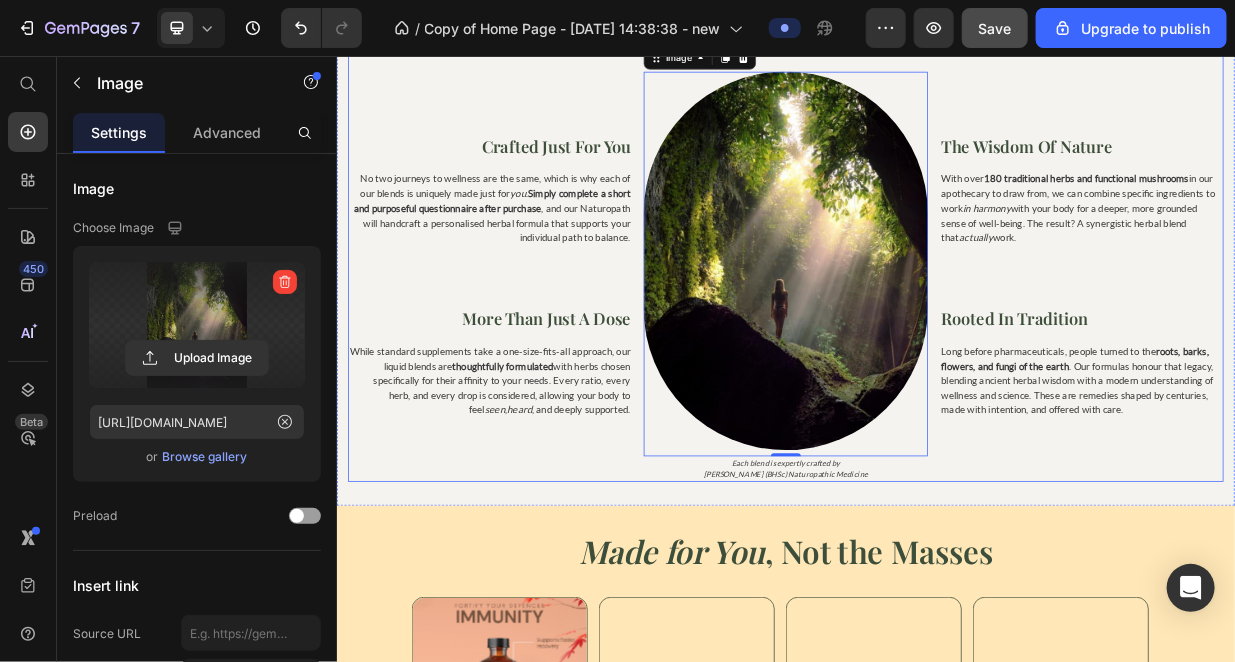 scroll, scrollTop: 833, scrollLeft: 0, axis: vertical 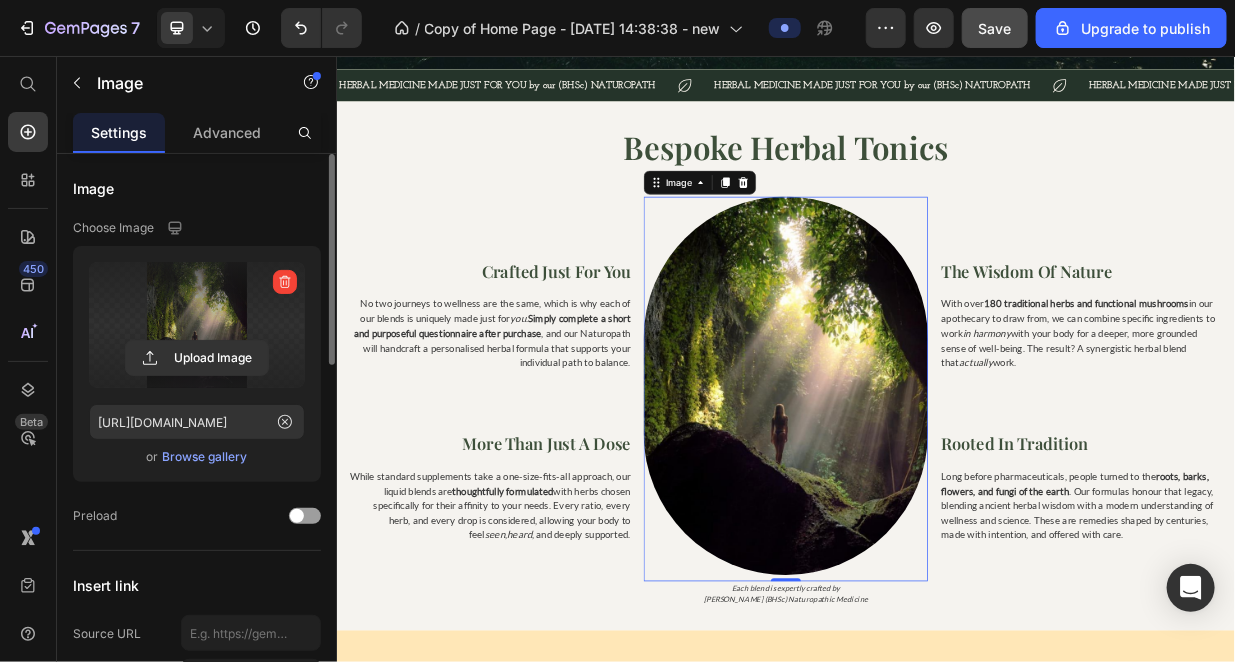 click on "Browse gallery" at bounding box center (205, 457) 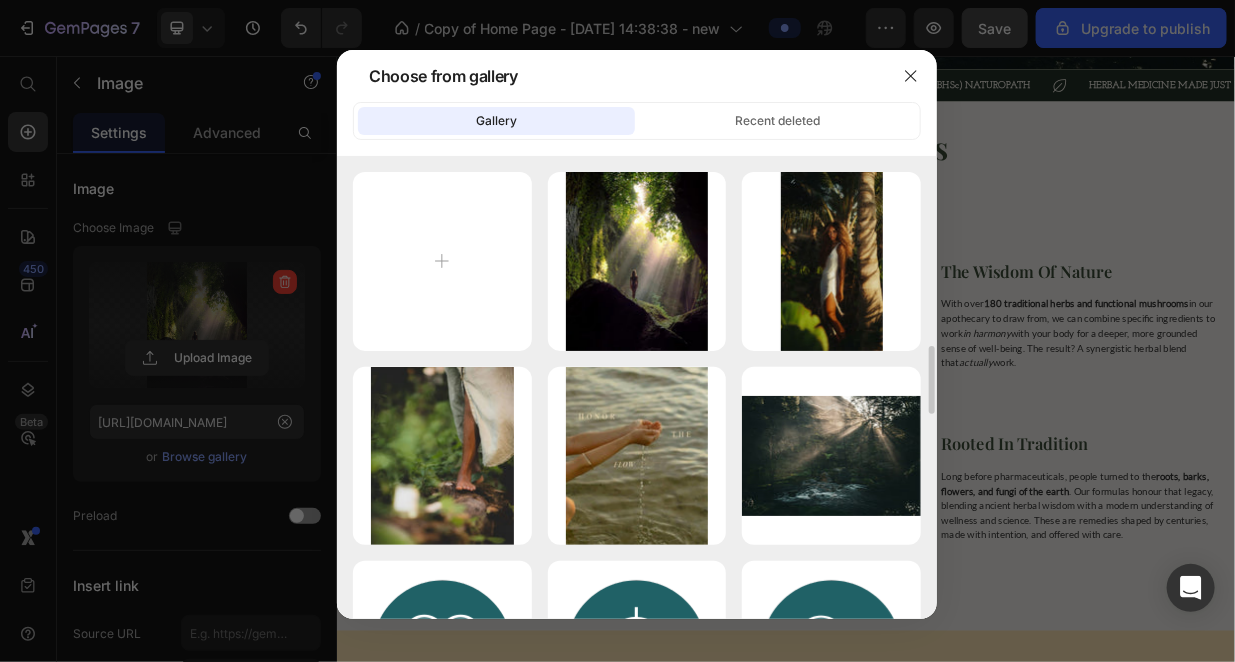 scroll, scrollTop: 166, scrollLeft: 0, axis: vertical 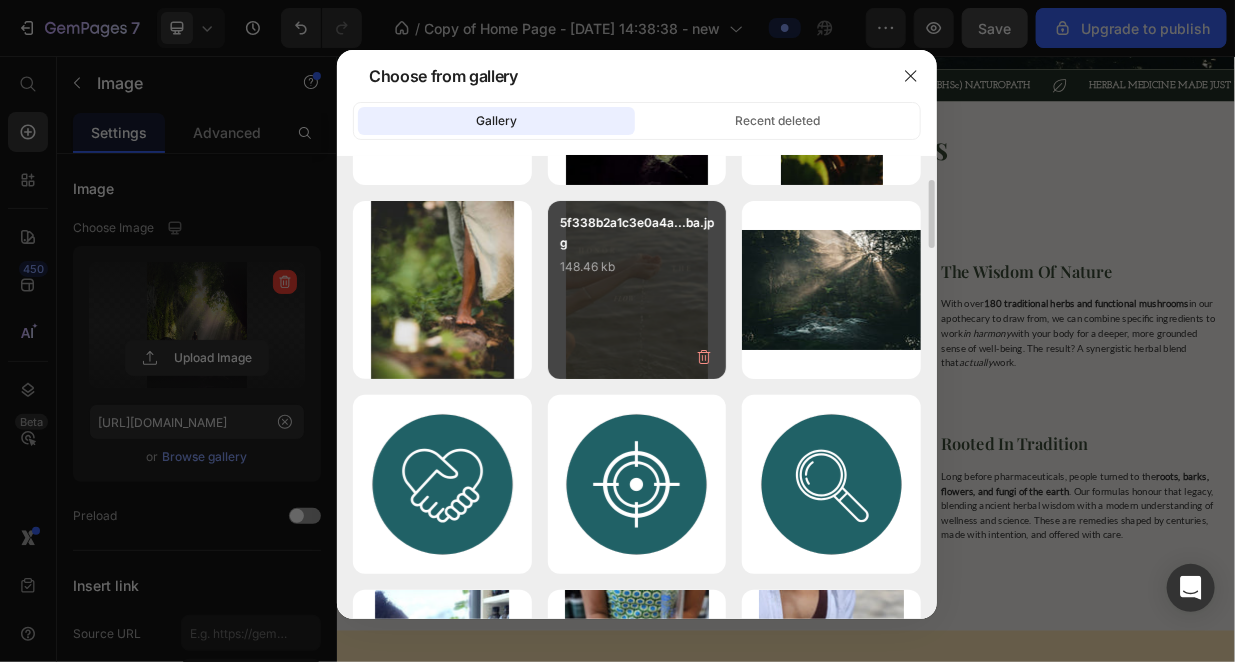 click on "148.46 kb" at bounding box center [637, 267] 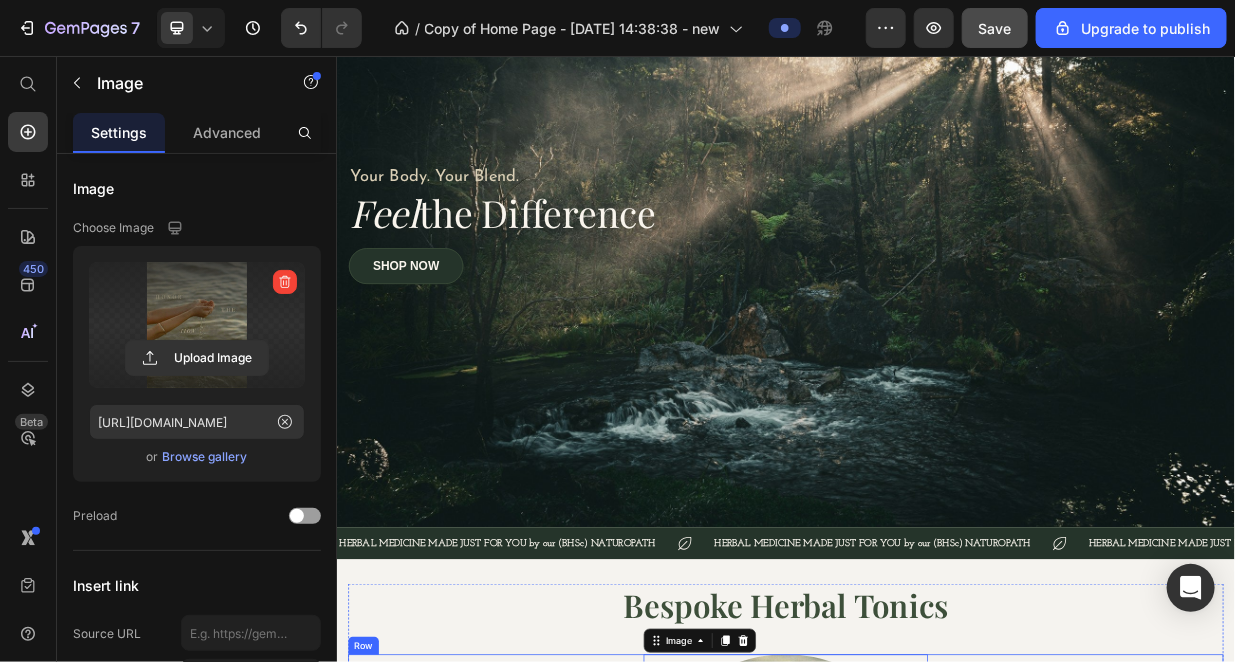 scroll, scrollTop: 833, scrollLeft: 0, axis: vertical 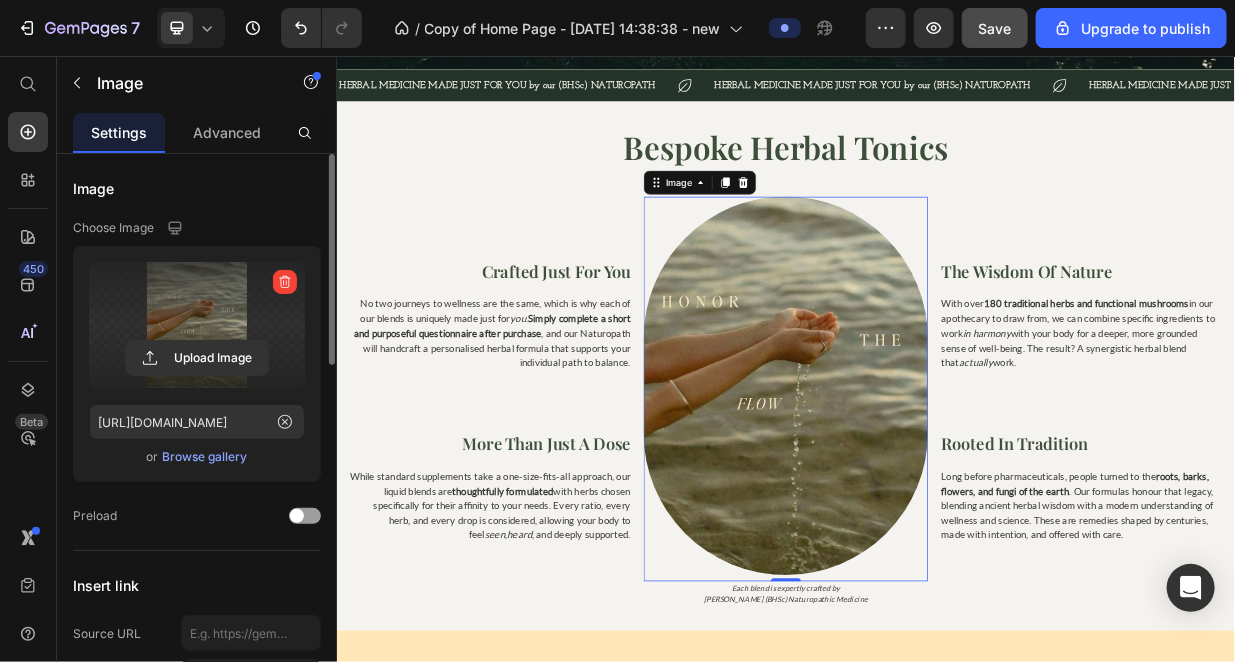 click on "Browse gallery" at bounding box center [205, 457] 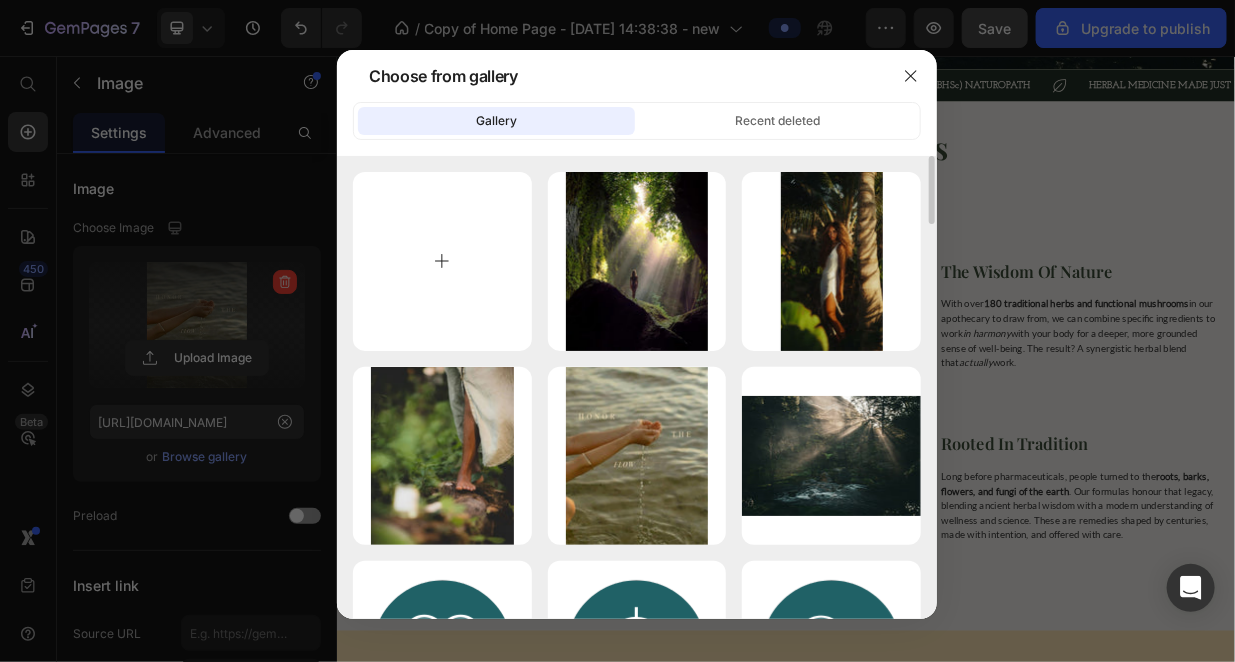 click at bounding box center (442, 261) 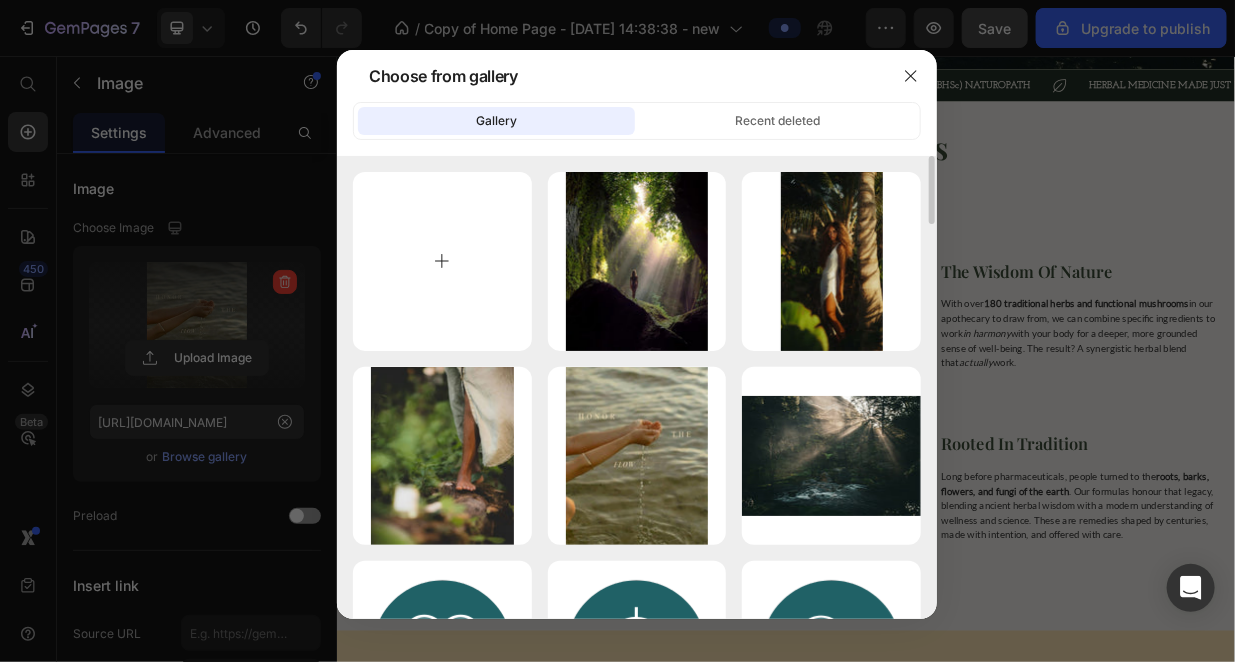 type on "C:\fakepath\4ee10403323f9d2ac0d951def7e081c0 (1).jpg" 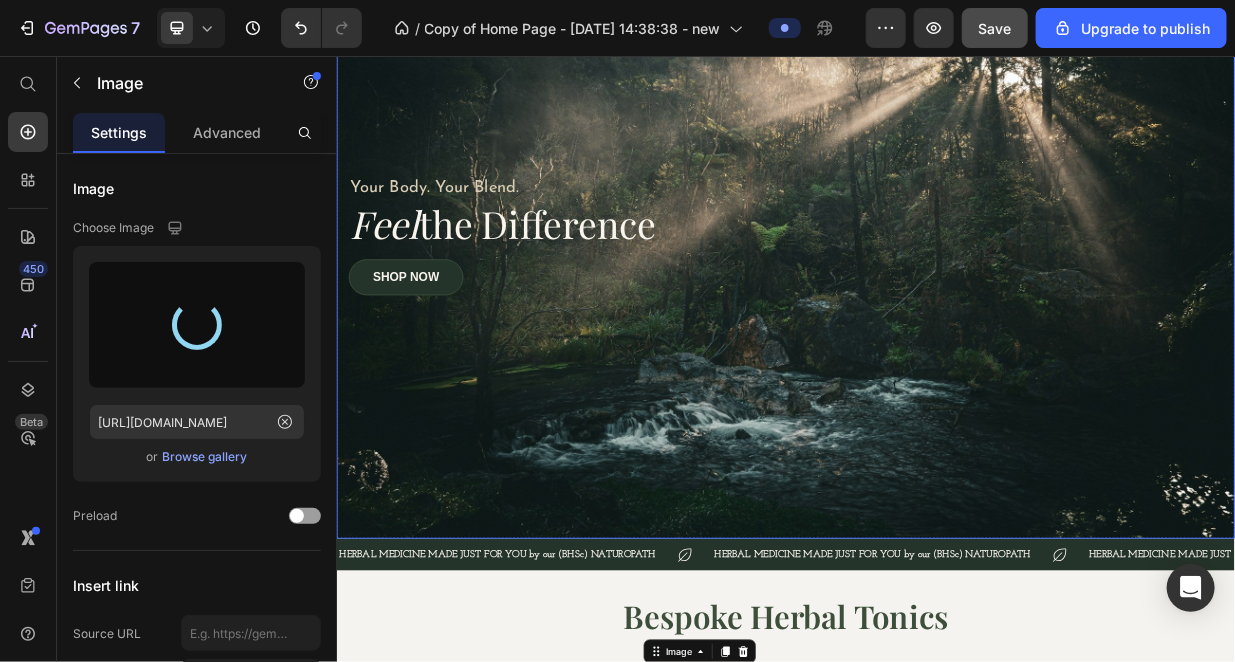 scroll, scrollTop: 666, scrollLeft: 0, axis: vertical 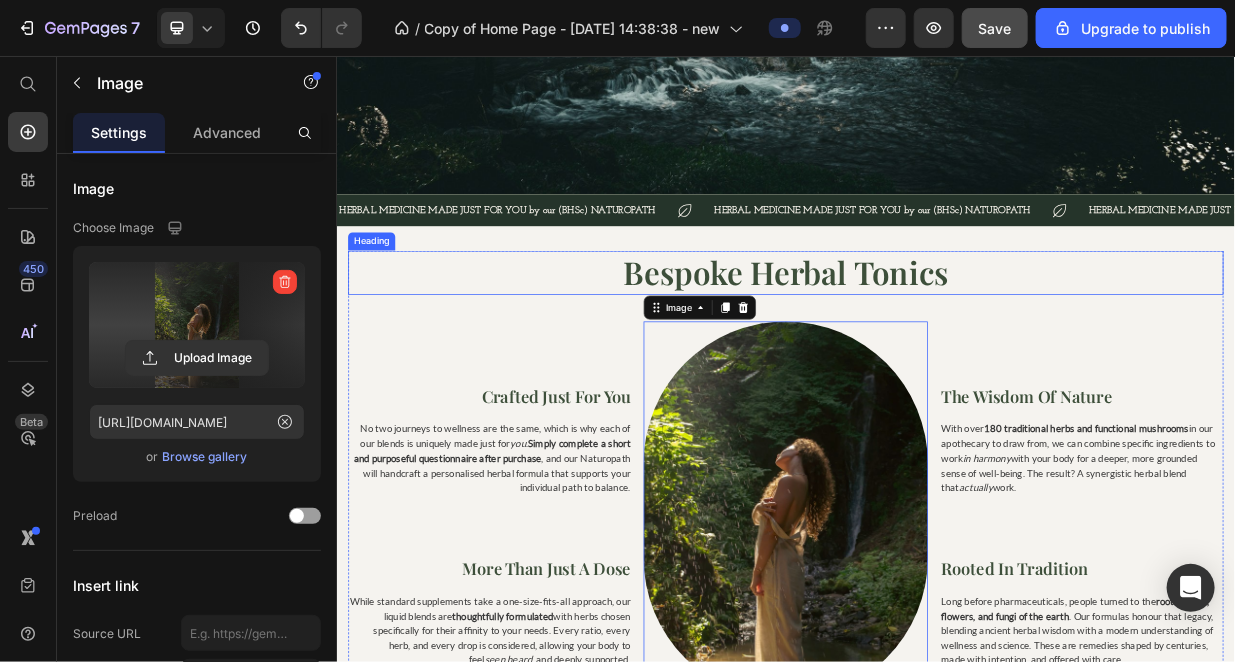 type on "https://cdn.shopify.com/s/files/1/0727/9345/6865/files/gempages_539542559362384801-7b204612-1e59-41f8-9b11-631ae8c5d8bb.jpg" 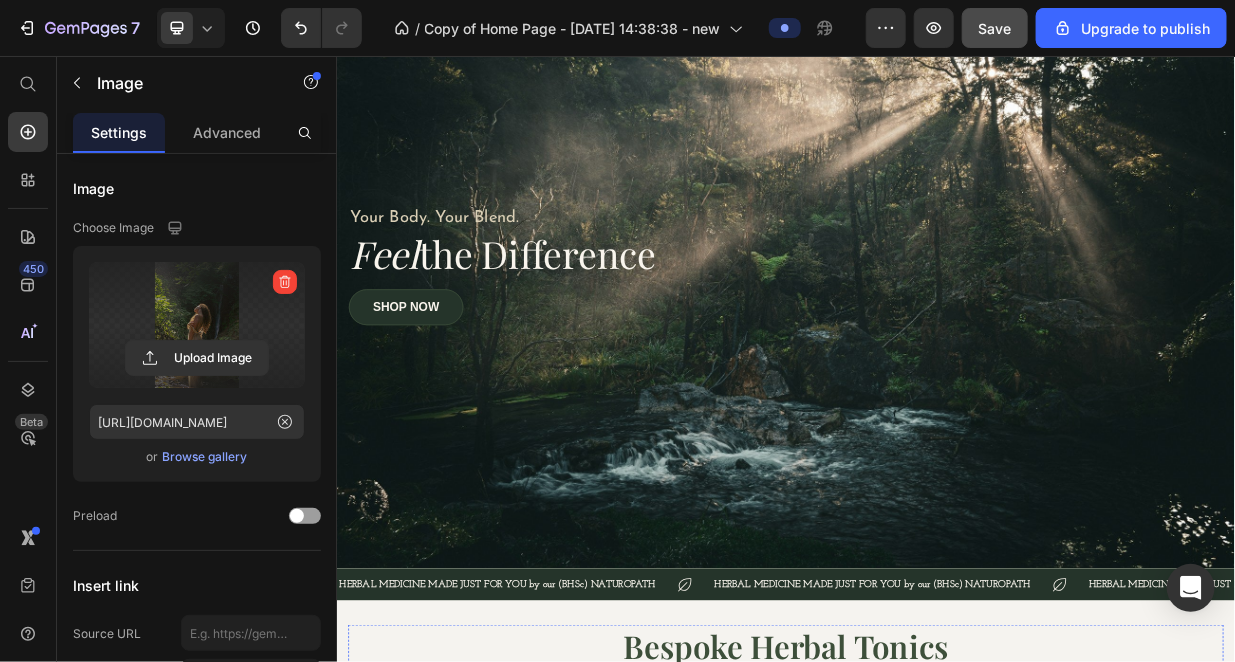 scroll, scrollTop: 0, scrollLeft: 0, axis: both 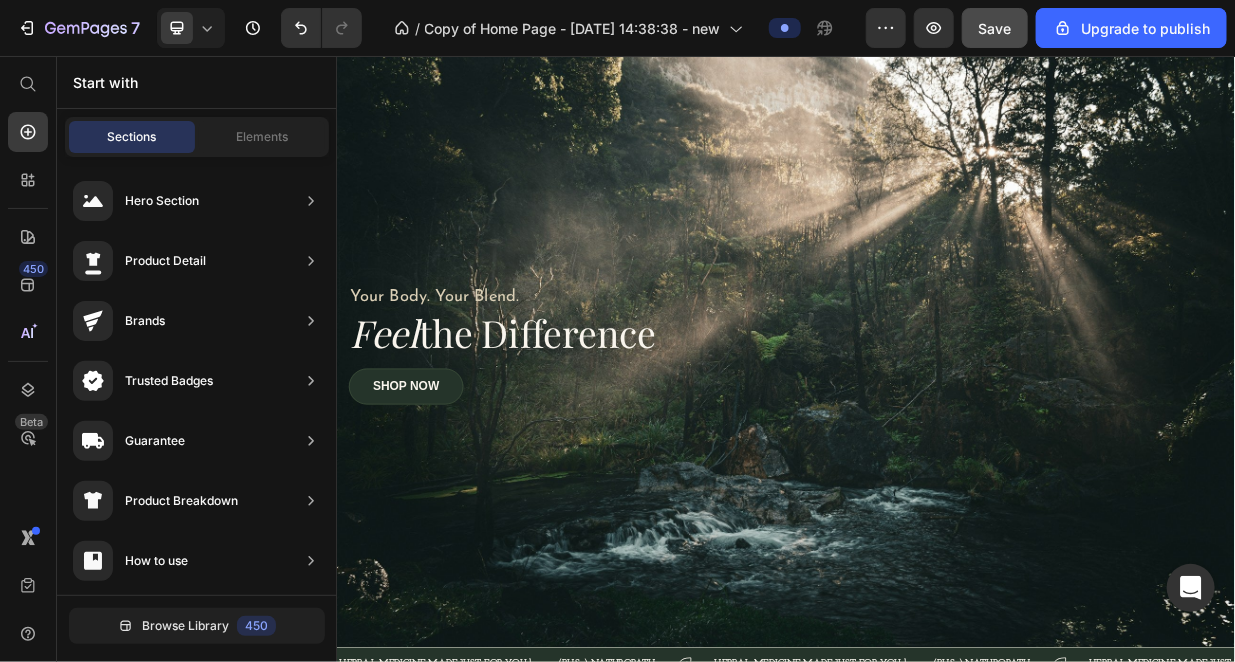 click at bounding box center (935, 1274) 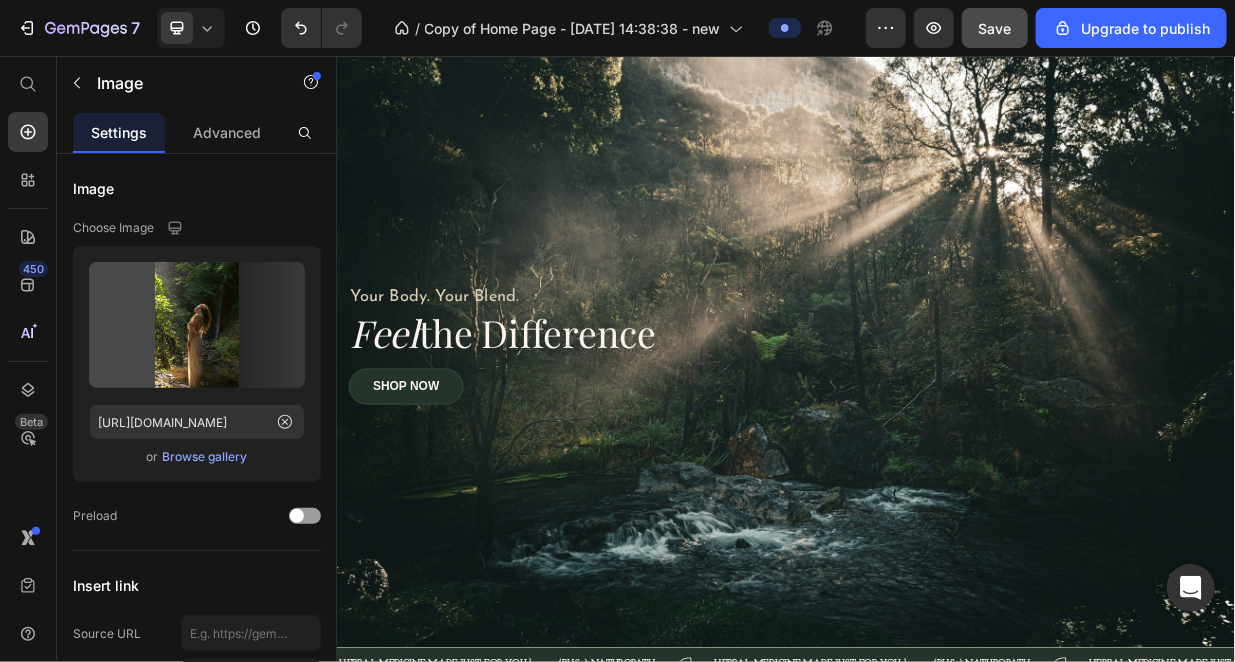 scroll, scrollTop: 726, scrollLeft: 0, axis: vertical 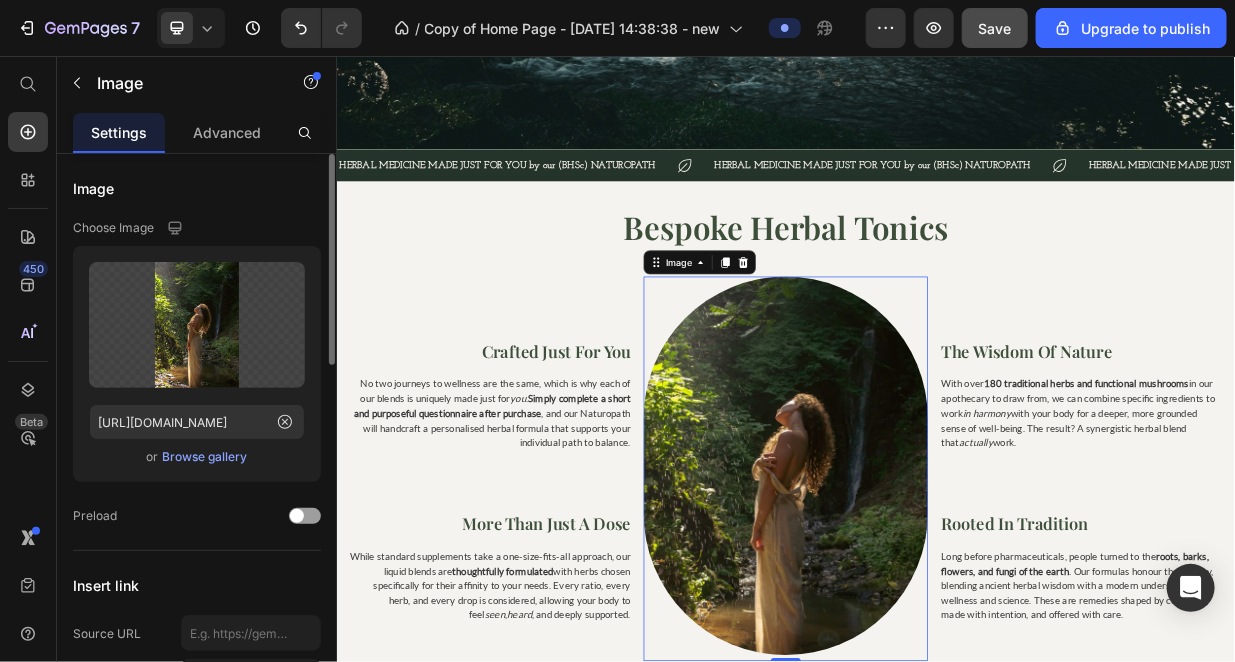 click on "Browse gallery" at bounding box center (205, 457) 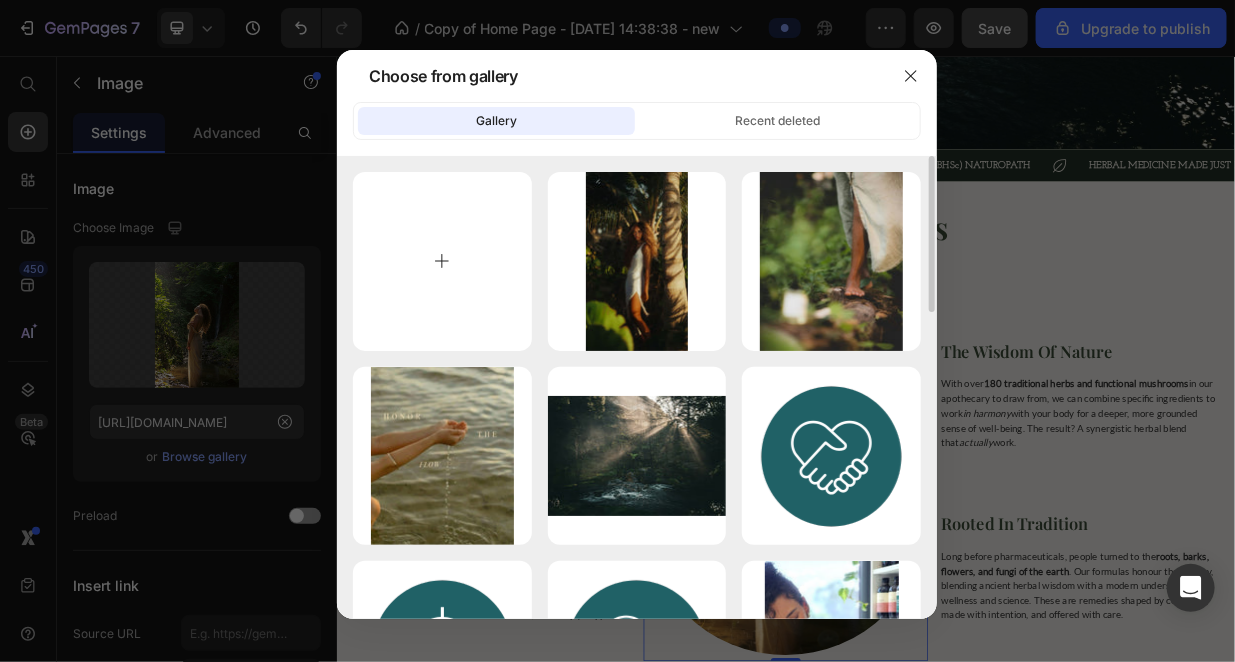 click at bounding box center [442, 261] 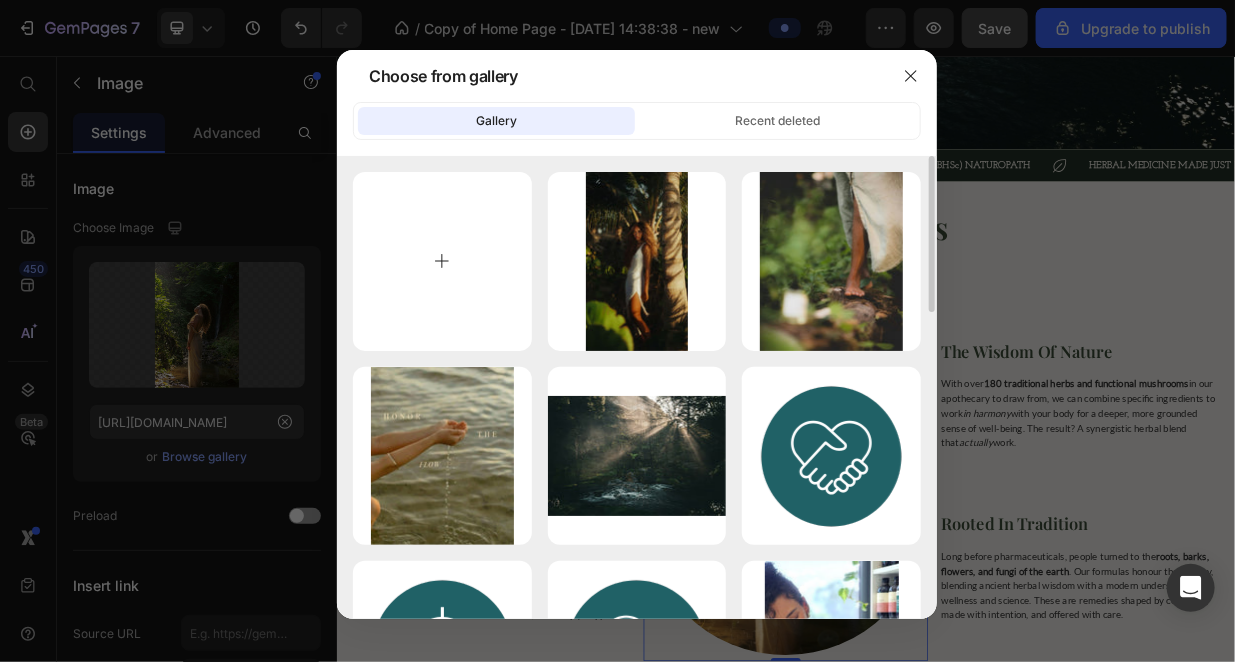 type on "C:\fakepath\9173a5563021ccb3fdb32280eb230852.jpg" 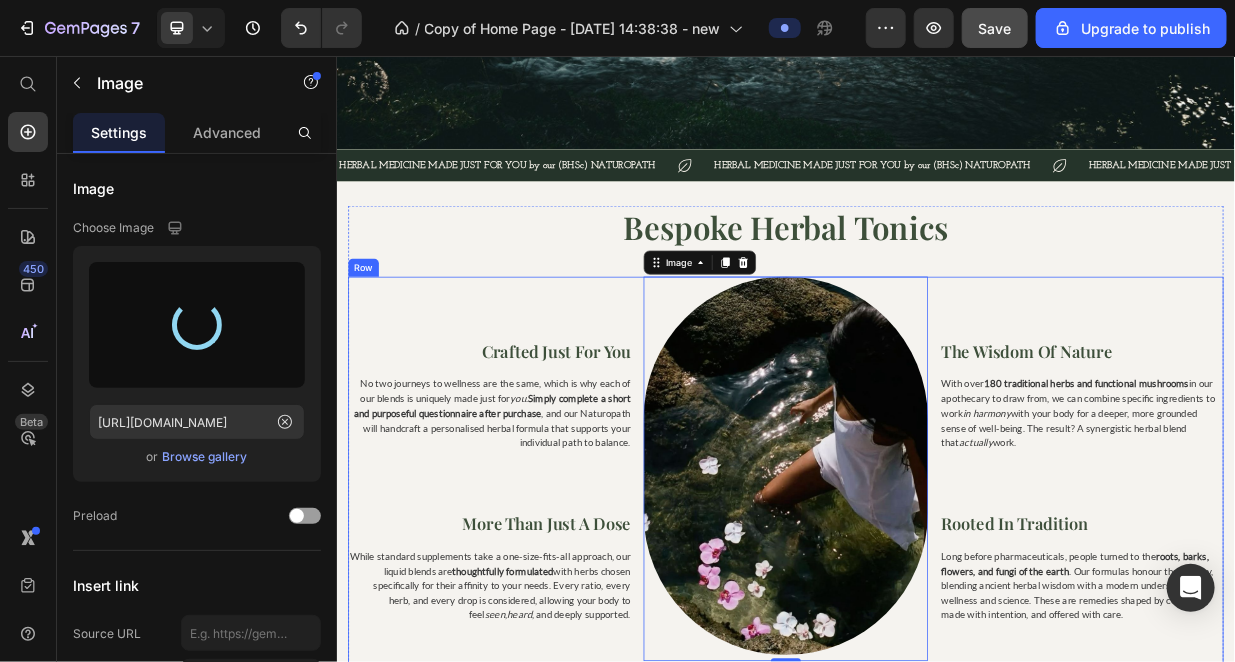 type on "[URL][DOMAIN_NAME]" 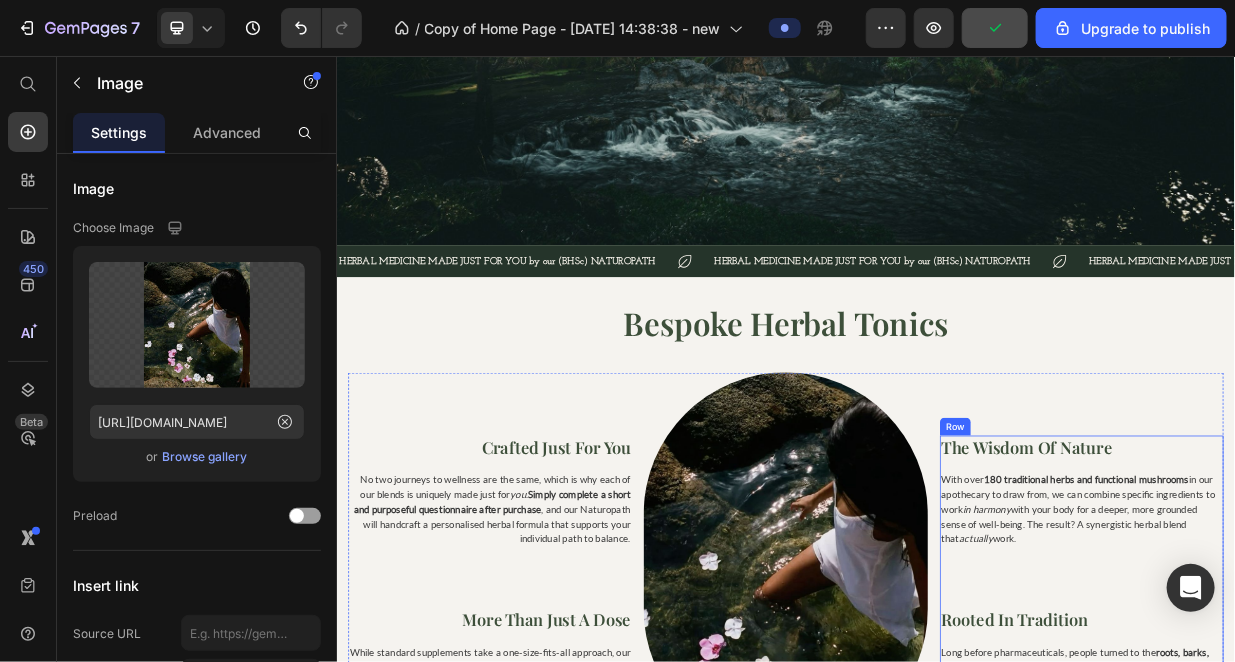 scroll, scrollTop: 666, scrollLeft: 0, axis: vertical 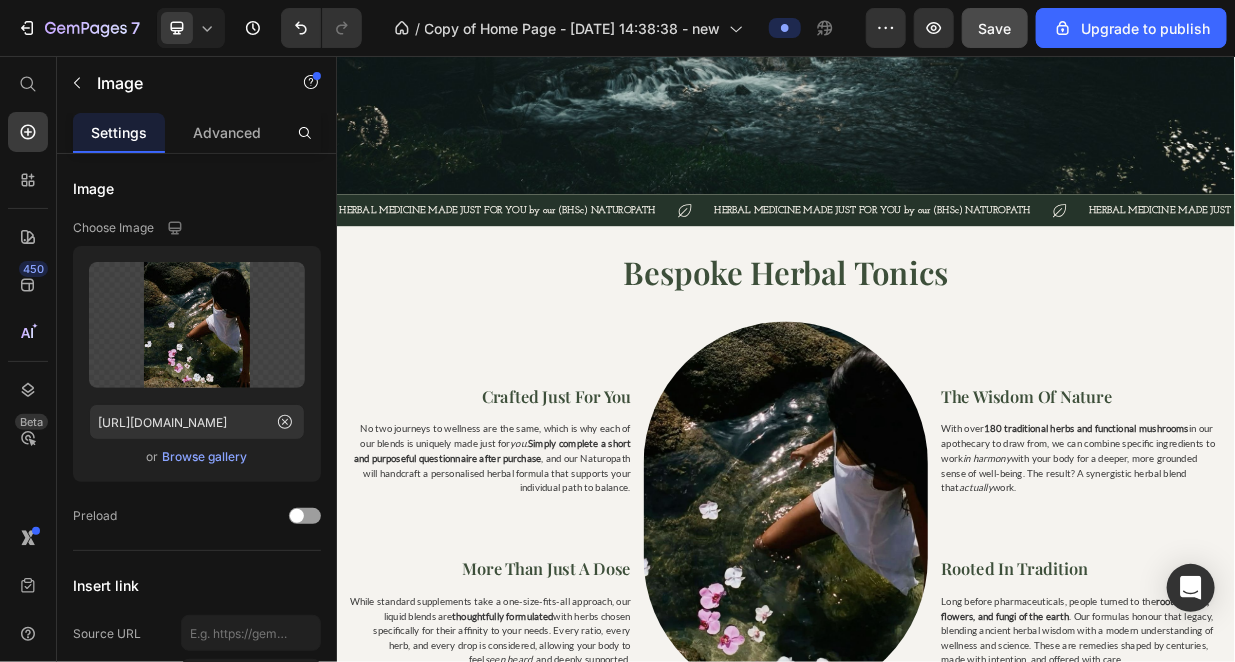 click at bounding box center (935, 668) 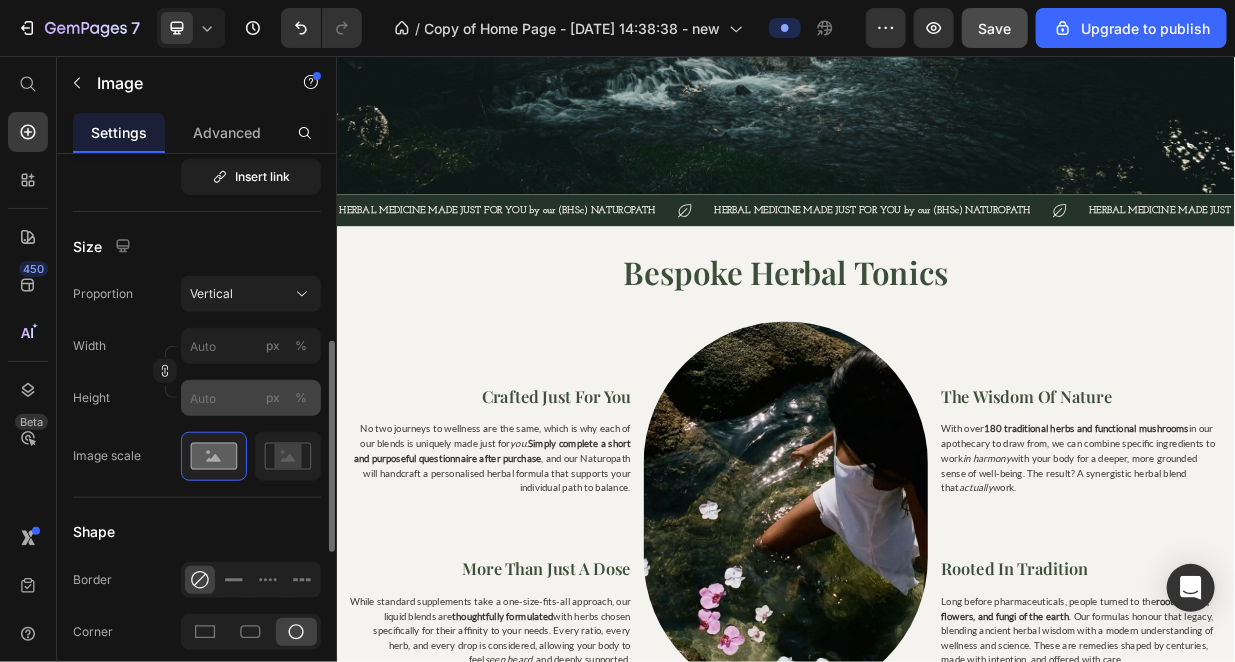 scroll, scrollTop: 834, scrollLeft: 0, axis: vertical 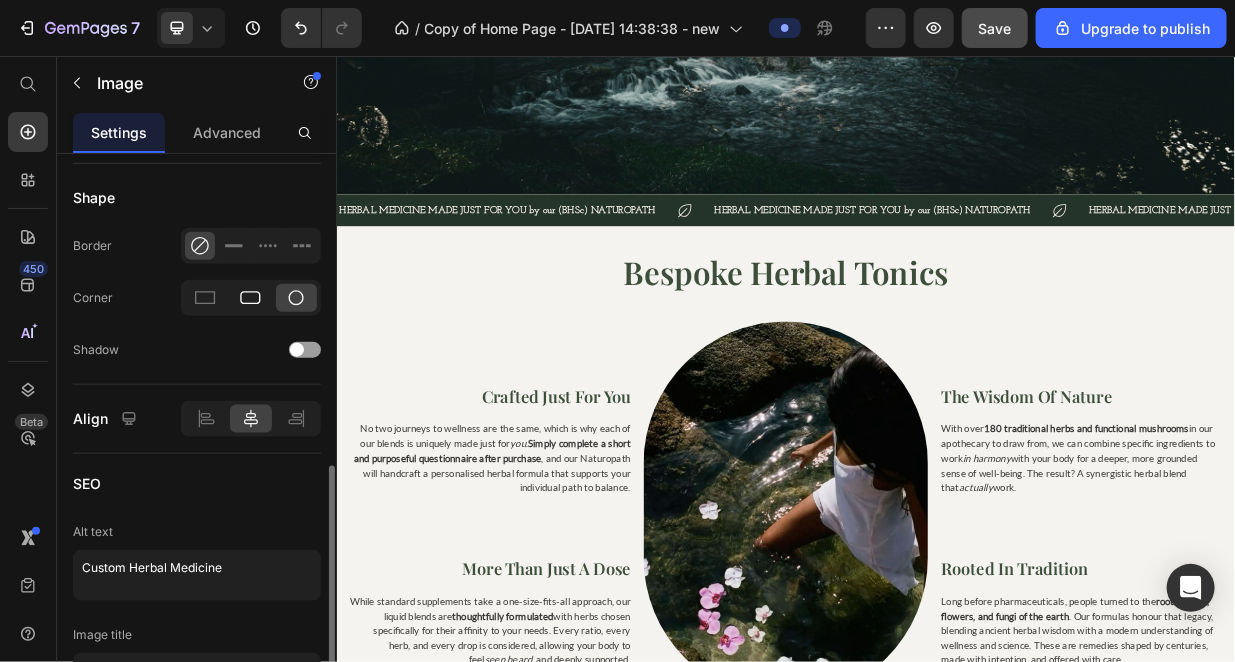 click 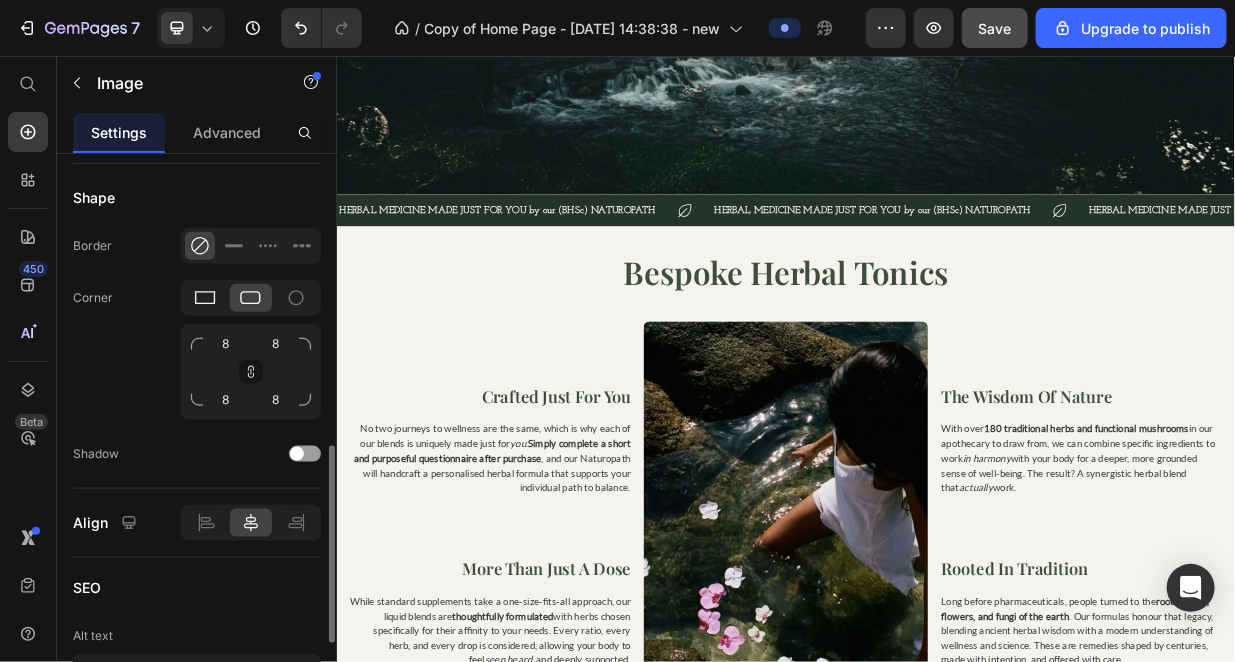 click 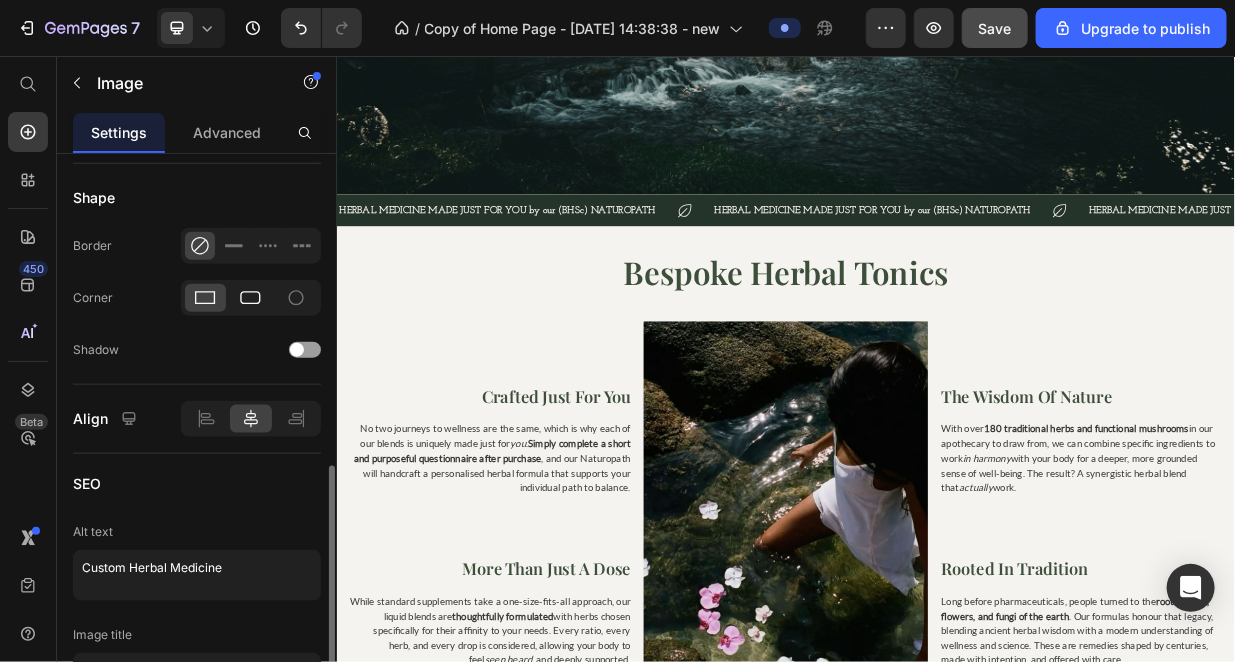click 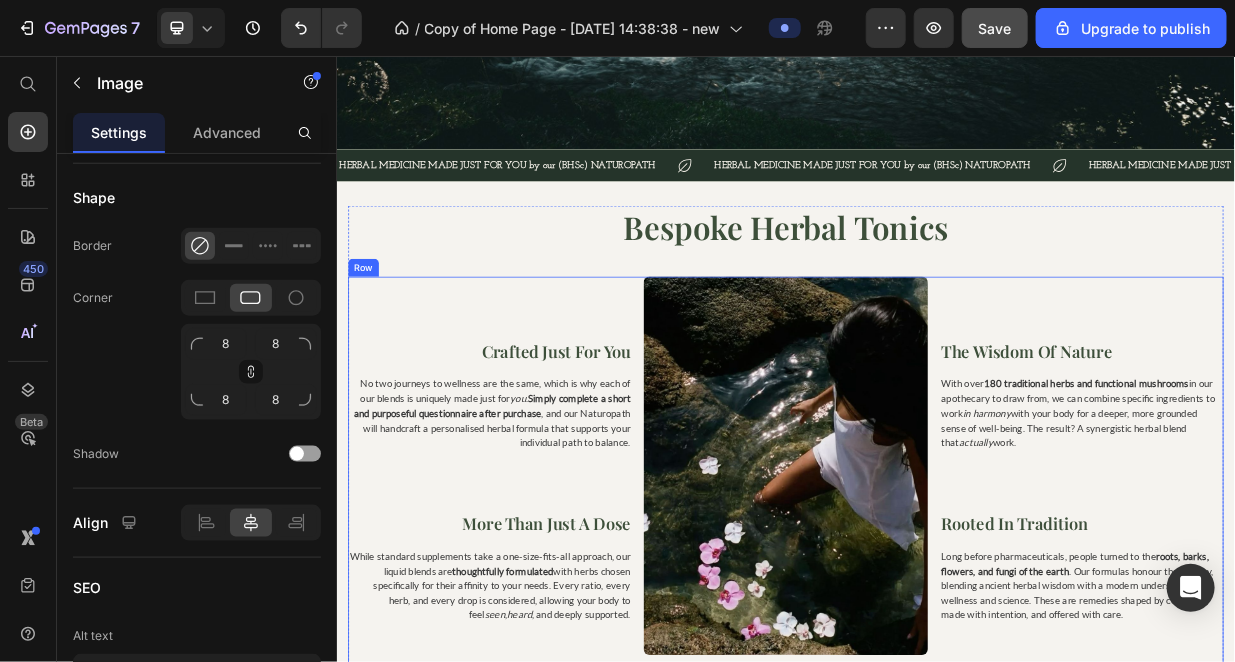 scroll, scrollTop: 833, scrollLeft: 0, axis: vertical 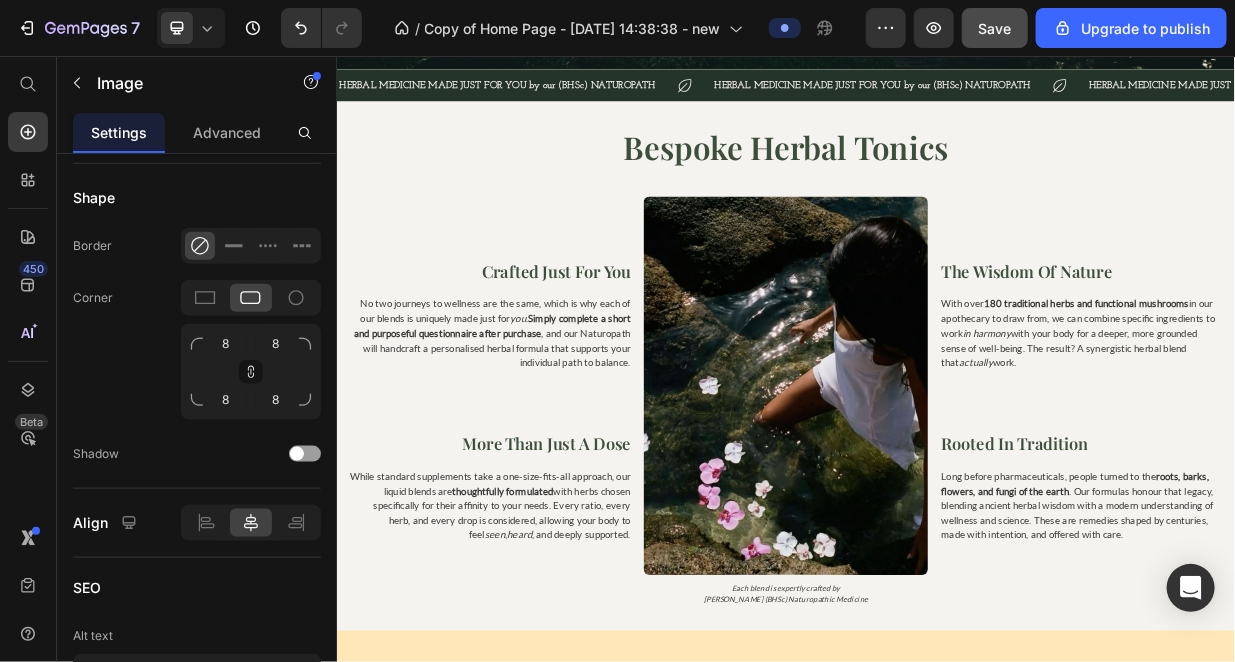 click at bounding box center (935, 501) 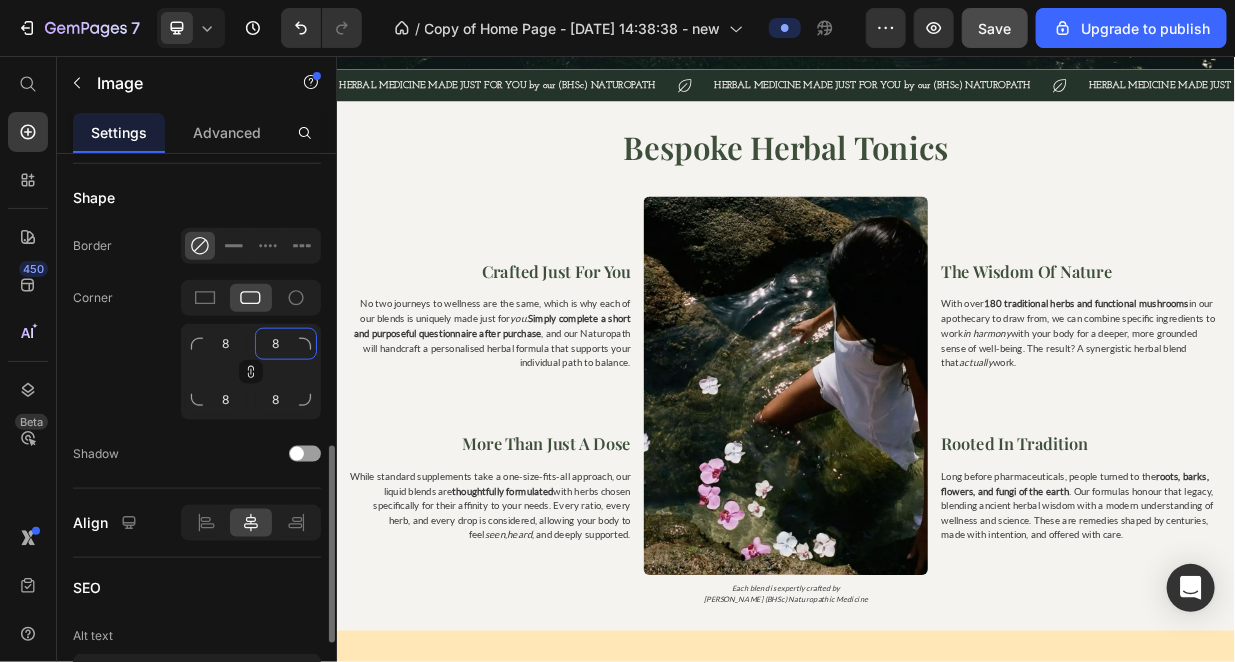 click on "8" 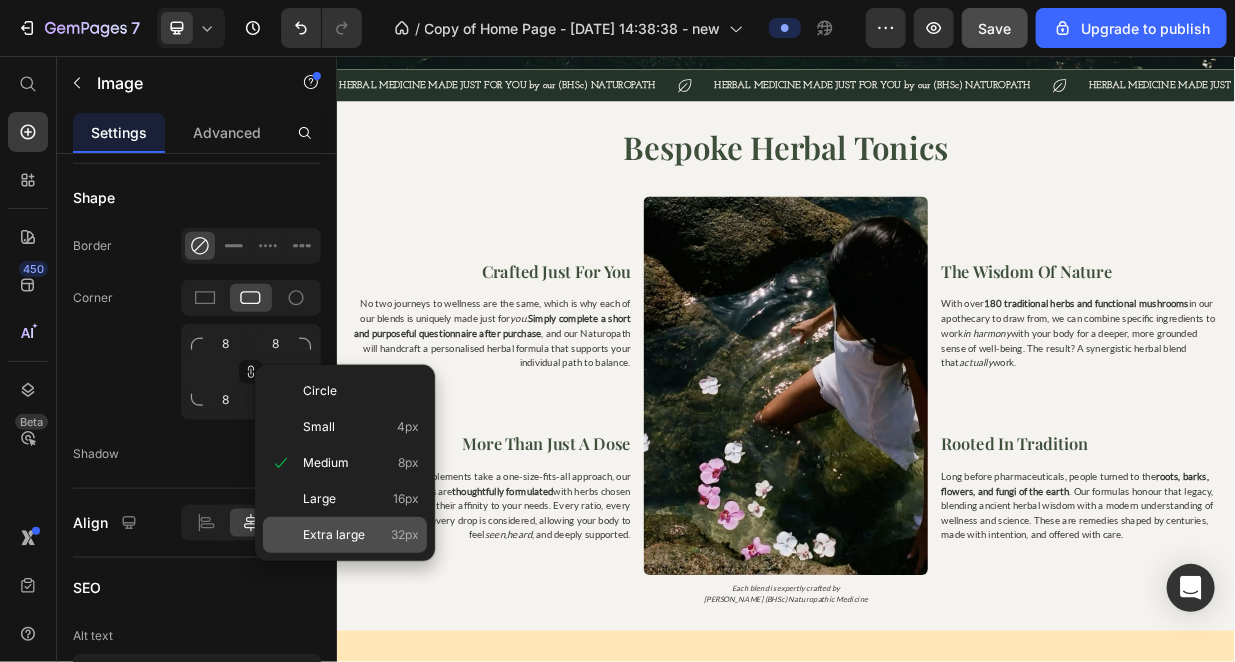 click on "Extra large" at bounding box center [334, 535] 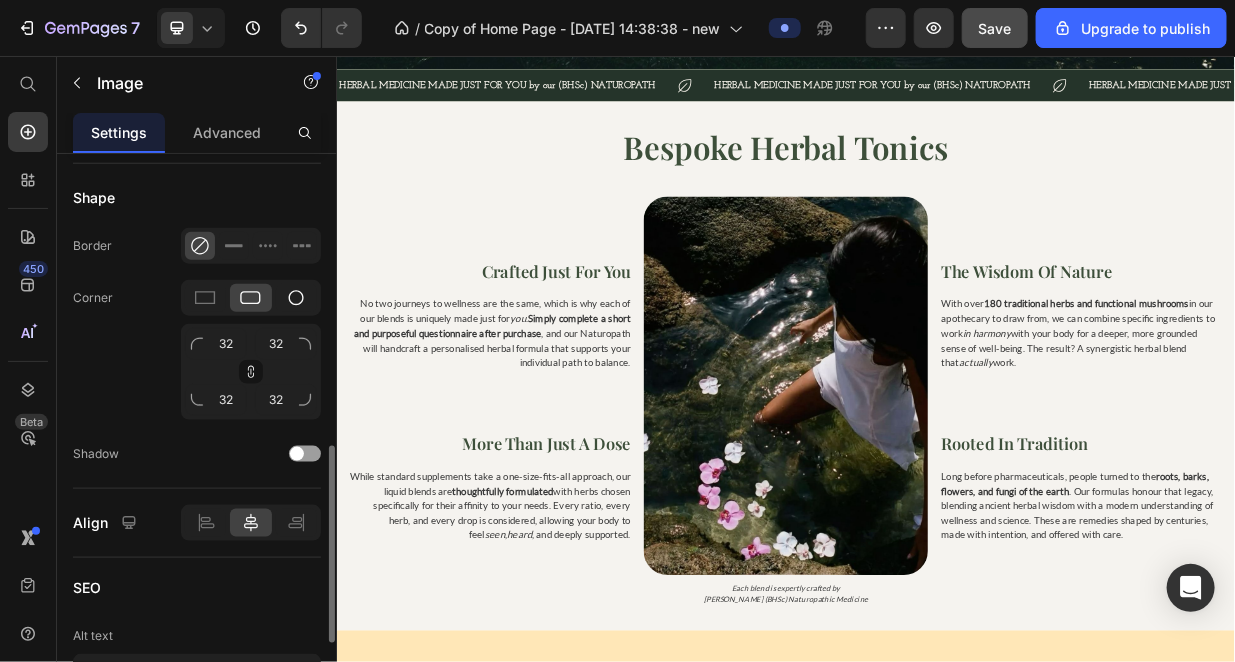 click 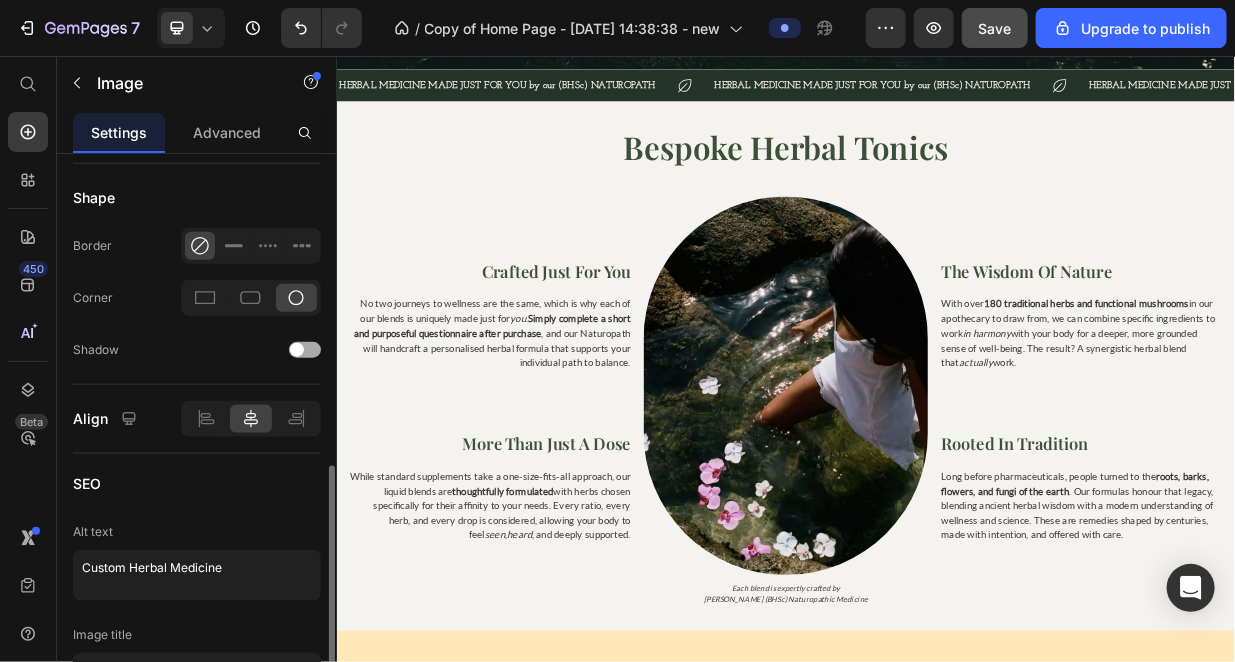 click at bounding box center [297, 350] 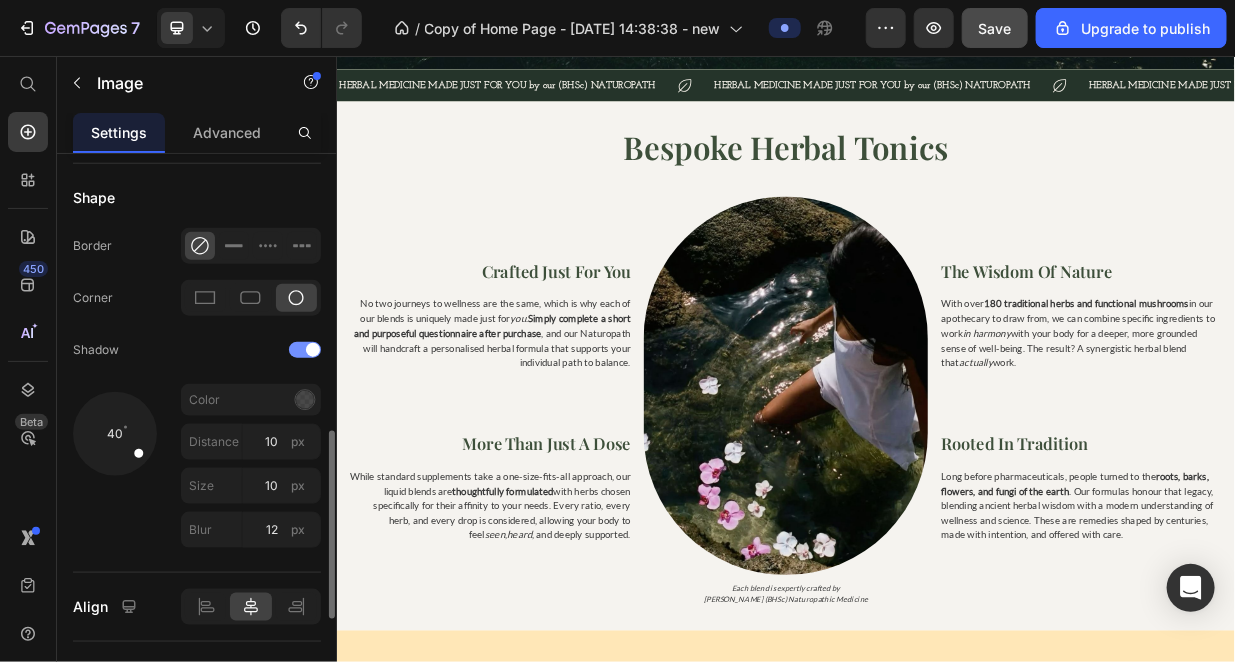 click at bounding box center (305, 350) 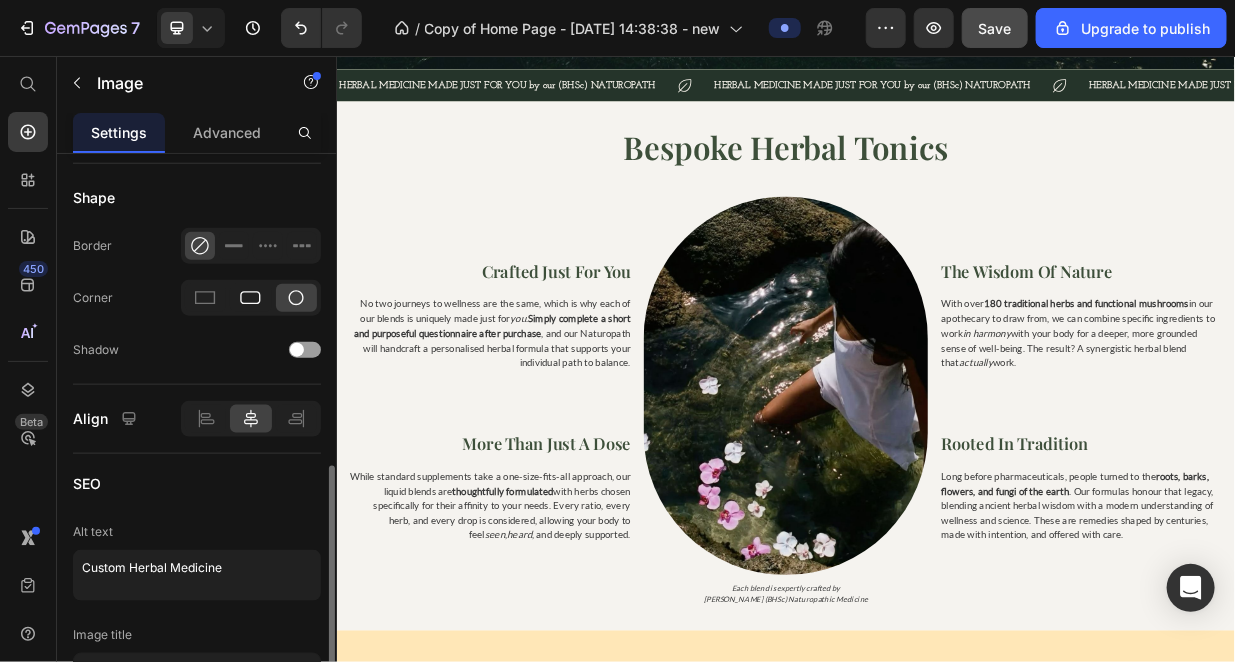 click 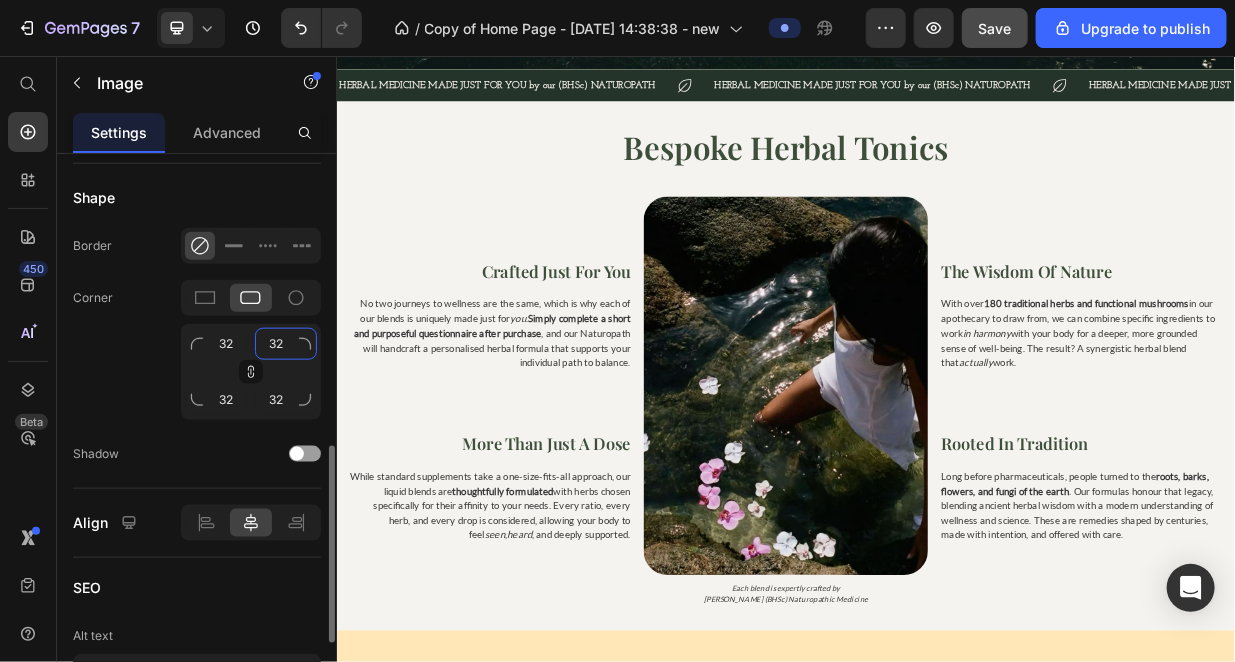 click on "32" 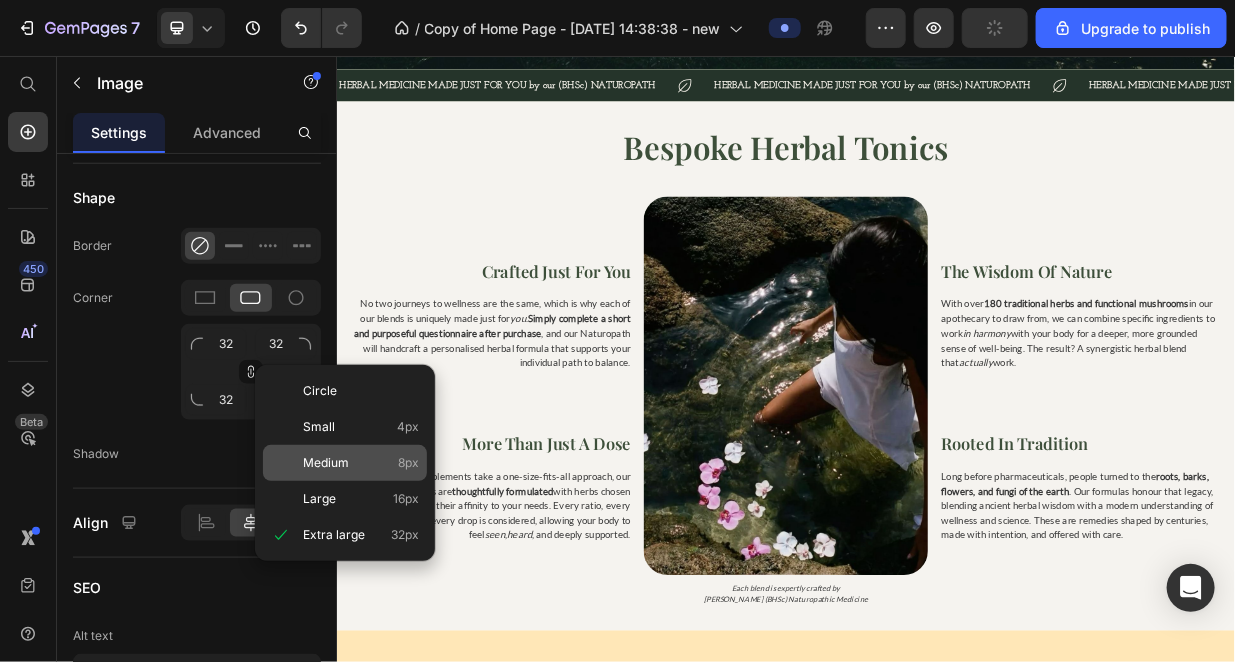 click on "Medium" at bounding box center [326, 463] 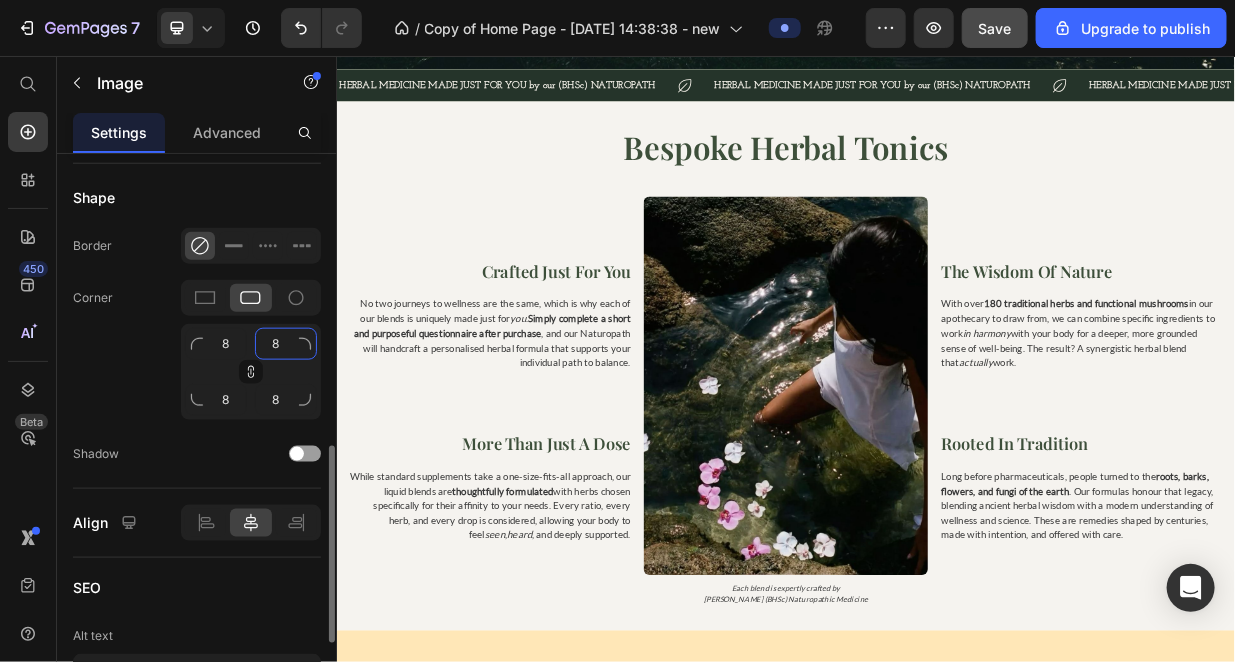 click on "8" 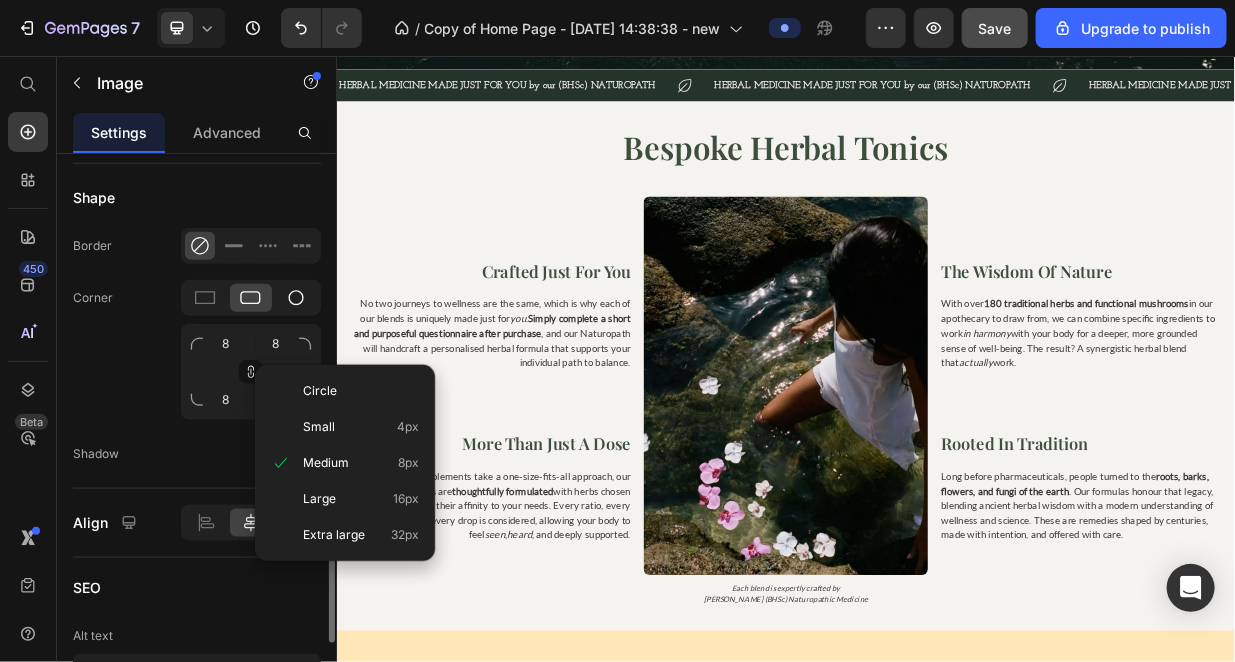 click 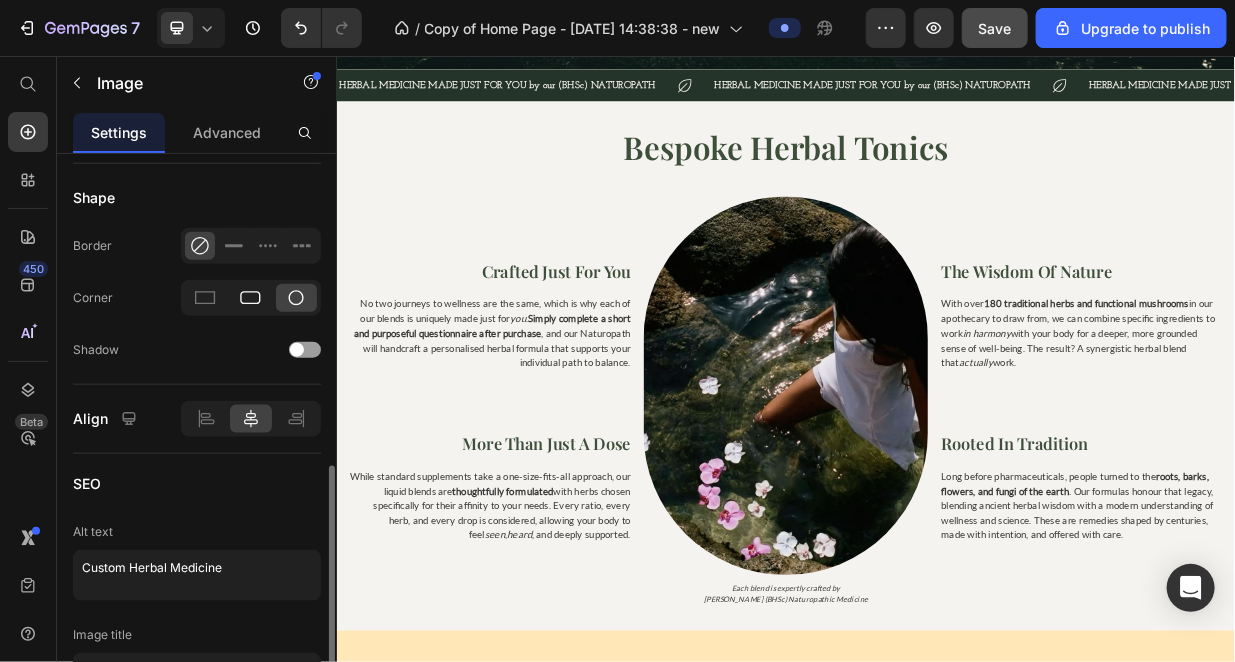 click 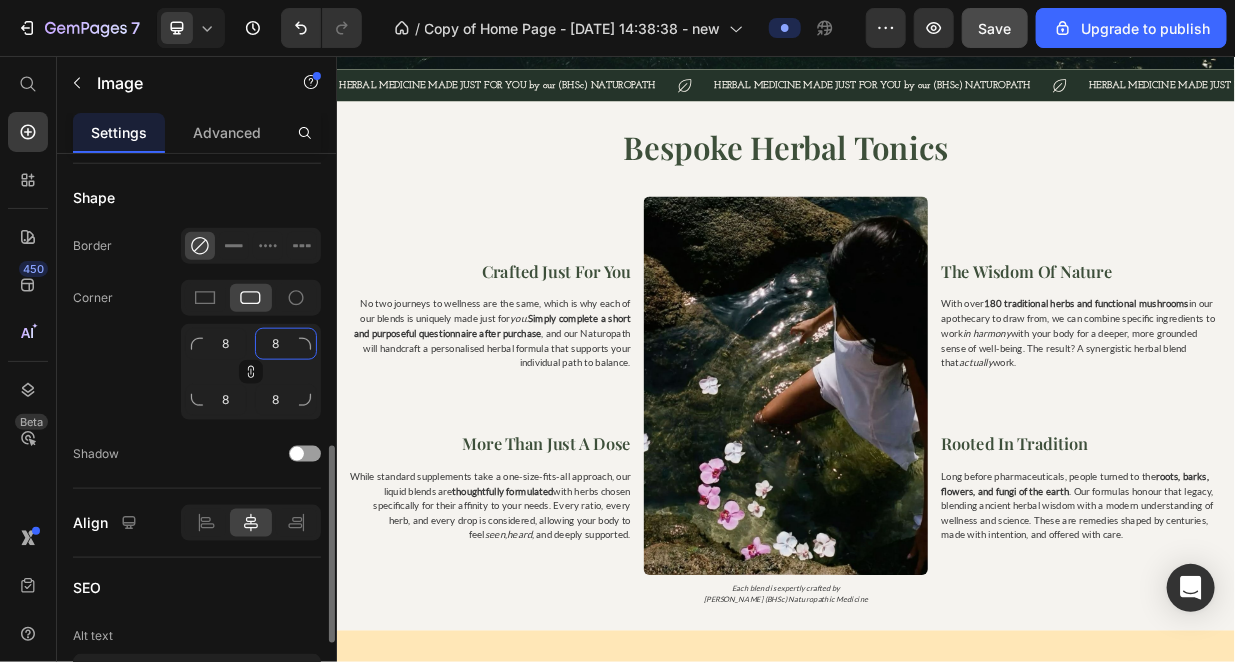 click on "8" 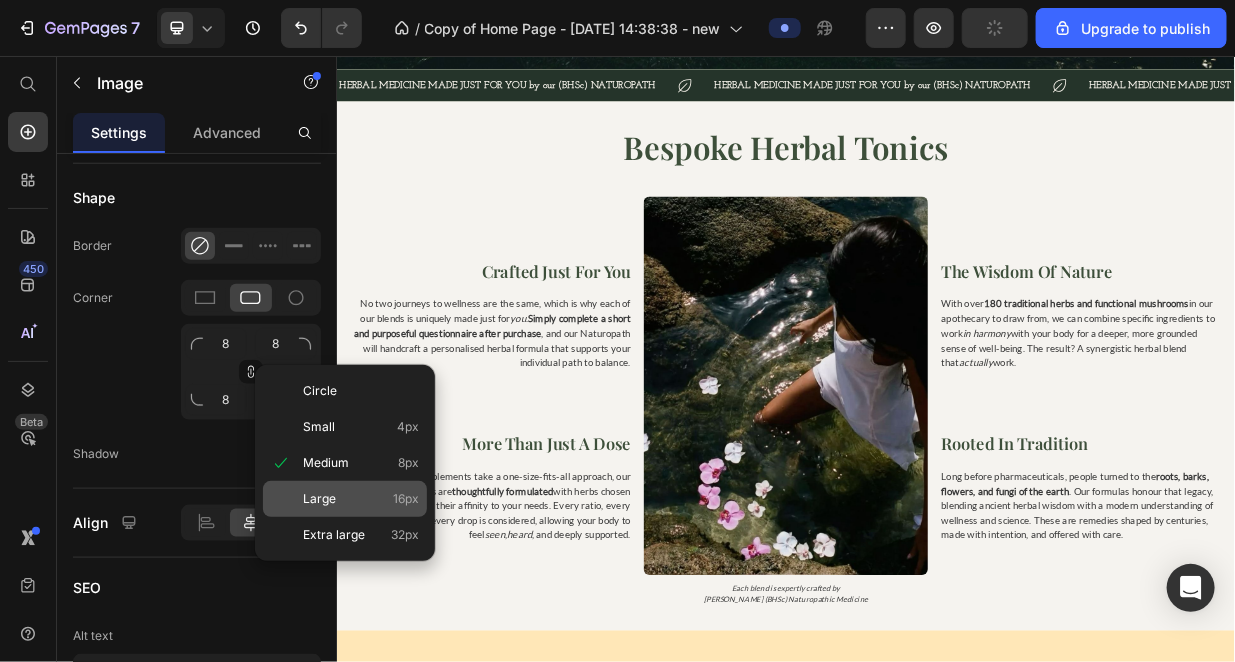 click on "Large 16px" 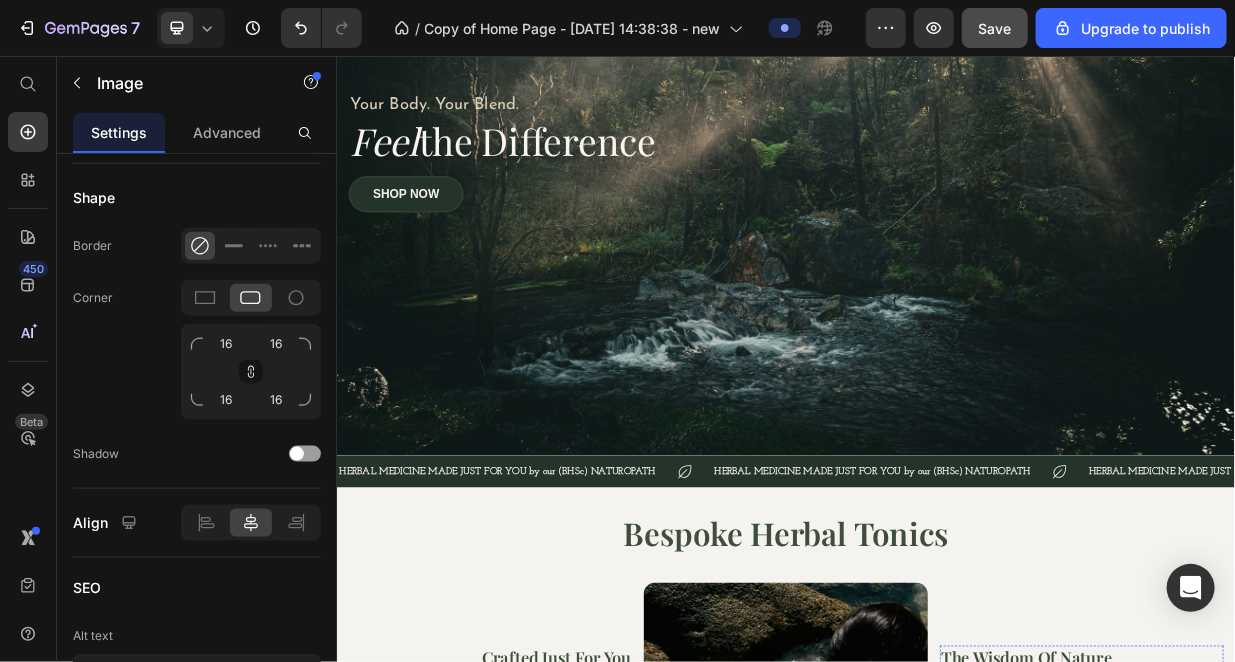 scroll, scrollTop: 833, scrollLeft: 0, axis: vertical 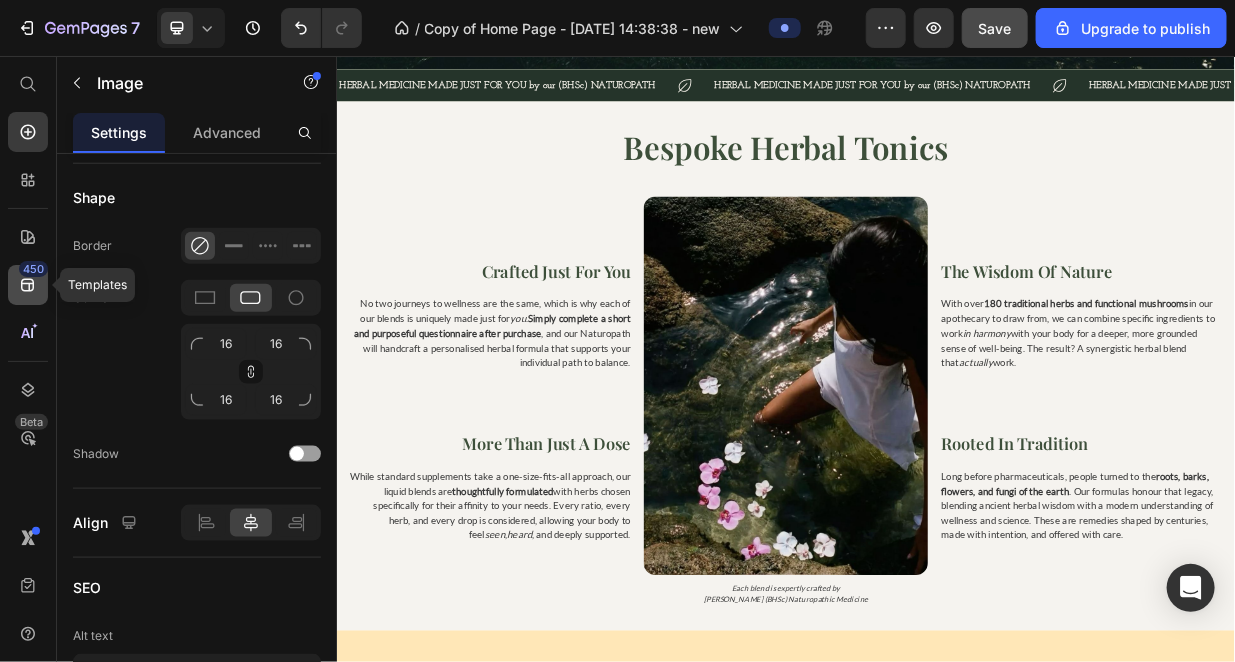 click 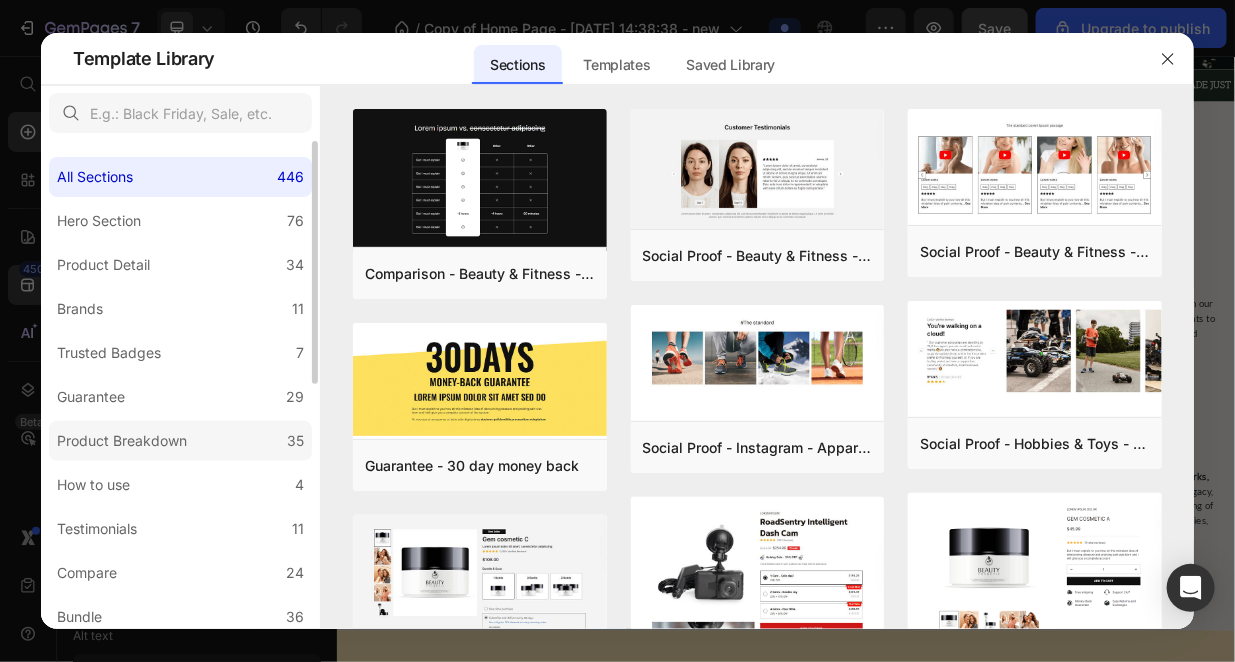click on "Product Breakdown" at bounding box center [122, 441] 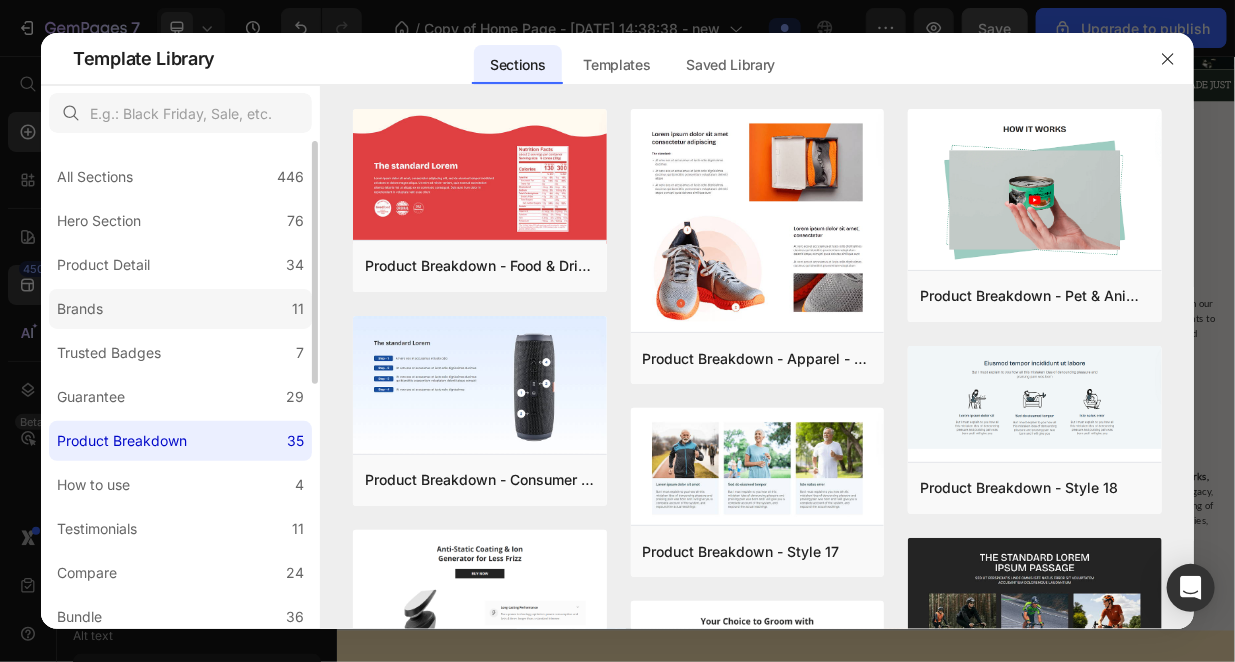 click on "Brands 11" 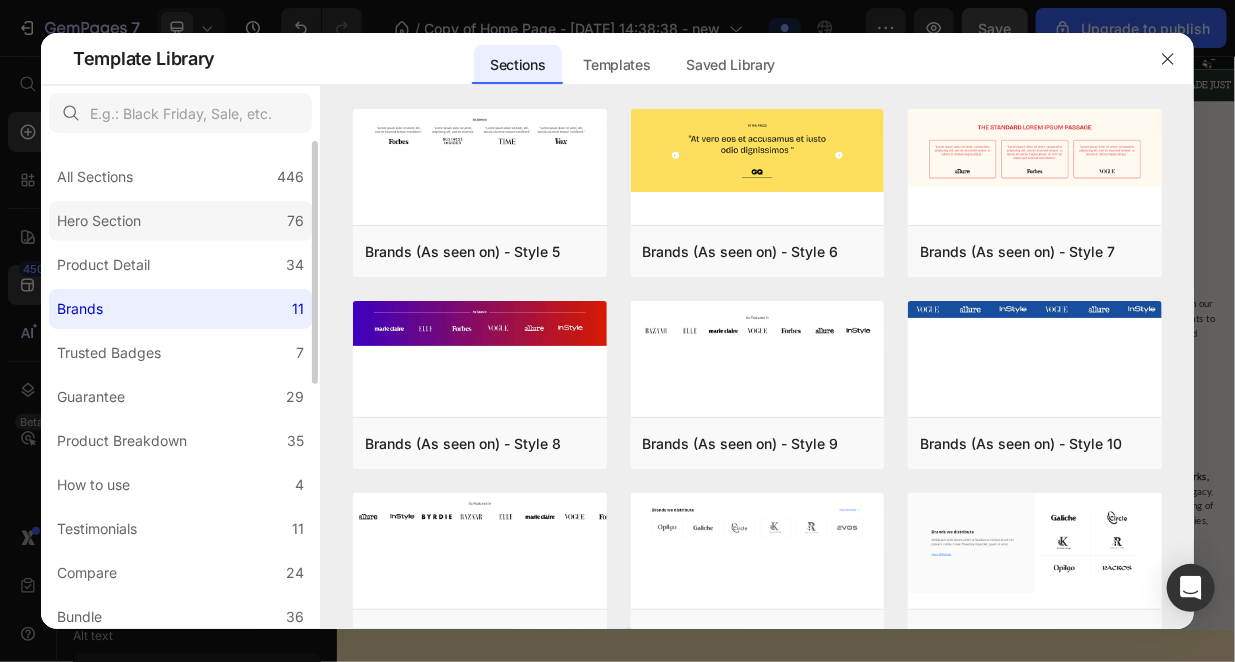 click on "Hero Section 76" 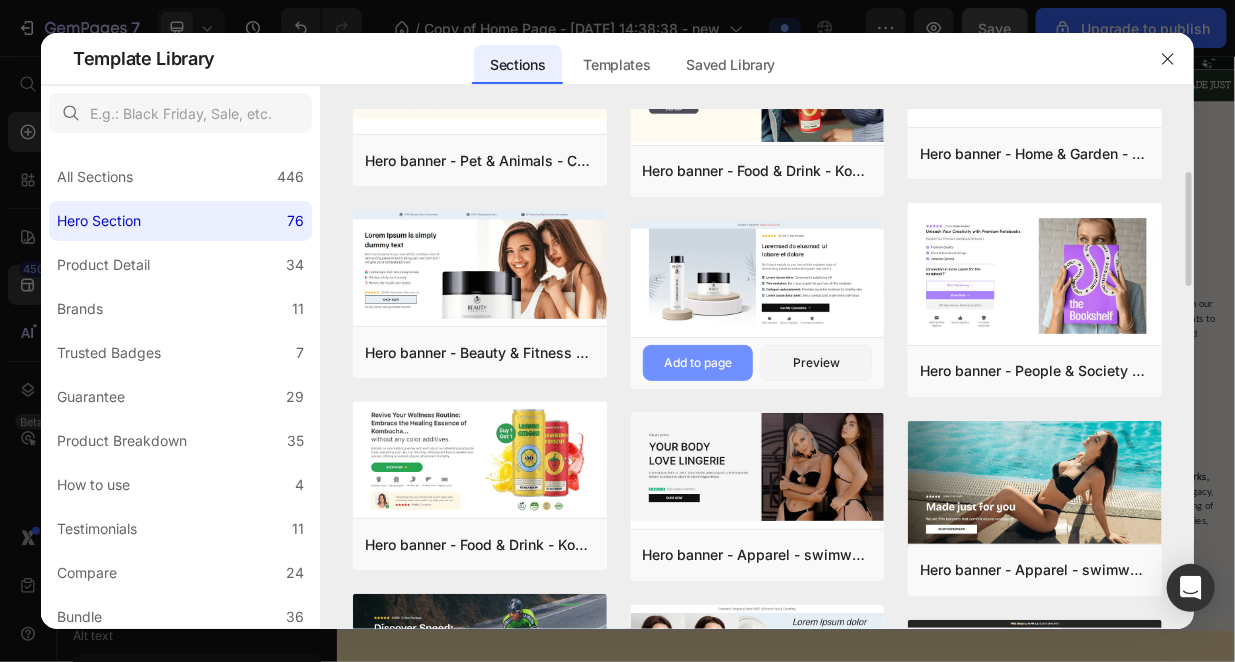 scroll, scrollTop: 791, scrollLeft: 0, axis: vertical 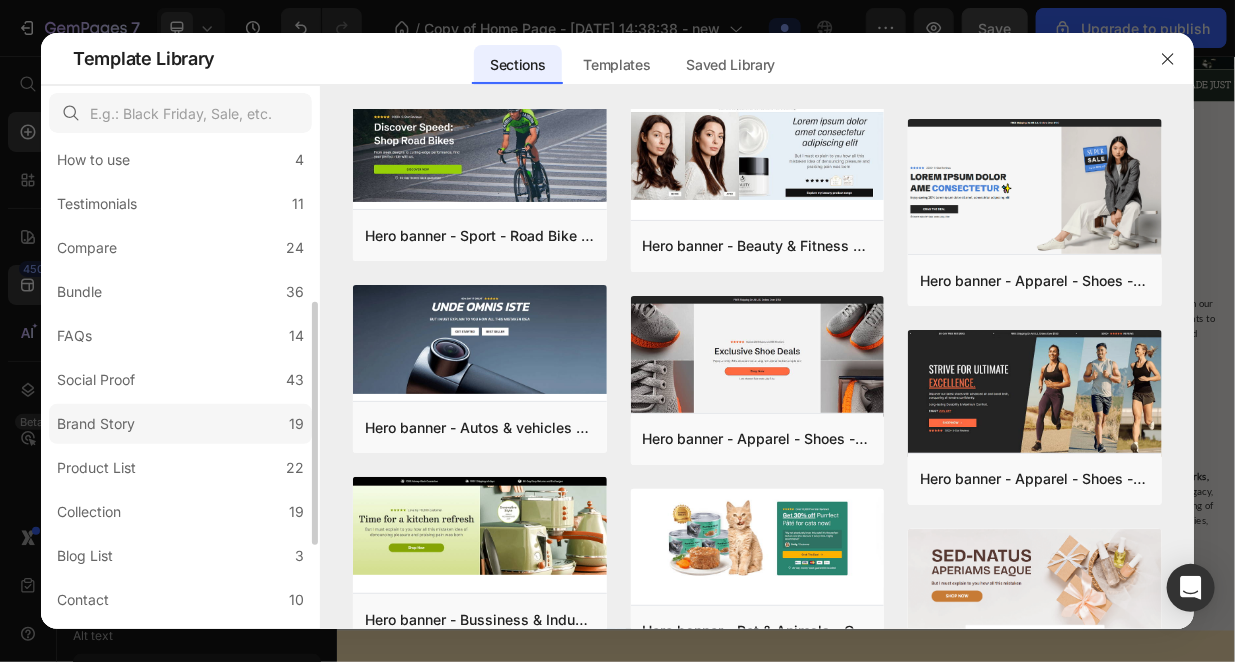 click on "Brand Story 19" 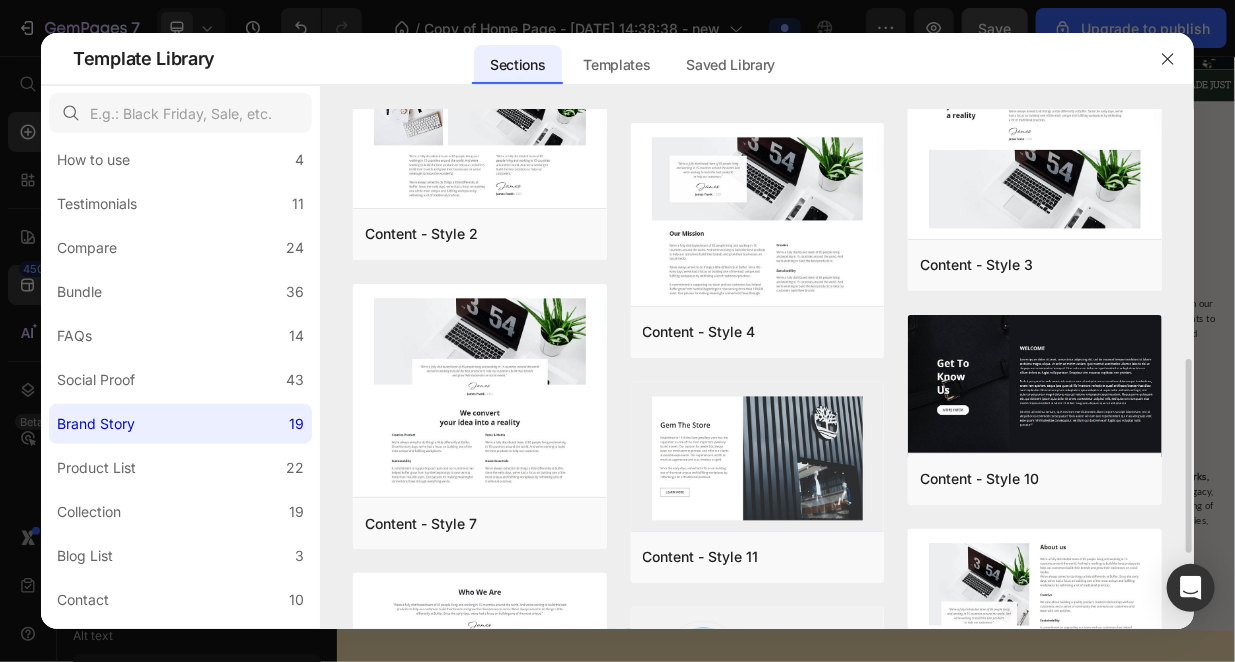scroll, scrollTop: 868, scrollLeft: 0, axis: vertical 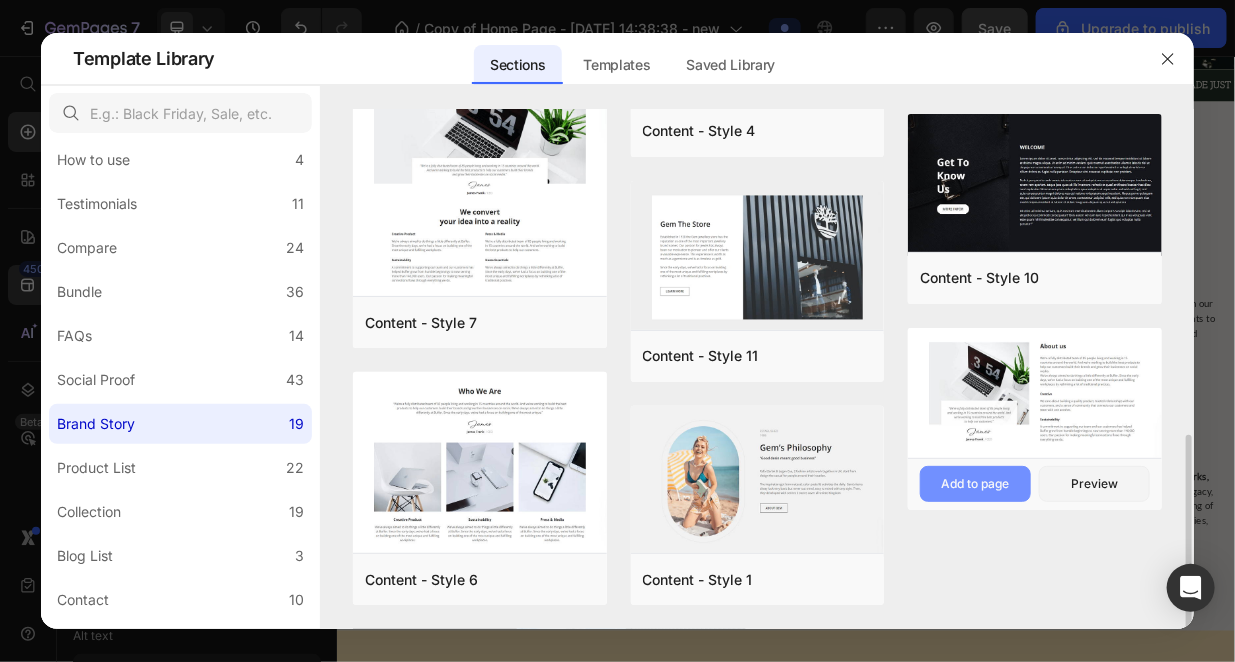 click on "Add to page" at bounding box center [976, 484] 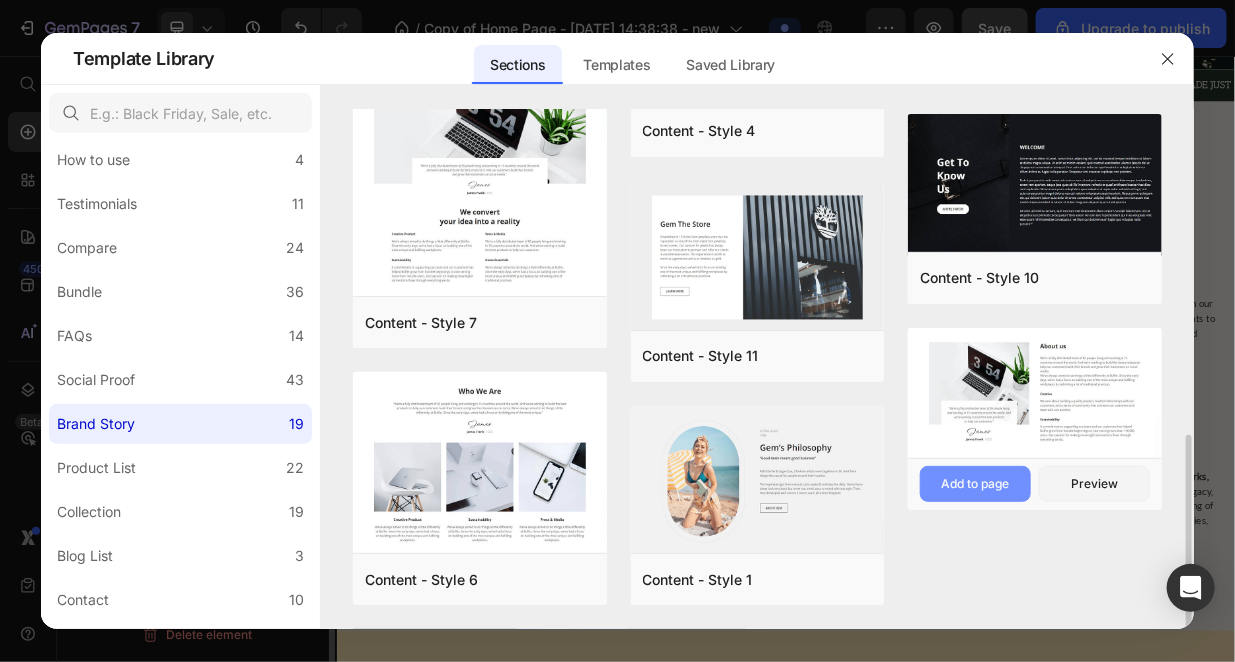 scroll, scrollTop: 0, scrollLeft: 0, axis: both 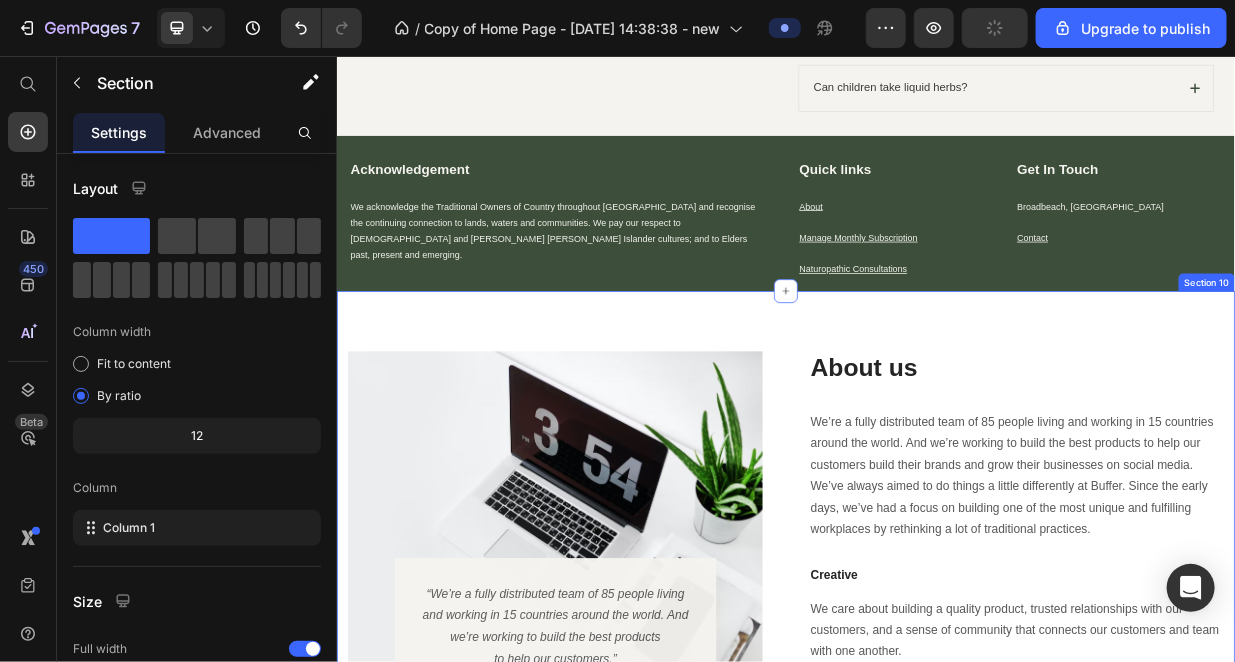 click on "Image “We’re a fully distributed team of 85 people living and working in 15 countries around the world. And we’re working to build the best products to help our customers.” Text block Image James Frank    / CEO Text block Row Row About us Heading Row We’re a fully distributed team of 85 people living and working in 15 countries around the world. And we’re working to build the best products to help our customers build their brands and grow their businesses on social media. We’ve always aimed to do things a little differently at Buffer. Since the early days, we’ve had a focus on building one of the most unique and fulfilling workplaces by rethinking a lot of traditional practices. Text block Creative Heading We care about building a quality product, trusted relationships with our customers, and a sense of community that connects our customers and team with one another. Text block Sustainability Heading Text block Row Section 10" at bounding box center [936, 758] 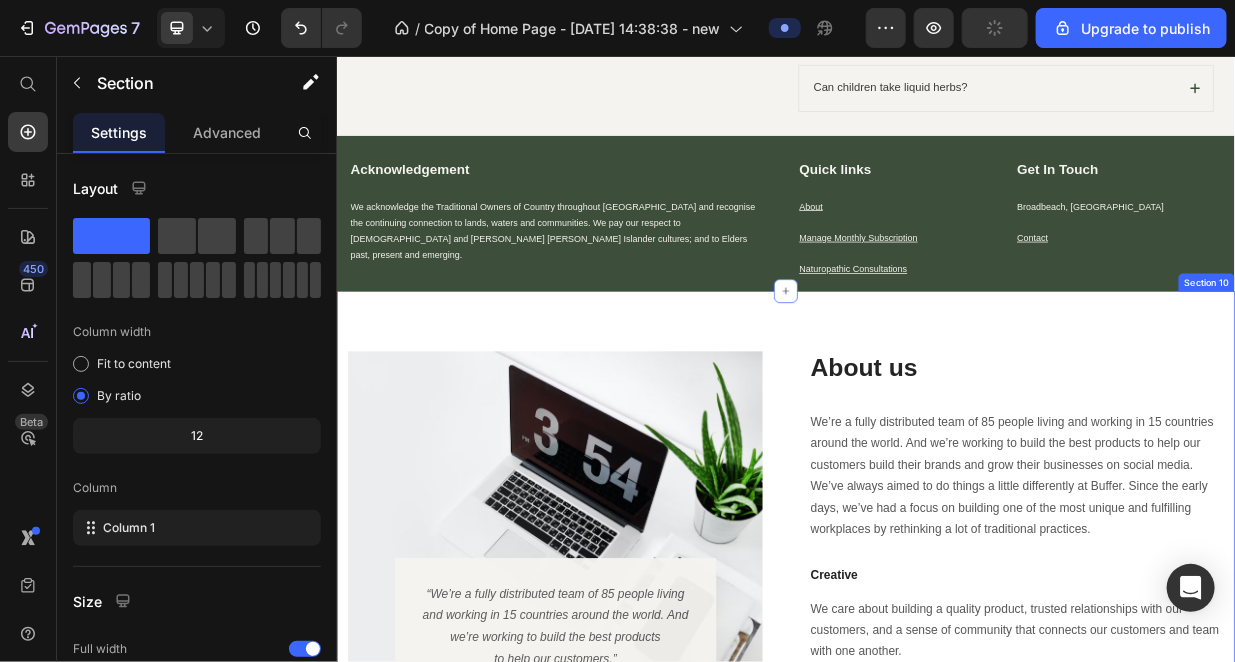 click on "Image “We’re a fully distributed team of 85 people living and working in 15 countries around the world. And we’re working to build the best products to help our customers.” Text block Image James Frank    / CEO Text block Row Row About us Heading Row We’re a fully distributed team of 85 people living and working in 15 countries around the world. And we’re working to build the best products to help our customers build their brands and grow their businesses on social media. We’ve always aimed to do things a little differently at Buffer. Since the early days, we’ve had a focus on building one of the most unique and fulfilling workplaces by rethinking a lot of traditional practices. Text block Creative Heading We care about building a quality product, trusted relationships with our customers, and a sense of community that connects our customers and team with one another. Text block Sustainability Heading Text block Row Section 10" at bounding box center [936, 758] 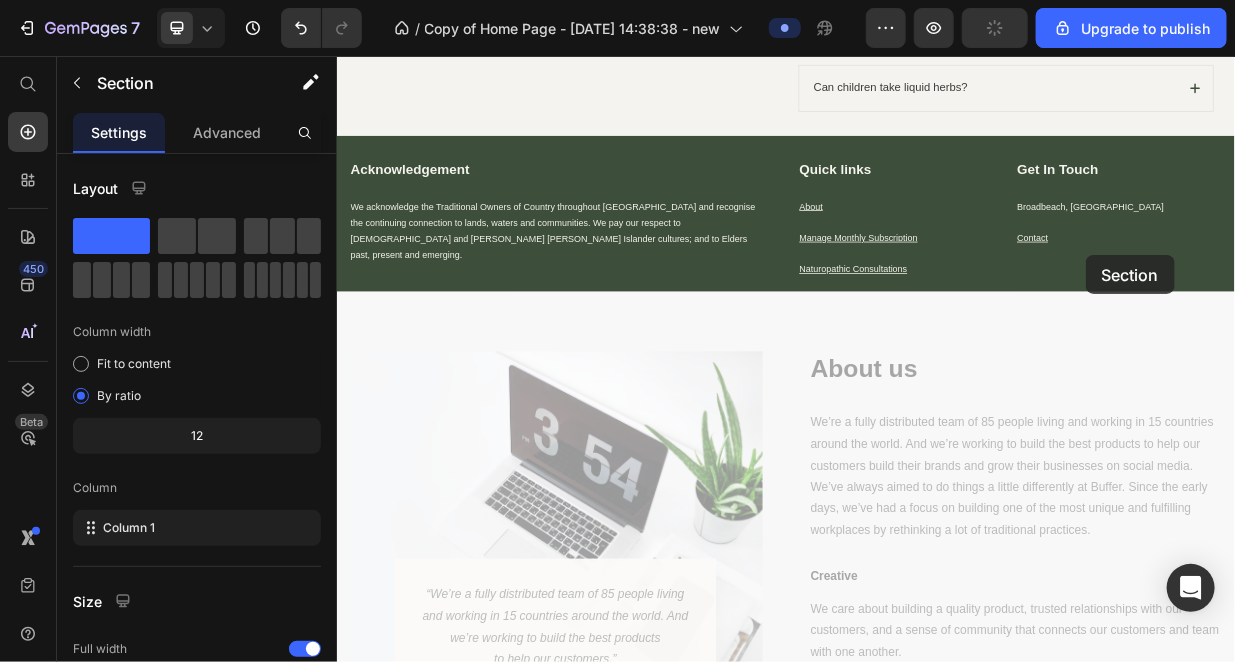 drag, startPoint x: 1330, startPoint y: 350, endPoint x: 1336, endPoint y: 322, distance: 28.635643 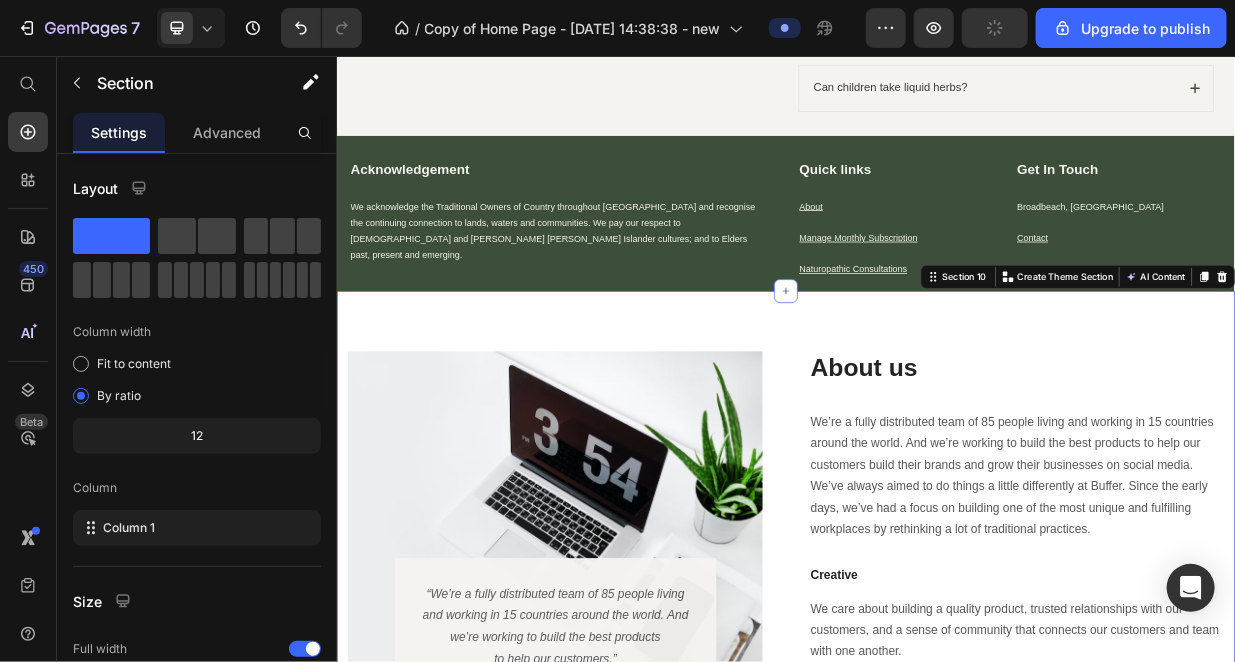 click on "Image “We’re a fully distributed team of 85 people living and working in 15 countries around the world. And we’re working to build the best products to help our customers.” Text block Image James Frank    / CEO Text block Row Row About us Heading Row We’re a fully distributed team of 85 people living and working in 15 countries around the world. And we’re working to build the best products to help our customers build their brands and grow their businesses on social media. We’ve always aimed to do things a little differently at Buffer. Since the early days, we’ve had a focus on building one of the most unique and fulfilling workplaces by rethinking a lot of traditional practices. Text block Creative Heading We care about building a quality product, trusted relationships with our customers, and a sense of community that connects our customers and team with one another. Text block Sustainability Heading Text block Row Section 10   You can create reusable sections Create Theme Section AI Content" at bounding box center (936, 758) 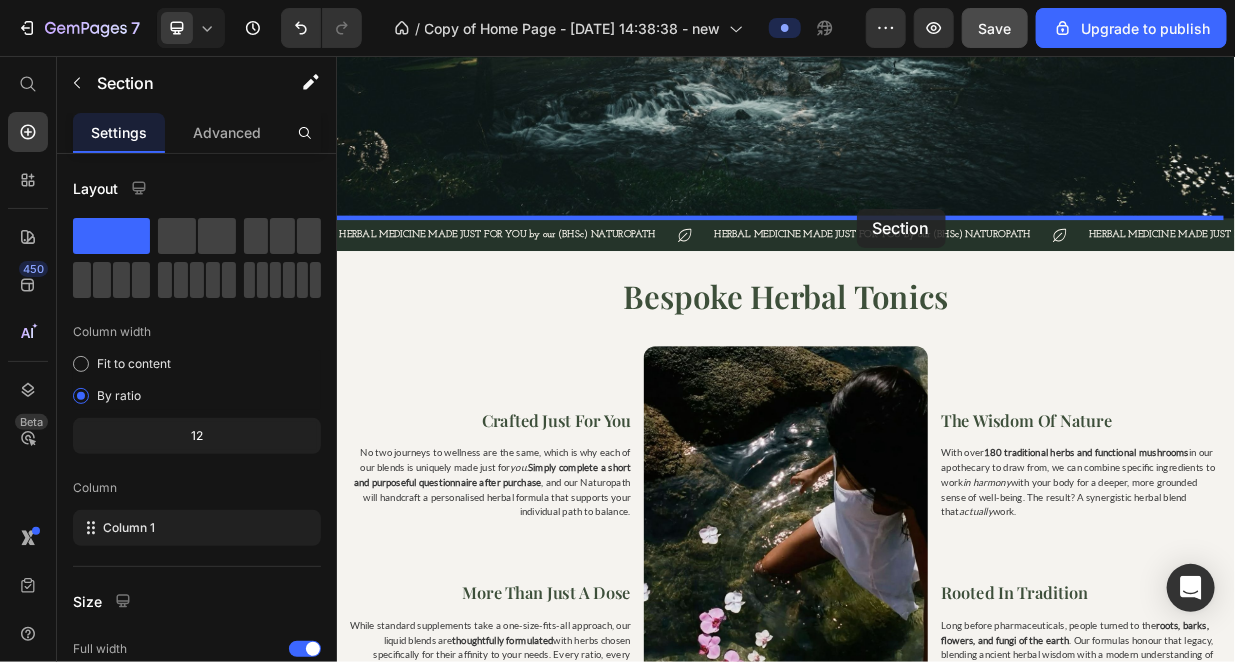scroll, scrollTop: 606, scrollLeft: 0, axis: vertical 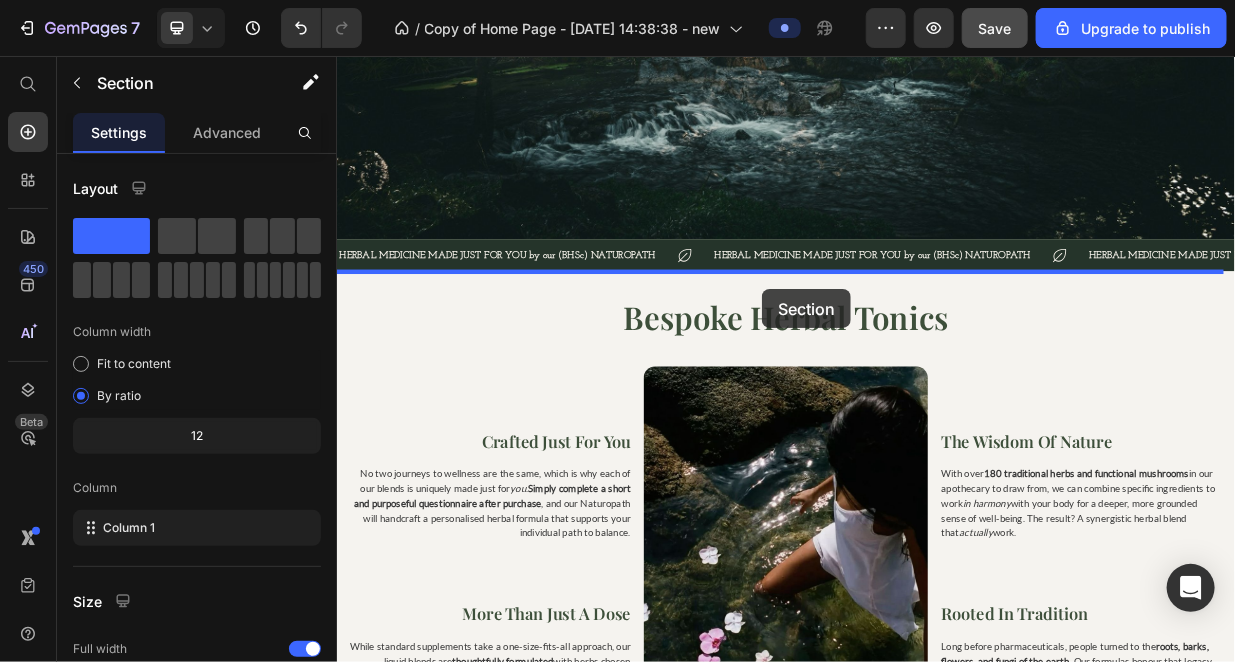 drag, startPoint x: 1124, startPoint y: 340, endPoint x: 904, endPoint y: 368, distance: 221.77466 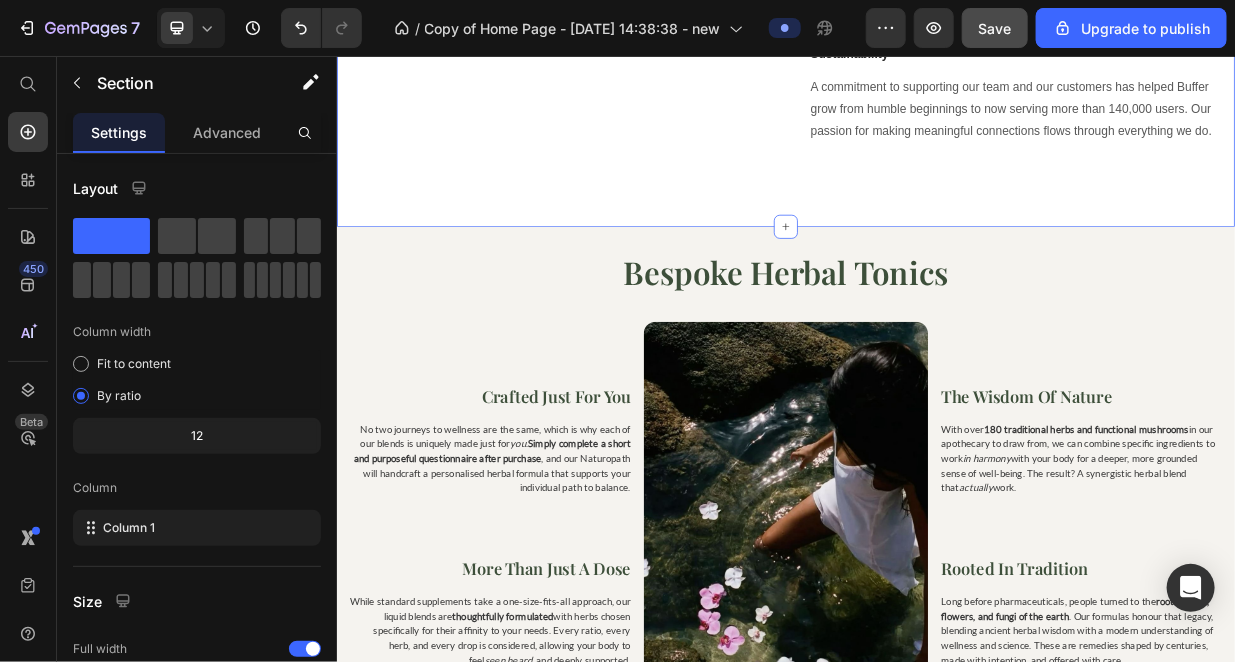 scroll, scrollTop: 1106, scrollLeft: 0, axis: vertical 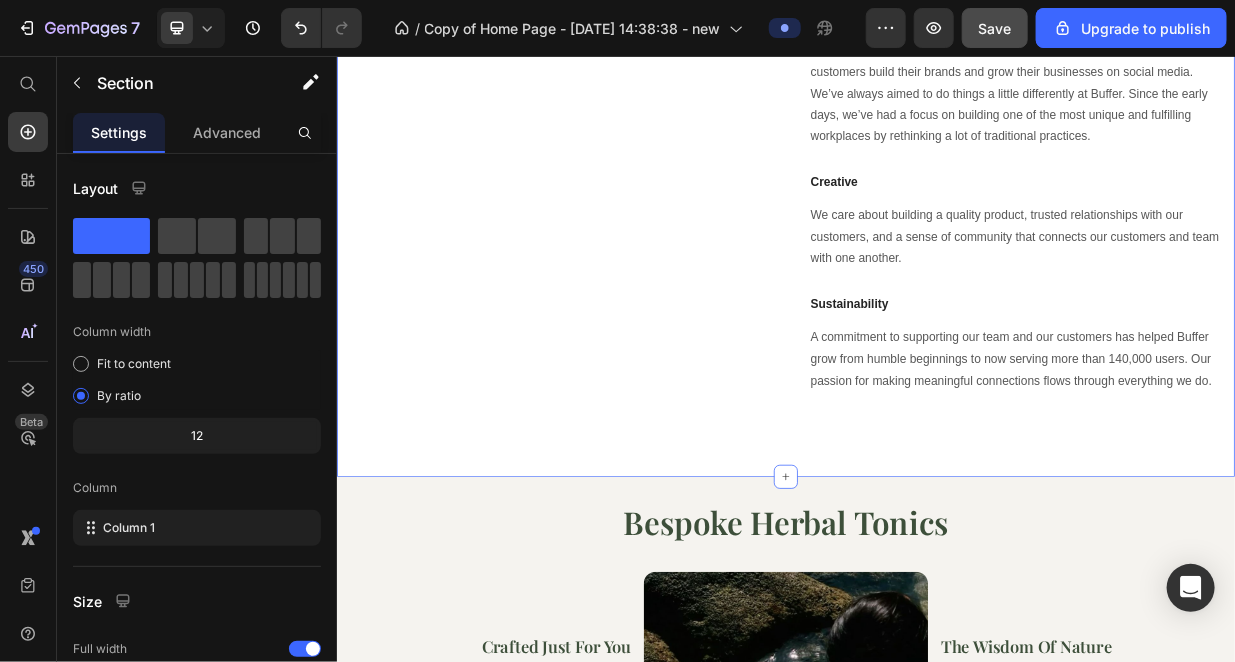click on "“We’re a fully distributed team of 85 people living and working in 15 countries around the world. And we’re working to build the best products to help our customers.”" at bounding box center (628, -108) 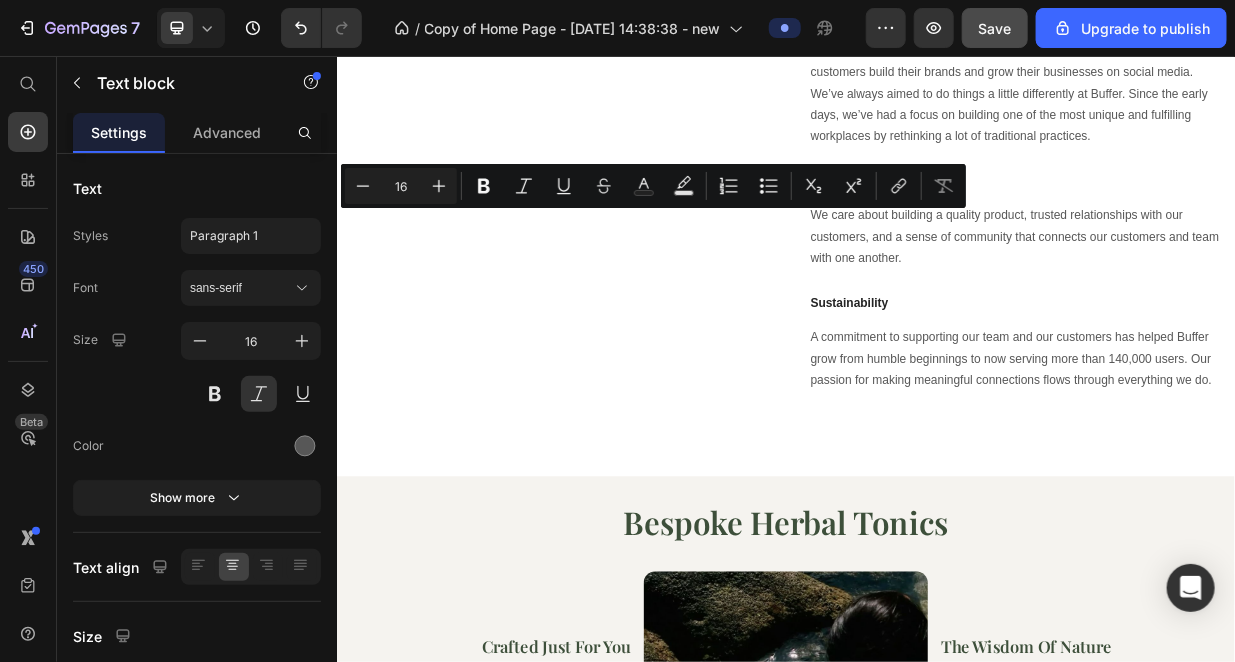 click on "“We’re a fully distributed team of 85 people living and working in 15 countries around the world. And we’re working to build the best products to help our customers.”" at bounding box center [628, -108] 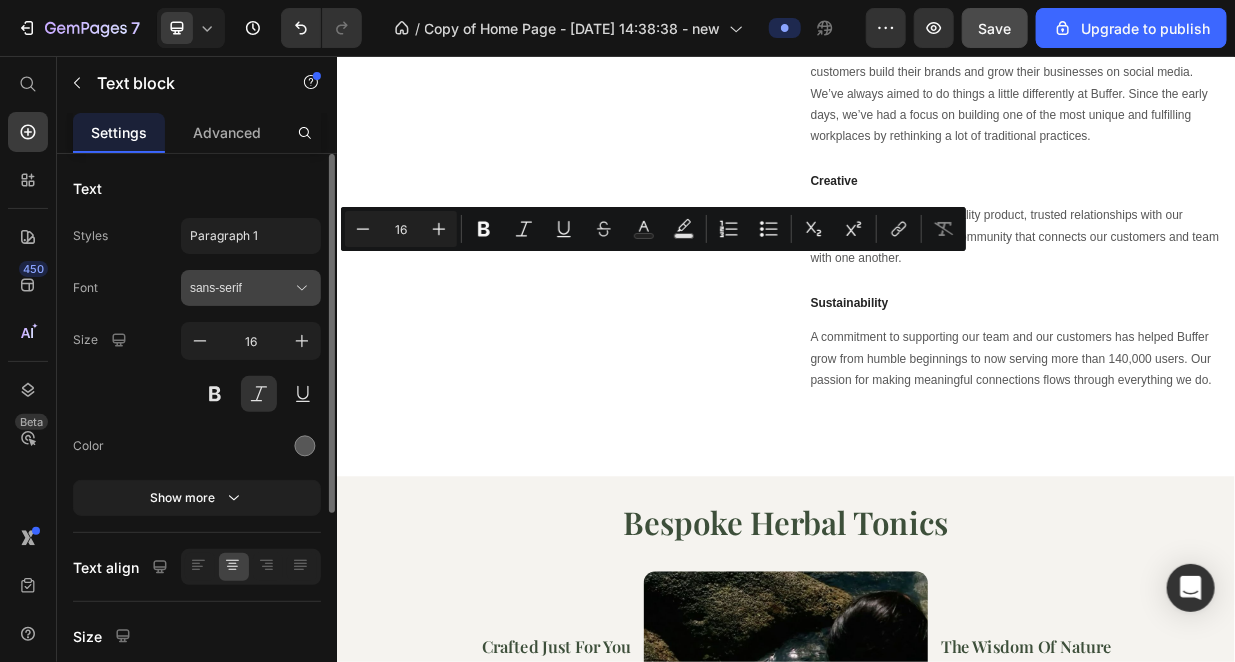 click on "sans-serif" at bounding box center [241, 288] 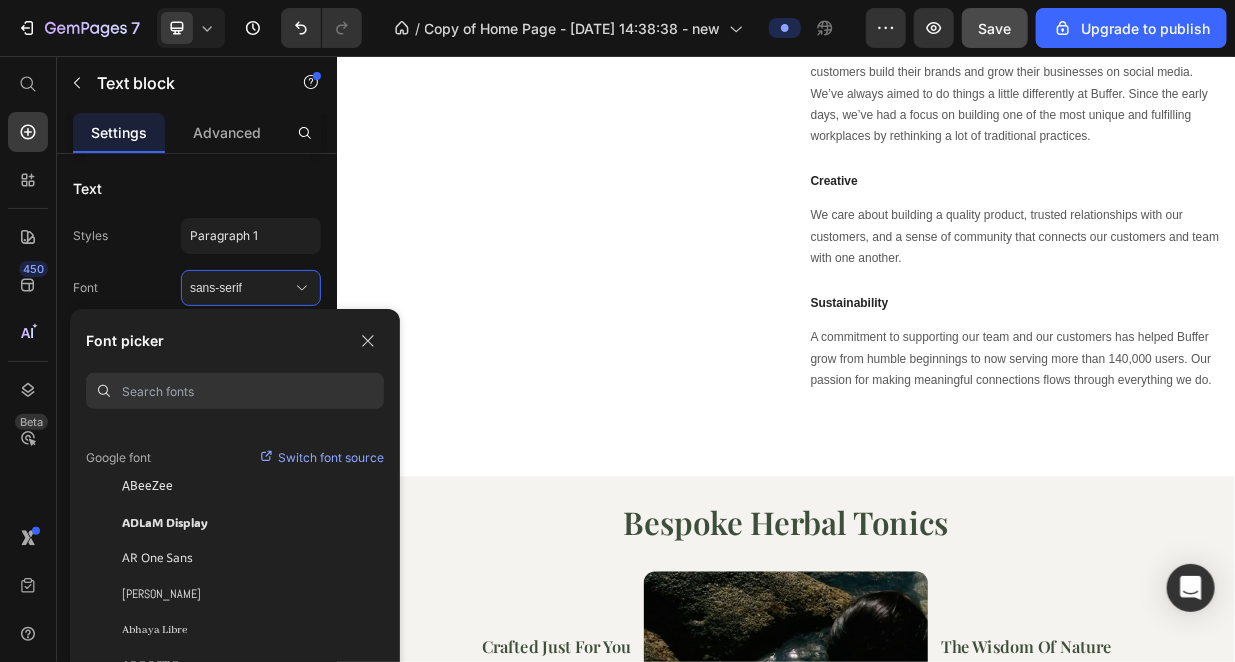 scroll, scrollTop: 500, scrollLeft: 0, axis: vertical 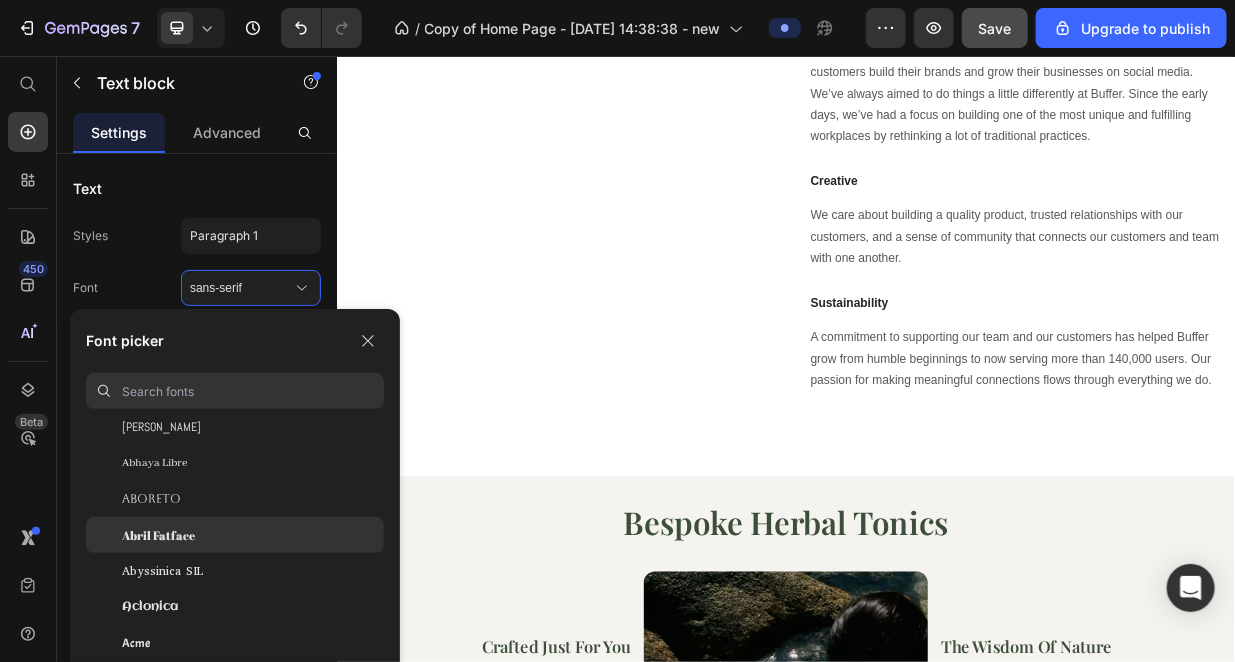 click on "Abril Fatface" 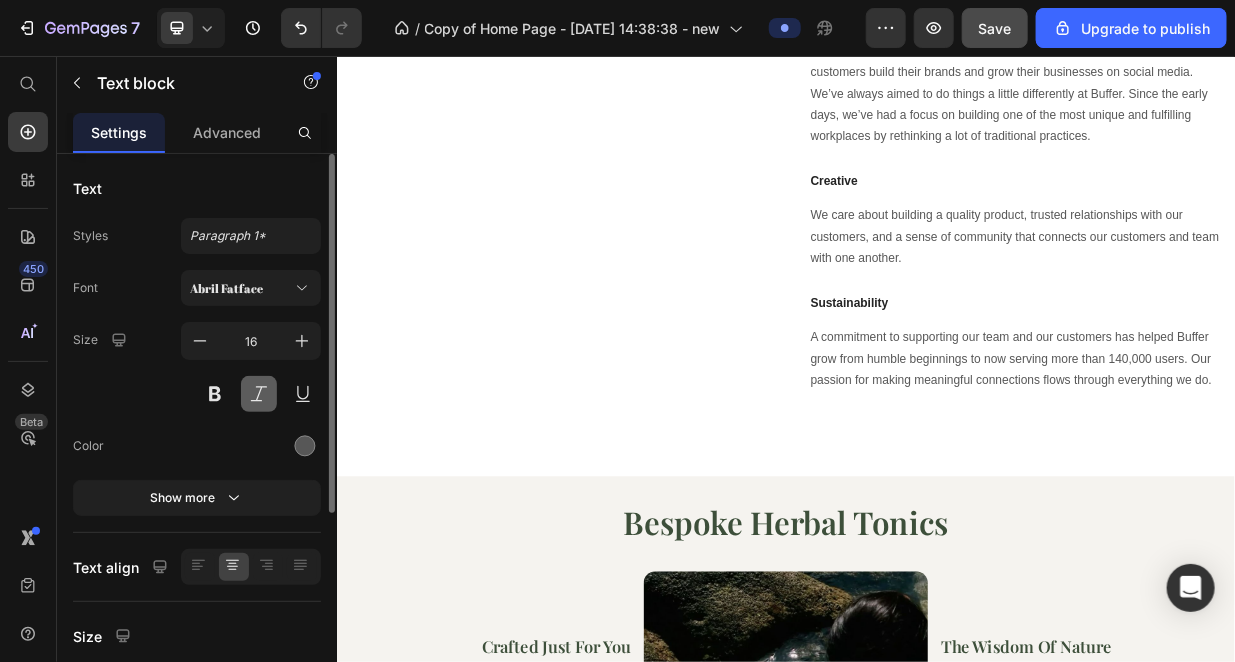 click at bounding box center [259, 394] 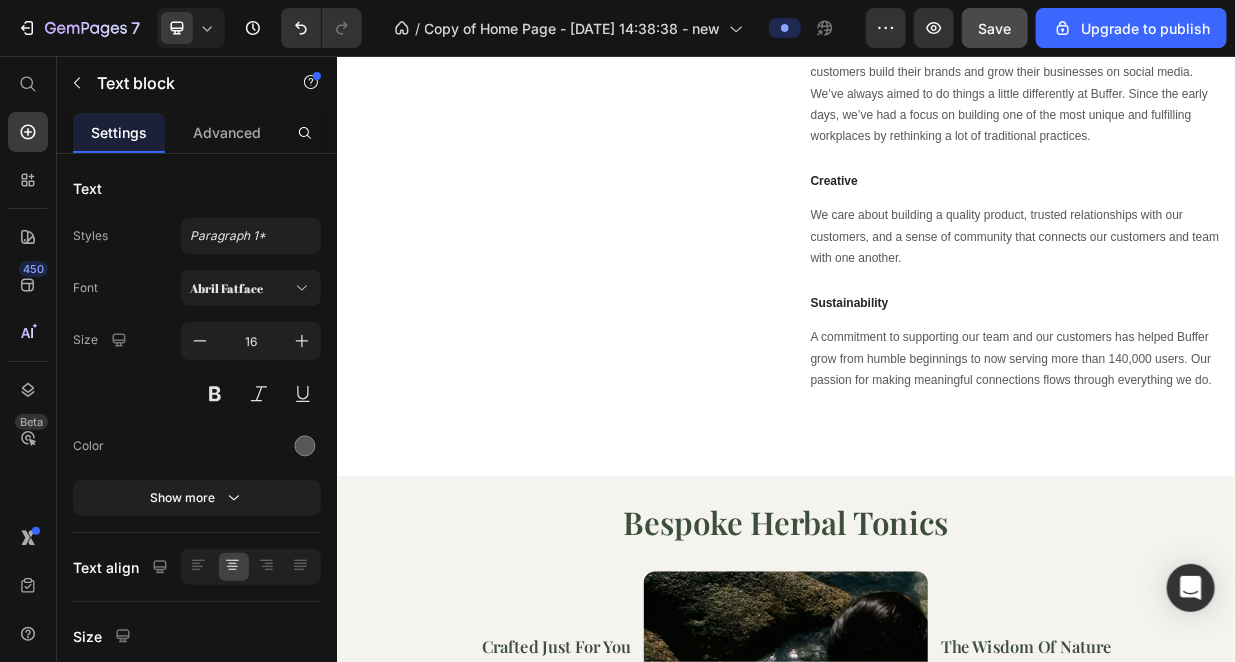 click on "24" at bounding box center (628, -7) 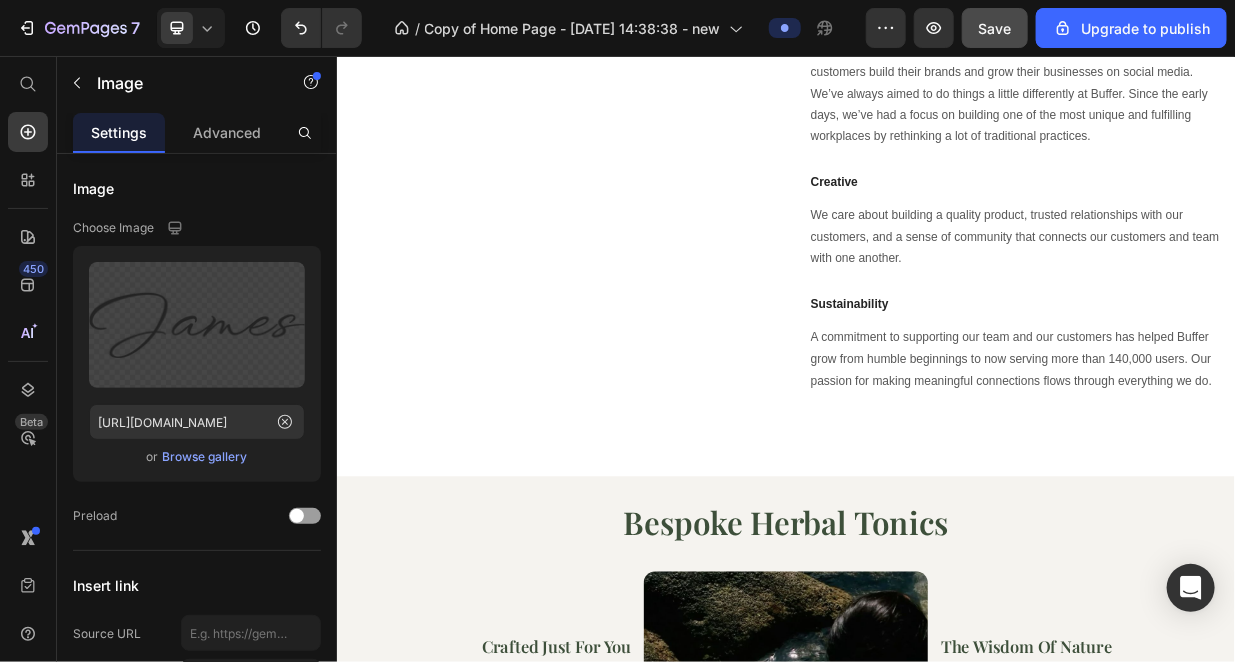 click 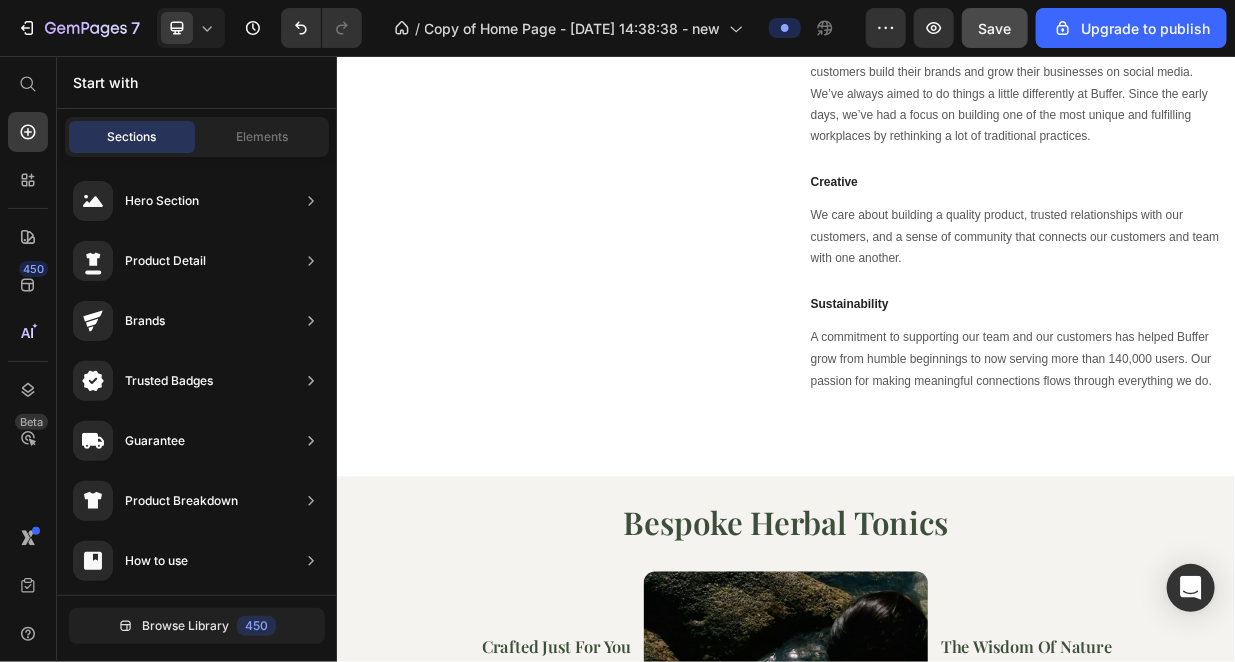 click on "James Frank" at bounding box center [602, 0] 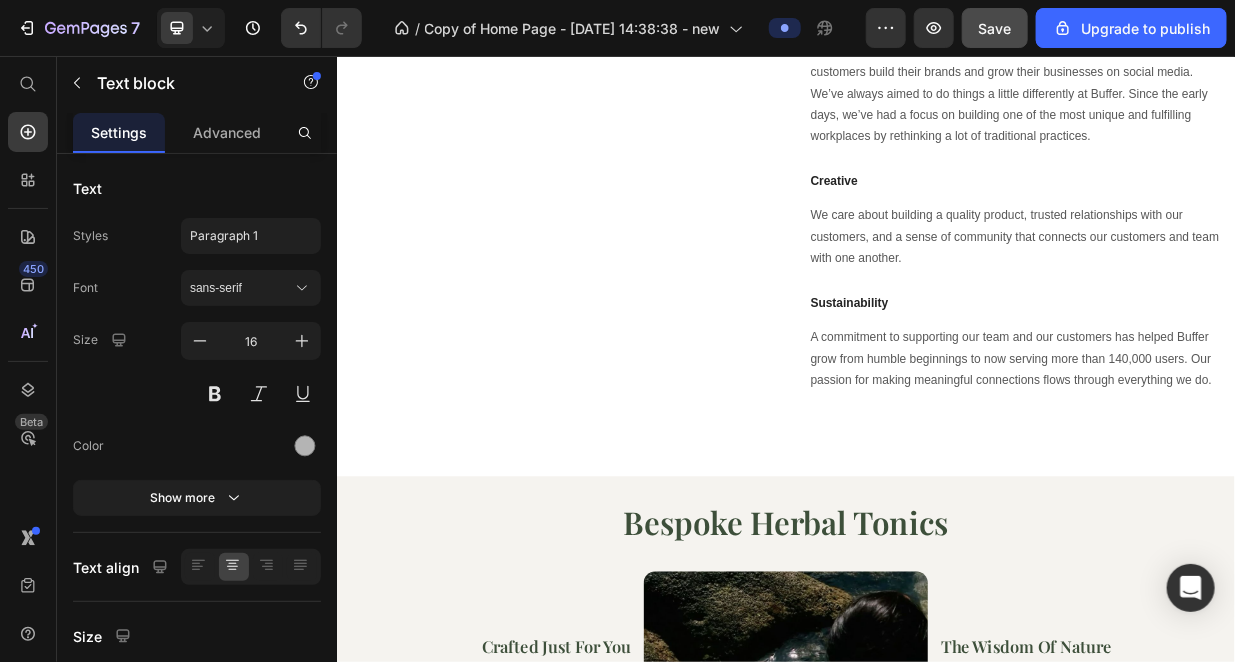 click 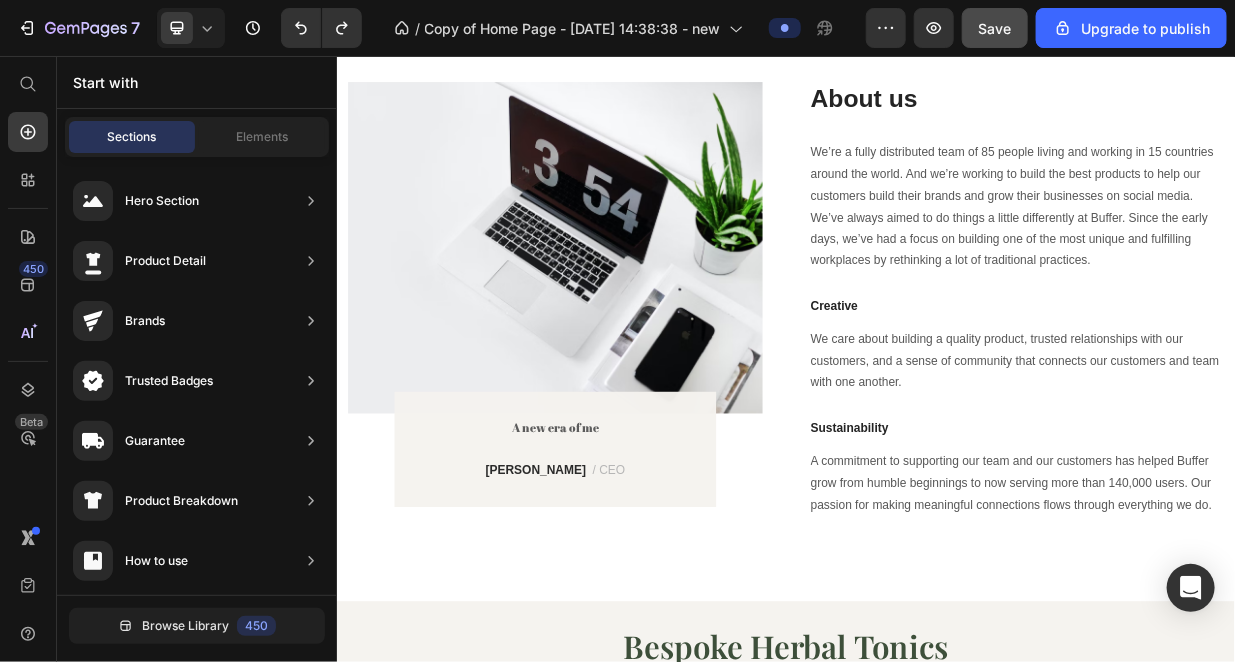 scroll, scrollTop: 1272, scrollLeft: 0, axis: vertical 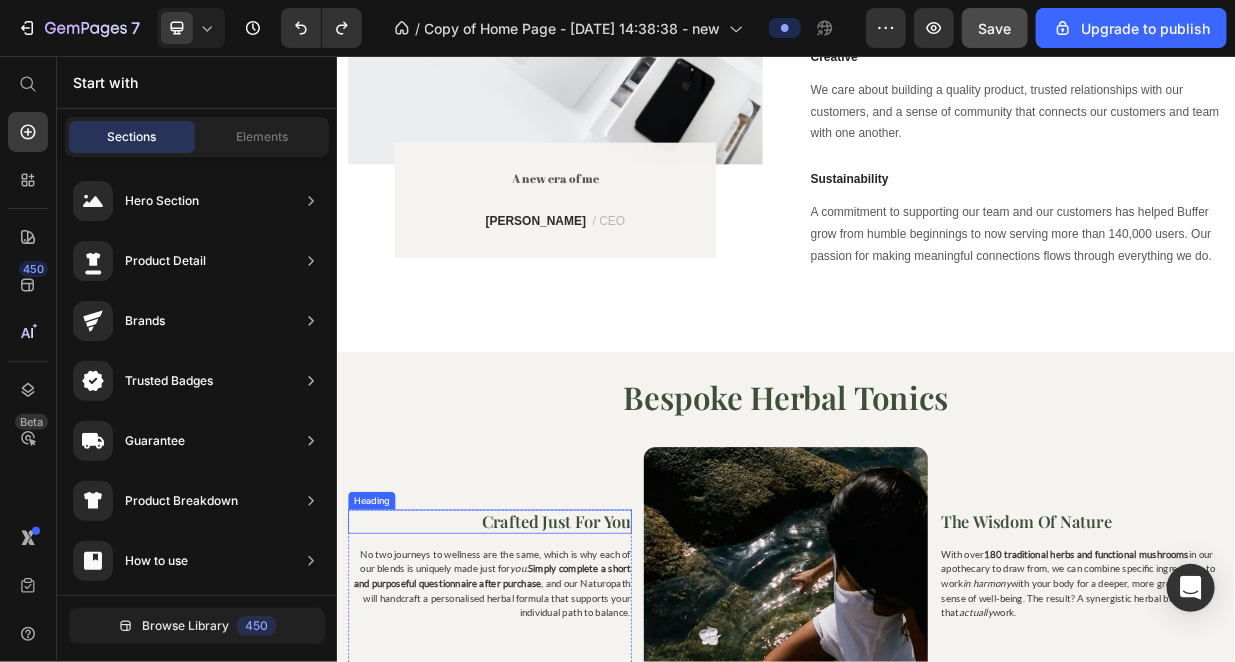click on "Crafted just for you" at bounding box center [540, 679] 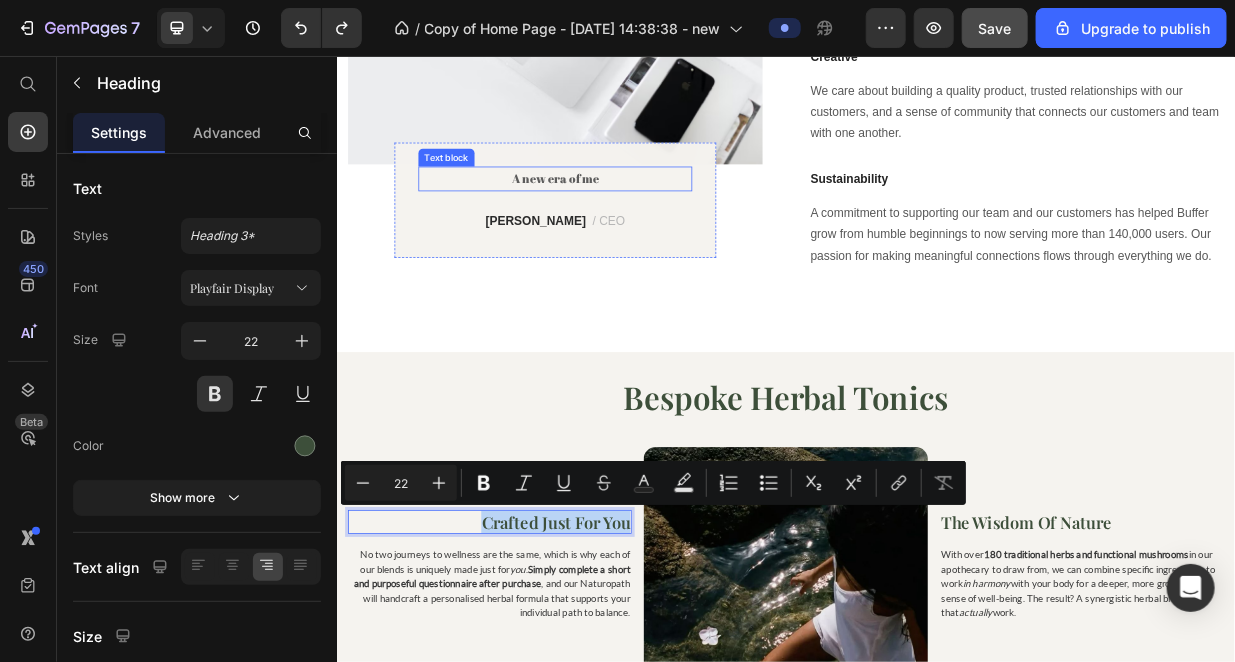 click on "A new era of me" at bounding box center (628, 220) 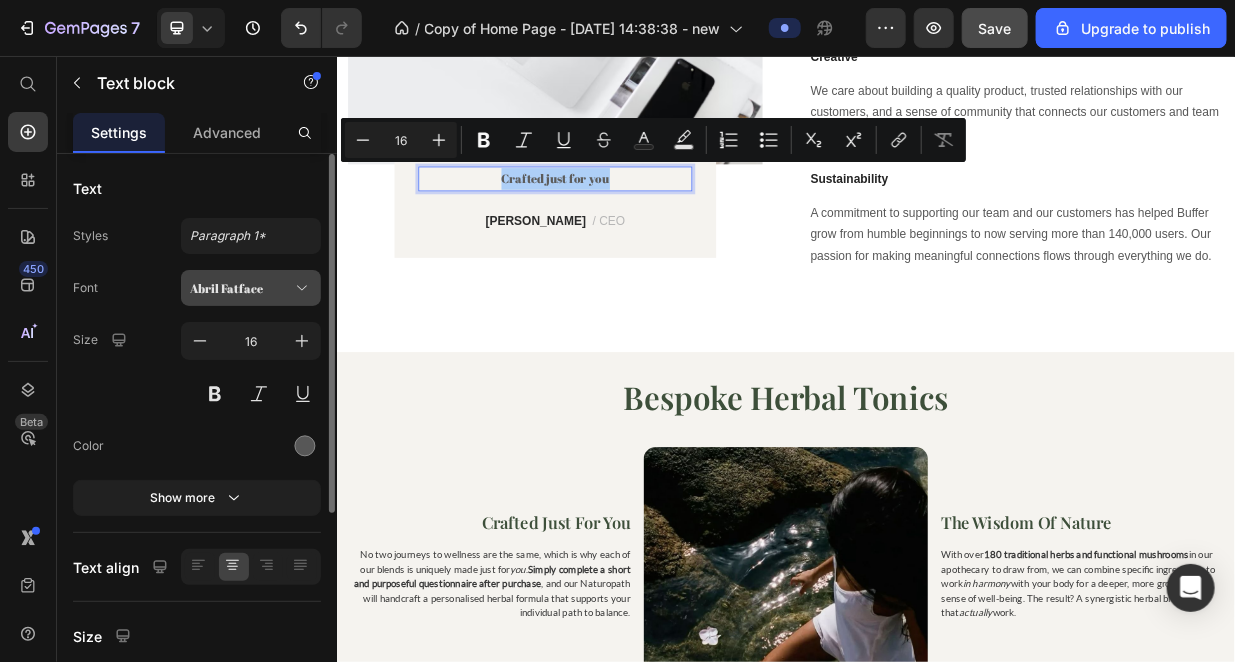 click on "Abril Fatface" at bounding box center [241, 288] 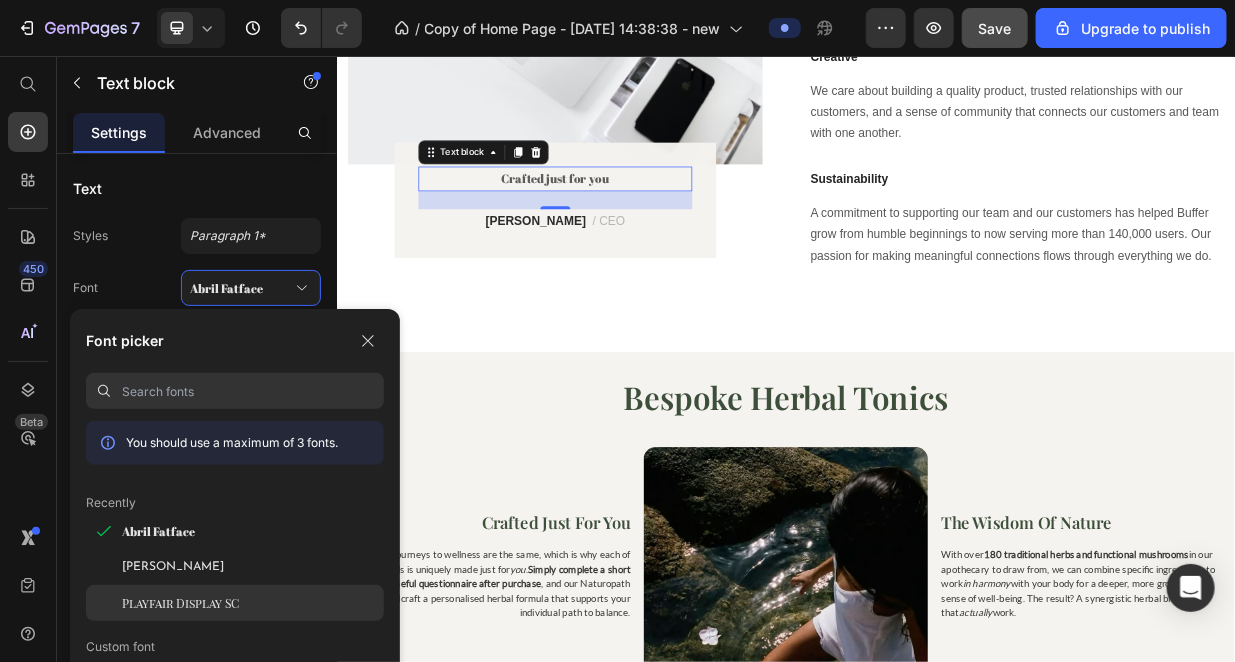 click on "Playfair Display SC" at bounding box center [180, 603] 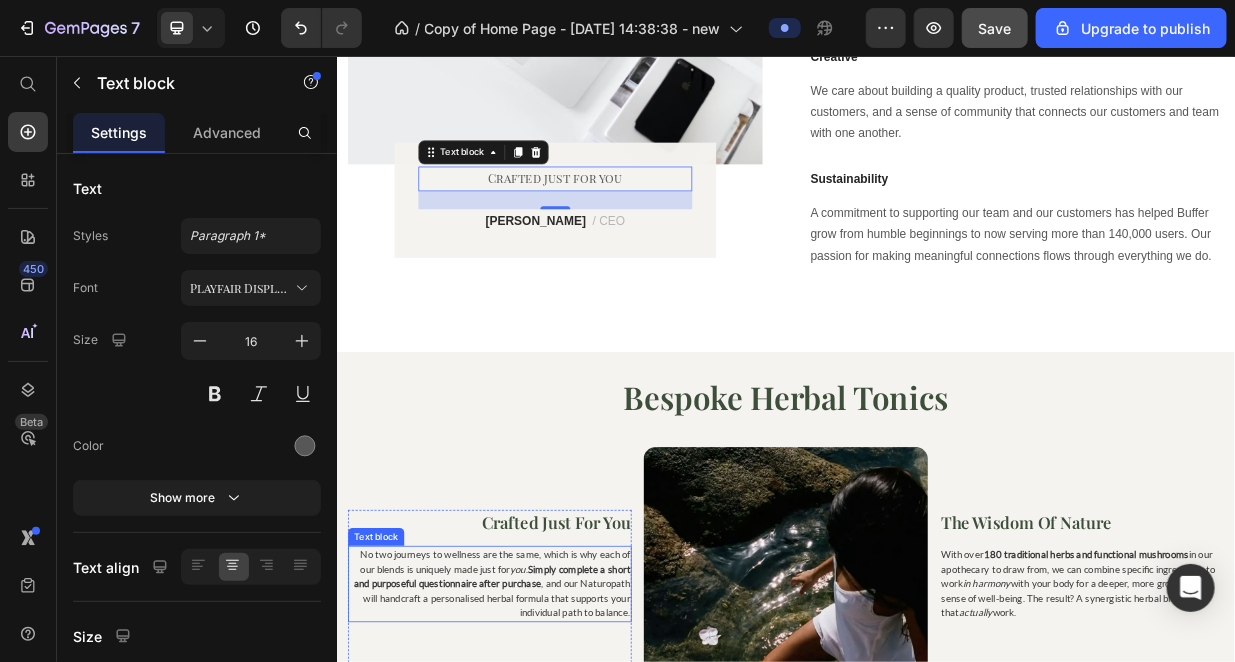 click on "Simply complete a short and purposeful questionnaire after purchase" at bounding box center (543, 752) 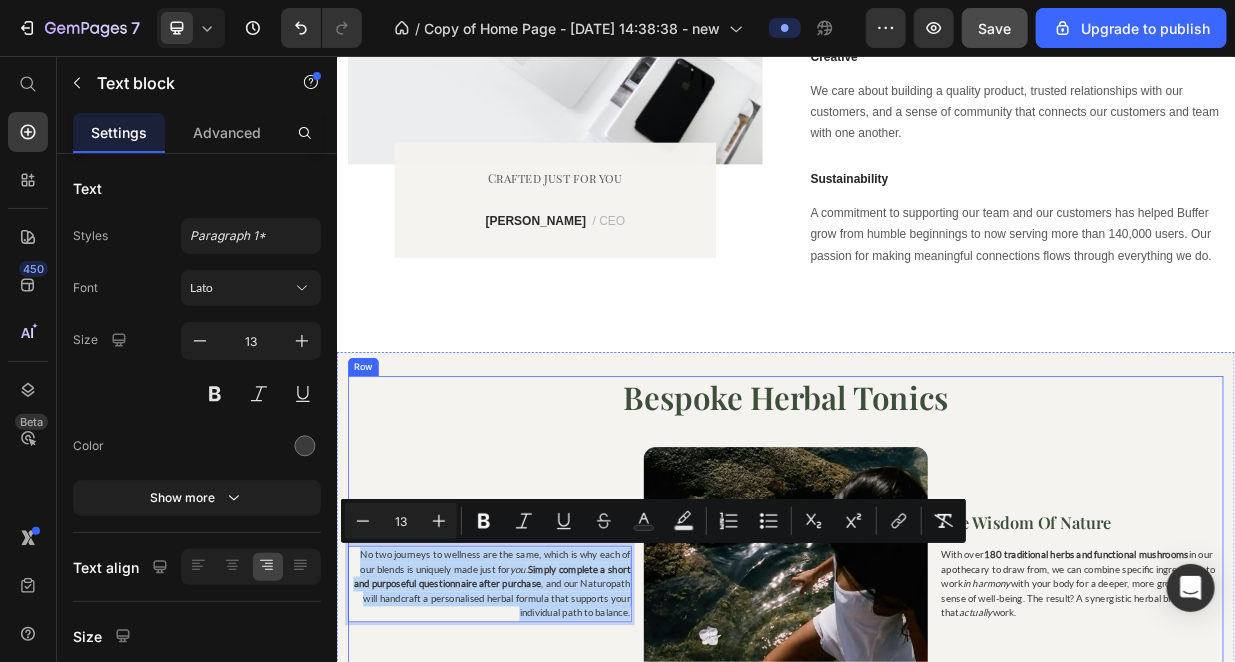 copy on "No two journeys to wellness are the same, which is why each of our blends is uniquely made just for  you .  Simply complete a short and purposeful questionnaire after purchase , and our Naturopath will handcraft a personalised herbal formula that supports your individual path to balance." 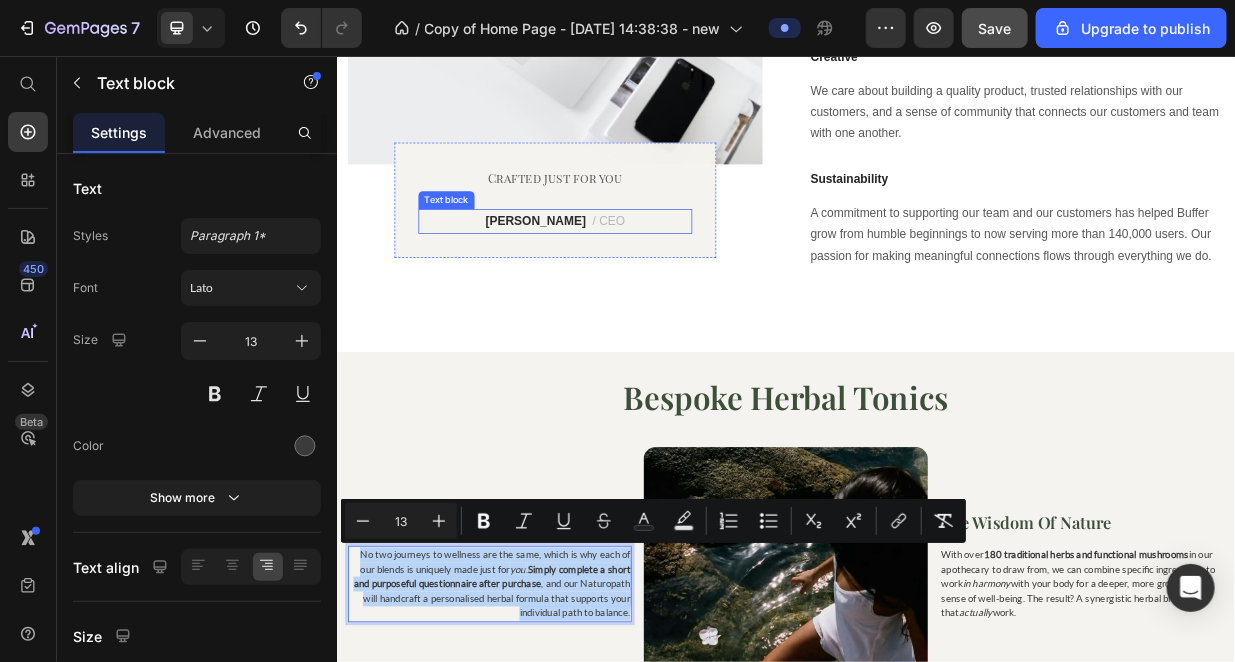 click on "James Frank    / CEO" at bounding box center (628, 277) 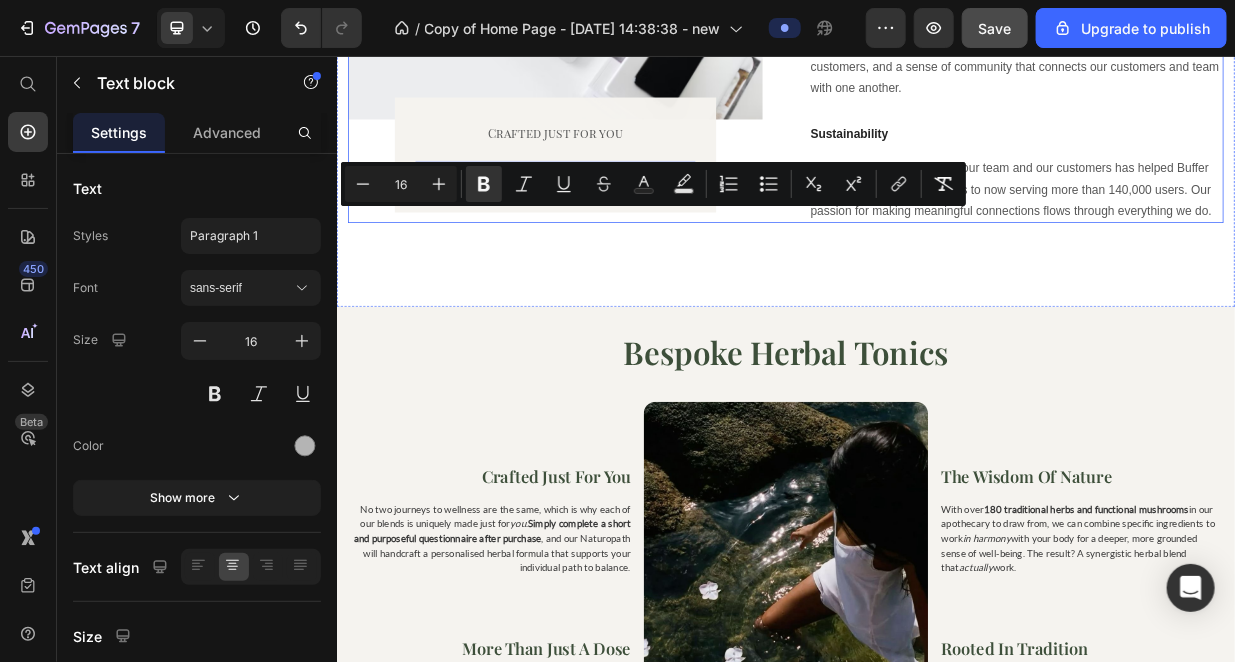 scroll, scrollTop: 1272, scrollLeft: 0, axis: vertical 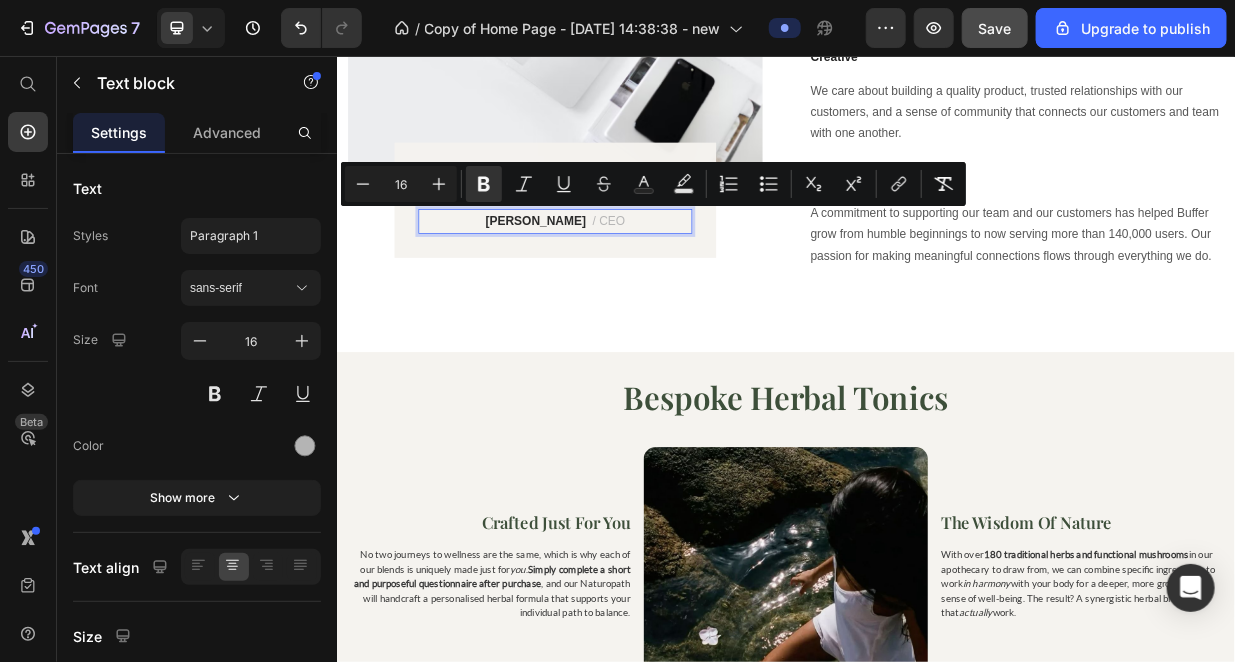 click on "James Frank    / CEO" at bounding box center (628, 277) 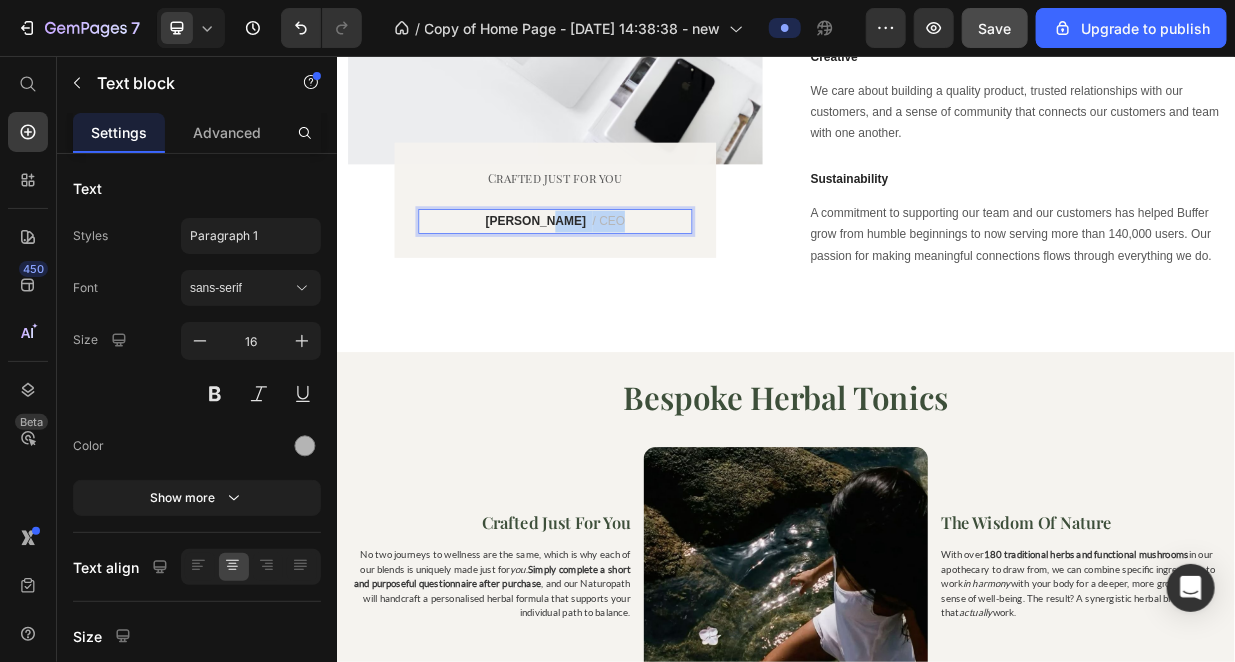 drag, startPoint x: 705, startPoint y: 272, endPoint x: 589, endPoint y: 270, distance: 116.01724 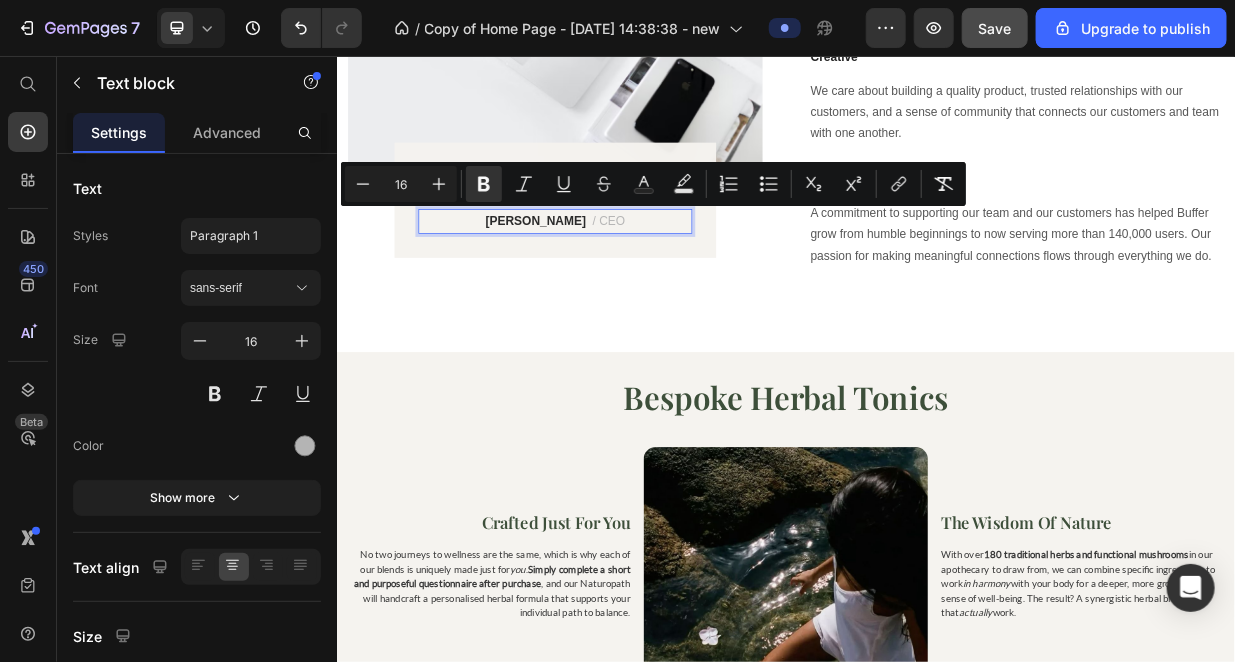 click on "James Frank" at bounding box center (602, 276) 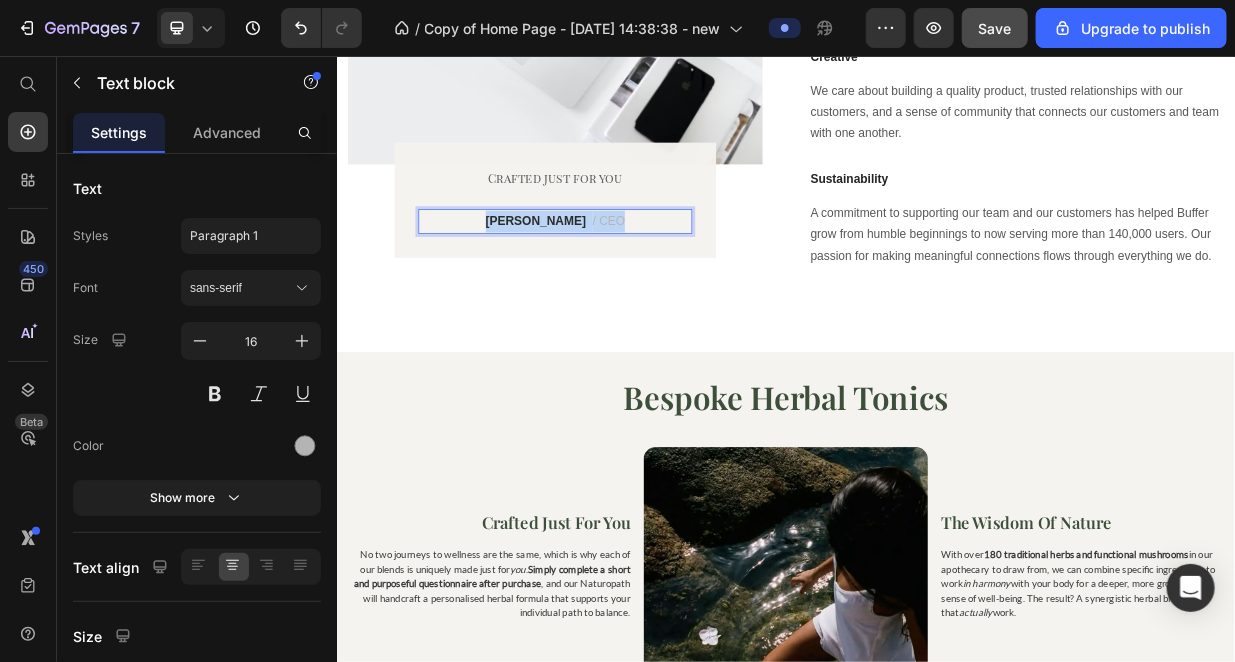 drag, startPoint x: 736, startPoint y: 264, endPoint x: 538, endPoint y: 279, distance: 198.56737 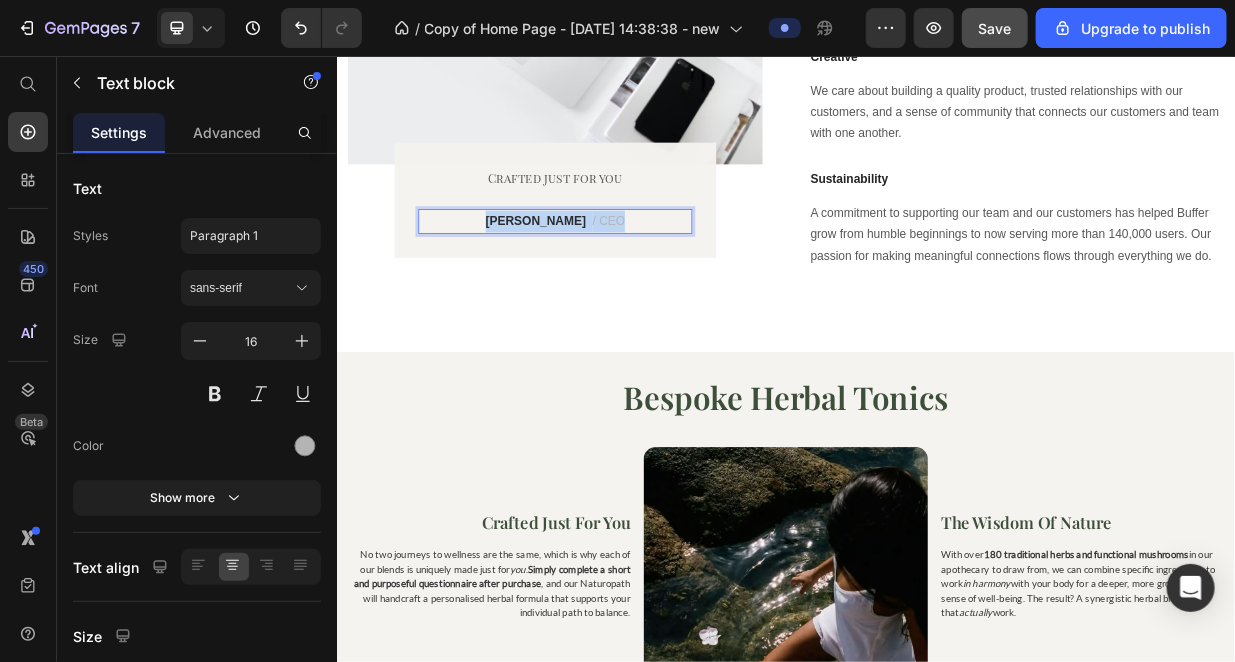 click on "James Frank    / CEO" at bounding box center (628, 277) 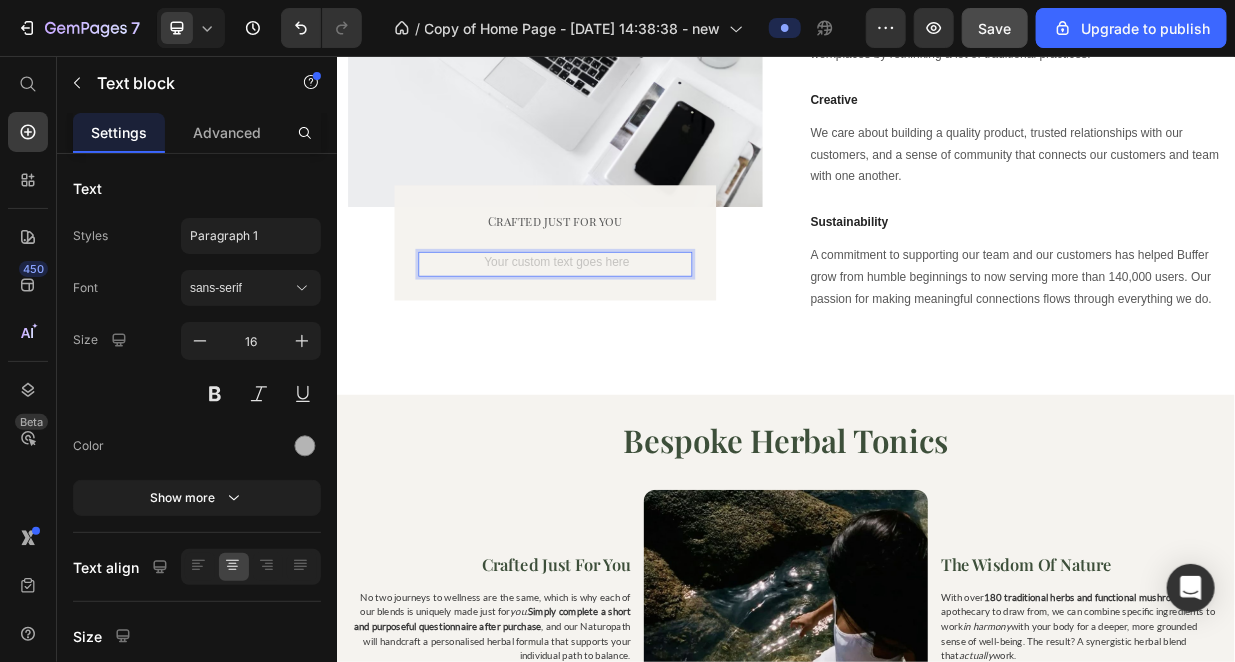 scroll, scrollTop: 1071, scrollLeft: 0, axis: vertical 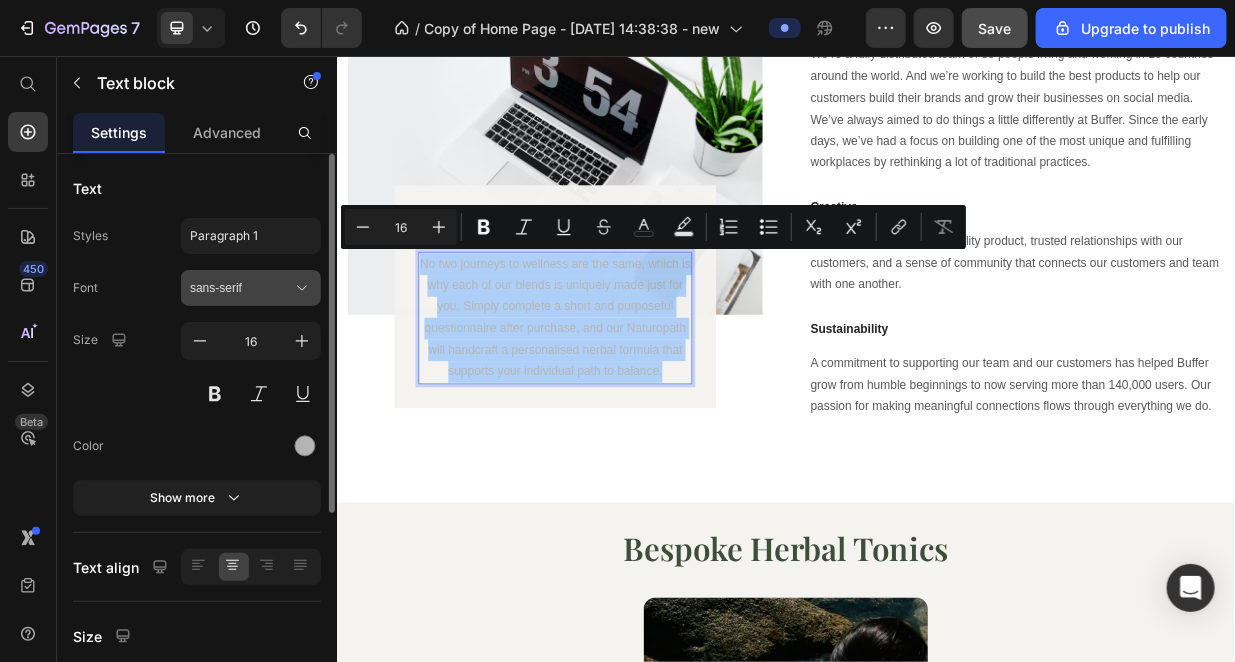 click 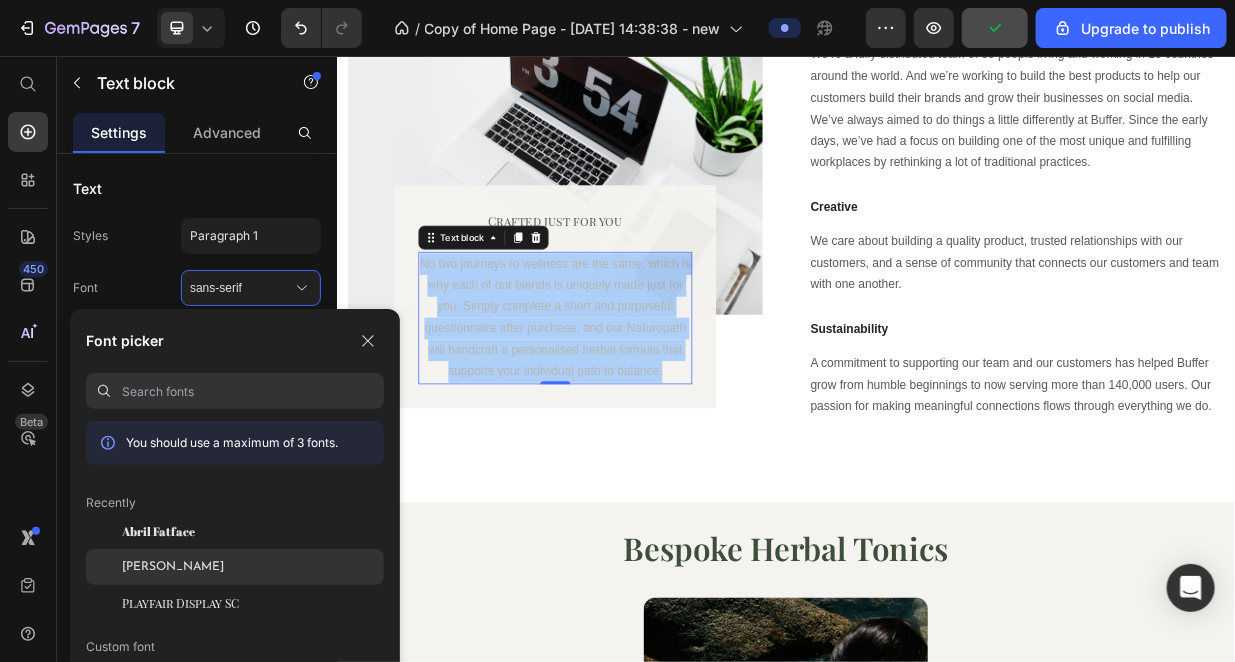 click on "[PERSON_NAME]" 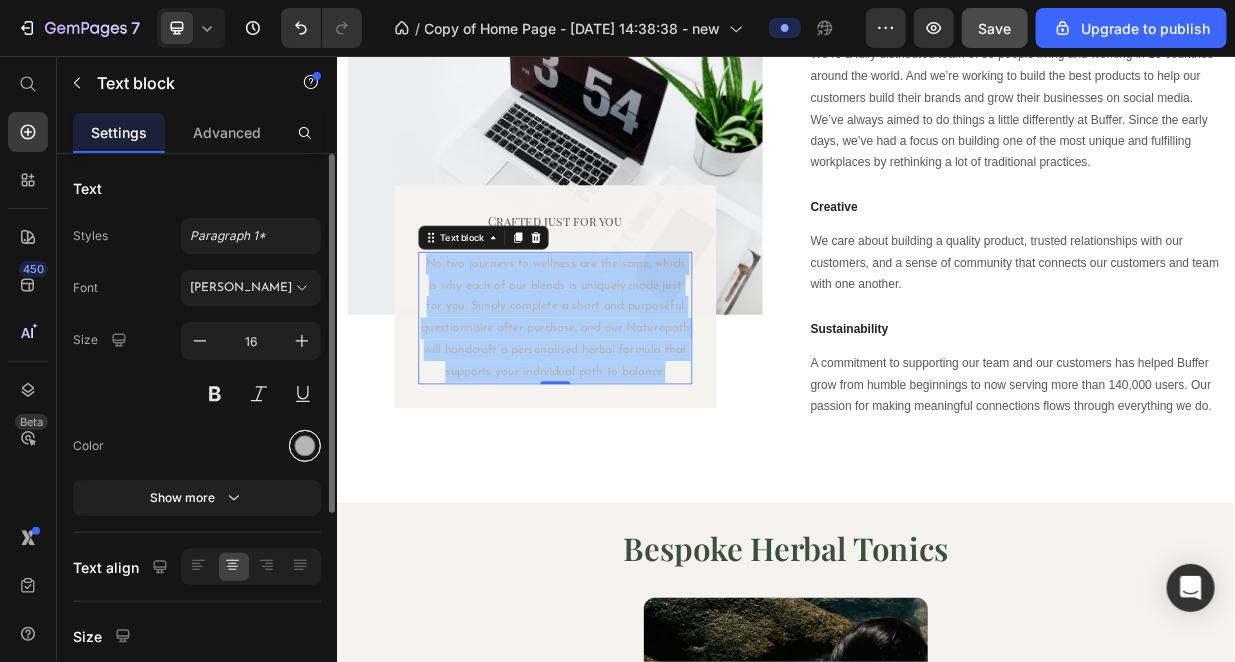 click at bounding box center (305, 446) 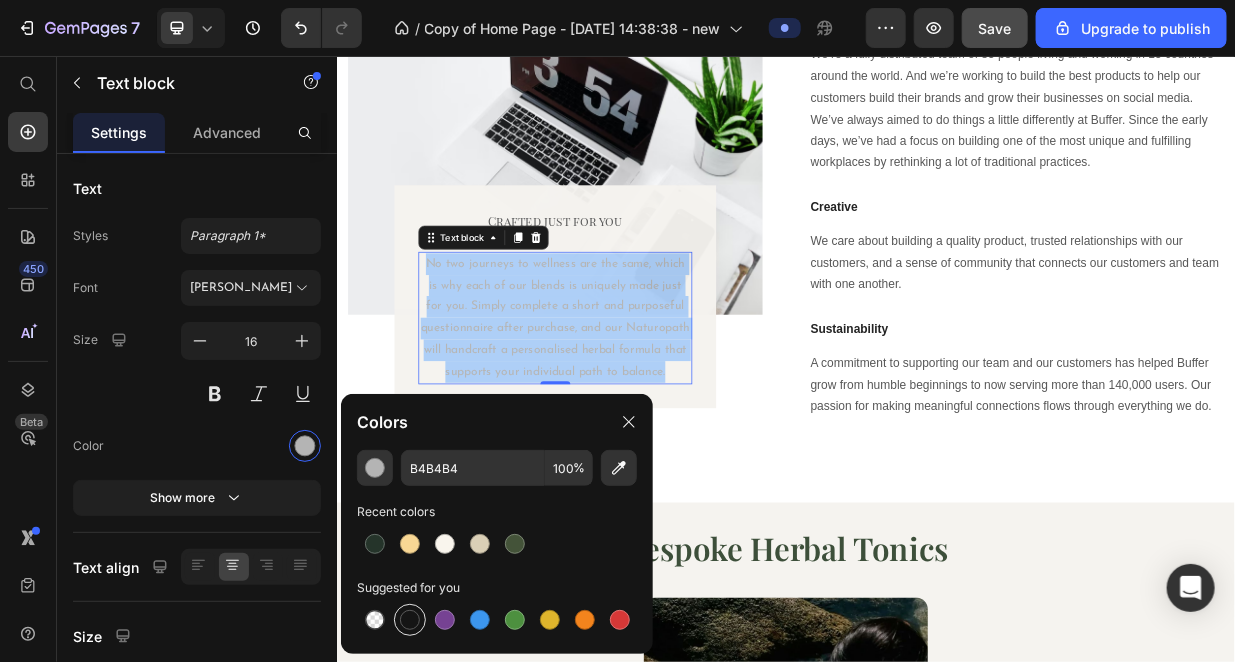 click at bounding box center (410, 620) 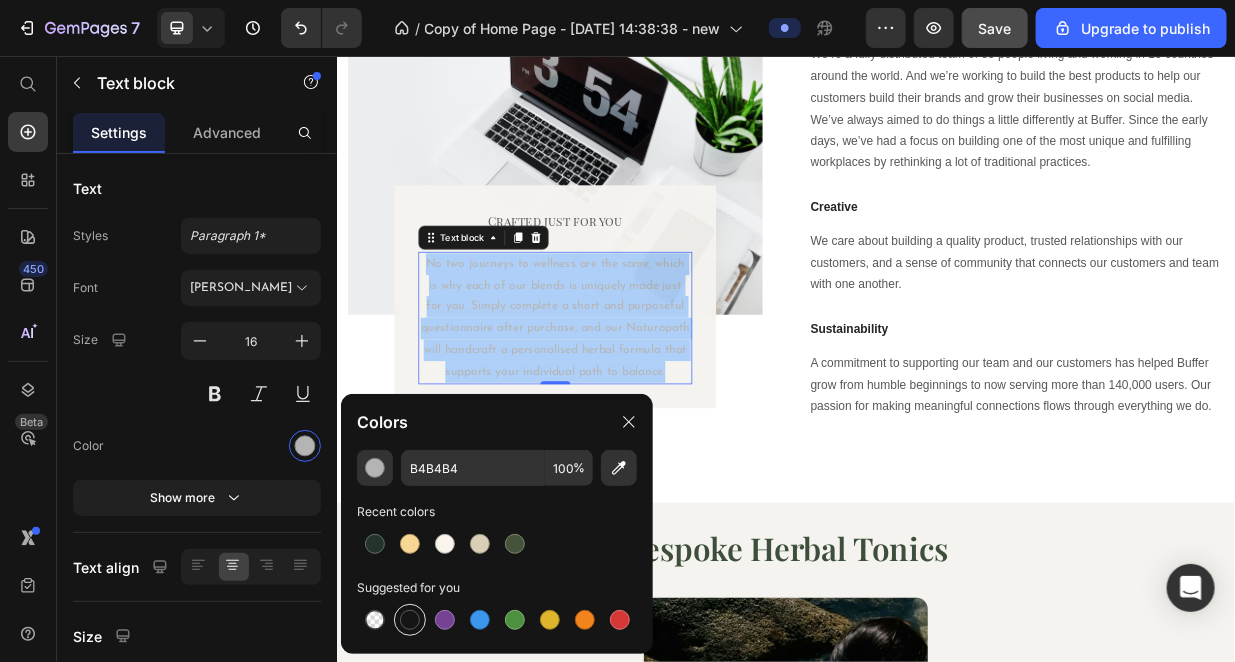 type on "151515" 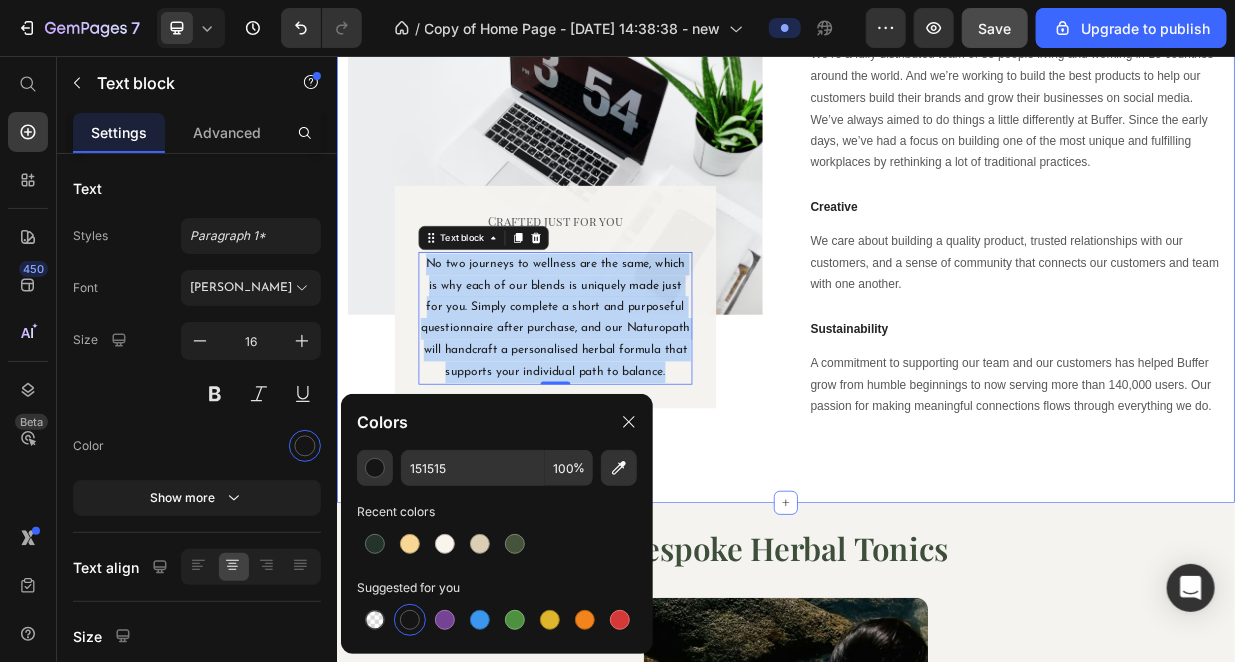 click on "Image Crafted just for you Text block No two journeys to wellness are the same, which is why each of our blends is uniquely made just for you. Simply complete a short and purposeful questionnaire after purchase, and our Naturopath will handcraft a personalised herbal formula that supports your individual path to balance. Text block   0 Row Row About us Heading Row We’re a fully distributed team of 85 people living and working in 15 countries around the world. And we’re working to build the best products to help our customers build their brands and grow their businesses on social media. We’ve always aimed to do things a little differently at Buffer. Since the early days, we’ve had a focus on building one of the most unique and fulfilling workplaces by rethinking a lot of traditional practices. Text block Creative Heading We care about building a quality product, trusted relationships with our customers, and a sense of community that connects our customers and team with one another. Text block Heading" at bounding box center [936, 266] 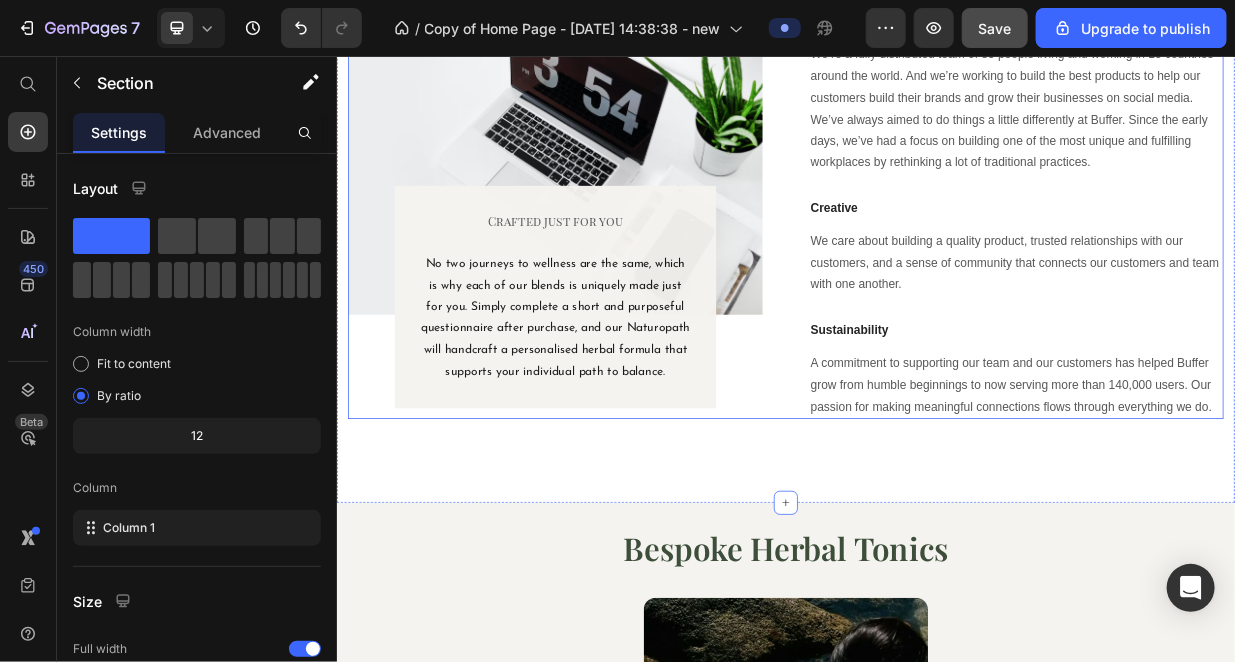 scroll, scrollTop: 905, scrollLeft: 0, axis: vertical 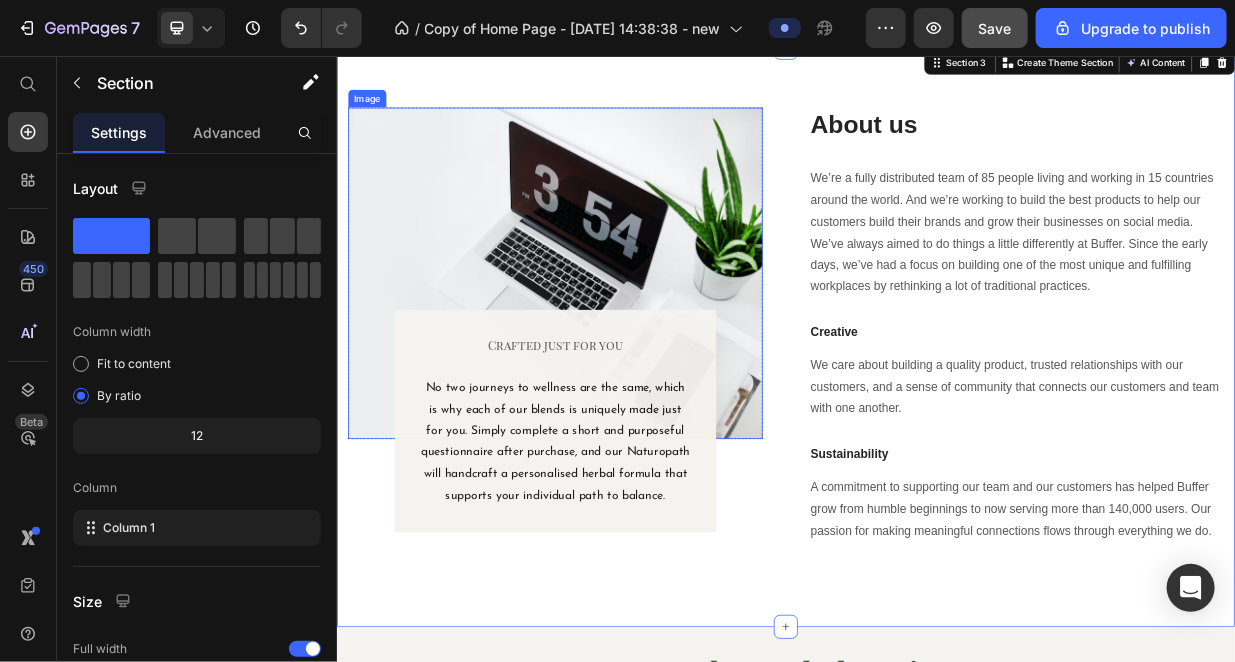 click at bounding box center [628, 346] 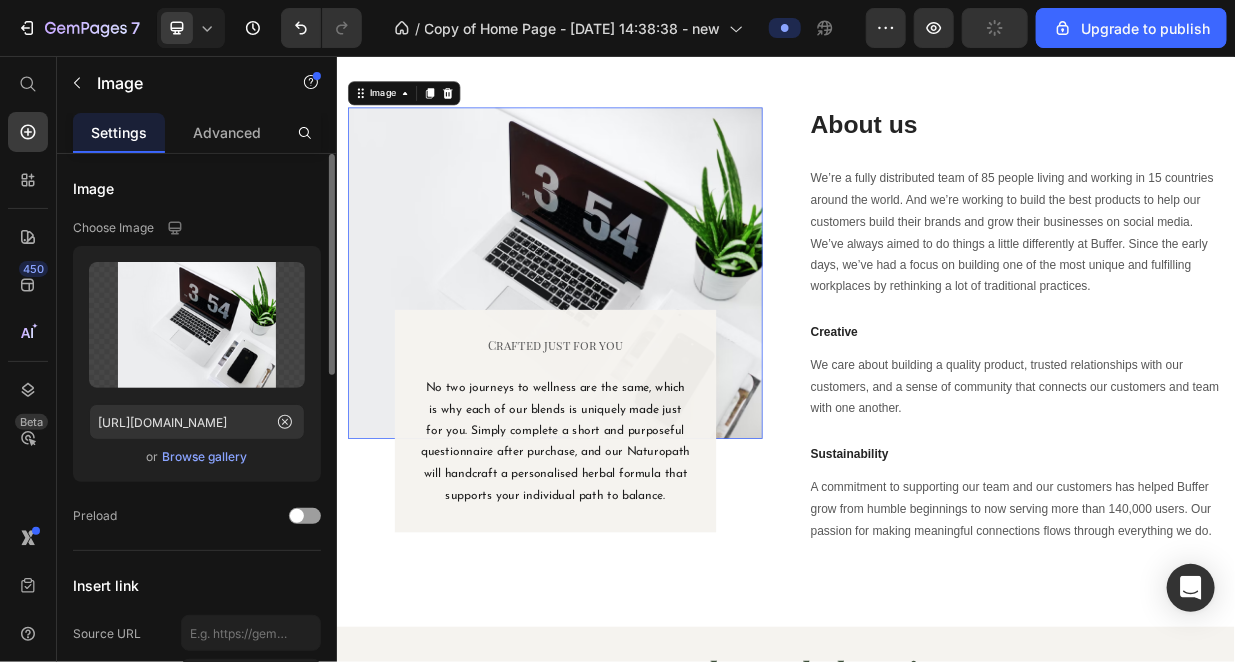 click on "Browse gallery" at bounding box center (205, 457) 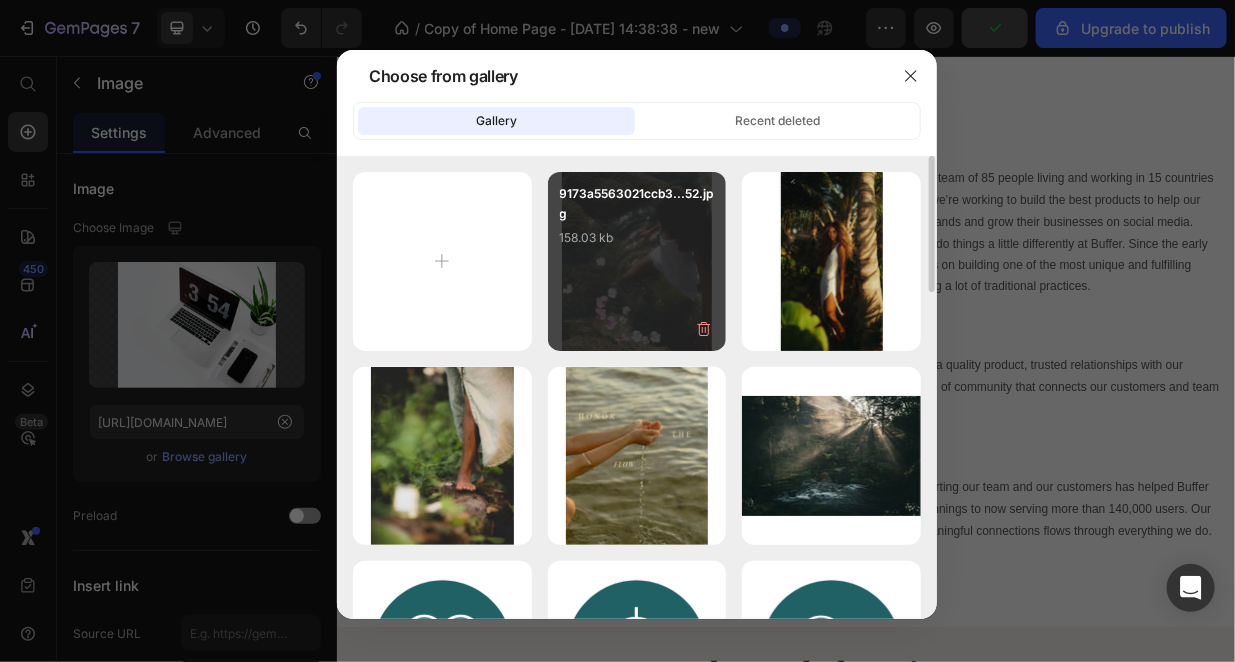 click on "9173a5563021ccb3...52.jpg 158.03 kb" at bounding box center [637, 261] 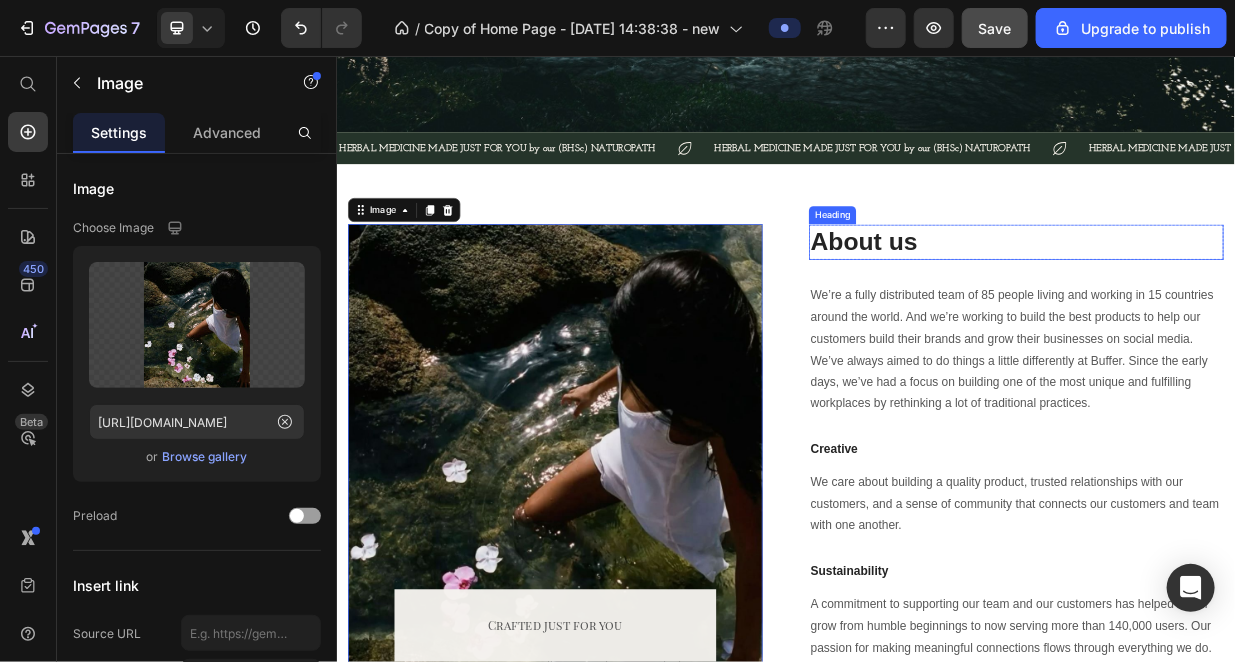 scroll, scrollTop: 738, scrollLeft: 0, axis: vertical 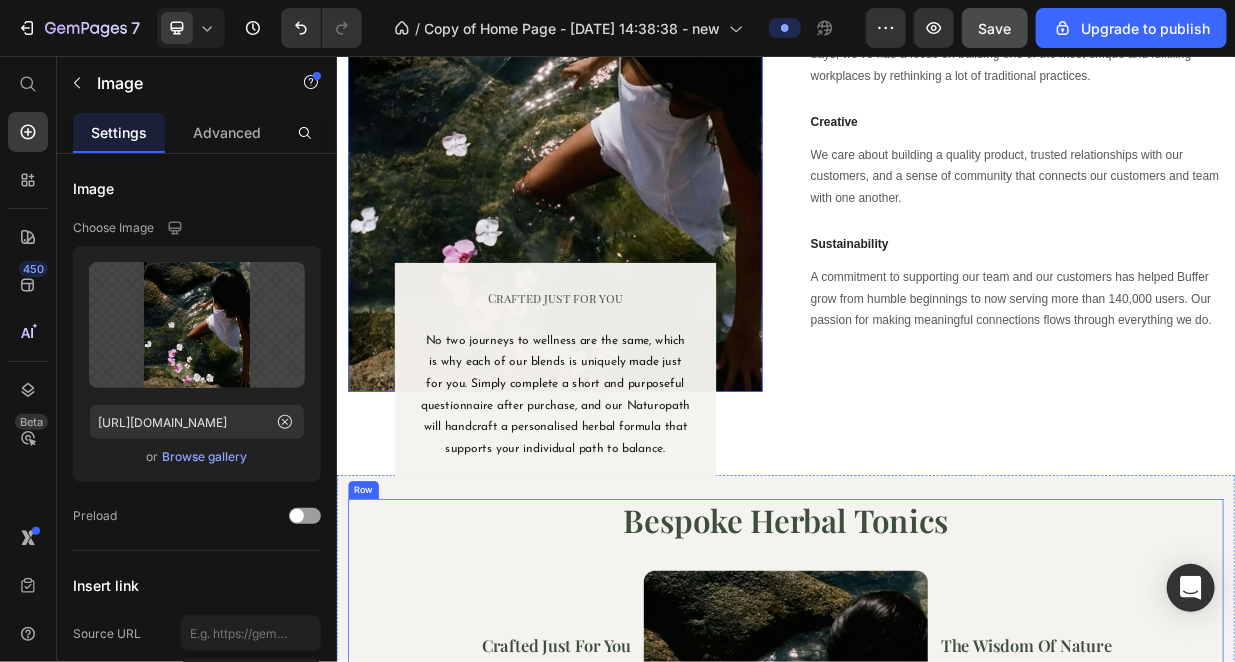 click on "Bespoke Herbal Tonics" at bounding box center (936, 678) 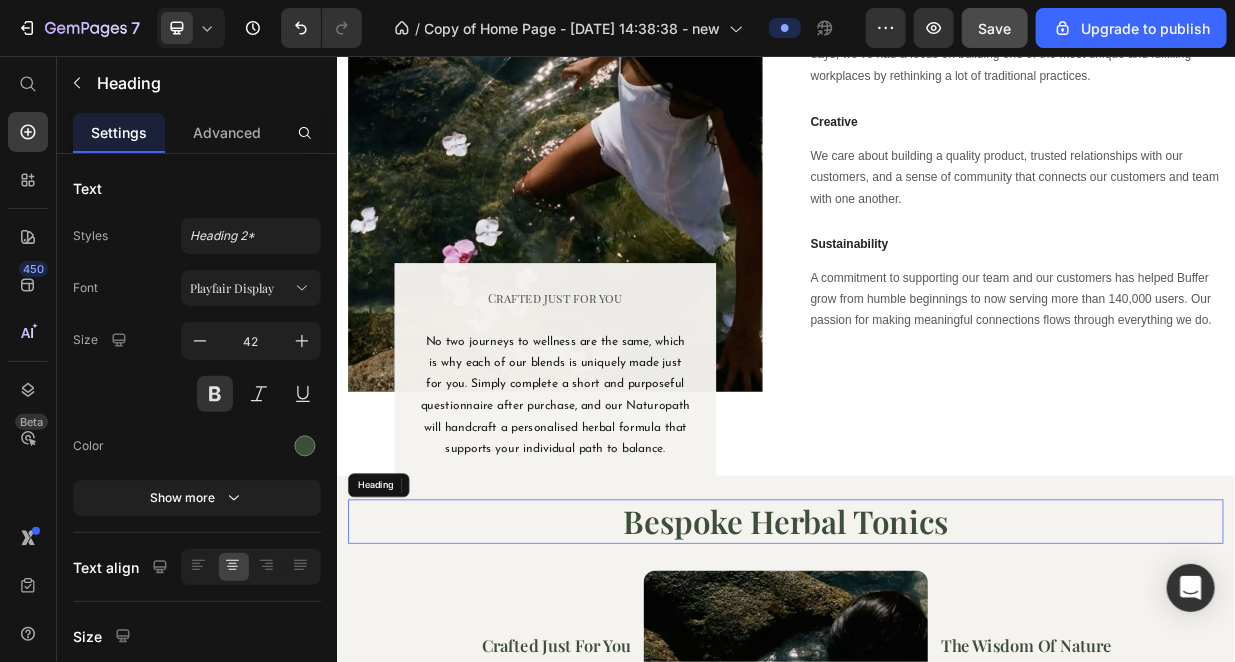 scroll, scrollTop: 1405, scrollLeft: 0, axis: vertical 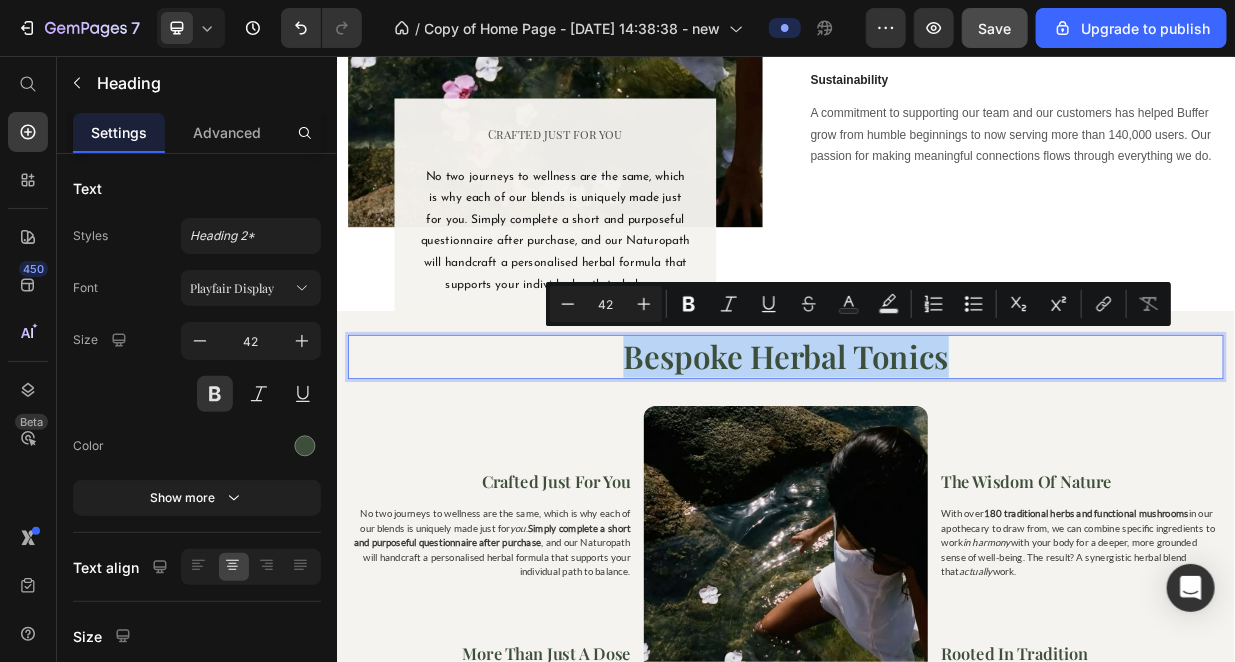 copy on "Bespoke Herbal Tonics" 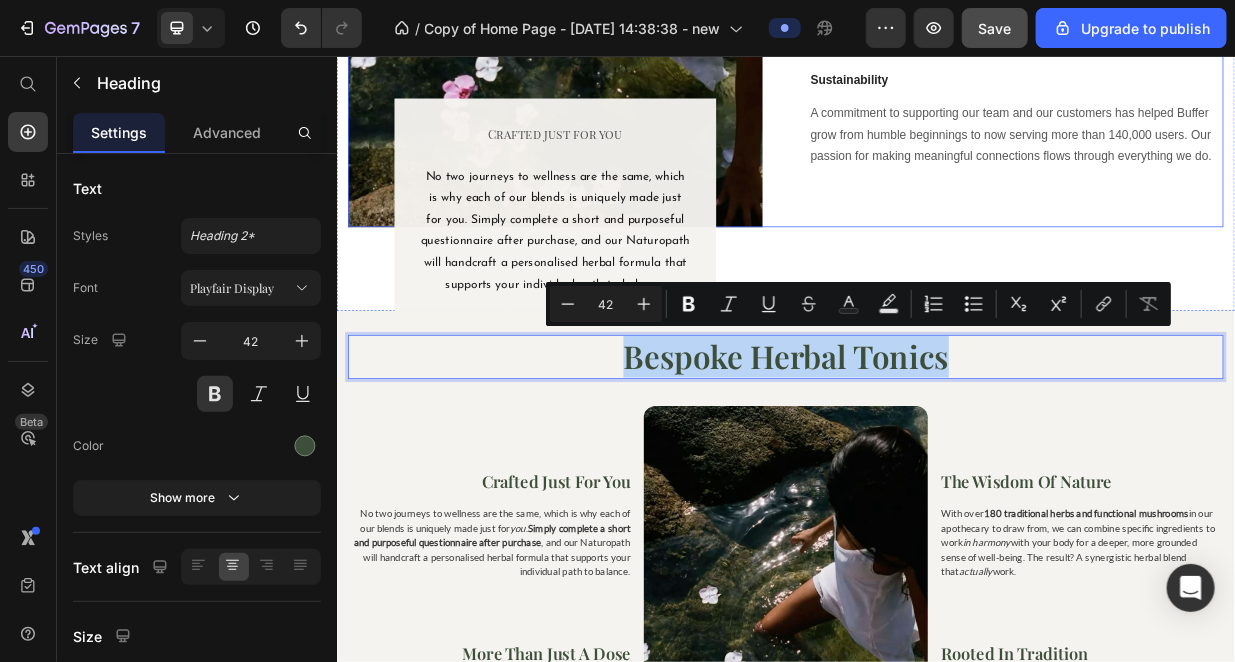 click on "About us Heading Row We’re a fully distributed team of 85 people living and working in 15 countries around the world. And we’re working to build the best products to help our customers build their brands and grow their businesses on social media. We’ve always aimed to do things a little differently at Buffer. Since the early days, we’ve had a focus on building one of the most unique and fulfilling workplaces by rethinking a lot of traditional practices. Text block Creative Heading We care about building a quality product, trusted relationships with our customers, and a sense of community that connects our customers and team with one another. Text block Sustainability Heading A commitment to supporting our team and our customers has helped Buffer grow from humble beginnings to now serving more than 140,000 users. Our passion for making meaningful connections flows through everything we do. Text block" at bounding box center [1244, -45] 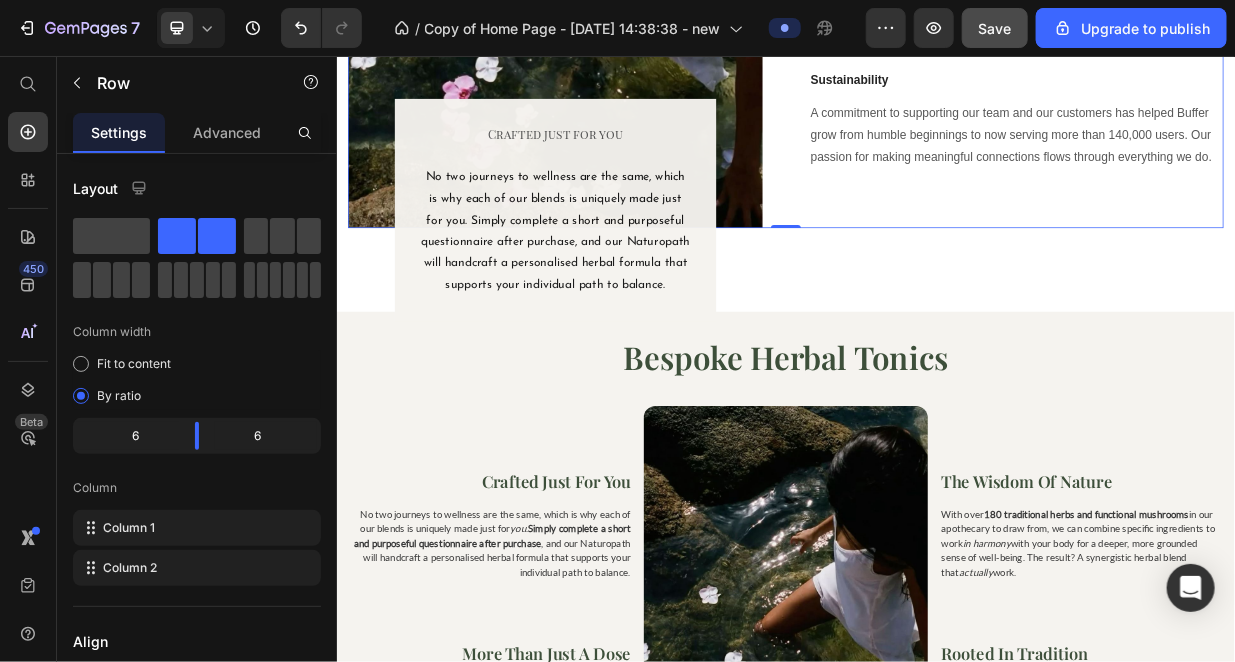 scroll, scrollTop: 905, scrollLeft: 0, axis: vertical 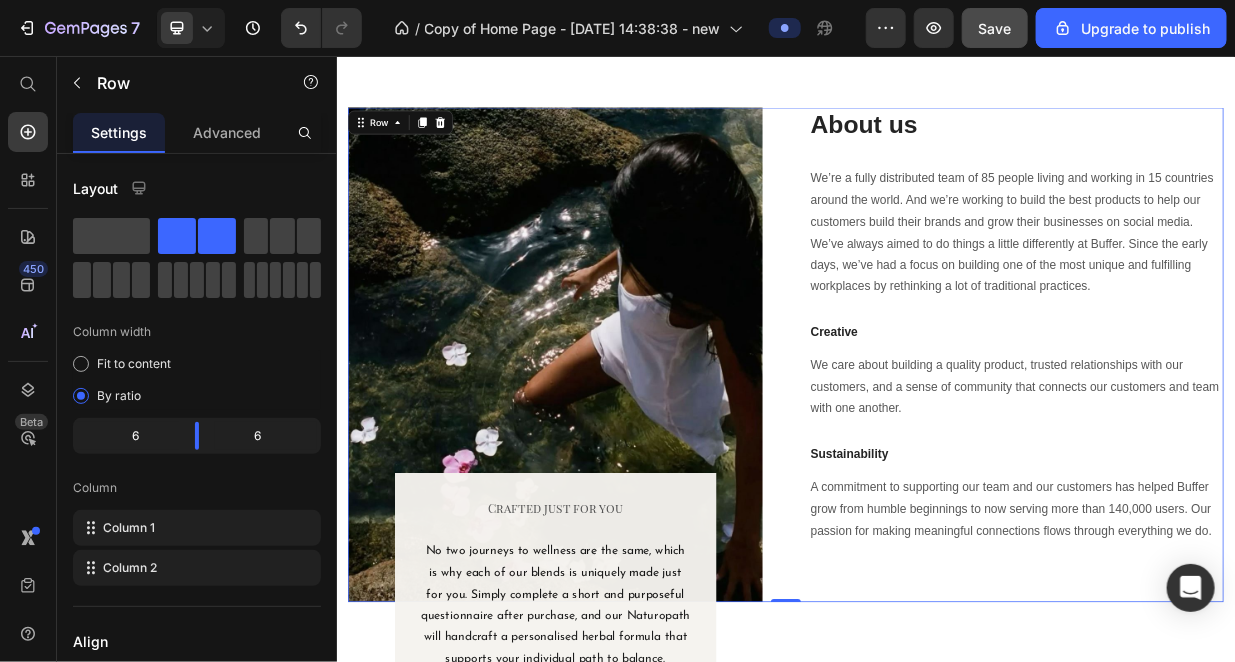 click on "About us" at bounding box center [1244, 148] 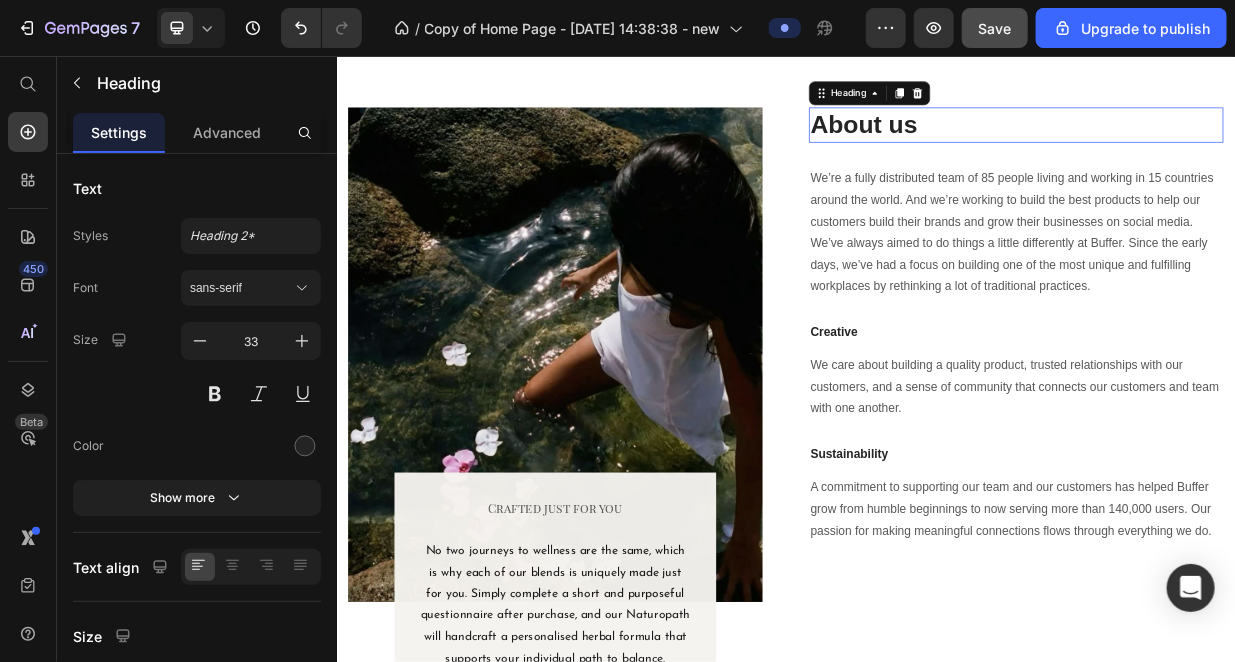 click on "About us" at bounding box center [1244, 148] 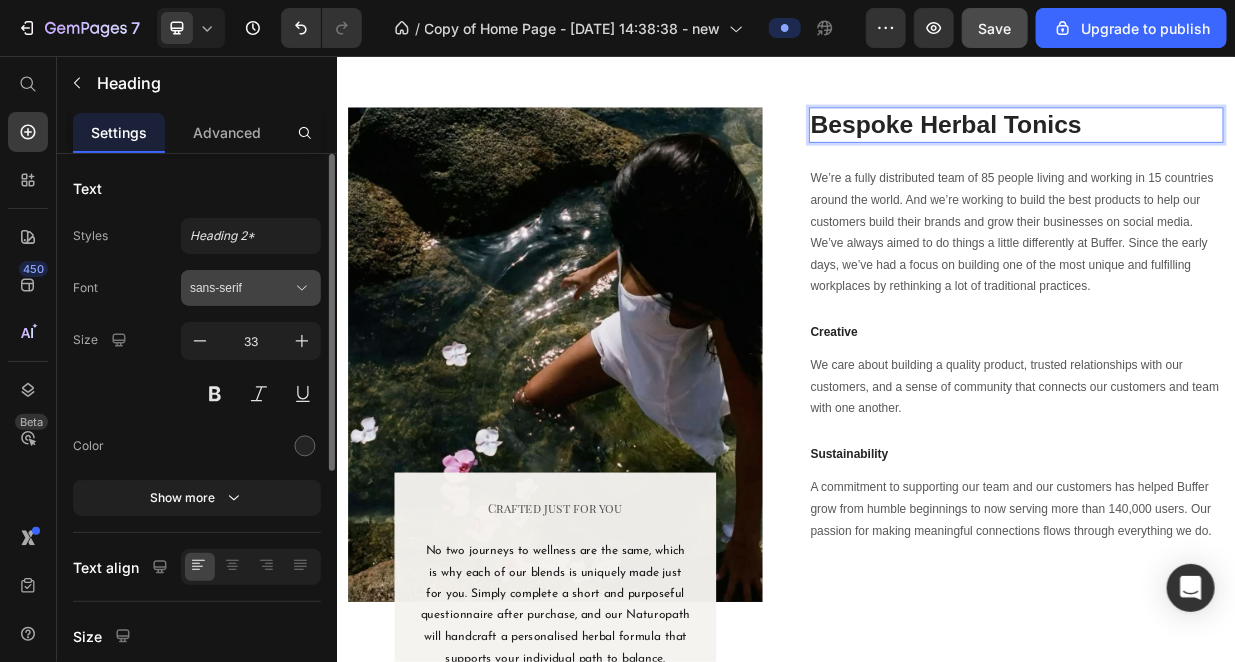 click 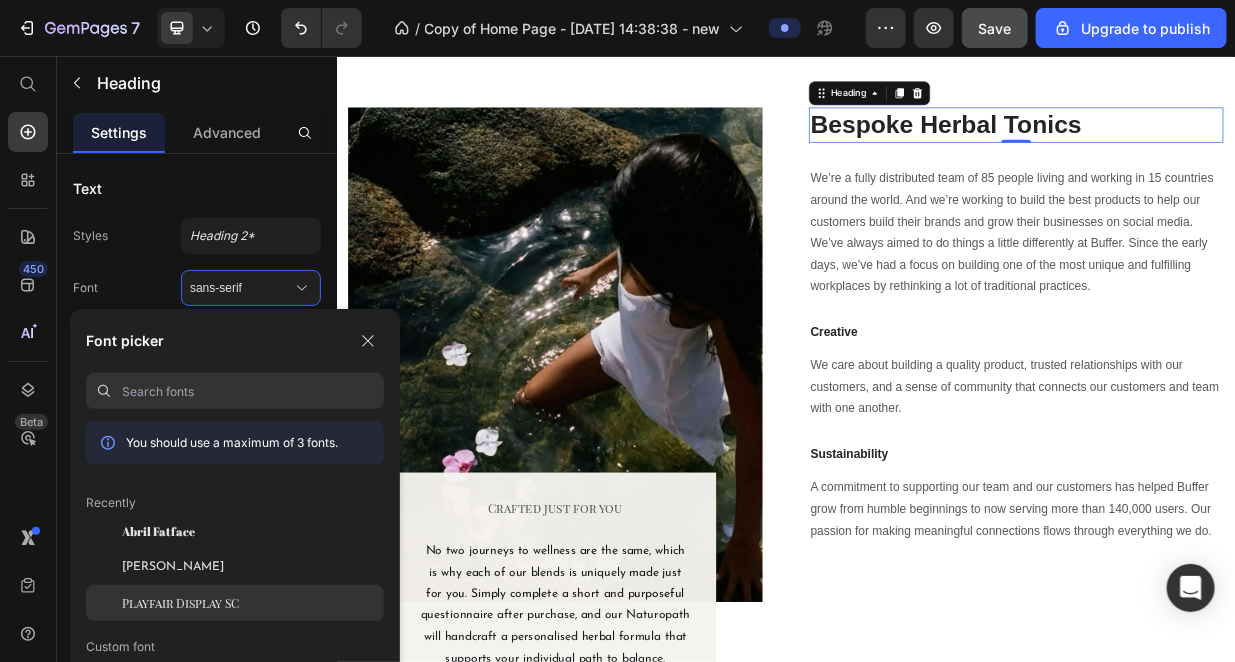 click on "Playfair Display SC" at bounding box center [180, 603] 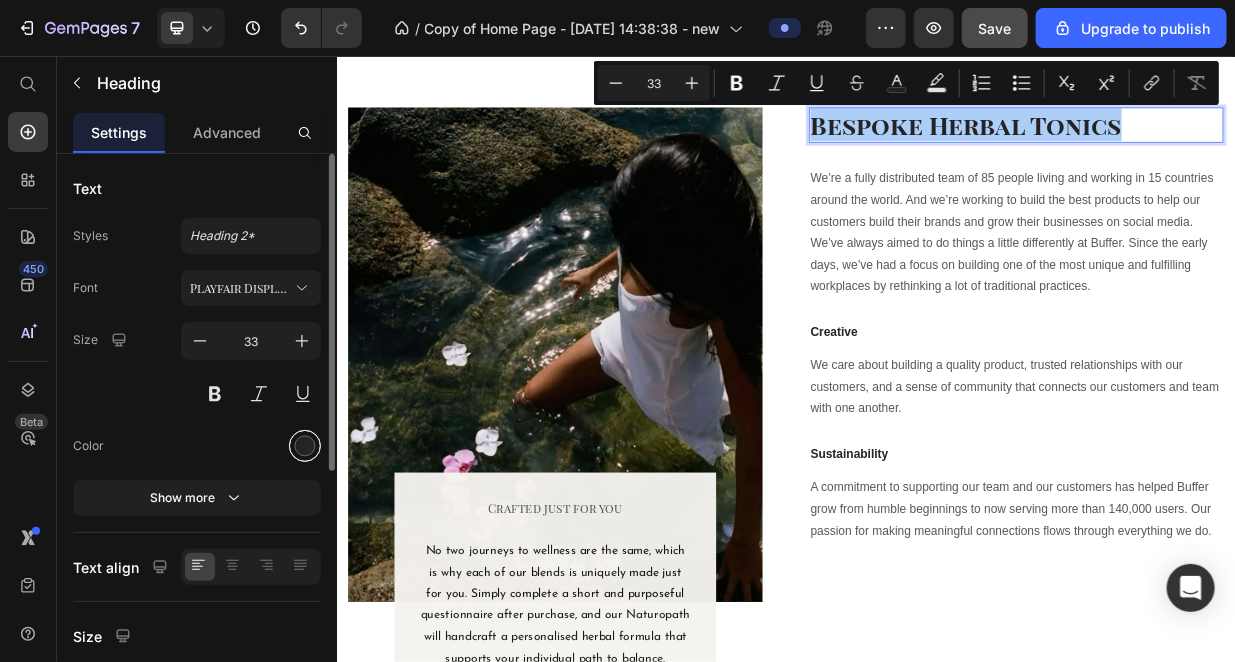 click at bounding box center (305, 446) 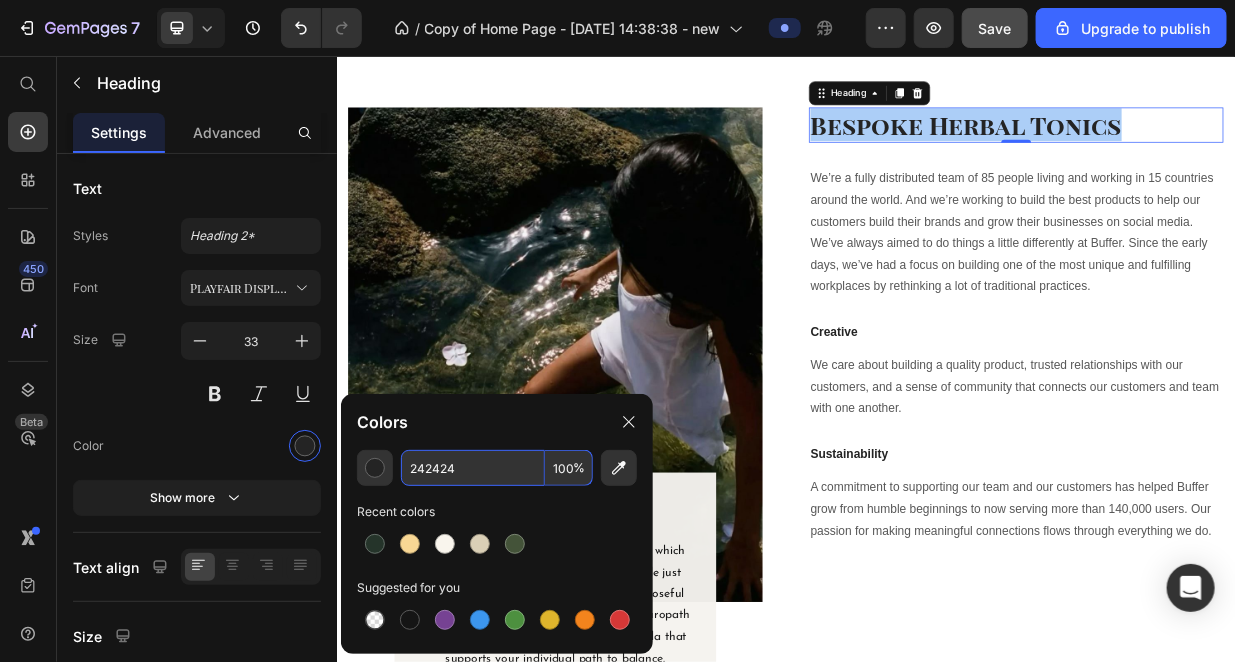 click on "242424" at bounding box center (473, 468) 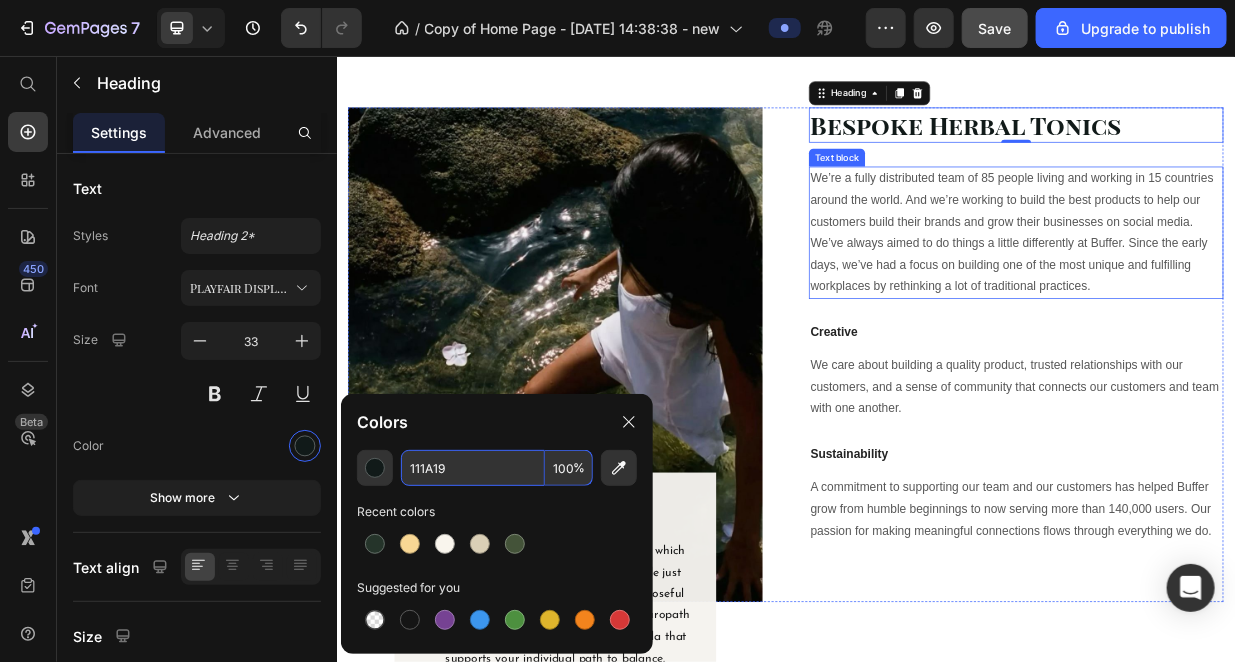 click on "We’re a fully distributed team of 85 people living and working in 15 countries around the world. And we’re working to build the best products to help our customers build their brands and grow their businesses on social media. We’ve always aimed to do things a little differently at Buffer. Since the early days, we’ve had a focus on building one of the most unique and fulfilling workplaces by rethinking a lot of traditional practices." at bounding box center (1244, 292) 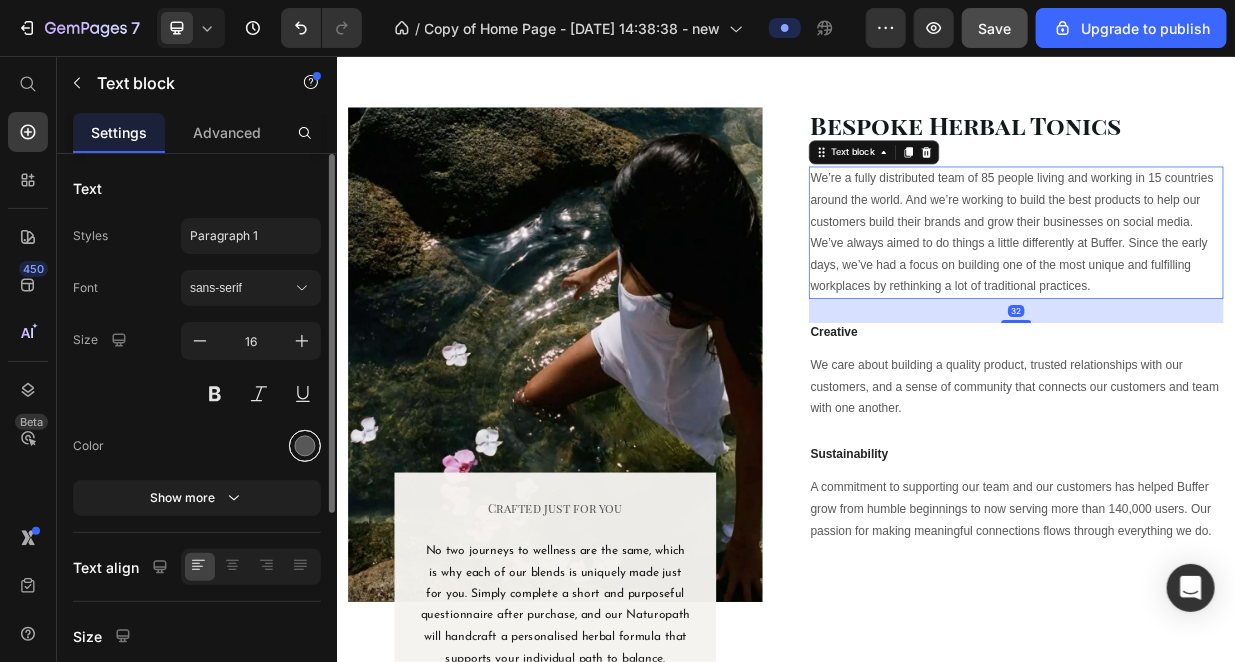 click at bounding box center (305, 446) 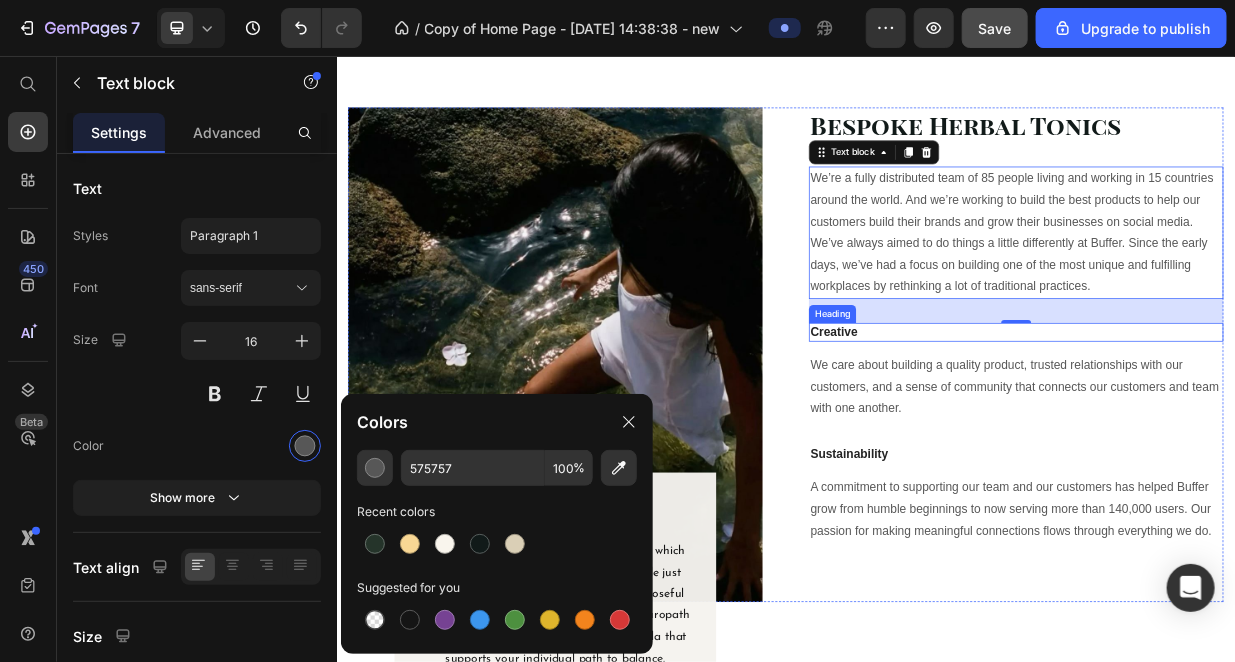 click on "32" at bounding box center (1244, 397) 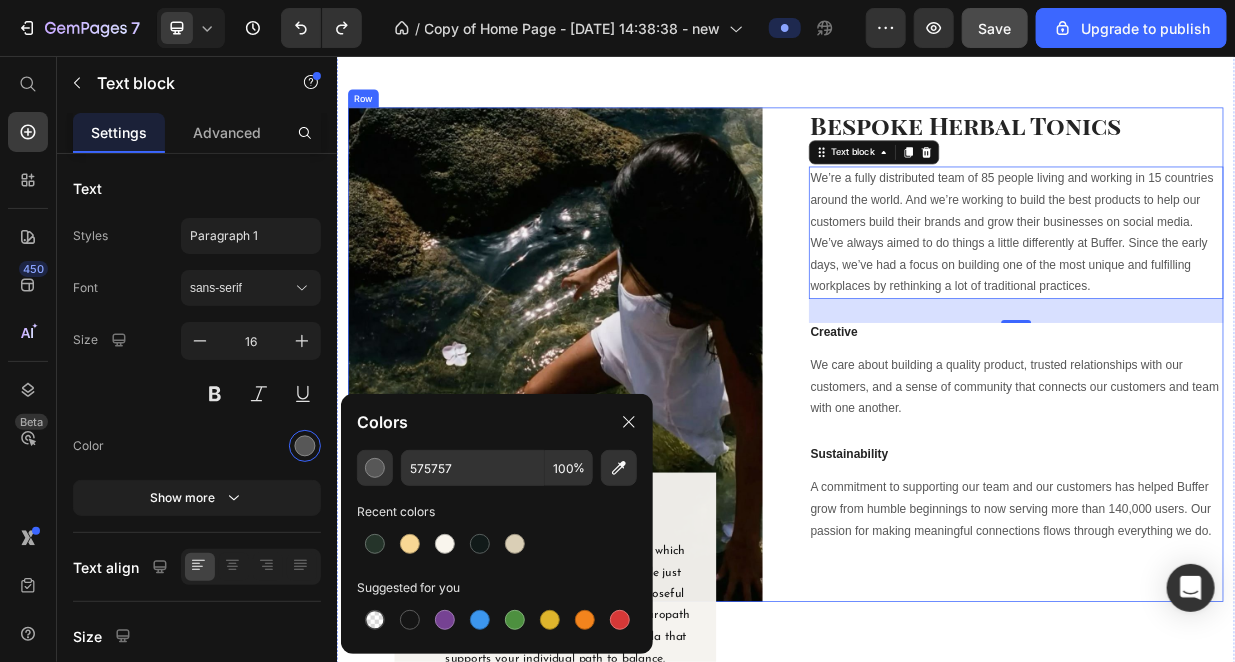 click on "Sustainability" at bounding box center [1244, 588] 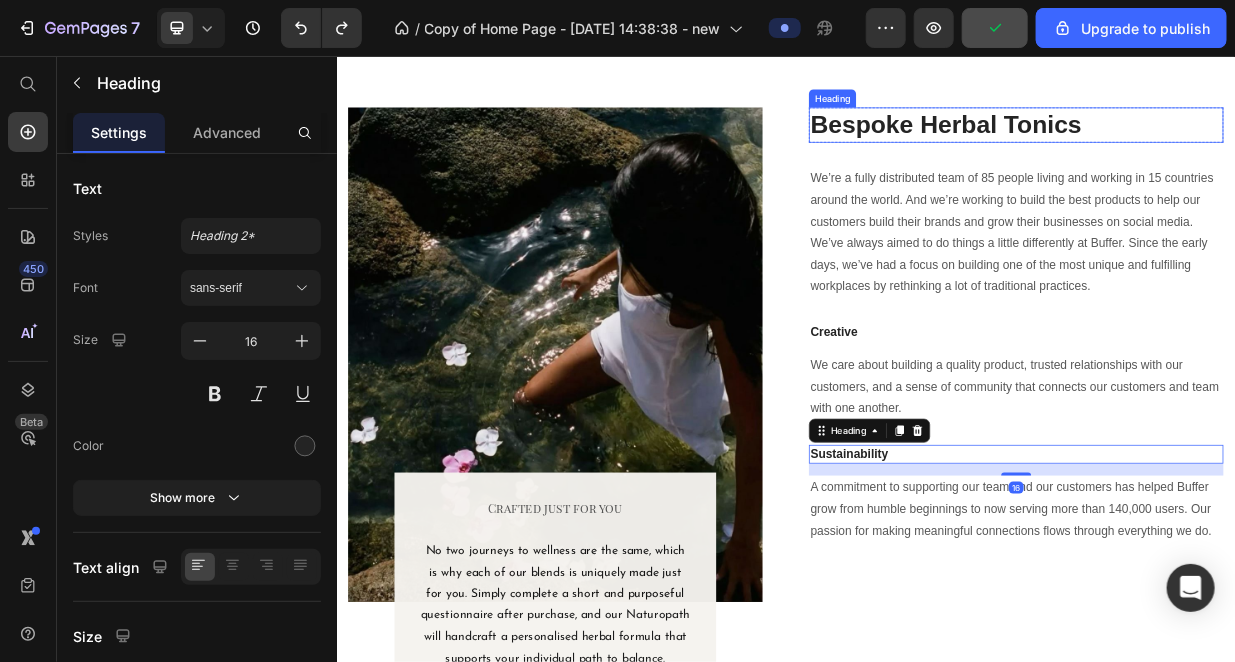 click on "Bespoke Herbal Tonics" at bounding box center (1244, 148) 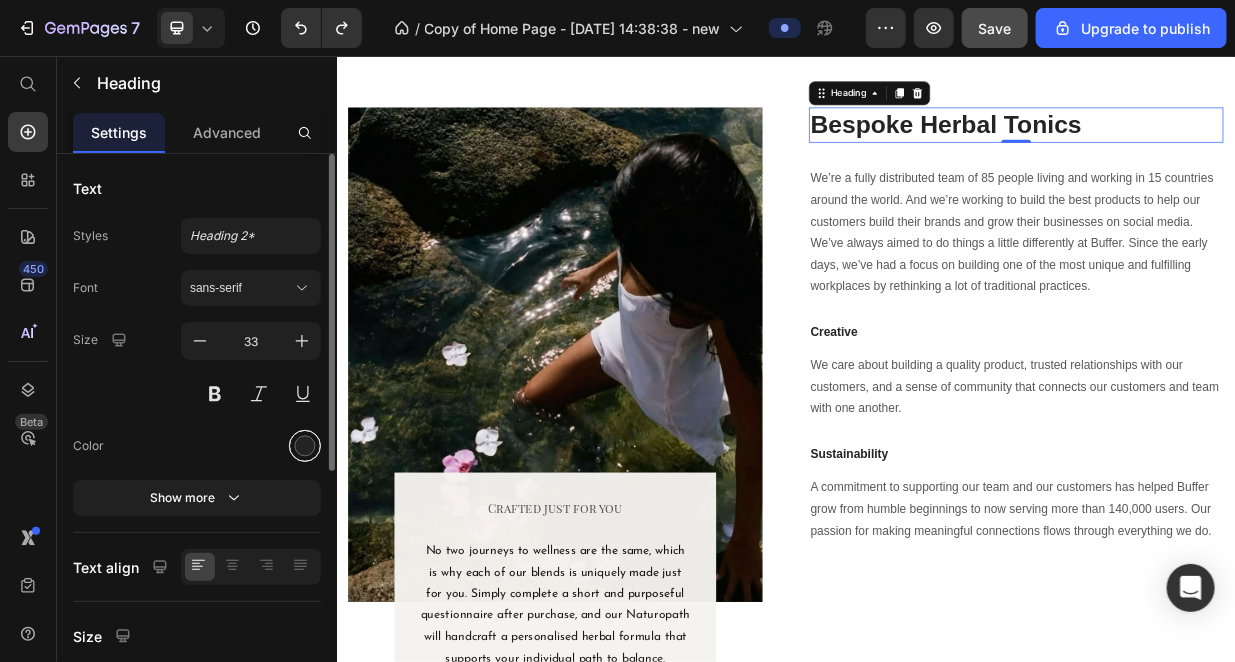 click at bounding box center [305, 446] 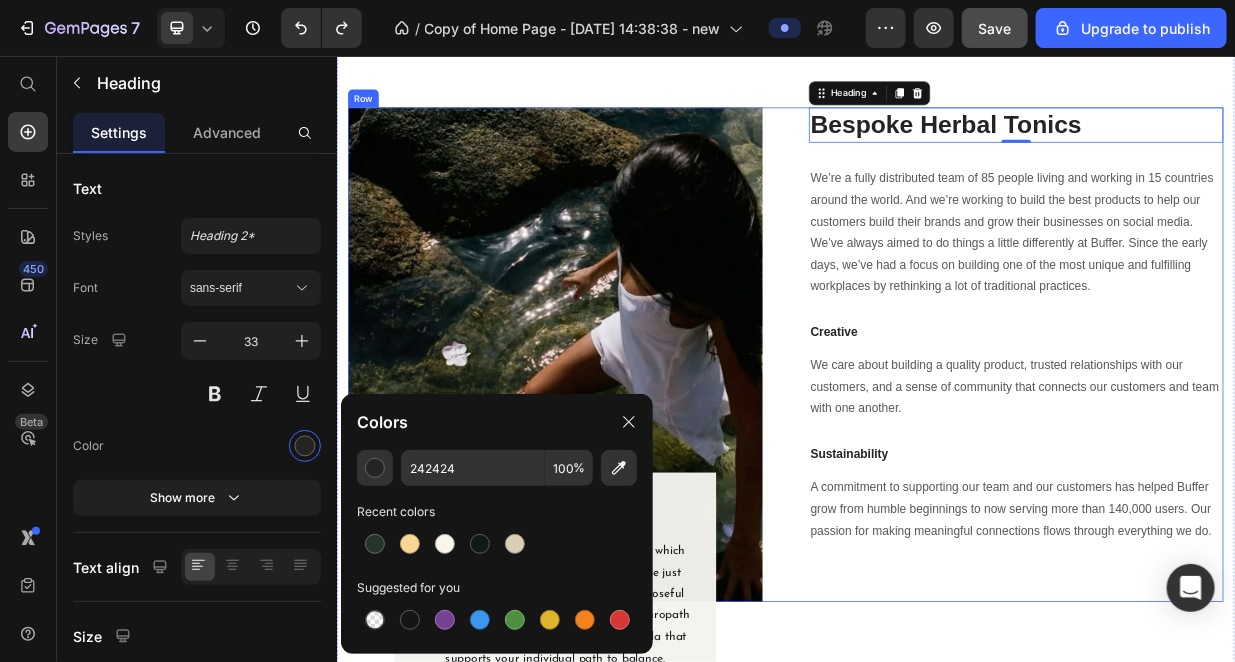click on "Bespoke Herbal Tonics Heading   0 Row We’re a fully distributed team of 85 people living and working in 15 countries around the world. And we’re working to build the best products to help our customers build their brands and grow their businesses on social media. We’ve always aimed to do things a little differently at Buffer. Since the early days, we’ve had a focus on building one of the most unique and fulfilling workplaces by rethinking a lot of traditional practices. Text block Creative Heading We care about building a quality product, trusted relationships with our customers, and a sense of community that connects our customers and team with one another. Text block Sustainability Heading A commitment to supporting our team and our customers has helped Buffer grow from humble beginnings to now serving more than 140,000 users. Our passion for making meaningful connections flows through everything we do. Text block" at bounding box center [1244, 455] 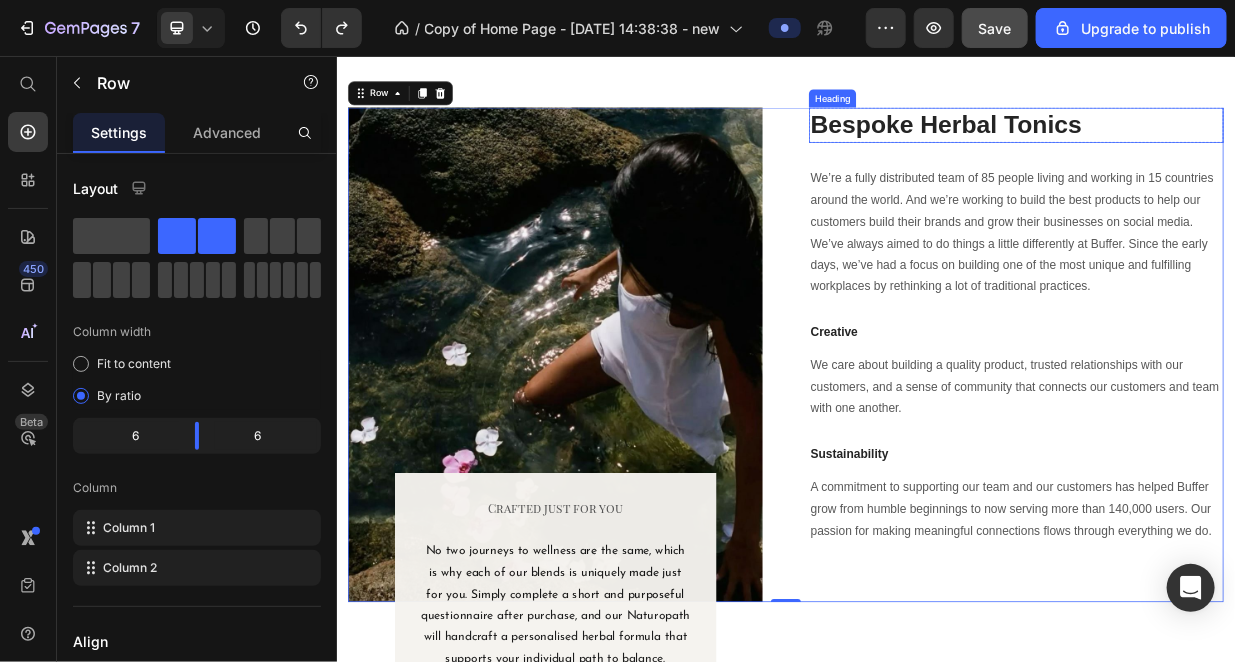 click on "Bespoke Herbal Tonics" at bounding box center [1244, 148] 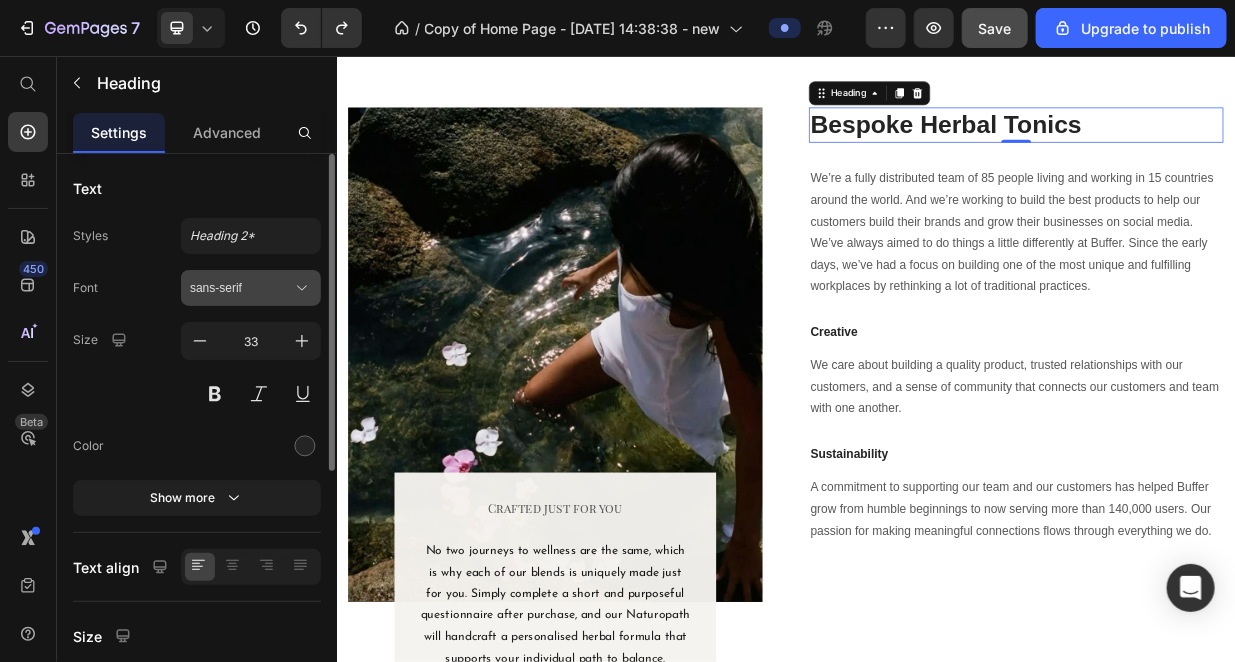 click on "sans-serif" at bounding box center (241, 288) 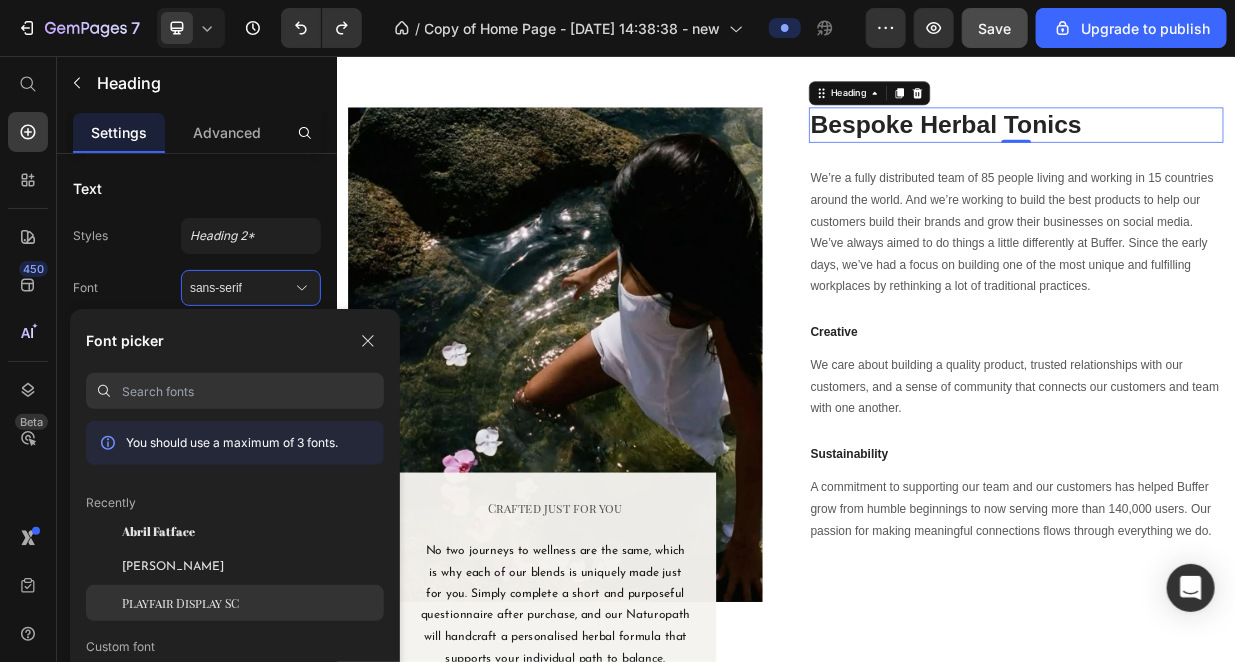 click on "Playfair Display SC" at bounding box center (180, 603) 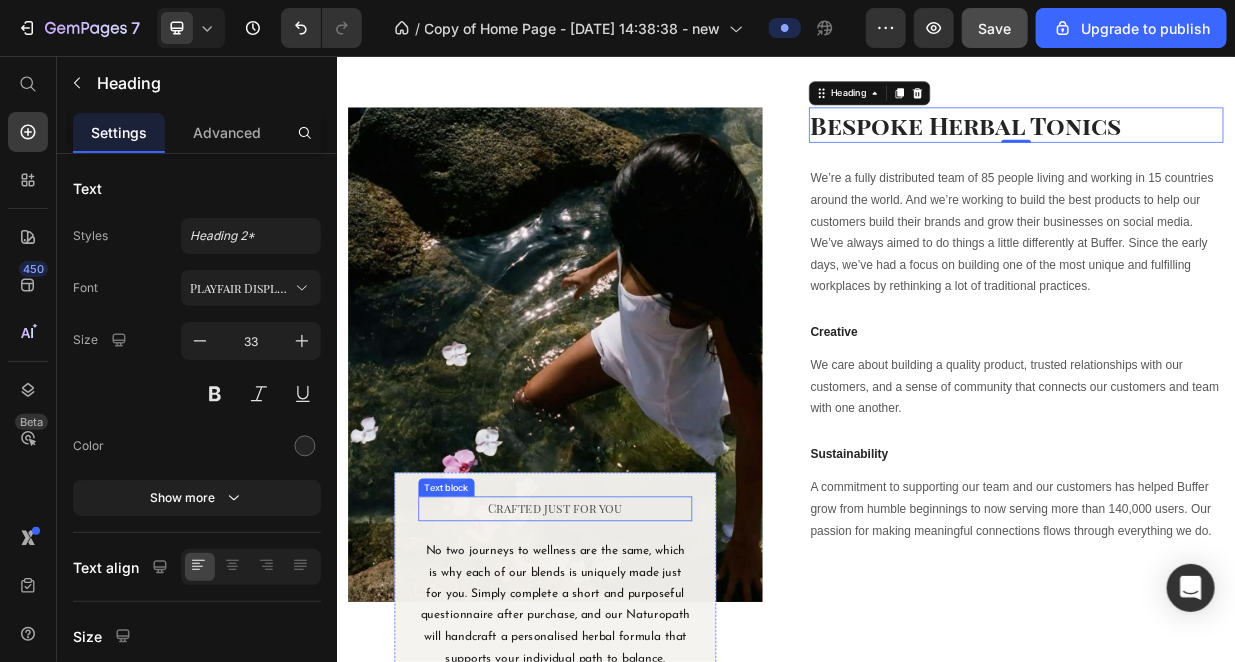 click on "Crafted just for you" at bounding box center (628, 661) 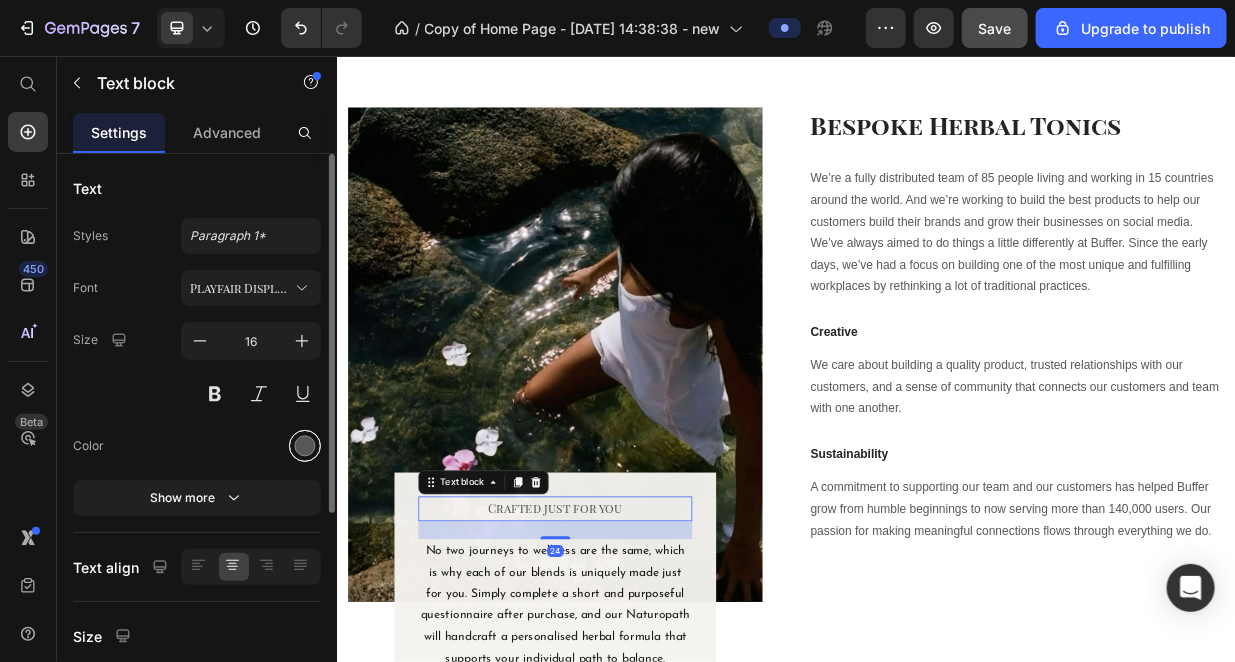 click at bounding box center [305, 446] 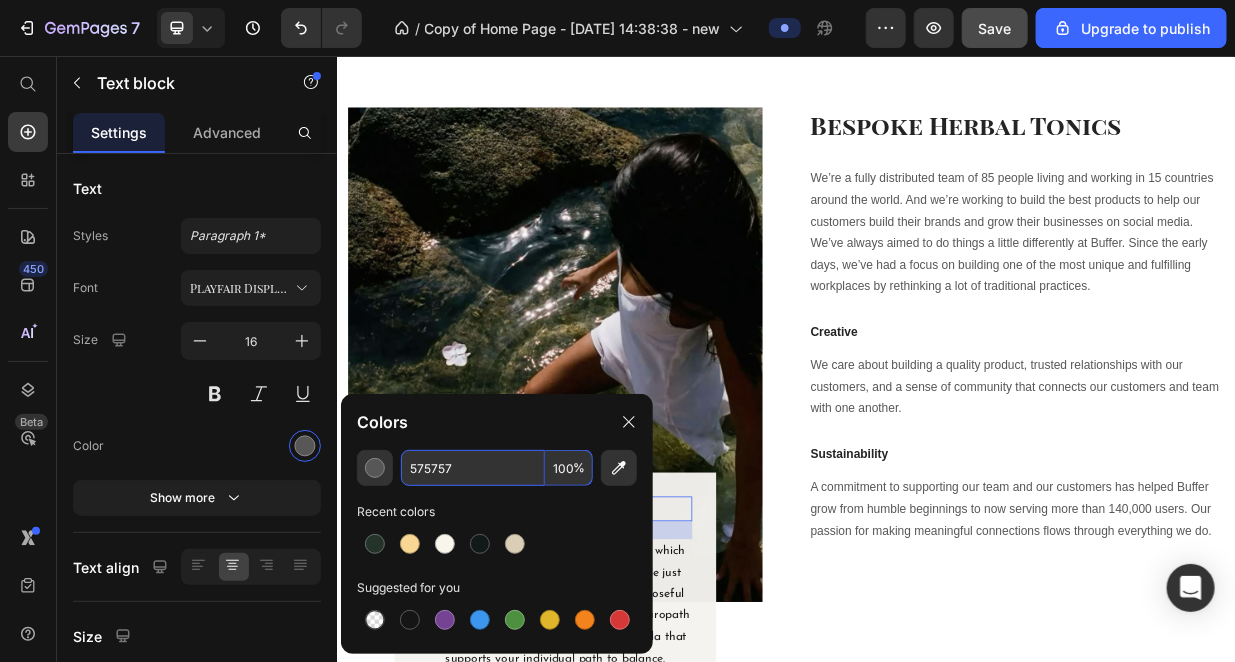 click on "575757" at bounding box center [473, 468] 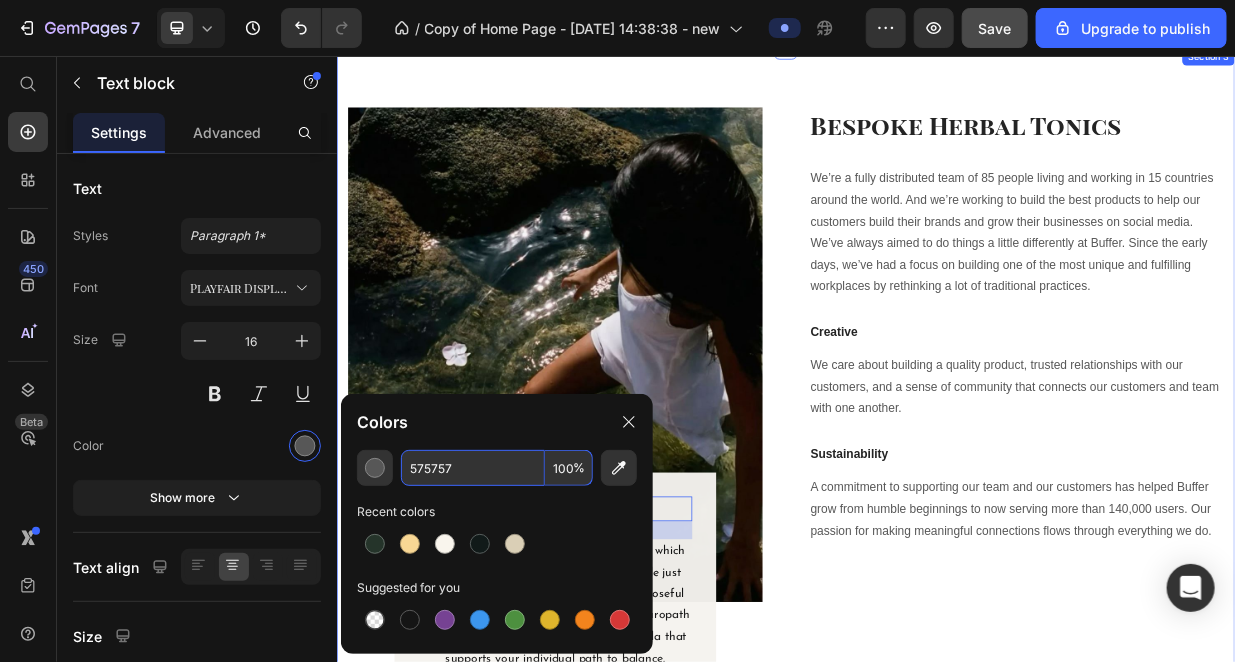 click on "Image Crafted just for you Text block   24 No two journeys to wellness are the same, which is why each of our blends is uniquely made just for you. Simply complete a short and purposeful questionnaire after purchase, and our Naturopath will handcraft a personalised herbal formula that supports your individual path to balance. Text block Row Row Bespoke Herbal Tonics Heading Row We’re a fully distributed team of 85 people living and working in 15 countries around the world. And we’re working to build the best products to help our customers build their brands and grow their businesses on social media. We’ve always aimed to do things a little differently at Buffer. Since the early days, we’ve had a focus on building one of the most unique and fulfilling workplaces by rethinking a lot of traditional practices. Text block Creative Heading We care about building a quality product, trusted relationships with our customers, and a sense of community that connects our customers and team with one another. Row" at bounding box center [936, 471] 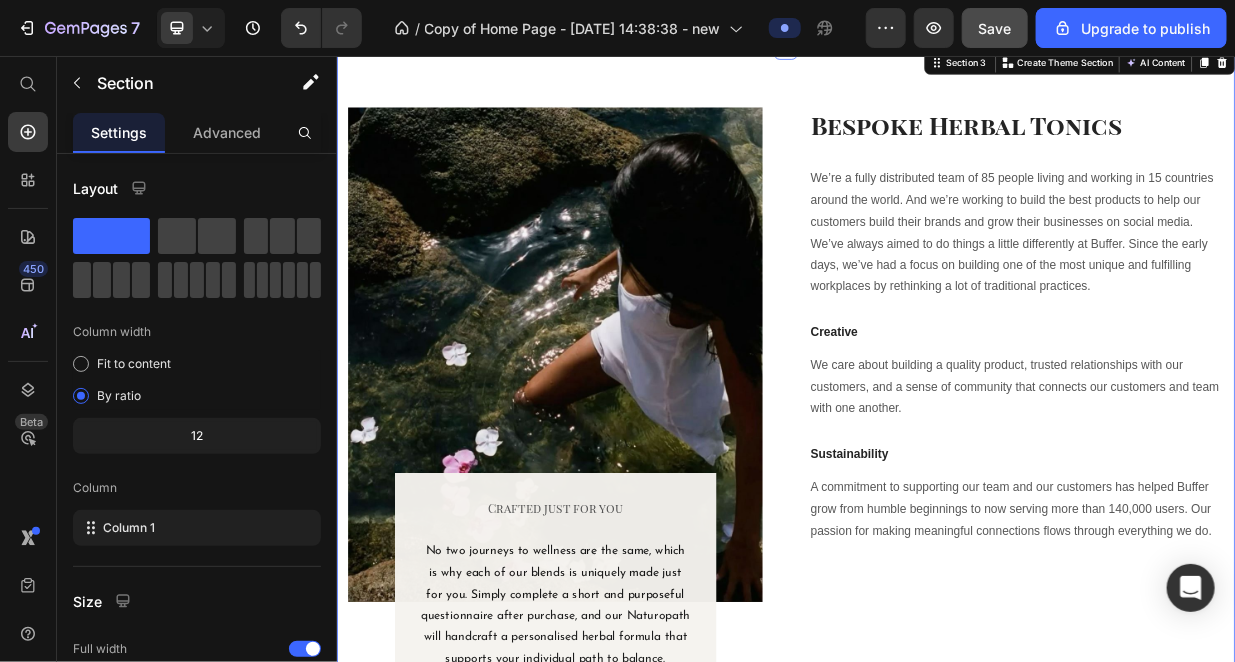 click on "Bespoke Herbal Tonics" at bounding box center (1244, 148) 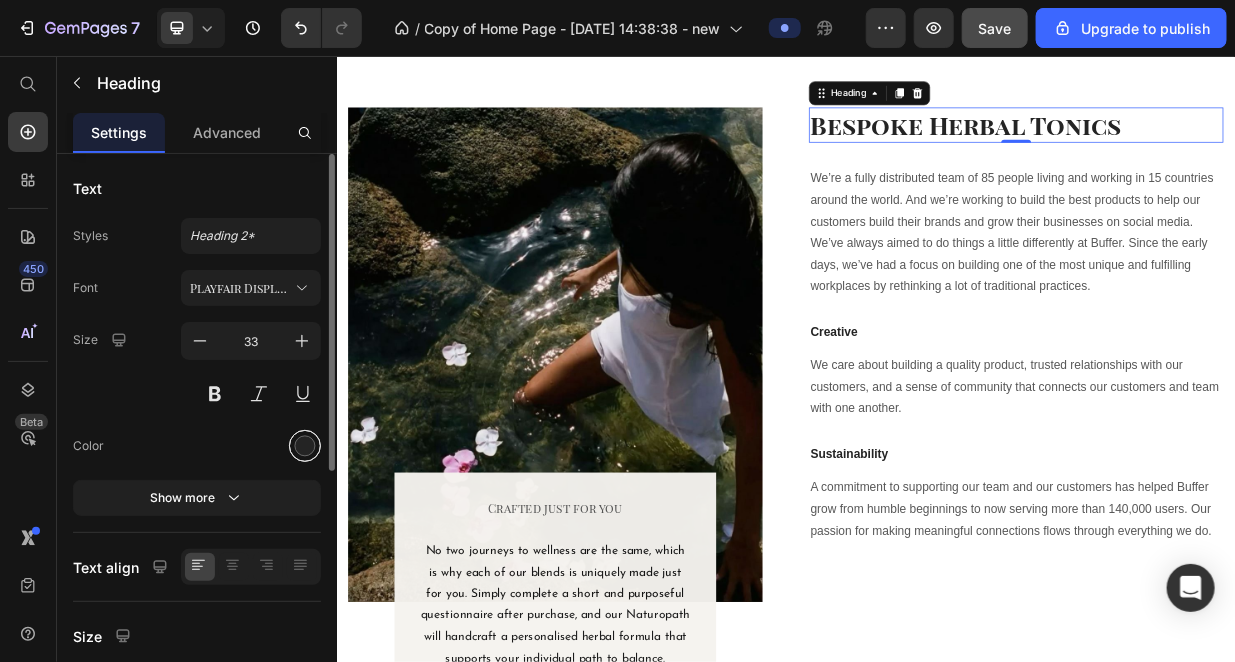 click at bounding box center (305, 446) 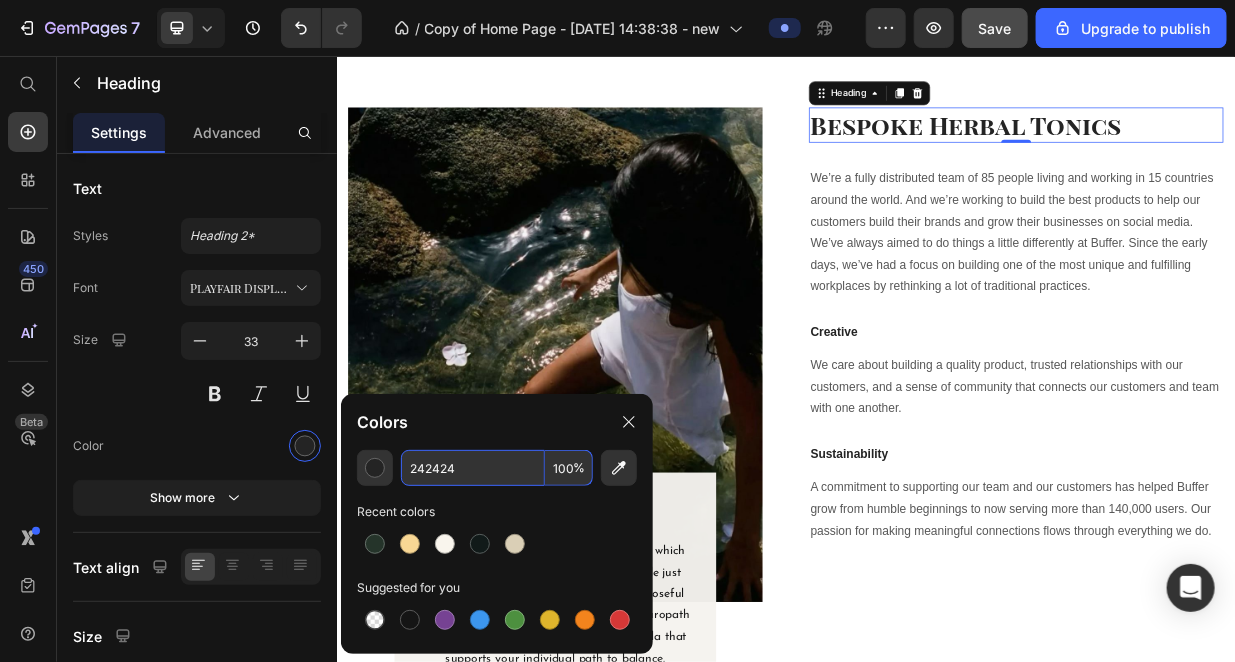 click on "242424" at bounding box center [473, 468] 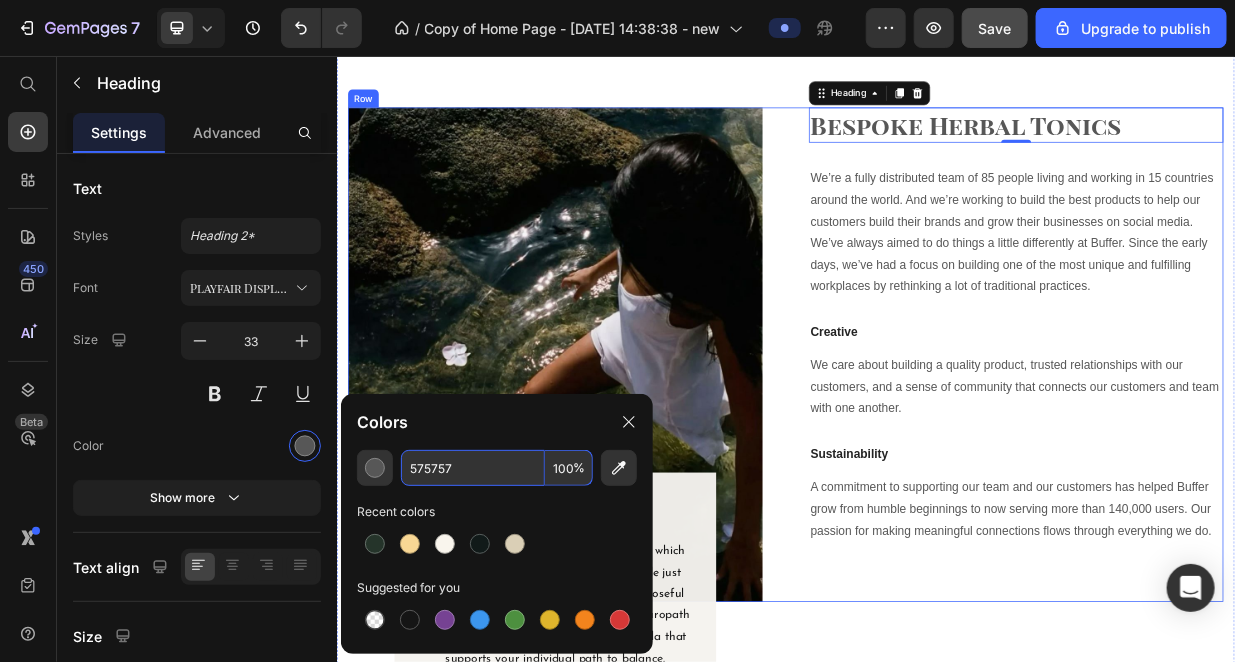 click on "Bespoke Herbal Tonics Heading   0 Row We’re a fully distributed team of 85 people living and working in 15 countries around the world. And we’re working to build the best products to help our customers build their brands and grow their businesses on social media. We’ve always aimed to do things a little differently at Buffer. Since the early days, we’ve had a focus on building one of the most unique and fulfilling workplaces by rethinking a lot of traditional practices. Text block Creative Heading We care about building a quality product, trusted relationships with our customers, and a sense of community that connects our customers and team with one another. Text block Sustainability Heading A commitment to supporting our team and our customers has helped Buffer grow from humble beginnings to now serving more than 140,000 users. Our passion for making meaningful connections flows through everything we do. Text block" at bounding box center (1244, 455) 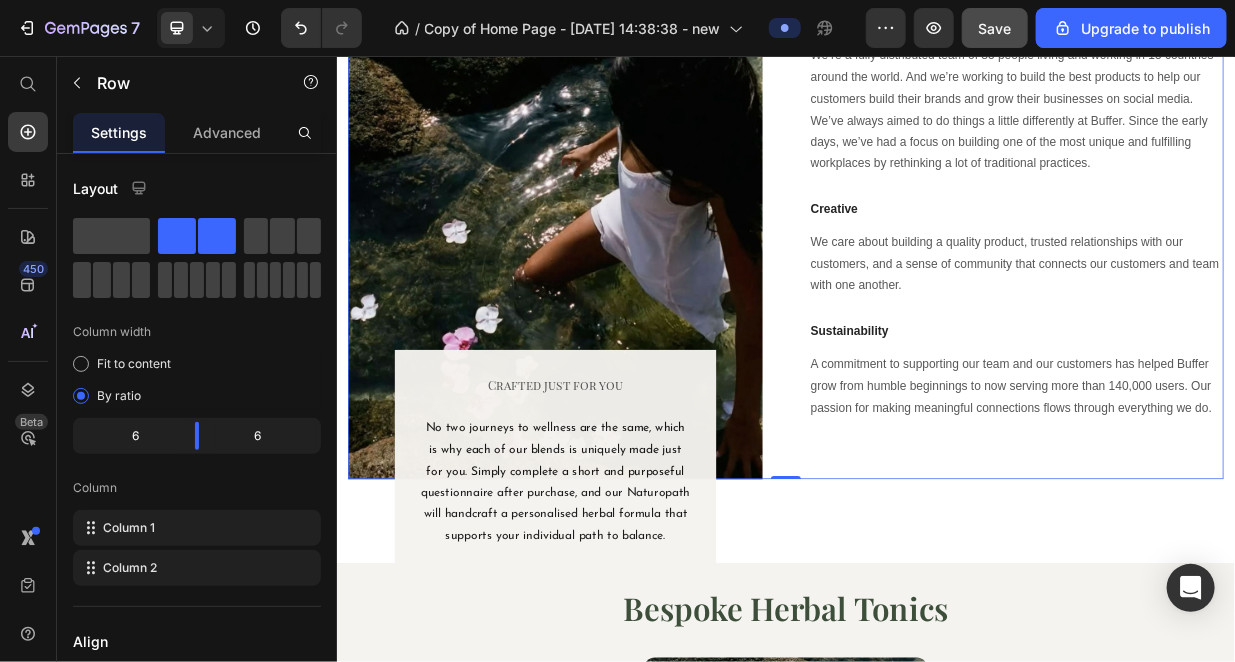 scroll, scrollTop: 1071, scrollLeft: 0, axis: vertical 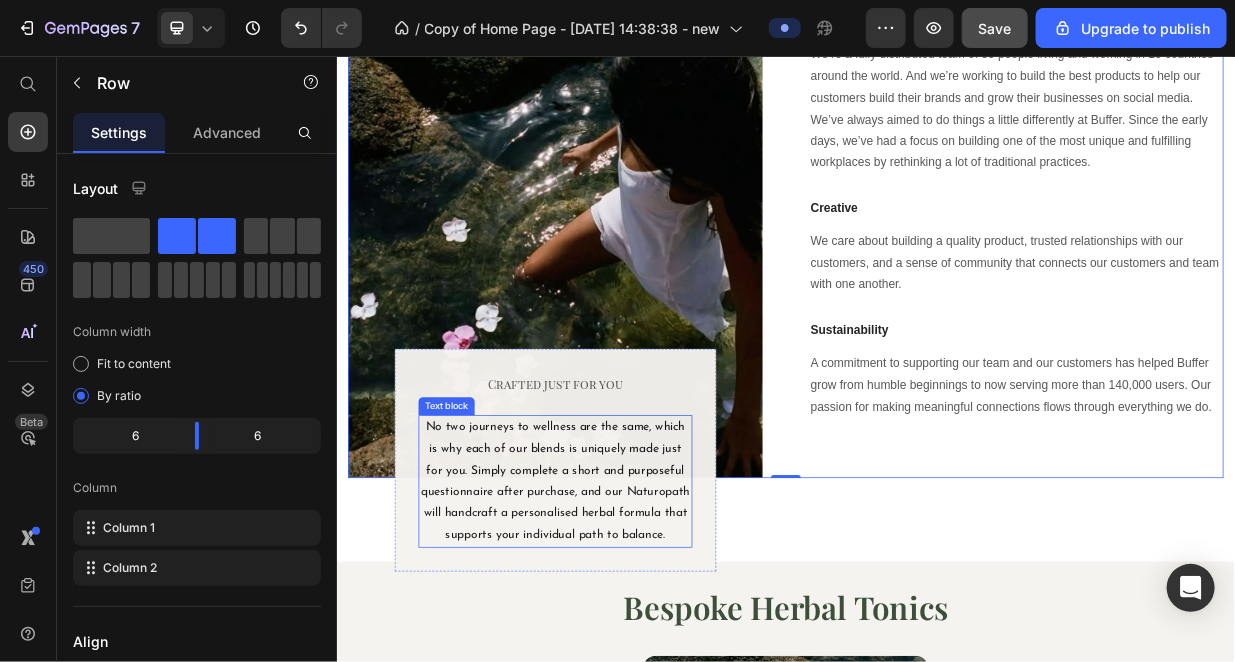 click on "No two journeys to wellness are the same, which is why each of our blends is uniquely made just for you. Simply complete a short and purposeful questionnaire after purchase, and our Naturopath will handcraft a personalised herbal formula that supports your individual path to balance." at bounding box center (628, 624) 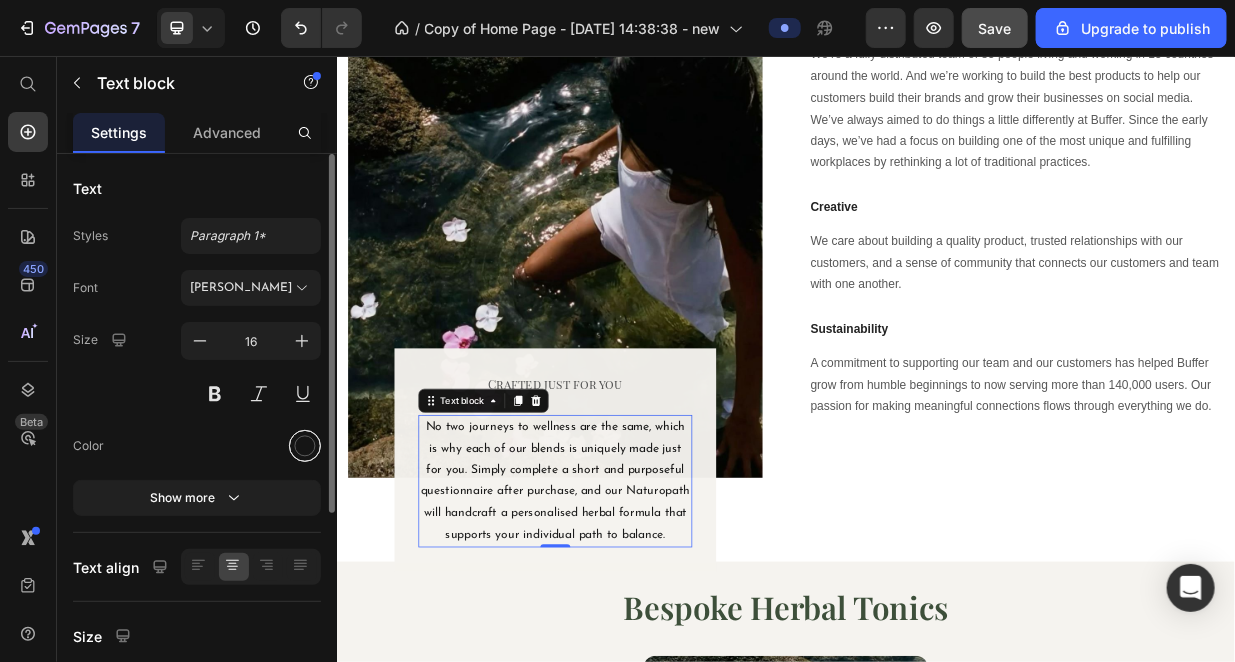 click at bounding box center (305, 446) 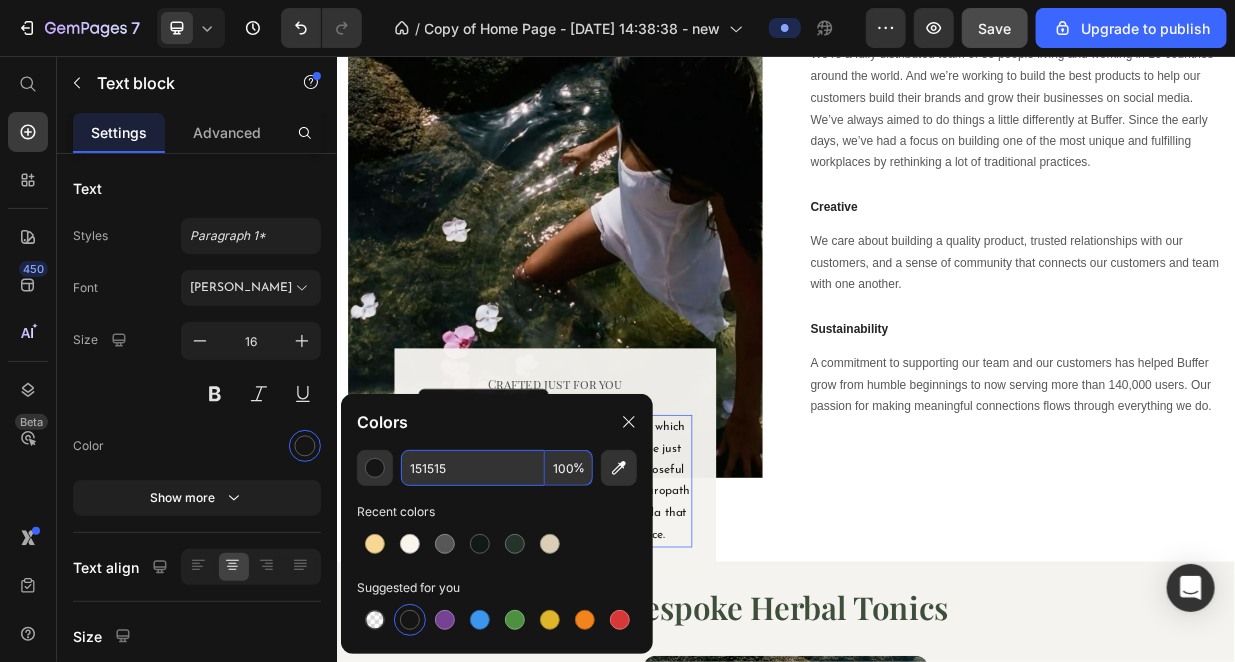 click on "151515" at bounding box center (473, 468) 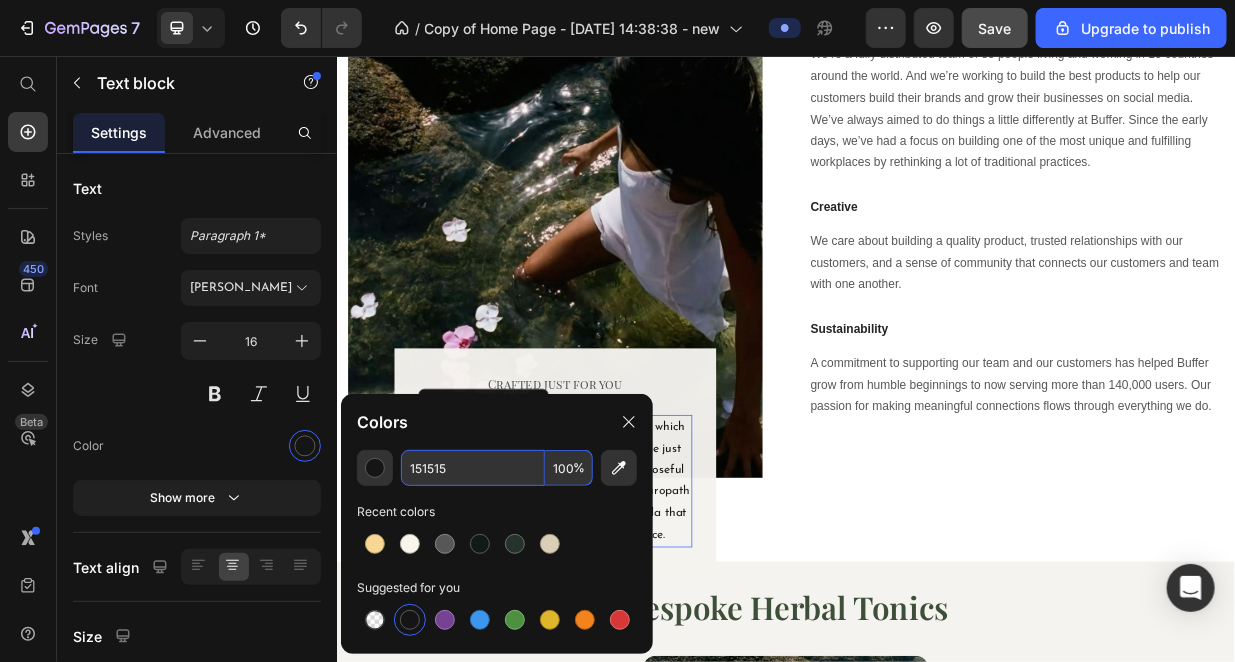 paste on "575757" 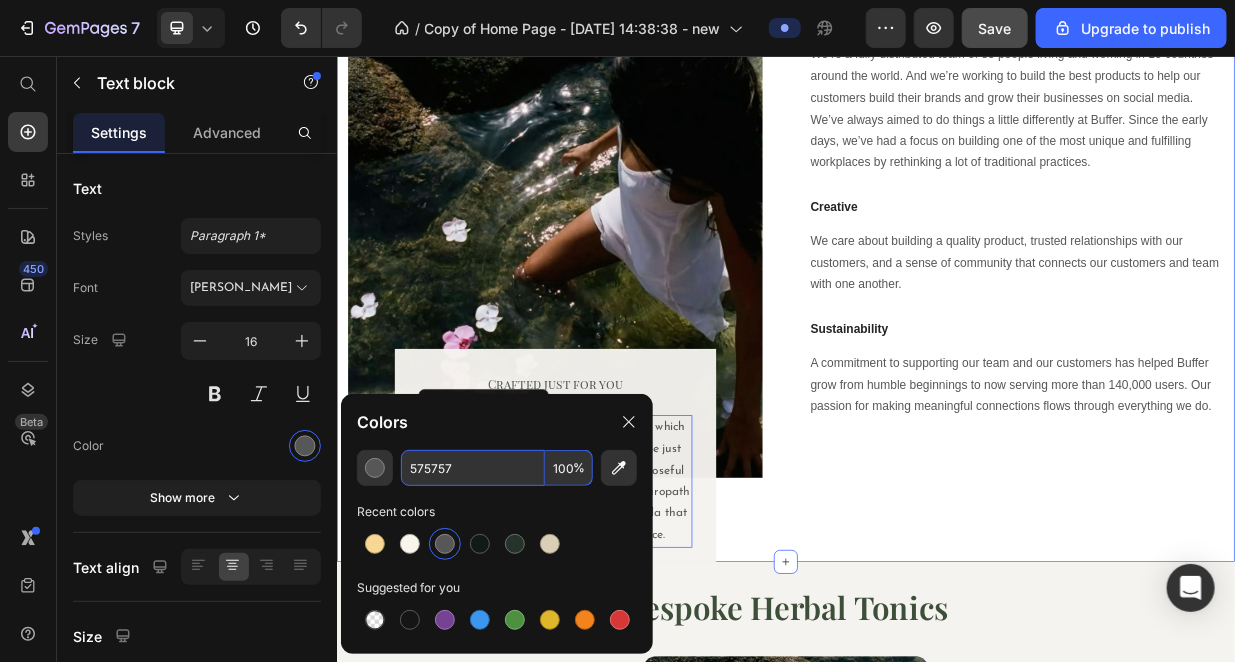 click on "Image Crafted just for you Text block No two journeys to wellness are the same, which is why each of our blends is uniquely made just for you. Simply complete a short and purposeful questionnaire after purchase, and our Naturopath will handcraft a personalised herbal formula that supports your individual path to balance. Text block   0 Row Row Bespoke Herbal Tonics Heading Row We’re a fully distributed team of 85 people living and working in 15 countries around the world. And we’re working to build the best products to help our customers build their brands and grow their businesses on social media. We’ve always aimed to do things a little differently at Buffer. Since the early days, we’ve had a focus on building one of the most unique and fulfilling workplaces by rethinking a lot of traditional practices. Text block Creative Heading We care about building a quality product, trusted relationships with our customers, and a sense of community that connects our customers and team with one another. Heading" at bounding box center (936, 305) 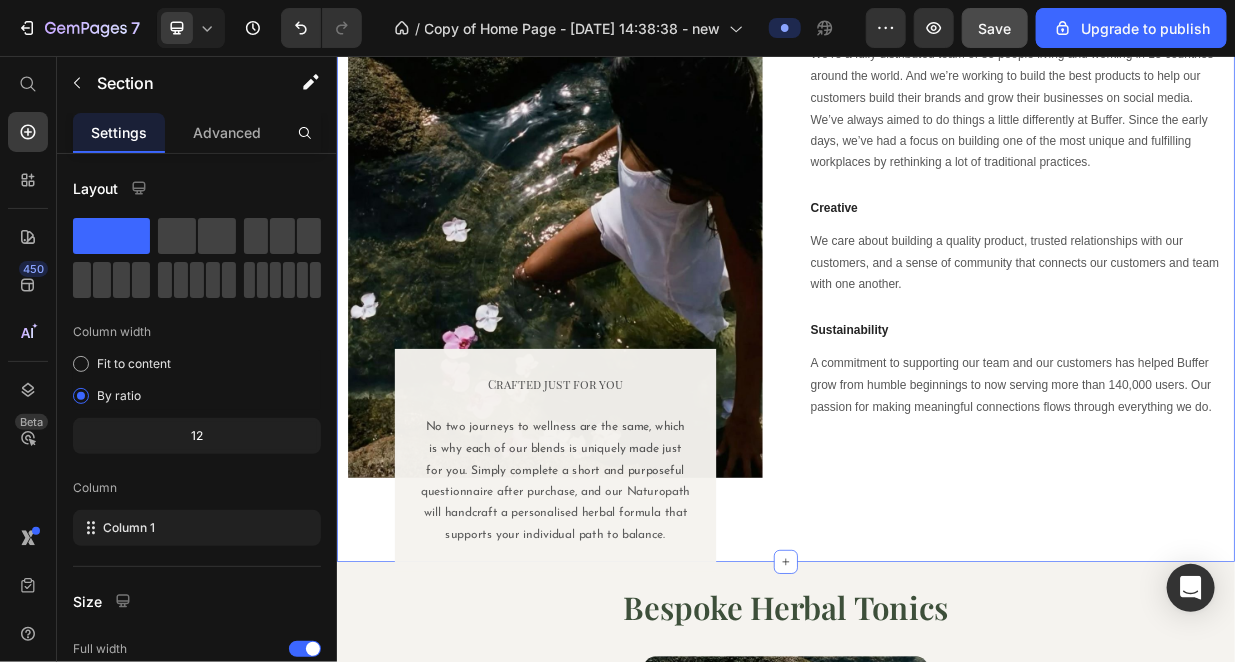 click on "No two journeys to wellness are the same, which is why each of our blends is uniquely made just for you. Simply complete a short and purposeful questionnaire after purchase, and our Naturopath will handcraft a personalised herbal formula that supports your individual path to balance." at bounding box center [628, 624] 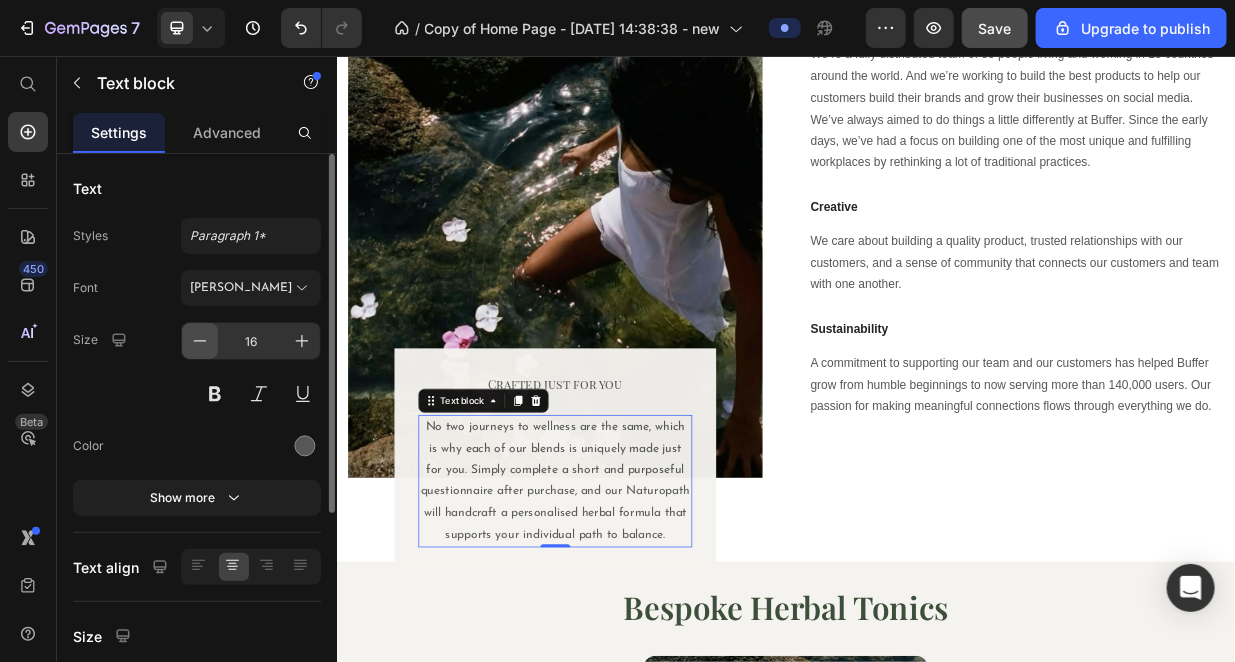 click 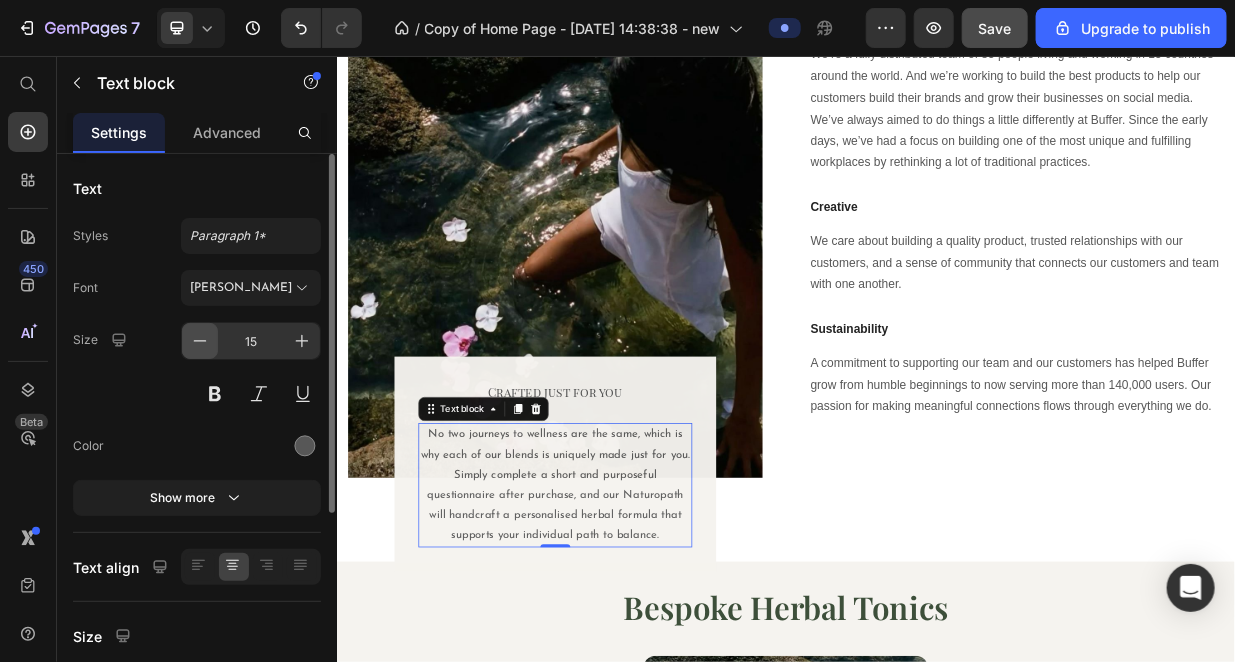 click 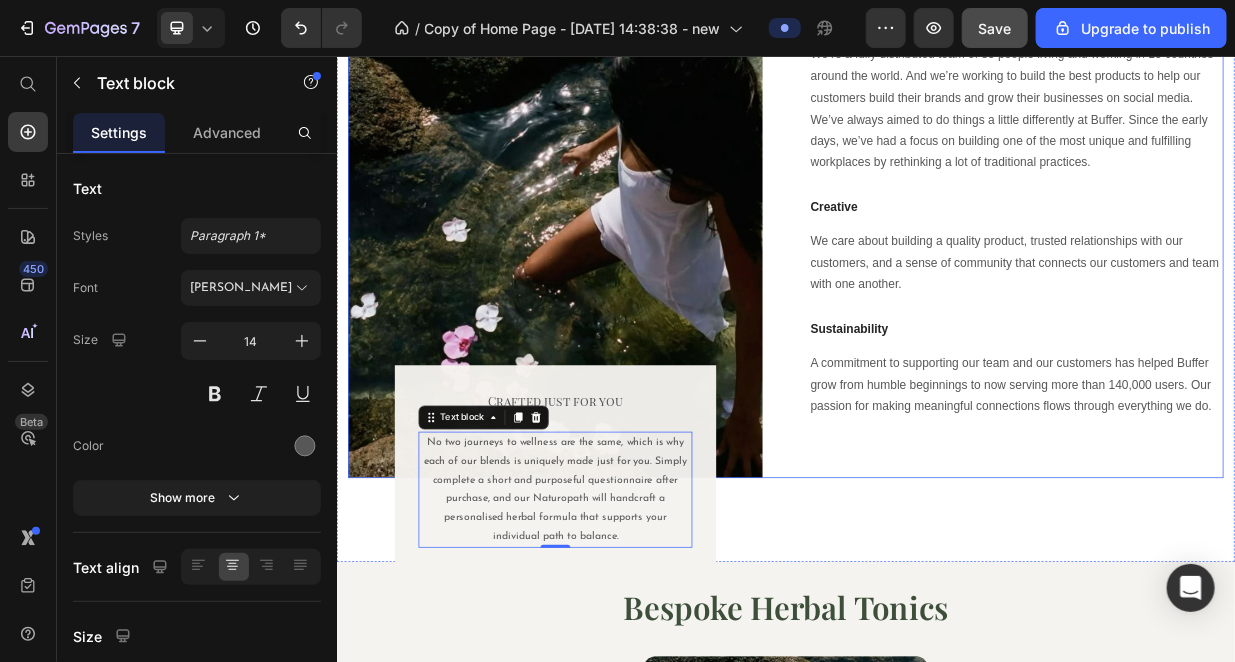 click on "Image Crafted just for you Text block No two journeys to wellness are the same, which is why each of our blends is uniquely made just for you. Simply complete a short and purposeful questionnaire after purchase, and our Naturopath will handcraft a personalised herbal formula that supports your individual path to balance. Text block   0 Row Row Bespoke Herbal Tonics Heading Row We’re a fully distributed team of 85 people living and working in 15 countries around the world. And we’re working to build the best products to help our customers build their brands and grow their businesses on social media. We’ve always aimed to do things a little differently at Buffer. Since the early days, we’ve had a focus on building one of the most unique and fulfilling workplaces by rethinking a lot of traditional practices. Text block Creative Heading We care about building a quality product, trusted relationships with our customers, and a sense of community that connects our customers and team with one another. Heading" at bounding box center (936, 305) 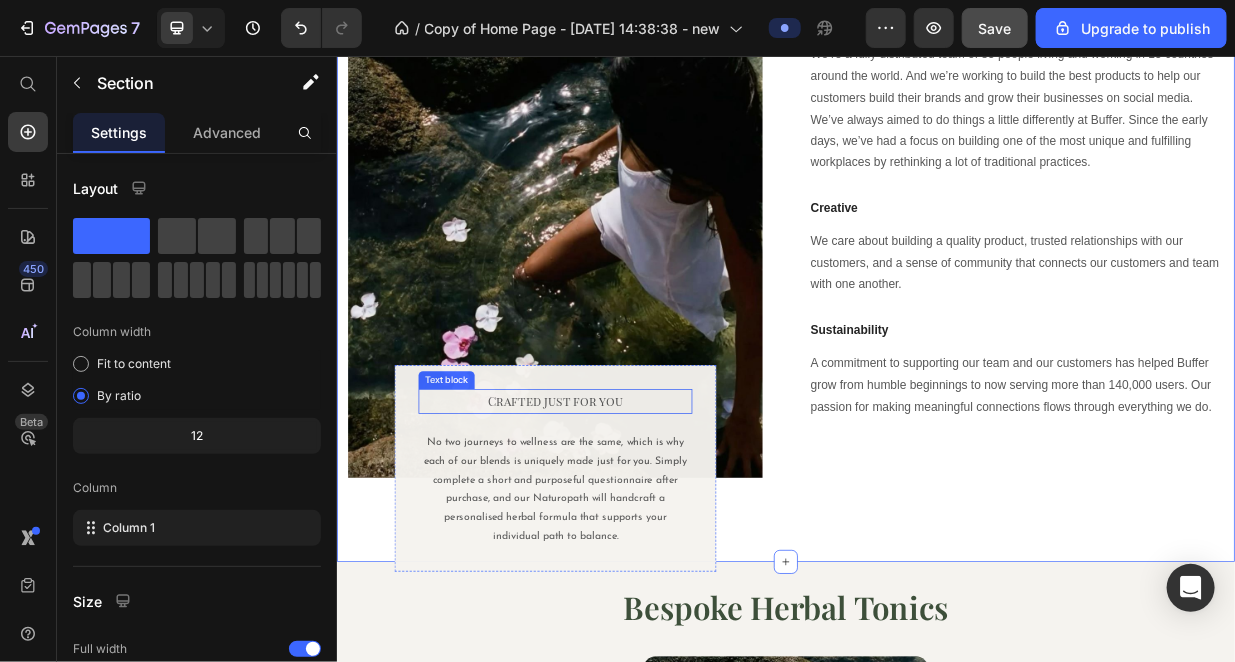 click on "Crafted just for you" at bounding box center (628, 517) 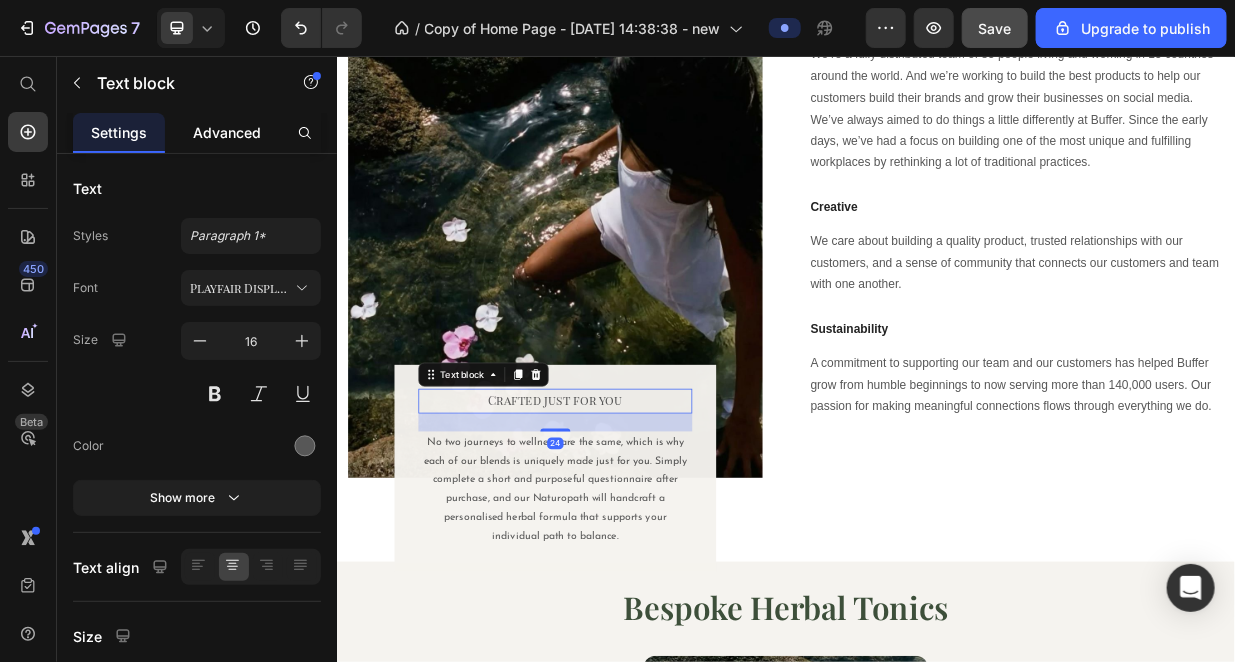 click on "Advanced" at bounding box center [227, 132] 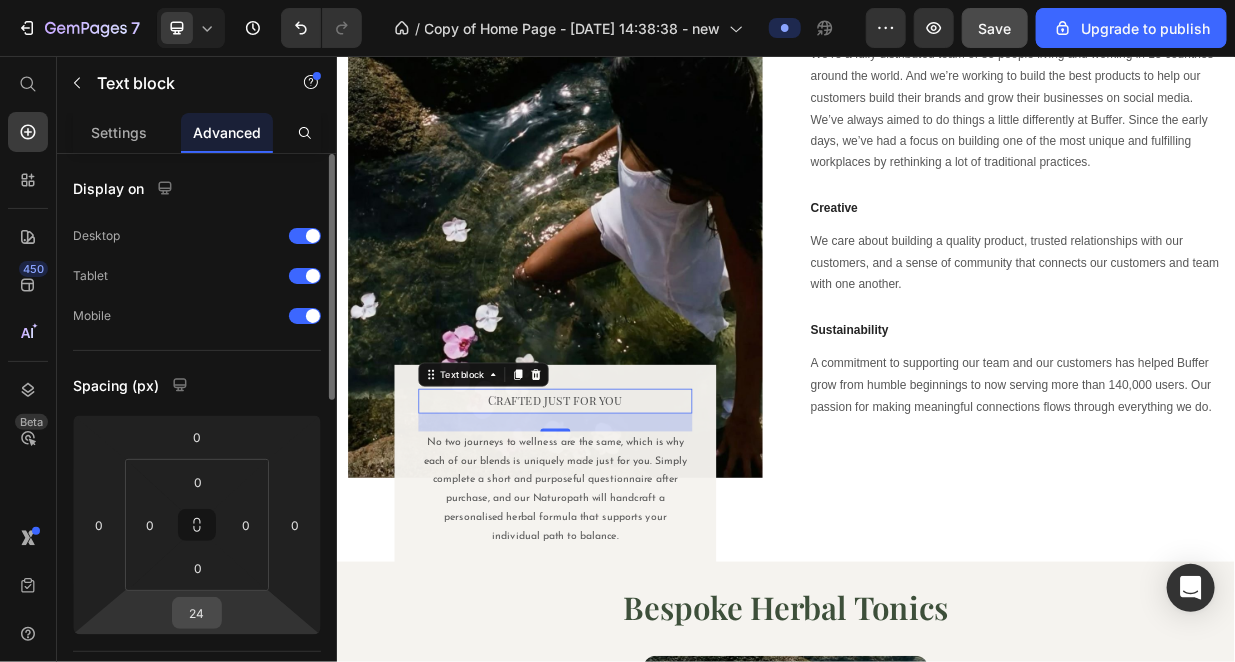 click on "24" at bounding box center [197, 613] 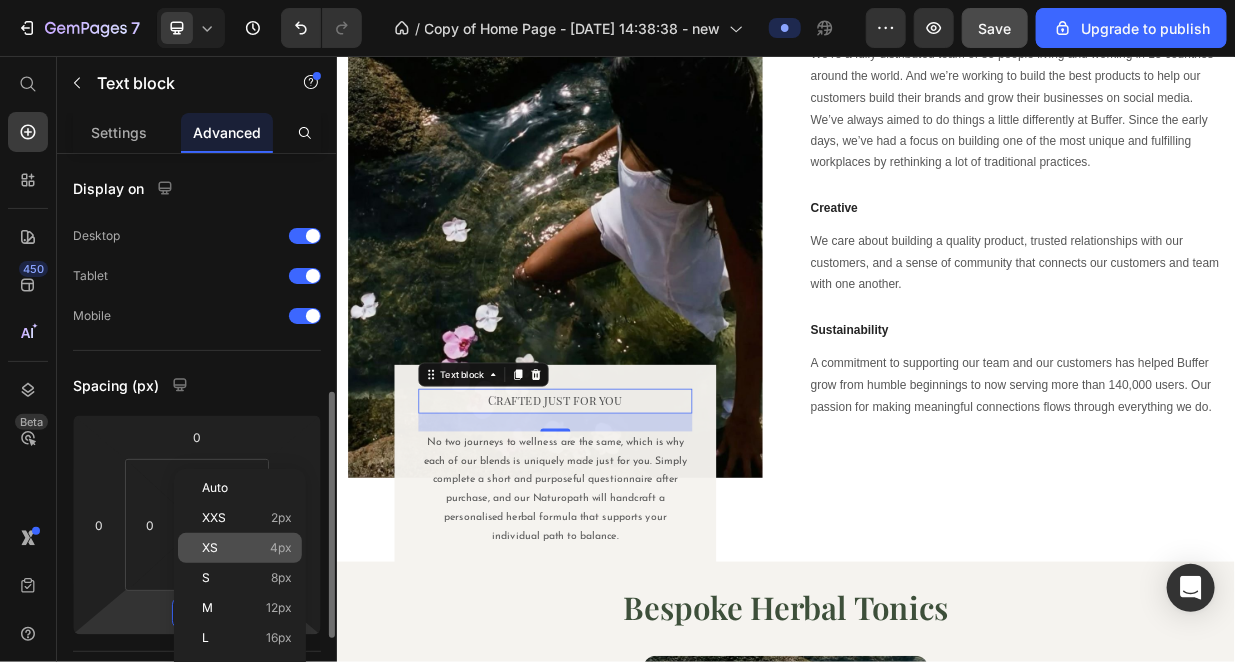 scroll, scrollTop: 166, scrollLeft: 0, axis: vertical 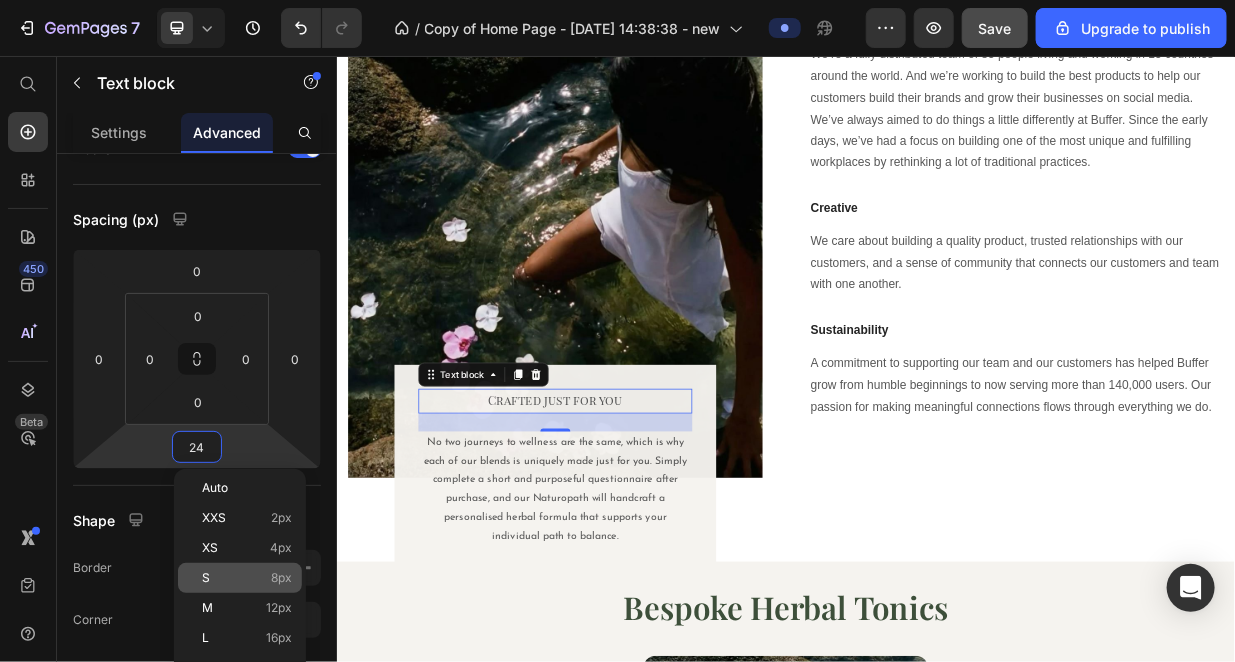 click on "S 8px" at bounding box center (247, 578) 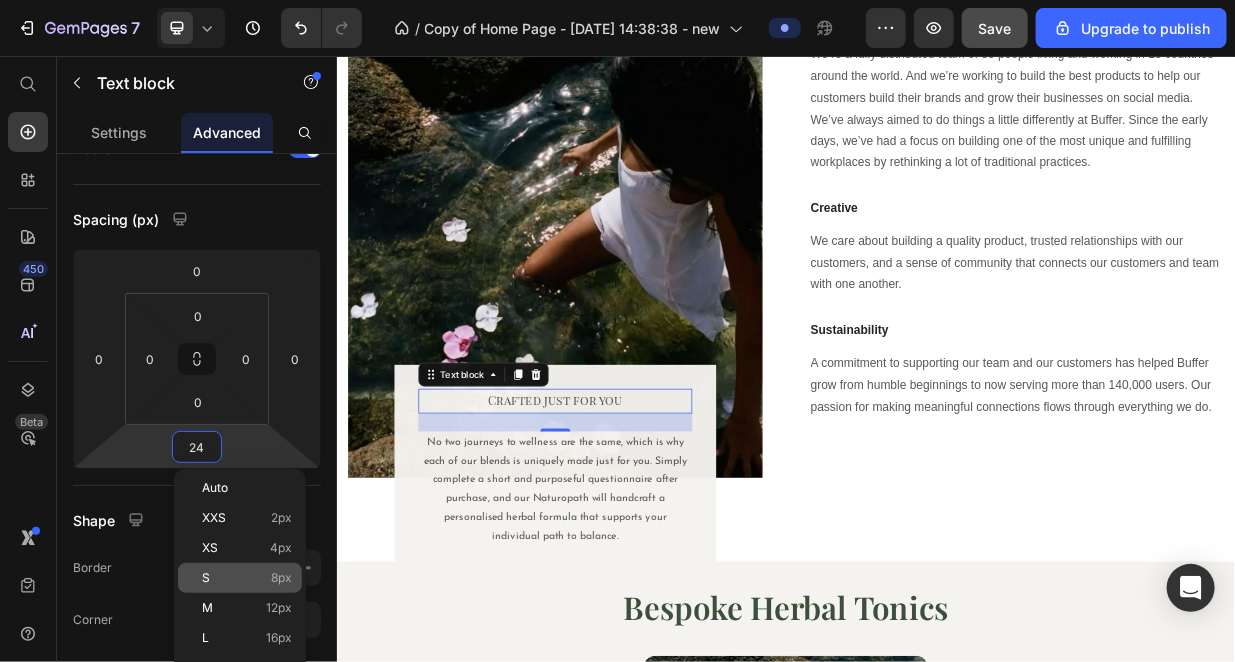 type on "8" 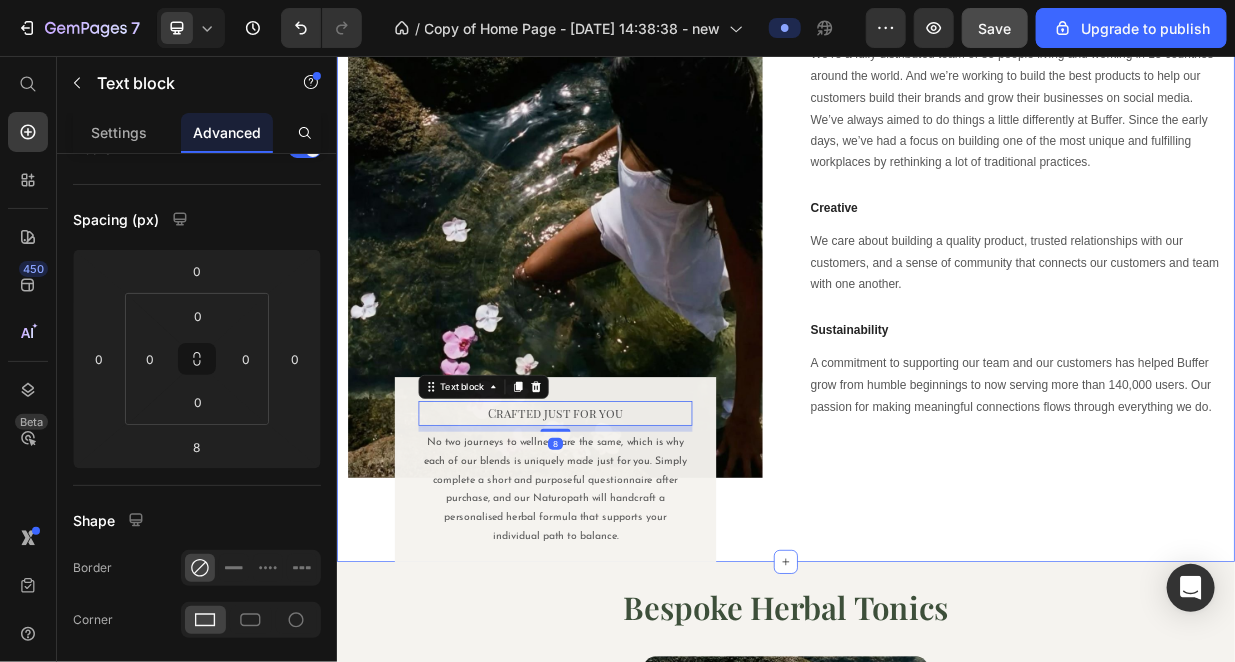 click on "Image Crafted just for you Text block   8 No two journeys to wellness are the same, which is why each of our blends is uniquely made just for you. Simply complete a short and purposeful questionnaire after purchase, and our Naturopath will handcraft a personalised herbal formula that supports your individual path to balance. Text block Row Row Bespoke Herbal Tonics Heading Row We’re a fully distributed team of 85 people living and working in 15 countries around the world. And we’re working to build the best products to help our customers build their brands and grow their businesses on social media. We’ve always aimed to do things a little differently at Buffer. Since the early days, we’ve had a focus on building one of the most unique and fulfilling workplaces by rethinking a lot of traditional practices. Text block Creative Heading We care about building a quality product, trusted relationships with our customers, and a sense of community that connects our customers and team with one another. Heading" at bounding box center (936, 305) 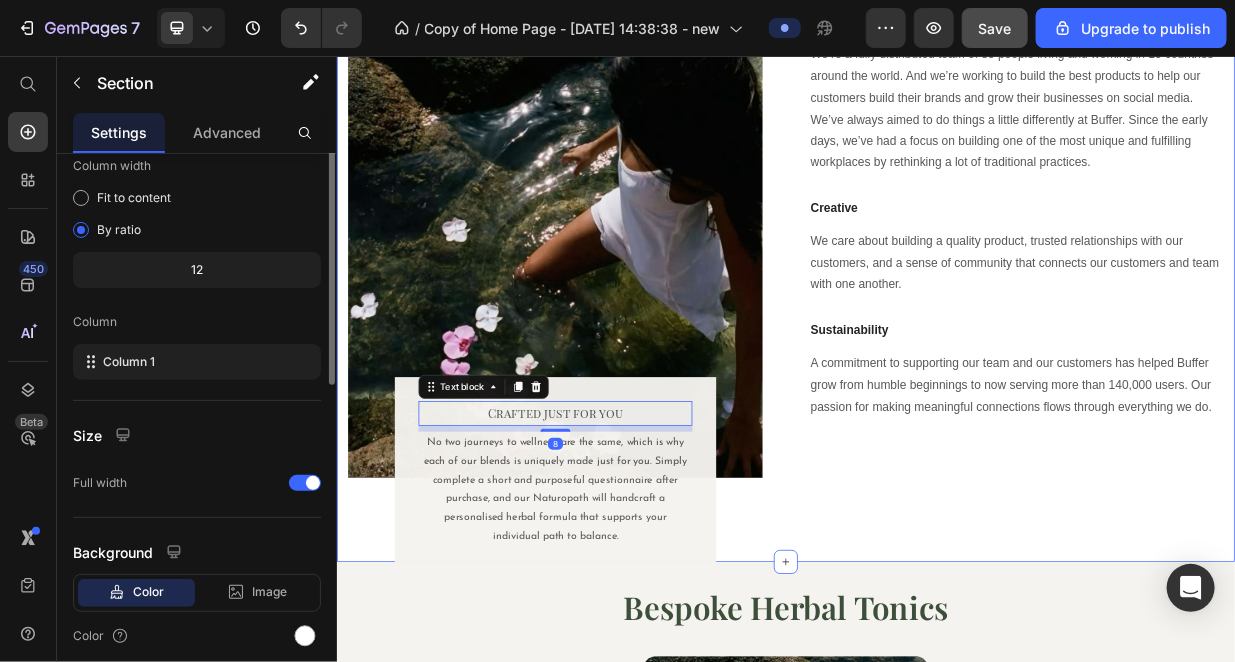 scroll, scrollTop: 0, scrollLeft: 0, axis: both 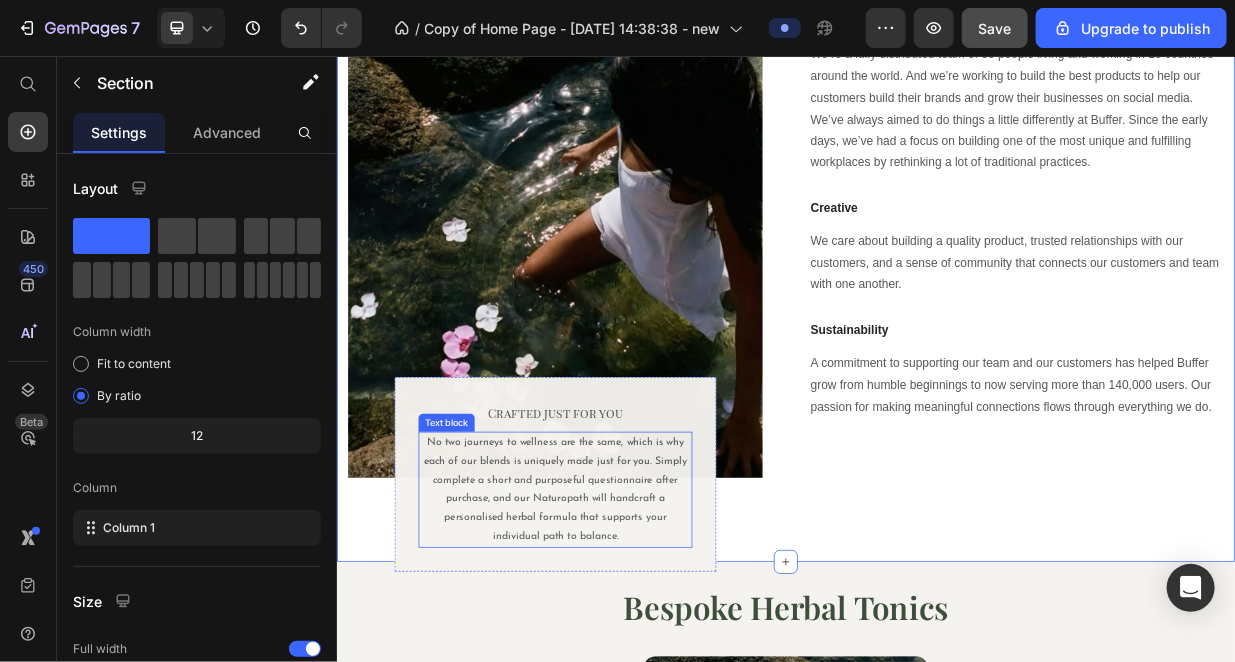 click on "No two journeys to wellness are the same, which is why each of our blends is uniquely made just for you. Simply complete a short and purposeful questionnaire after purchase, and our Naturopath will handcraft a personalised herbal formula that supports your individual path to balance." at bounding box center [628, 635] 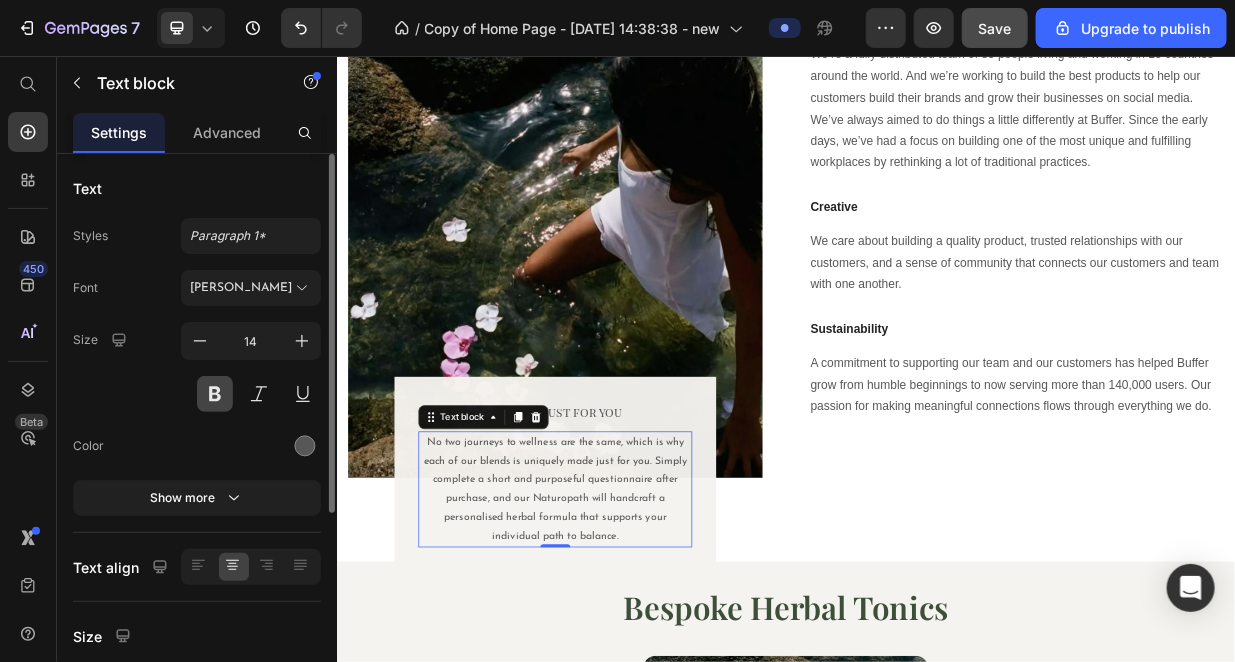 click at bounding box center [215, 394] 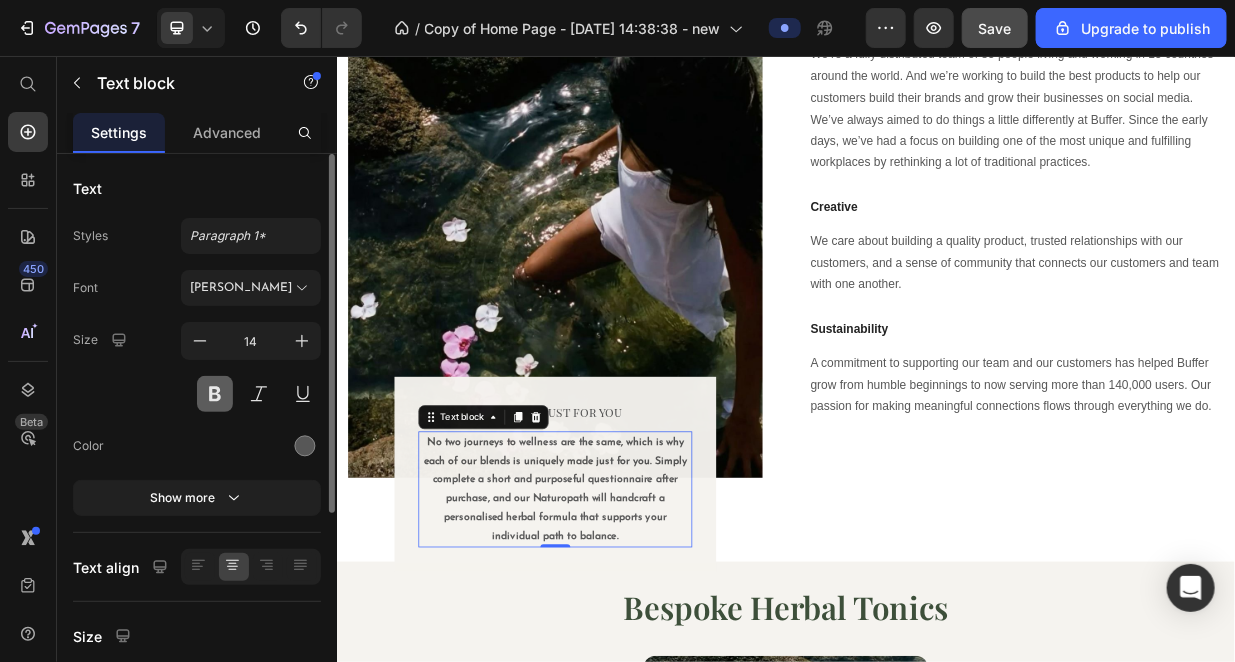 click at bounding box center (215, 394) 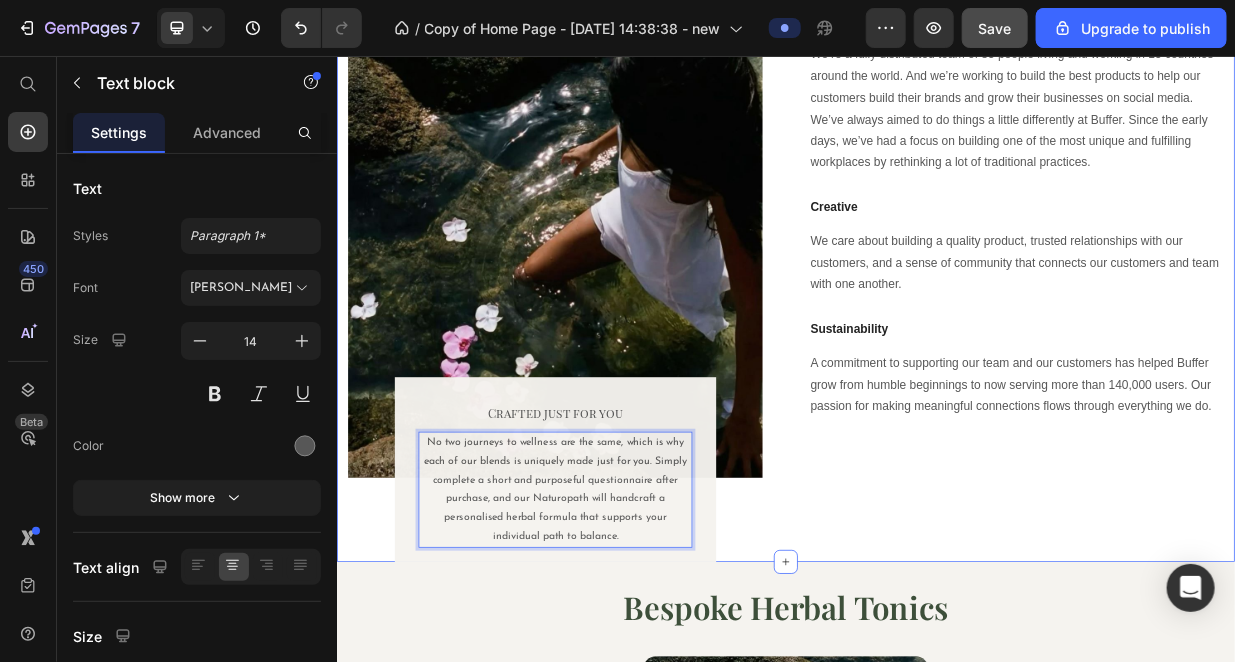 click on "Image Crafted just for you Text block No two journeys to wellness are the same, which is why each of our blends is uniquely made just for you. Simply complete a short and purposeful questionnaire after purchase, and our Naturopath will handcraft a personalised herbal formula that supports your individual path to balance. Text block   0 Row Row Bespoke Herbal Tonics Heading Row We’re a fully distributed team of 85 people living and working in 15 countries around the world. And we’re working to build the best products to help our customers build their brands and grow their businesses on social media. We’ve always aimed to do things a little differently at Buffer. Since the early days, we’ve had a focus on building one of the most unique and fulfilling workplaces by rethinking a lot of traditional practices. Text block Creative Heading We care about building a quality product, trusted relationships with our customers, and a sense of community that connects our customers and team with one another. Heading" at bounding box center (936, 305) 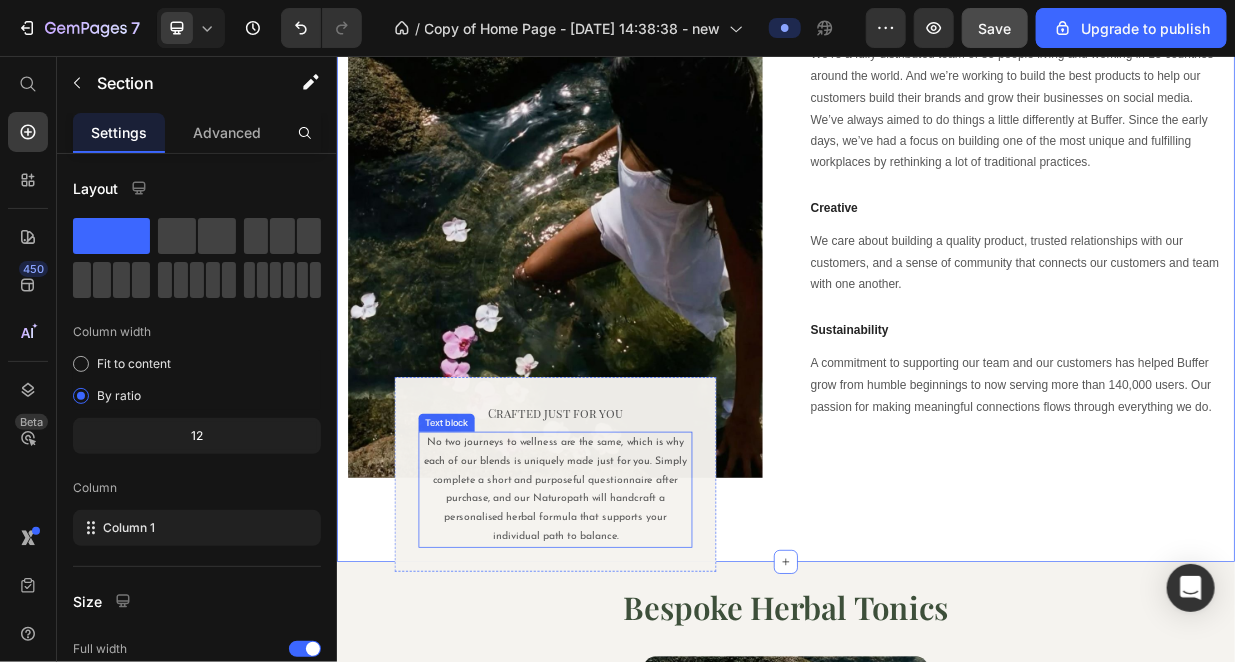 click on "No two journeys to wellness are the same, which is why each of our blends is uniquely made just for you. Simply complete a short and purposeful questionnaire after purchase, and our Naturopath will handcraft a personalised herbal formula that supports your individual path to balance." at bounding box center (628, 635) 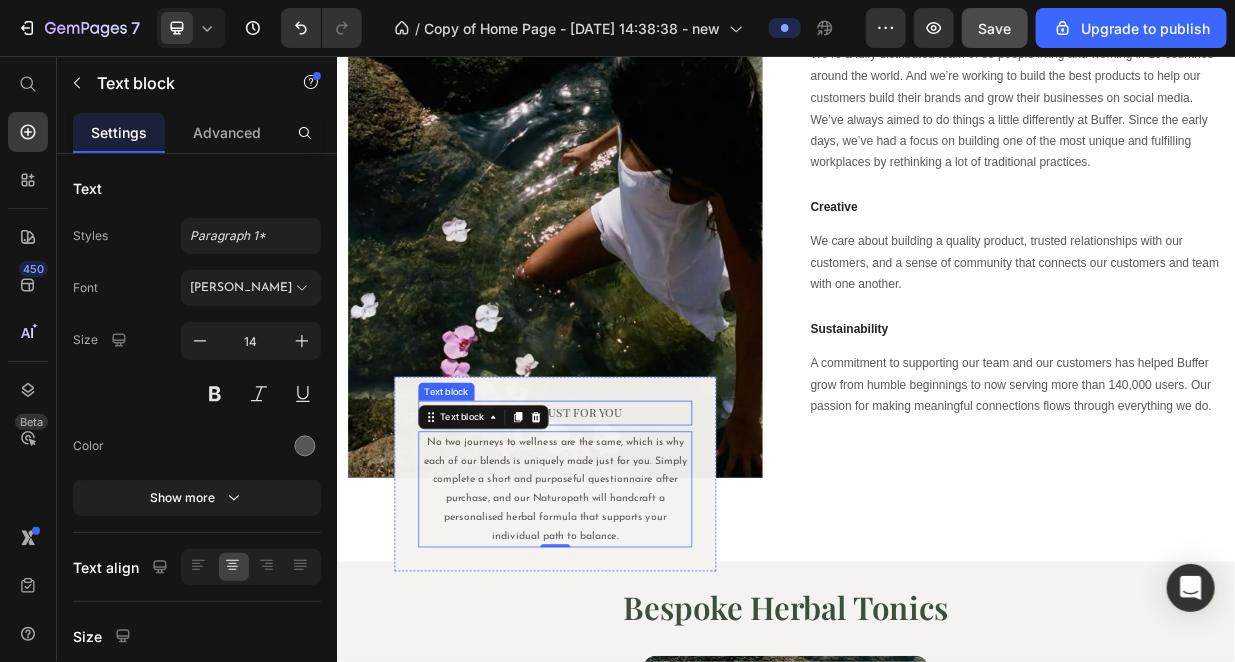 click on "Crafted just for you" at bounding box center (628, 533) 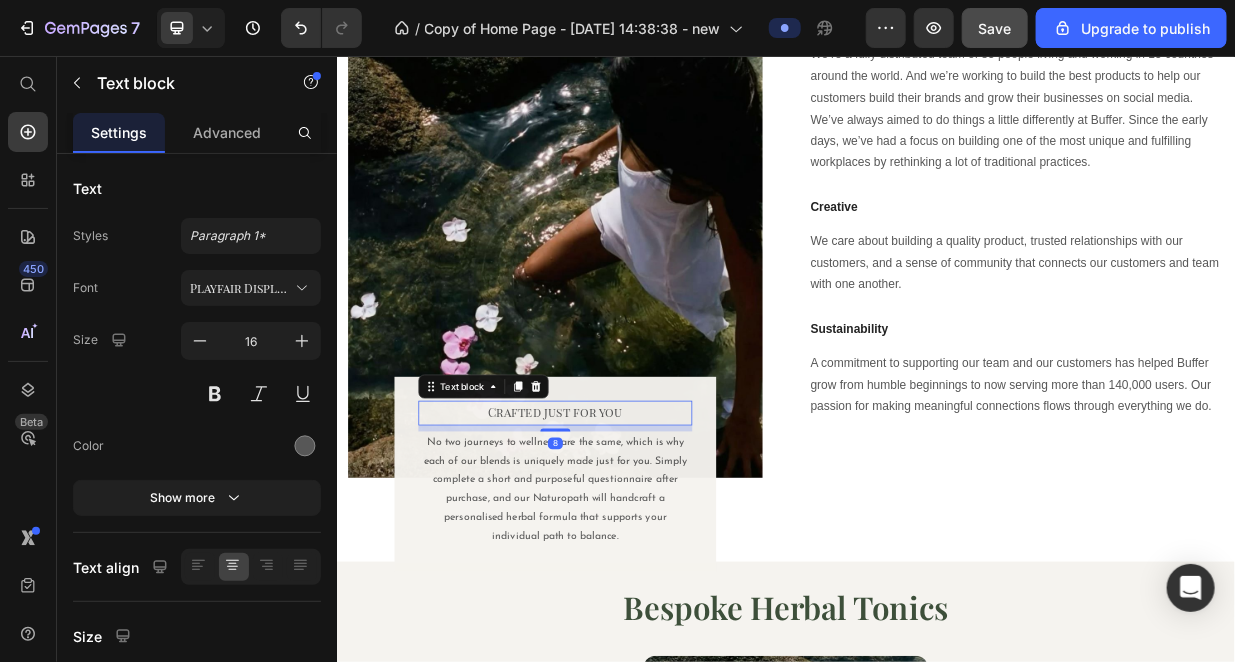 click on "No two journeys to wellness are the same, which is why each of our blends is uniquely made just for you. Simply complete a short and purposeful questionnaire after purchase, and our Naturopath will handcraft a personalised herbal formula that supports your individual path to balance." at bounding box center [628, 635] 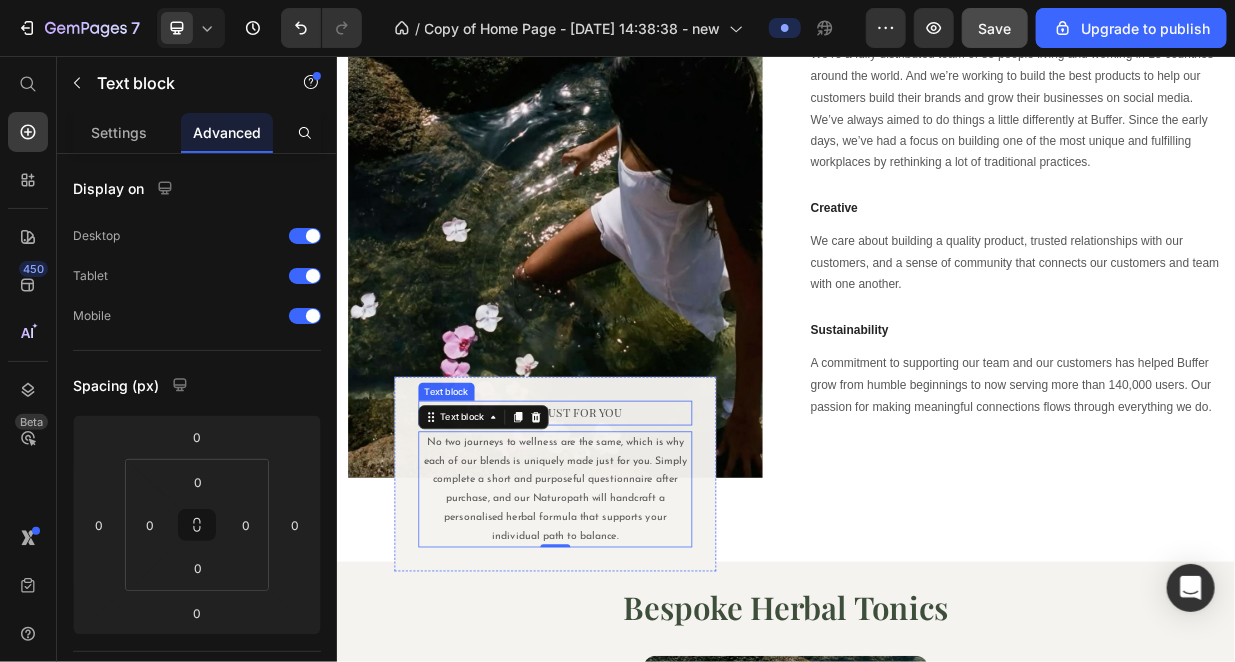 click on "Image Crafted just for you Text block No two journeys to wellness are the same, which is why each of our blends is uniquely made just for you. Simply complete a short and purposeful questionnaire after purchase, and our Naturopath will handcraft a personalised herbal formula that supports your individual path to balance. Text block   0 Row Row Bespoke Herbal Tonics Heading Row We’re a fully distributed team of 85 people living and working in 15 countries around the world. And we’re working to build the best products to help our customers build their brands and grow their businesses on social media. We’ve always aimed to do things a little differently at Buffer. Since the early days, we’ve had a focus on building one of the most unique and fulfilling workplaces by rethinking a lot of traditional practices. Text block Creative Heading We care about building a quality product, trusted relationships with our customers, and a sense of community that connects our customers and team with one another. Heading" at bounding box center (936, 289) 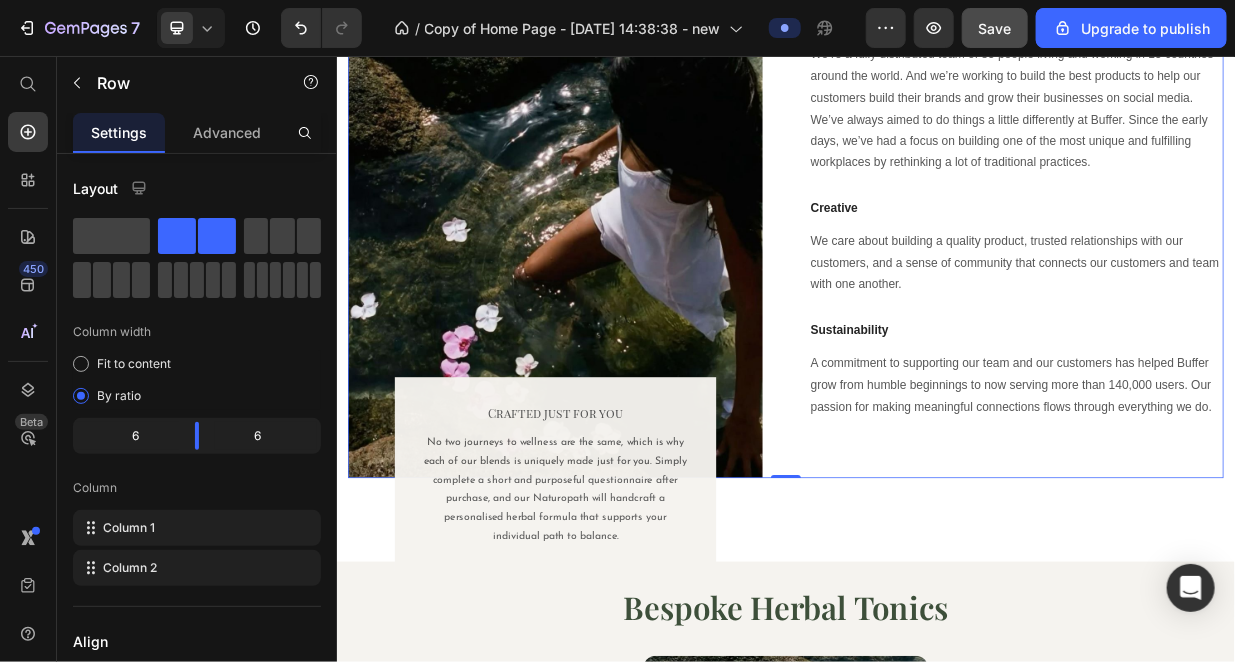 scroll, scrollTop: 905, scrollLeft: 0, axis: vertical 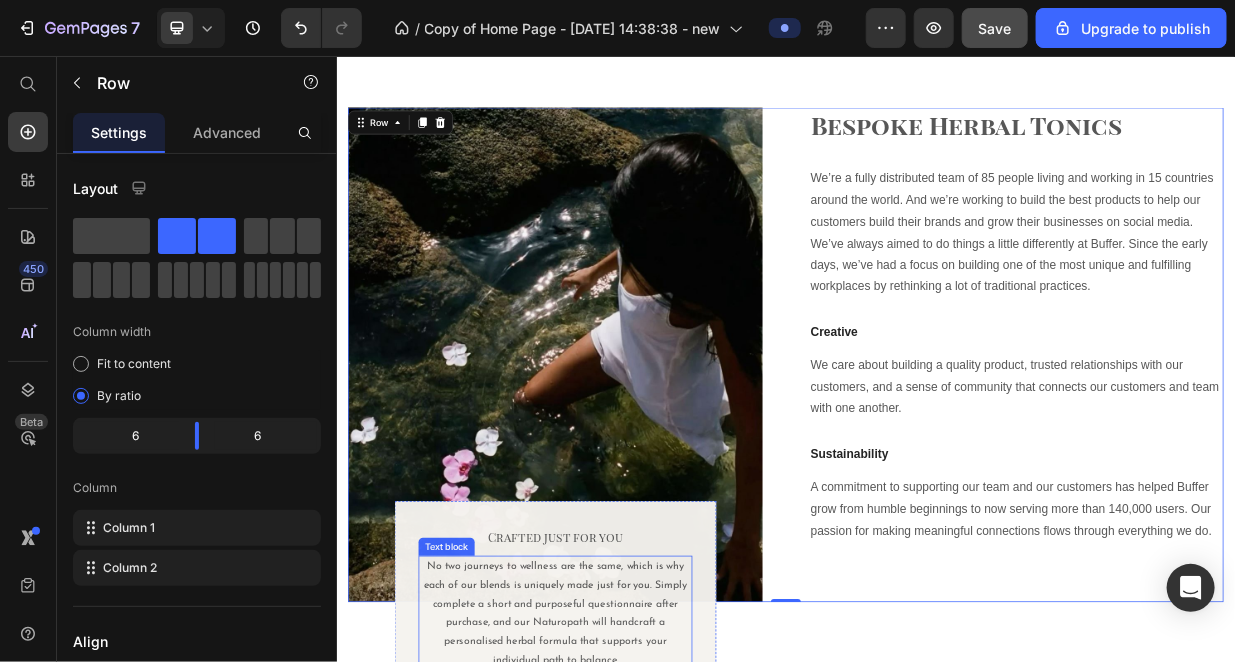 click on "No two journeys to wellness are the same, which is why each of our blends is uniquely made just for you. Simply complete a short and purposeful questionnaire after purchase, and our Naturopath will handcraft a personalised herbal formula that supports your individual path to balance." at bounding box center [628, 801] 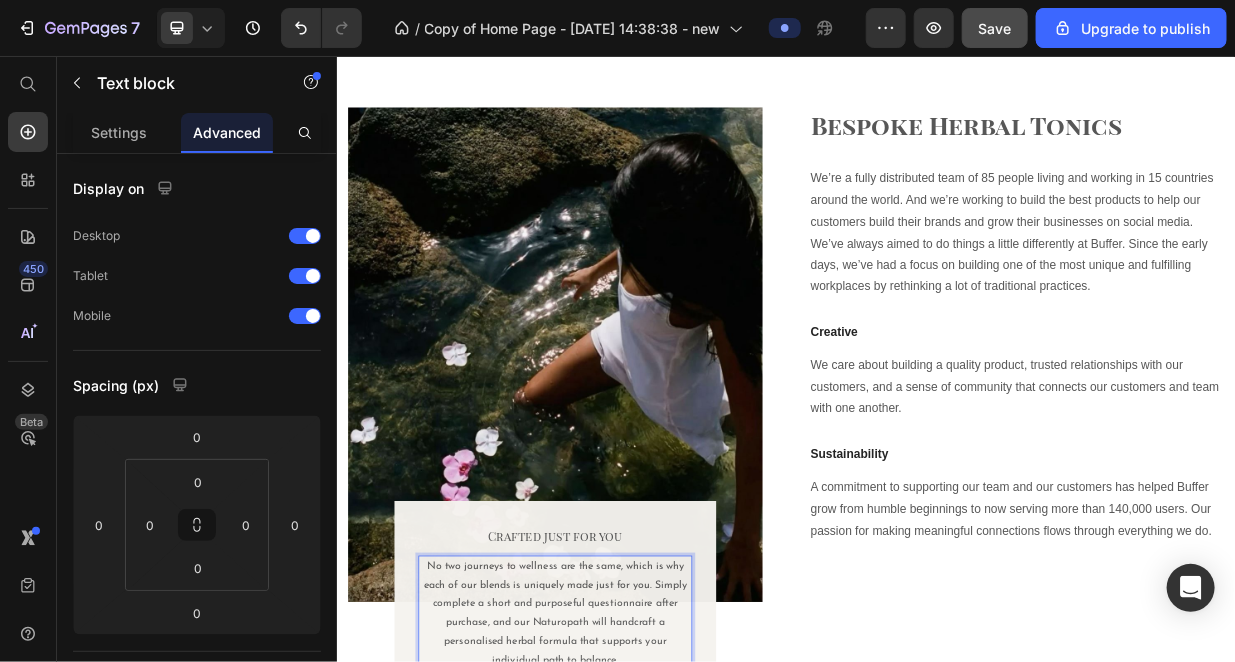 click on "No two journeys to wellness are the same, which is why each of our blends is uniquely made just for you. Simply complete a short and purposeful questionnaire after purchase, and our Naturopath will handcraft a personalised herbal formula that supports your individual path to balance." at bounding box center (628, 801) 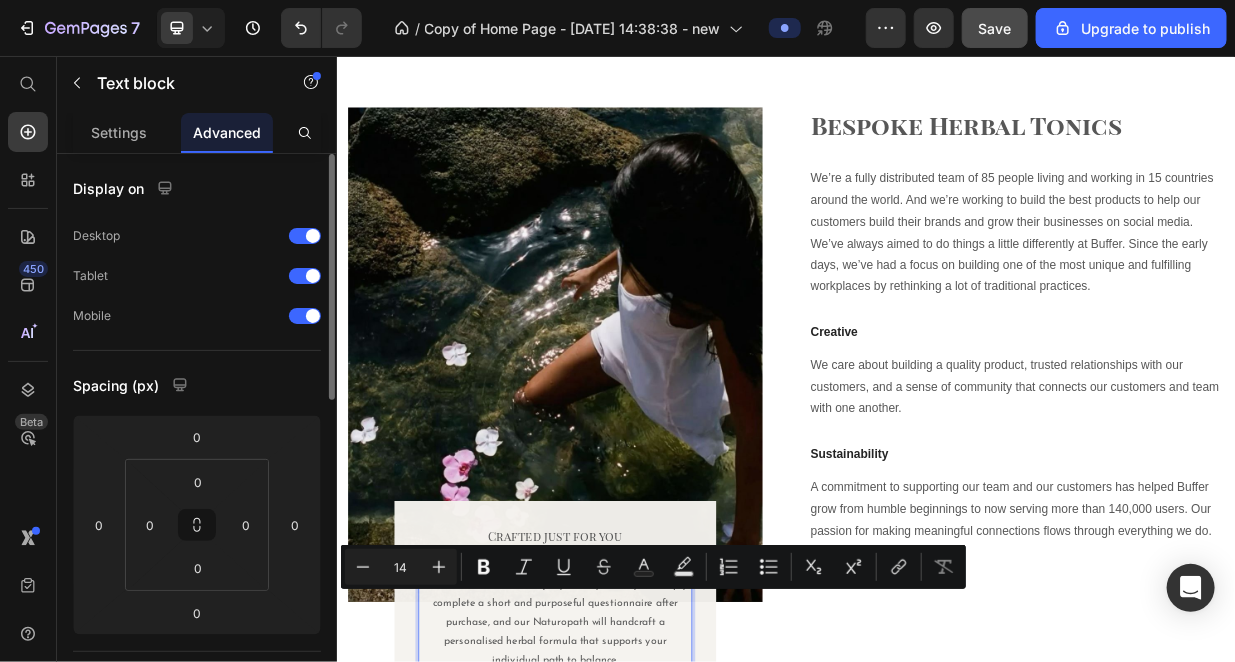 scroll, scrollTop: 333, scrollLeft: 0, axis: vertical 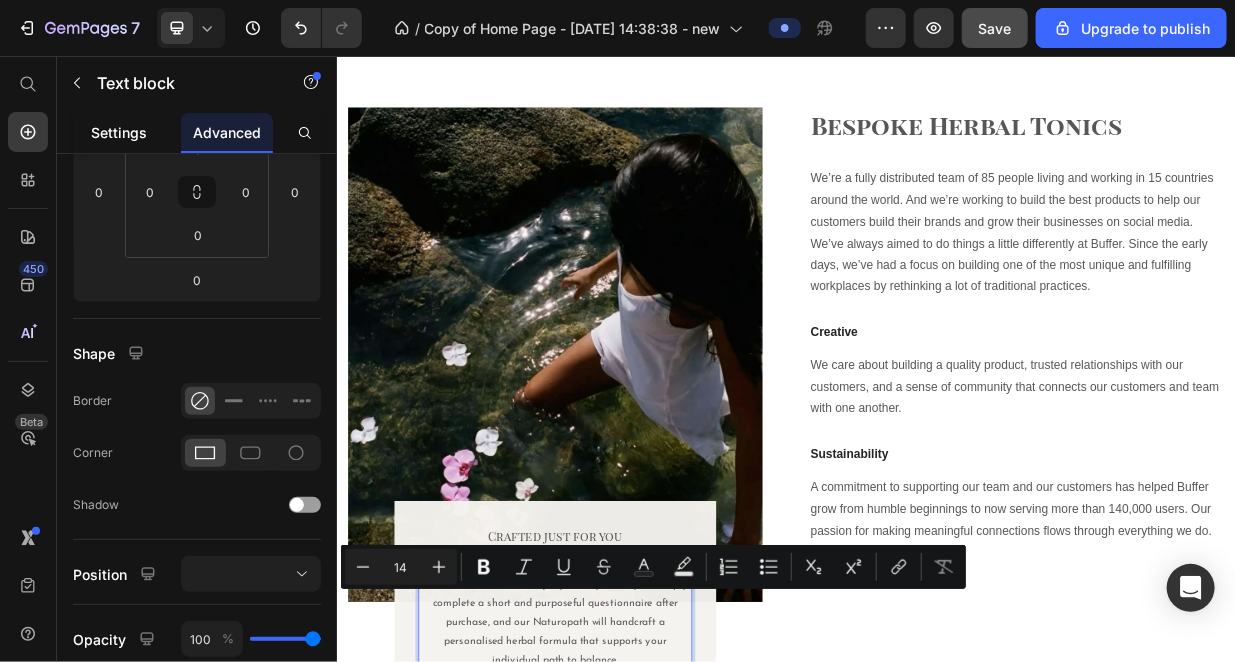 click on "Settings" at bounding box center (119, 132) 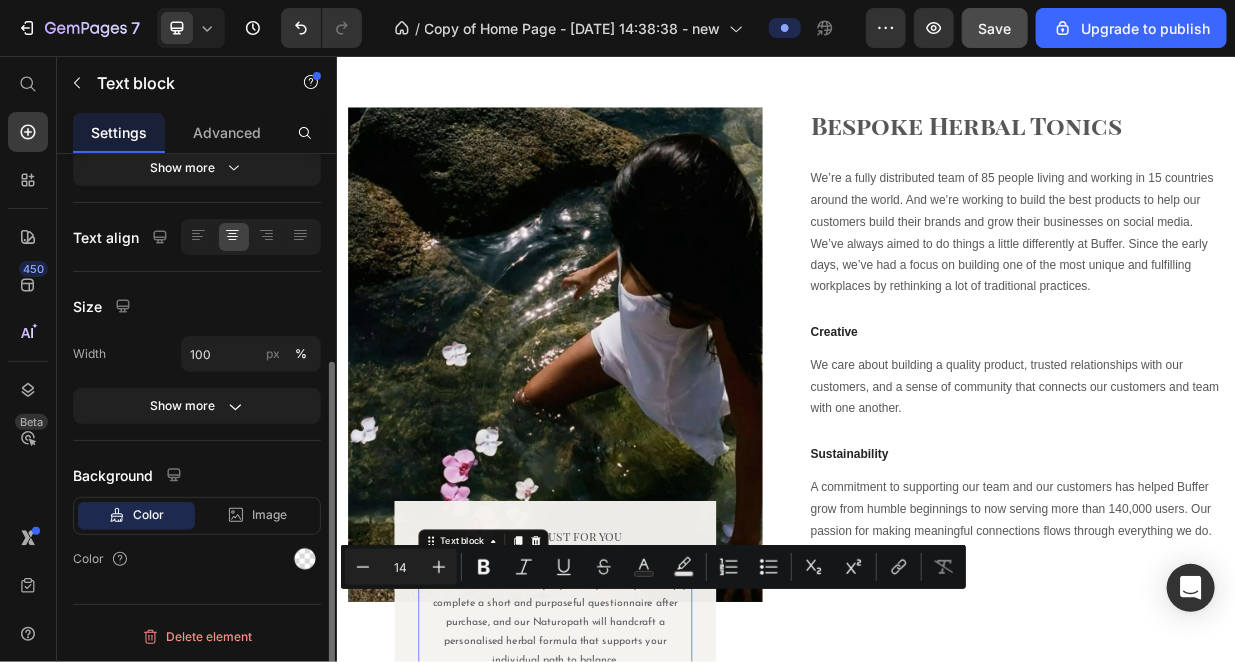 scroll, scrollTop: 0, scrollLeft: 0, axis: both 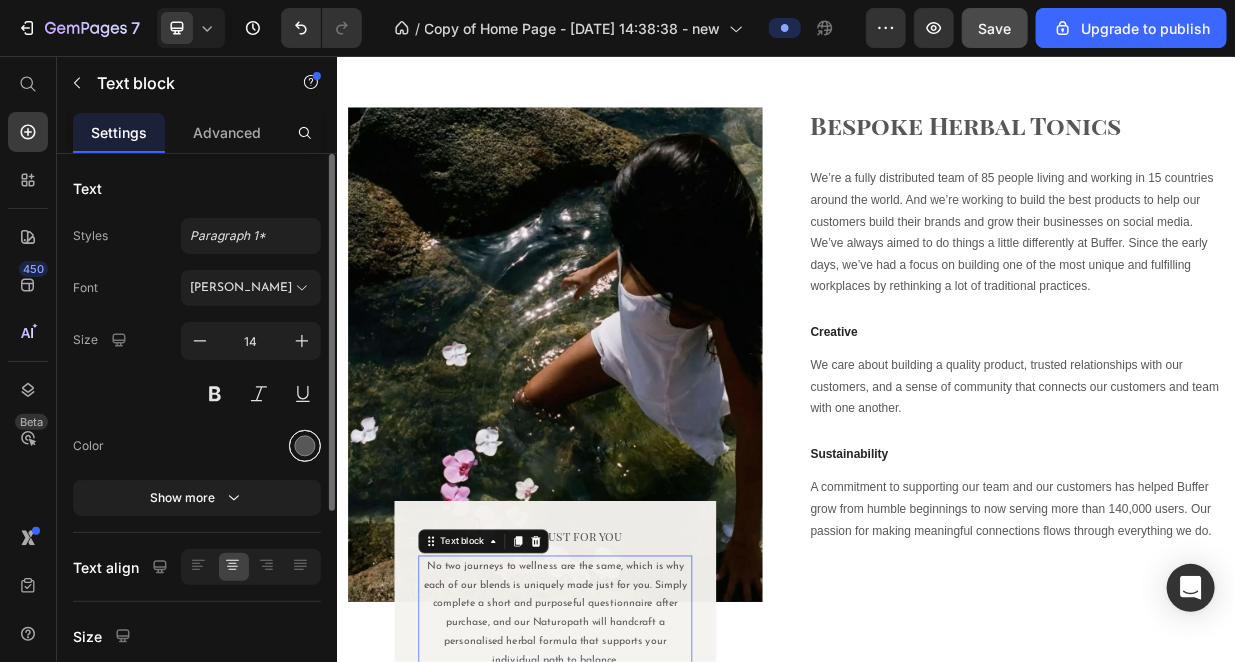click at bounding box center (305, 446) 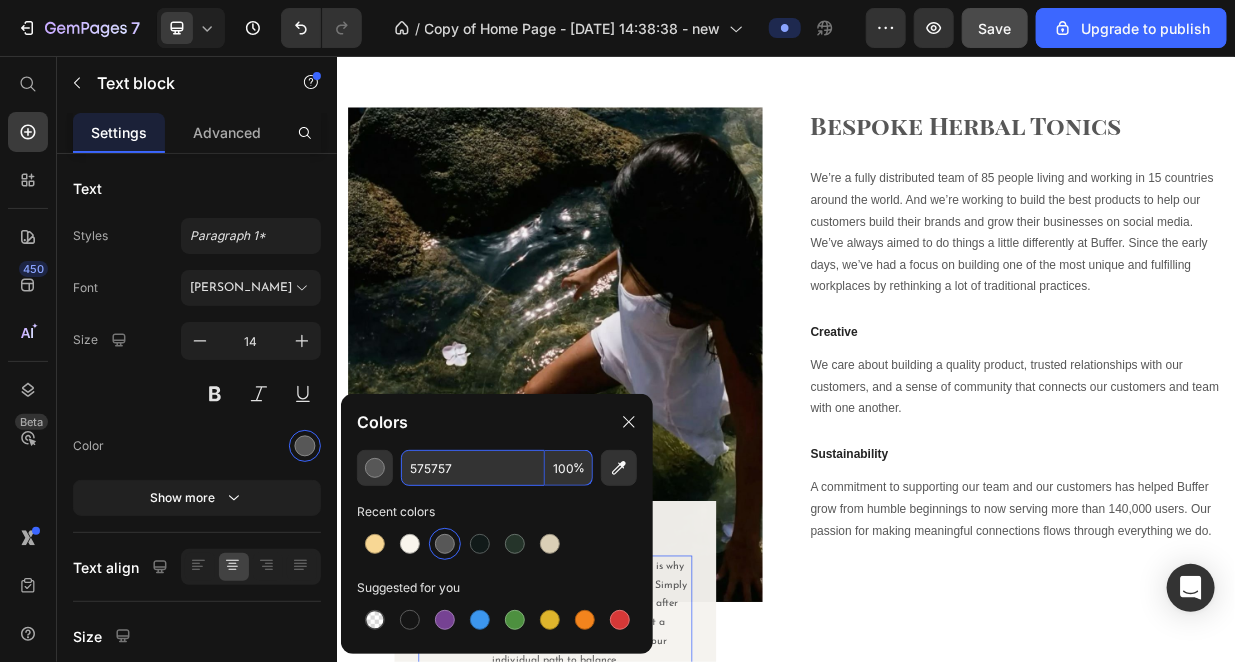 click on "575757" at bounding box center (473, 468) 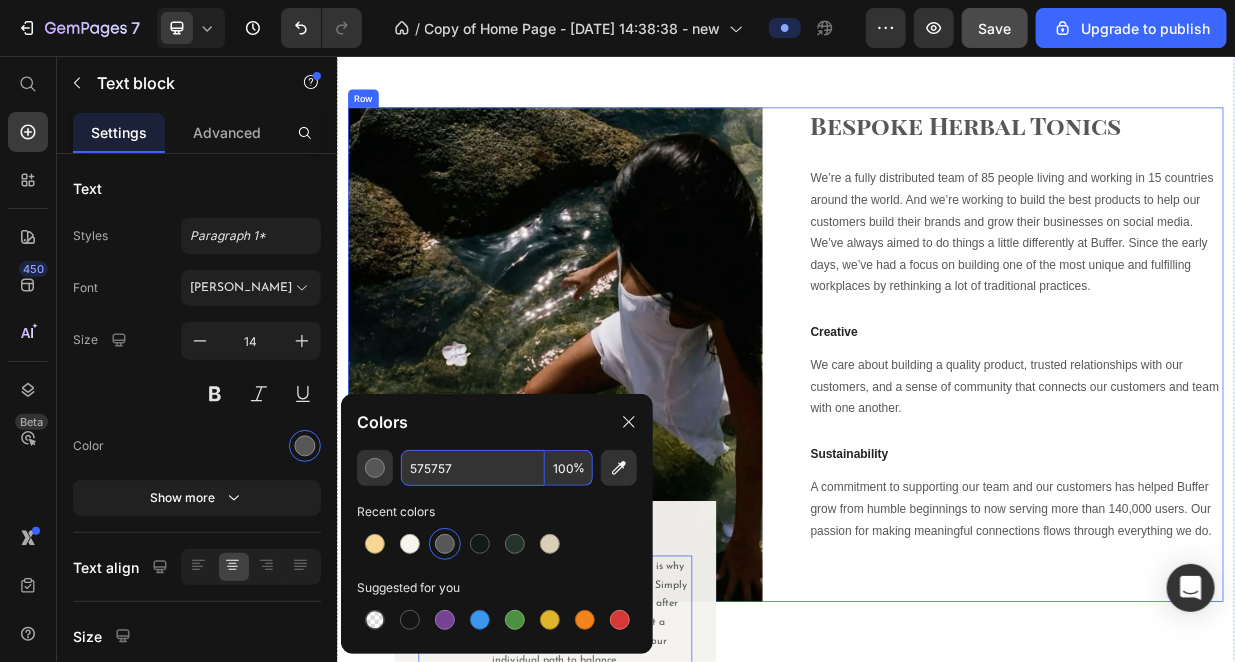 click on "Bespoke Herbal Tonics Heading Row We’re a fully distributed team of 85 people living and working in 15 countries around the world. And we’re working to build the best products to help our customers build their brands and grow their businesses on social media. We’ve always aimed to do things a little differently at Buffer. Since the early days, we’ve had a focus on building one of the most unique and fulfilling workplaces by rethinking a lot of traditional practices. Text block Creative Heading We care about building a quality product, trusted relationships with our customers, and a sense of community that connects our customers and team with one another. Text block Sustainability Heading A commitment to supporting our team and our customers has helped Buffer grow from humble beginnings to now serving more than 140,000 users. Our passion for making meaningful connections flows through everything we do. Text block" at bounding box center [1244, 455] 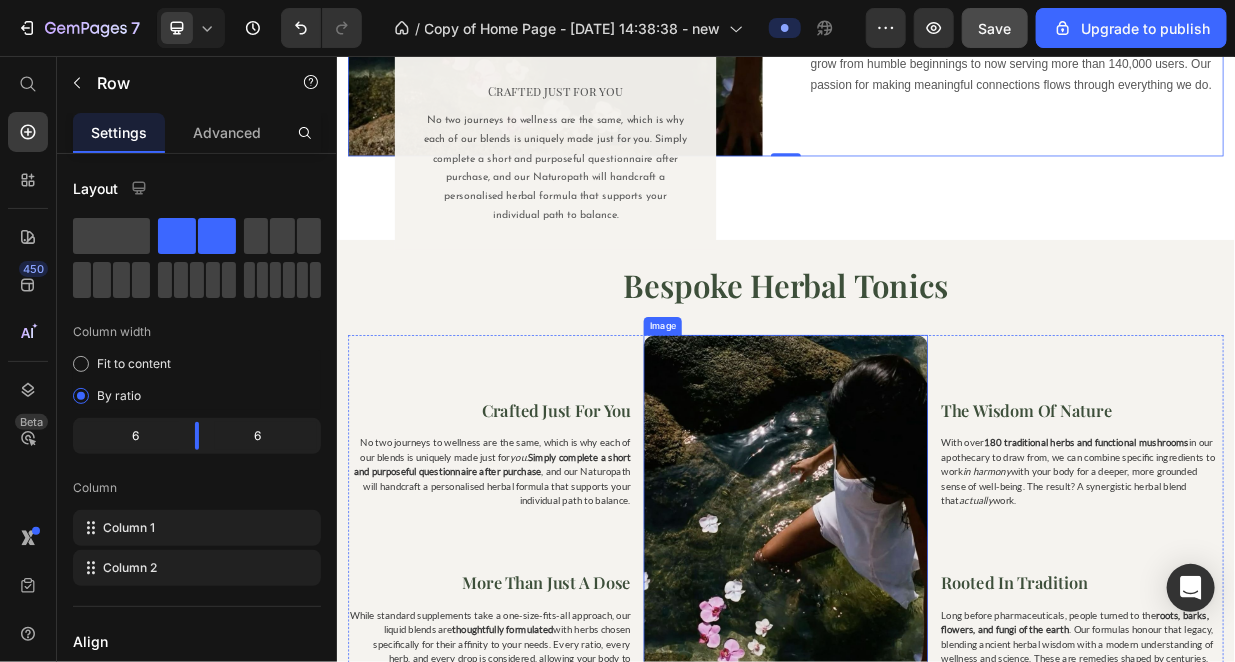 scroll, scrollTop: 1666, scrollLeft: 0, axis: vertical 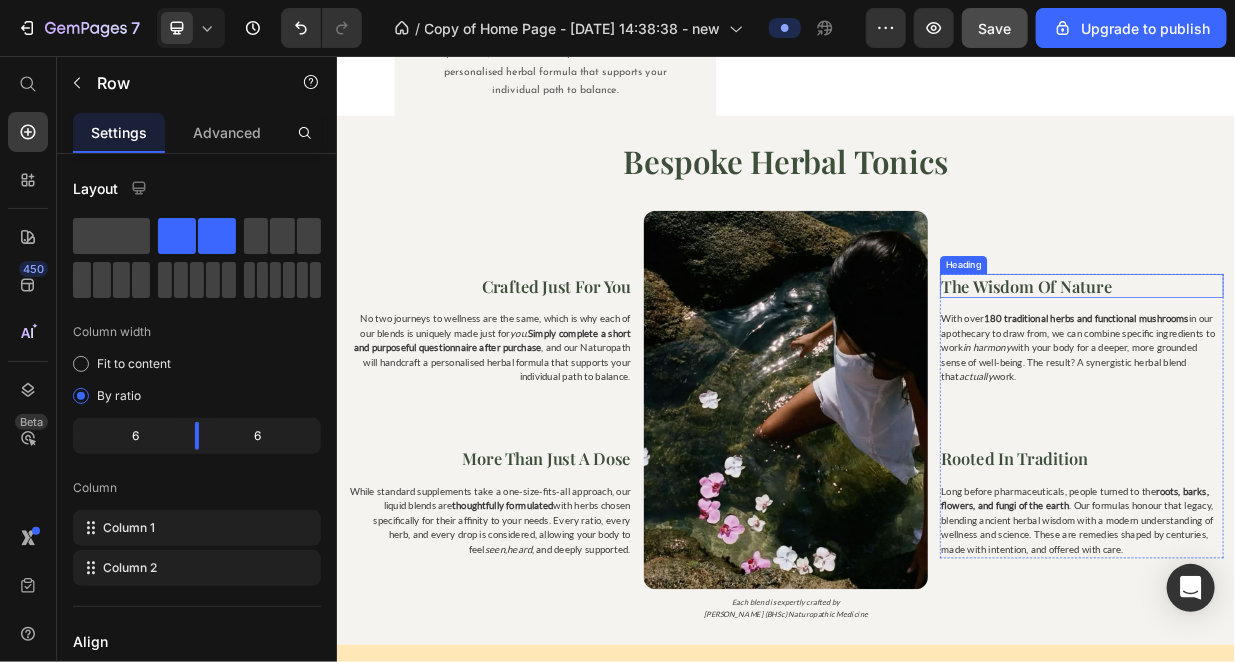 click on "The Wisdom of Nature" at bounding box center (1331, 363) 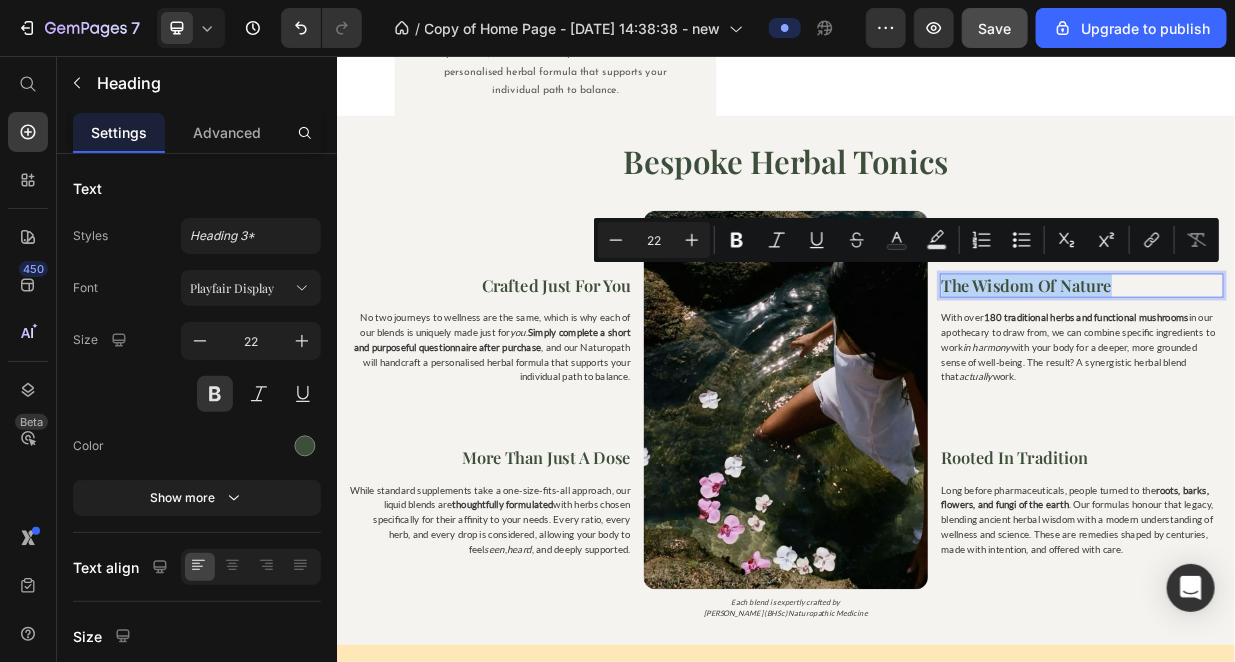 copy on "The Wisdom of Nature" 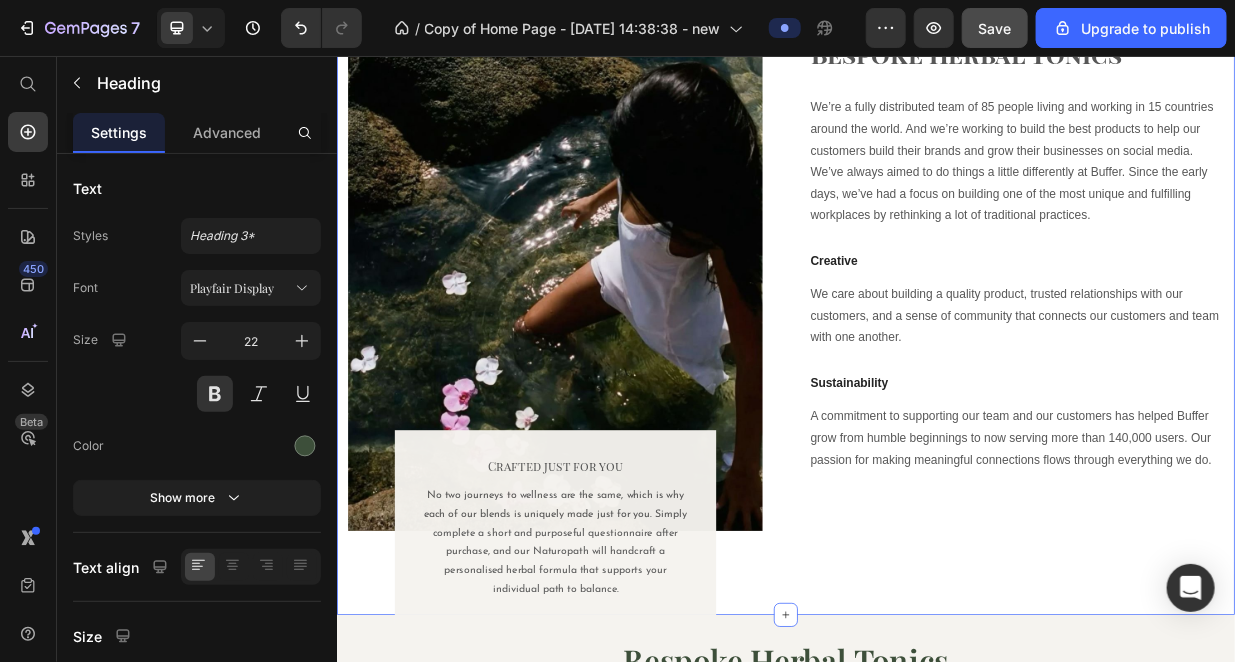 scroll, scrollTop: 666, scrollLeft: 0, axis: vertical 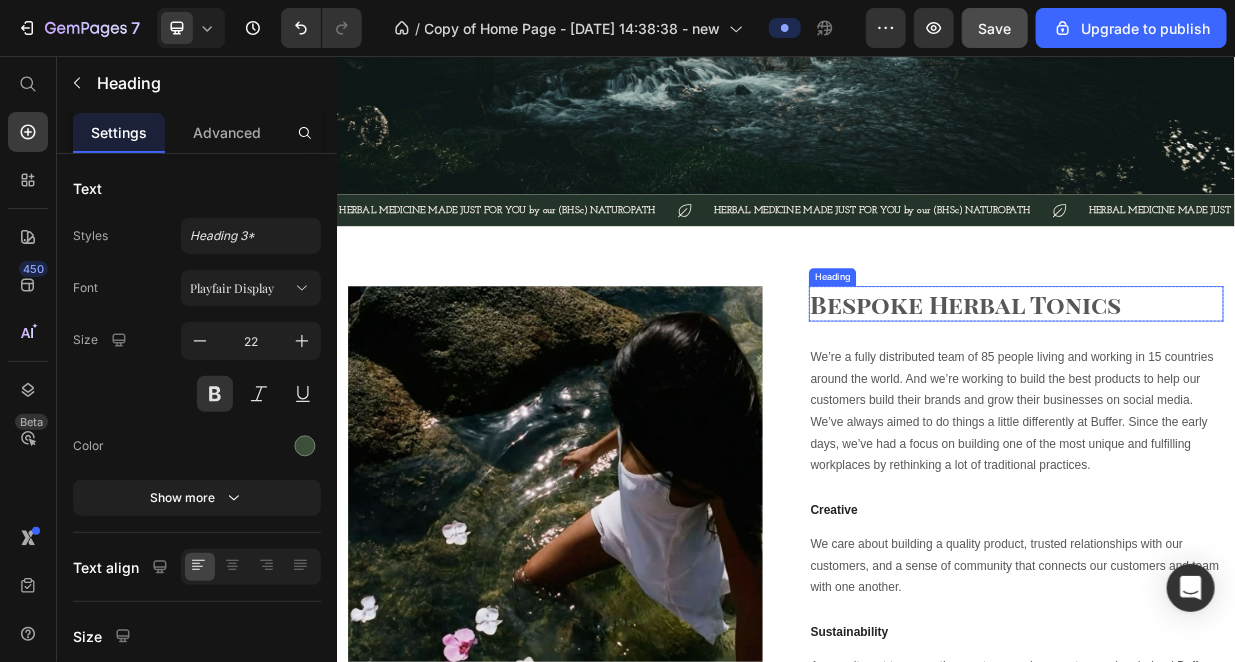click on "Bespoke Herbal Tonics" at bounding box center (1244, 387) 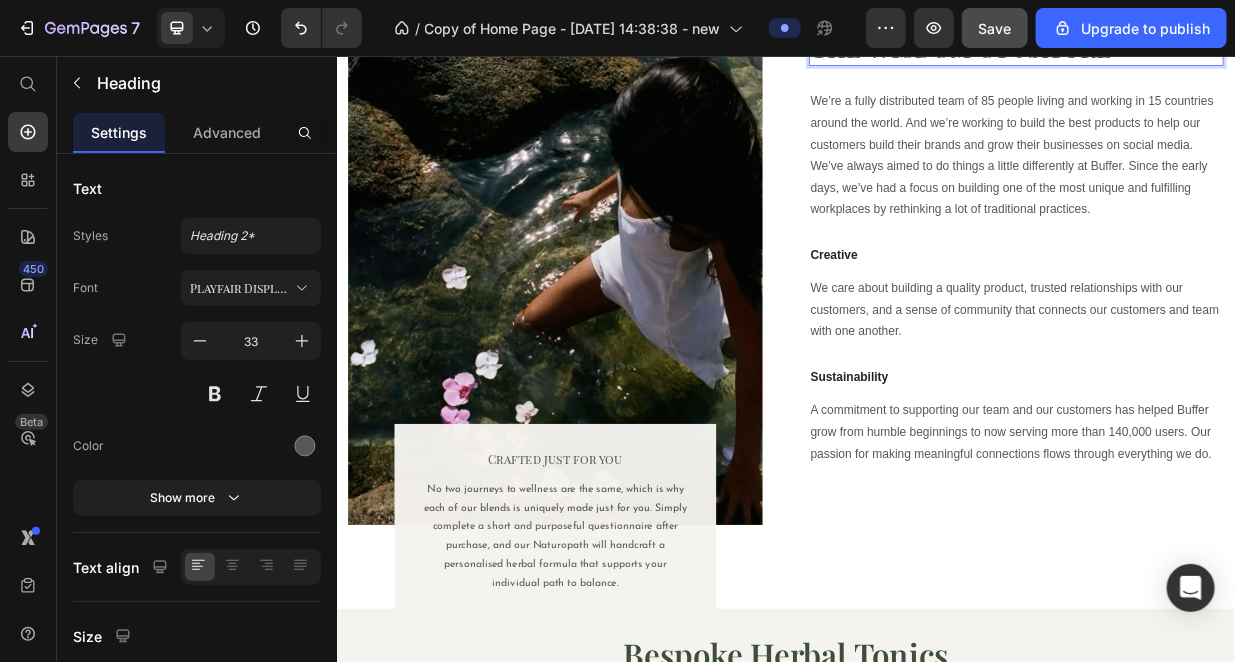 scroll, scrollTop: 1333, scrollLeft: 0, axis: vertical 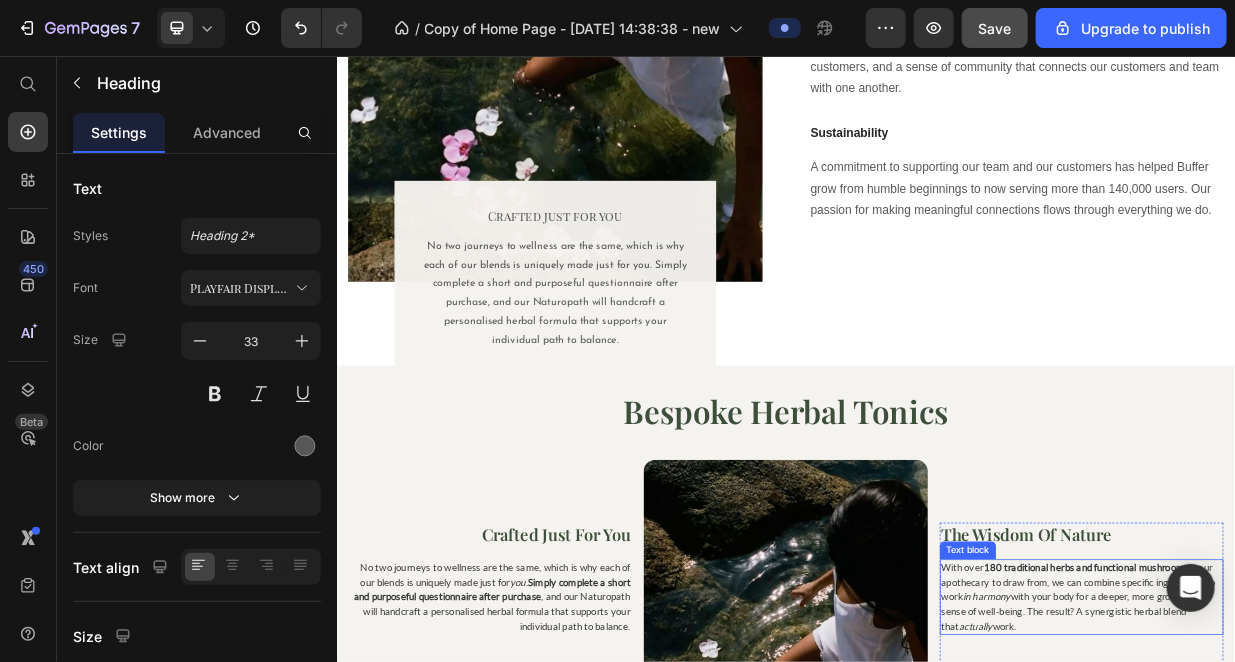 click on "With over  180 traditional herbs and functional mushrooms  in our apothecary to draw from, we can combine specific ingredients to work  in harmony  with your body for a deeper, more grounded sense of well-being. The result? A synergistic herbal blend that  actually  work." at bounding box center (1331, 780) 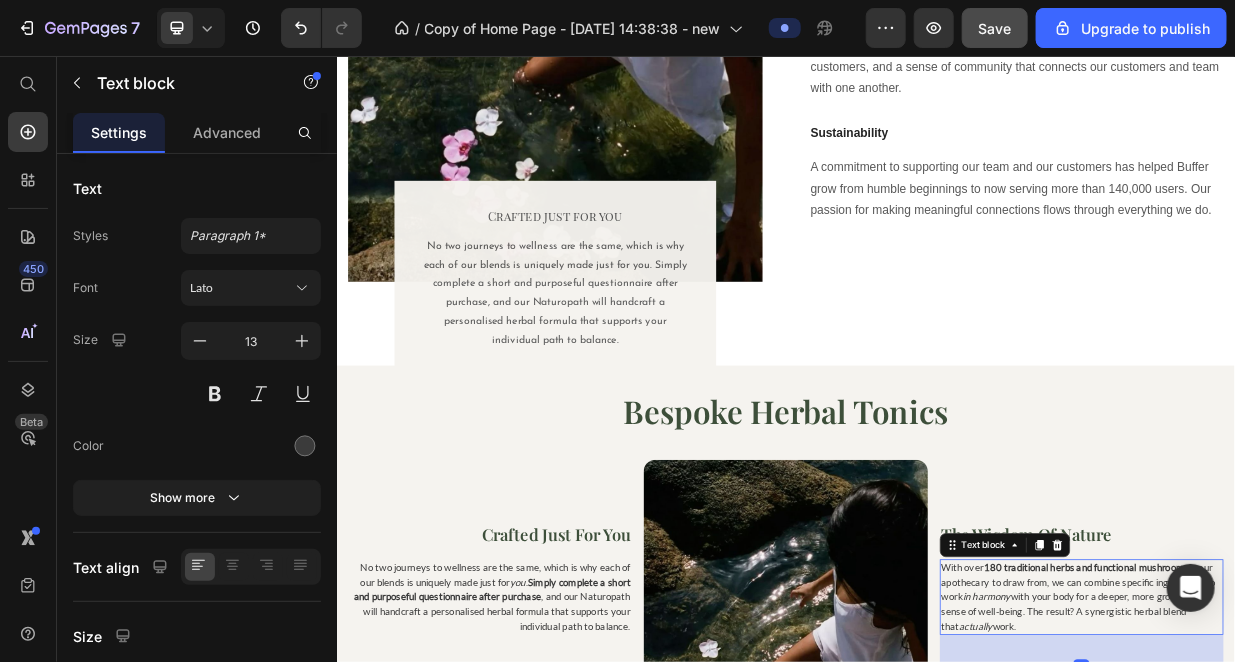 click on "With over  180 traditional herbs and functional mushrooms  in our apothecary to draw from, we can combine specific ingredients to work  in harmony  with your body for a deeper, more grounded sense of well-being. The result? A synergistic herbal blend that  actually  work." at bounding box center (1331, 780) 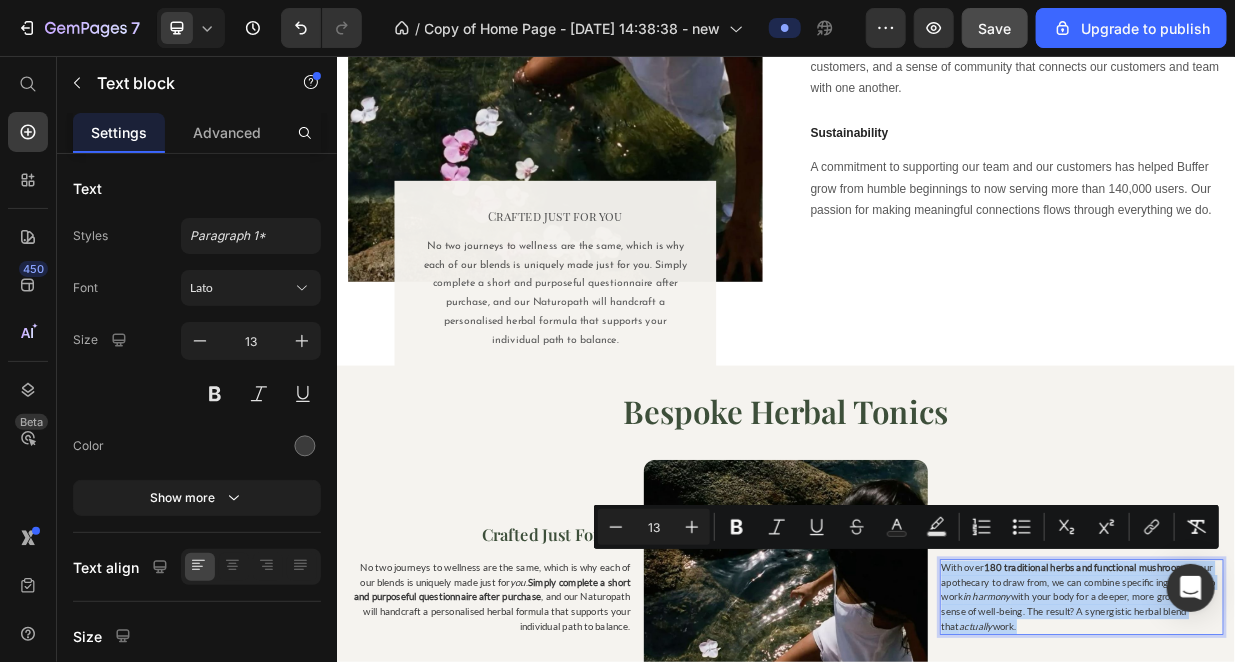 copy on "With over  180 traditional herbs and functional mushrooms  in our apothecary to draw from, we can combine specific ingredients to work  in harmony  with your body for a deeper, more grounded sense of well-being. The result? A synergistic herbal blend that  actually  work." 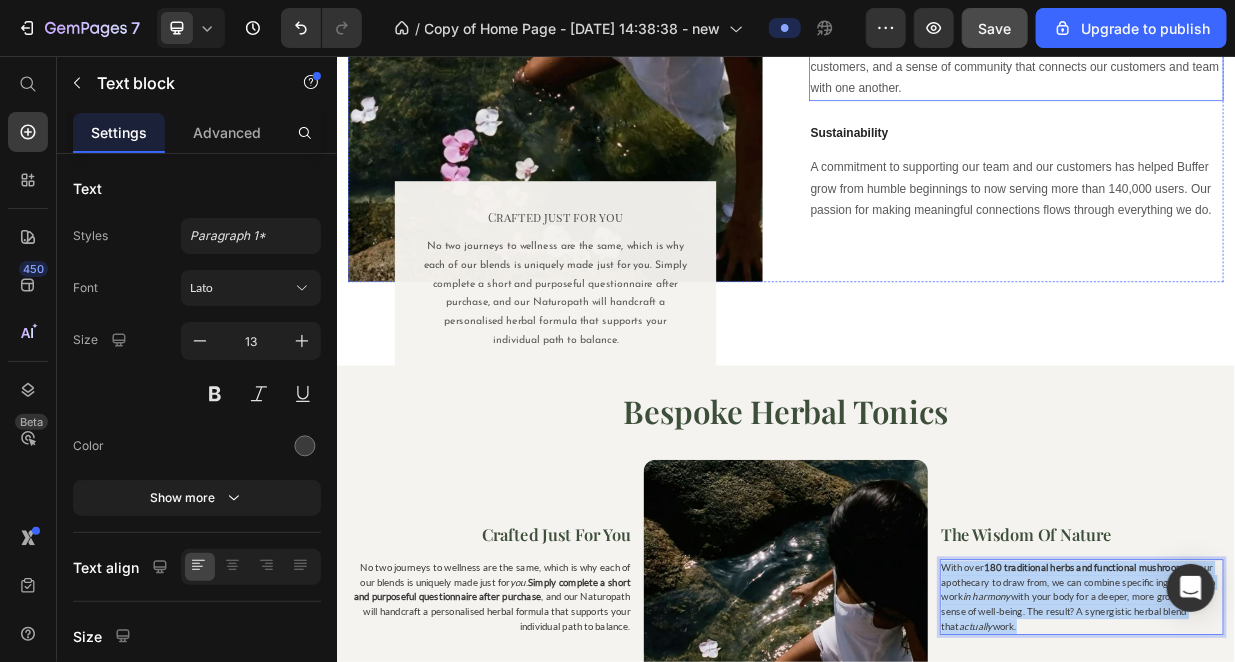 scroll, scrollTop: 833, scrollLeft: 0, axis: vertical 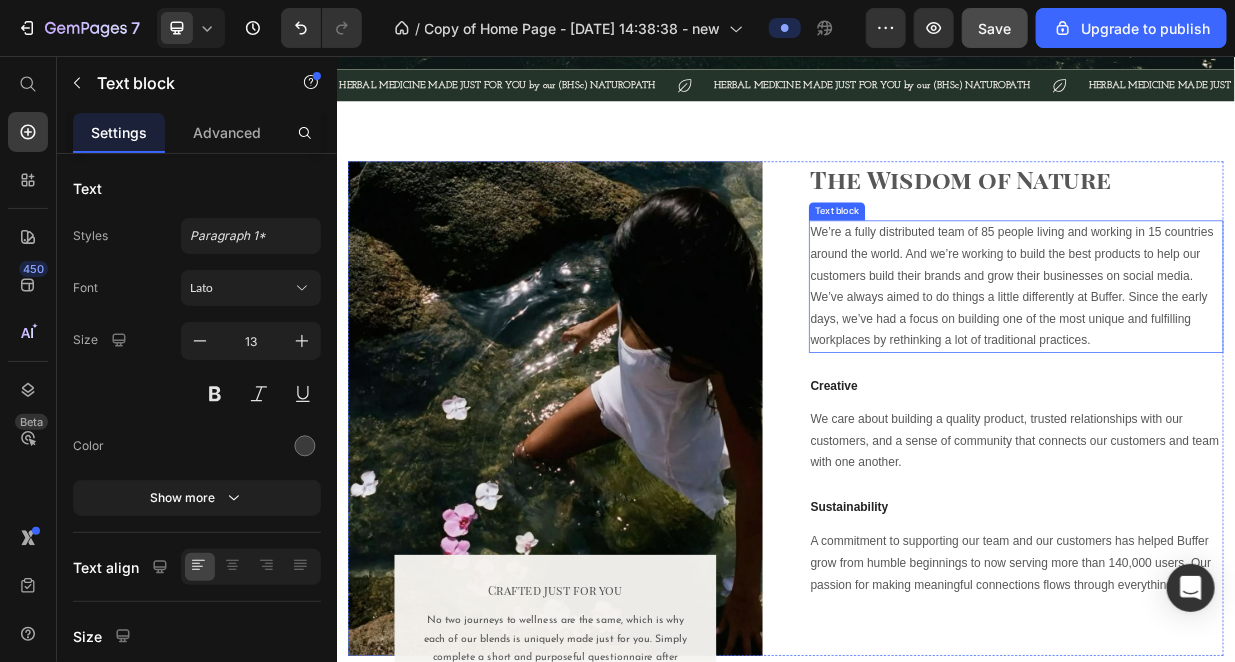 click on "We’re a fully distributed team of 85 people living and working in 15 countries around the world. And we’re working to build the best products to help our customers build their brands and grow their businesses on social media. We’ve always aimed to do things a little differently at Buffer. Since the early days, we’ve had a focus on building one of the most unique and fulfilling workplaces by rethinking a lot of traditional practices." at bounding box center (1244, 364) 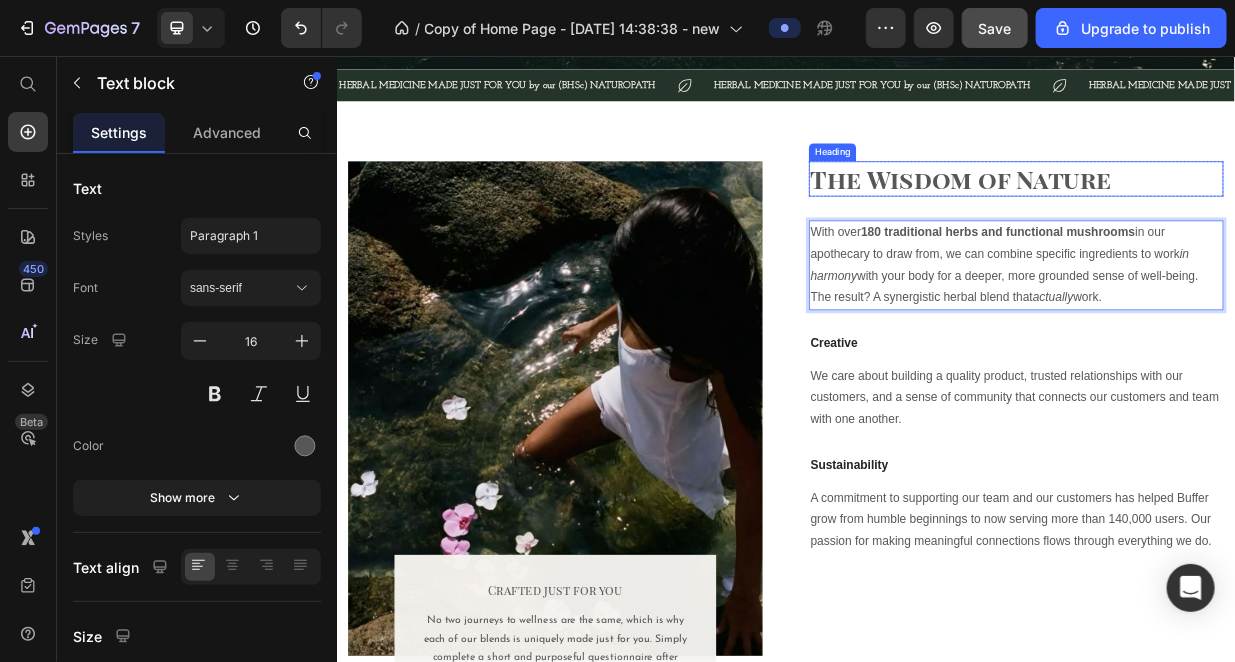 click on "The Wisdom of Nature" at bounding box center [1244, 220] 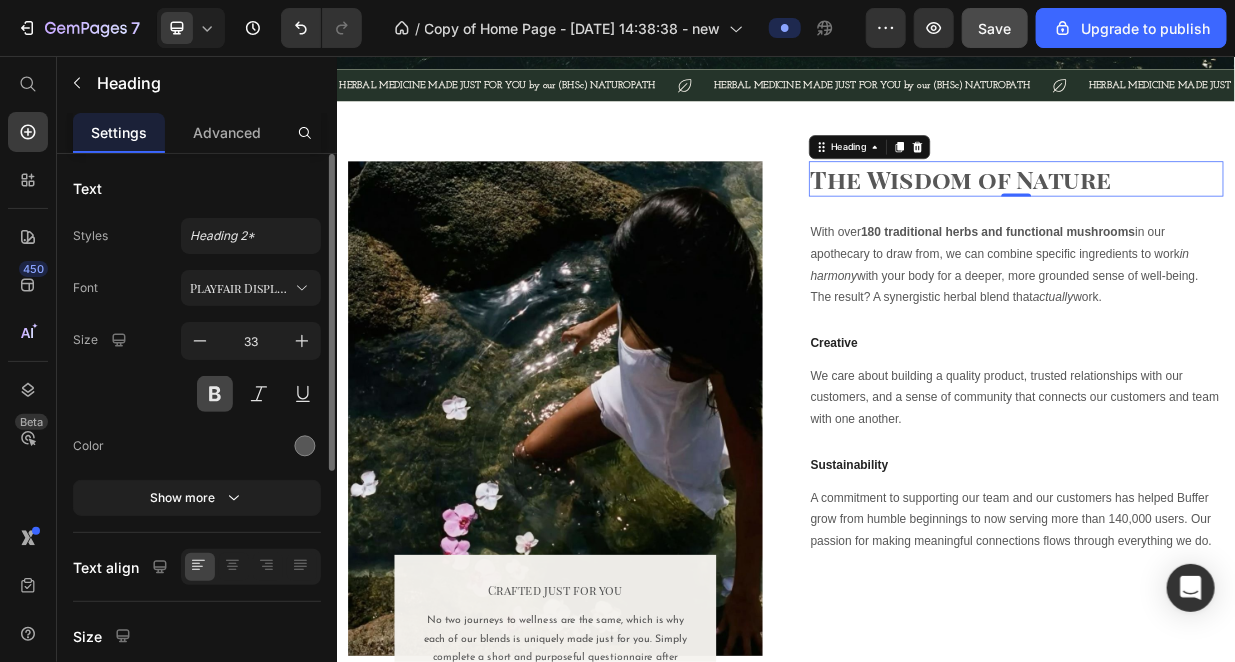 click at bounding box center [215, 394] 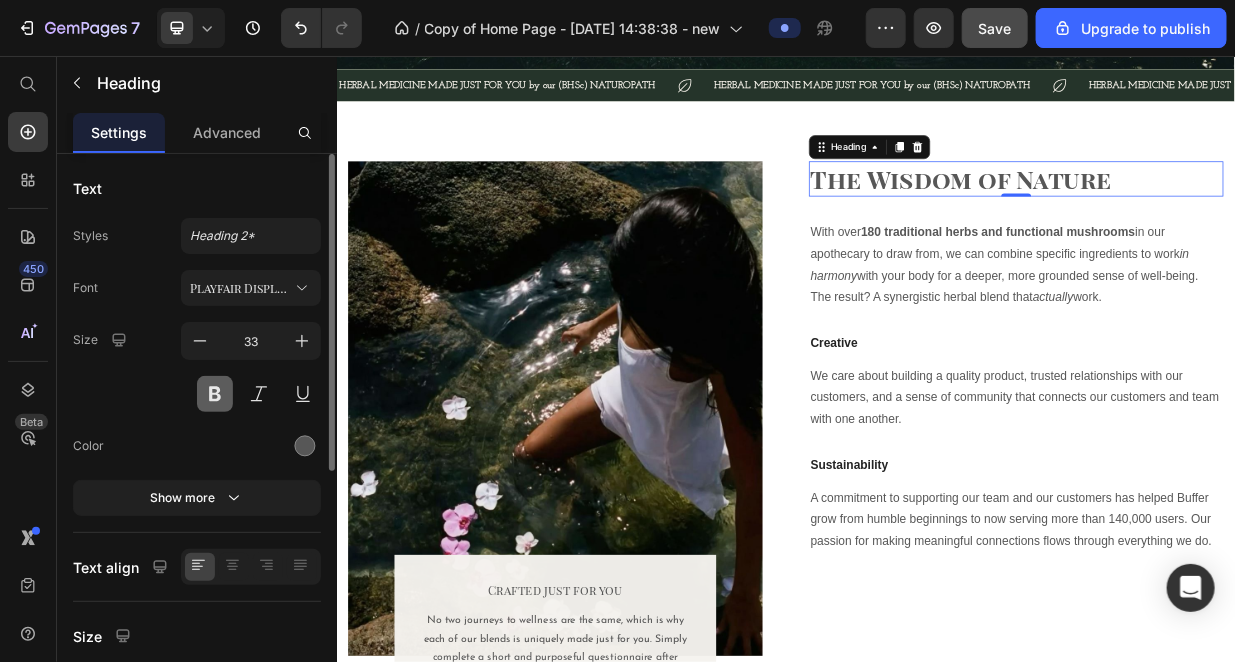 click at bounding box center (215, 394) 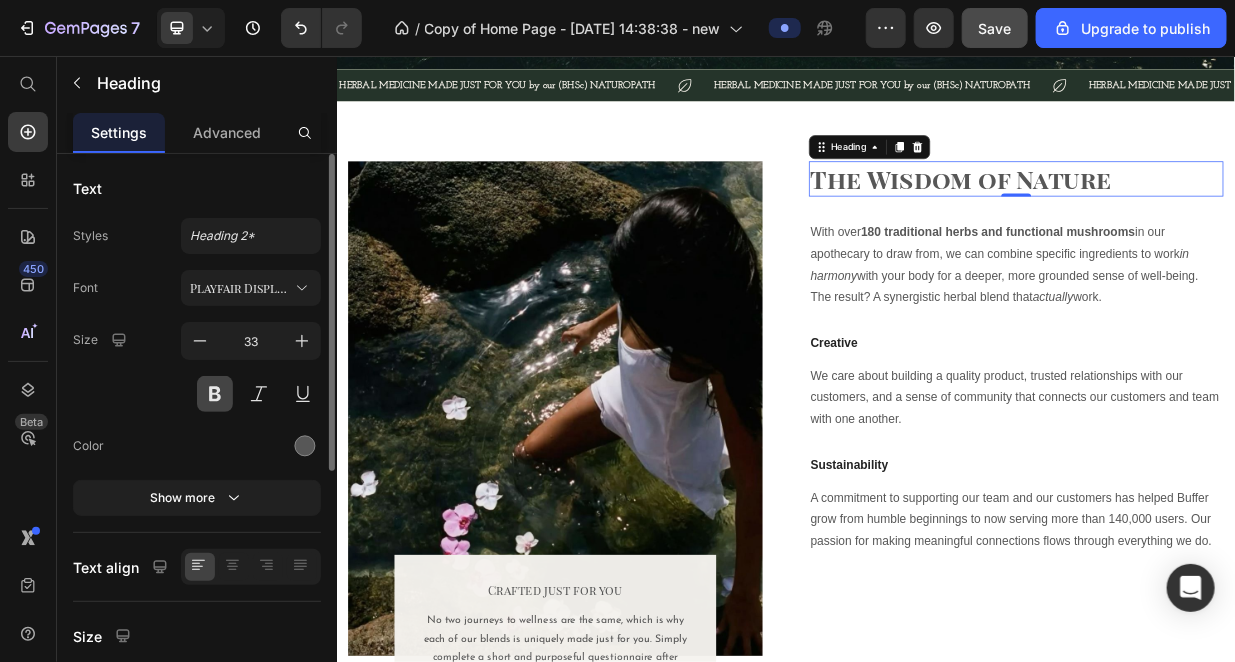 click at bounding box center (215, 394) 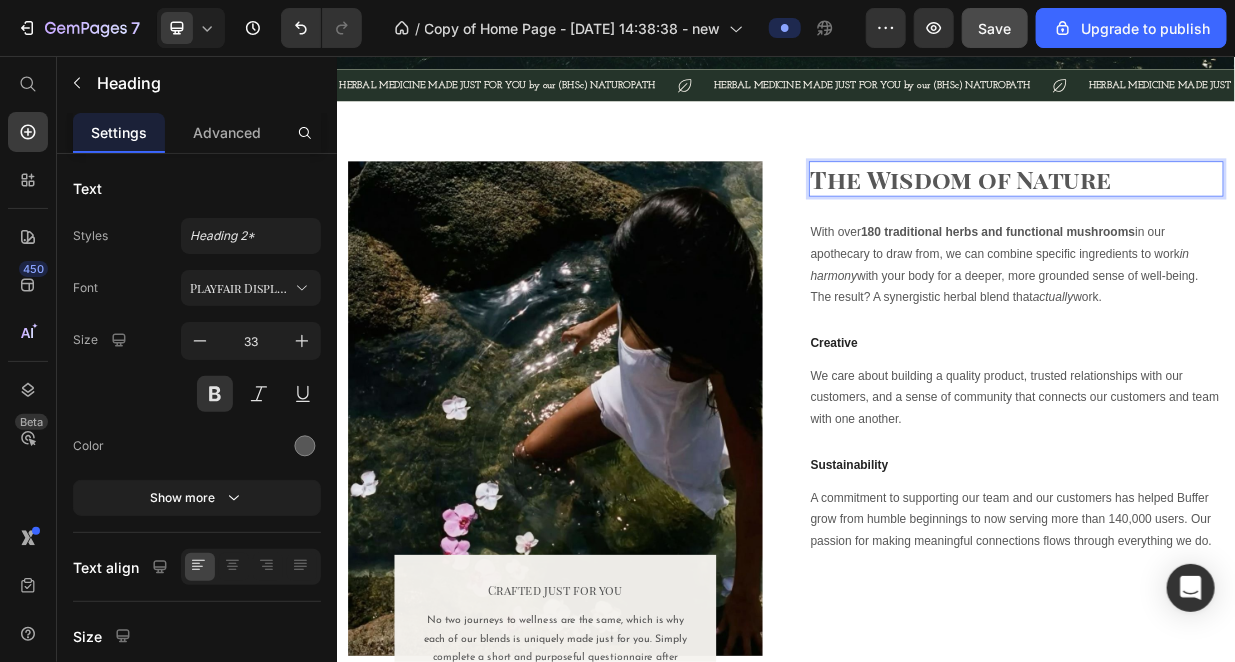 click on "The Wisdom of Nature" at bounding box center (1244, 220) 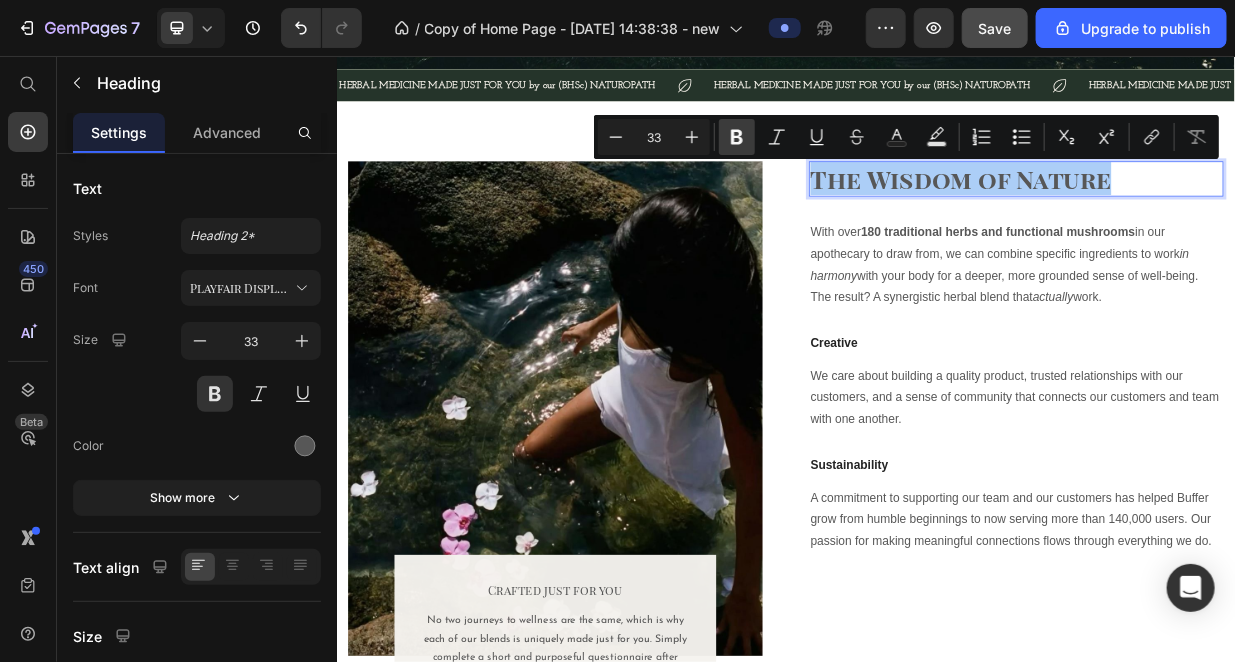 click 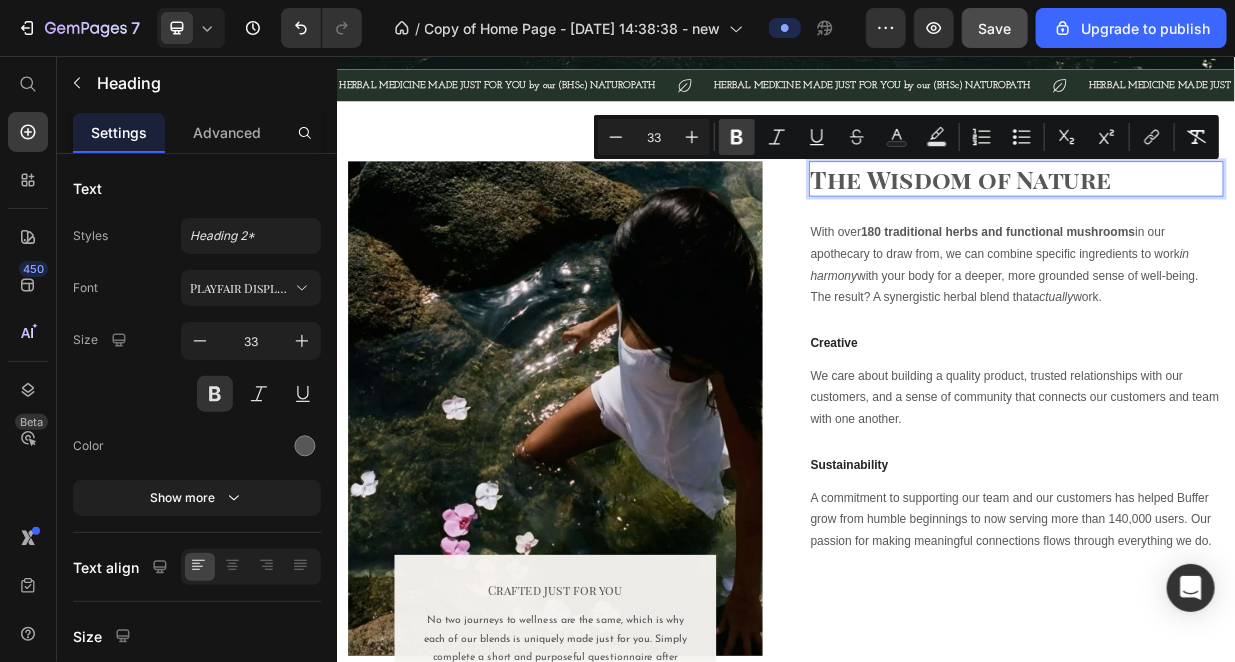 click 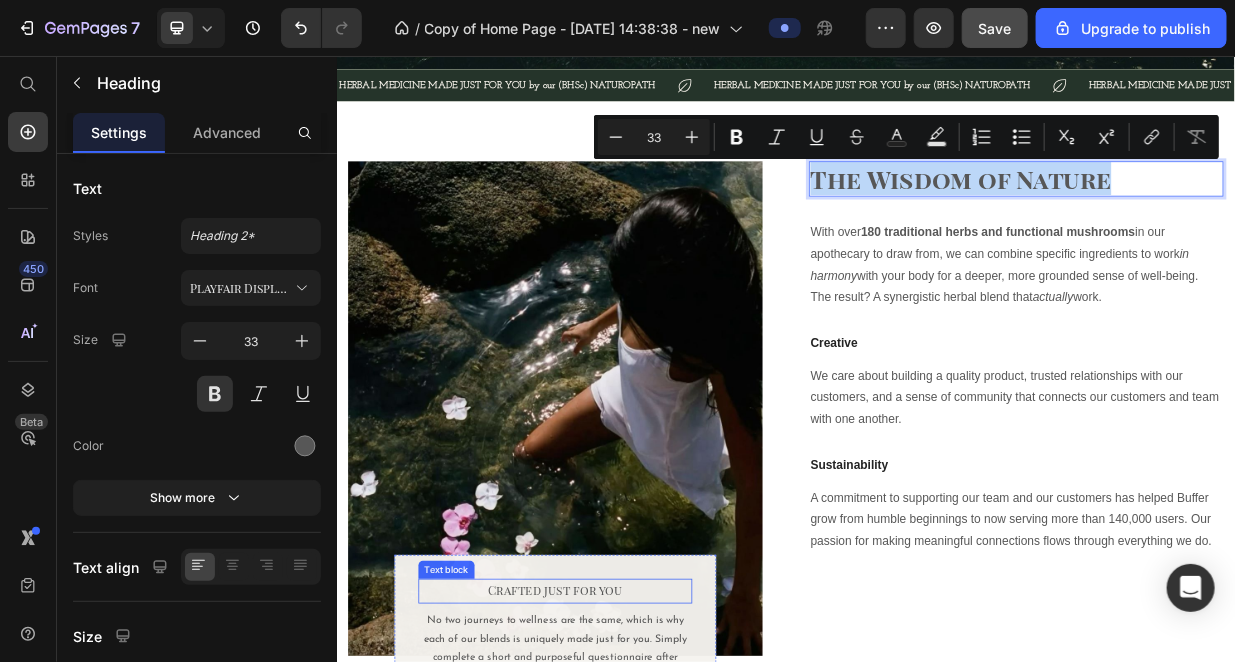 click on "Crafted just for you" at bounding box center (628, 771) 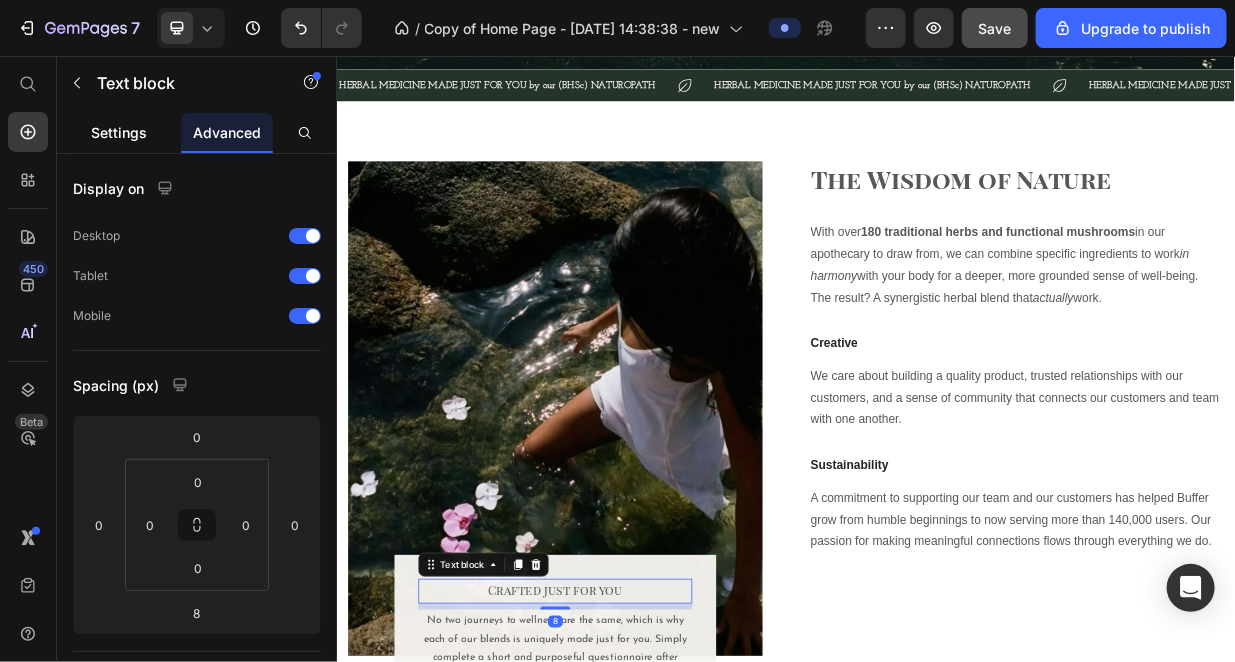 click on "Settings" 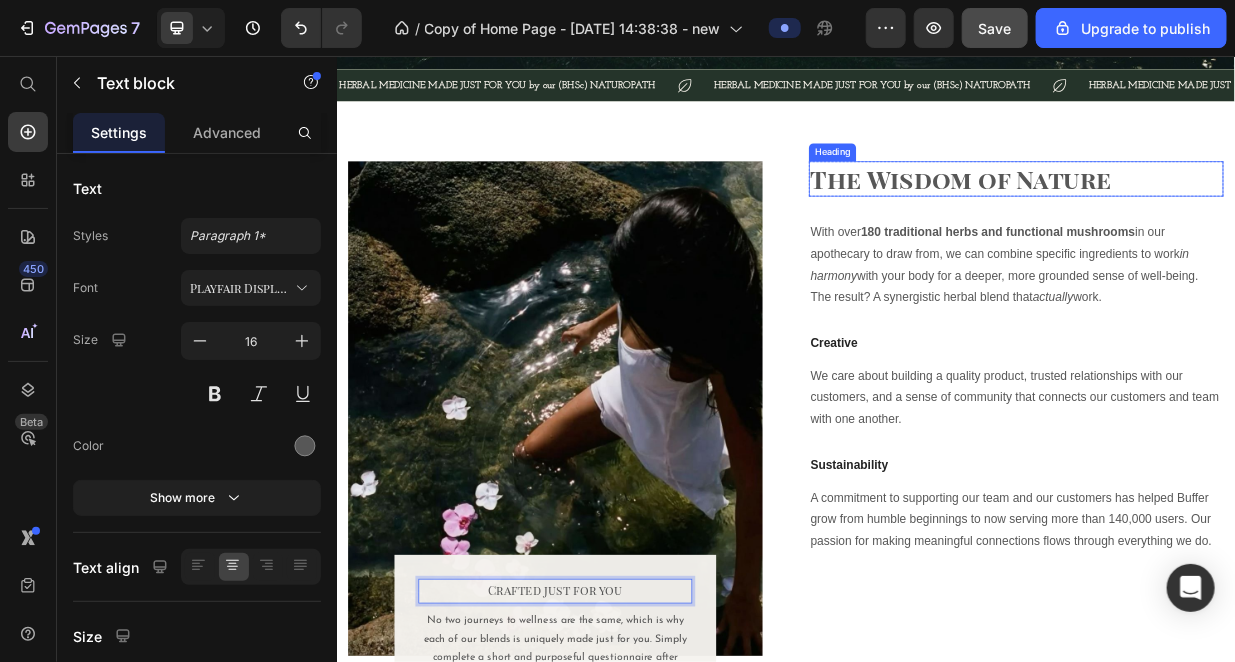 click on "The Wisdom of Nature" at bounding box center (1244, 220) 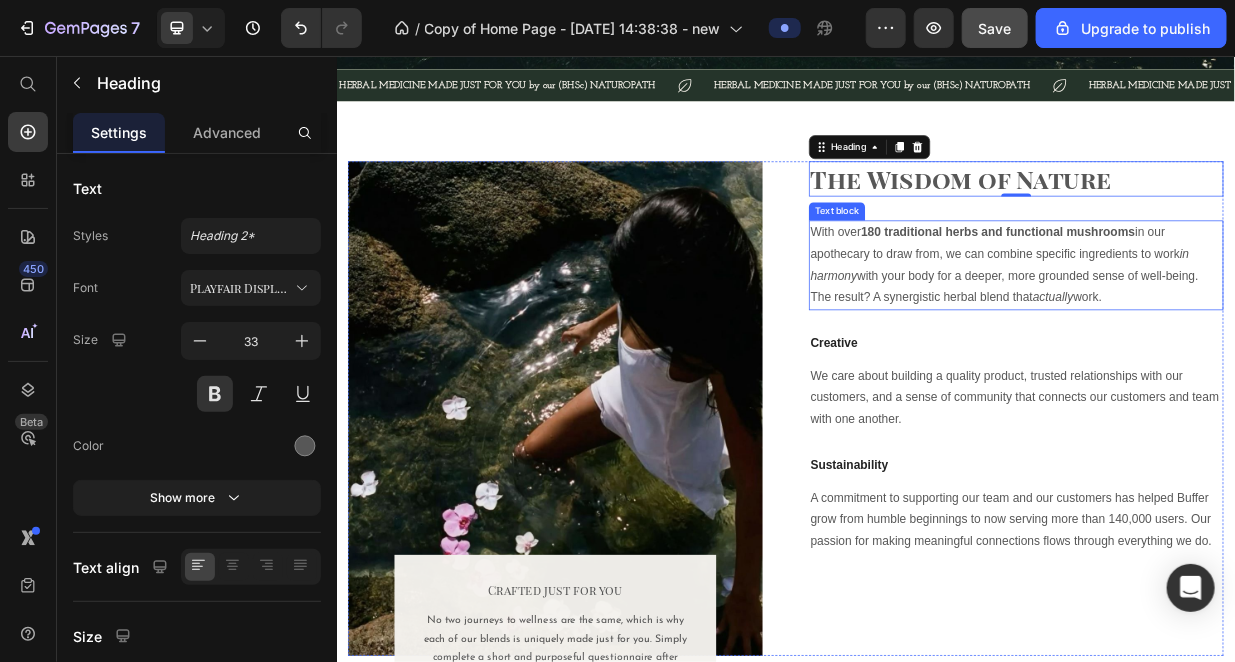 click on "180 traditional herbs and functional mushrooms" at bounding box center (1220, 291) 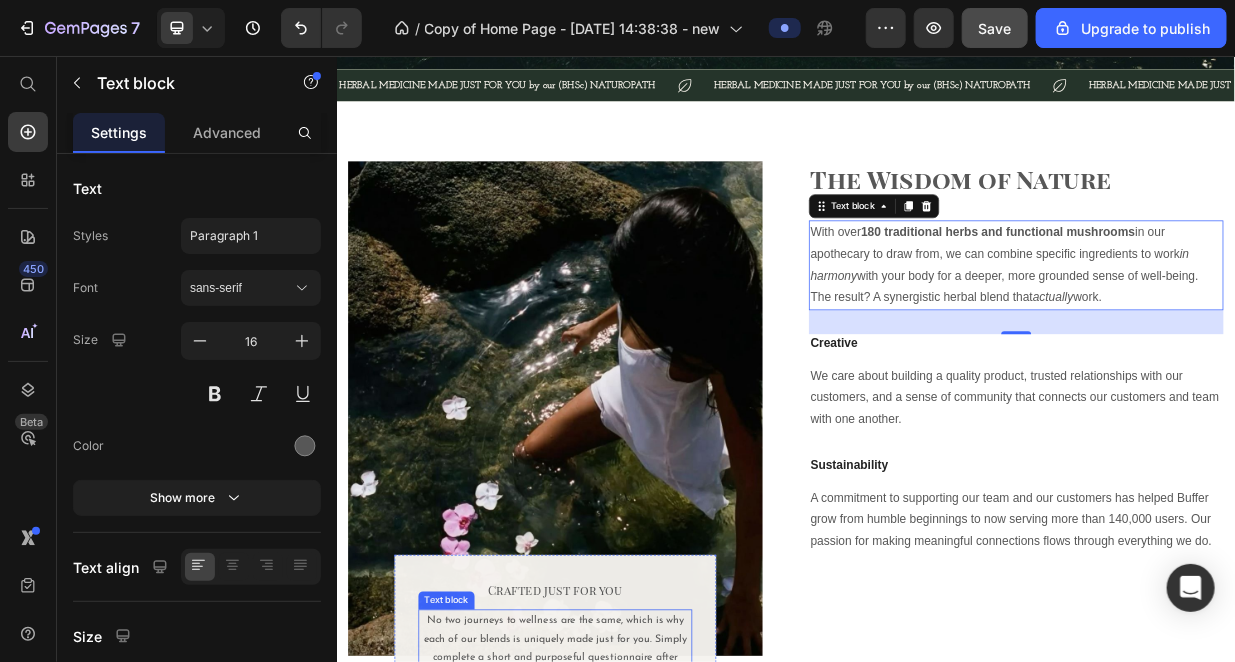 click on "No two journeys to wellness are the same, which is why each of our blends is uniquely made just for you. Simply complete a short and purposeful questionnaire after purchase, and our Naturopath will handcraft a personalised herbal formula that supports your individual path to balance." at bounding box center (628, 873) 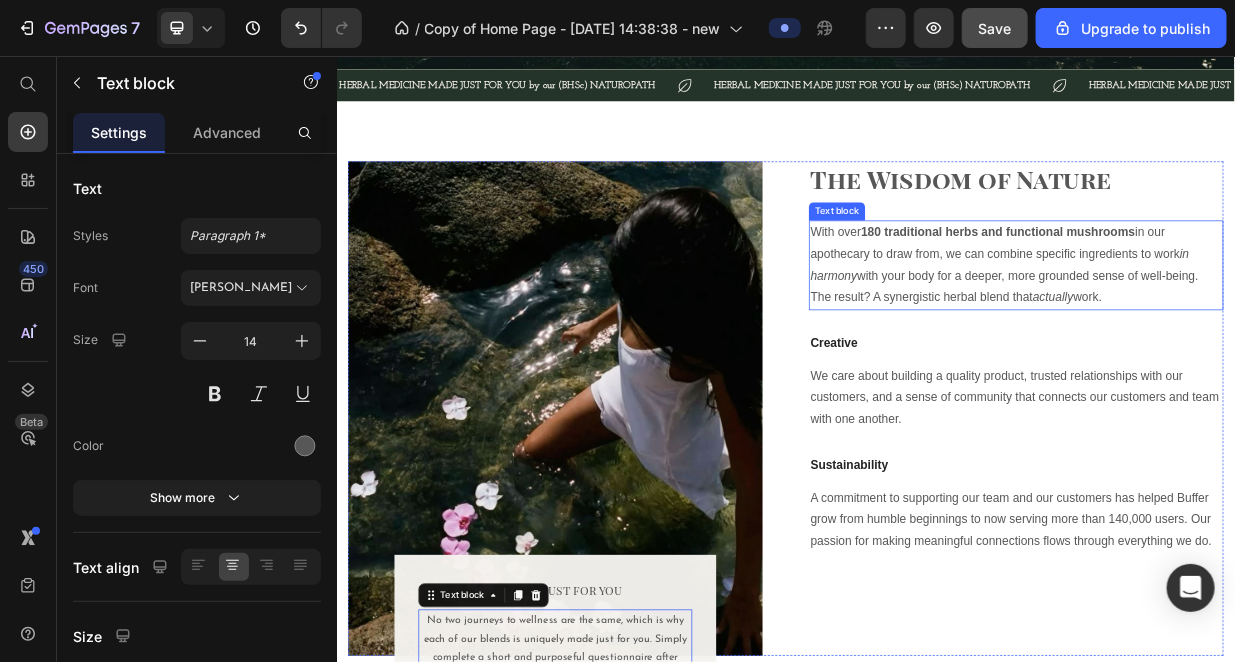 click on "With over  180 traditional herbs and functional mushrooms  in our apothecary to draw from, we can combine specific ingredients to work  in harmony  with your body for a deeper, more grounded sense of well-being. The result? A synergistic herbal blend that  actually  work." at bounding box center [1244, 335] 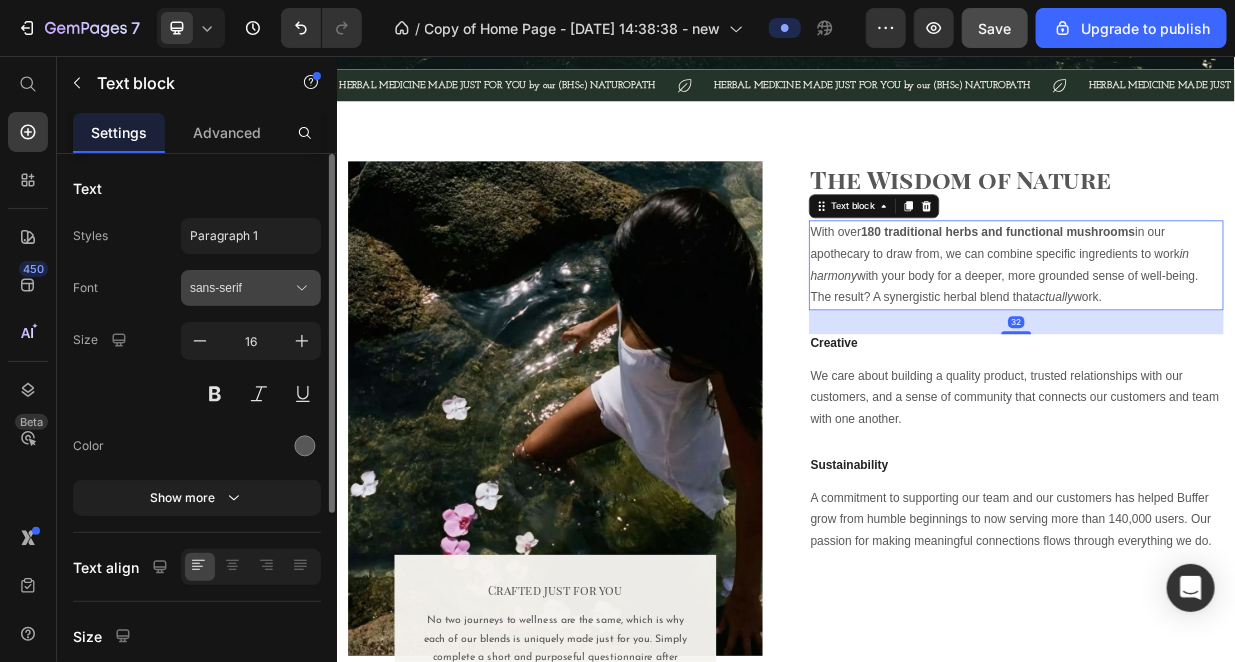 click on "sans-serif" at bounding box center [251, 288] 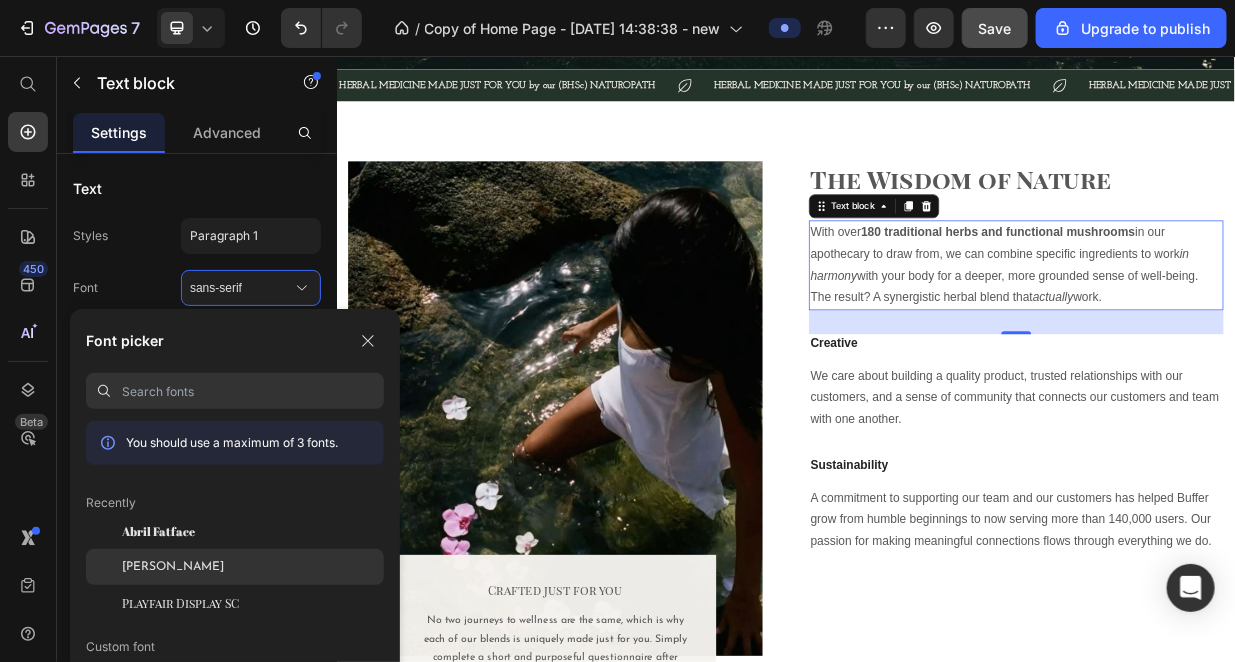 click on "[PERSON_NAME]" at bounding box center (173, 567) 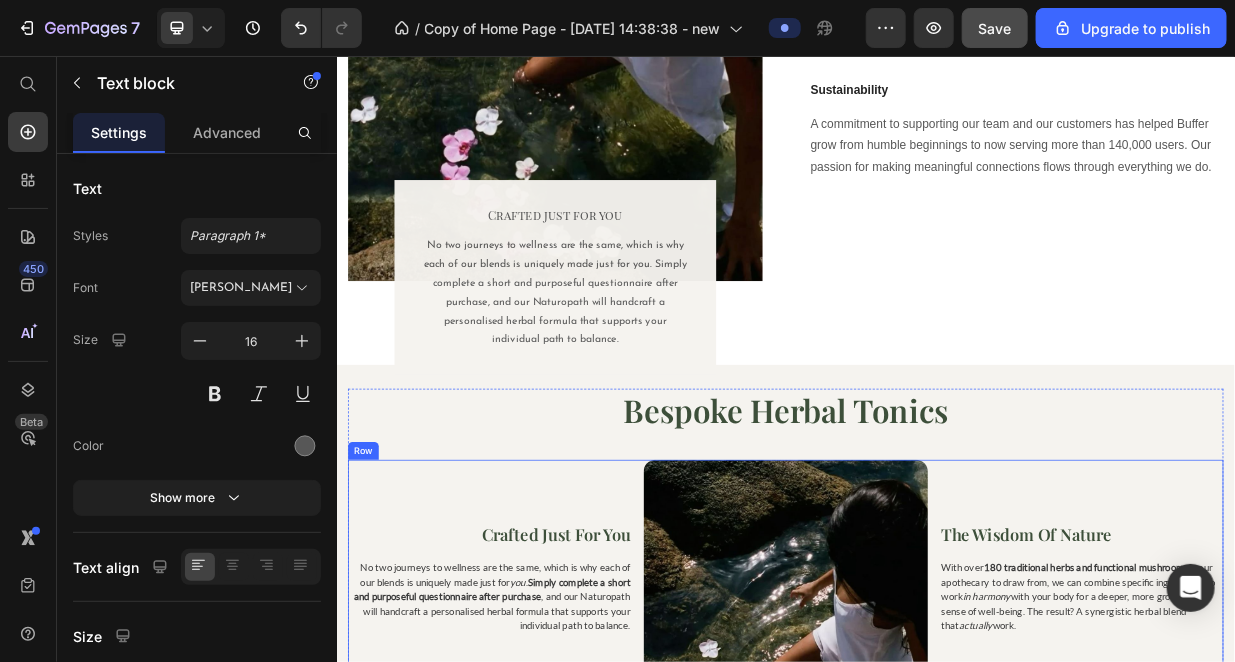 scroll, scrollTop: 1500, scrollLeft: 0, axis: vertical 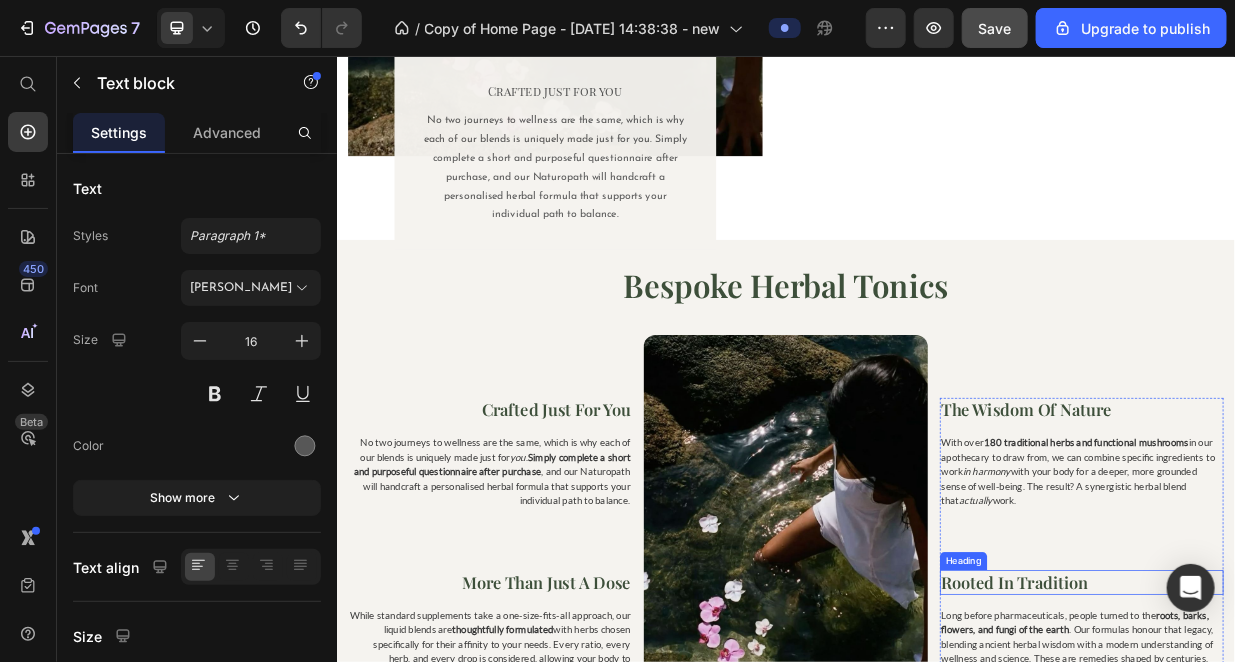 click on "Rooted in tradition" at bounding box center (1331, 759) 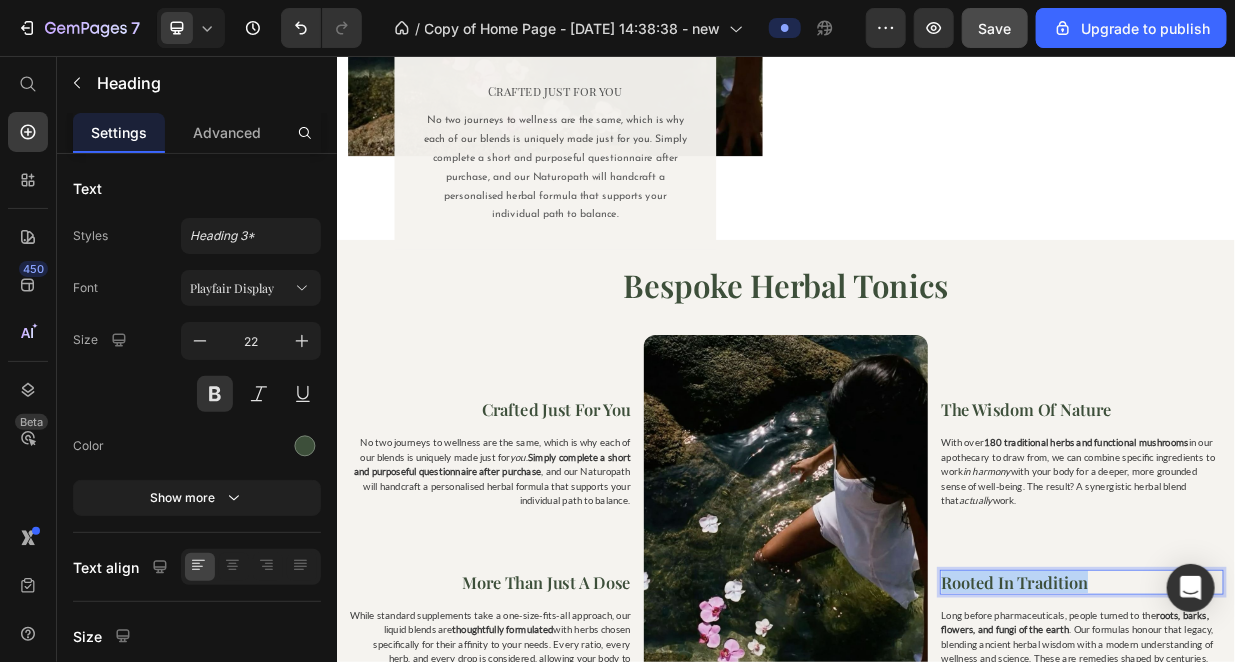 copy on "Rooted in tradition" 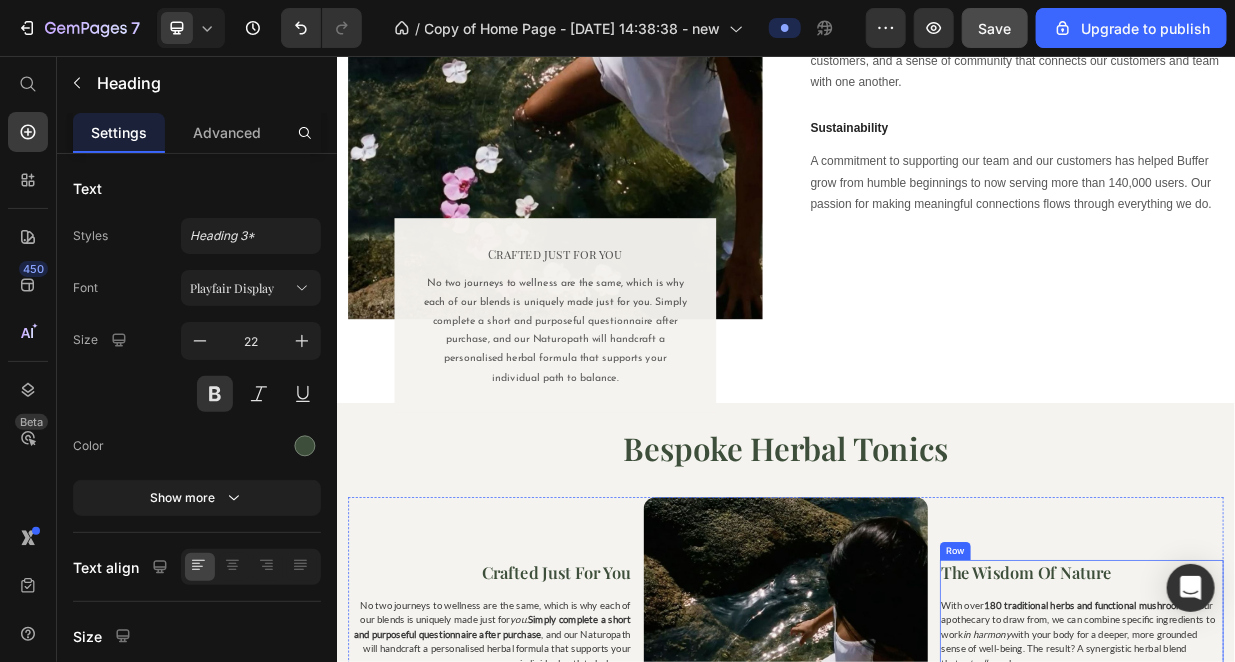 scroll, scrollTop: 833, scrollLeft: 0, axis: vertical 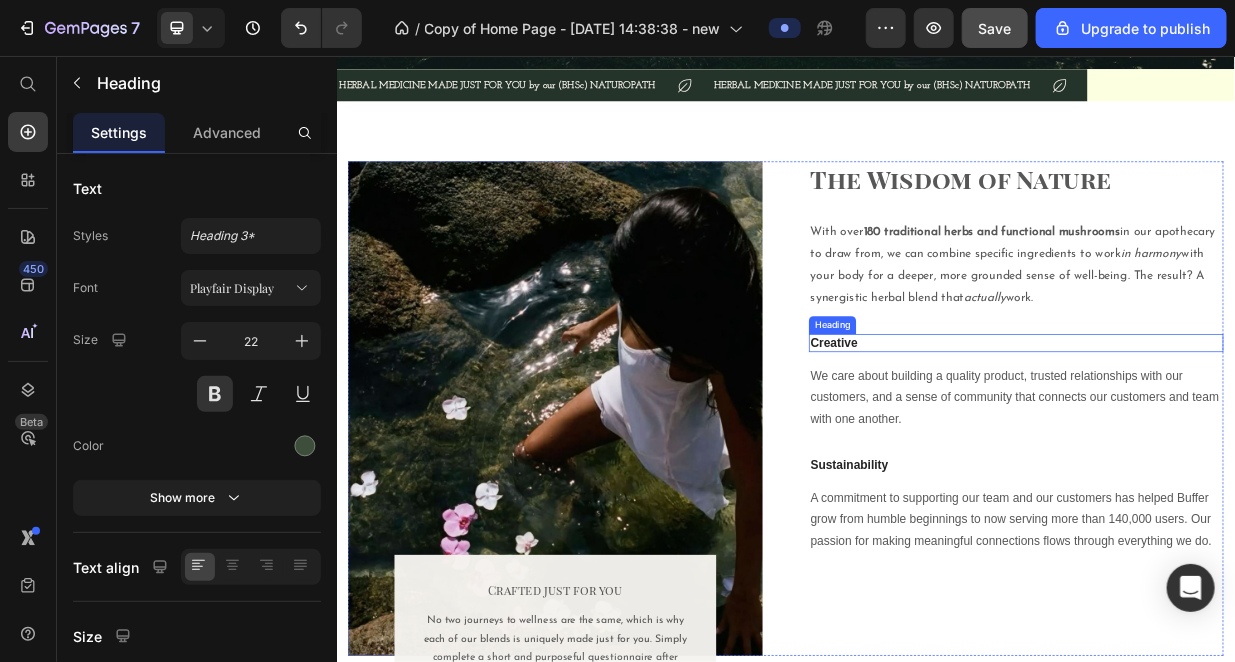 click on "Creative" at bounding box center (1244, 440) 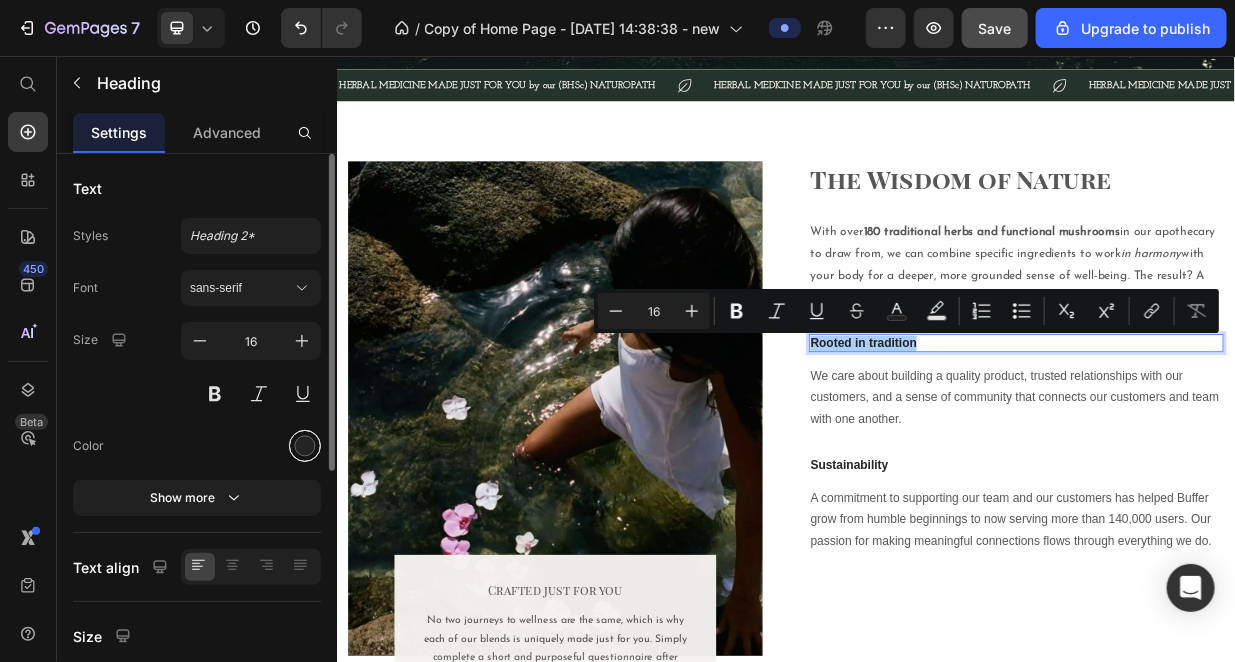 click at bounding box center (305, 446) 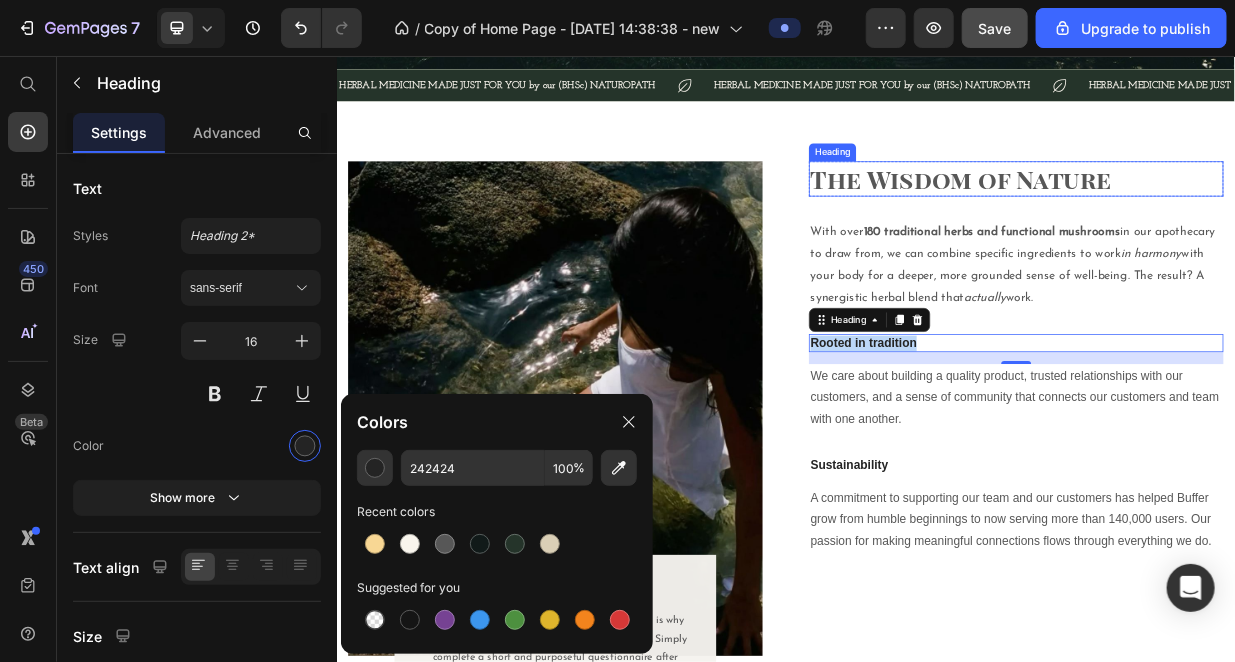 click on "The Wisdom of Nature" at bounding box center (1244, 220) 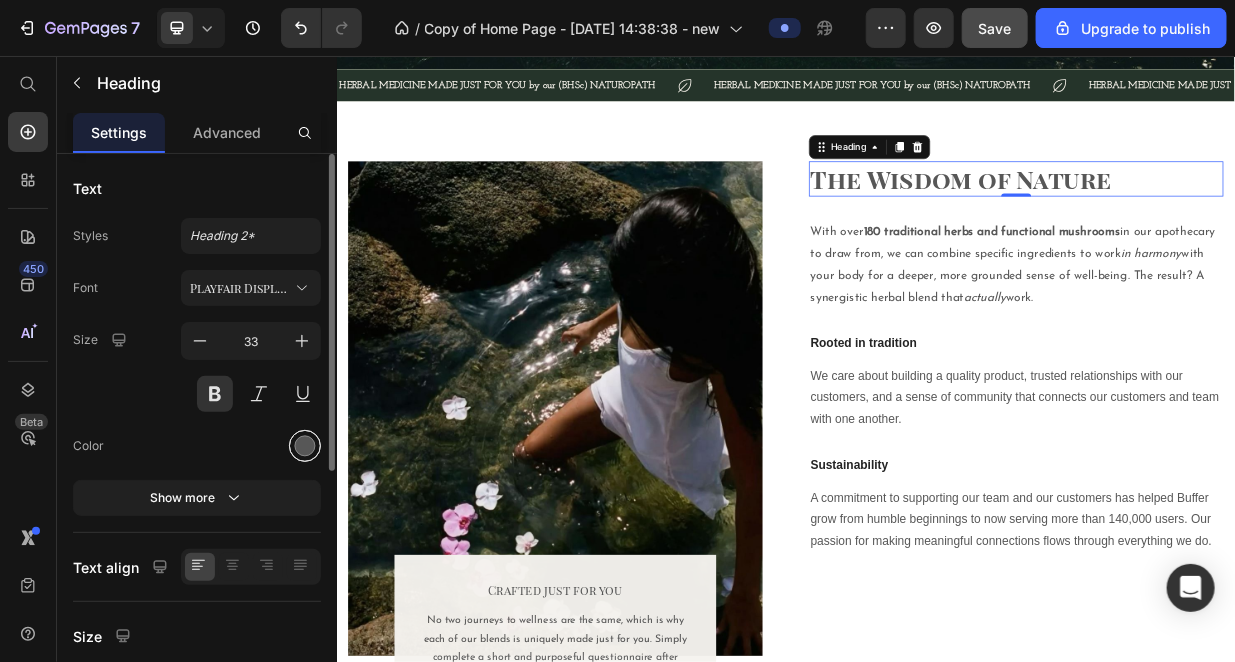 click at bounding box center (305, 446) 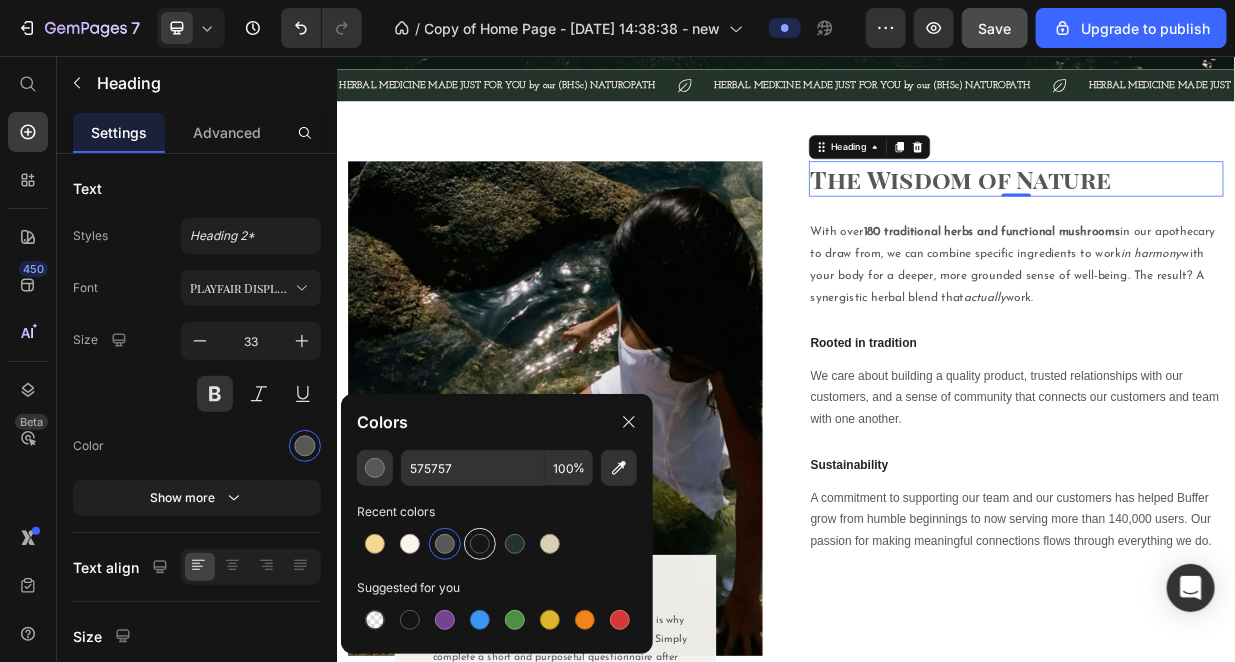 click at bounding box center [480, 544] 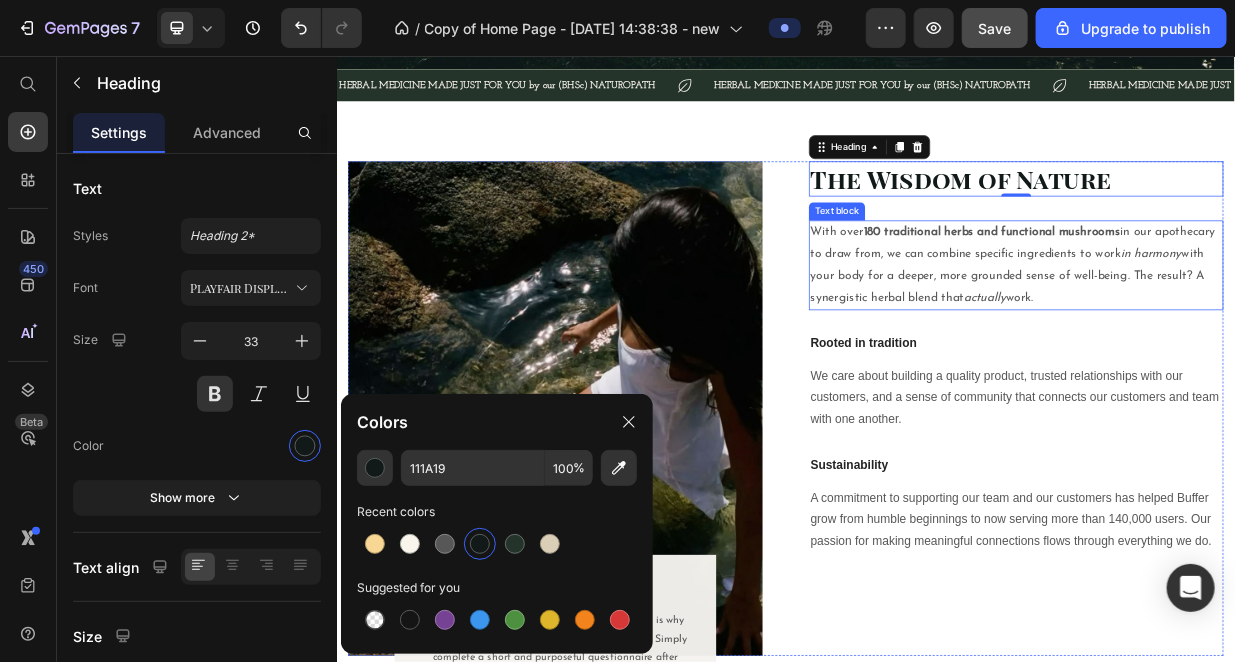 click on "With over  180 traditional herbs and functional mushrooms  in our apothecary to draw from, we can combine specific ingredients to work  in harmony  with your body for a deeper, more grounded sense of well-being. The result? A synergistic herbal blend that  actually  work." at bounding box center (1244, 335) 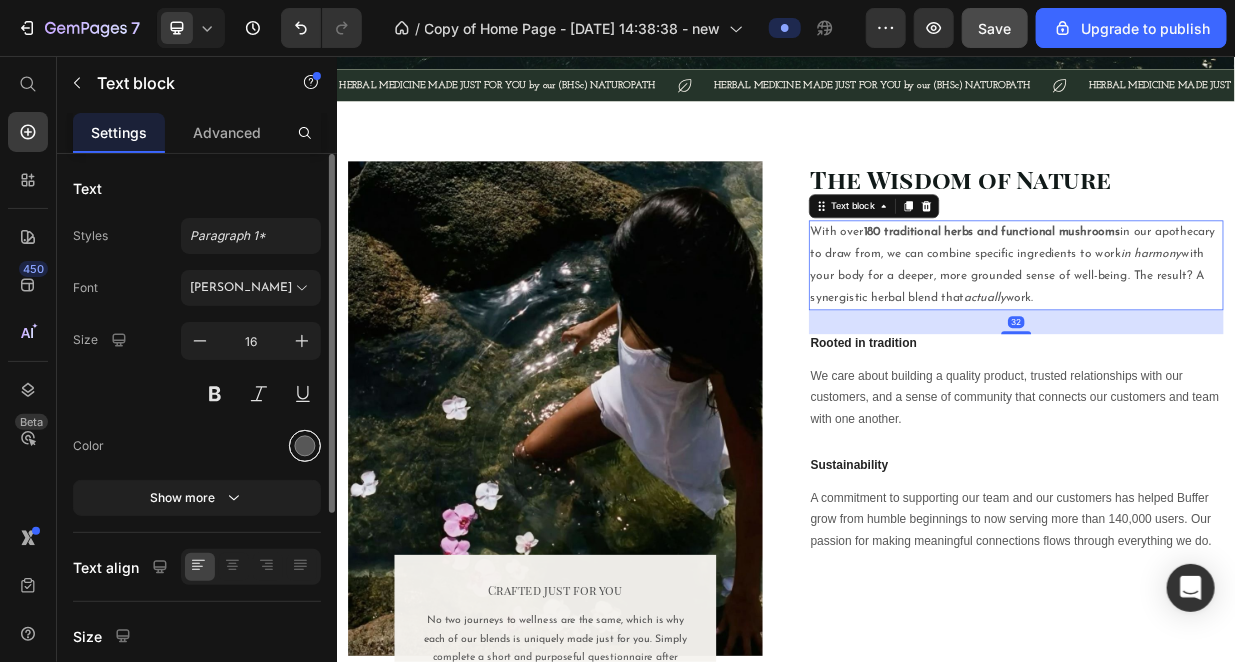 click at bounding box center [305, 446] 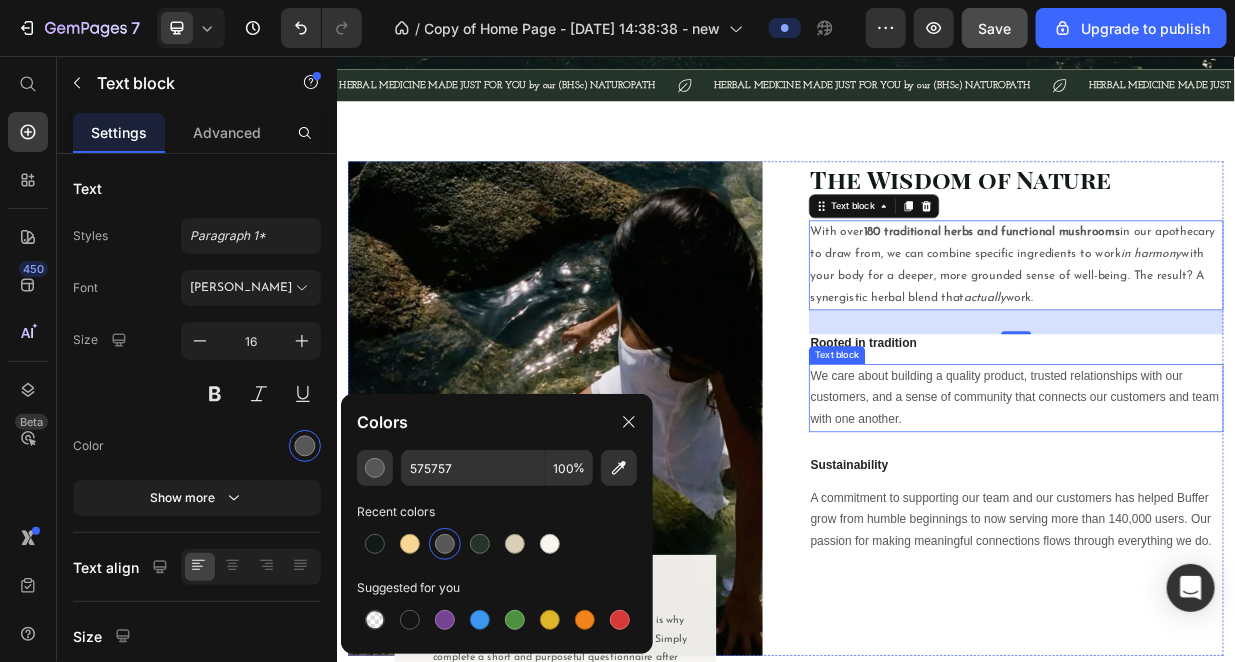 click on "We care about building a quality product, trusted relationships with our customers, and a sense of community that connects our customers and team with one another." at bounding box center (1244, 513) 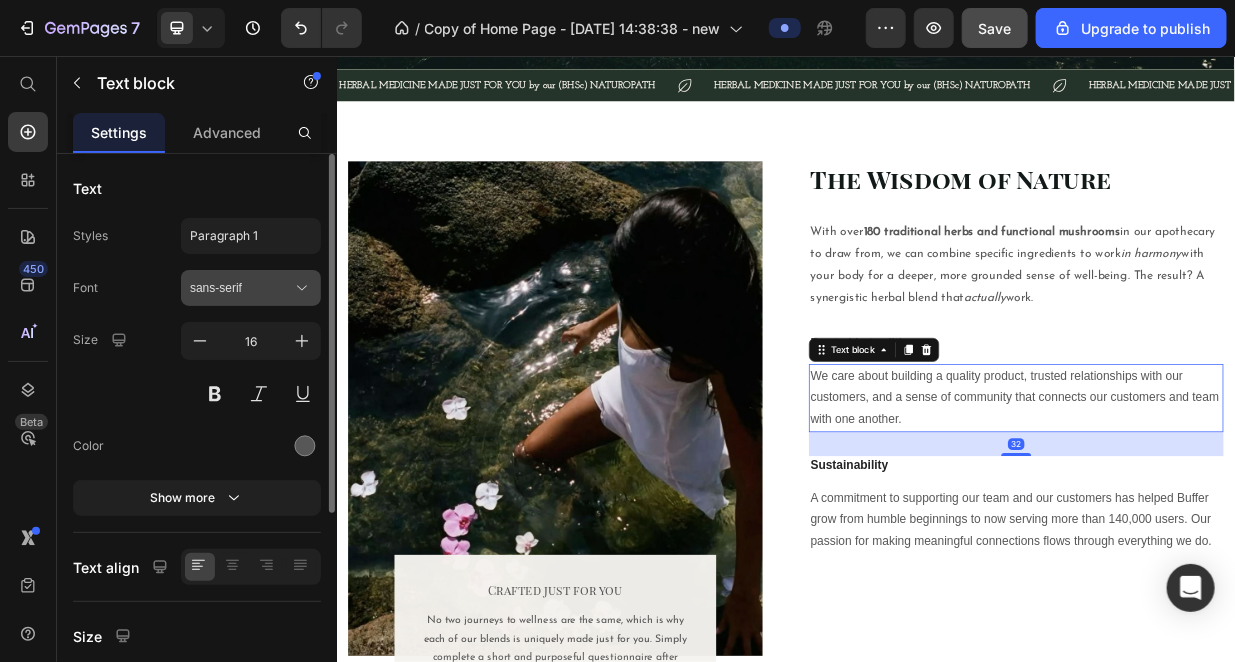 click on "sans-serif" at bounding box center (241, 288) 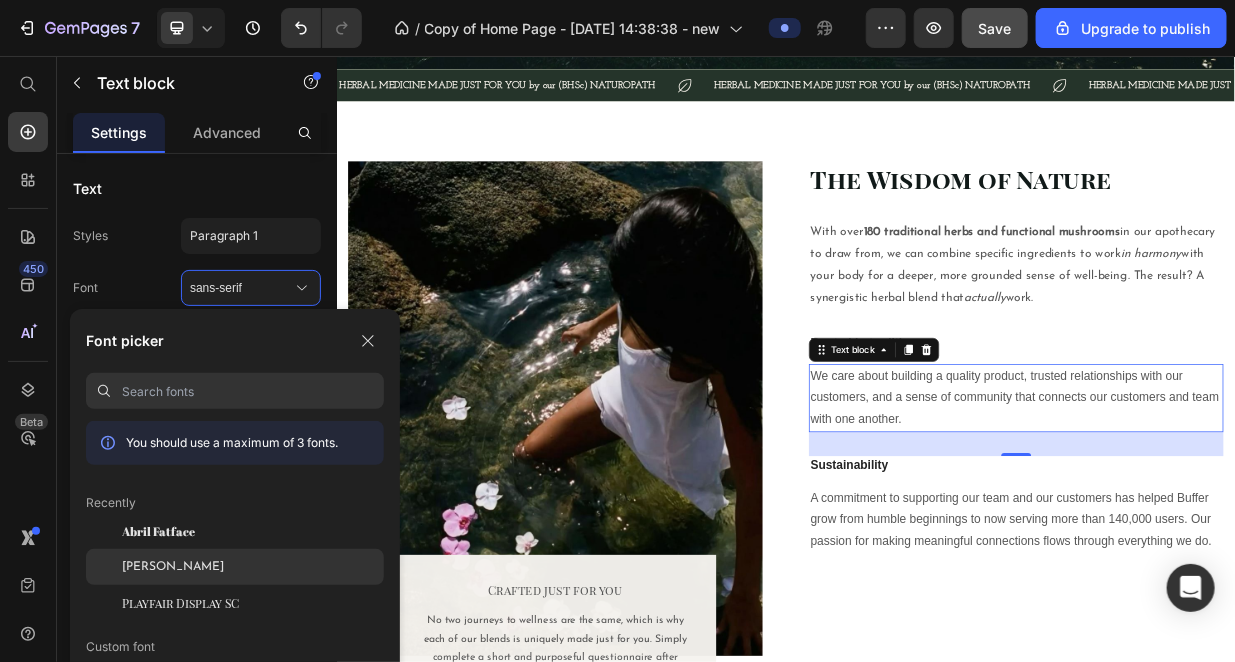 click on "[PERSON_NAME]" at bounding box center (173, 567) 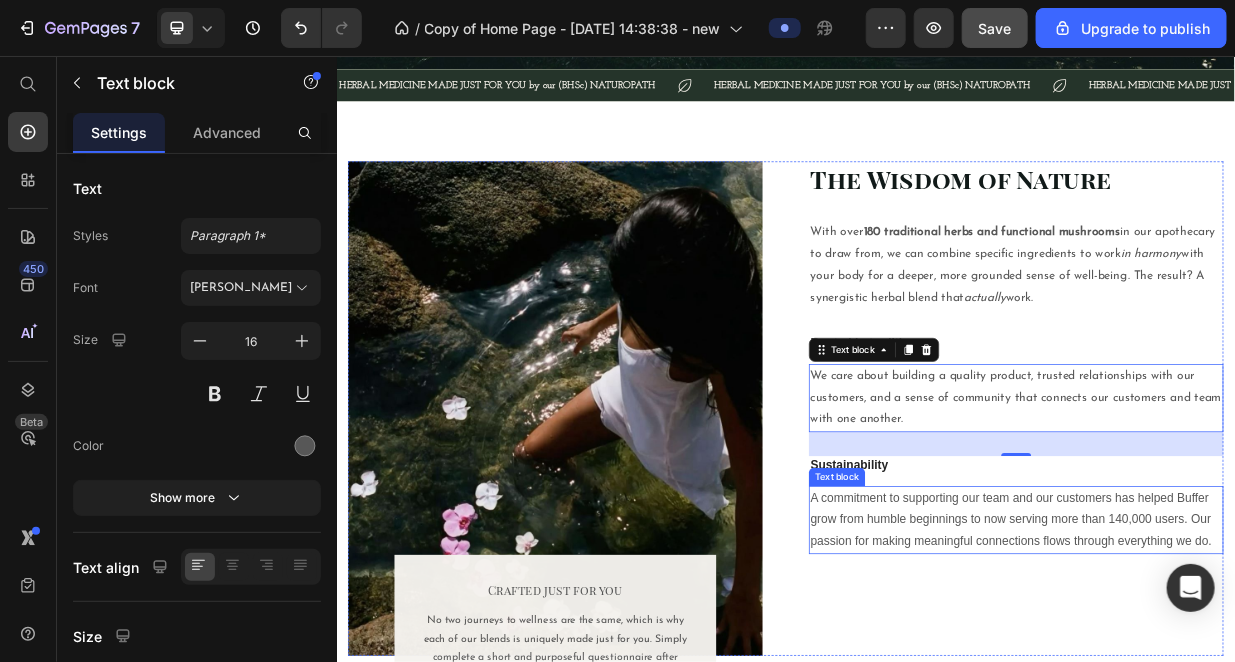 click on "A commitment to supporting our team and our customers has helped Buffer grow from humble beginnings to now serving more than 140,000 users. Our passion for making meaningful connections flows through everything we do." at bounding box center [1244, 676] 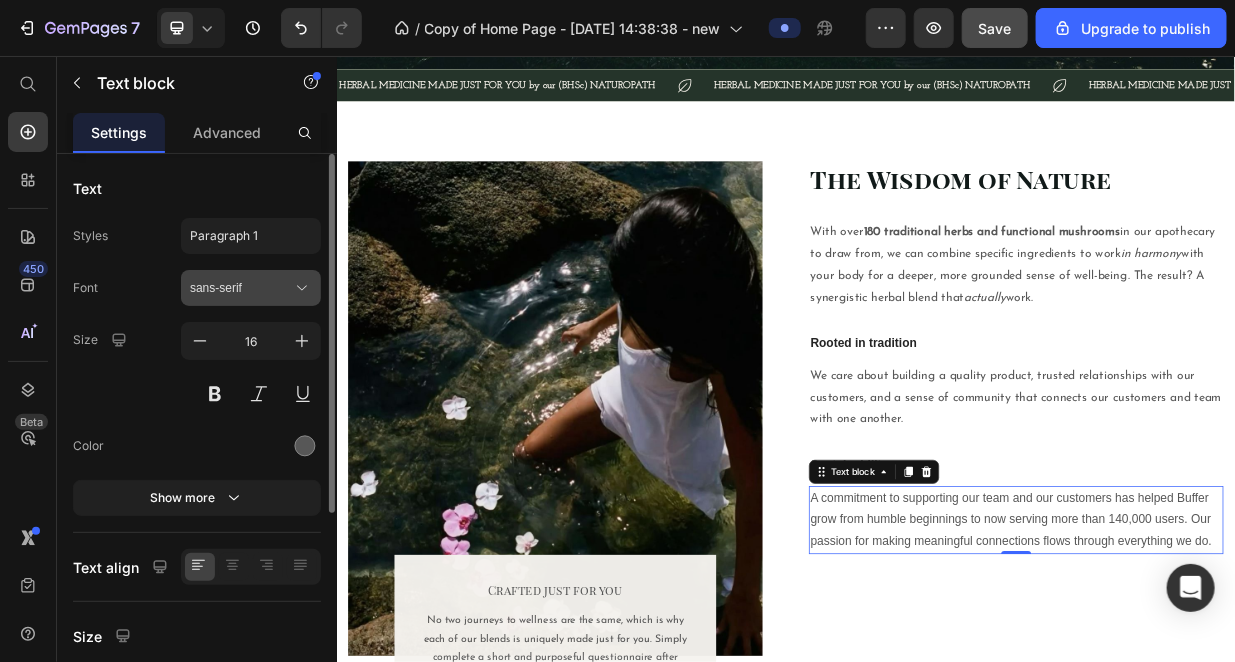 click on "sans-serif" at bounding box center (241, 288) 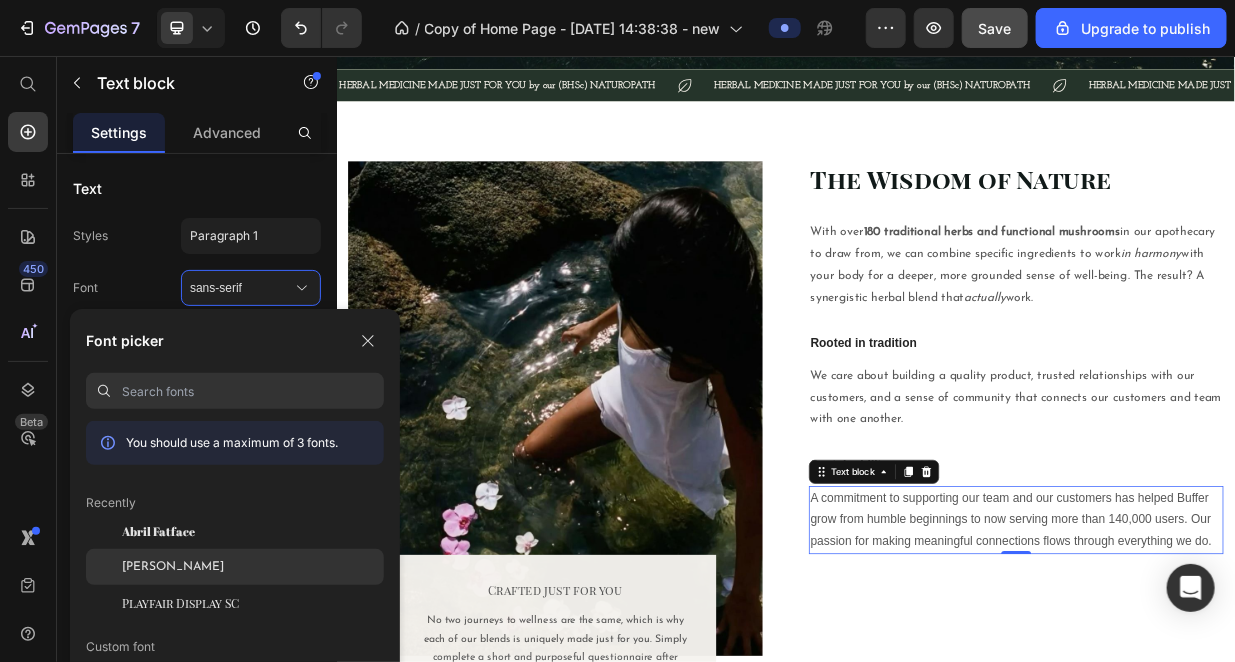 click on "[PERSON_NAME]" at bounding box center [173, 567] 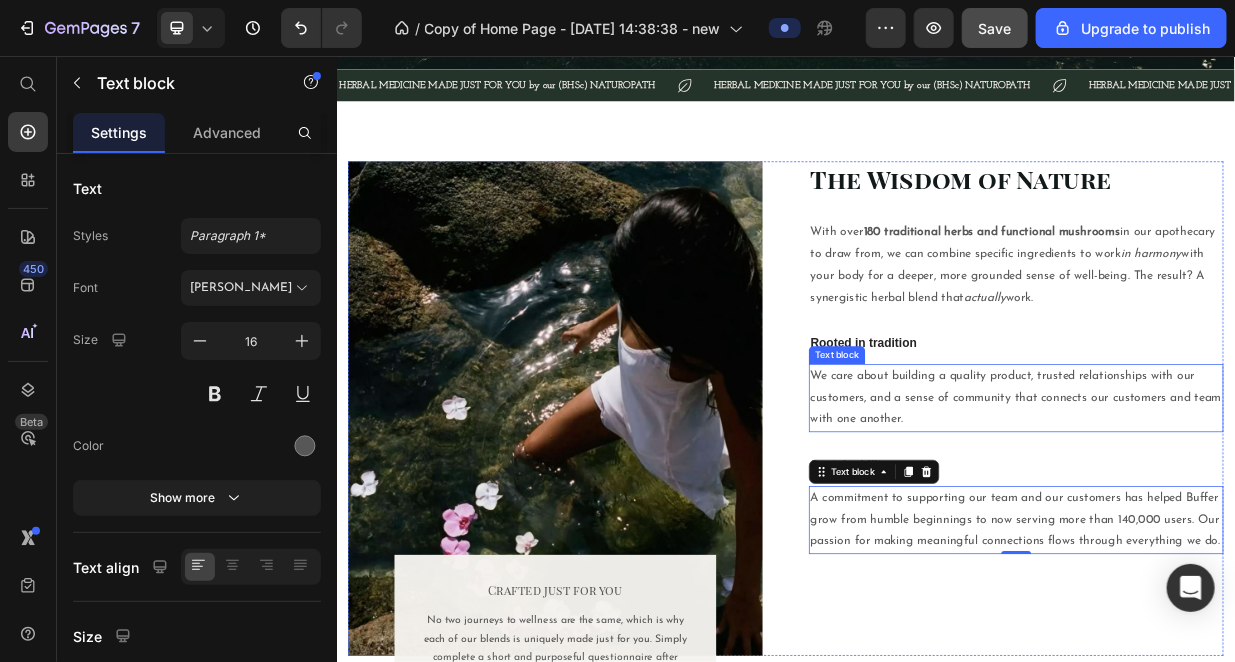 click on "We care about building a quality product, trusted relationships with our customers, and a sense of community that connects our customers and team with one another." at bounding box center [1244, 513] 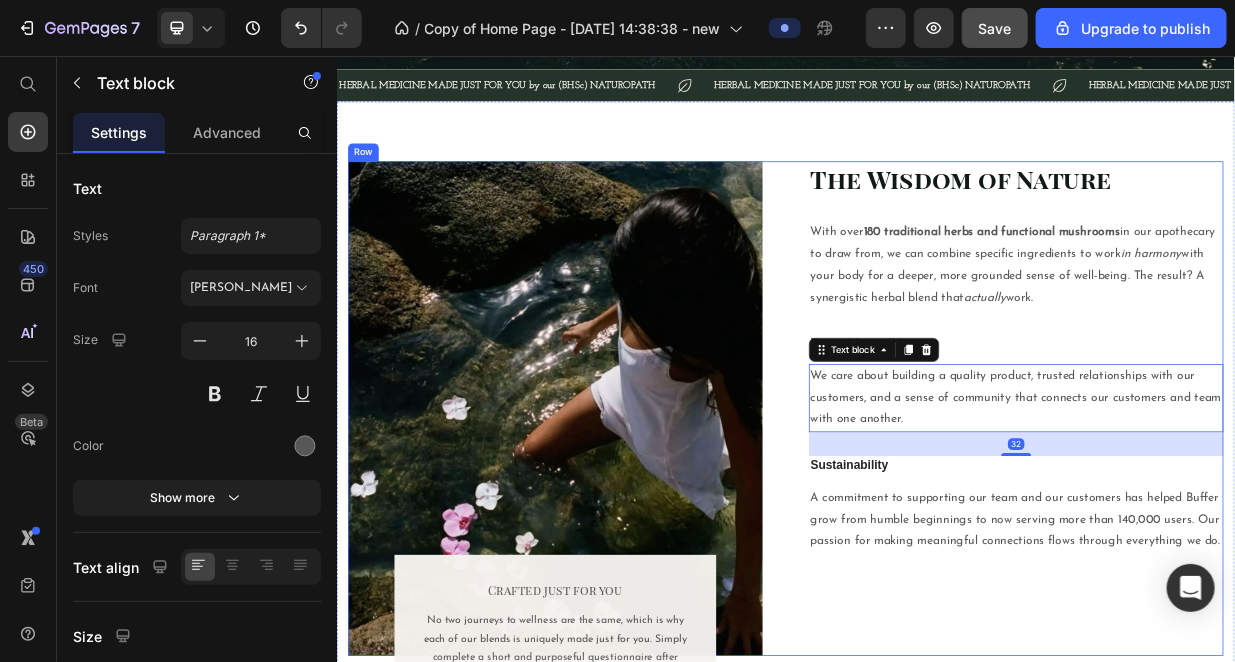 click on "Sustainability" at bounding box center (1244, 603) 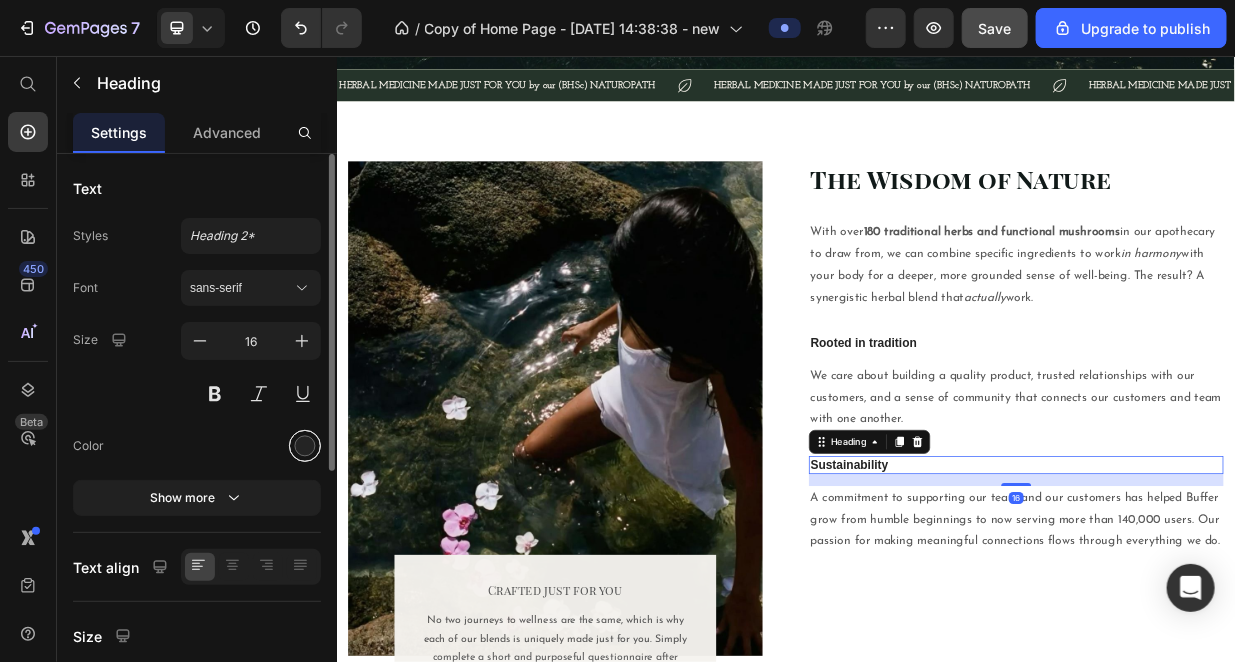 click at bounding box center (305, 446) 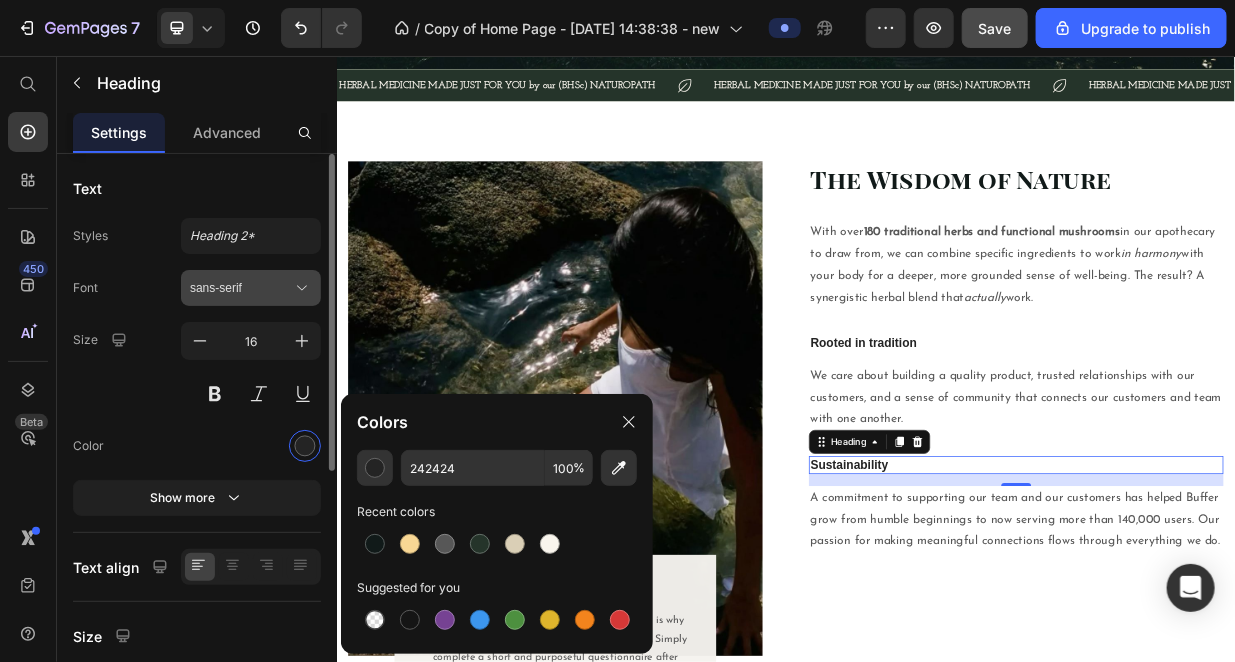 click on "sans-serif" at bounding box center [241, 288] 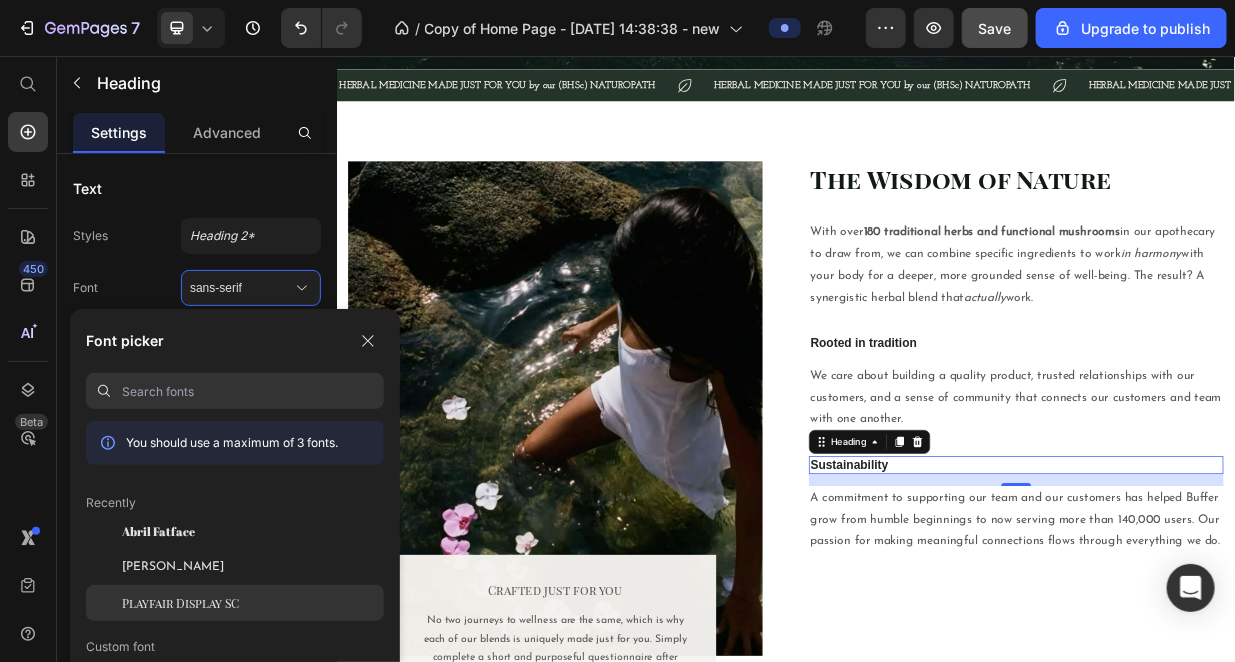 click on "Playfair Display SC" at bounding box center [180, 603] 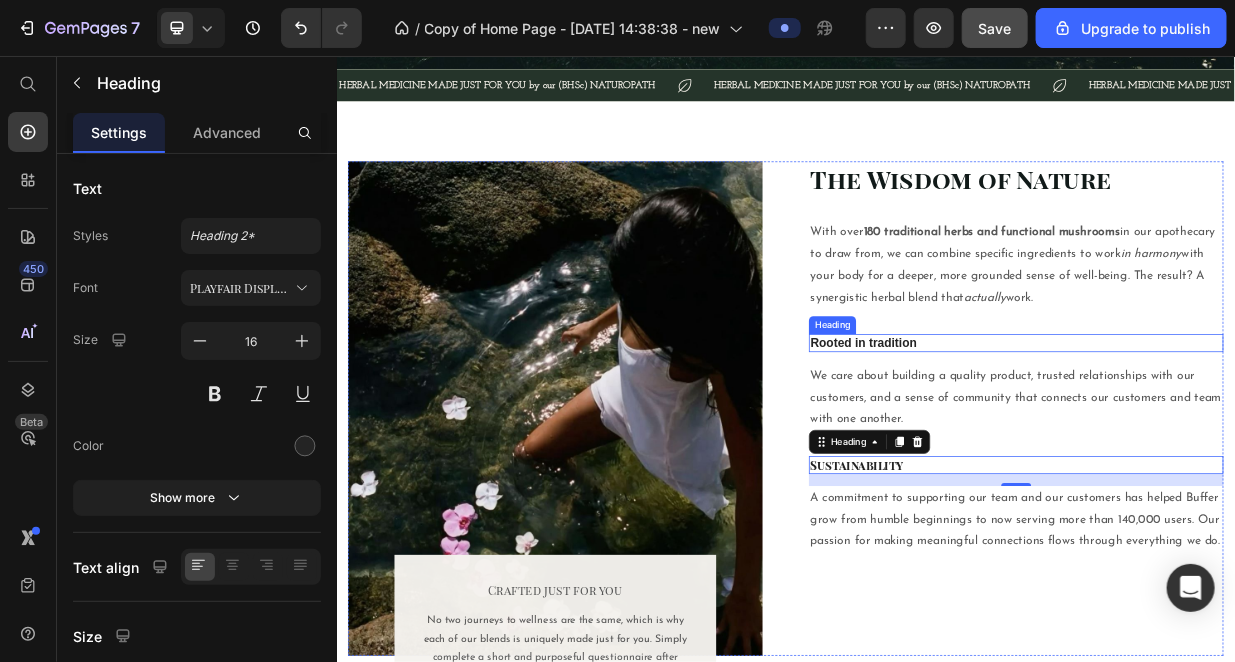 click on "Rooted in tradition" at bounding box center [1244, 440] 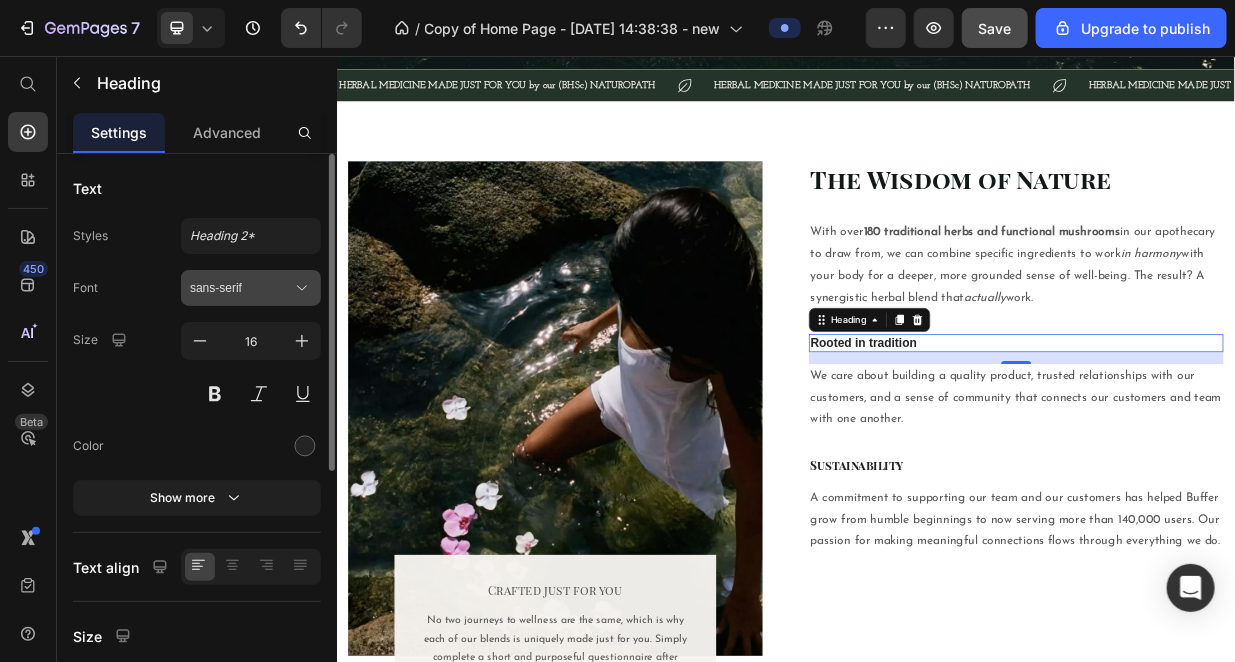 click on "sans-serif" at bounding box center [251, 288] 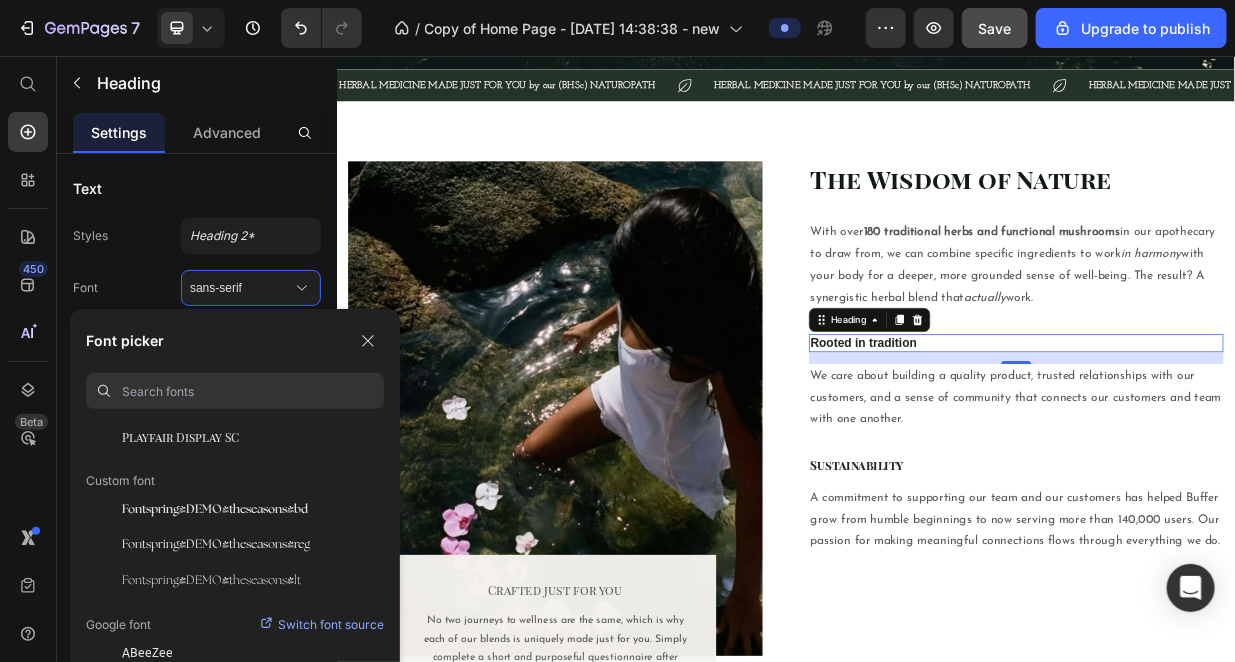 scroll, scrollTop: 0, scrollLeft: 0, axis: both 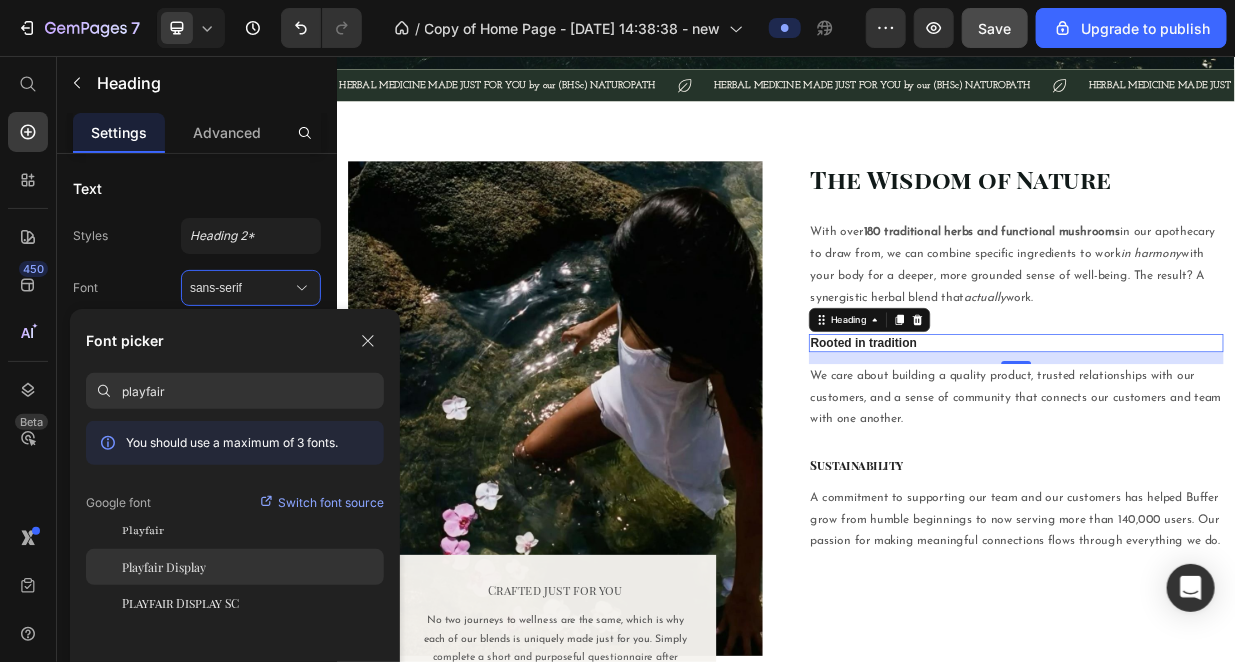type on "playfair" 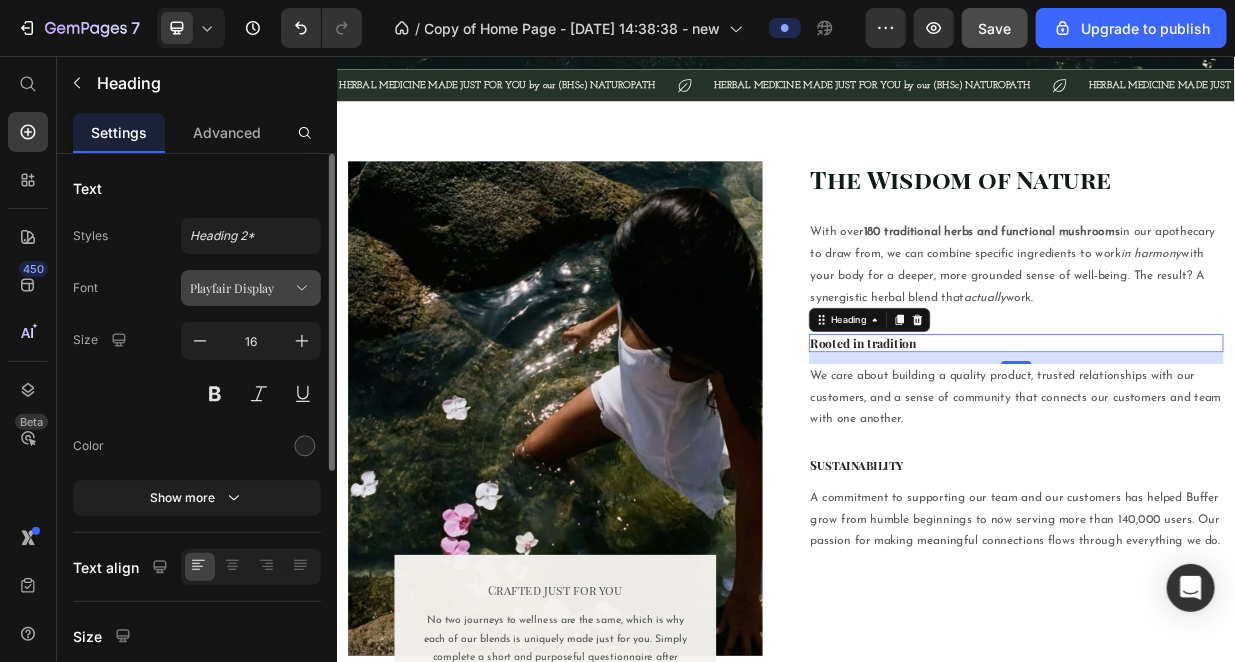 click on "Playfair Display" at bounding box center (241, 288) 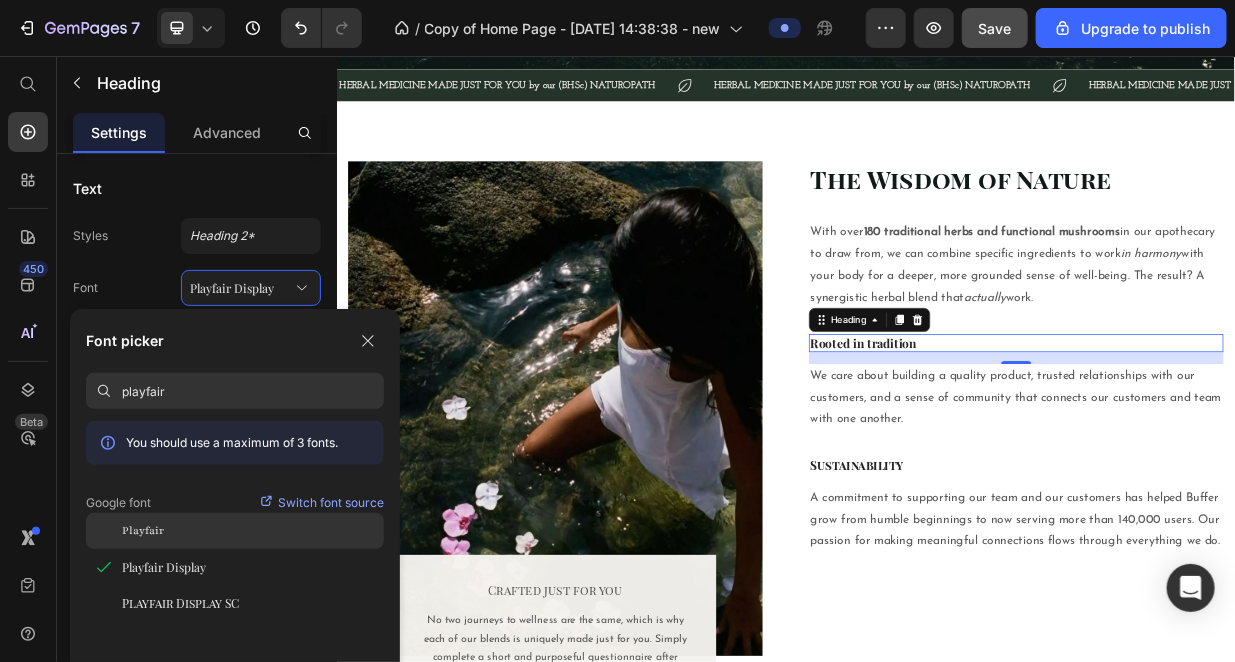 click on "Playfair" 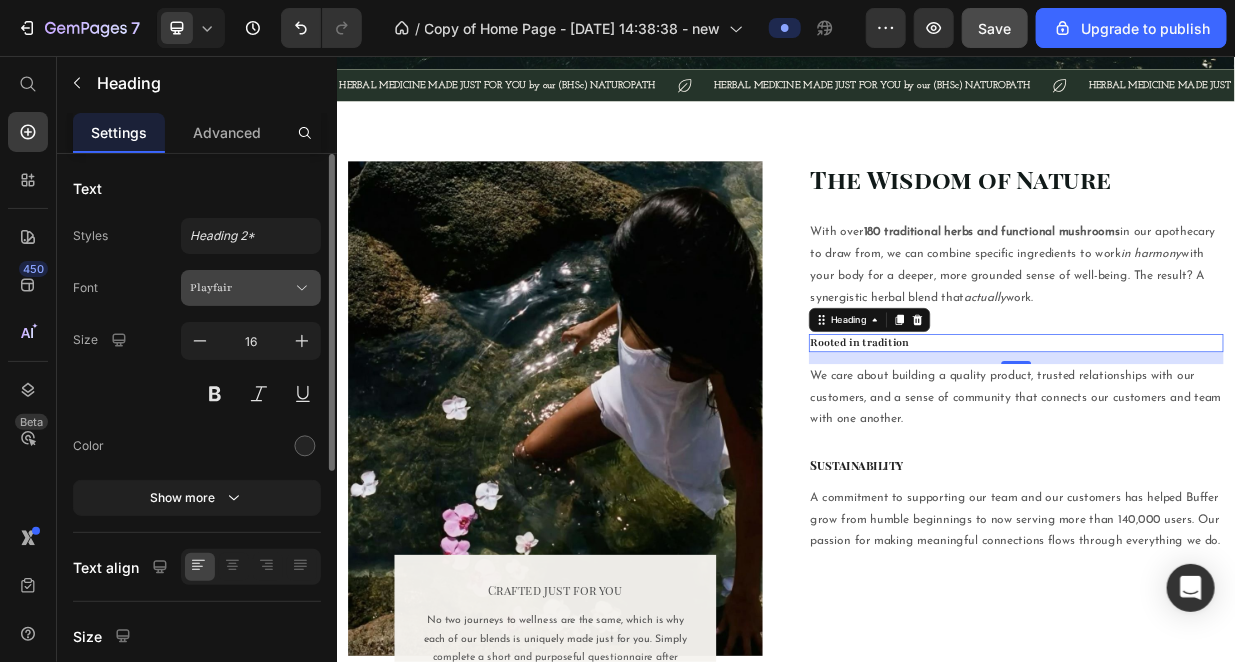 click on "Playfair" at bounding box center (241, 288) 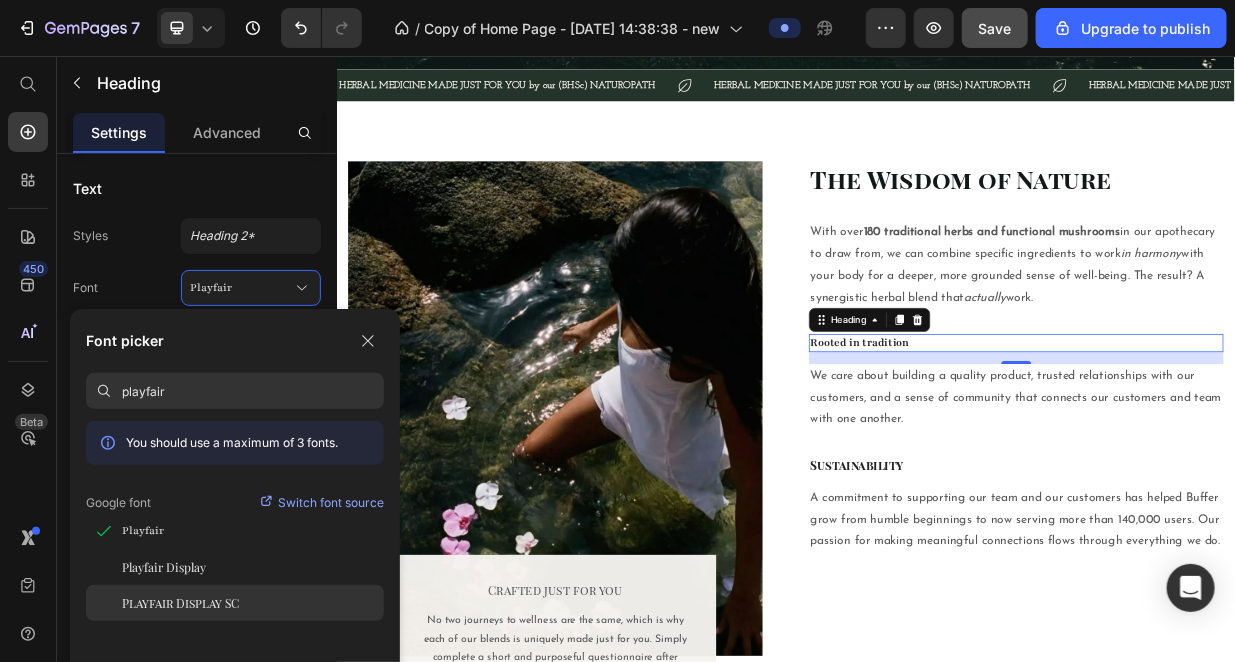 click on "Playfair Display SC" 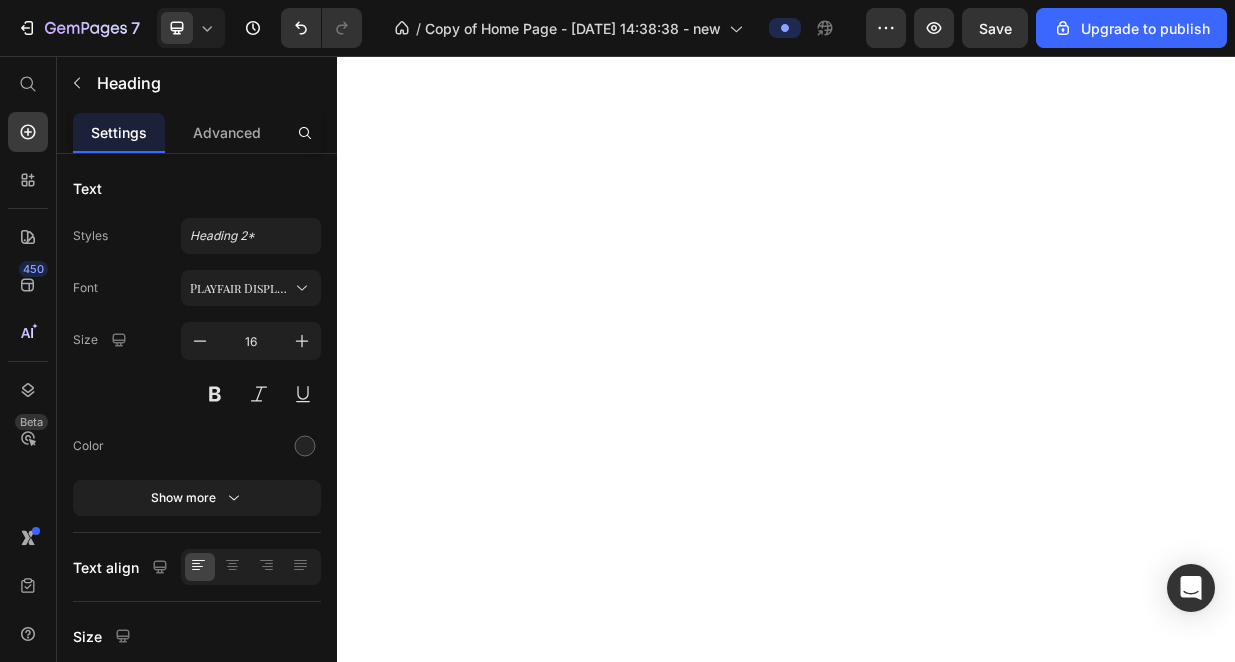 scroll, scrollTop: 0, scrollLeft: 0, axis: both 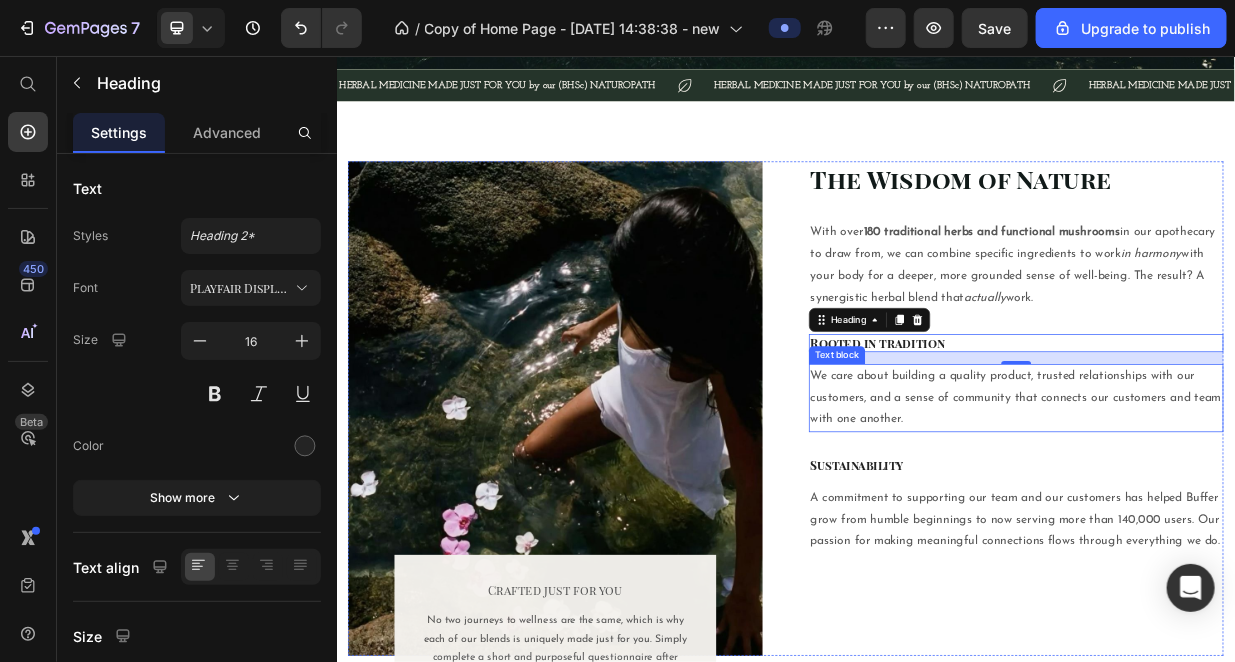 click on "We care about building a quality product, trusted relationships with our customers, and a sense of community that connects our customers and team with one another." at bounding box center (1244, 513) 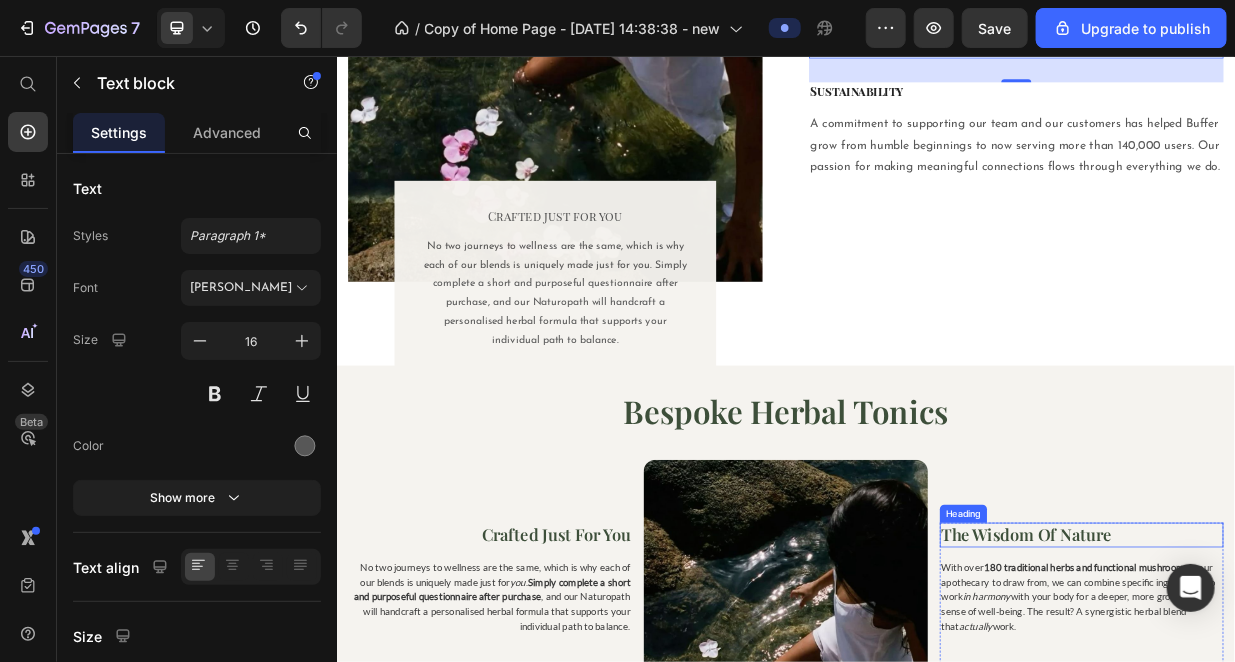 scroll, scrollTop: 1666, scrollLeft: 0, axis: vertical 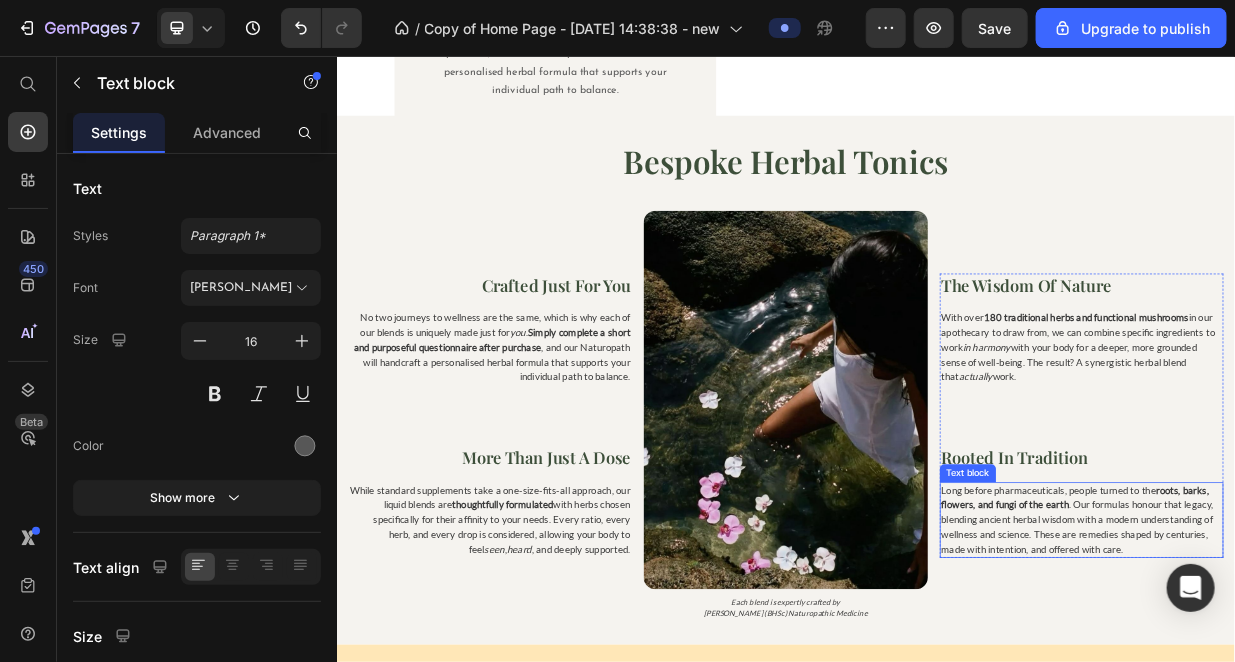 click on "Long before pharmaceuticals, people turned to the  roots, barks, flowers, and fungi of the earth . Our formulas honour that legacy, blending ancient herbal wisdom with a modern understanding of wellness and science. These are remedies shaped by centuries, made with intention, and offered with care." at bounding box center [1331, 677] 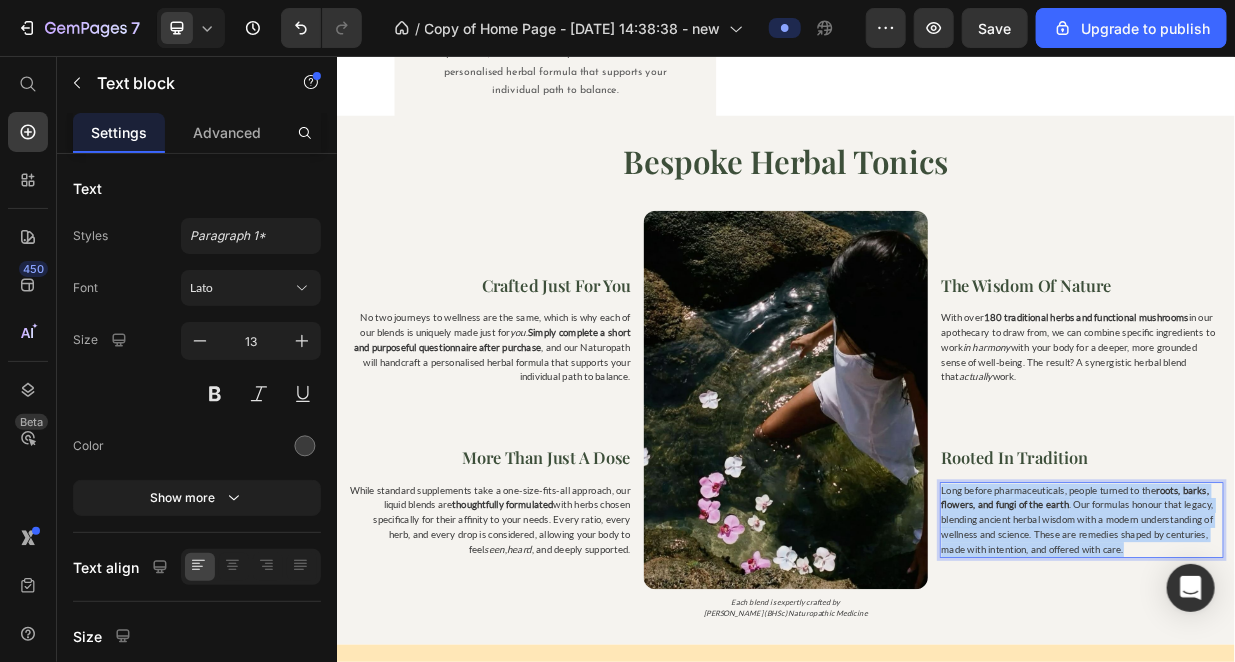 copy on "Long before pharmaceuticals, people turned to the  roots, barks, flowers, and fungi of the earth . Our formulas honour that legacy, blending ancient herbal wisdom with a modern understanding of wellness and science. These are remedies shaped by centuries, made with intention, and offered with care." 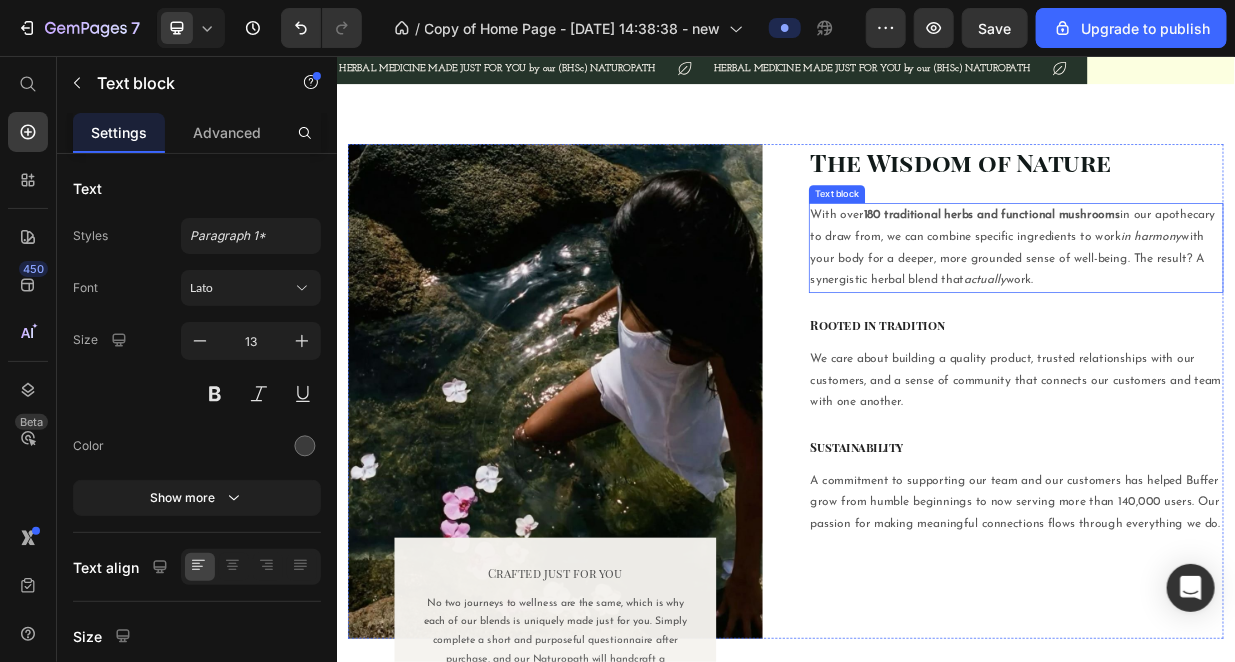 scroll, scrollTop: 833, scrollLeft: 0, axis: vertical 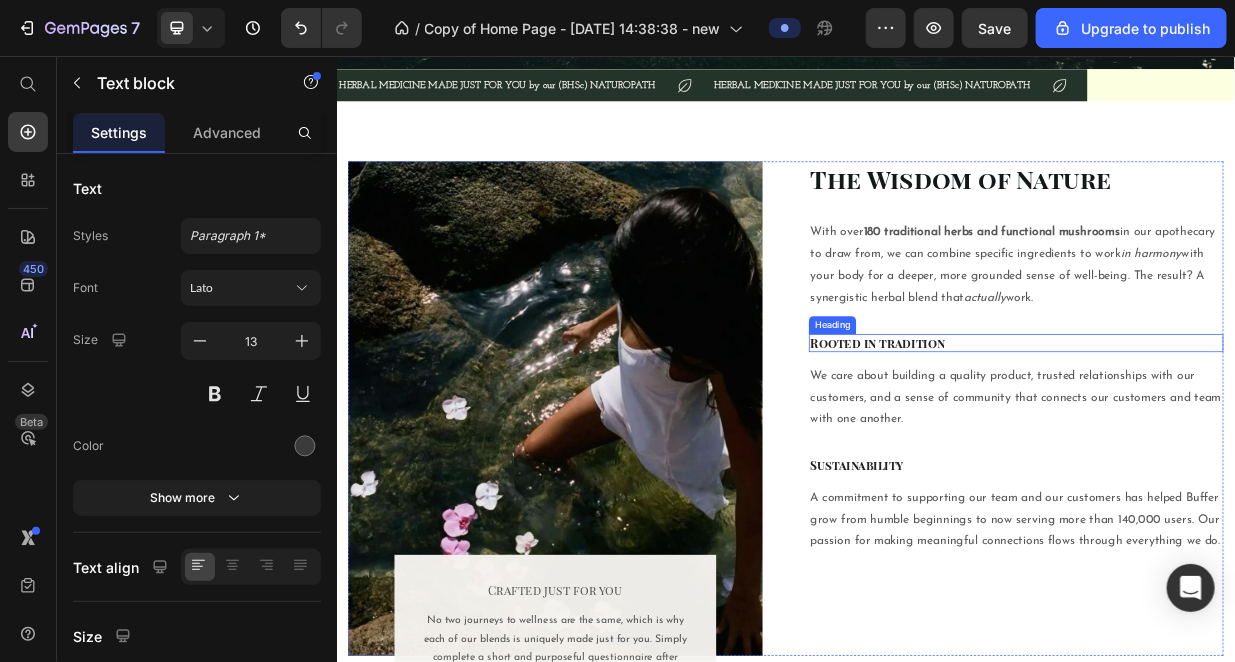 click on "We care about building a quality product, trusted relationships with our customers, and a sense of community that connects our customers and team with one another." at bounding box center (1244, 513) 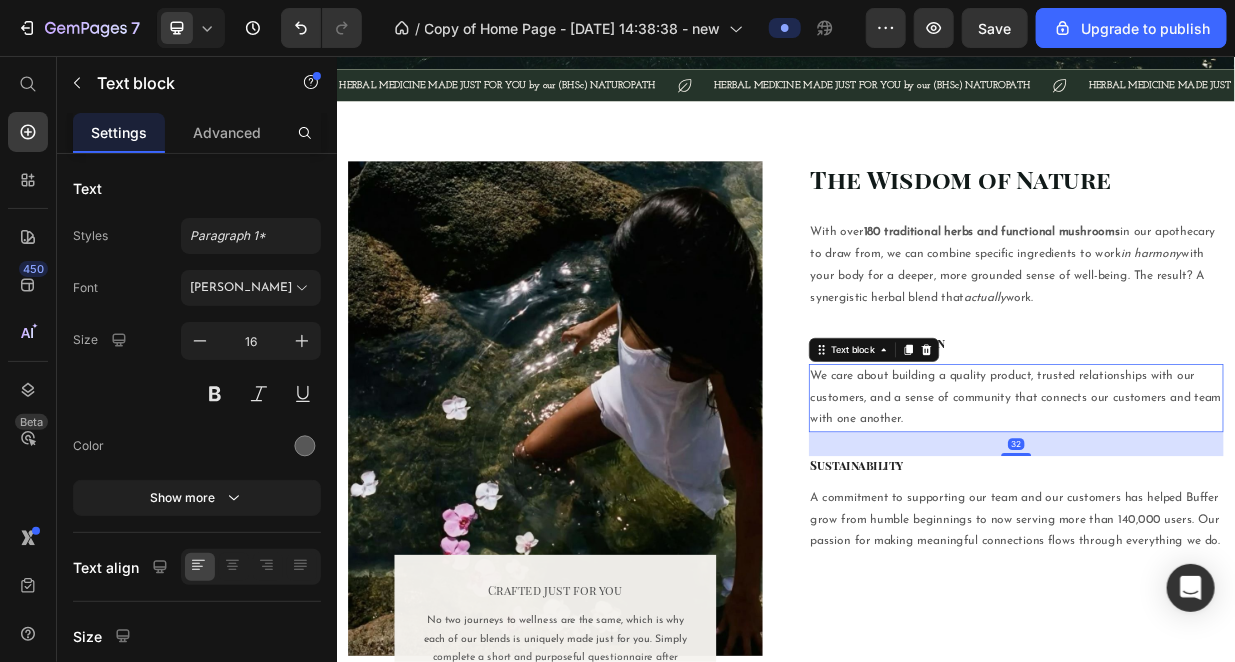 click on "We care about building a quality product, trusted relationships with our customers, and a sense of community that connects our customers and team with one another." at bounding box center [1244, 513] 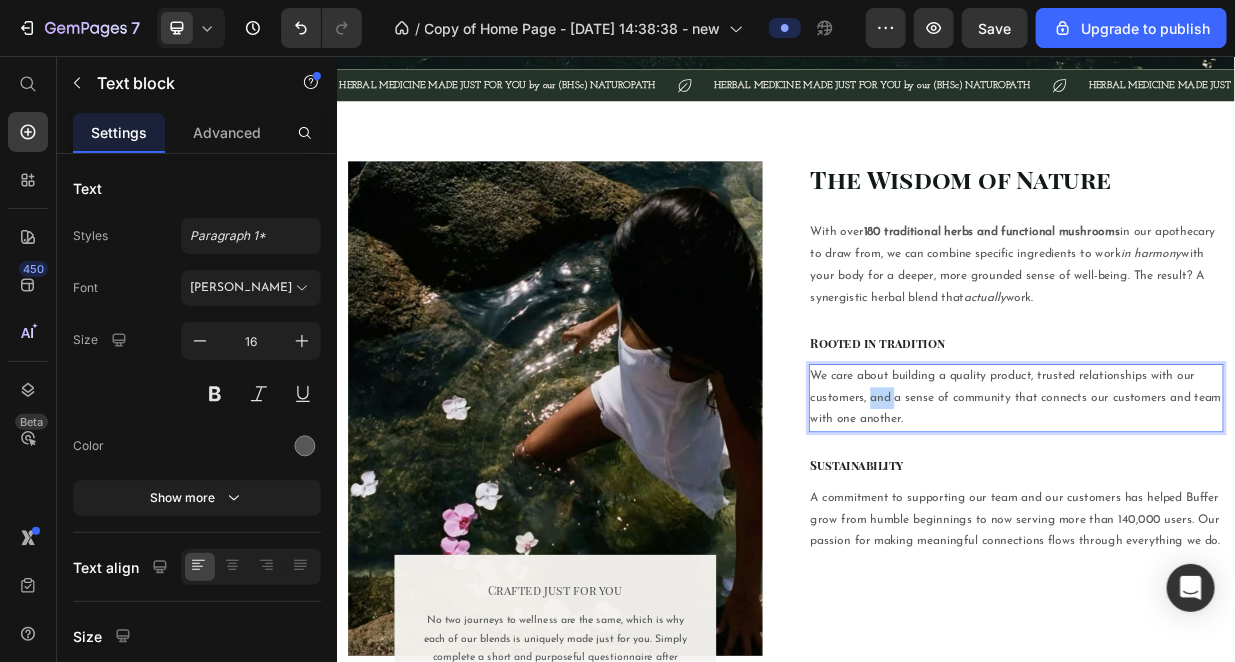 click on "We care about building a quality product, trusted relationships with our customers, and a sense of community that connects our customers and team with one another." at bounding box center (1244, 513) 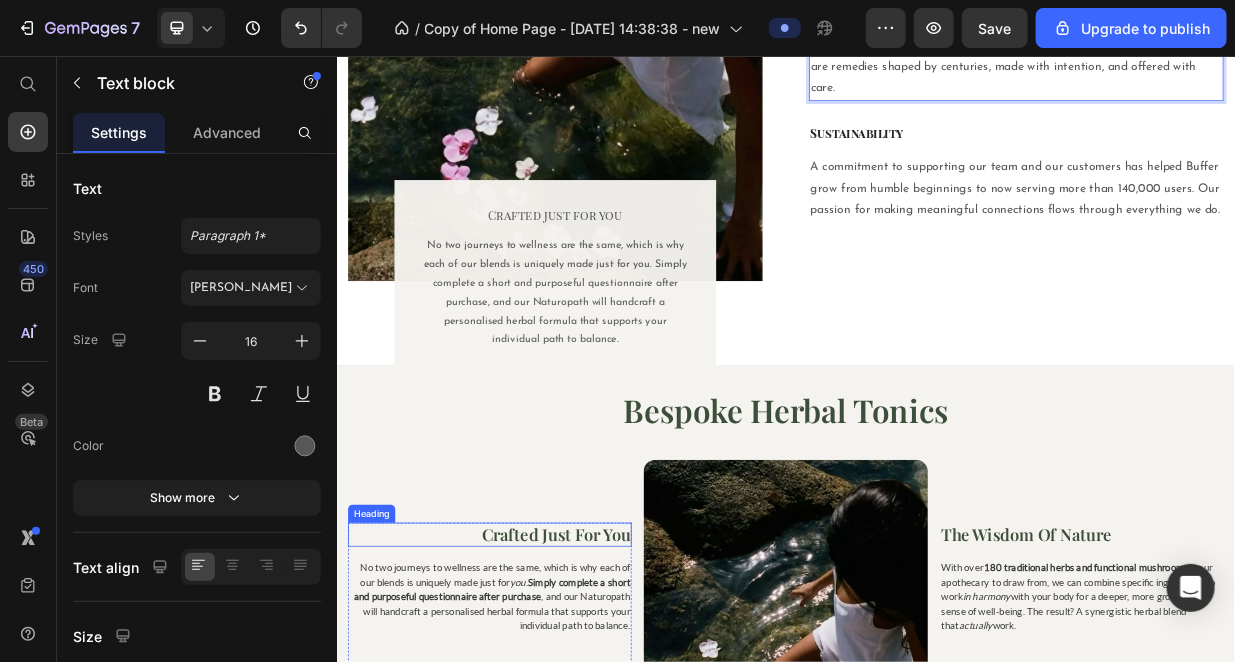scroll, scrollTop: 1666, scrollLeft: 0, axis: vertical 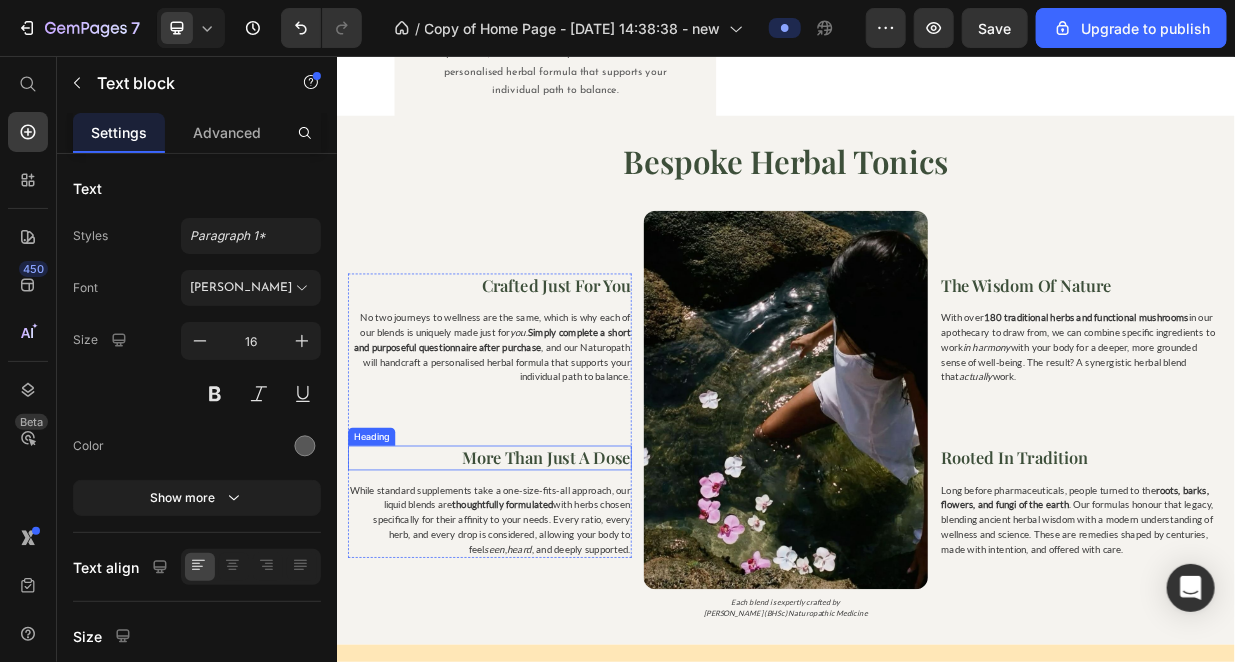 click on "More Than Just a Dose" at bounding box center (540, 593) 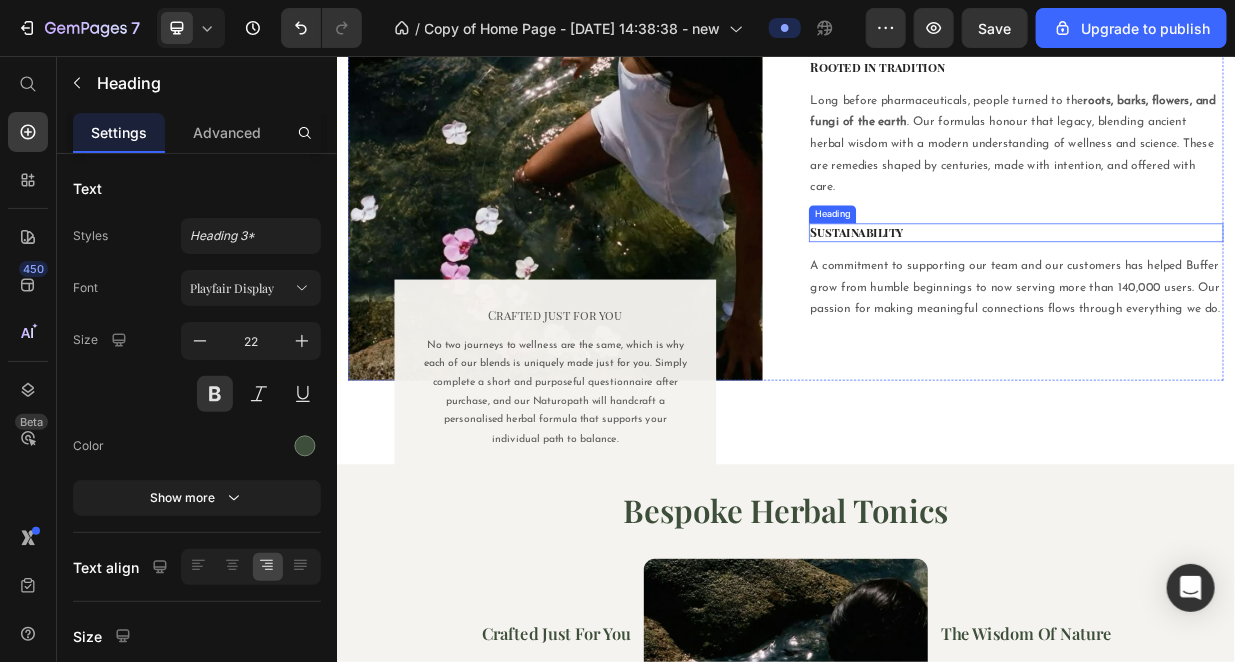 scroll, scrollTop: 1166, scrollLeft: 0, axis: vertical 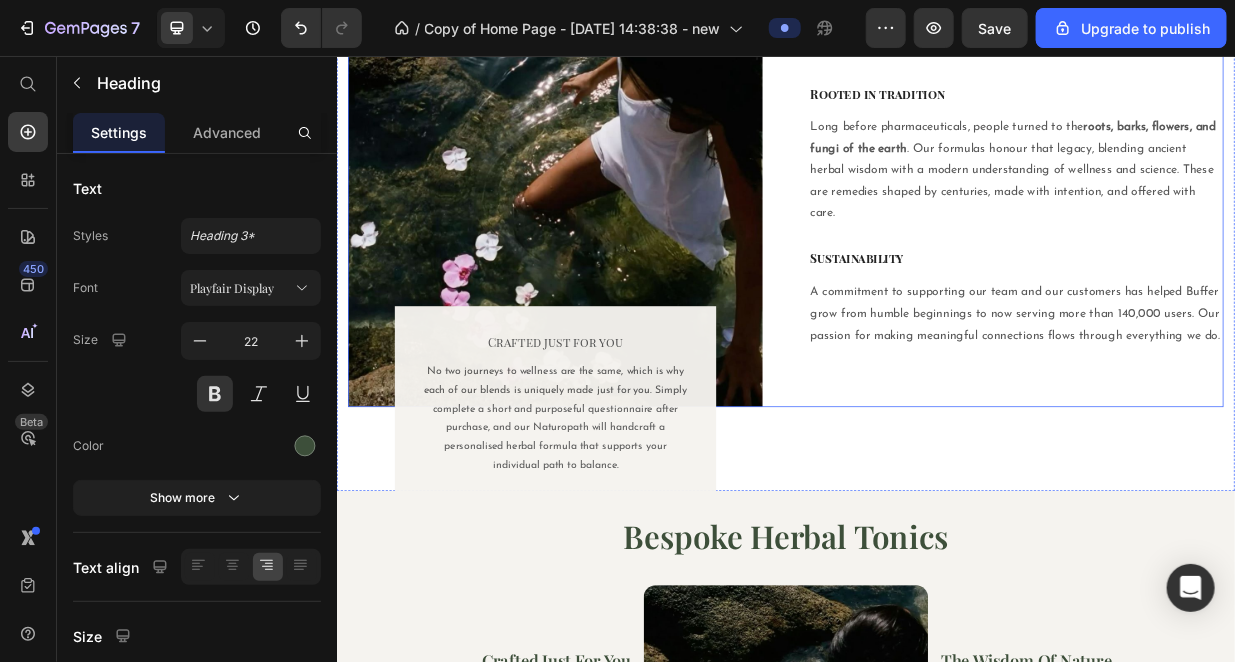 click on "Sustainability" at bounding box center [1244, 327] 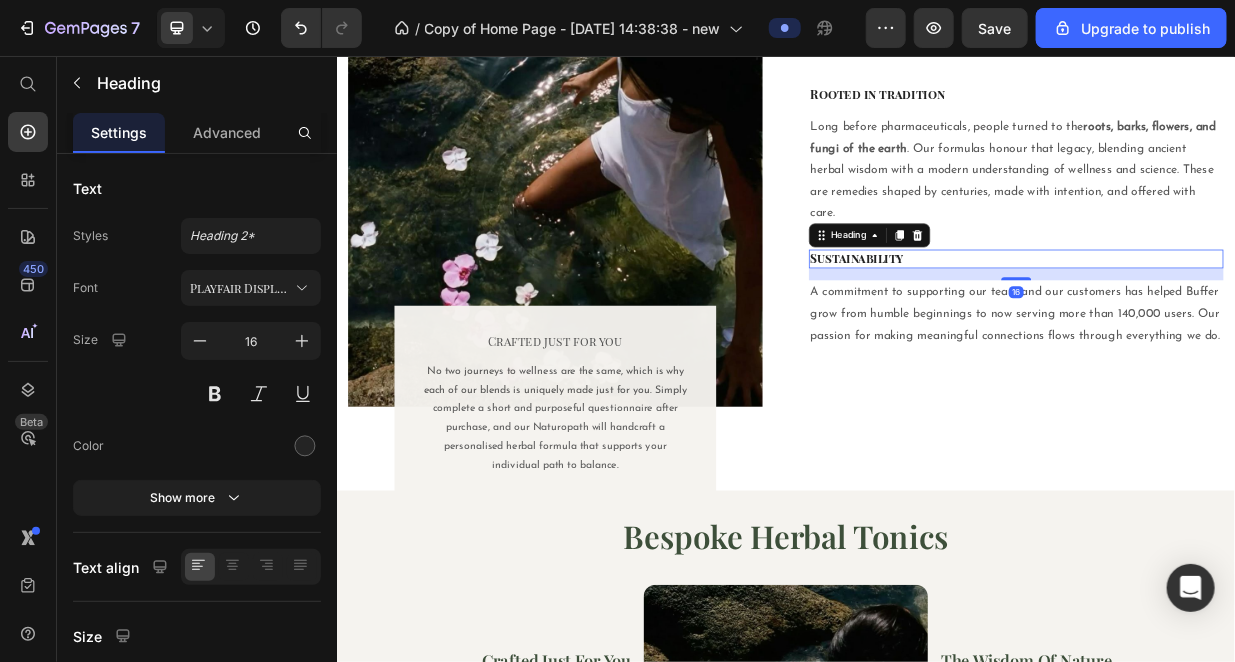 click on "Sustainability" at bounding box center (1244, 327) 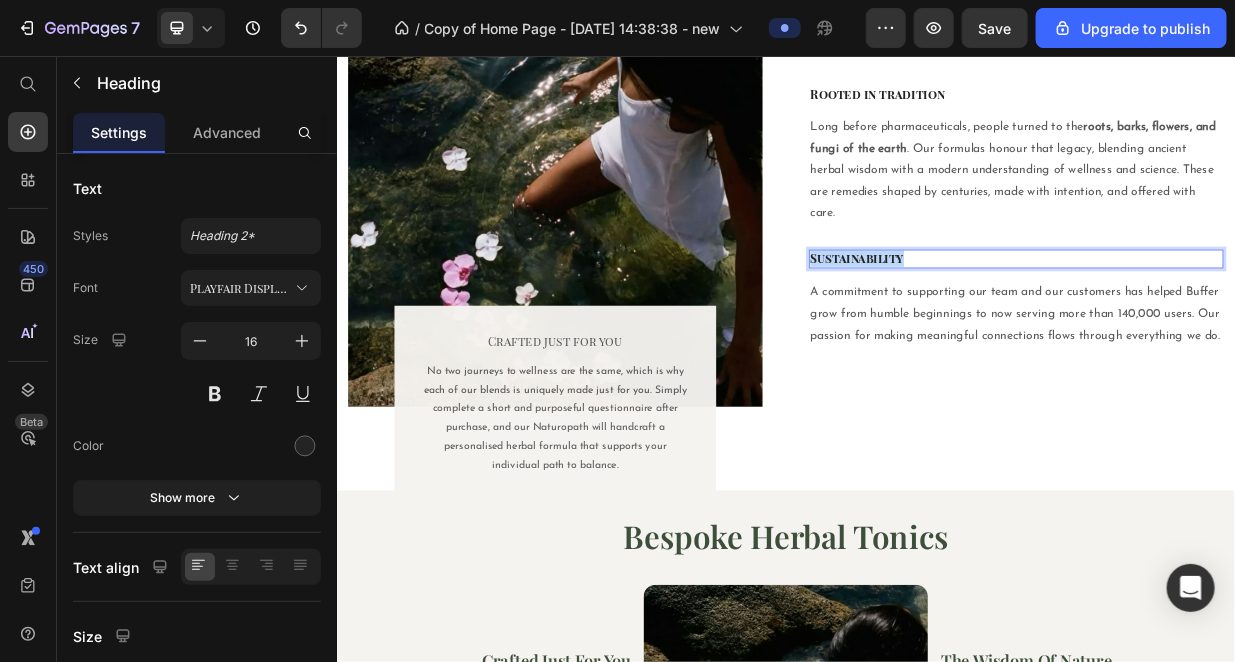 click on "Sustainability" at bounding box center [1244, 327] 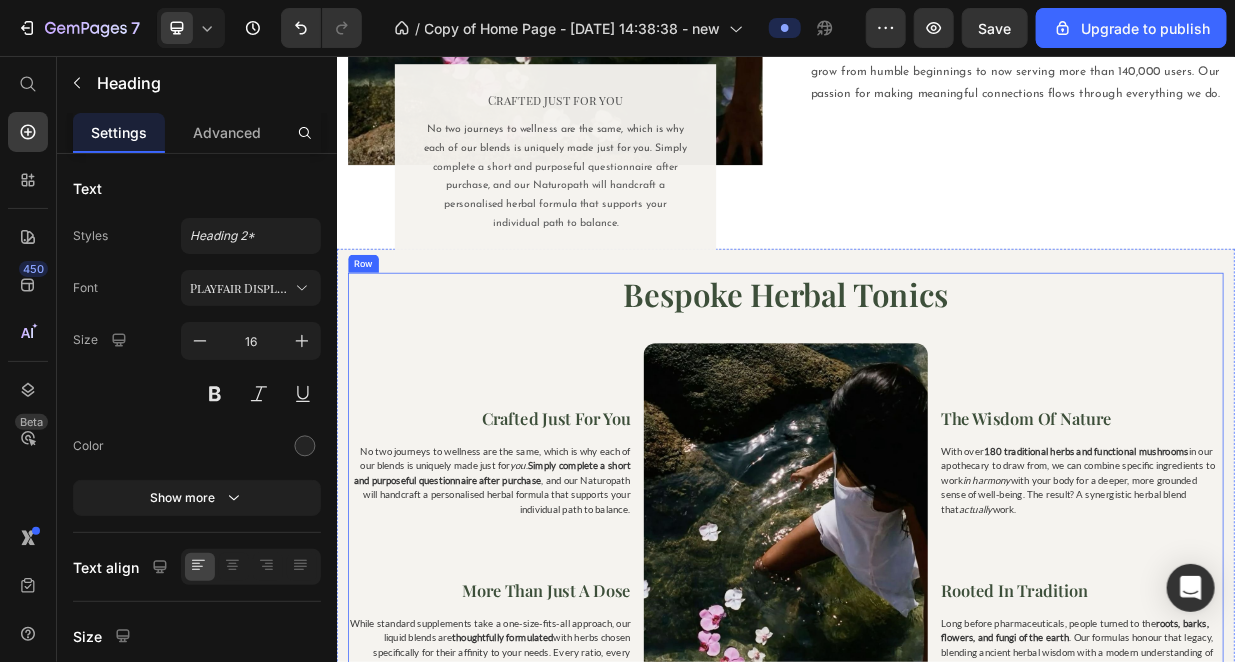 scroll, scrollTop: 1500, scrollLeft: 0, axis: vertical 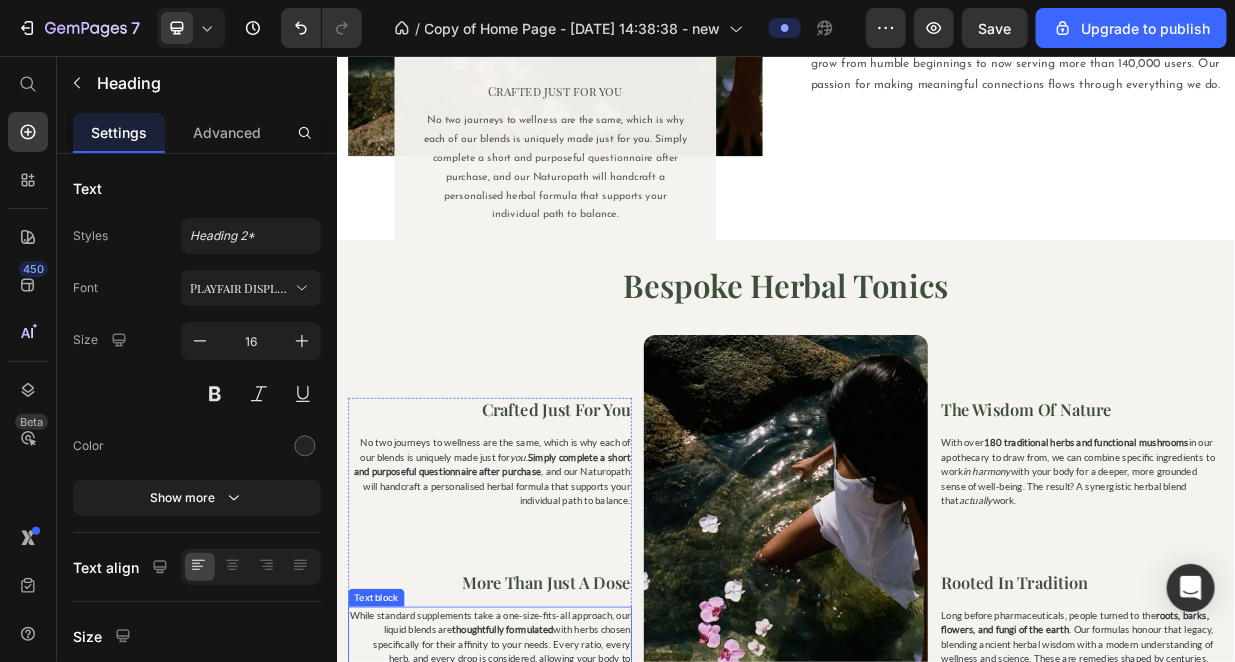 click on "thoughtfully formulated" at bounding box center (557, 822) 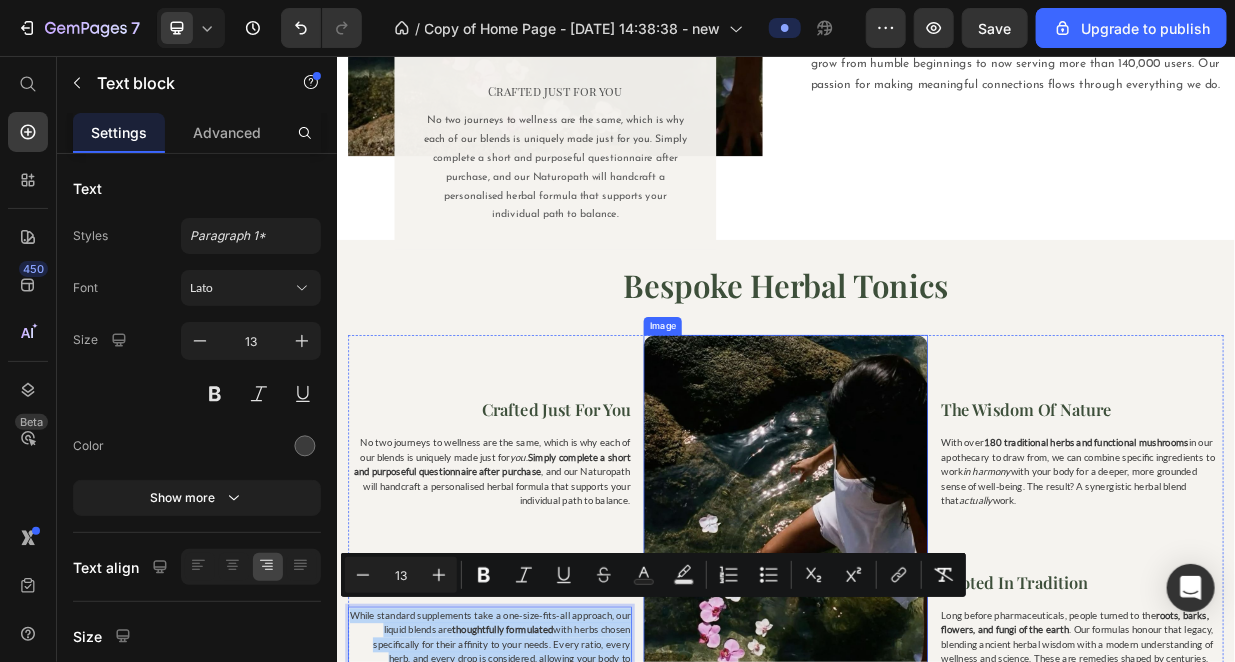 copy on "While standard supplements take a one-size-fits-all approach, our liquid blends are  thoughtfully formulated  with herbs chosen specifically for their affinity to your needs. Every ratio, every herb, and every drop is considered, allowing your body to feel  seen ,  heard , and deeply supported." 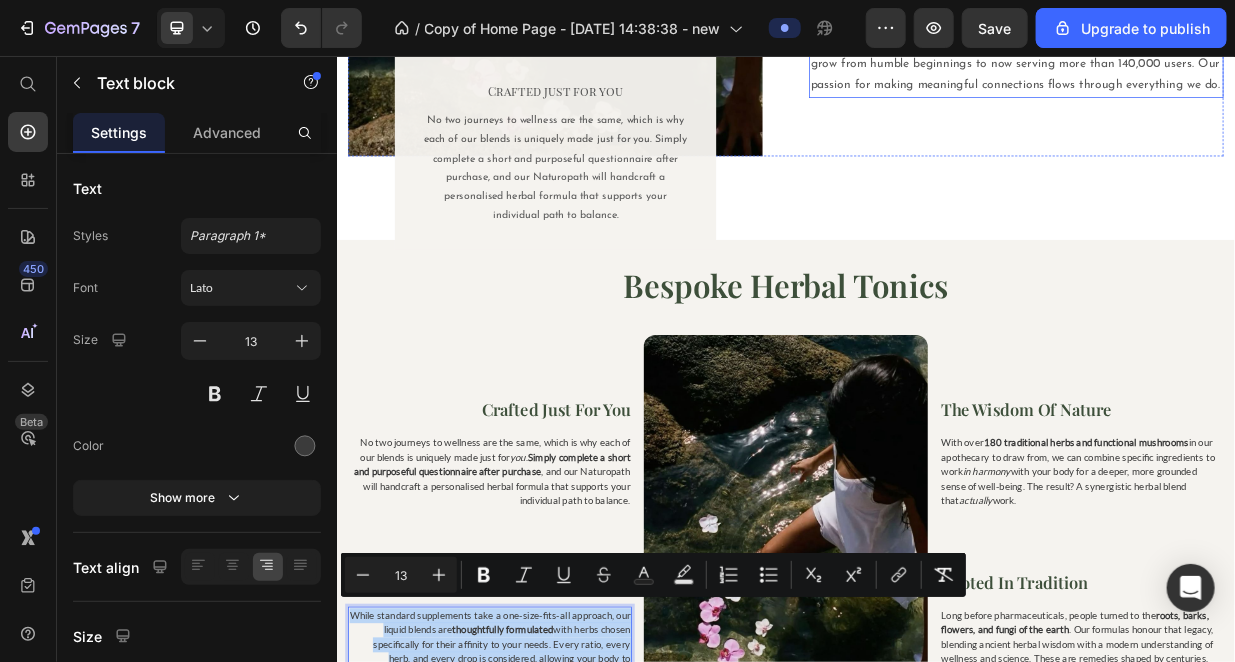 scroll, scrollTop: 1333, scrollLeft: 0, axis: vertical 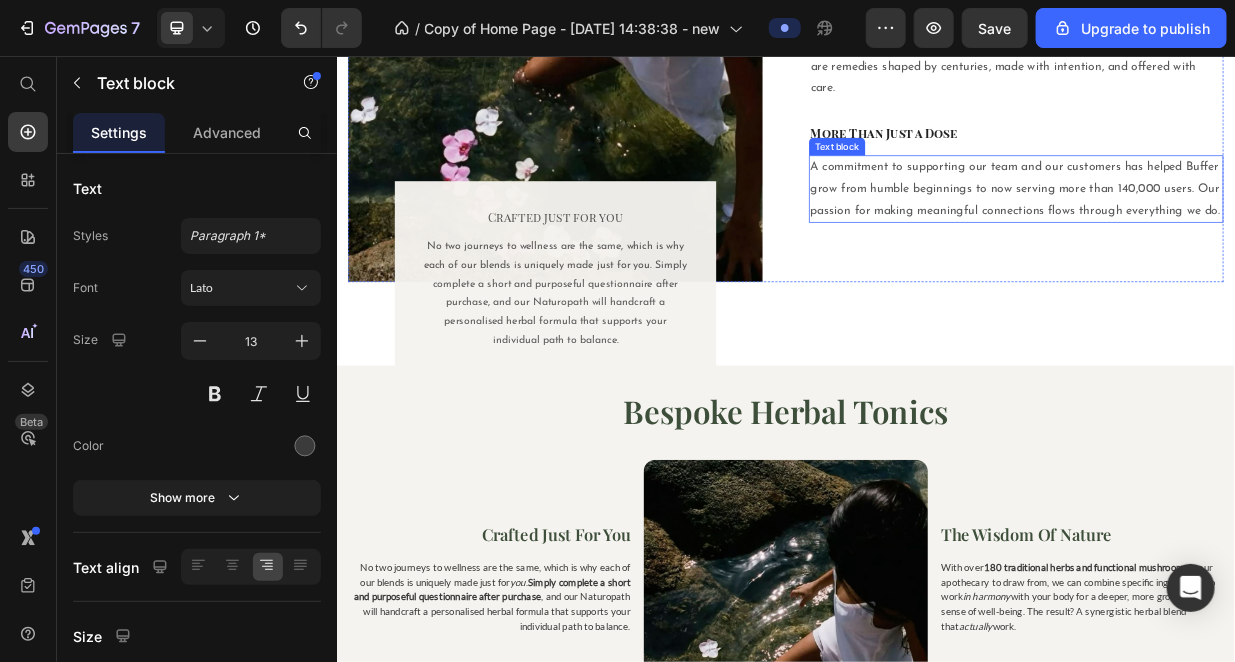 click on "A commitment to supporting our team and our customers has helped Buffer grow from humble beginnings to now serving more than 140,000 users. Our passion for making meaningful connections flows through everything we do." at bounding box center (1244, 234) 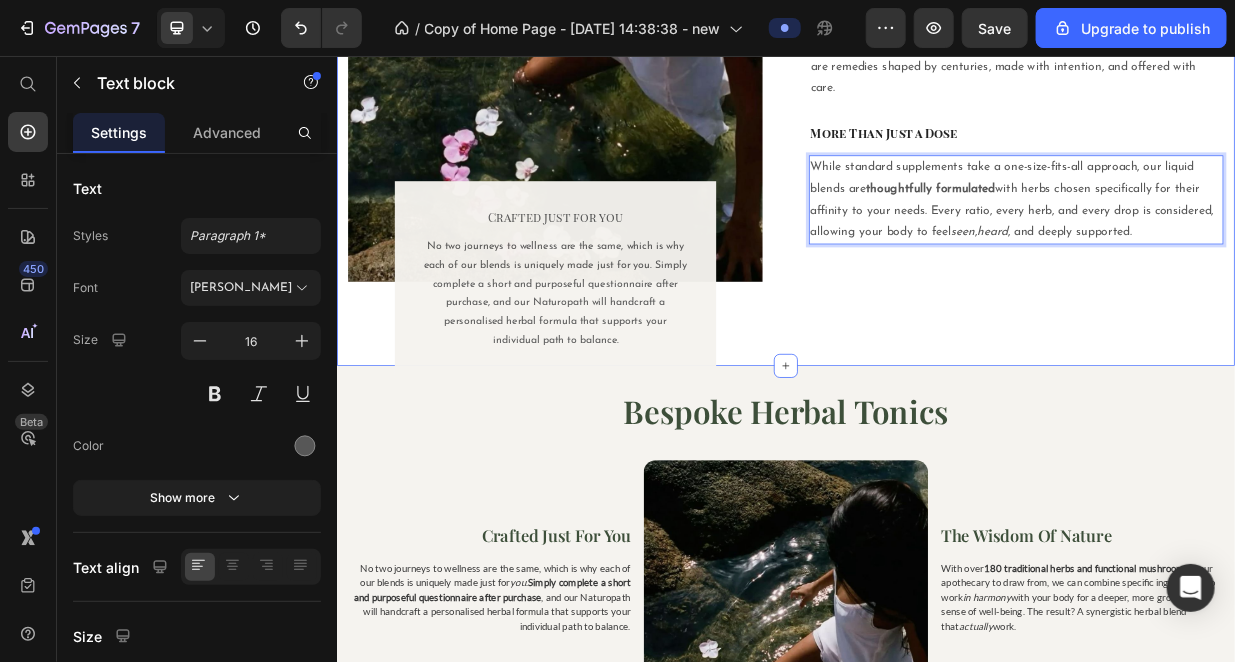 click on "Image Crafted just for you Text block No two journeys to wellness are the same, which is why each of our blends is uniquely made just for you. Simply complete a short and purposeful questionnaire after purchase, and our Naturopath will handcraft a personalised herbal formula that supports your individual path to balance. Text block Row Row The Wisdom of Nature Heading Row With over  180 traditional herbs and functional mushrooms  in our apothecary to draw from, we can combine specific ingredients to work  in harmony  with your body for a deeper, more grounded sense of well-being. The result? A synergistic herbal blend that  actually  work. Text block Rooted in tradition Heading Long before pharmaceuticals, people turned to the  roots, barks, flowers, and fungi of the earth . Our formulas honour that legacy, blending ancient herbal wisdom with a modern understanding of wellness and science. These are remedies shaped by centuries, made with intention, and offered with care. Text block More Than Just a Dose seen" at bounding box center (936, 43) 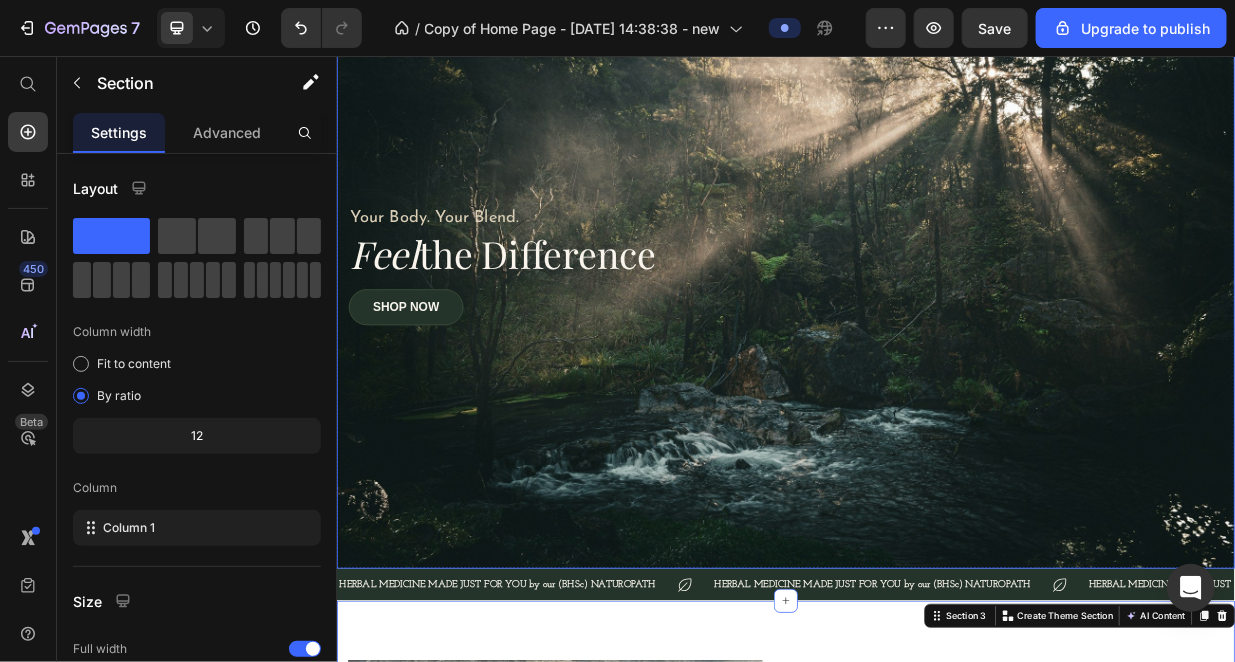 scroll, scrollTop: 0, scrollLeft: 0, axis: both 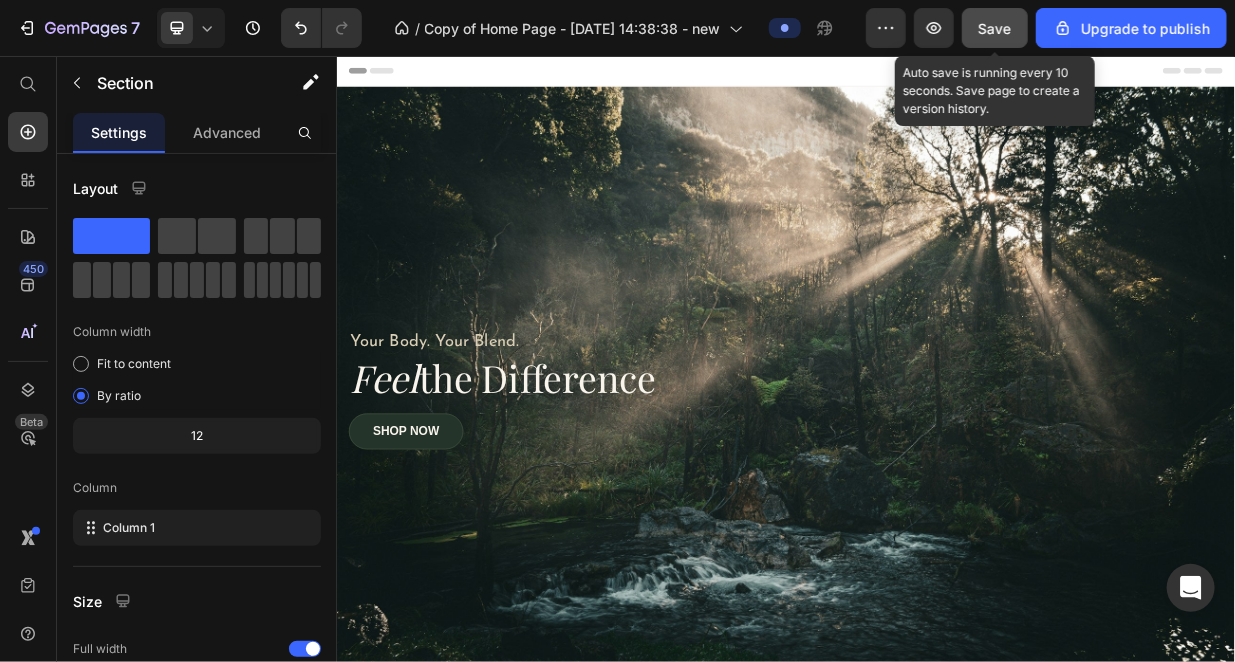 click on "Save" 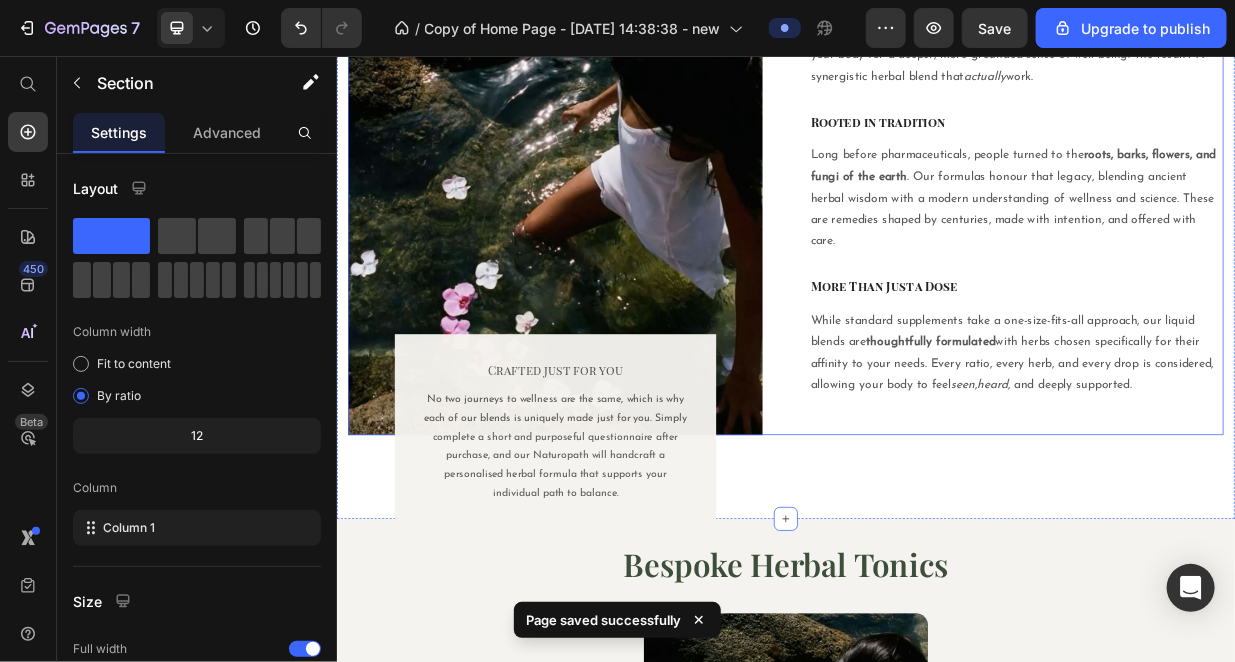 scroll, scrollTop: 833, scrollLeft: 0, axis: vertical 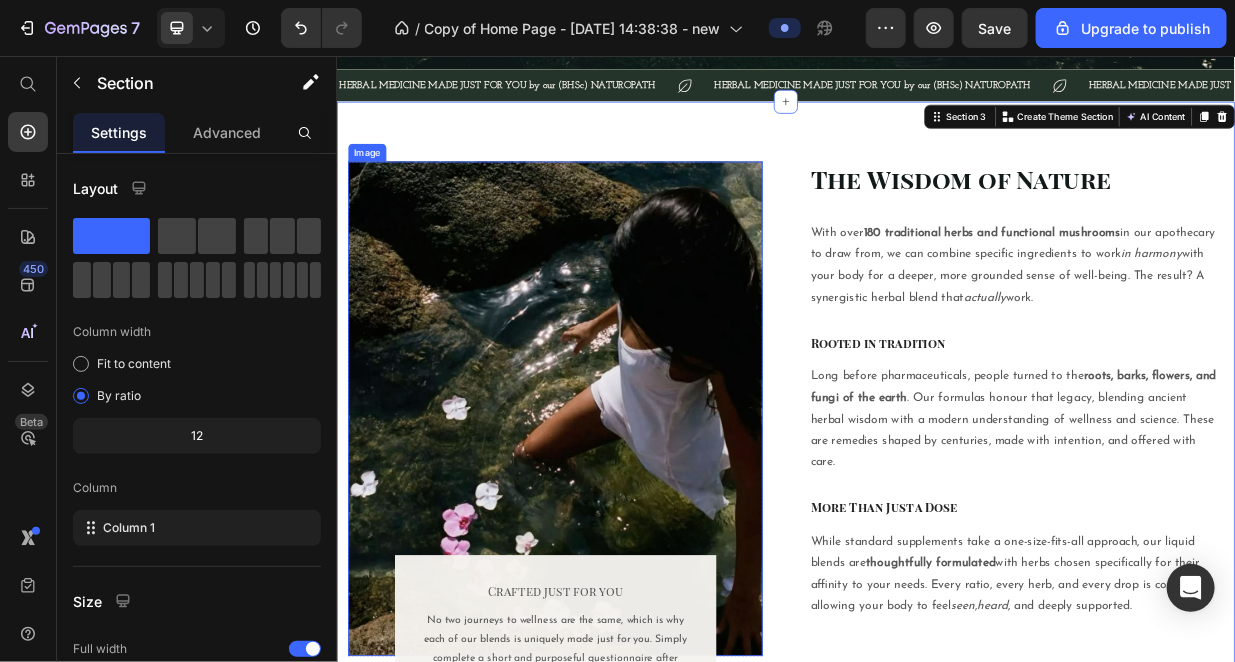 click at bounding box center (628, 527) 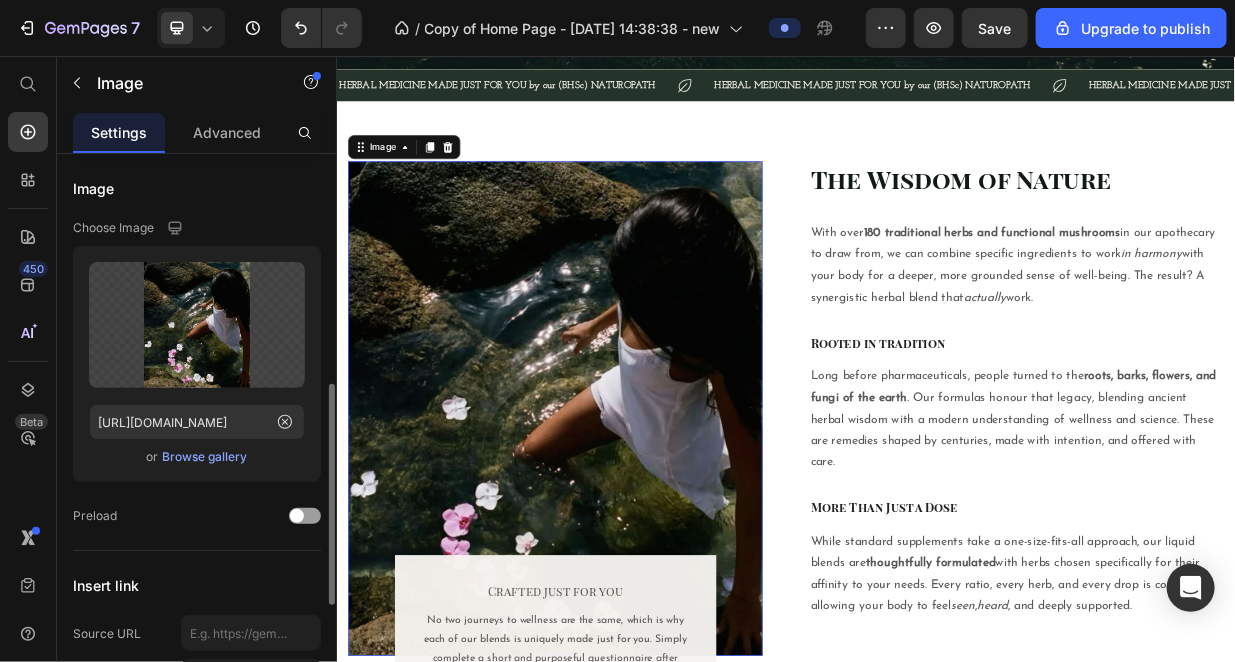 scroll, scrollTop: 333, scrollLeft: 0, axis: vertical 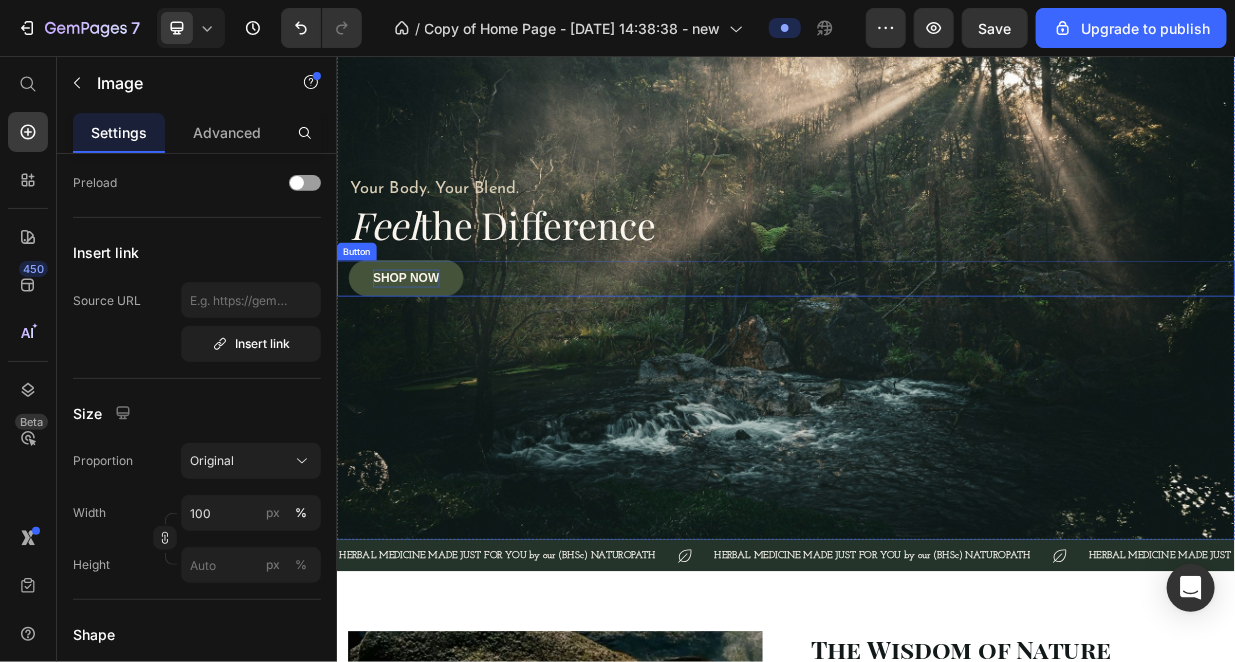 click on "SHOP NOW" at bounding box center [428, 353] 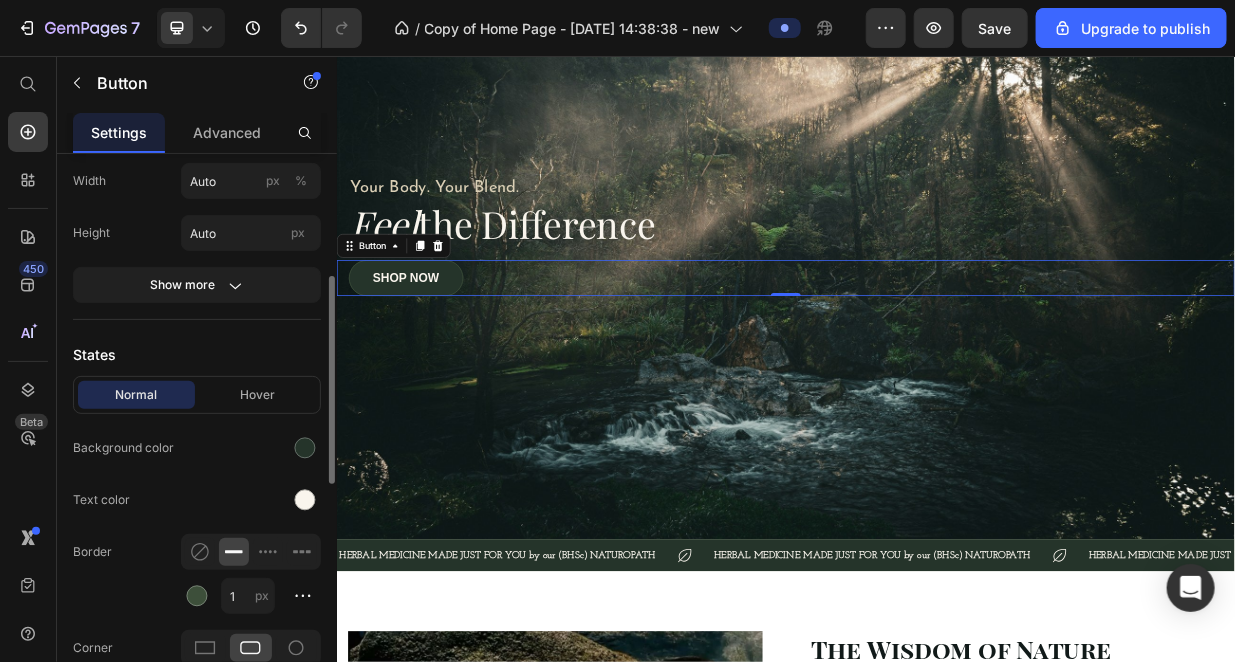 scroll, scrollTop: 166, scrollLeft: 0, axis: vertical 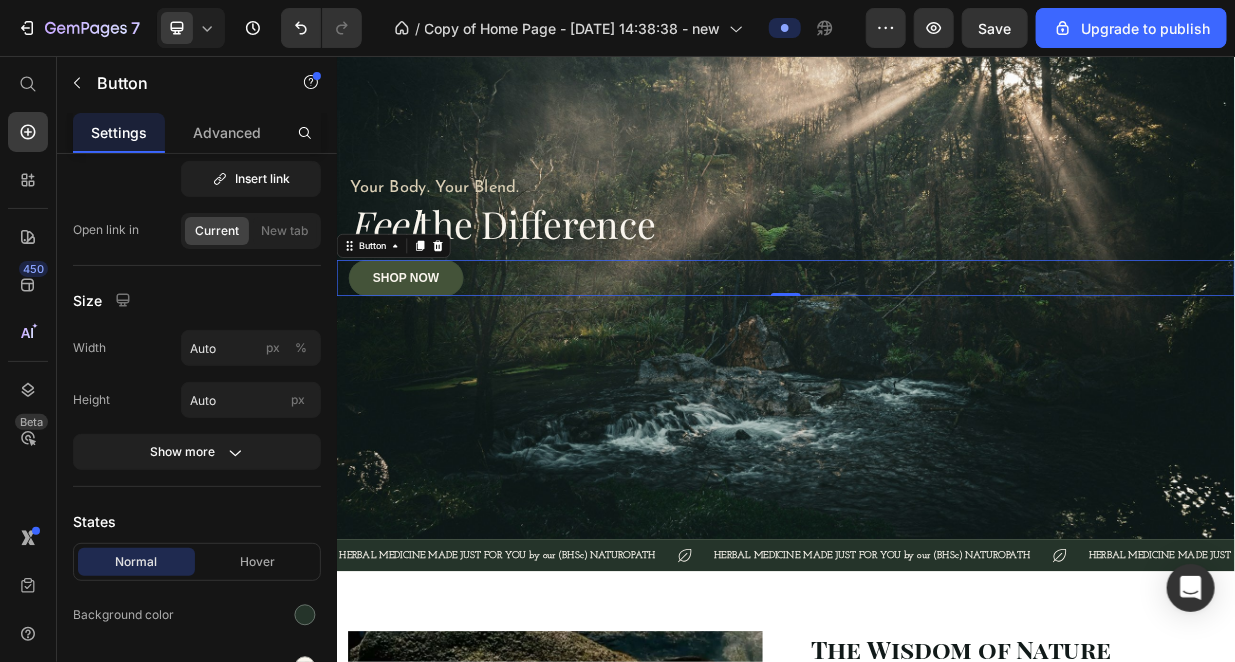 click on "SHOP NOW" at bounding box center (428, 353) 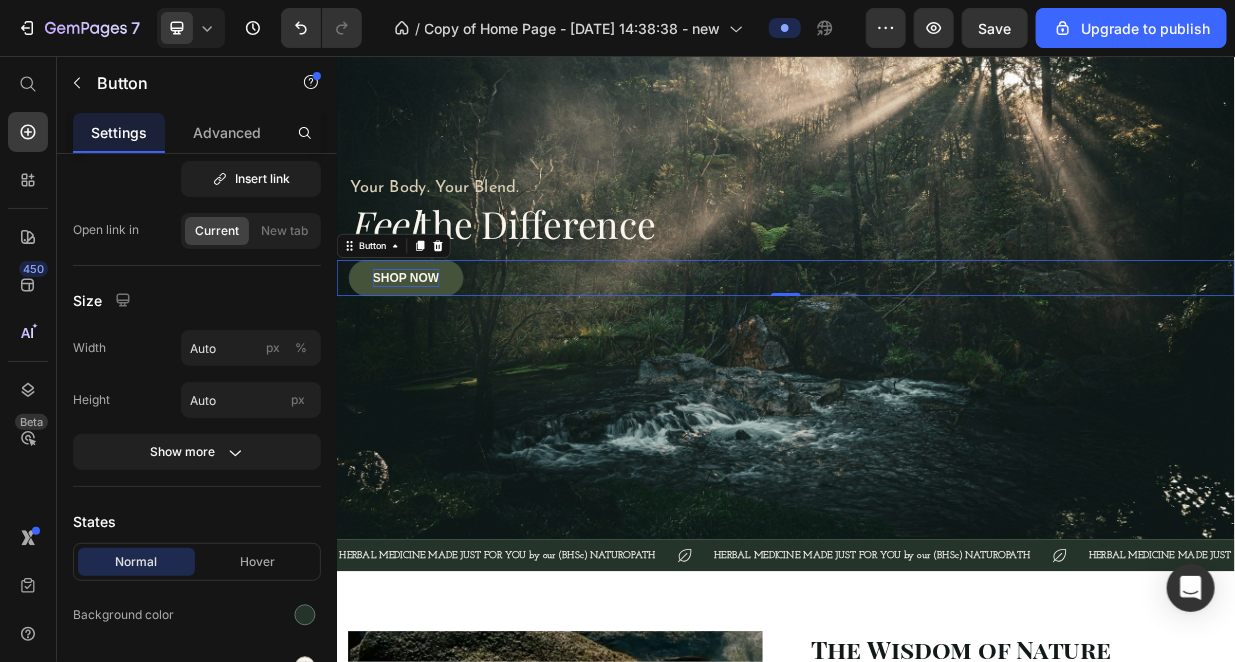 click on "SHOP NOW" at bounding box center [428, 353] 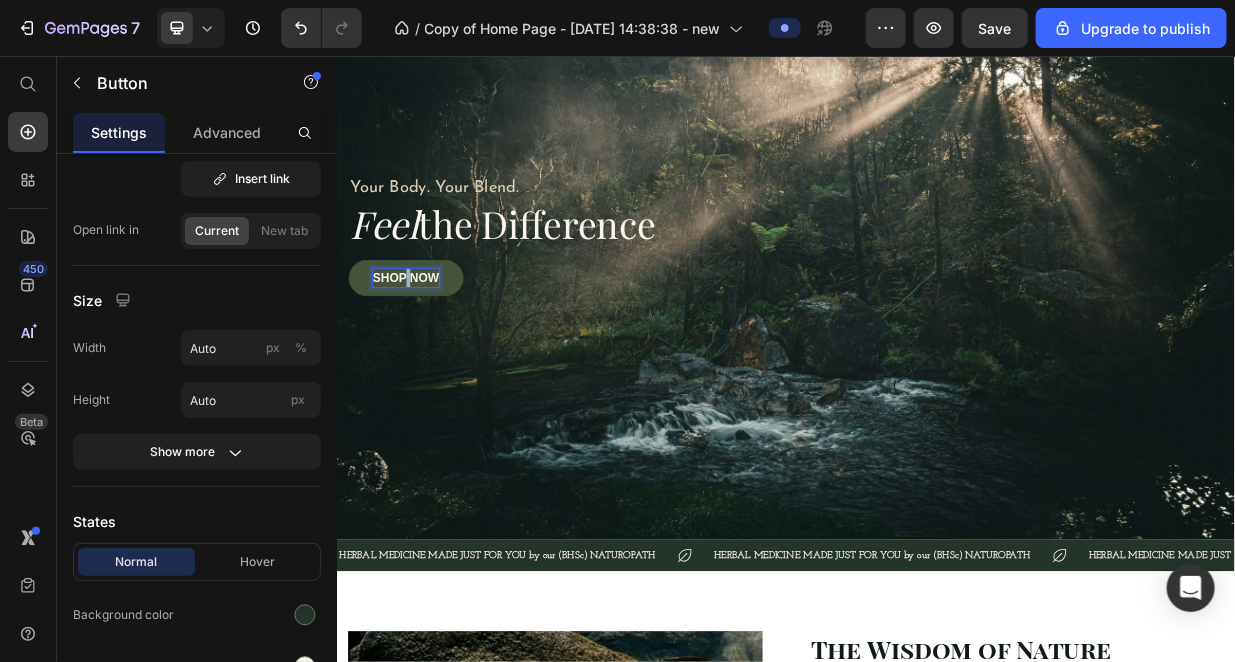 click on "SHOP NOW" at bounding box center (428, 353) 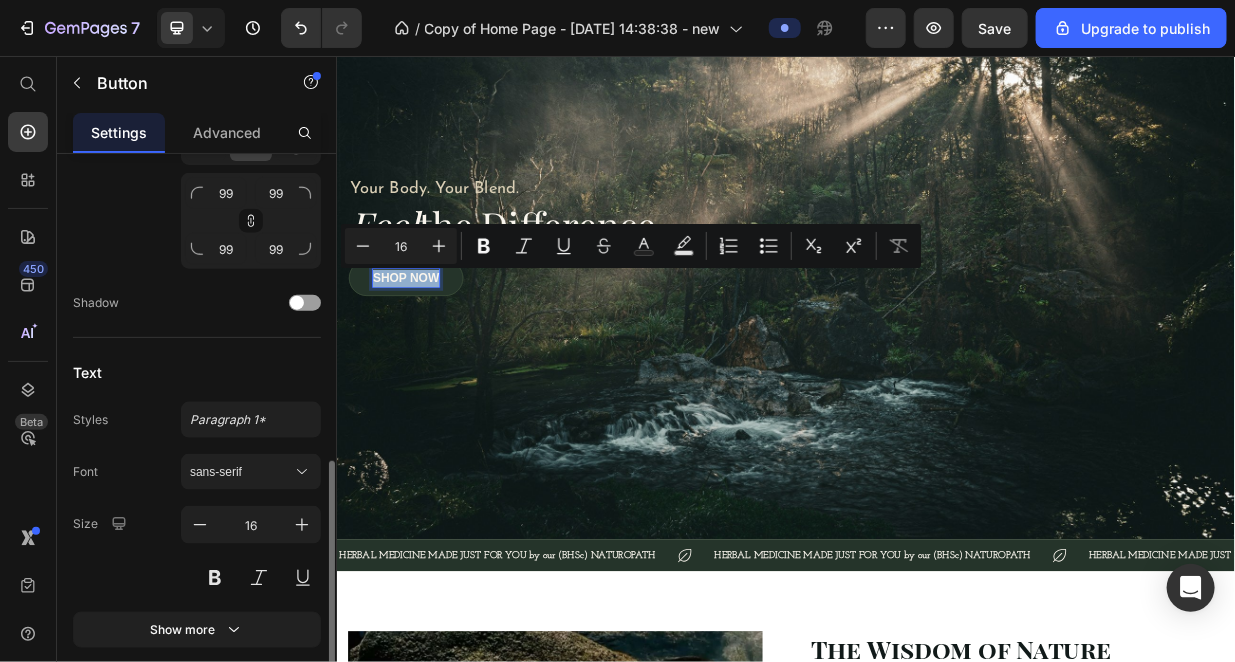 scroll, scrollTop: 970, scrollLeft: 0, axis: vertical 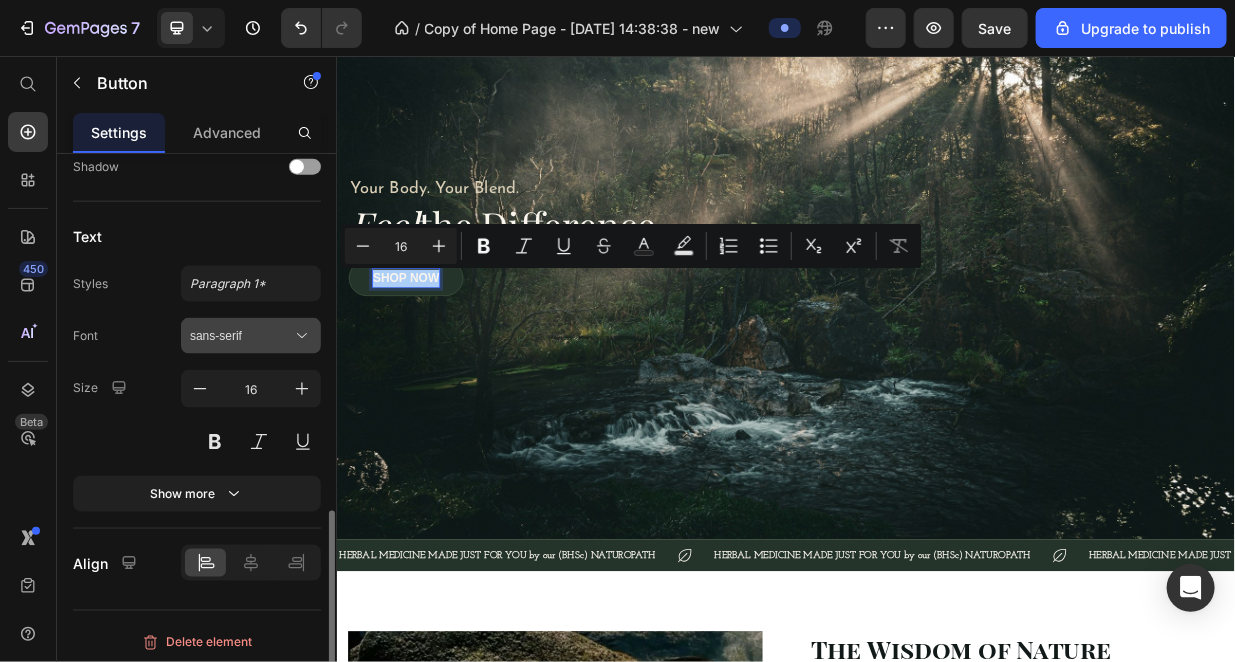 click on "sans-serif" at bounding box center (241, 336) 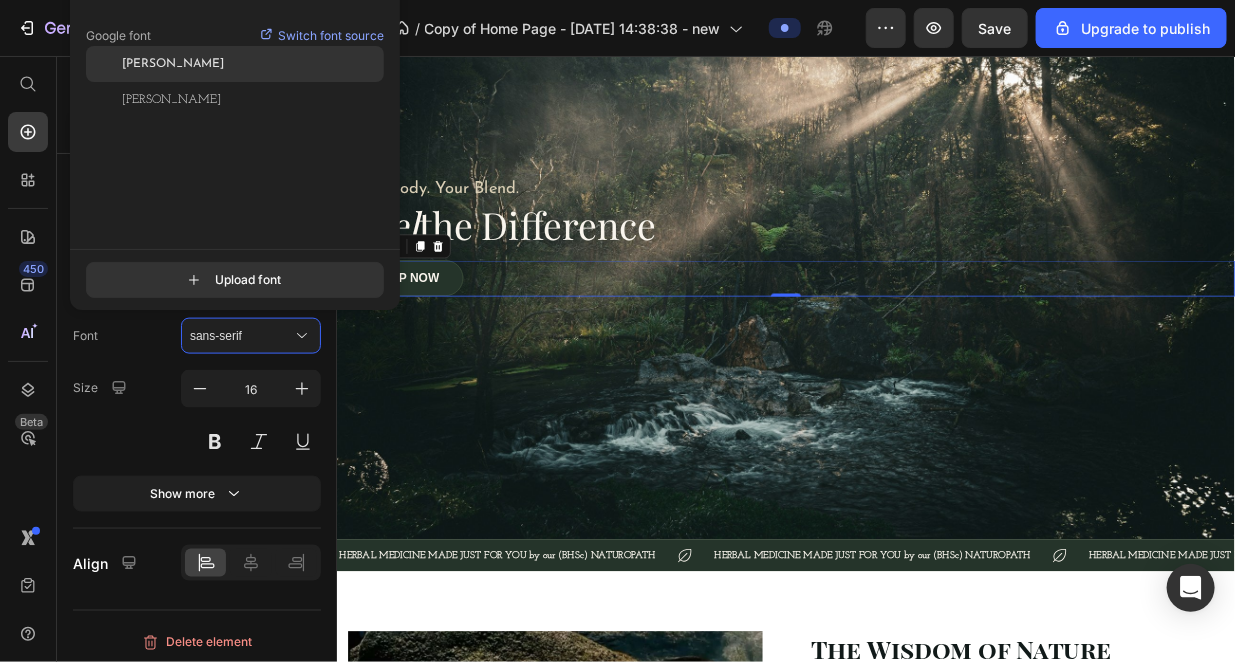 type on "[PERSON_NAME]" 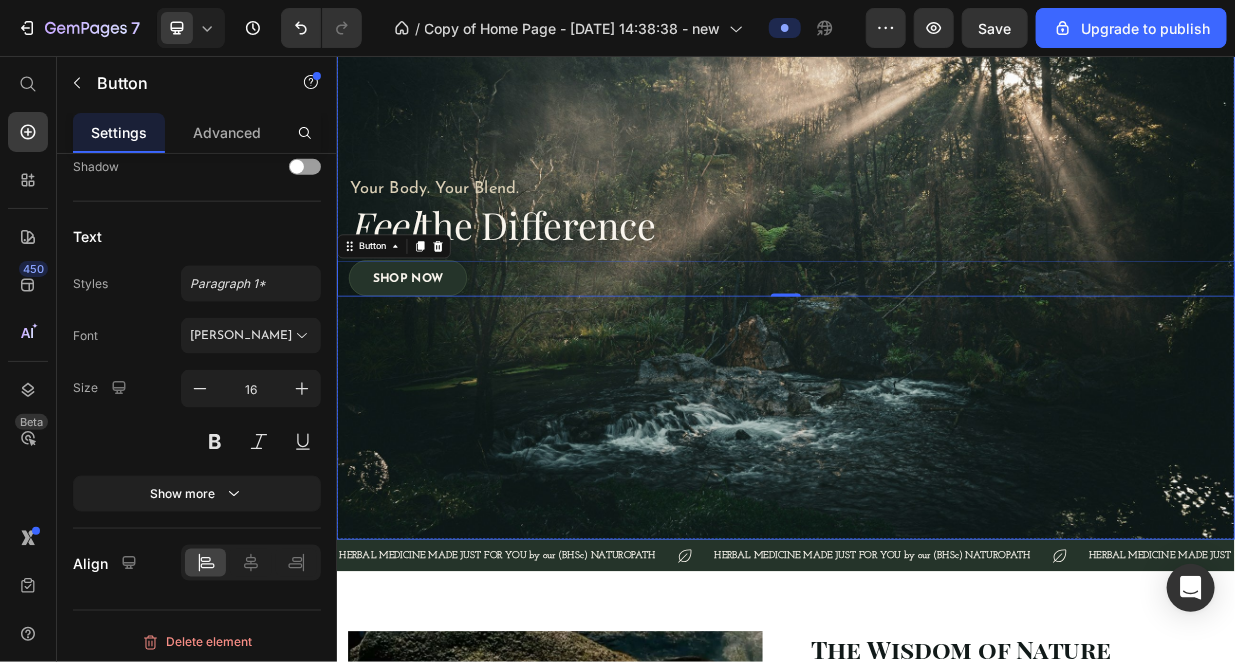 click at bounding box center [936, 297] 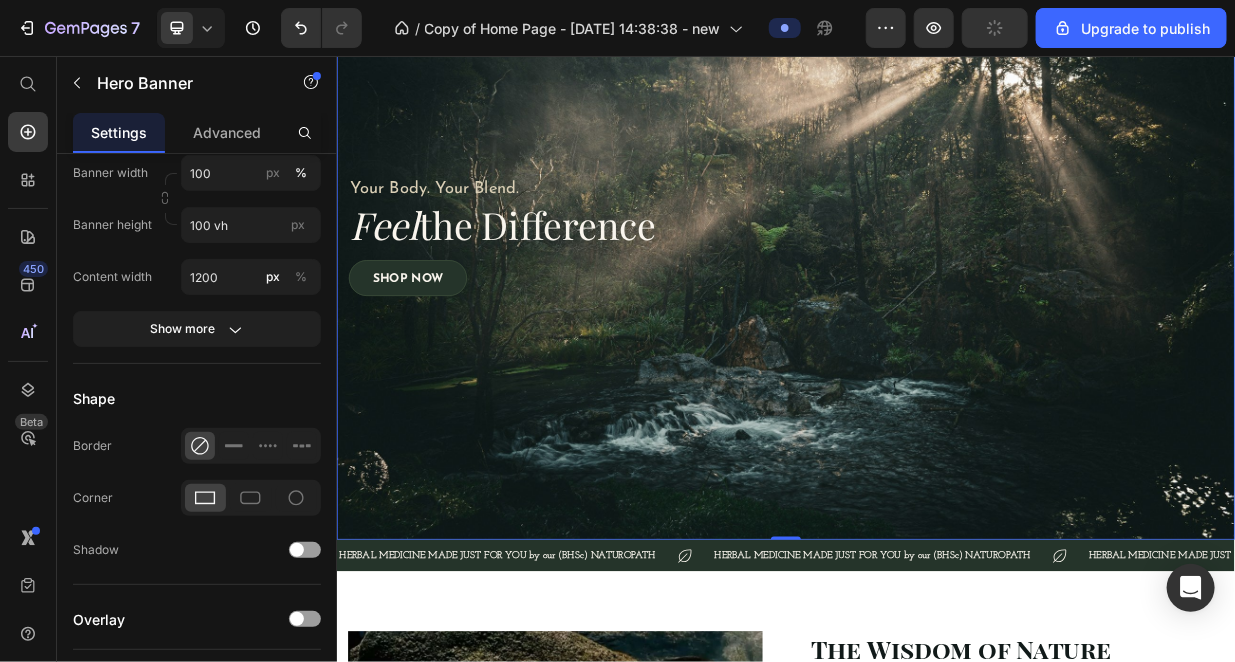 scroll, scrollTop: 0, scrollLeft: 0, axis: both 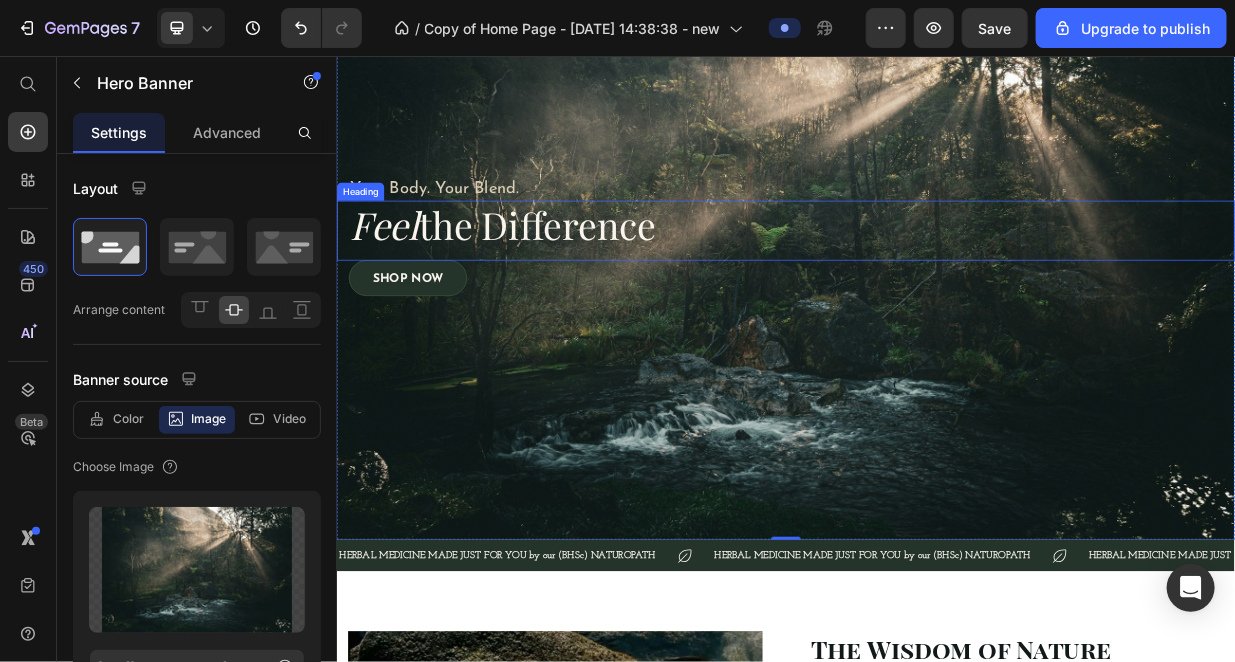 click on "Feel  the Difference" at bounding box center (944, 281) 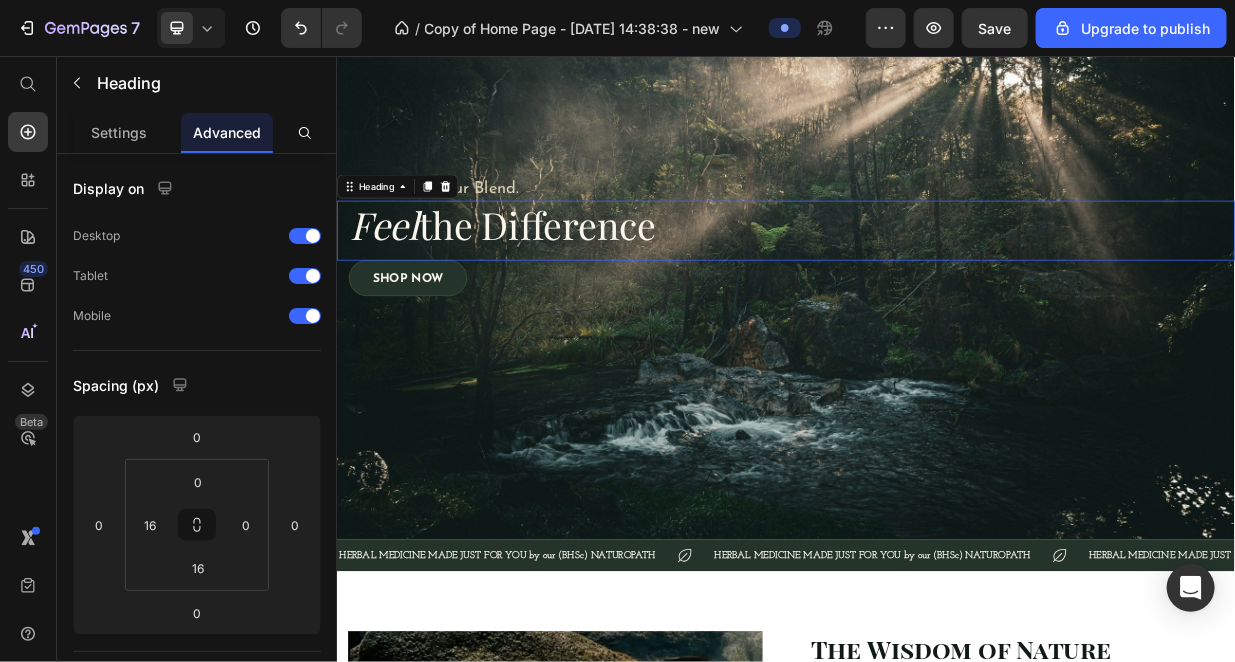 click on "Feel  the Difference" at bounding box center (944, 281) 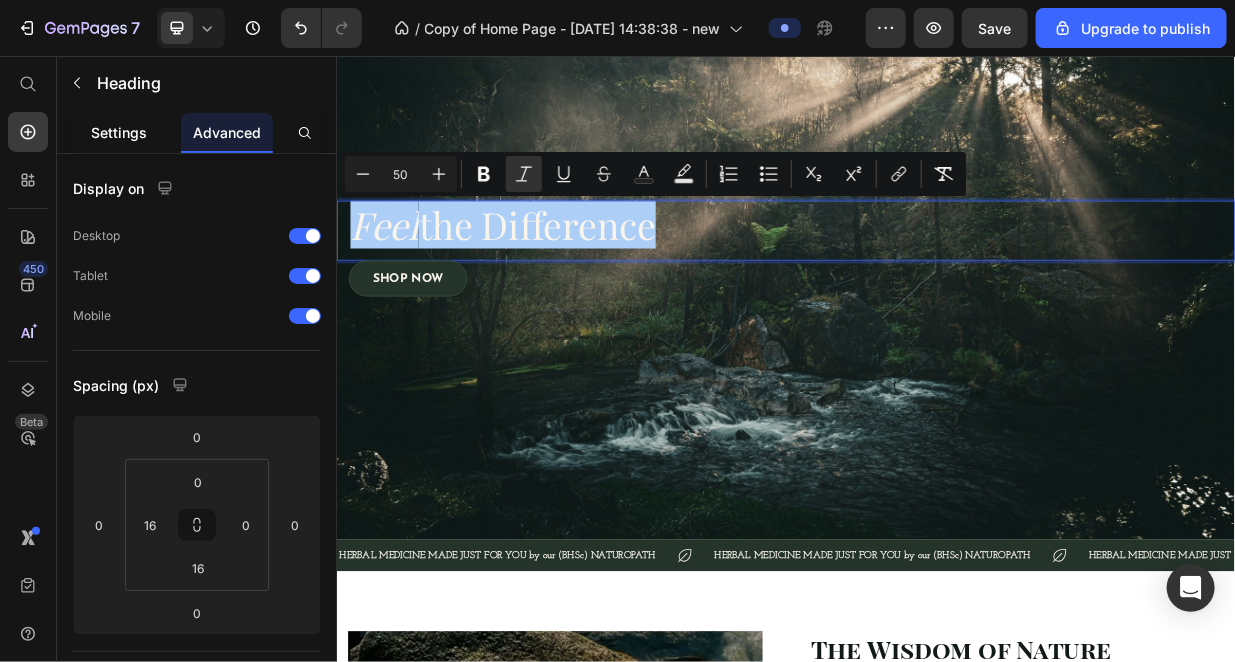click on "Settings" at bounding box center [119, 132] 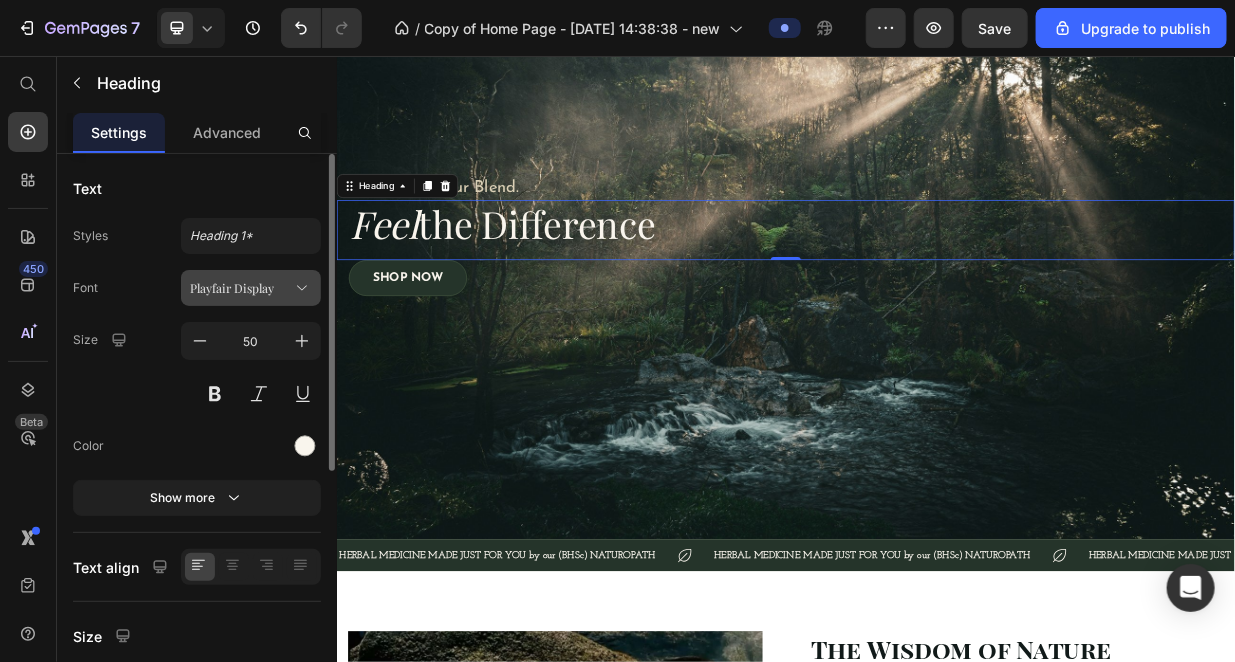 click on "Playfair Display" at bounding box center (241, 288) 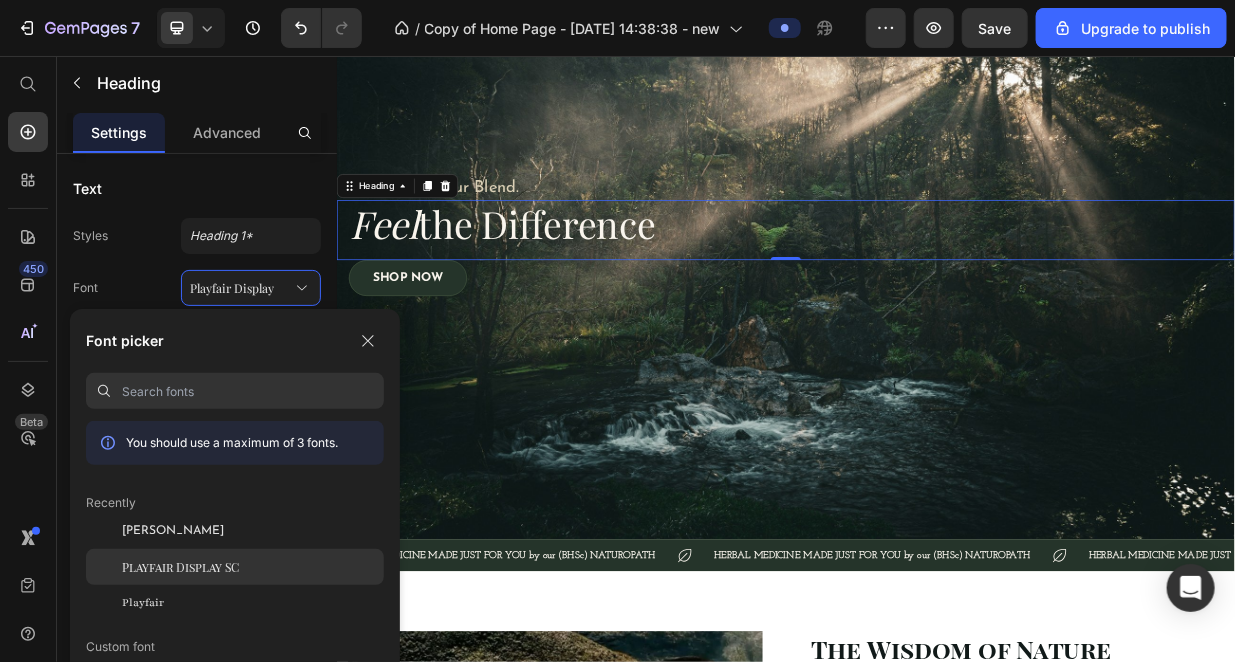 click on "Playfair Display SC" at bounding box center (180, 567) 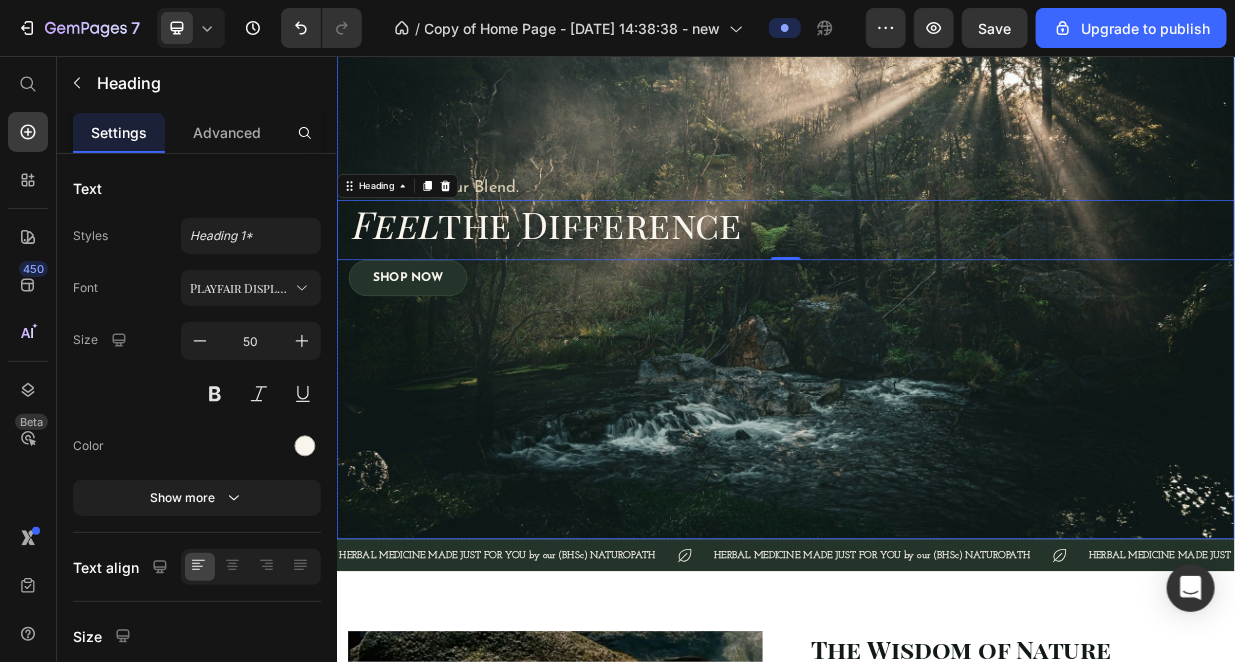 click at bounding box center (936, 297) 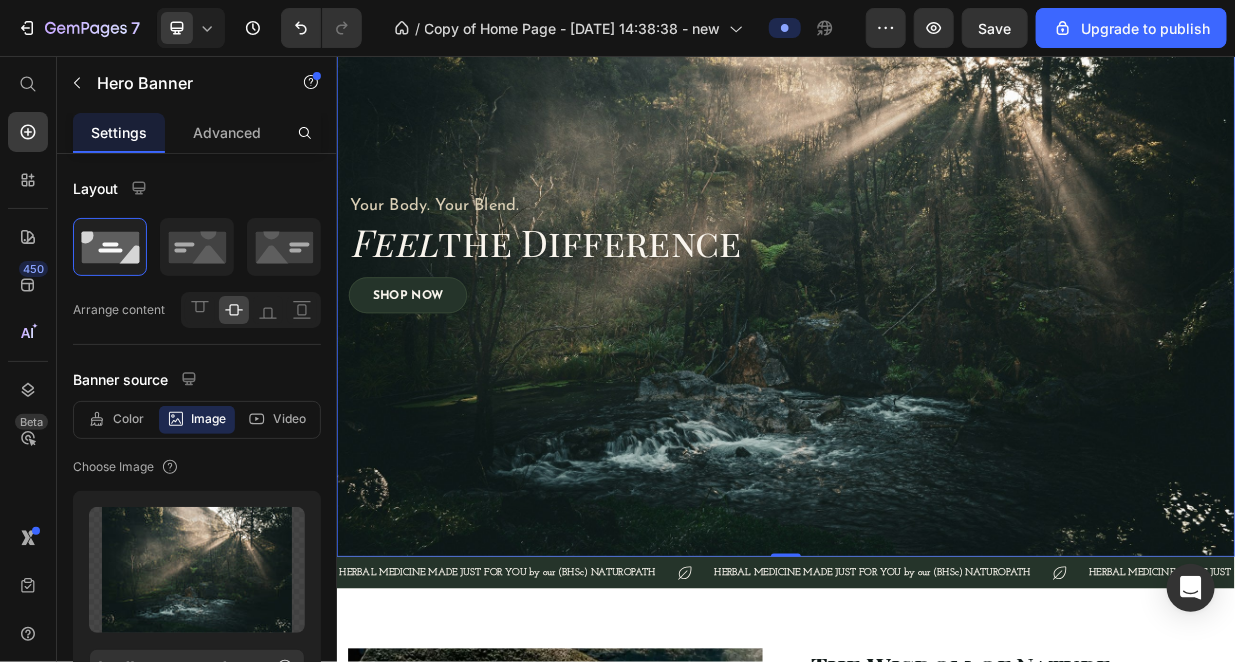 scroll, scrollTop: 166, scrollLeft: 0, axis: vertical 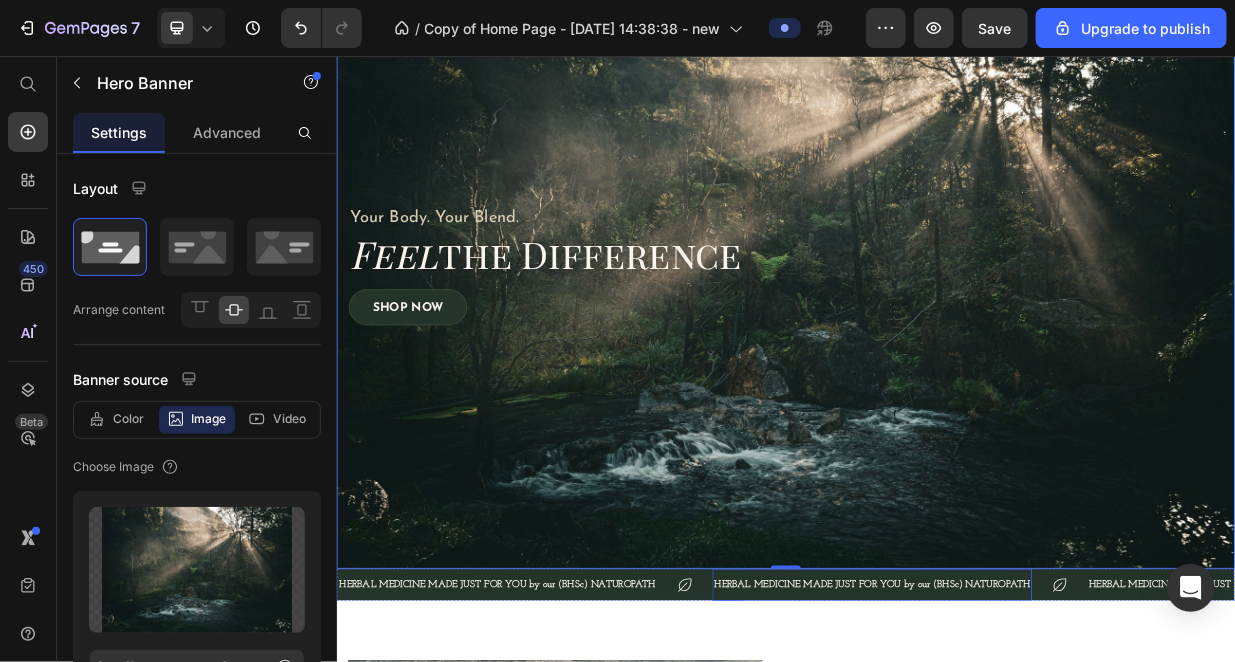 click on "HERBAL MEDICINE MADE JUST FOR YOU by our (BHSc) NATUROPATH" at bounding box center [1051, 762] 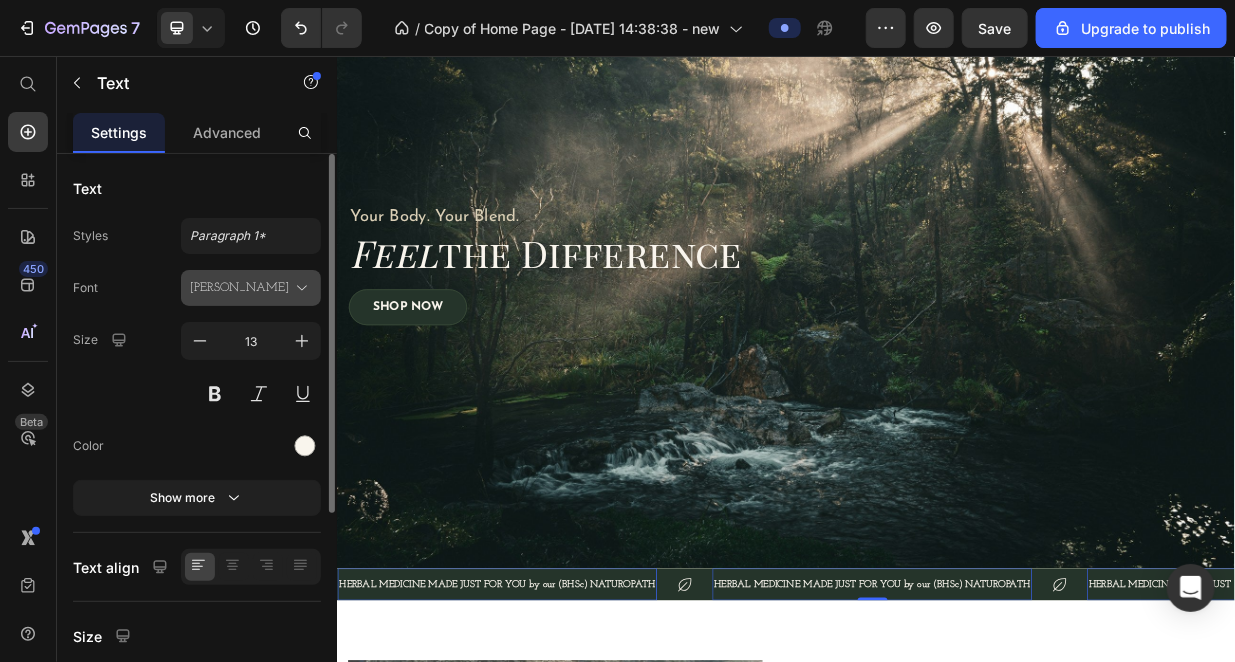 click on "[PERSON_NAME]" at bounding box center (241, 288) 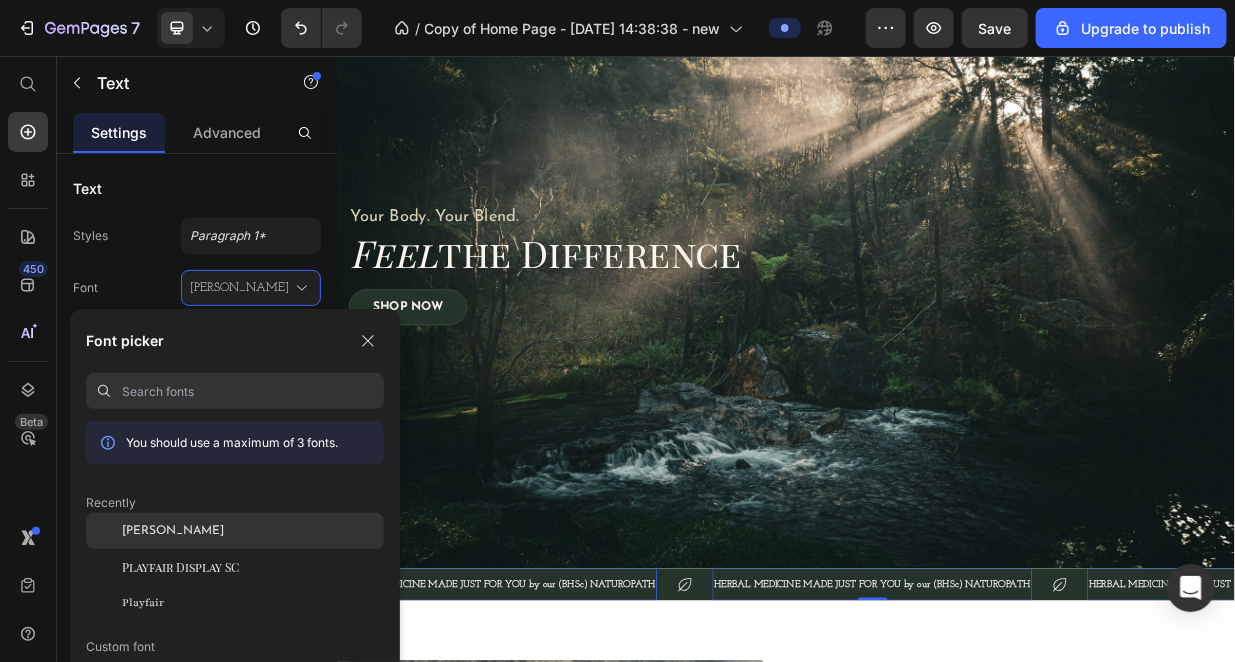 click on "[PERSON_NAME]" at bounding box center [173, 531] 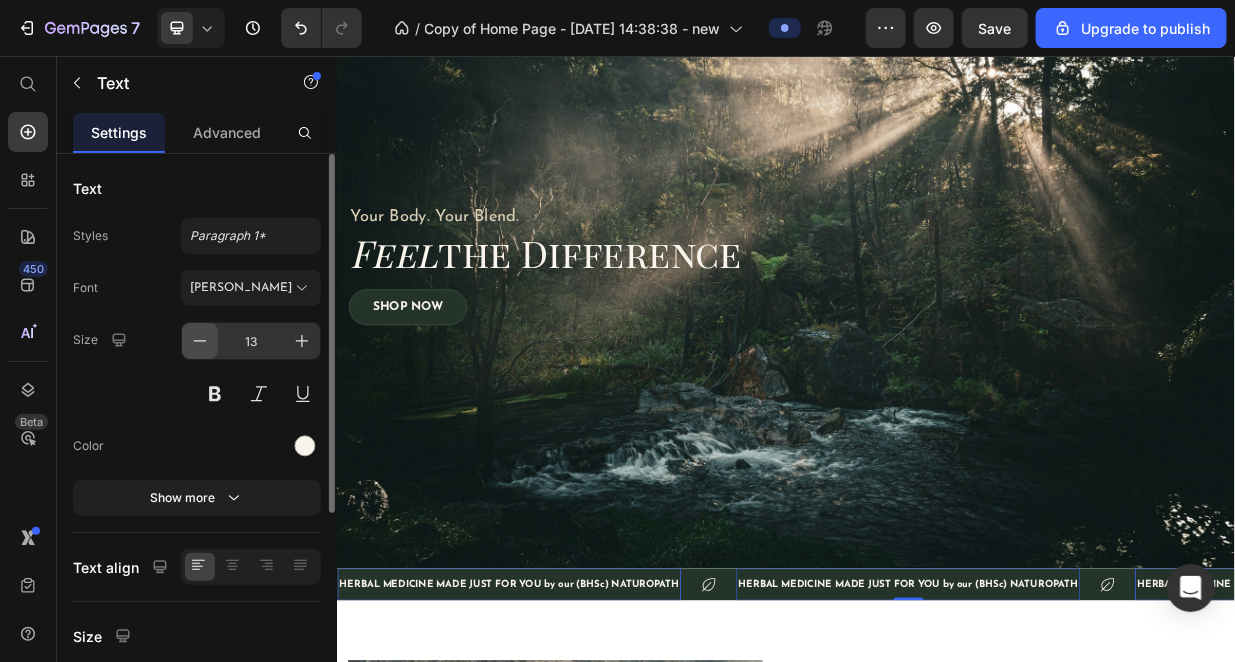 click 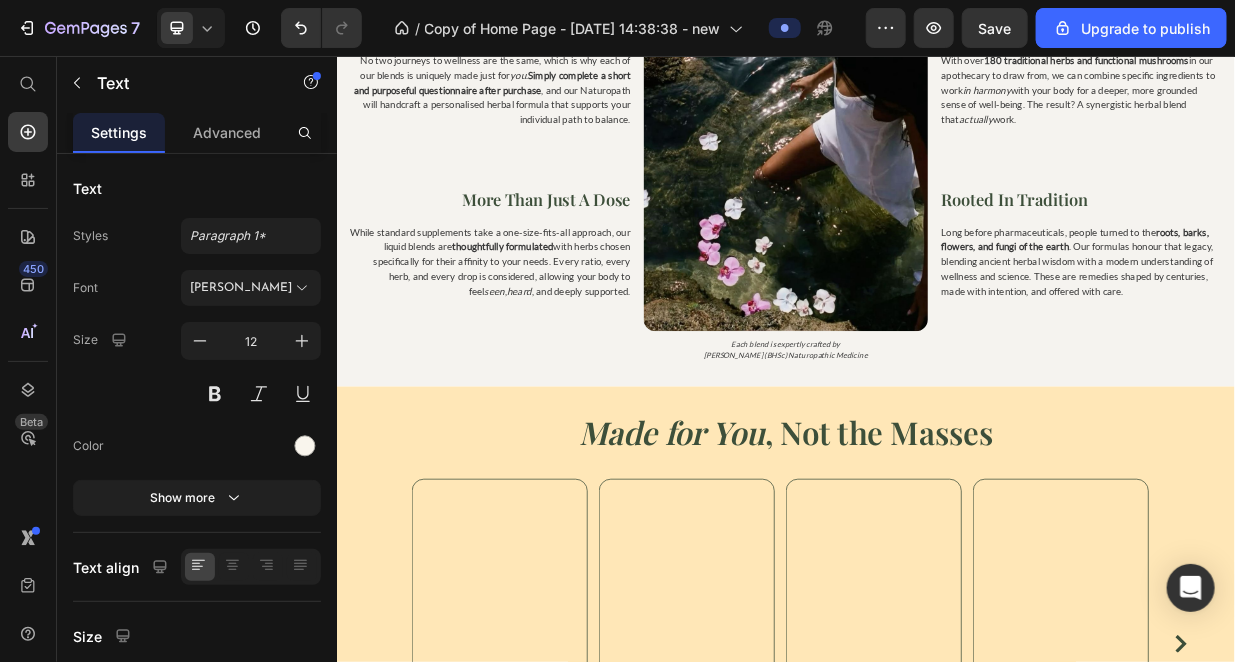 scroll, scrollTop: 2333, scrollLeft: 0, axis: vertical 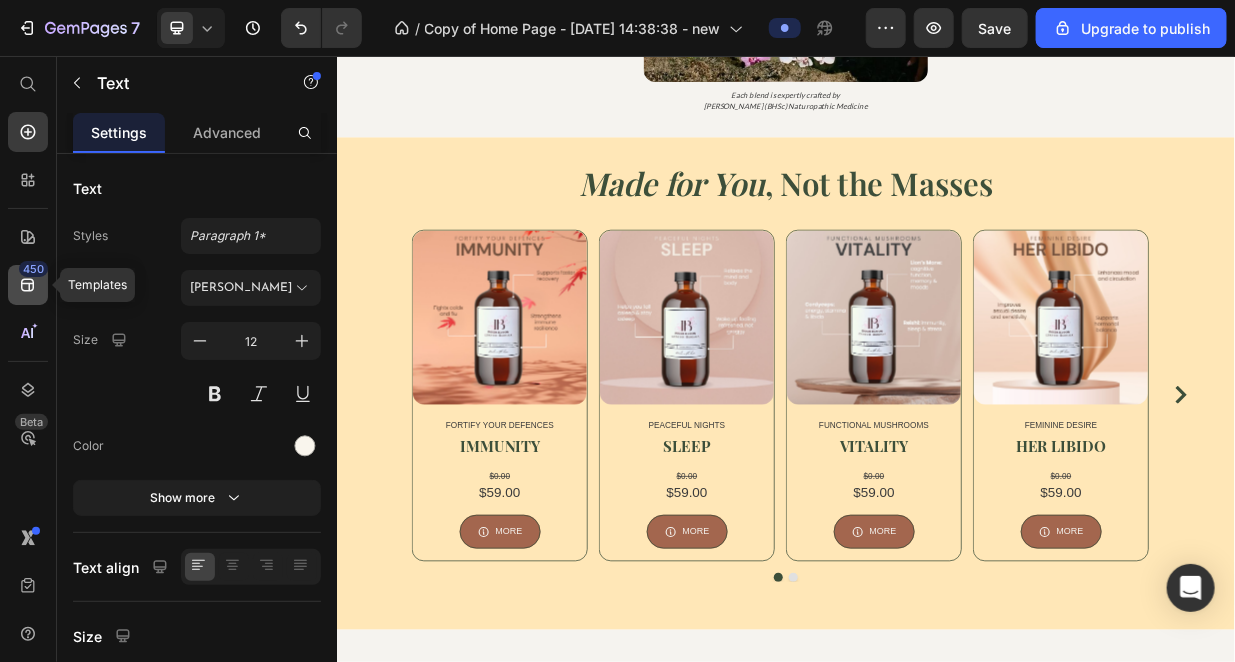 click 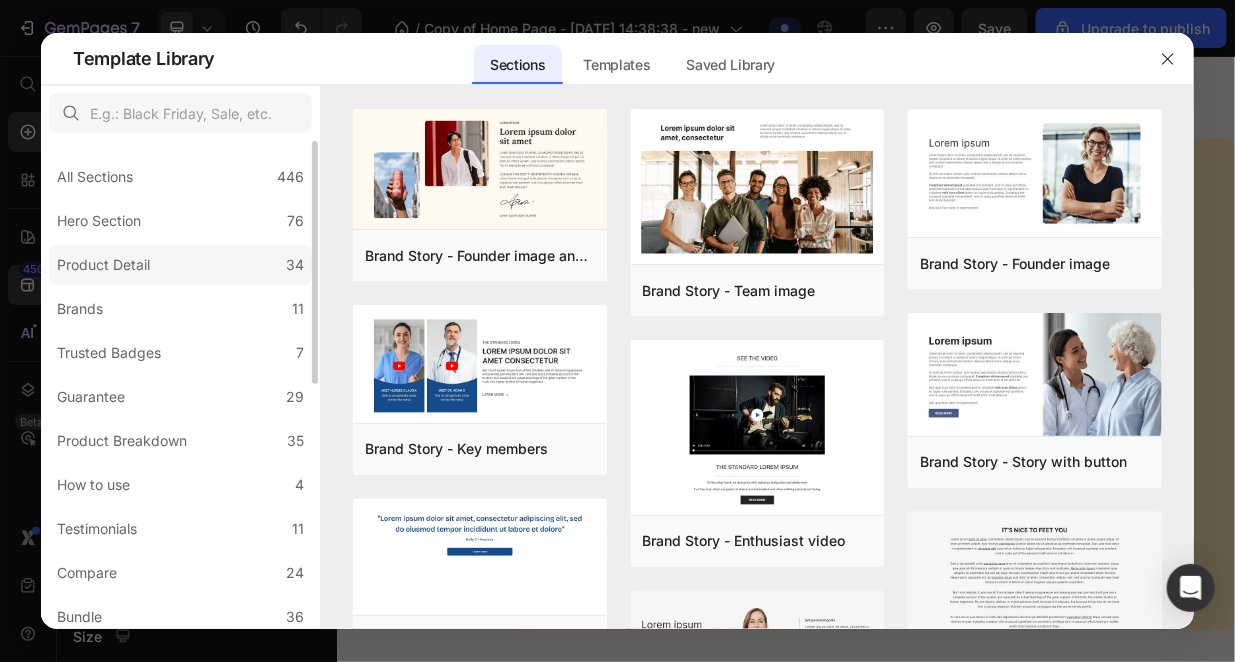 click on "Product Detail" at bounding box center (103, 265) 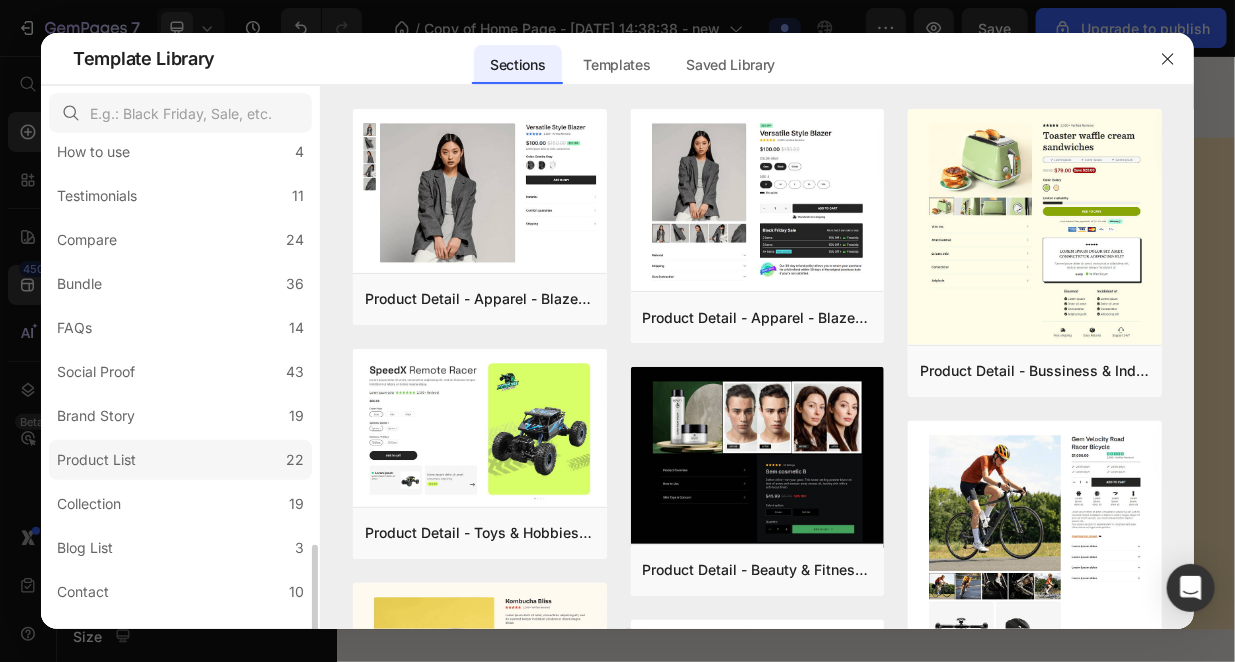 scroll, scrollTop: 492, scrollLeft: 0, axis: vertical 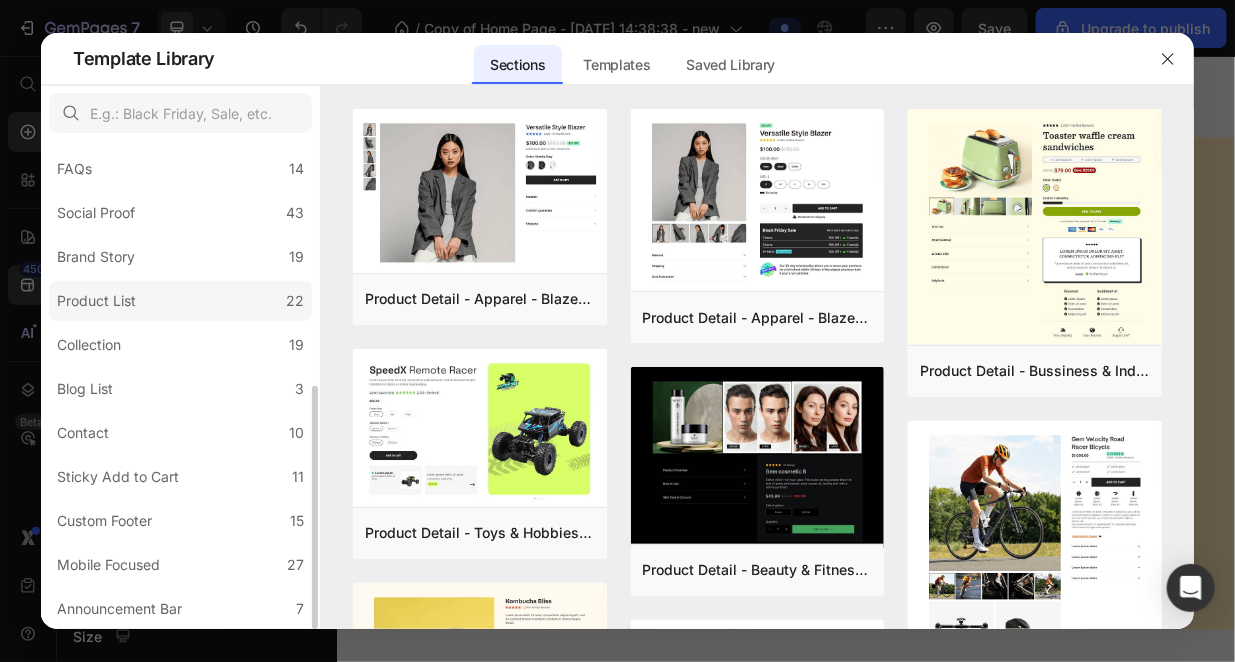 click on "Product List" at bounding box center [96, 301] 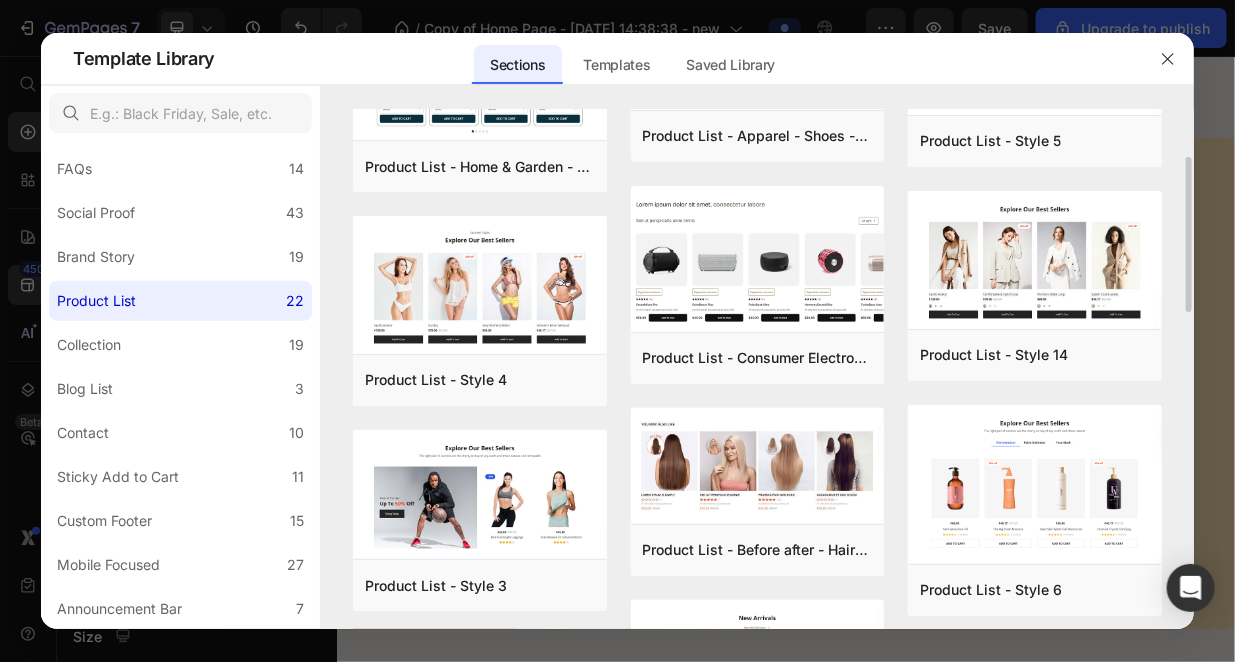 scroll, scrollTop: 329, scrollLeft: 0, axis: vertical 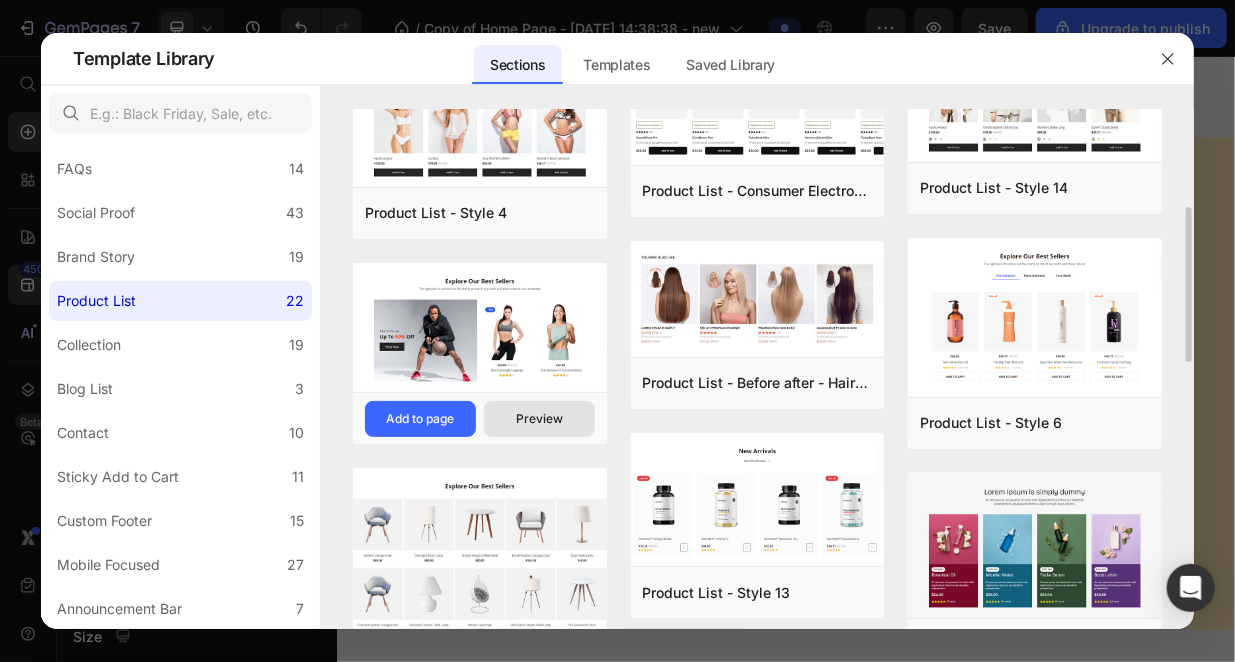 click on "Preview" at bounding box center [539, 419] 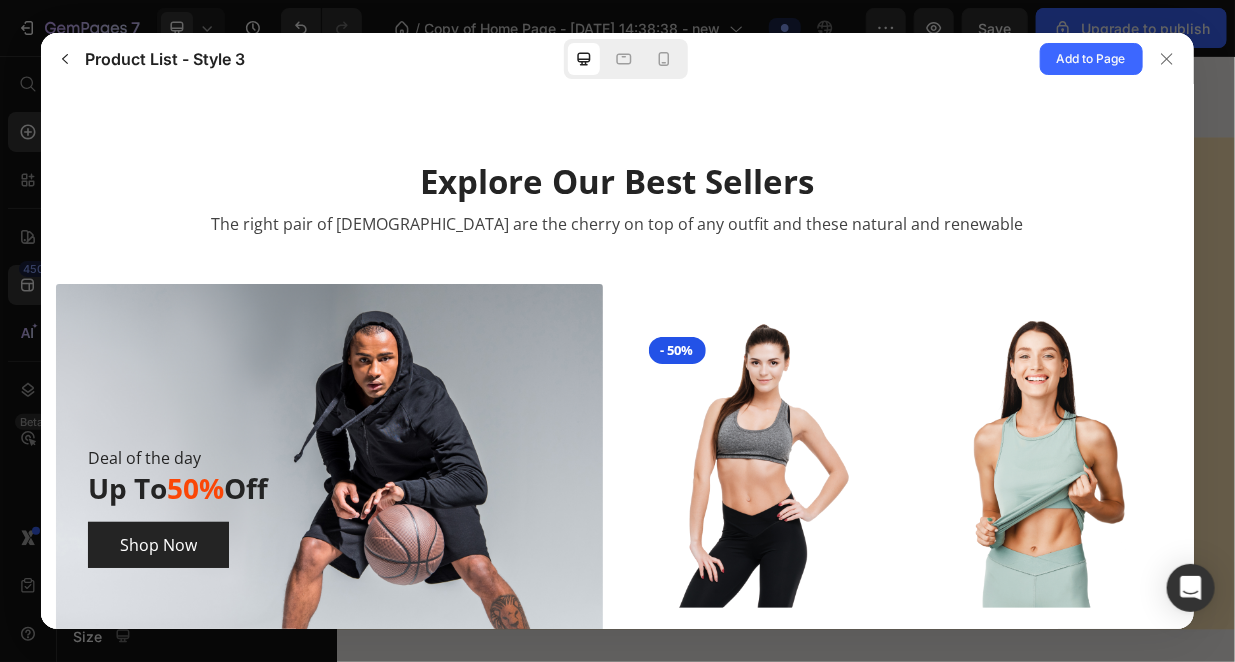 scroll, scrollTop: 0, scrollLeft: 0, axis: both 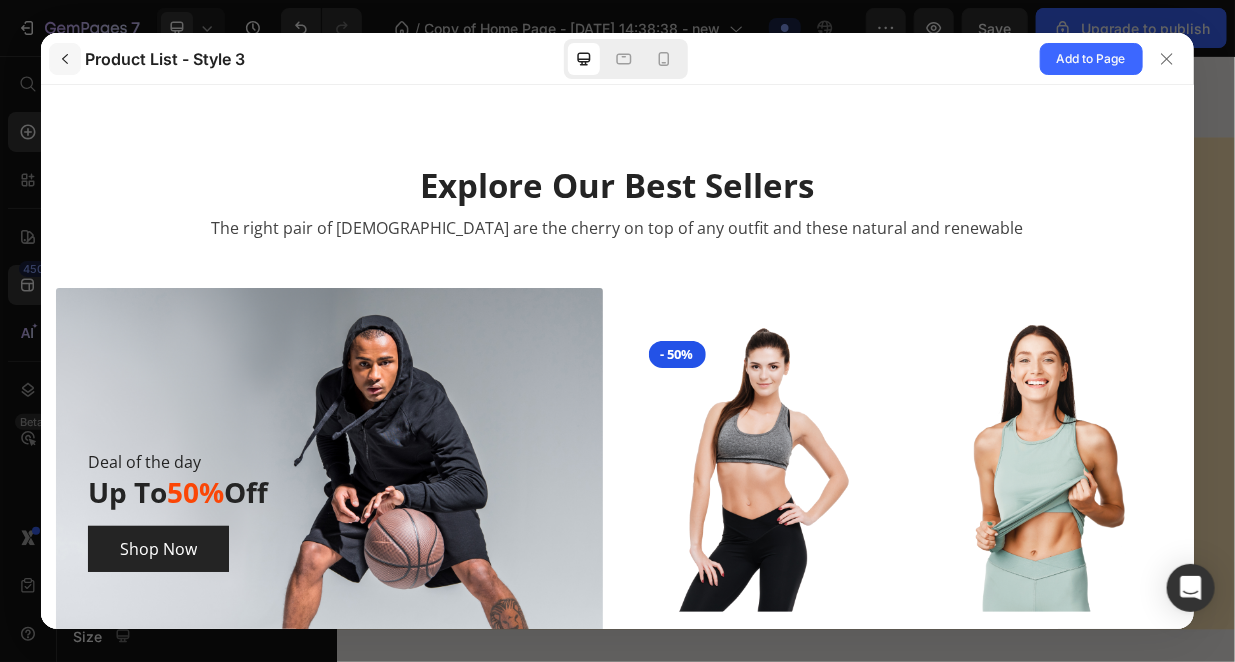 click 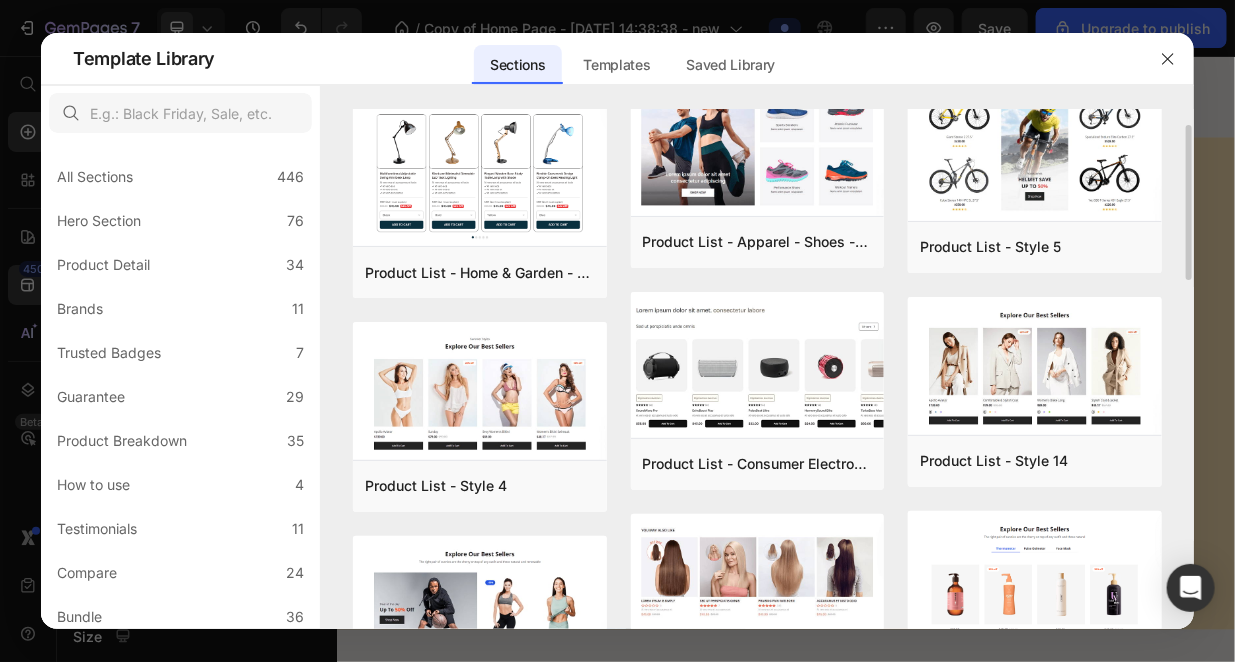 scroll, scrollTop: 0, scrollLeft: 0, axis: both 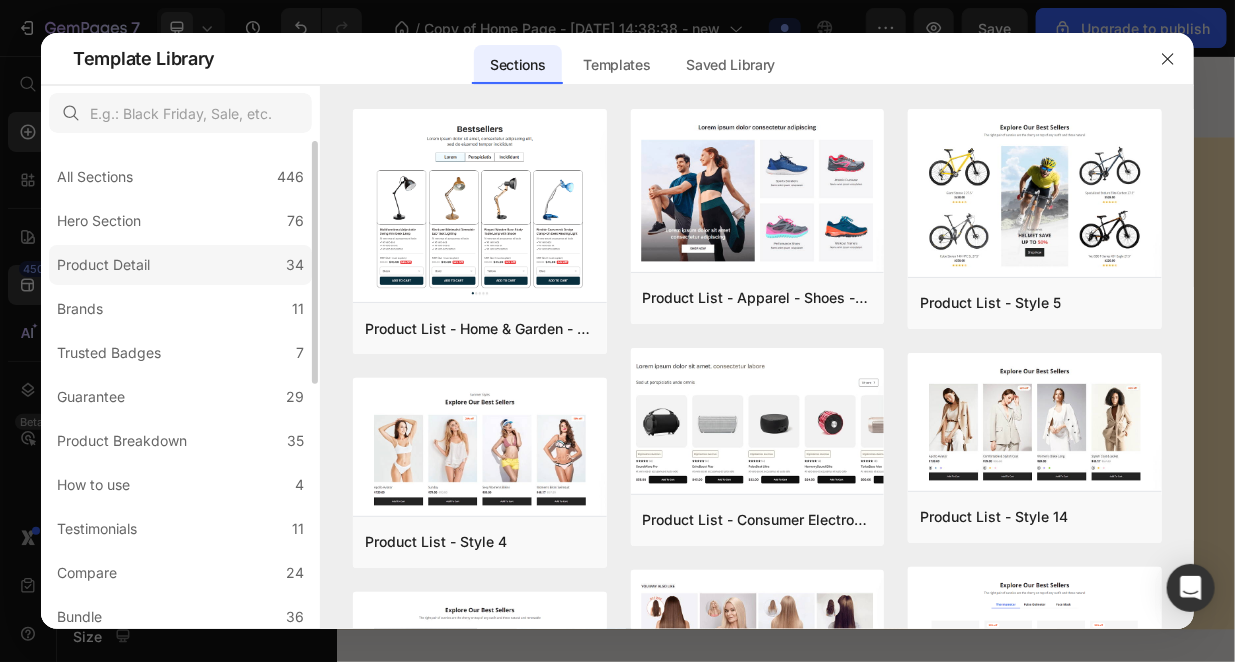 click on "Product Detail" at bounding box center [103, 265] 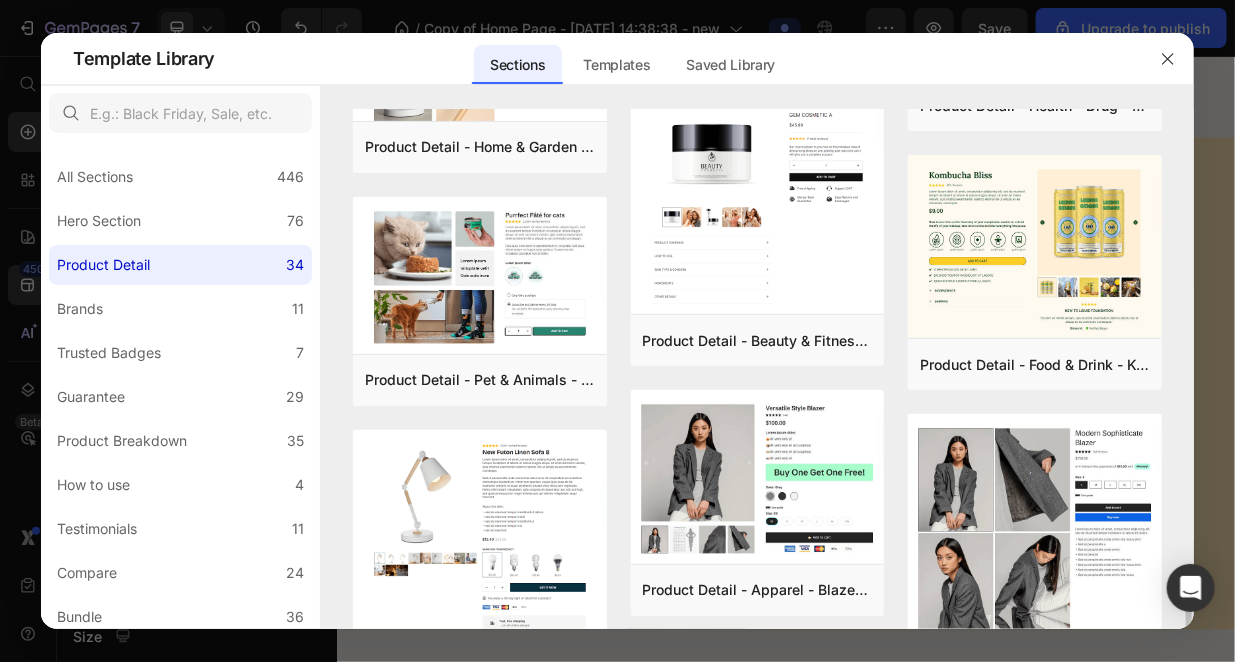 scroll, scrollTop: 1960, scrollLeft: 0, axis: vertical 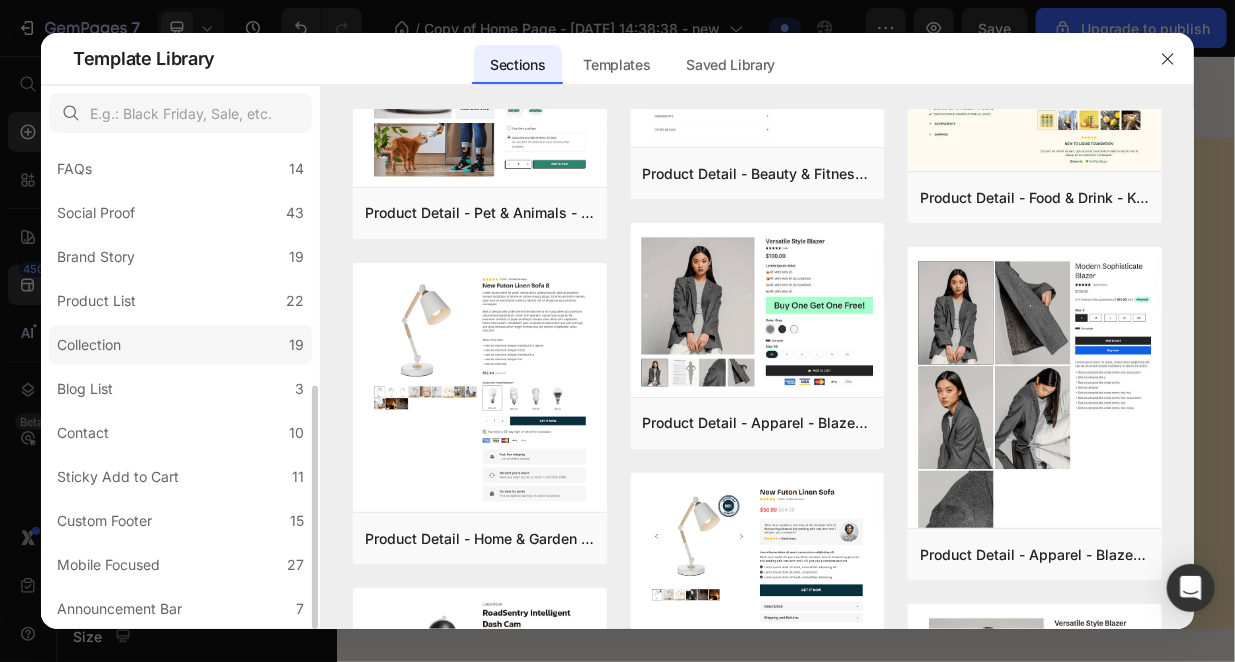 click on "Collection" at bounding box center (93, 345) 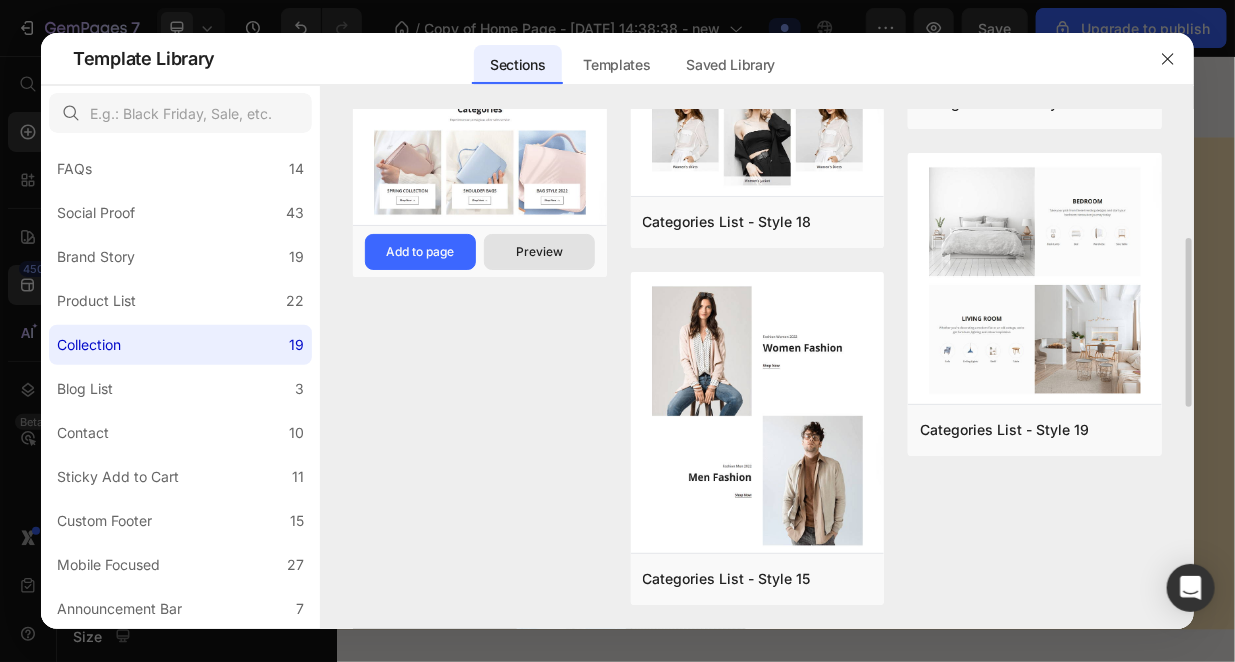scroll, scrollTop: 905, scrollLeft: 0, axis: vertical 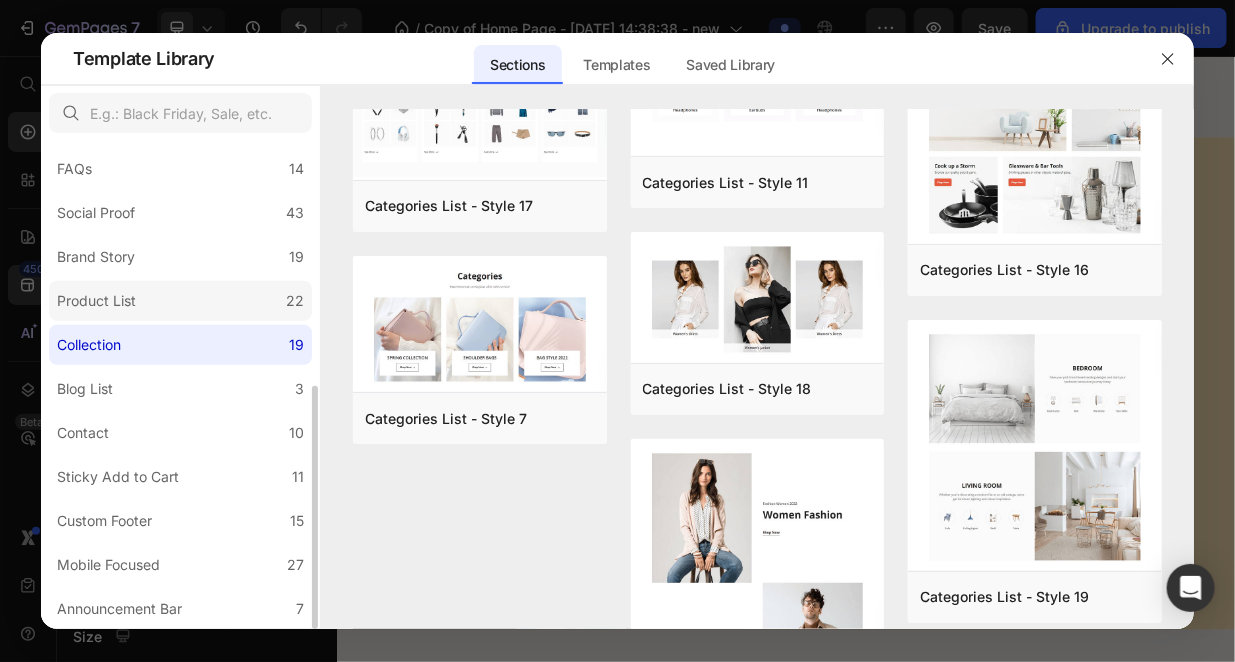 click on "Product List 22" 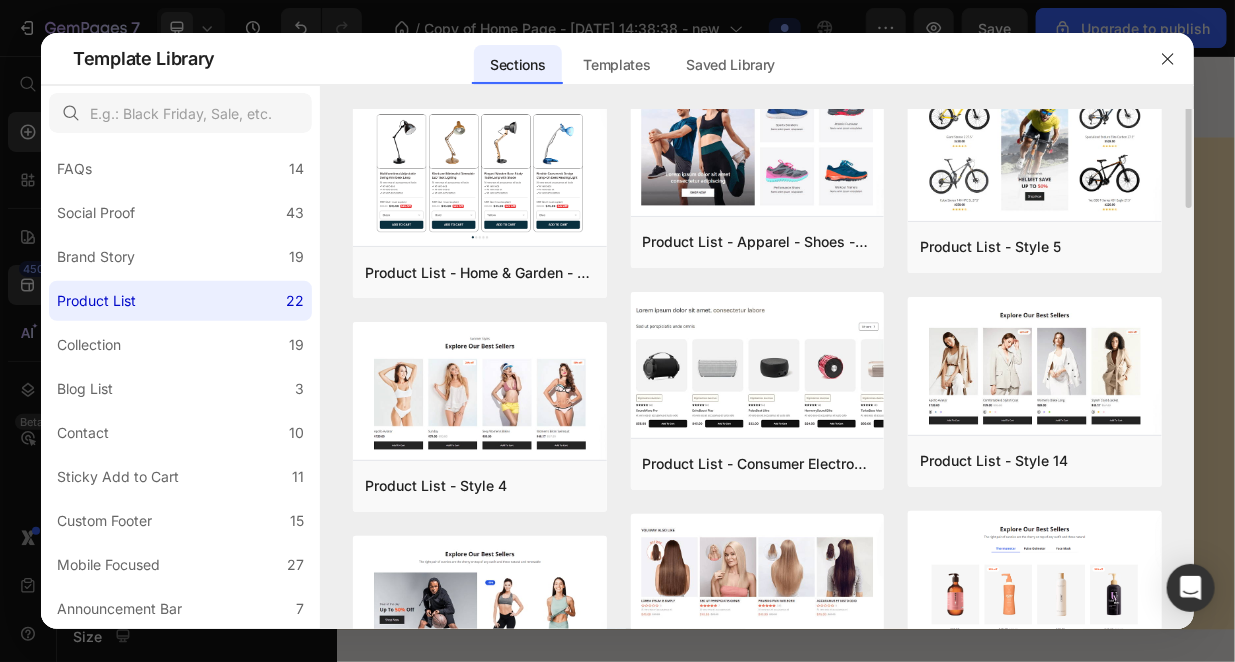 scroll, scrollTop: 0, scrollLeft: 0, axis: both 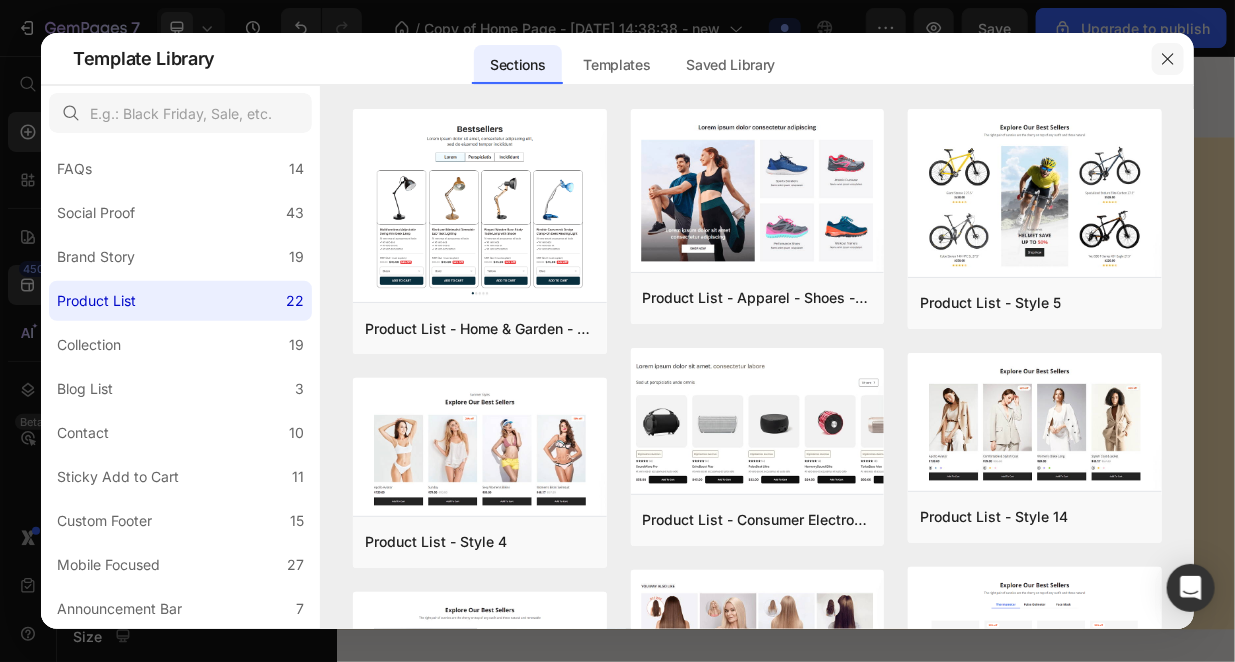 click at bounding box center [1168, 59] 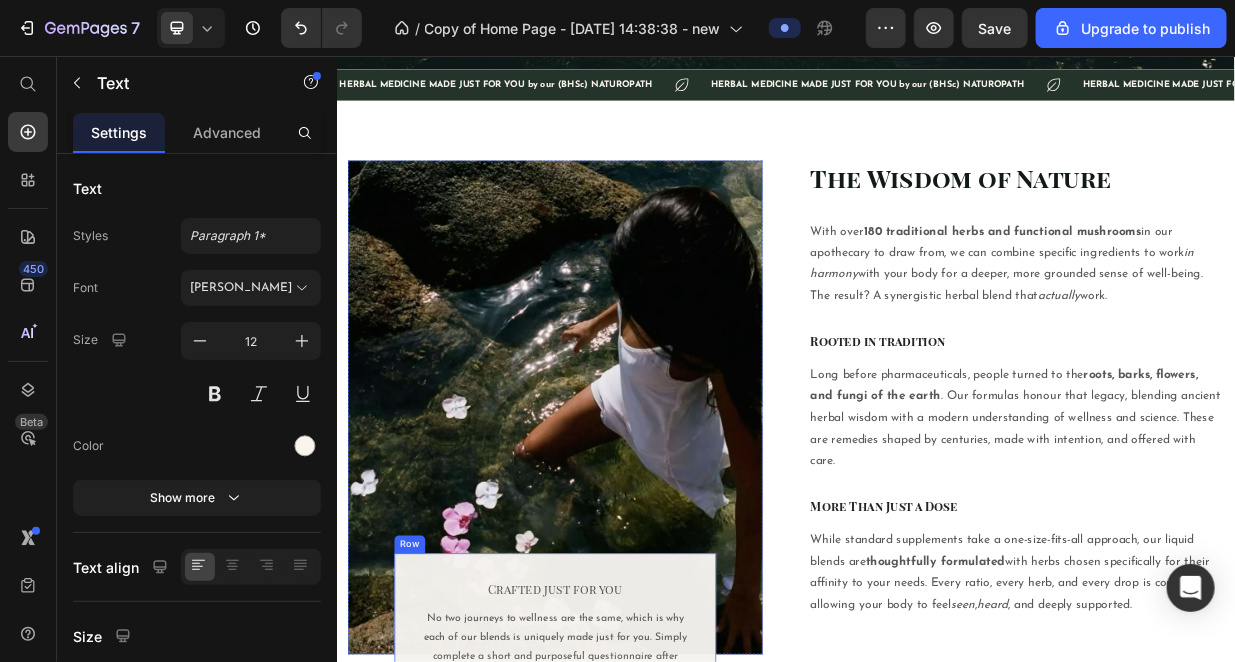scroll, scrollTop: 666, scrollLeft: 0, axis: vertical 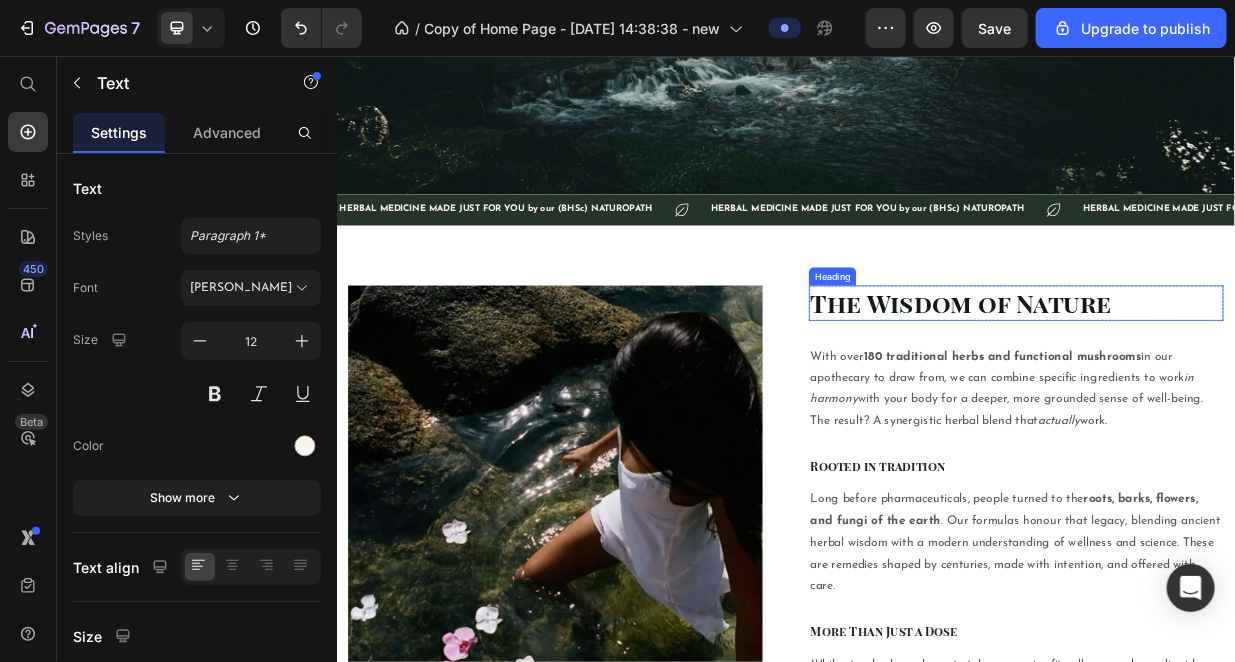 click on "The Wisdom of Nature" at bounding box center [1244, 386] 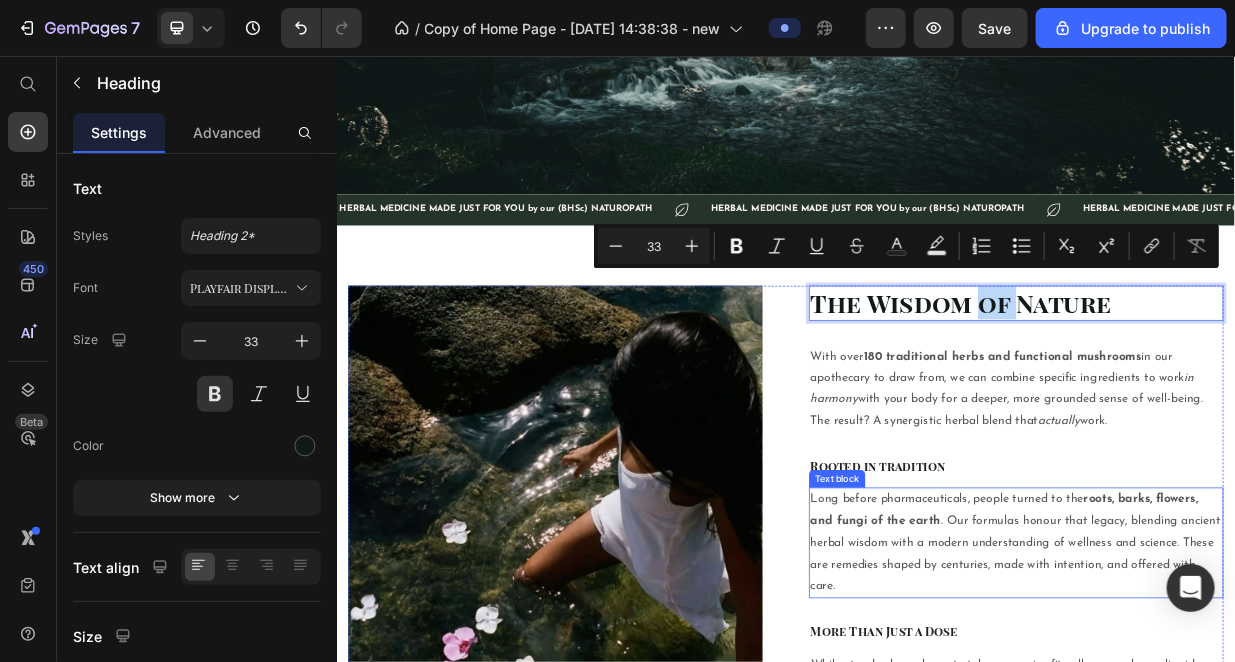 scroll, scrollTop: 1000, scrollLeft: 0, axis: vertical 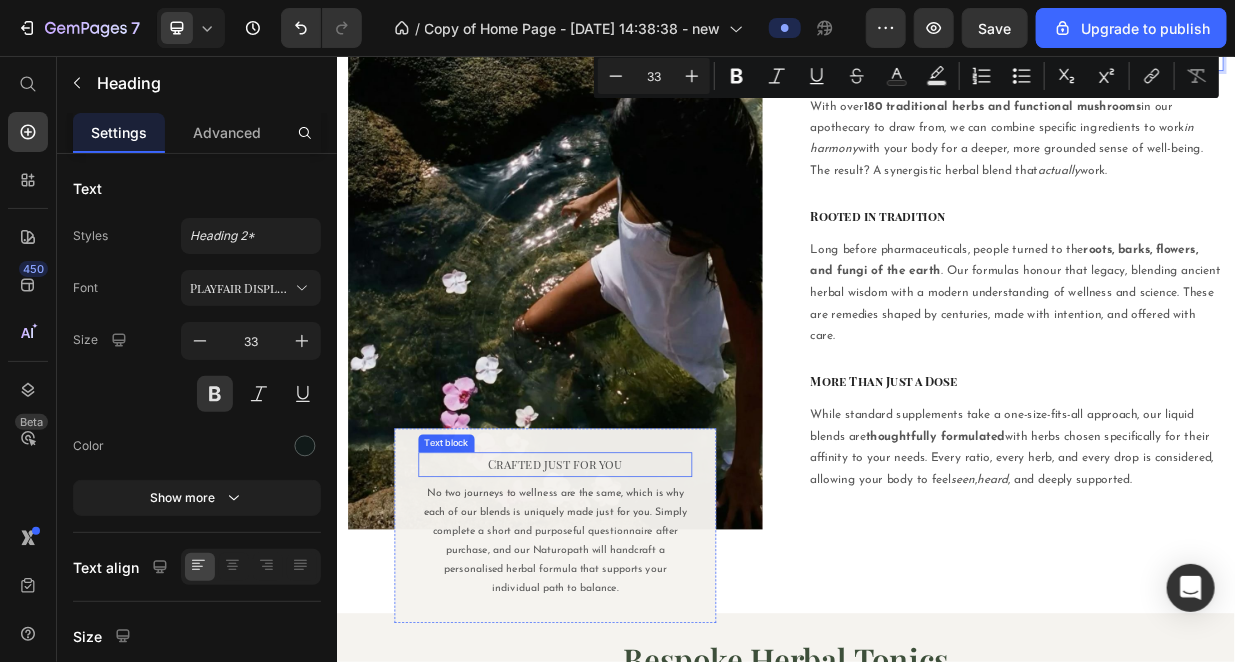 click on "Crafted just for you" at bounding box center (628, 602) 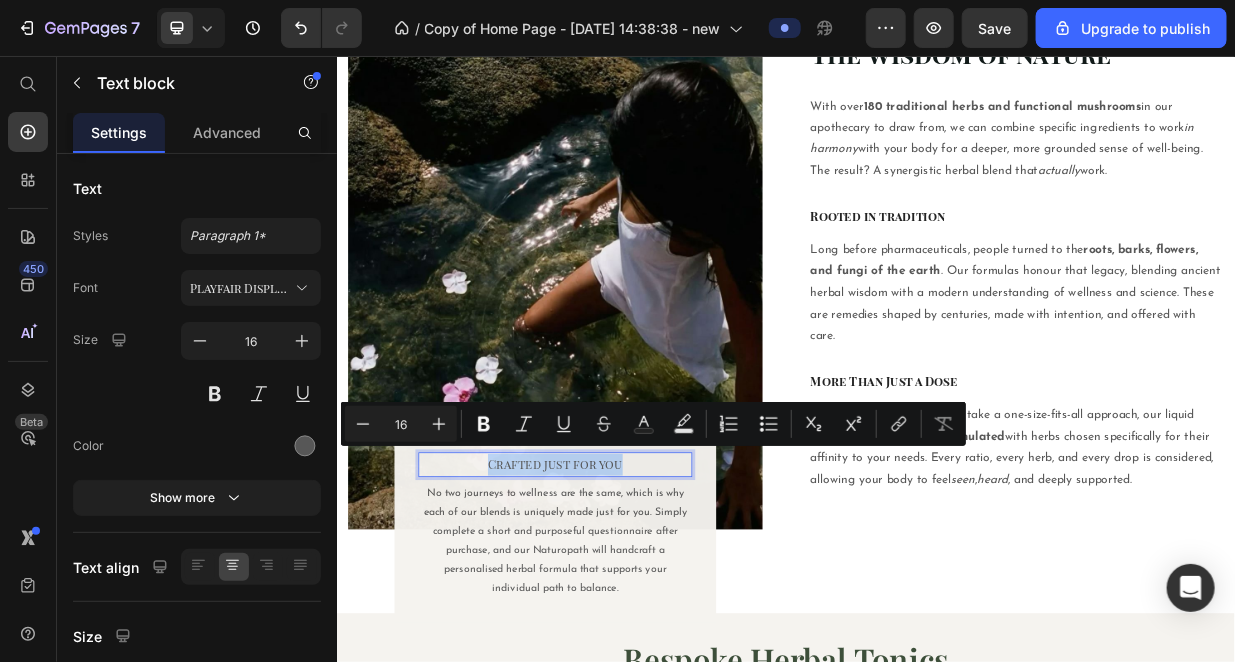 drag, startPoint x: 746, startPoint y: 590, endPoint x: 492, endPoint y: 609, distance: 254.70964 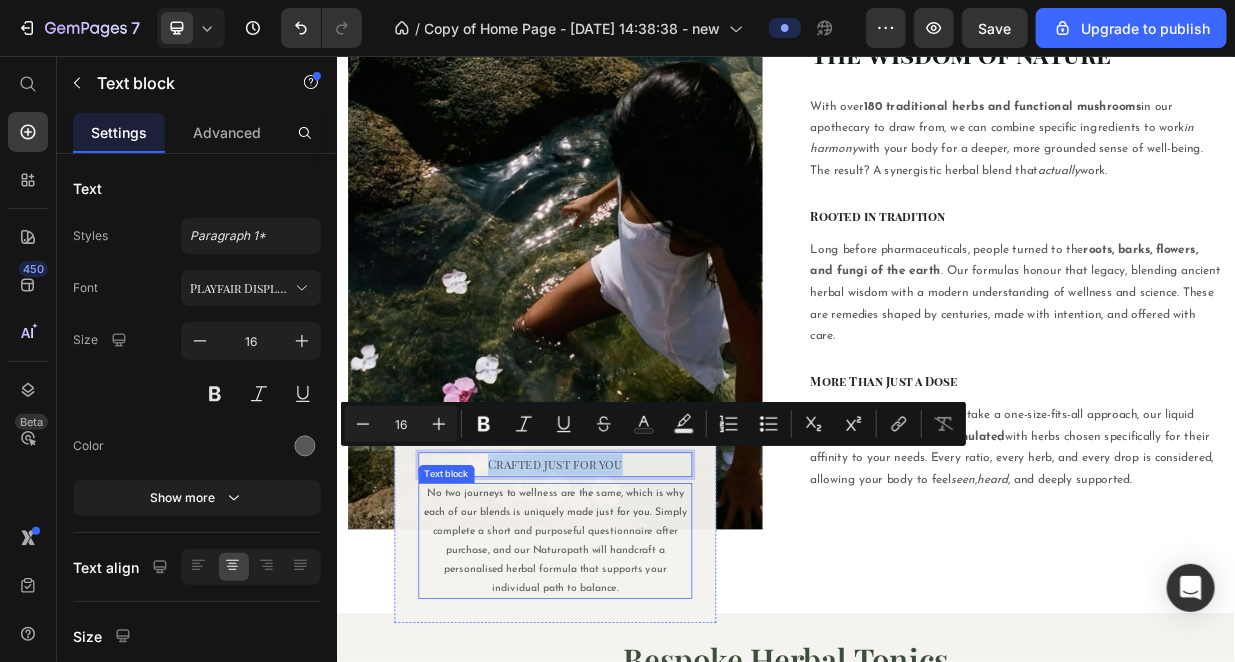 copy on "Crafted just for you" 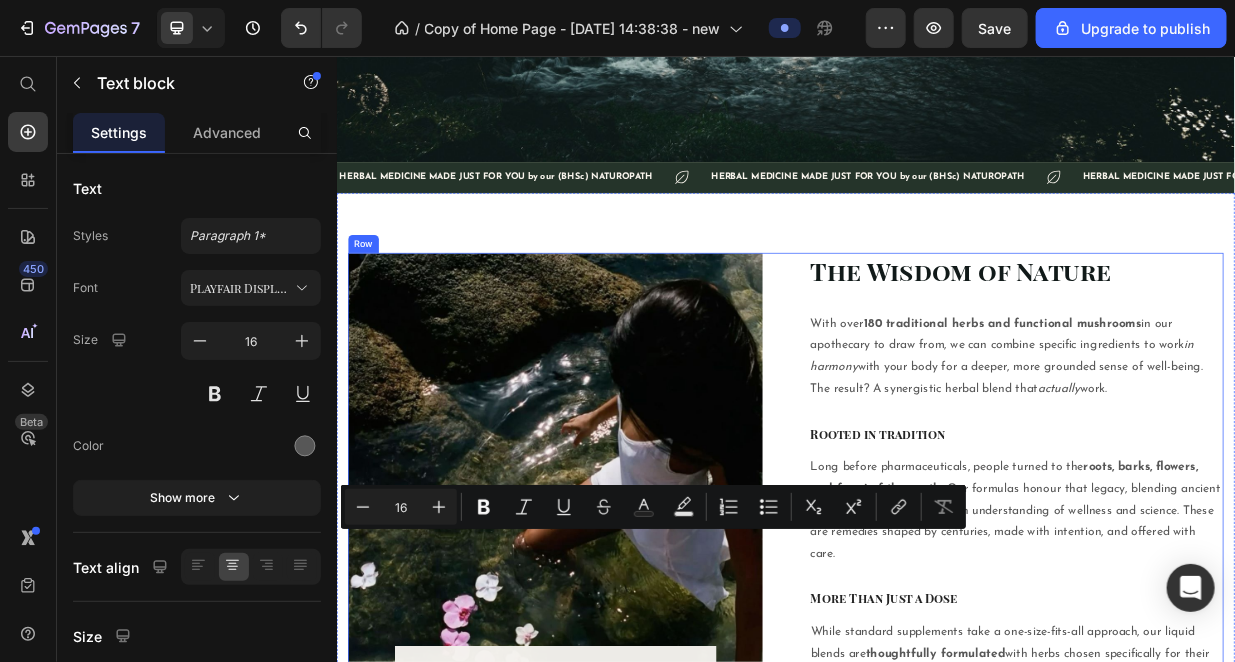 scroll, scrollTop: 666, scrollLeft: 0, axis: vertical 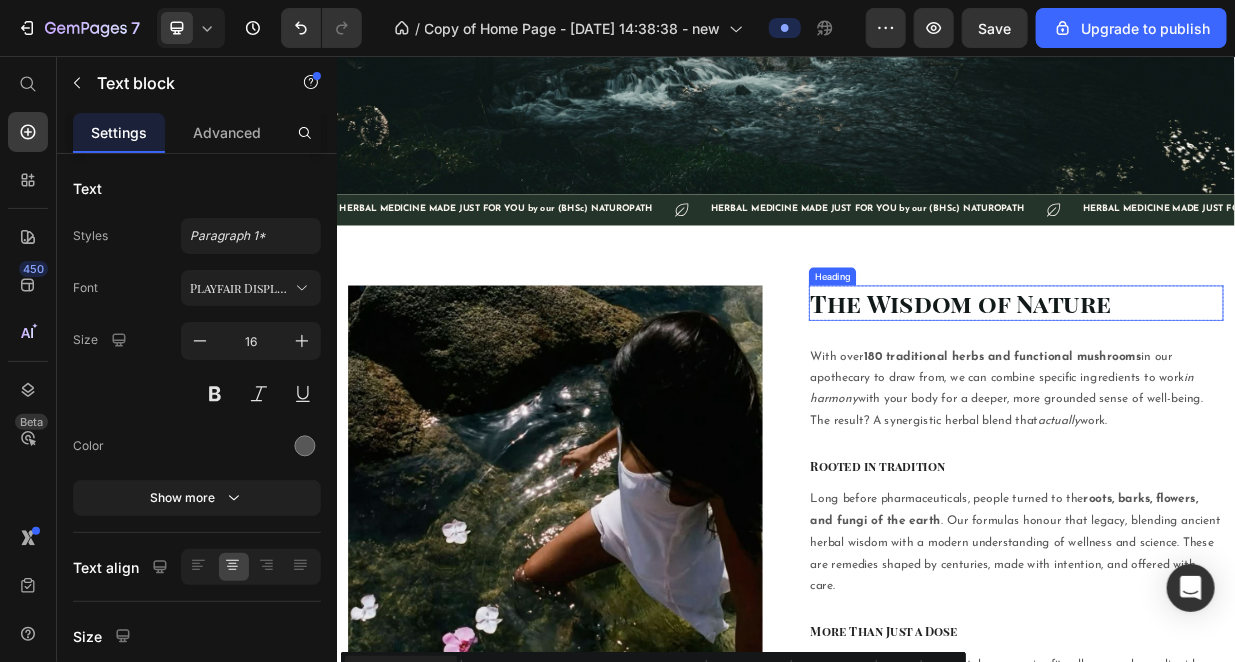 click on "The Wisdom of Nature" at bounding box center (1244, 386) 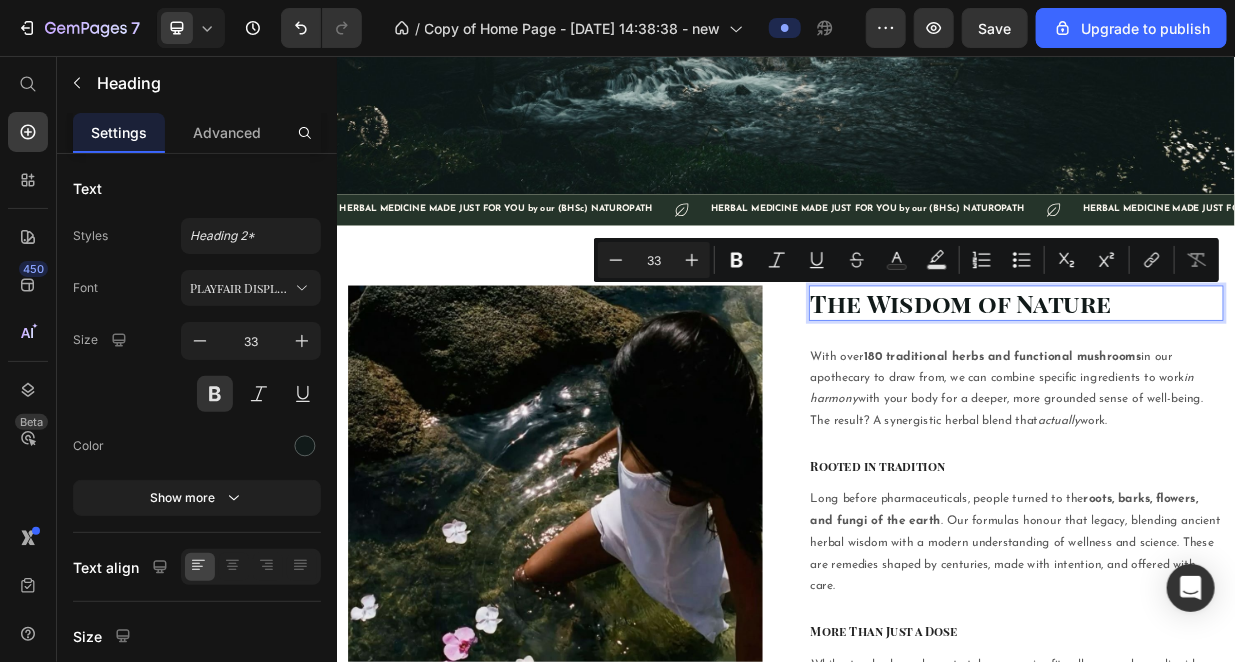 click on "The Wisdom of Nature" at bounding box center (1244, 386) 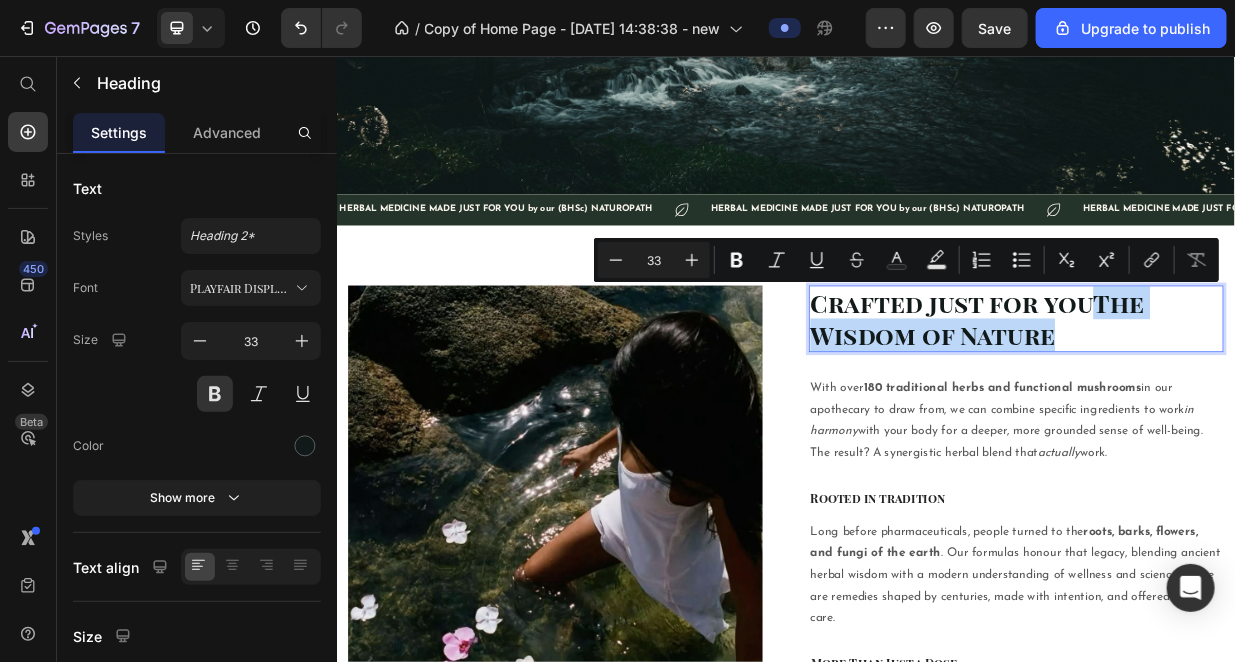 drag, startPoint x: 1337, startPoint y: 423, endPoint x: 1336, endPoint y: 386, distance: 37.01351 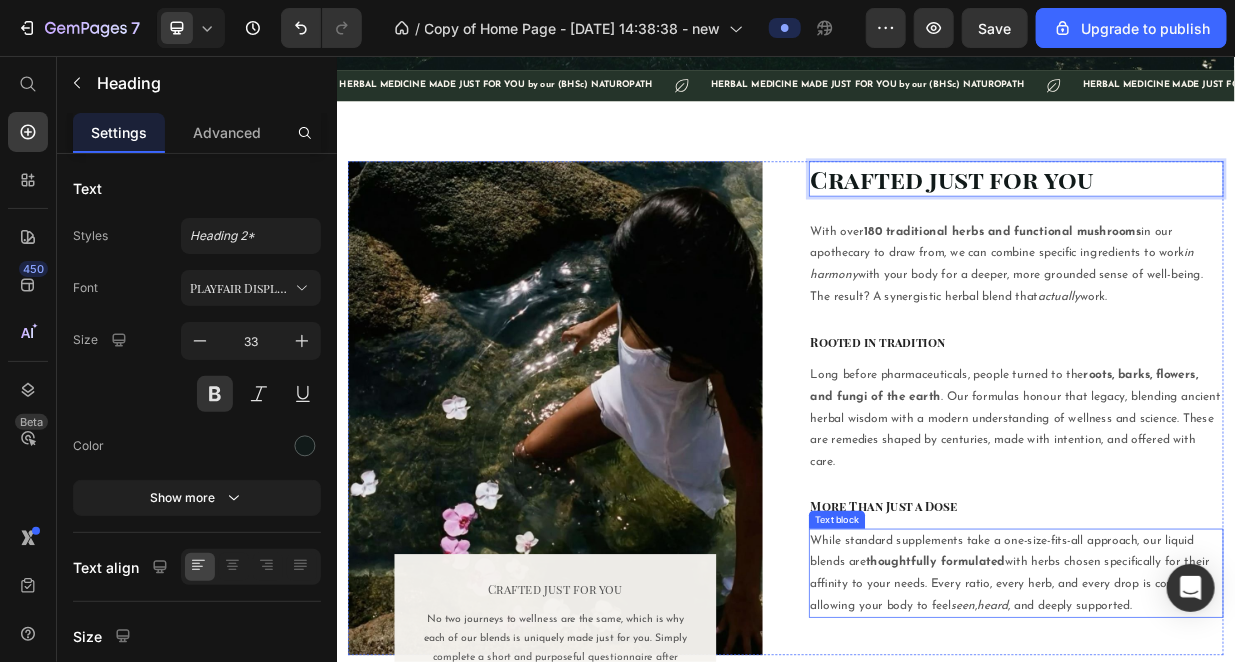 scroll, scrollTop: 833, scrollLeft: 0, axis: vertical 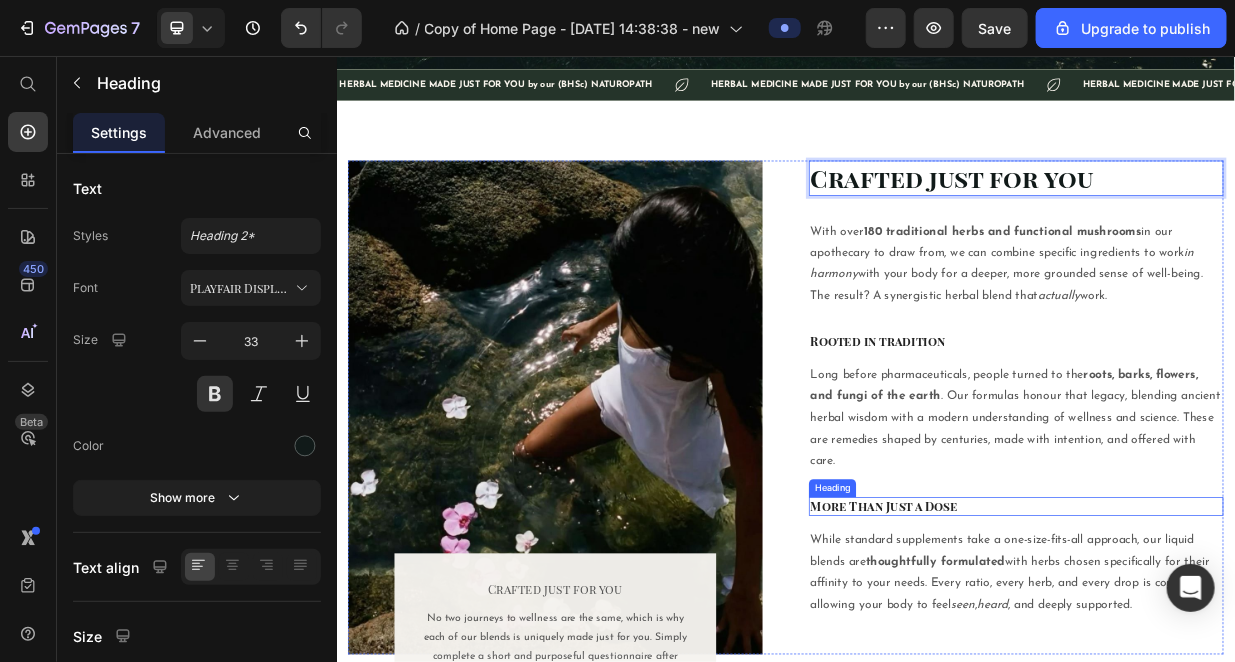 click on "More Than Just a Dose" at bounding box center (1244, 658) 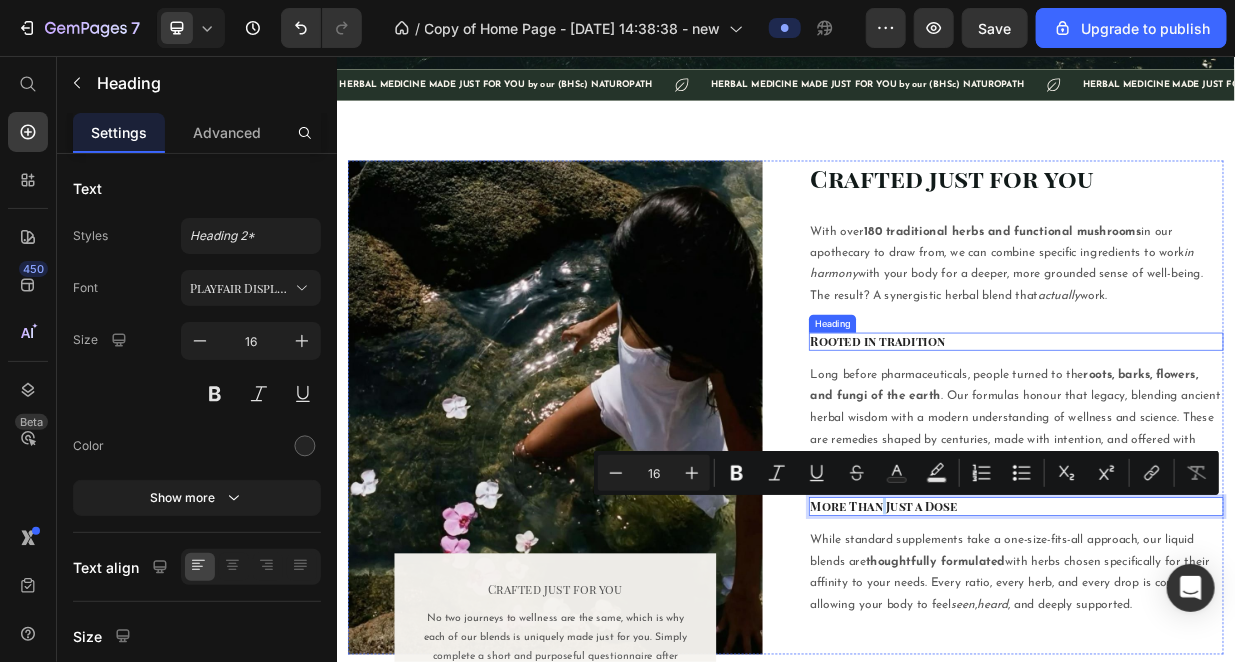 click on "Rooted in tradition" at bounding box center (1244, 438) 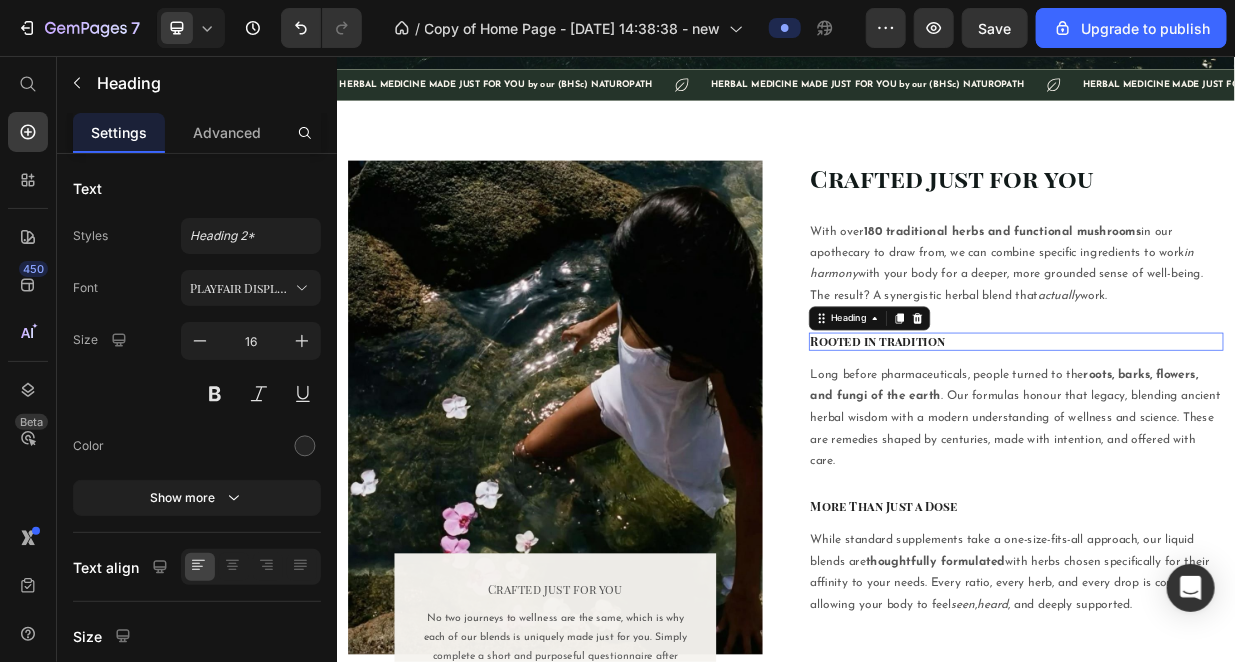 click on "Rooted in tradition" at bounding box center [1244, 438] 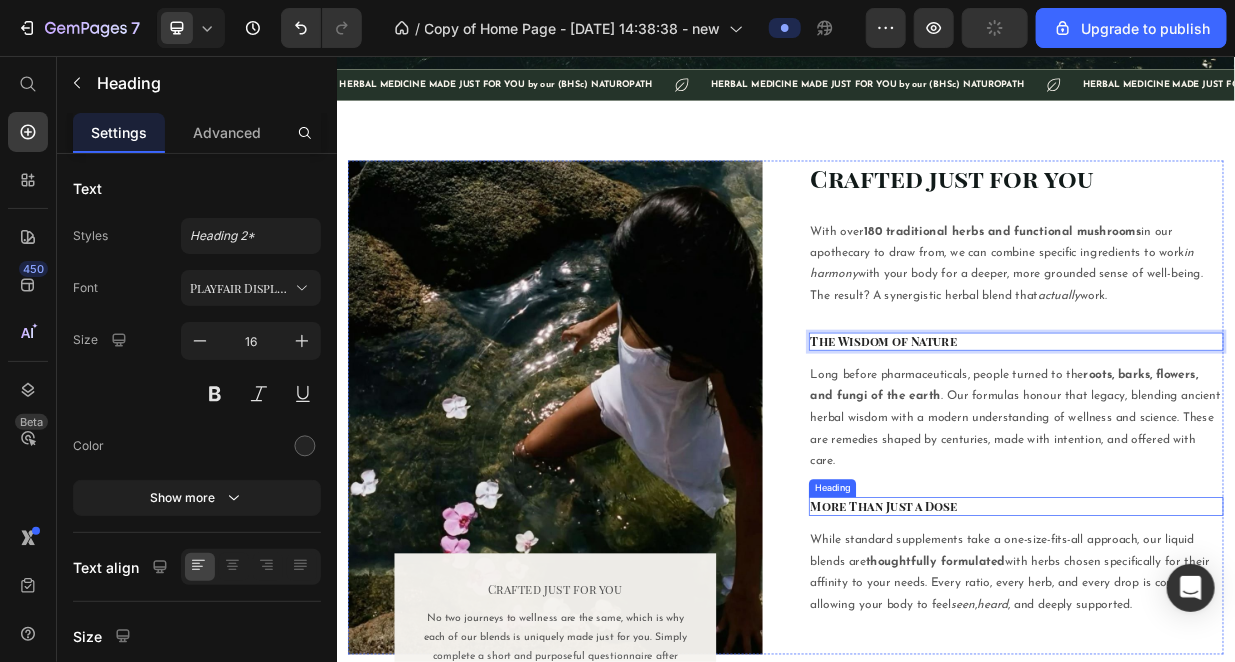 click on "More Than Just a Dose" at bounding box center [1244, 658] 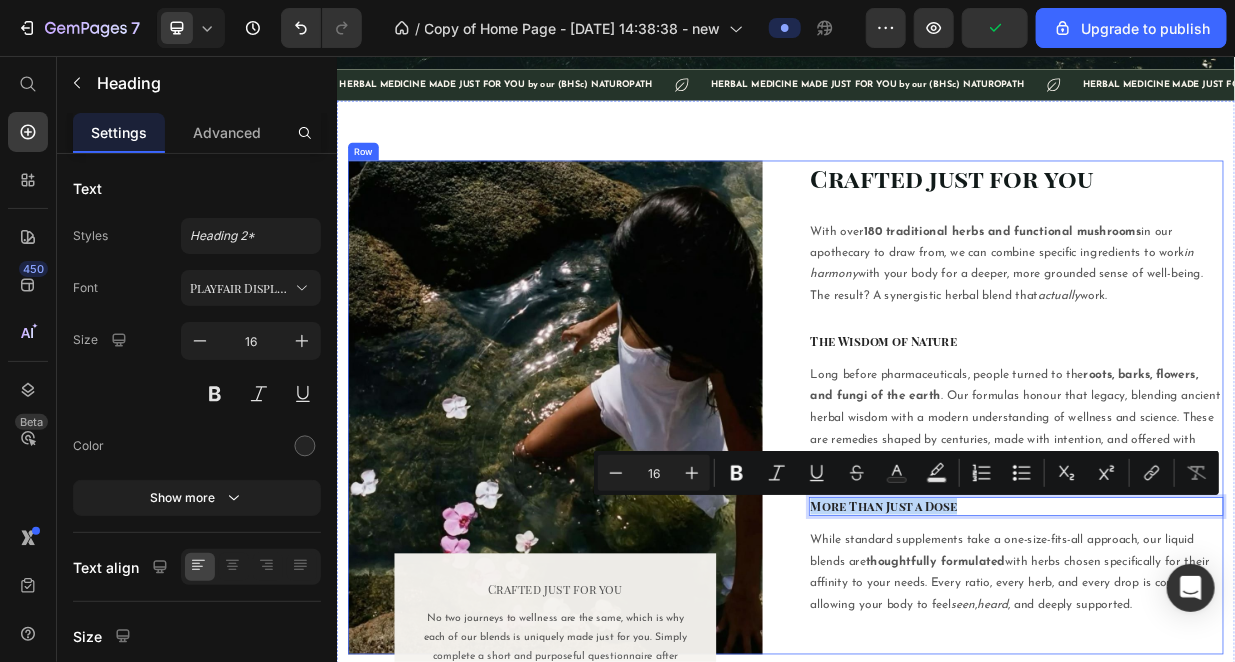 copy on "More Than Just a Dose" 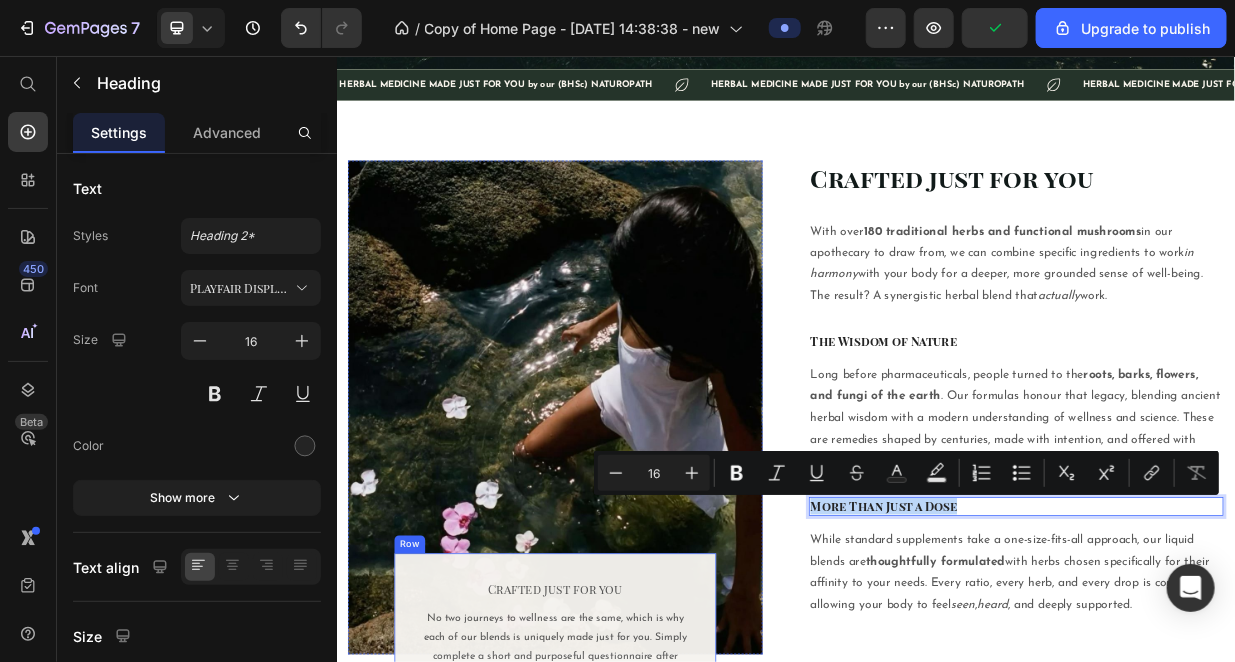 click on "Crafted just for you" at bounding box center [628, 769] 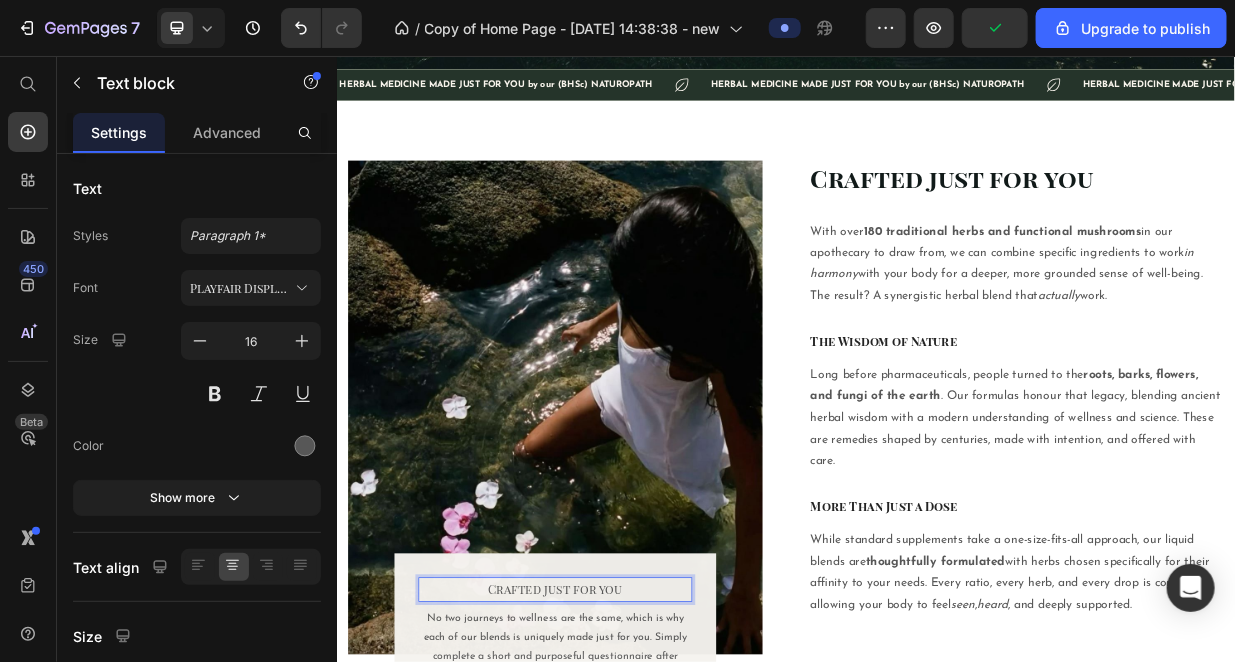scroll, scrollTop: 114, scrollLeft: 0, axis: vertical 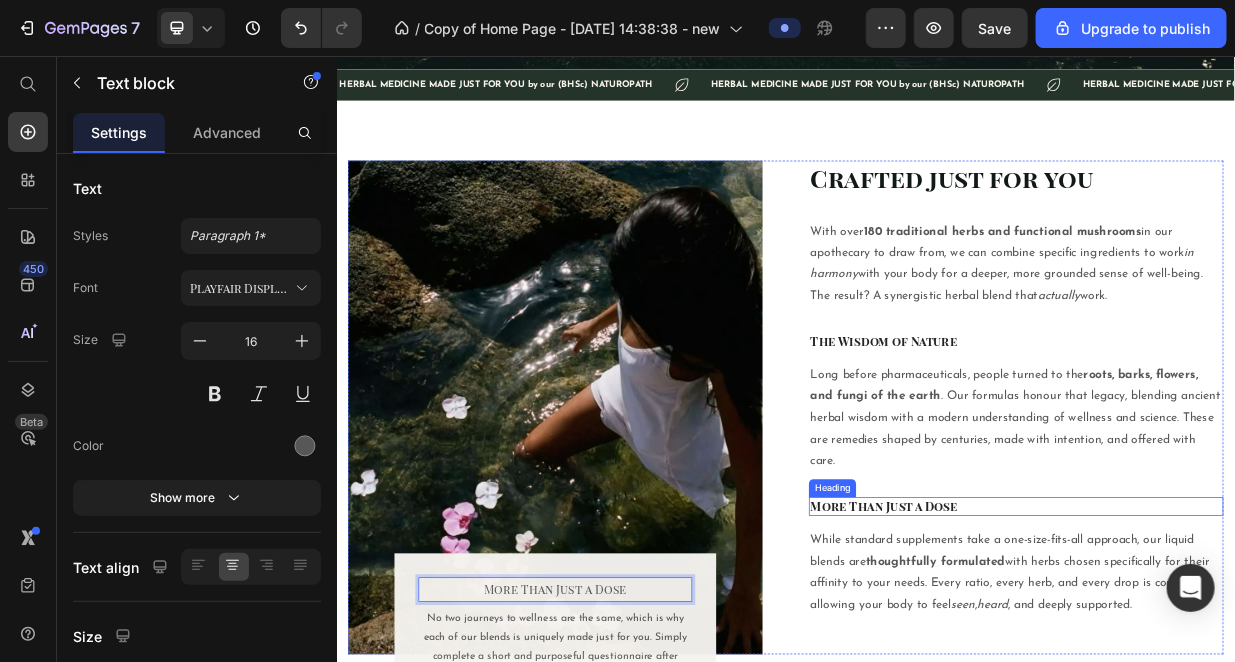 click on "More Than Just a Dose" at bounding box center [1244, 658] 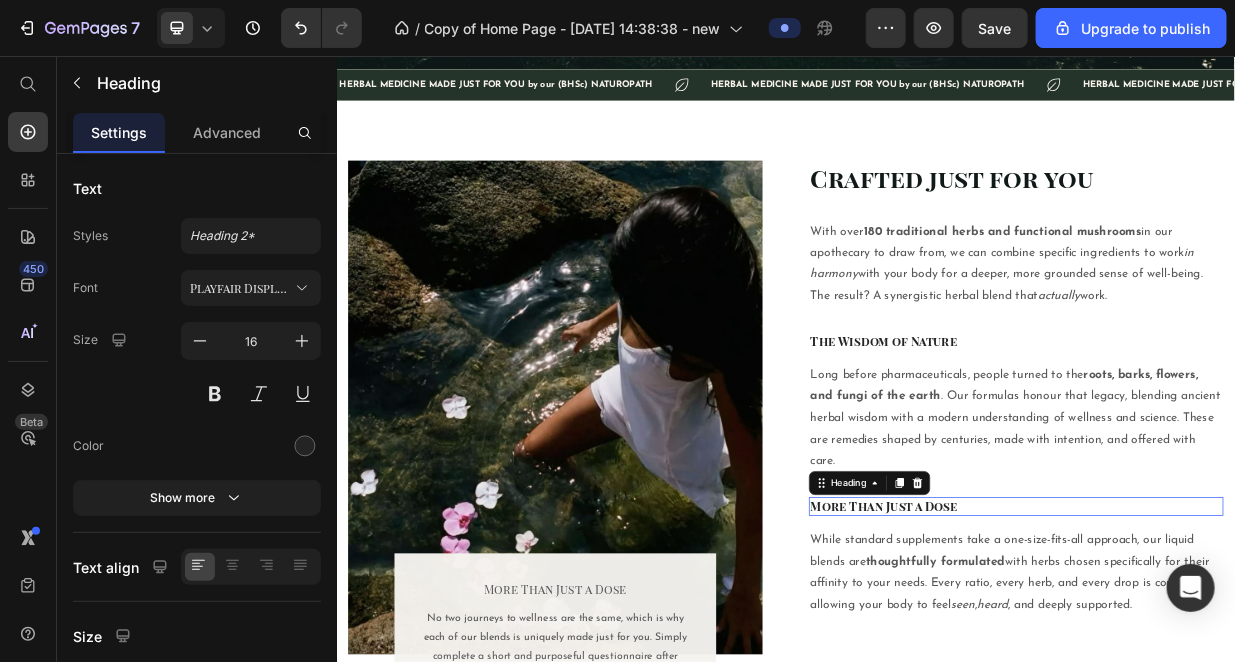scroll, scrollTop: 0, scrollLeft: 0, axis: both 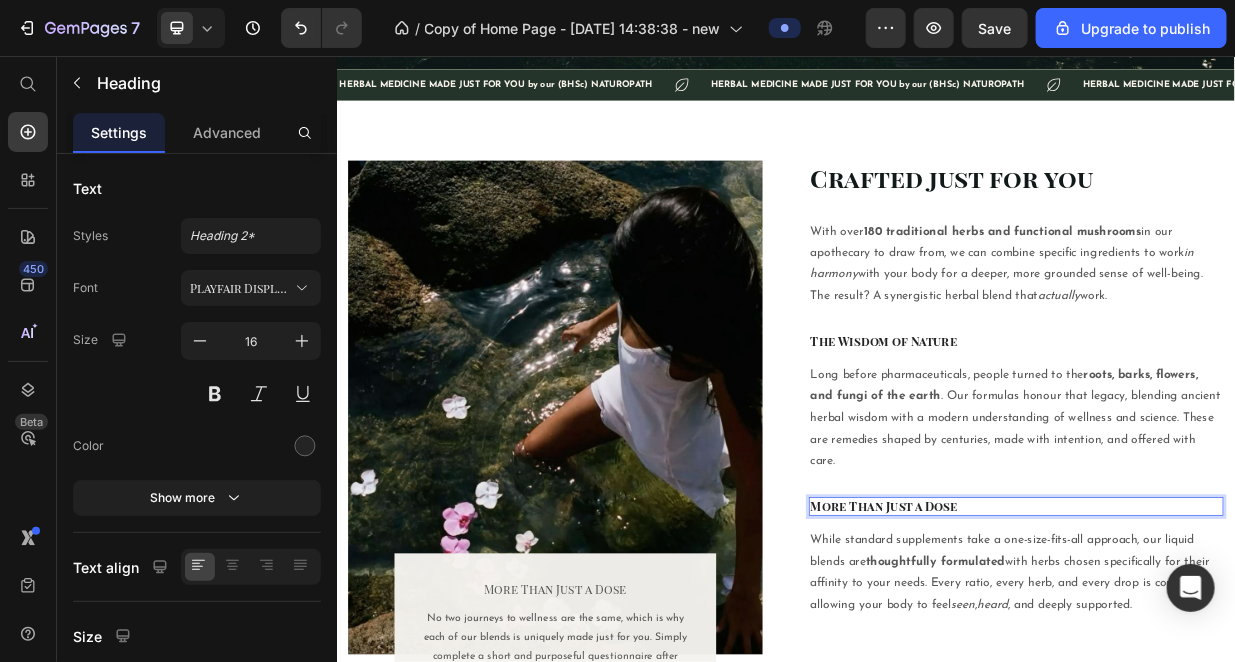 click on "More Than Just a Dose" at bounding box center [1244, 658] 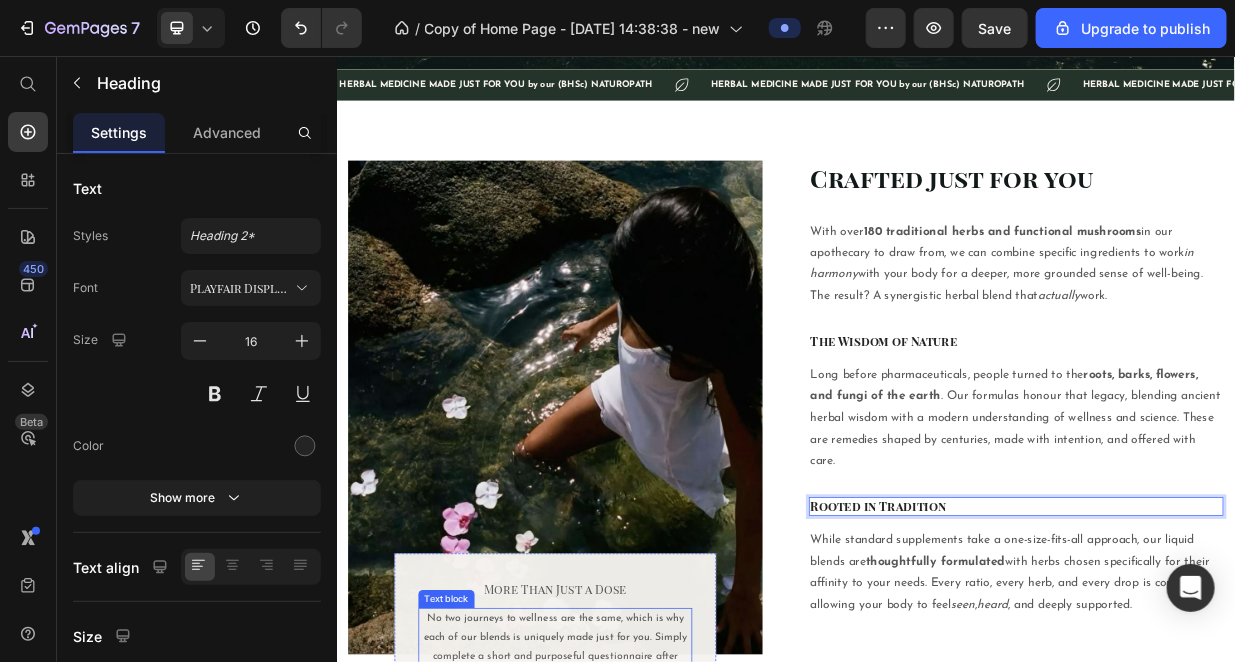 click on "No two journeys to wellness are the same, which is why each of our blends is uniquely made just for you. Simply complete a short and purposeful questionnaire after purchase, and our Naturopath will handcraft a personalised herbal formula that supports your individual path to balance." at bounding box center [628, 871] 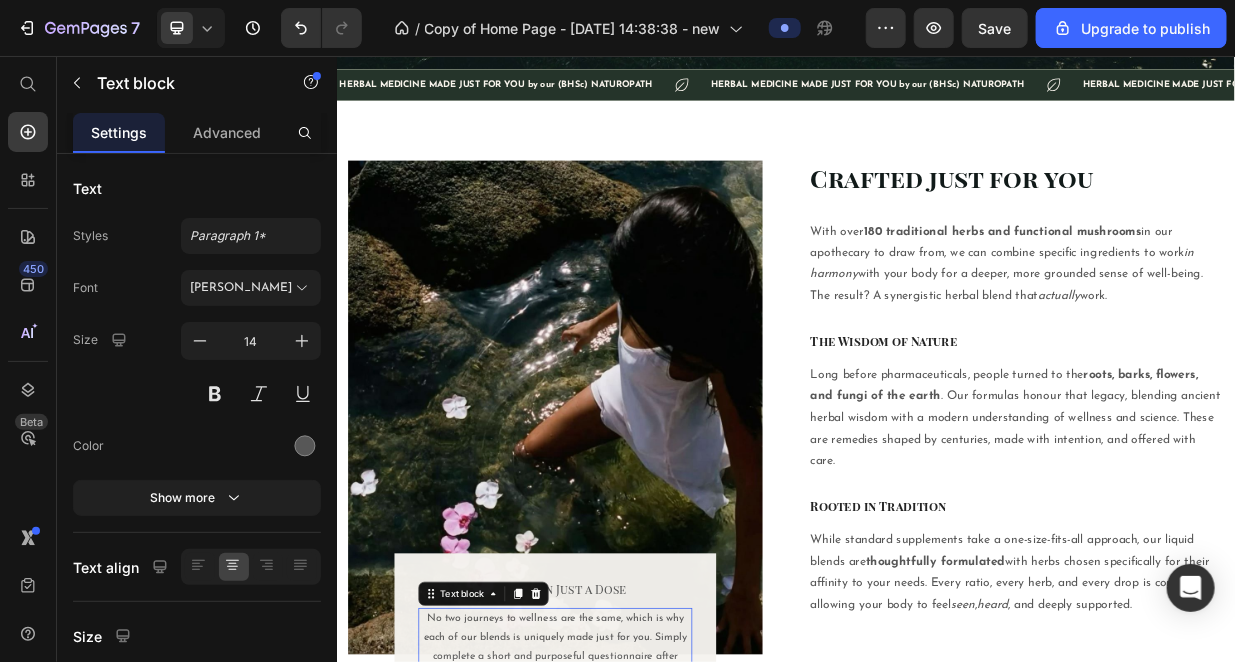 click on "No two journeys to wellness are the same, which is why each of our blends is uniquely made just for you. Simply complete a short and purposeful questionnaire after purchase, and our Naturopath will handcraft a personalised herbal formula that supports your individual path to balance." at bounding box center (628, 871) 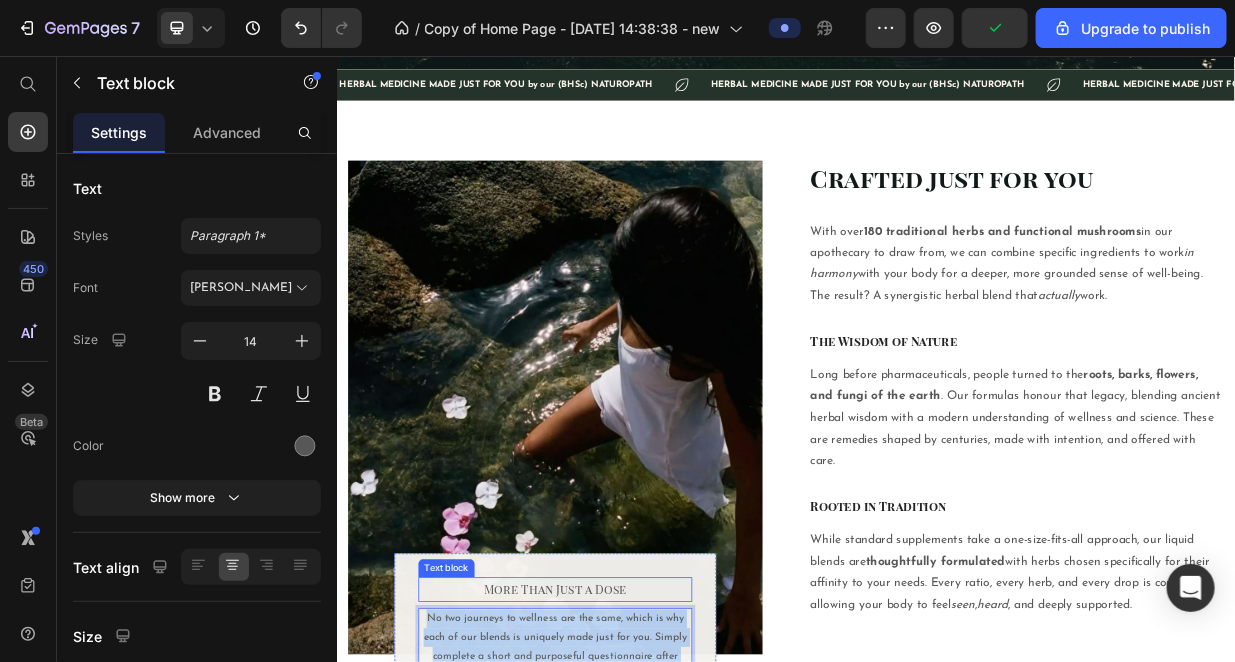 copy on "No two journeys to wellness are the same, which is why each of our blends is uniquely made just for you. Simply complete a short and purposeful questionnaire after purchase, and our Naturopath will handcraft a personalised herbal formula that supports your individual path to balance." 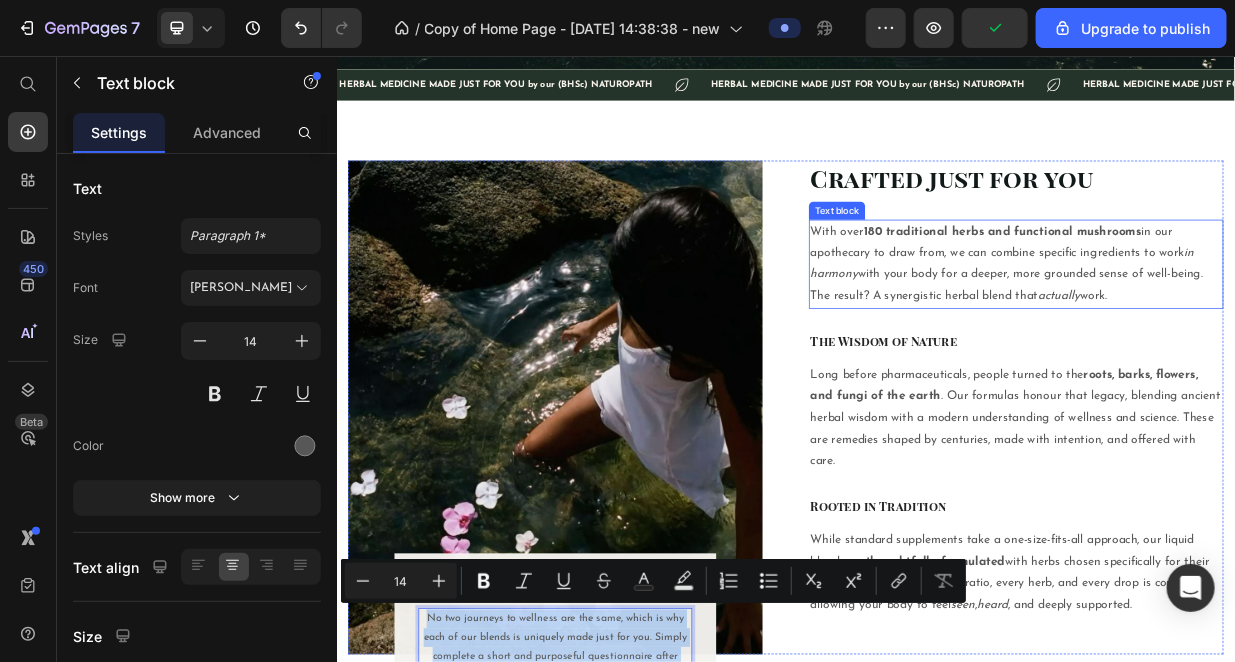 click on "With over  180 traditional herbs and functional mushrooms  in our apothecary to draw from, we can combine specific ingredients to work  in harmony  with your body for a deeper, more grounded sense of well-being. The result? A synergistic herbal blend that  actually  work." at bounding box center [1244, 334] 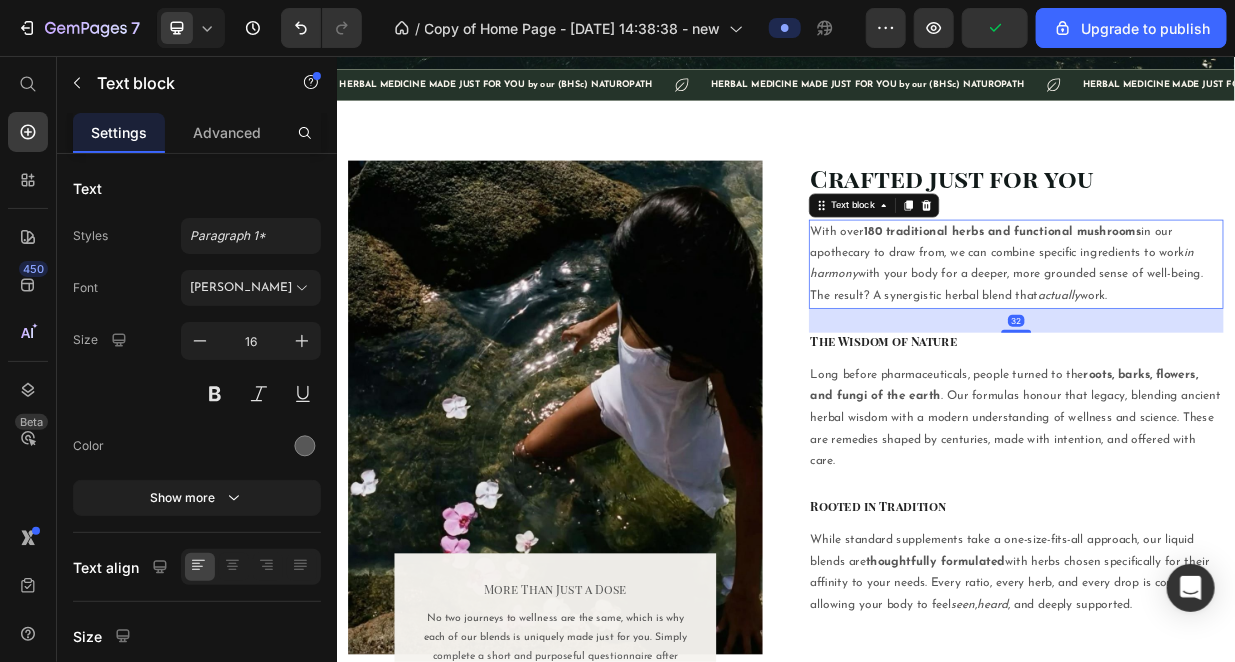 click on "With over  180 traditional herbs and functional mushrooms  in our apothecary to draw from, we can combine specific ingredients to work  in harmony  with your body for a deeper, more grounded sense of well-being. The result? A synergistic herbal blend that  actually  work." at bounding box center (1244, 334) 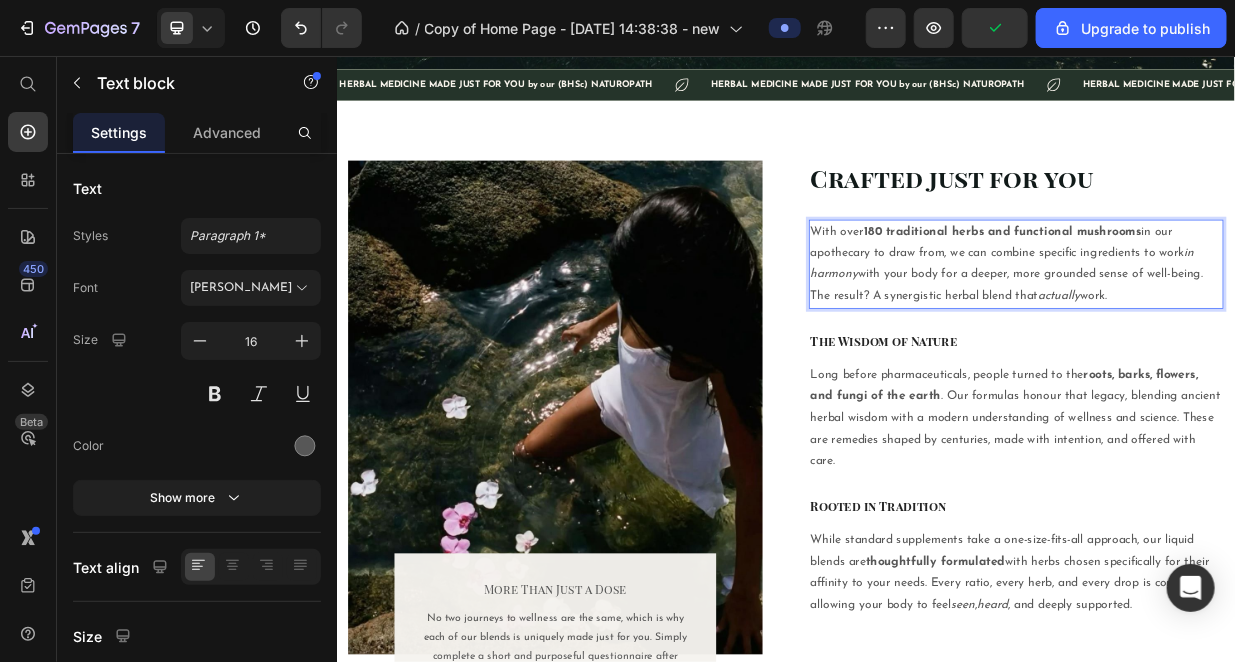 click on "With over  180 traditional herbs and functional mushrooms  in our apothecary to draw from, we can combine specific ingredients to work  in harmony  with your body for a deeper, more grounded sense of well-being. The result? A synergistic herbal blend that  actually  work." at bounding box center (1244, 334) 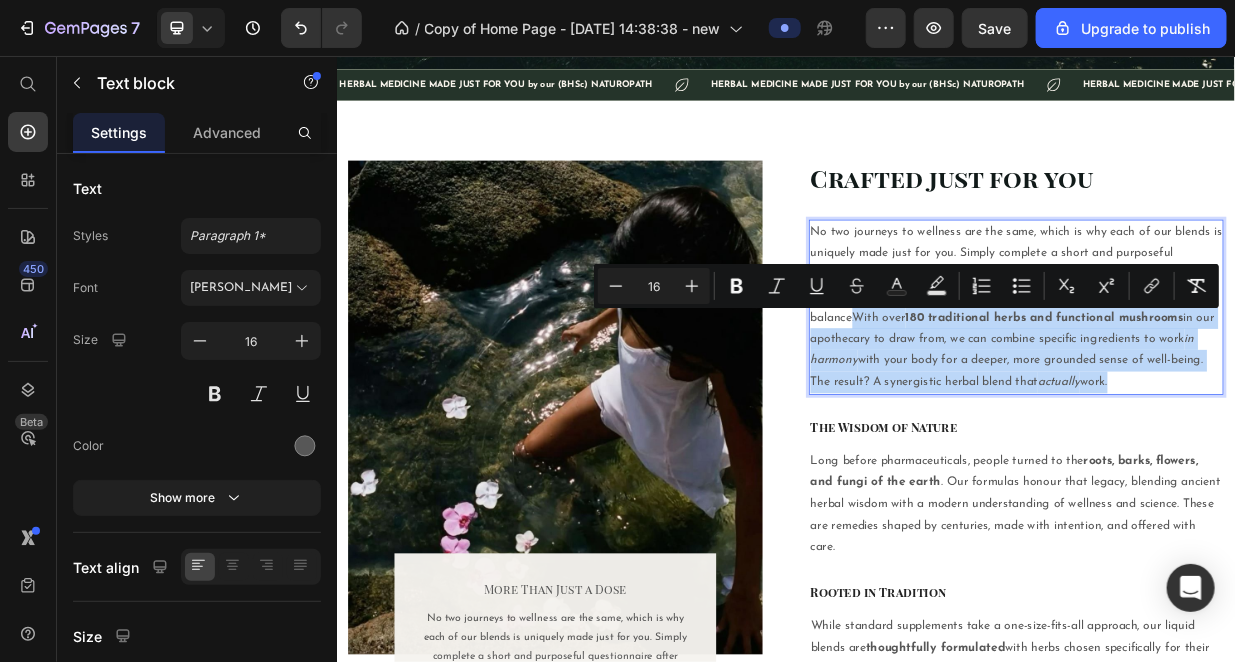 drag, startPoint x: 1406, startPoint y: 492, endPoint x: 1023, endPoint y: 405, distance: 392.75693 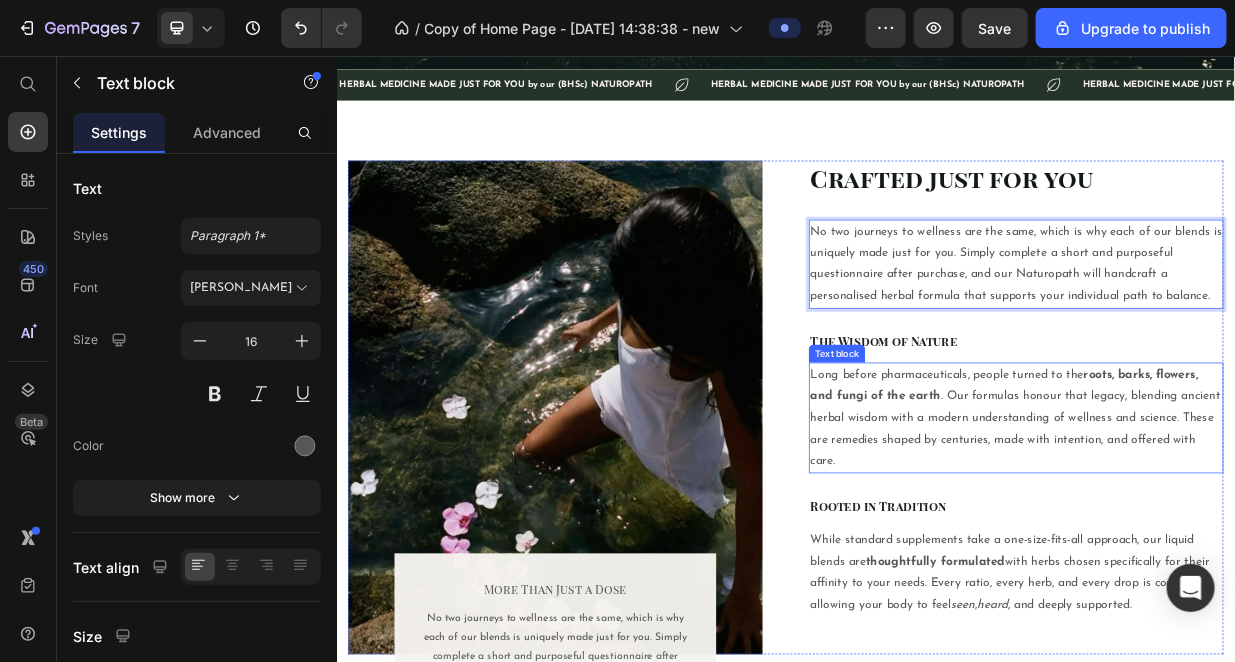 click on "roots, barks, flowers, and fungi of the earth" at bounding box center (1228, 496) 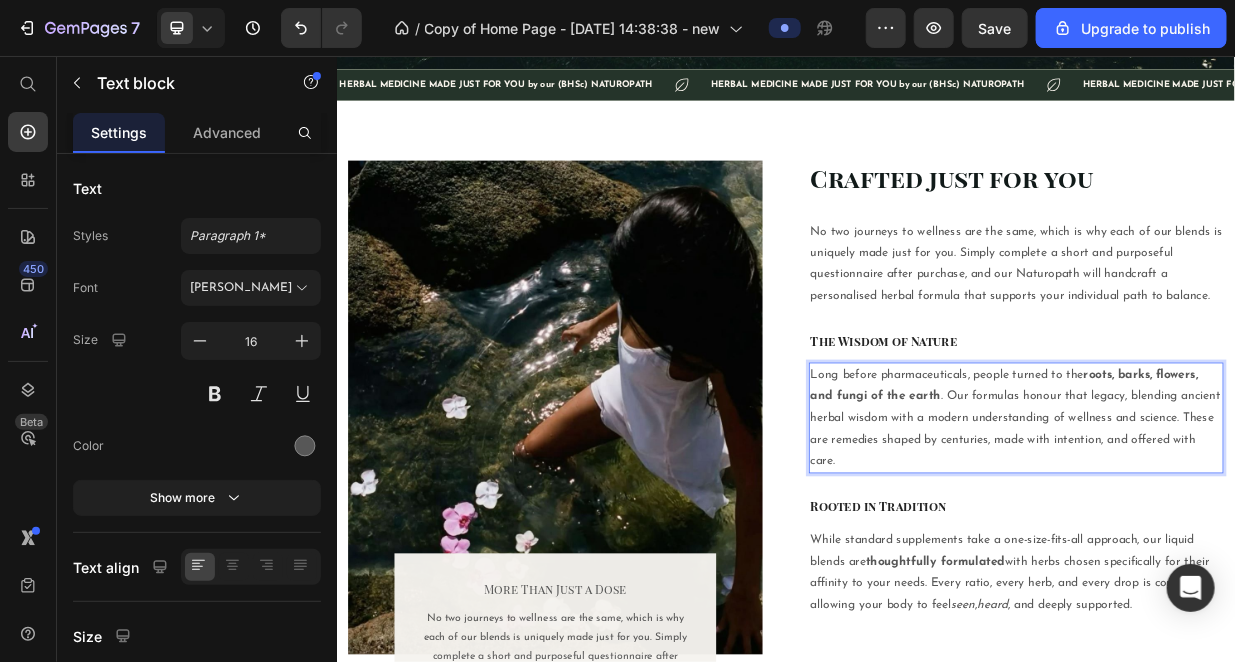 click on "Long before pharmaceuticals, people turned to the  roots, barks, flowers, and fungi of the earth . Our formulas honour that legacy, blending ancient herbal wisdom with a modern understanding of wellness and science. These are remedies shaped by centuries, made with intention, and offered with care." at bounding box center (1244, 540) 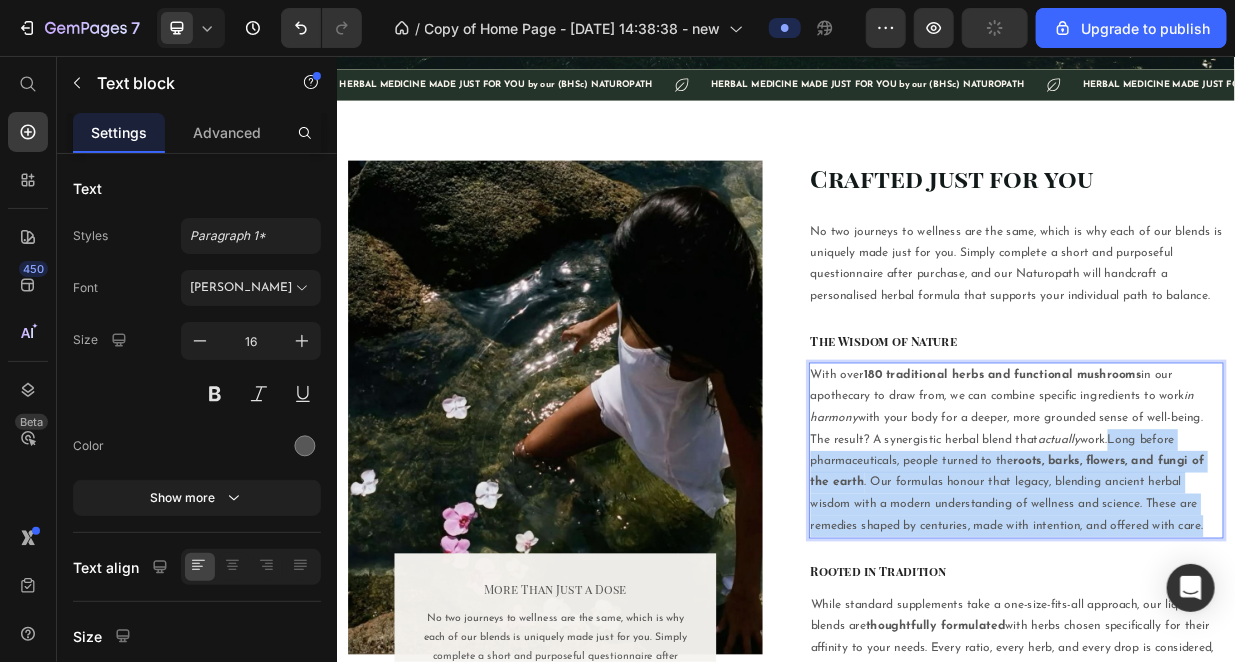 drag, startPoint x: 1370, startPoint y: 566, endPoint x: 1494, endPoint y: 686, distance: 172.55724 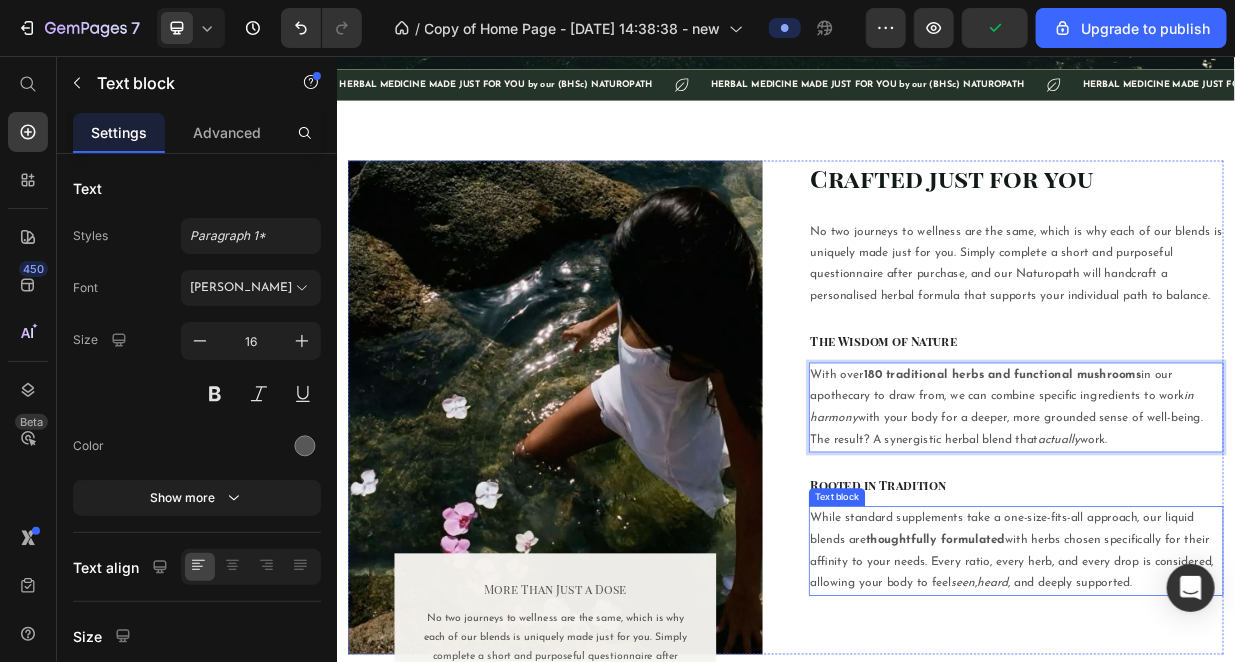 click on "While standard supplements take a one-size-fits-all approach, our liquid blends are  thoughtfully formulated  with herbs chosen specifically for their affinity to your needs. Every ratio, every herb, and every drop is considered, allowing your body to feel  seen ,  heard , and deeply supported." at bounding box center (1244, 717) 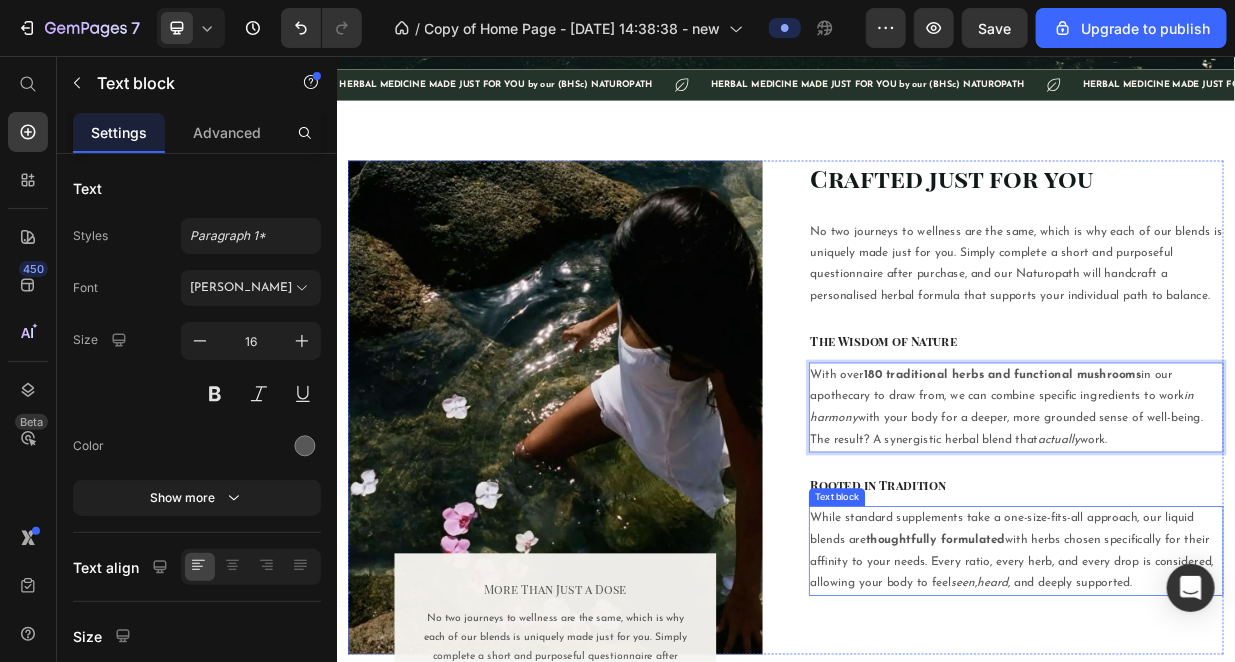 click on "While standard supplements take a one-size-fits-all approach, our liquid blends are  thoughtfully formulated  with herbs chosen specifically for their affinity to your needs. Every ratio, every herb, and every drop is considered, allowing your body to feel  seen ,  heard , and deeply supported." at bounding box center [1244, 717] 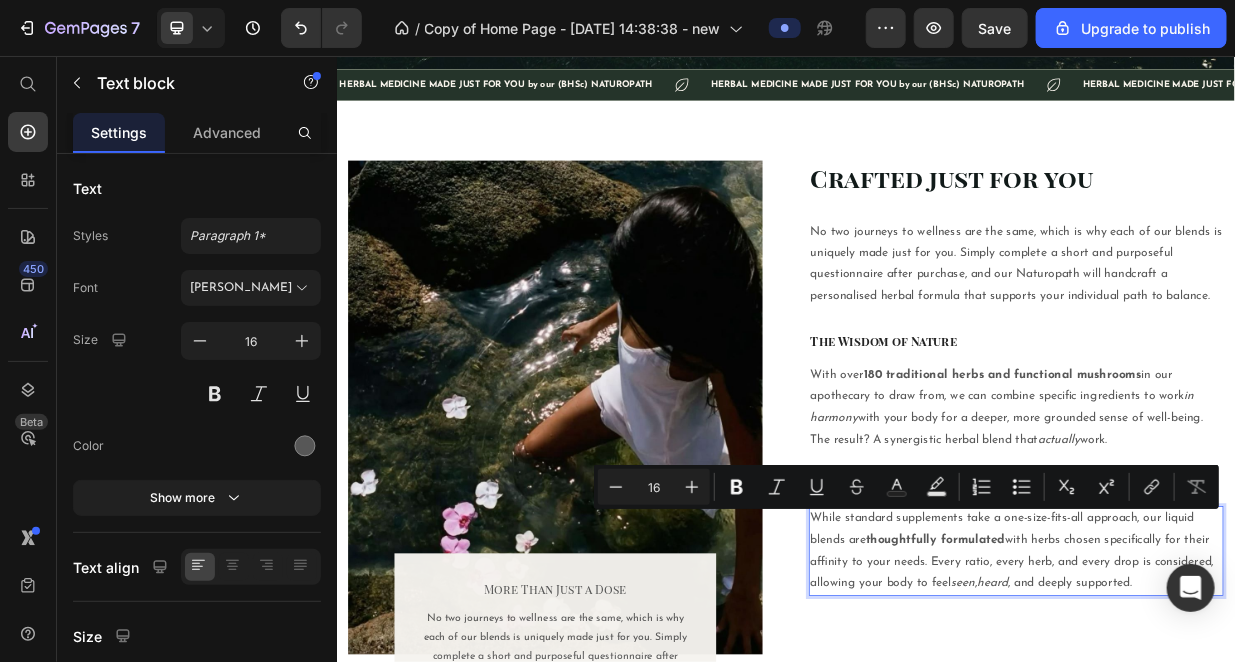 click on "While standard supplements take a one-size-fits-all approach, our liquid blends are  thoughtfully formulated  with herbs chosen specifically for their affinity to your needs. Every ratio, every herb, and every drop is considered, allowing your body to feel  seen ,  heard , and deeply supported." at bounding box center (1244, 717) 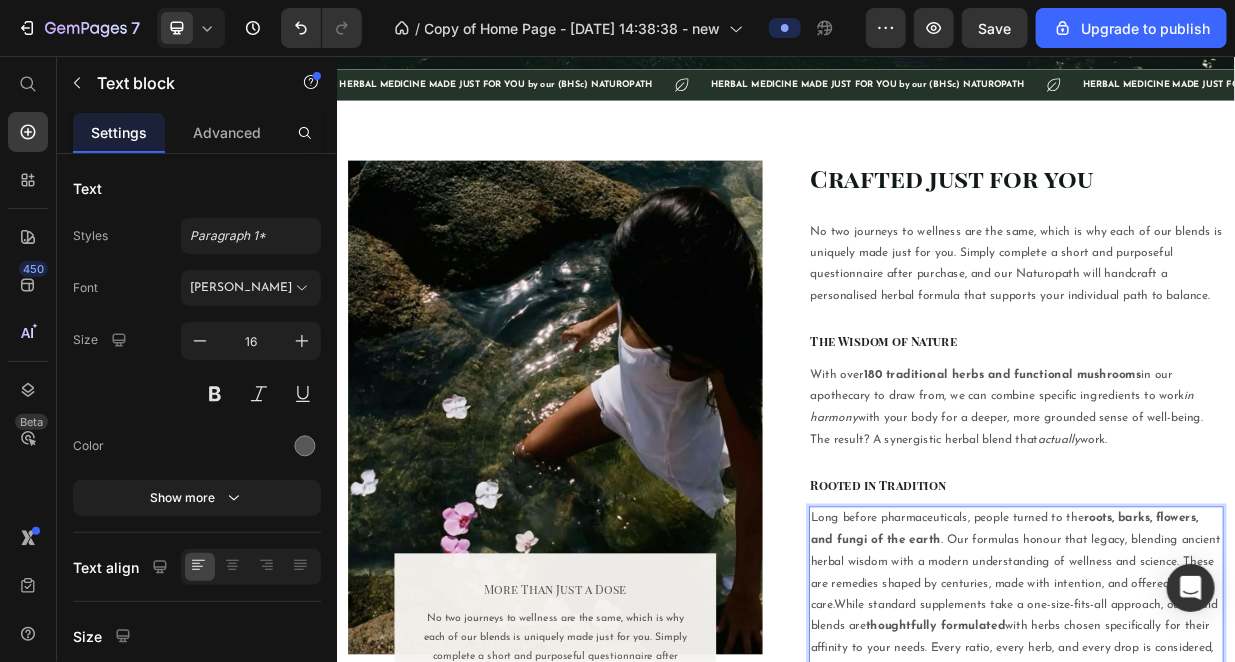 scroll, scrollTop: 1000, scrollLeft: 0, axis: vertical 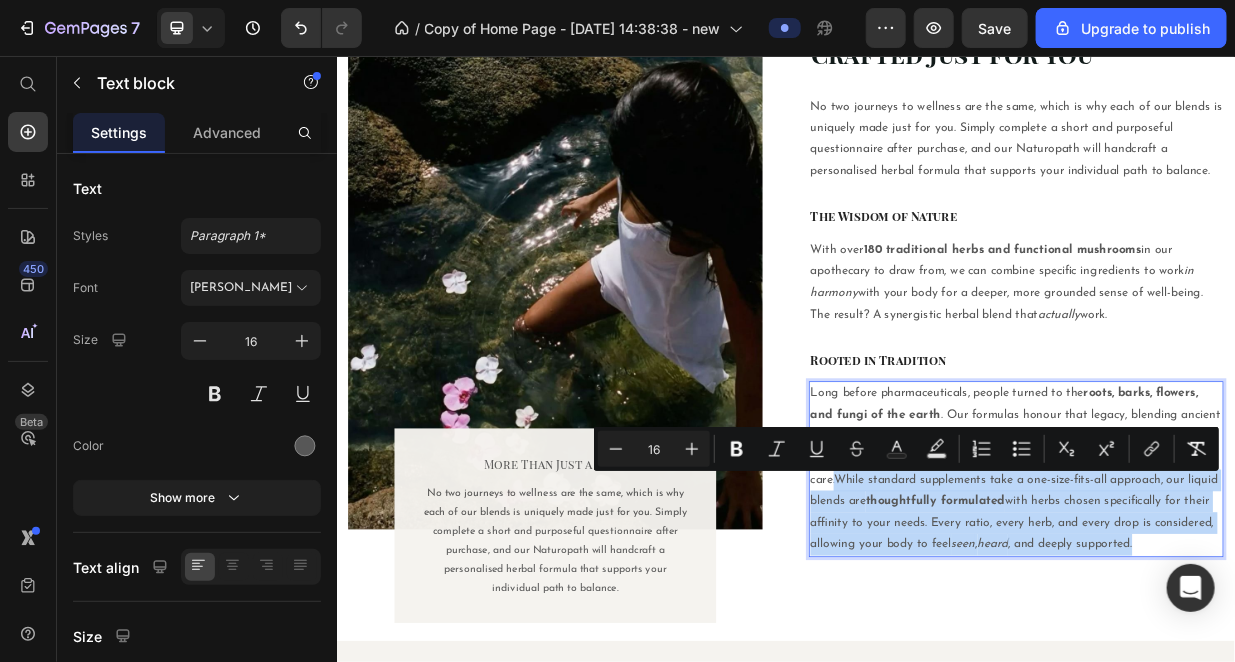 drag, startPoint x: 1085, startPoint y: 619, endPoint x: 1165, endPoint y: 732, distance: 138.45216 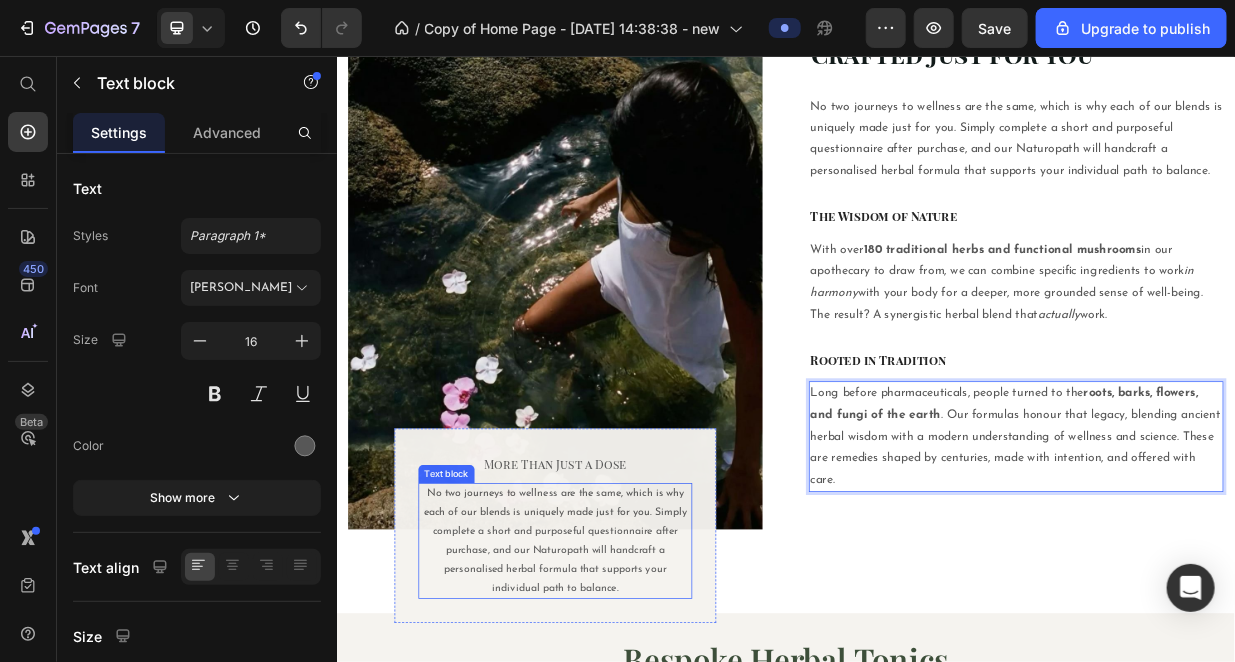 click on "No two journeys to wellness are the same, which is why each of our blends is uniquely made just for you. Simply complete a short and purposeful questionnaire after purchase, and our Naturopath will handcraft a personalised herbal formula that supports your individual path to balance." at bounding box center [628, 704] 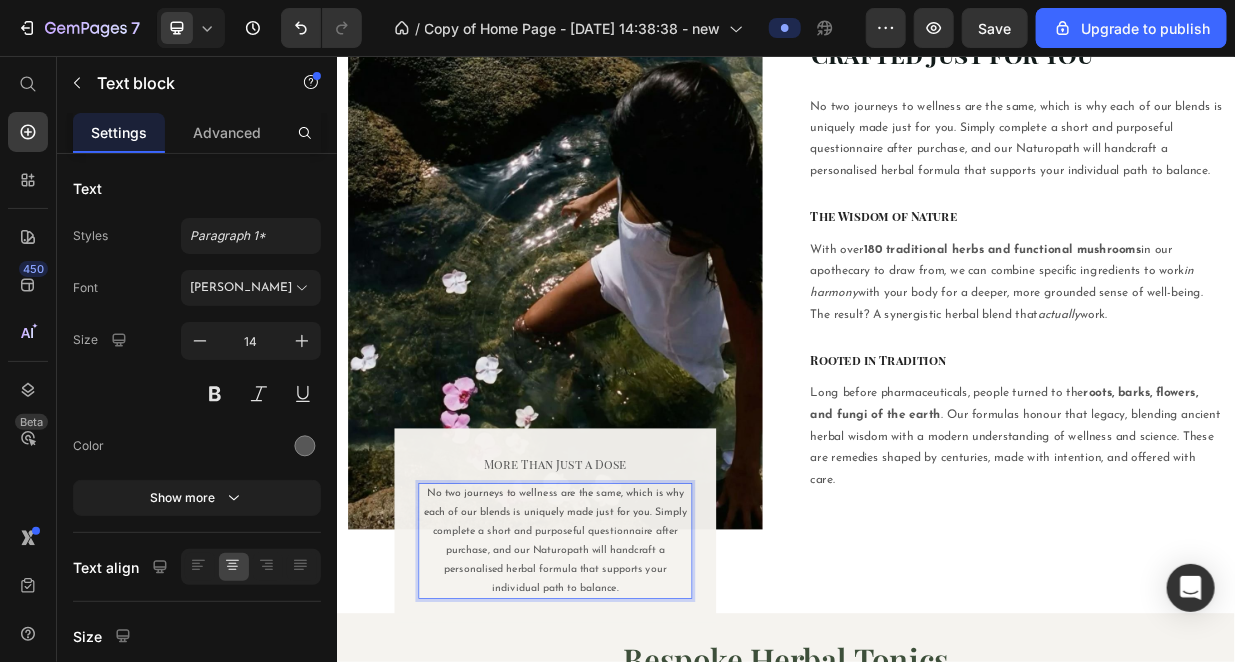 scroll, scrollTop: 114, scrollLeft: 0, axis: vertical 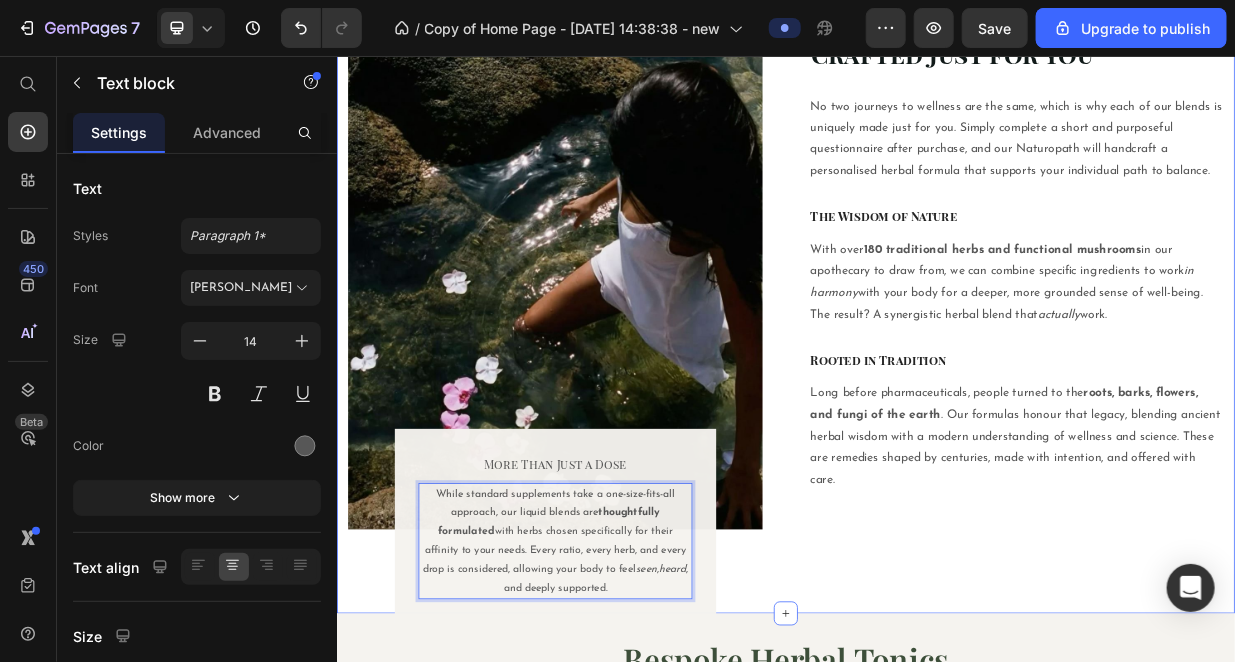 click on "Image More Than Just a Dose Text block While standard supplements take a one-size-fits-all approach, our liquid blends are  thoughtfully formulated  with herbs chosen specifically for their affinity to your needs. Every ratio, every herb, and every drop is considered, allowing your body to feel  seen ,  heard , and deeply supported. Text block   0 Row Row Crafted just for you Heading Row No two journeys to wellness are the same, which is why each of our blends is uniquely made just for you. Simply complete a short and purposeful questionnaire after purchase, and our Naturopath will handcraft a personalised herbal formula that supports your individual path to balance. Text block The Wisdom of Nature Heading With over  180 traditional herbs and functional mushrooms  in our apothecary to draw from, we can combine specific ingredients to work  in harmony  with your body for a deeper, more grounded sense of well-being. The result? A synergistic herbal blend that  actually  work. Text block Rooted in Tradition Row" at bounding box center [936, 375] 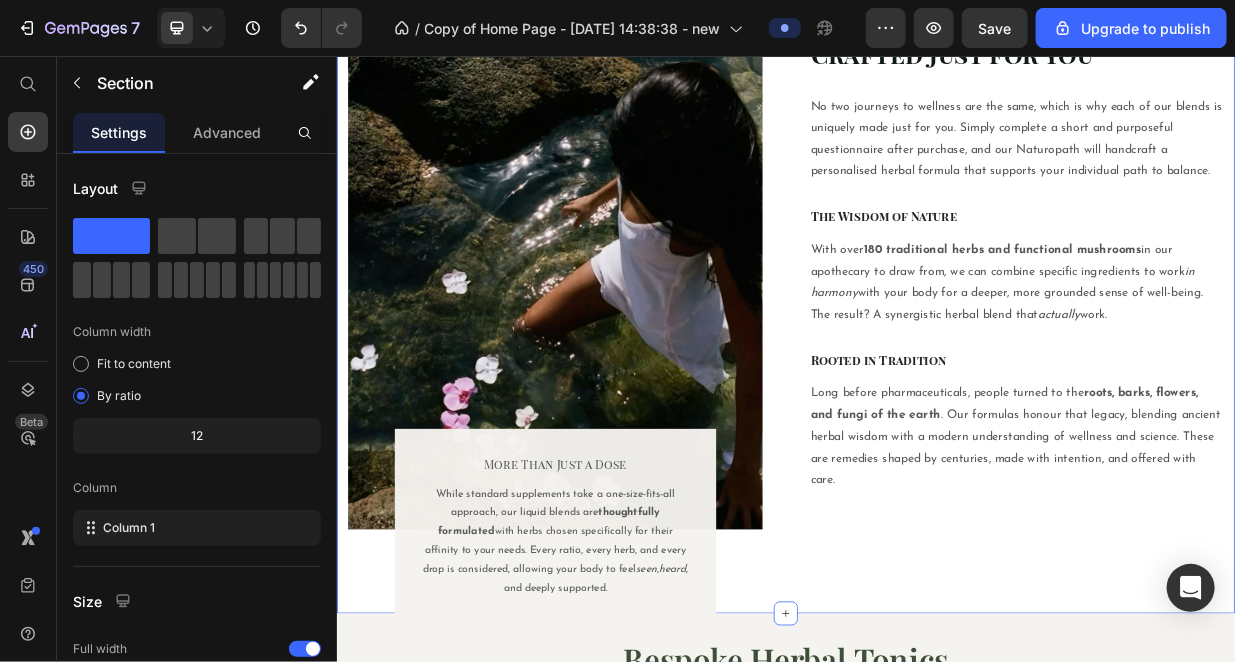 scroll, scrollTop: 0, scrollLeft: 0, axis: both 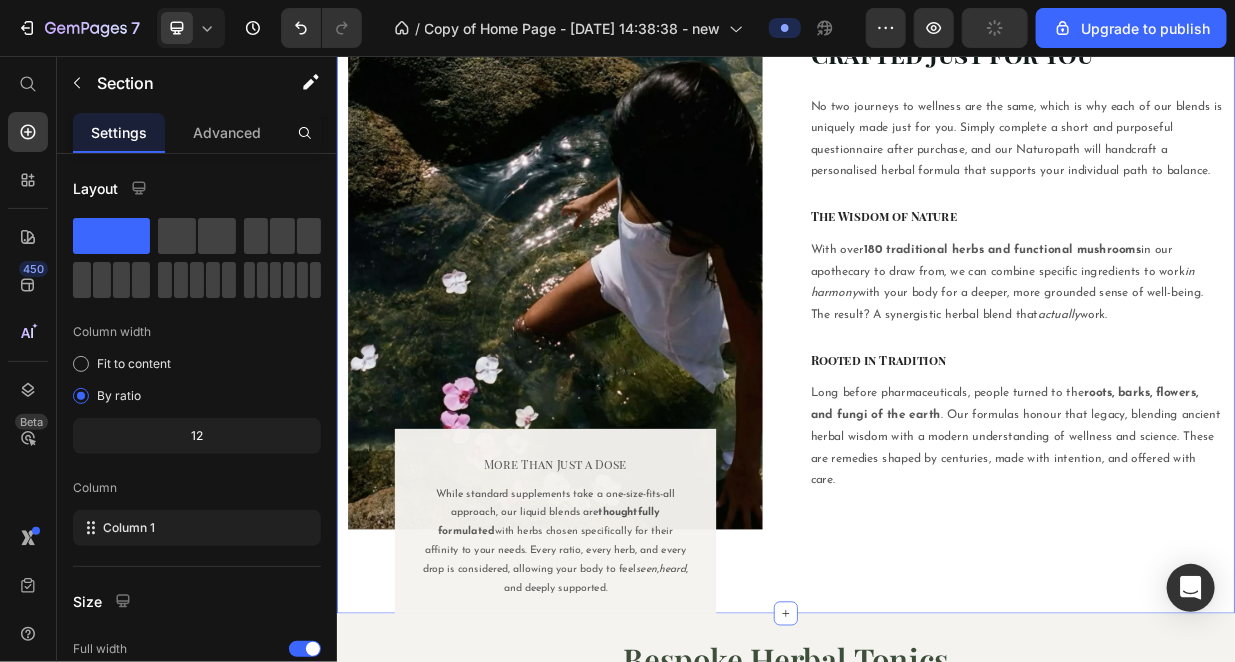 click on "Image More Than Just a Dose Text block While standard supplements take a one-size-fits-all approach, our liquid blends are  thoughtfully formulated  with herbs chosen specifically for their affinity to your needs. Every ratio, every herb, and every drop is considered, allowing your body to feel  seen ,  heard , and deeply supported. Text block Row Row Crafted just for you Heading Row No two journeys to wellness are the same, which is why each of our blends is uniquely made just for you. Simply complete a short and purposeful questionnaire after purchase, and our Naturopath will handcraft a personalised herbal formula that supports your individual path to balance. Text block The Wisdom of Nature Heading With over  180 traditional herbs and functional mushrooms  in our apothecary to draw from, we can combine specific ingredients to work  in harmony  with your body for a deeper, more grounded sense of well-being. The result? A synergistic herbal blend that  actually  work. Text block Rooted in Tradition Heading" at bounding box center (936, 375) 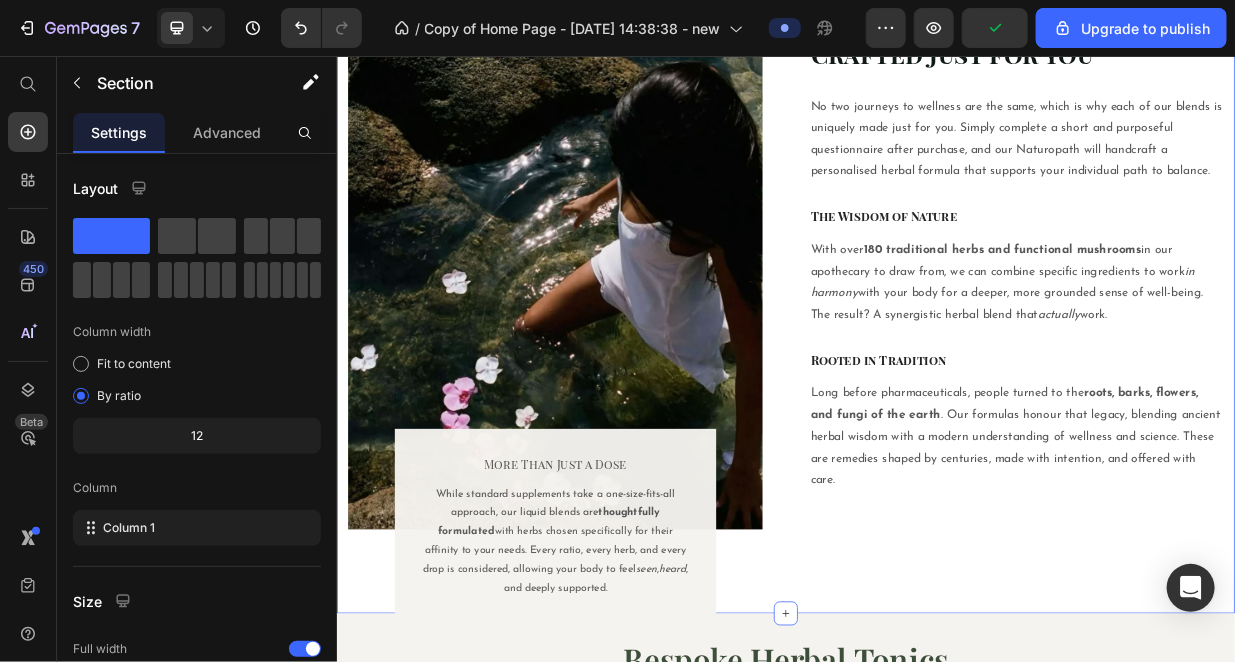 scroll, scrollTop: 1166, scrollLeft: 0, axis: vertical 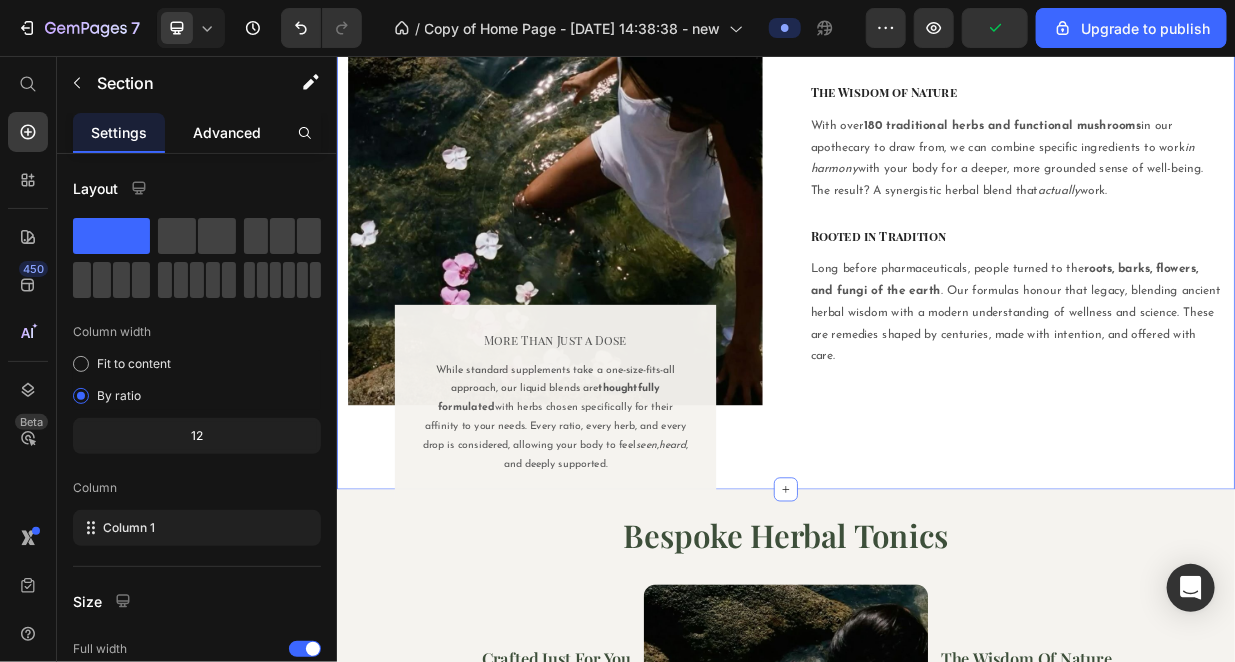 click on "Advanced" at bounding box center (227, 132) 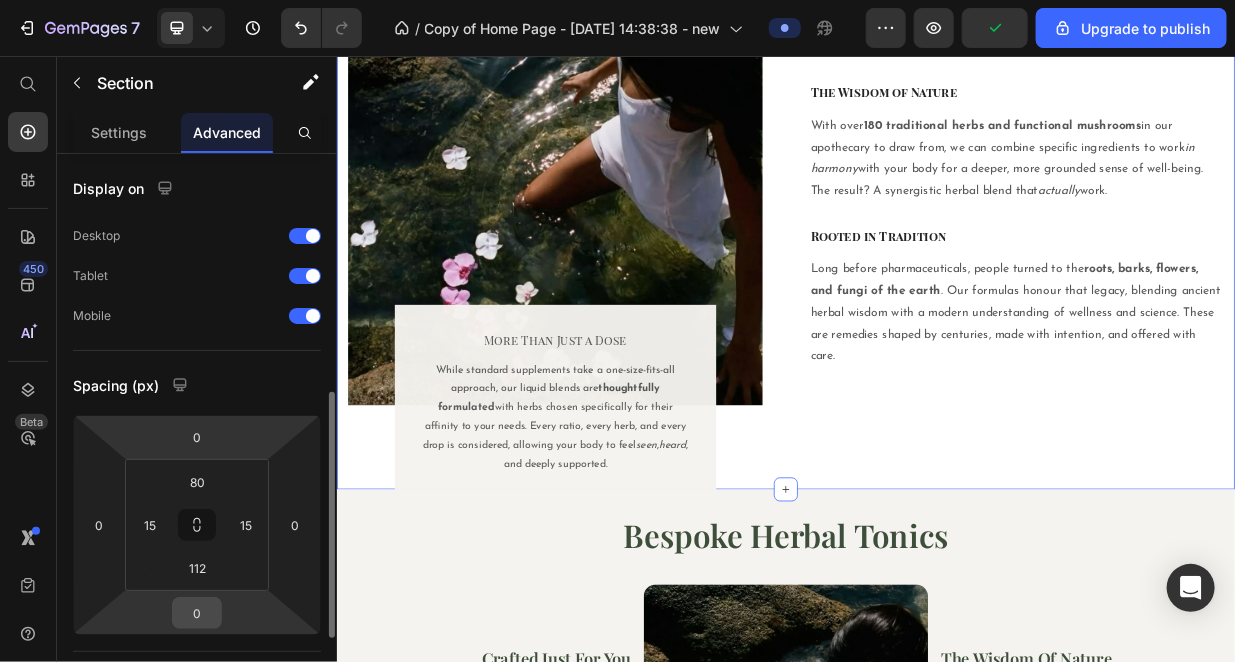scroll, scrollTop: 166, scrollLeft: 0, axis: vertical 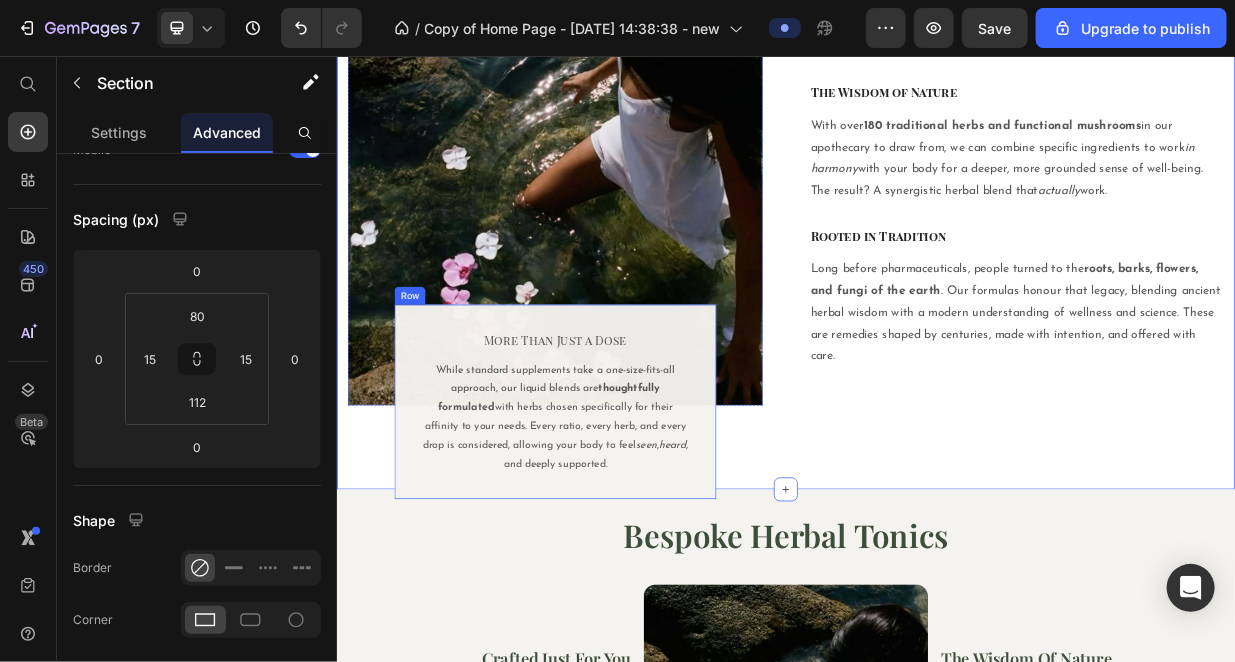 click on "More Than Just a Dose Text block While standard supplements take a one-size-fits-all approach, our liquid blends are  thoughtfully formulated  with herbs chosen specifically for their affinity to your needs. Every ratio, every herb, and every drop is considered, allowing your body to feel  seen ,  heard , and deeply supported. Text block Row" at bounding box center [628, 518] 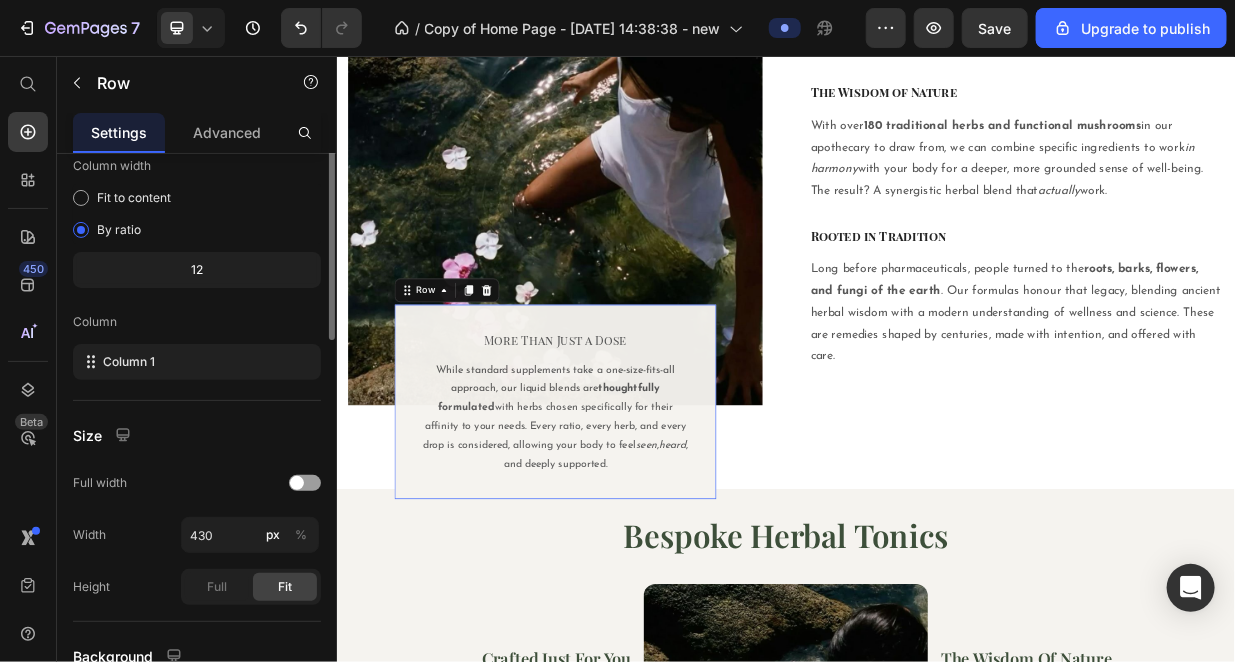 scroll, scrollTop: 0, scrollLeft: 0, axis: both 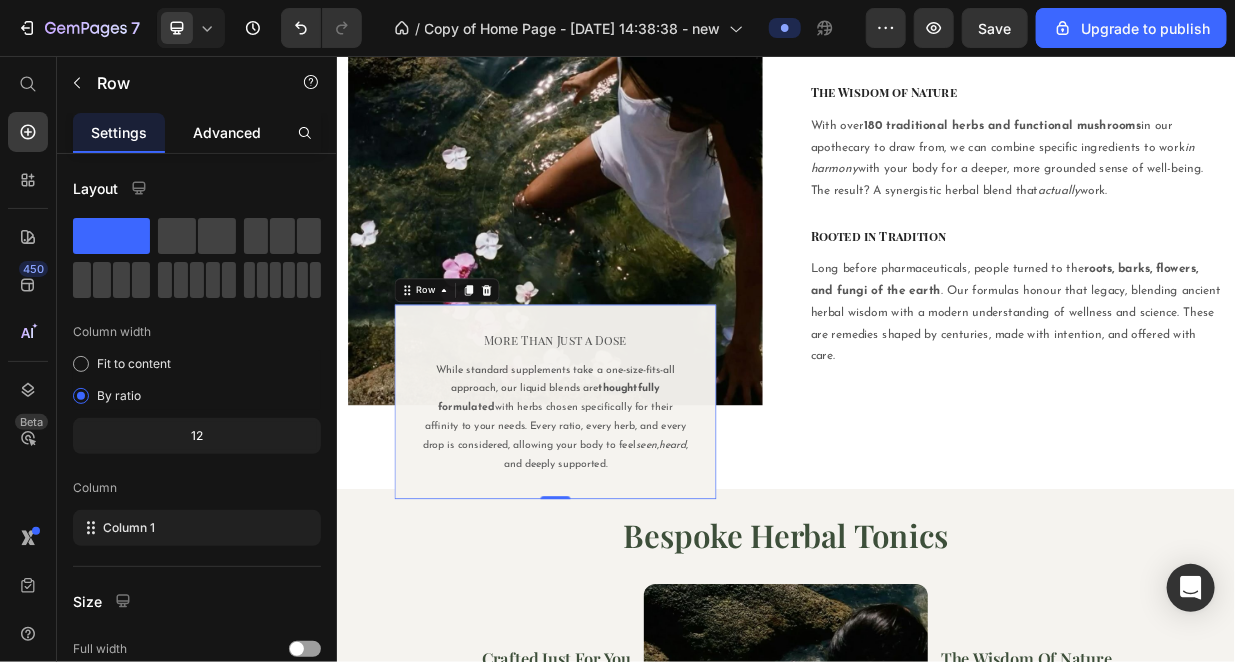 click on "Advanced" at bounding box center [227, 132] 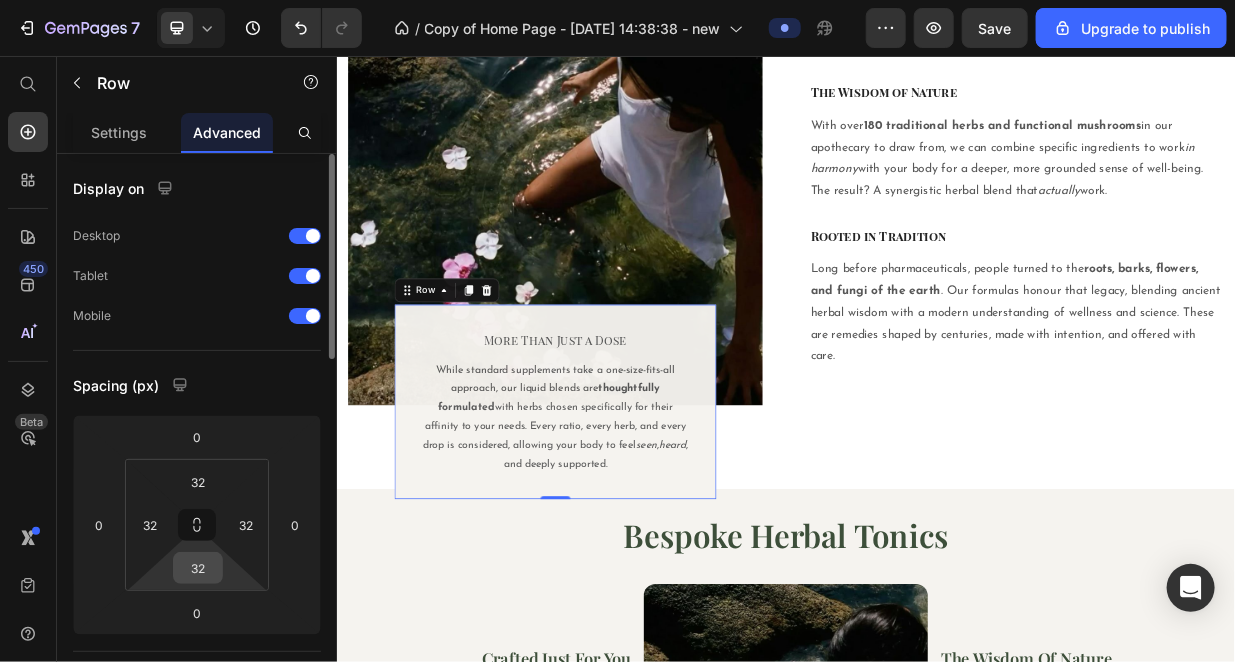 click on "32" at bounding box center (198, 568) 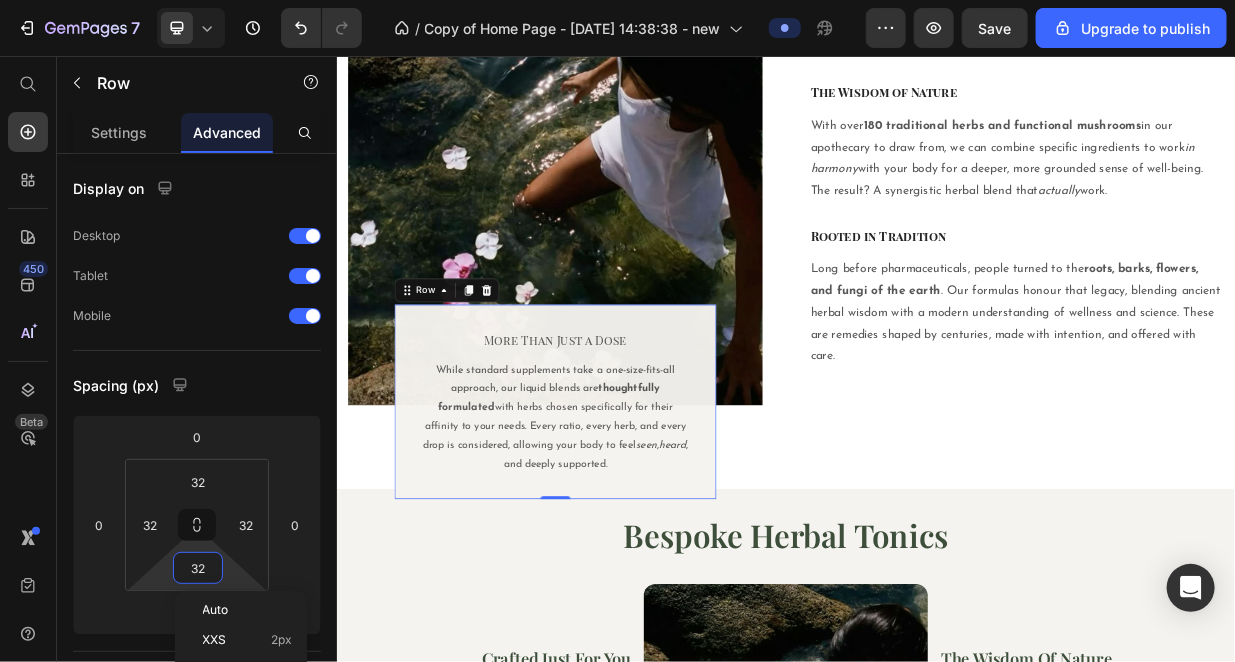 scroll, scrollTop: 166, scrollLeft: 0, axis: vertical 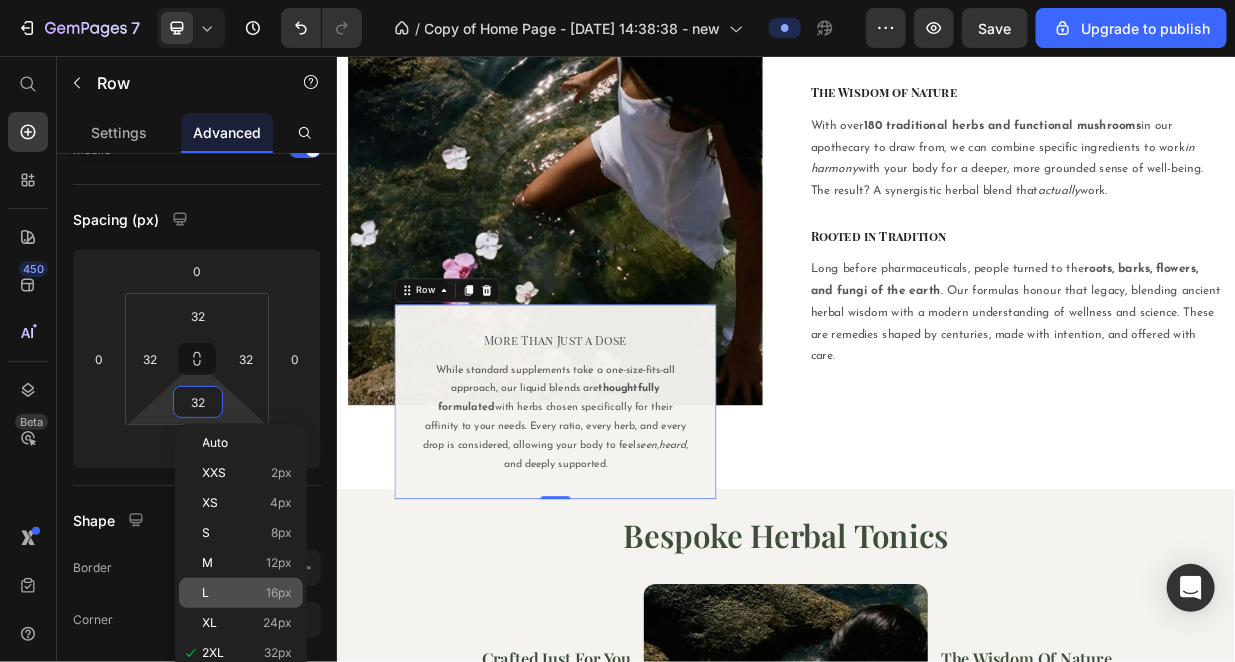 click on "L" at bounding box center (206, 593) 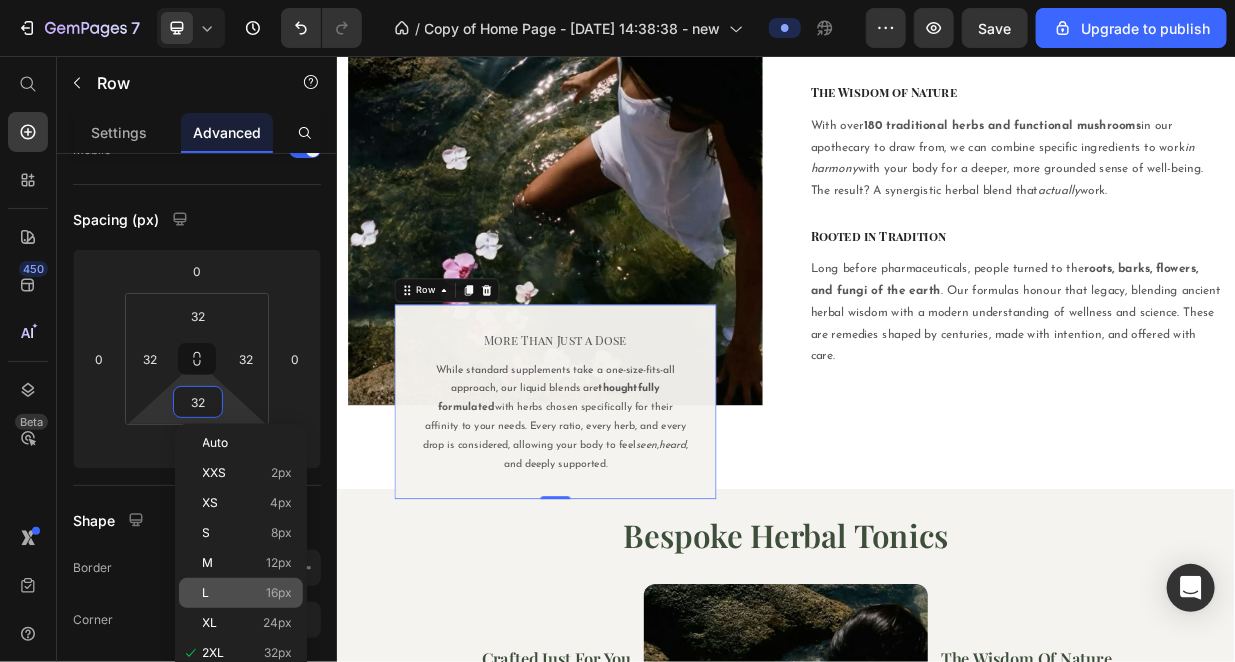 type on "16" 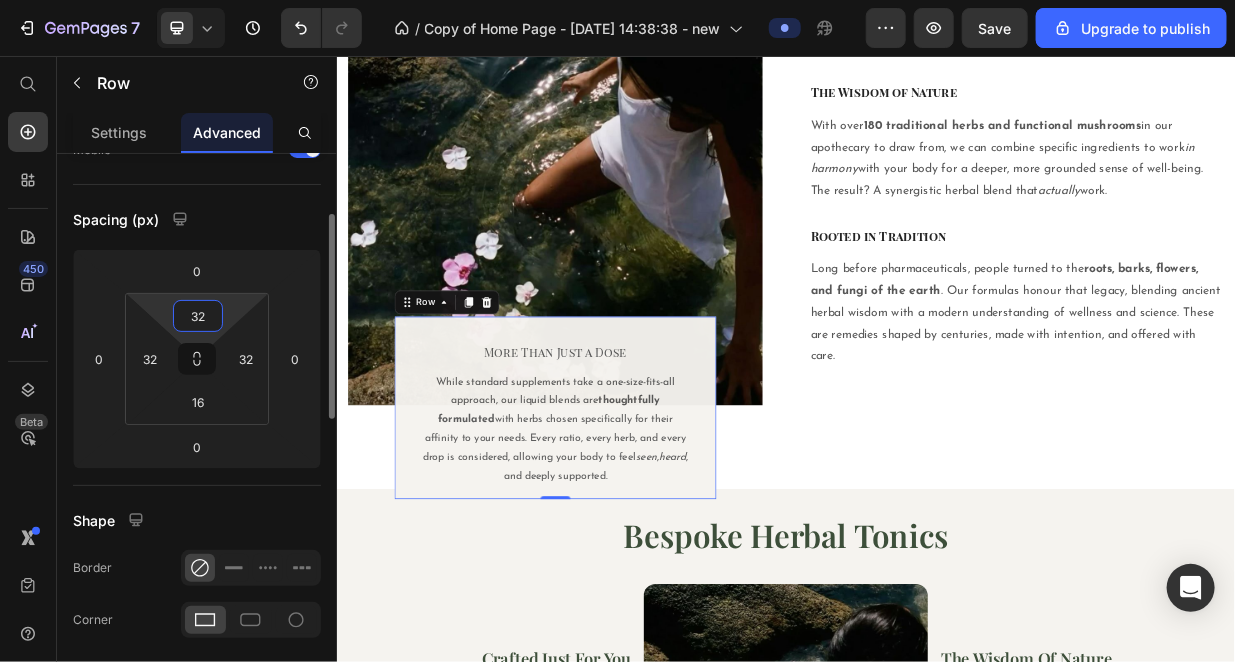 click on "32" at bounding box center [198, 316] 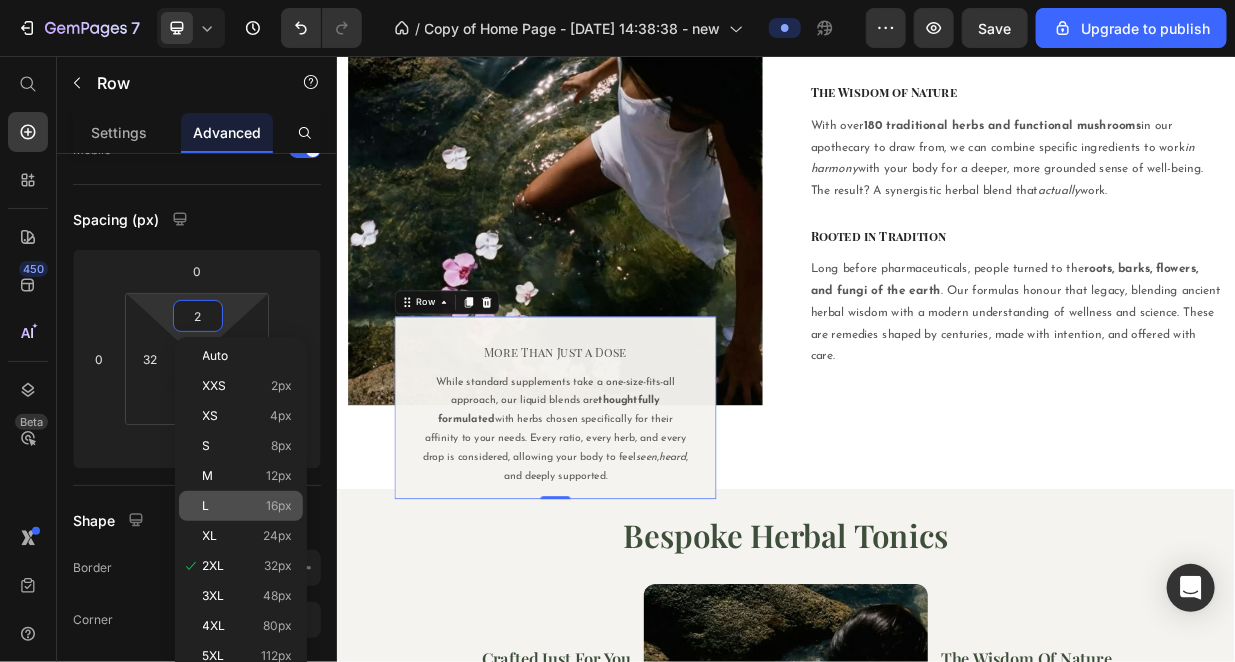 click on "L 16px" 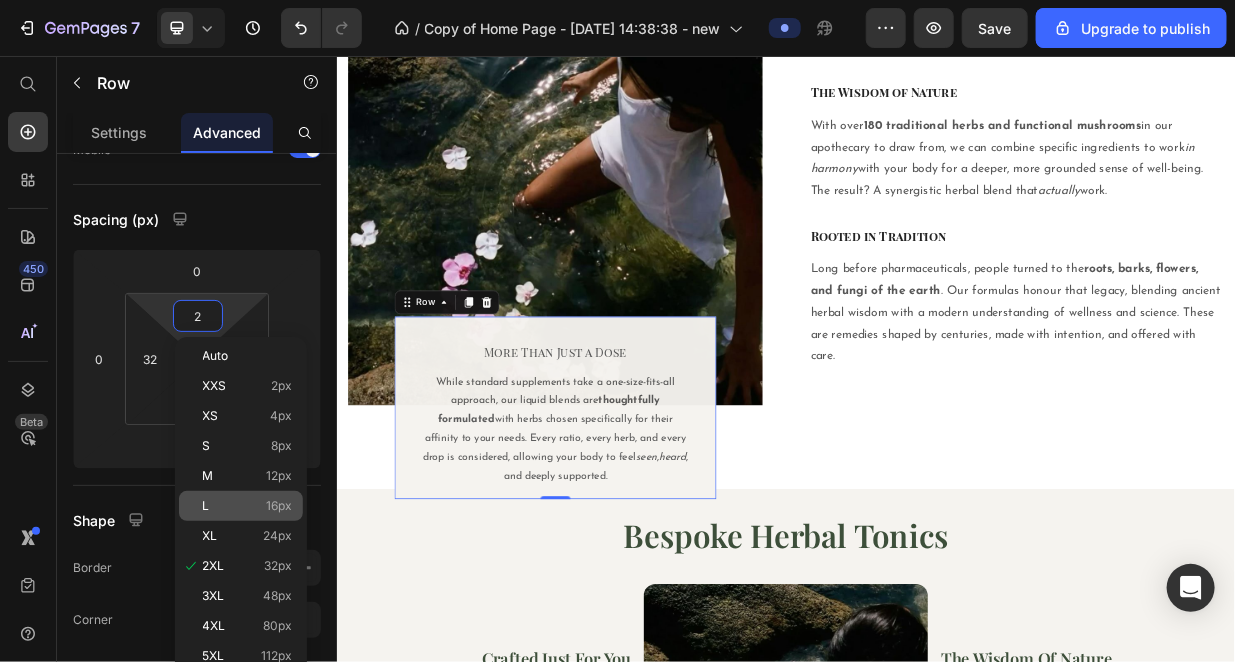 type on "16" 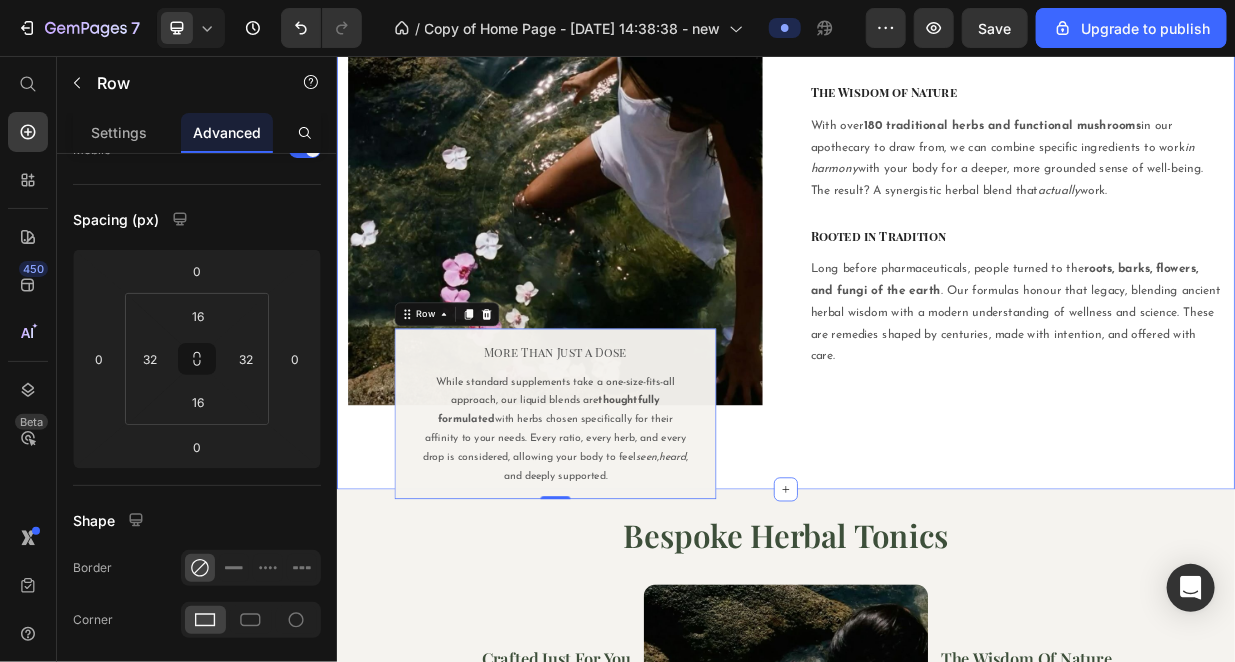click on "Image More Than Just a Dose Text block While standard supplements take a one-size-fits-all approach, our liquid blends are  thoughtfully formulated  with herbs chosen specifically for their affinity to your needs. Every ratio, every herb, and every drop is considered, allowing your body to feel  seen ,  heard , and deeply supported. Text block Row   0 Row Crafted just for you Heading Row No two journeys to wellness are the same, which is why each of our blends is uniquely made just for you. Simply complete a short and purposeful questionnaire after purchase, and our Naturopath will handcraft a personalised herbal formula that supports your individual path to balance. Text block The Wisdom of Nature Heading With over  180 traditional herbs and functional mushrooms  in our apothecary to draw from, we can combine specific ingredients to work  in harmony  with your body for a deeper, more grounded sense of well-being. The result? A synergistic herbal blend that  actually  work. Text block Rooted in Tradition Row" at bounding box center [936, 209] 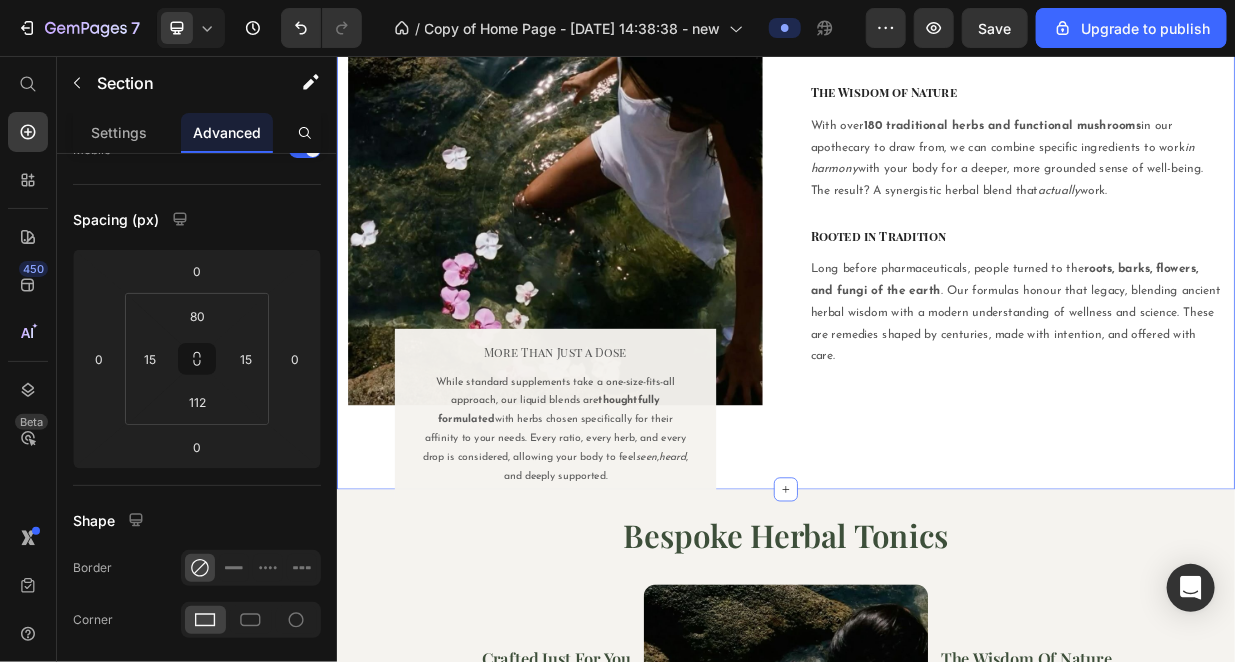 scroll, scrollTop: 0, scrollLeft: 0, axis: both 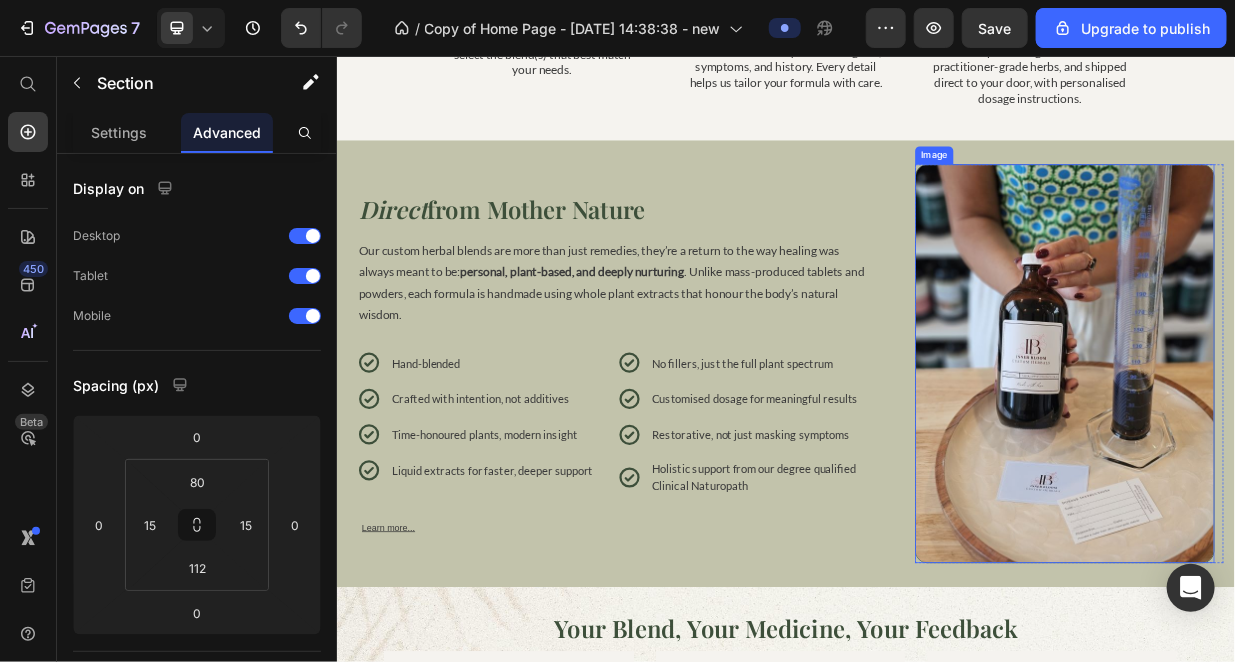 click at bounding box center [1309, 467] 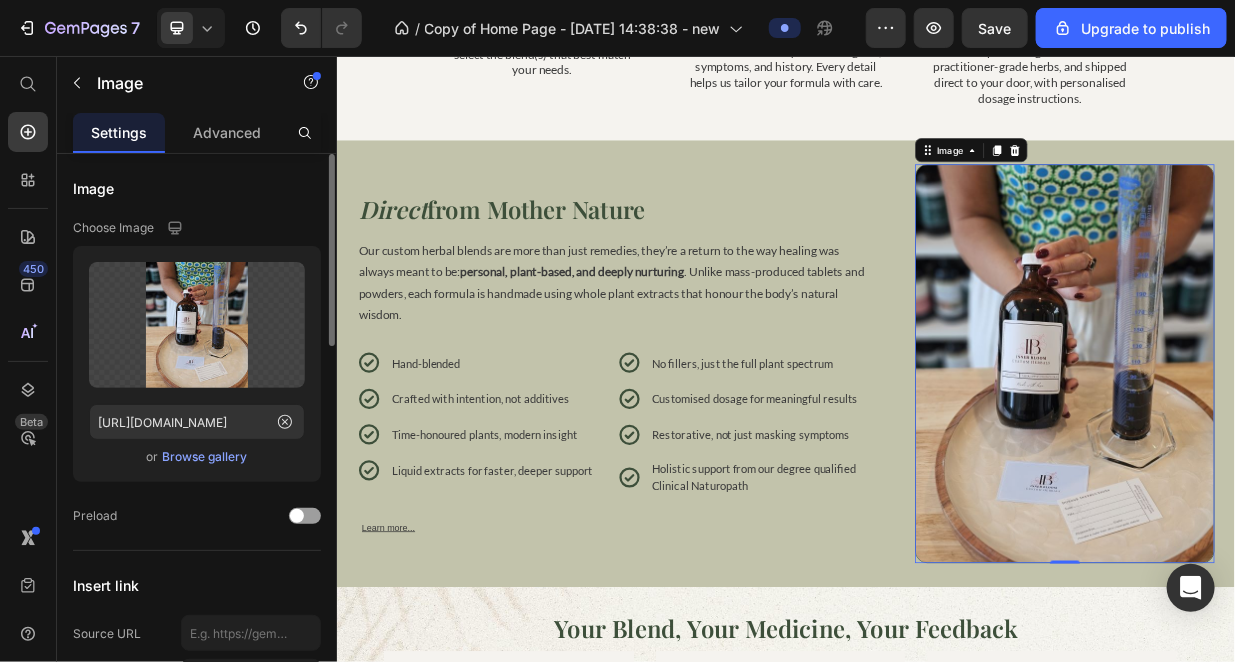 click on "Browse gallery" at bounding box center (205, 457) 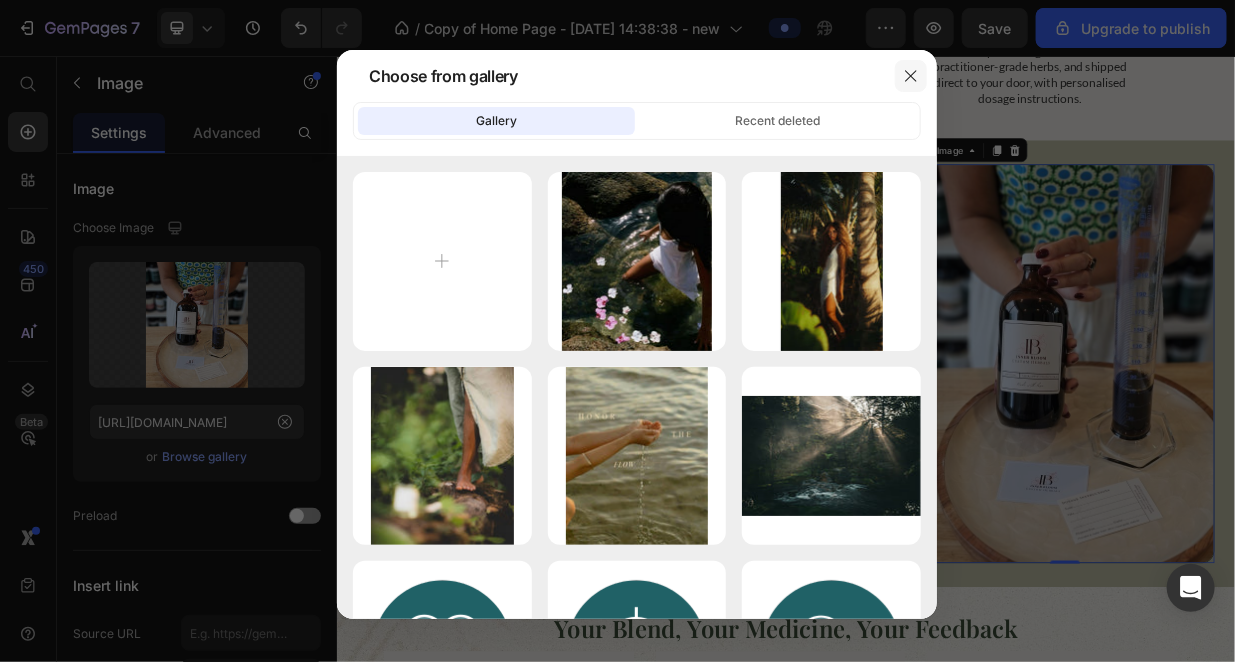 click 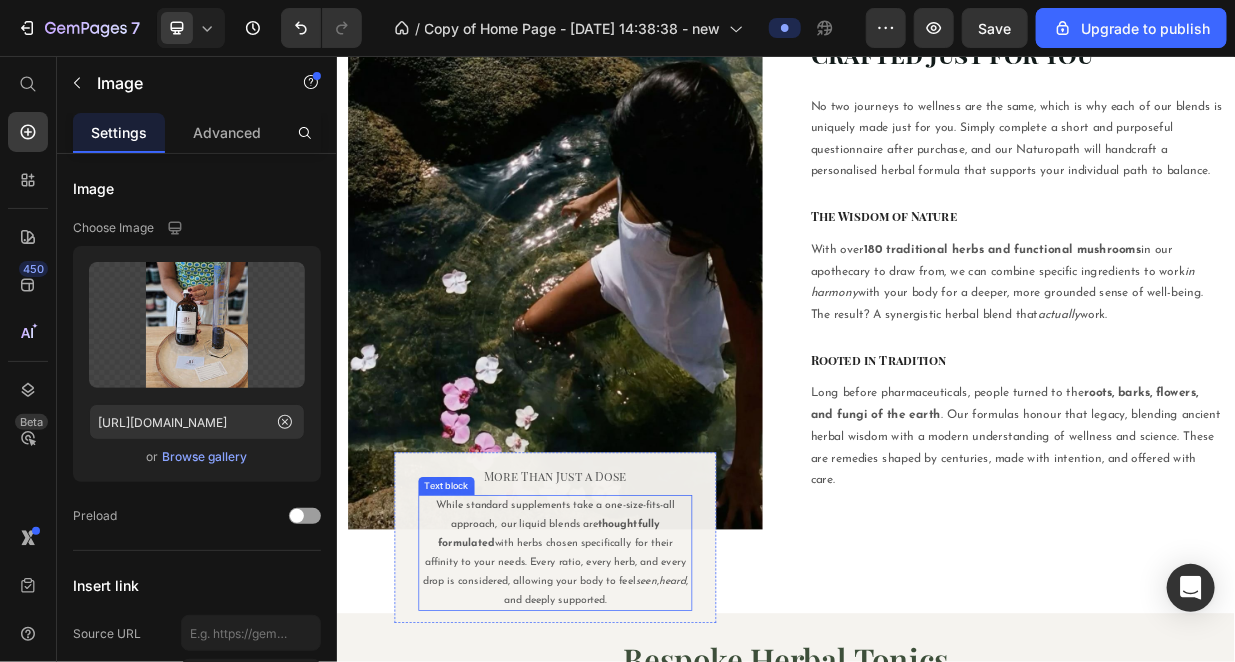 scroll, scrollTop: 833, scrollLeft: 0, axis: vertical 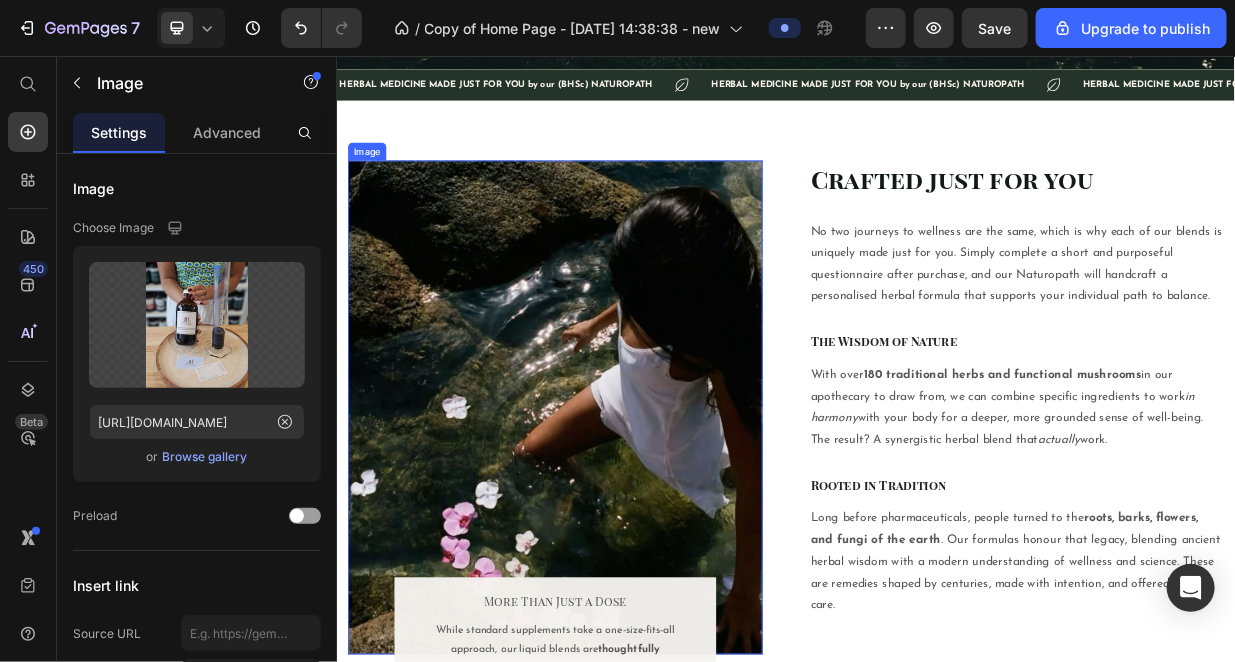 click at bounding box center (628, 526) 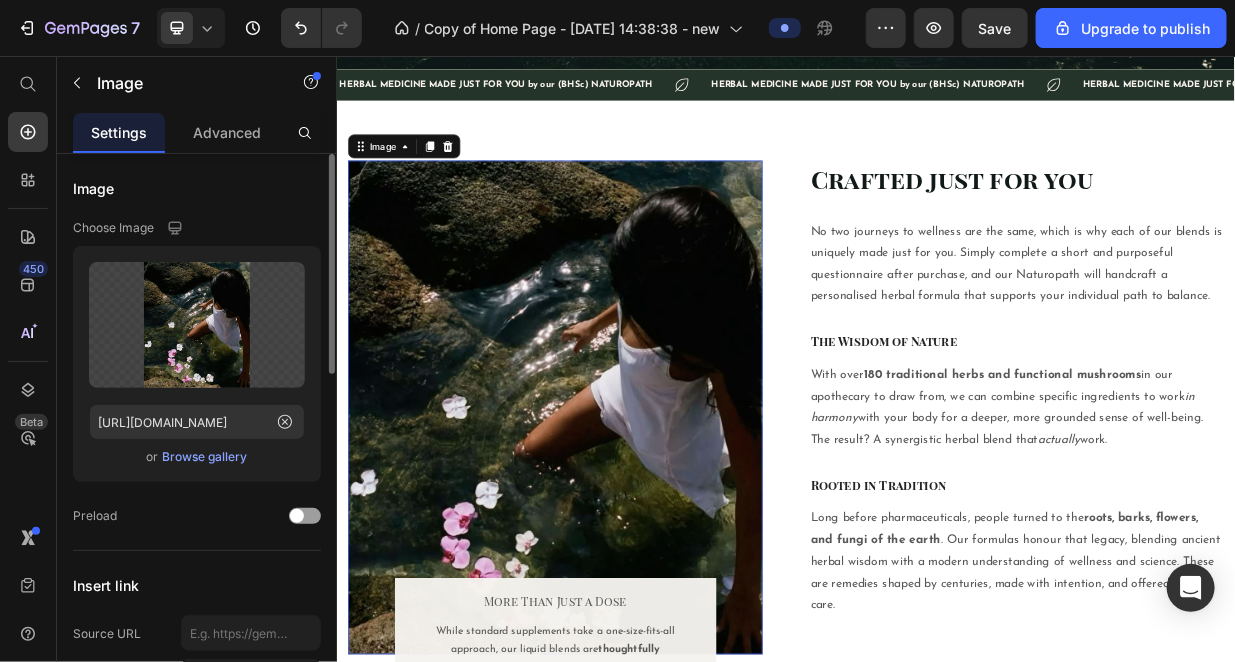 click on "Browse gallery" at bounding box center (205, 457) 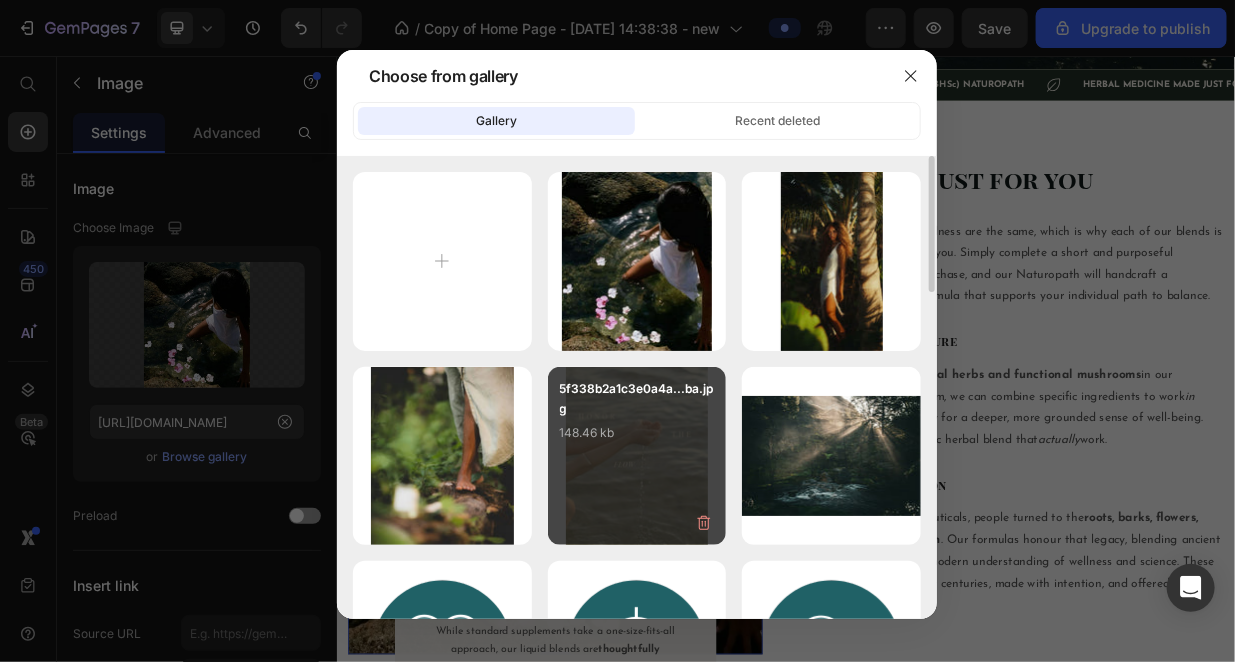 click on "148.46 kb" at bounding box center [637, 433] 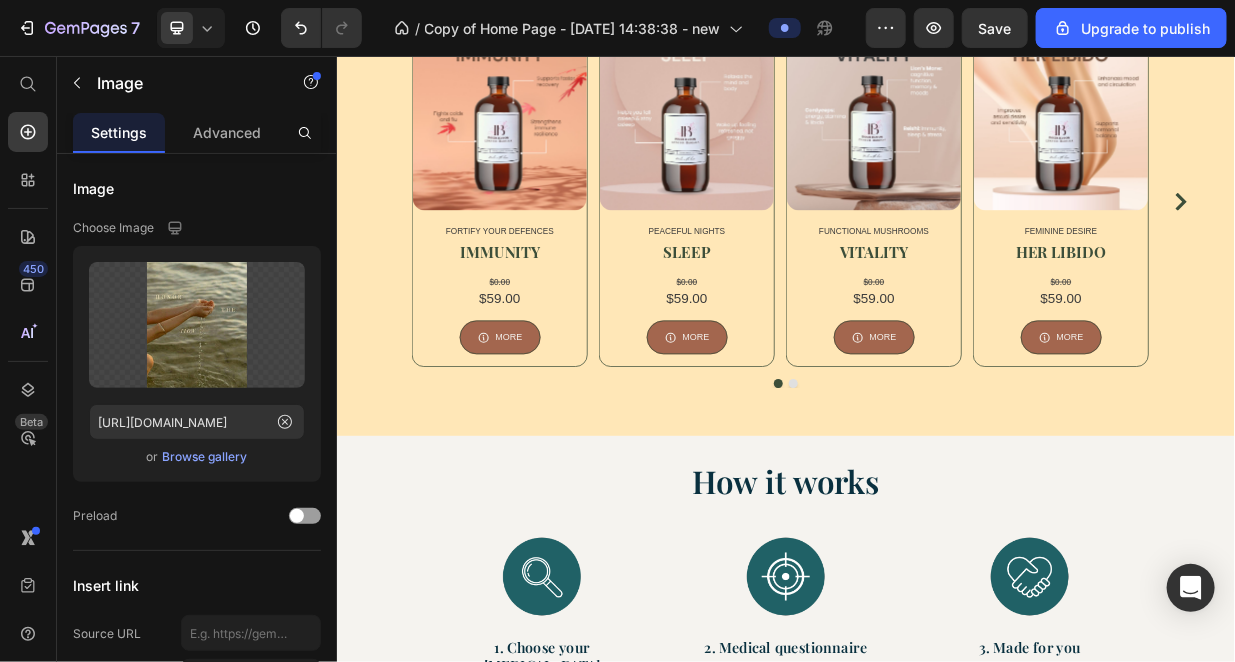 scroll, scrollTop: 3500, scrollLeft: 0, axis: vertical 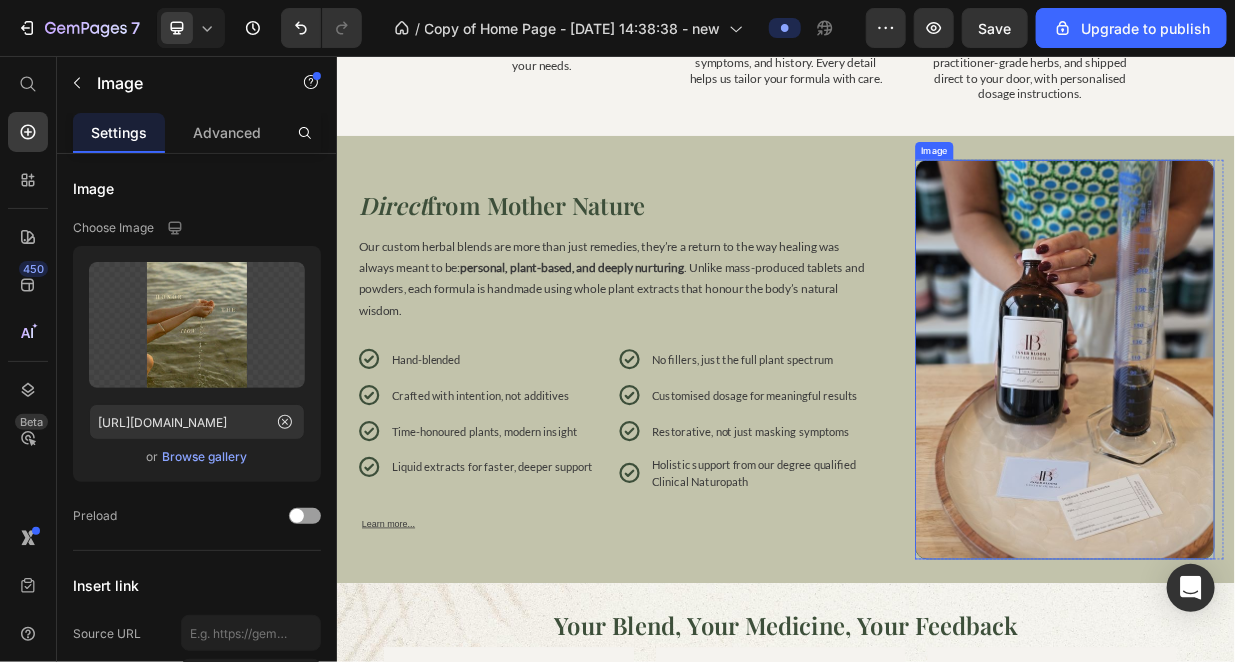 click at bounding box center (1309, 461) 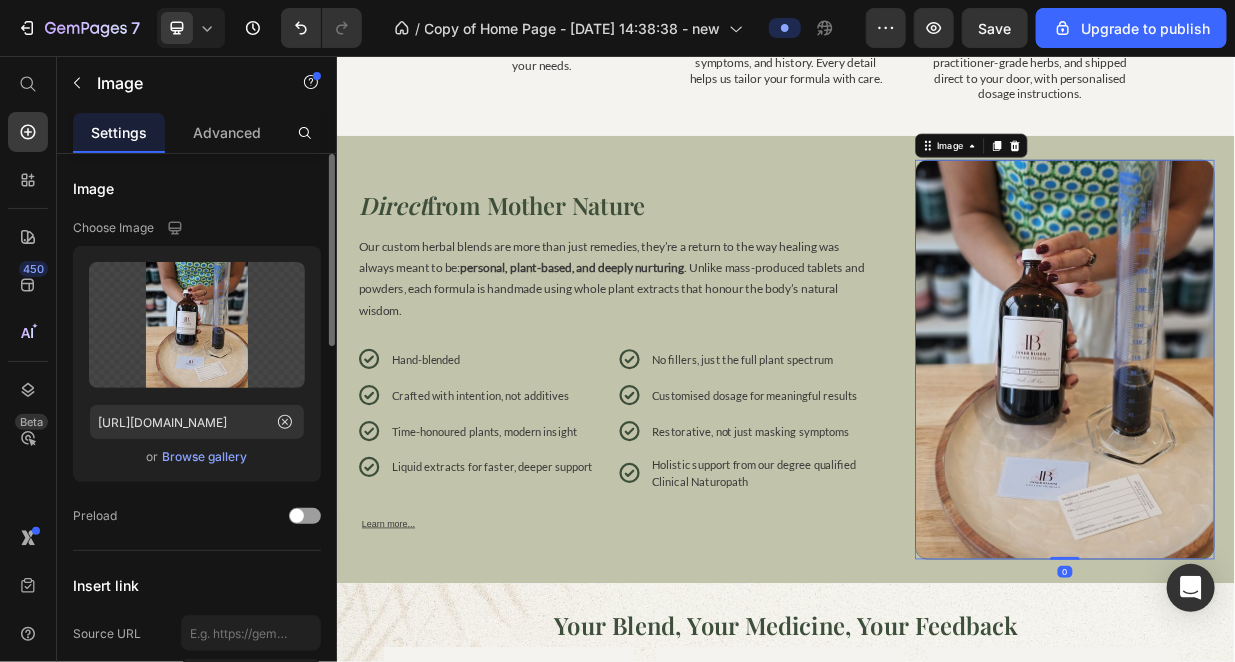 click on "Browse gallery" at bounding box center (205, 457) 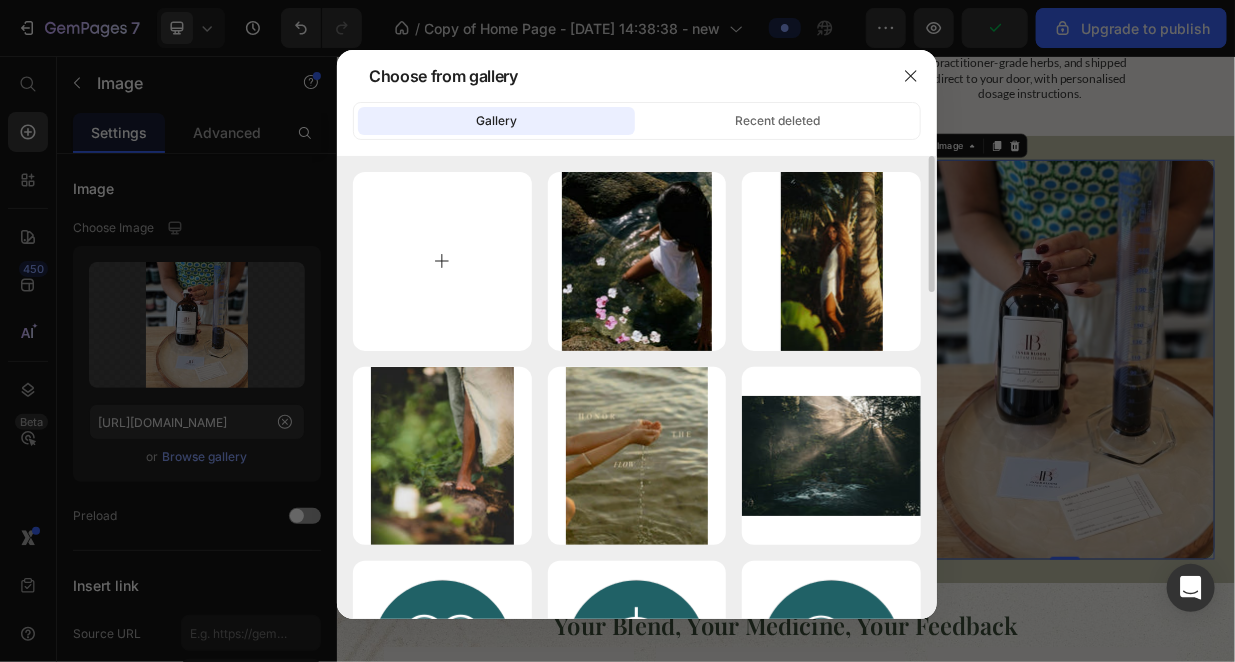 click at bounding box center [442, 261] 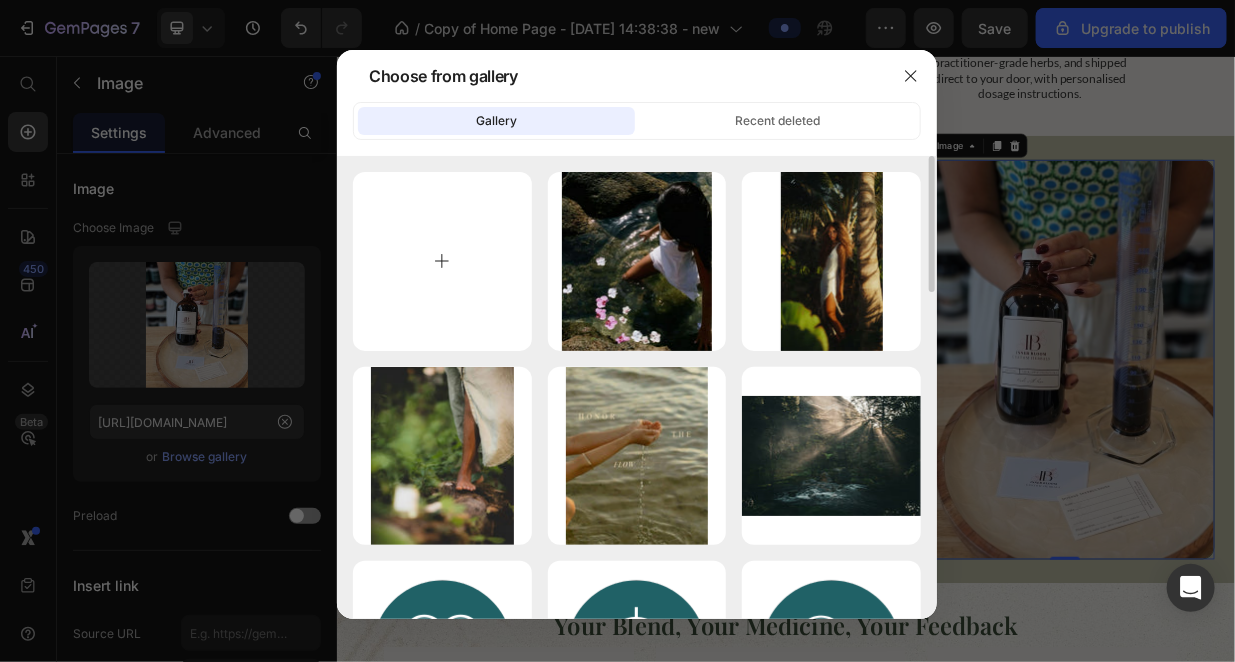 type on "C:\fakepath\9447b636233ce5711615cd8d2fc64b3b.jpg" 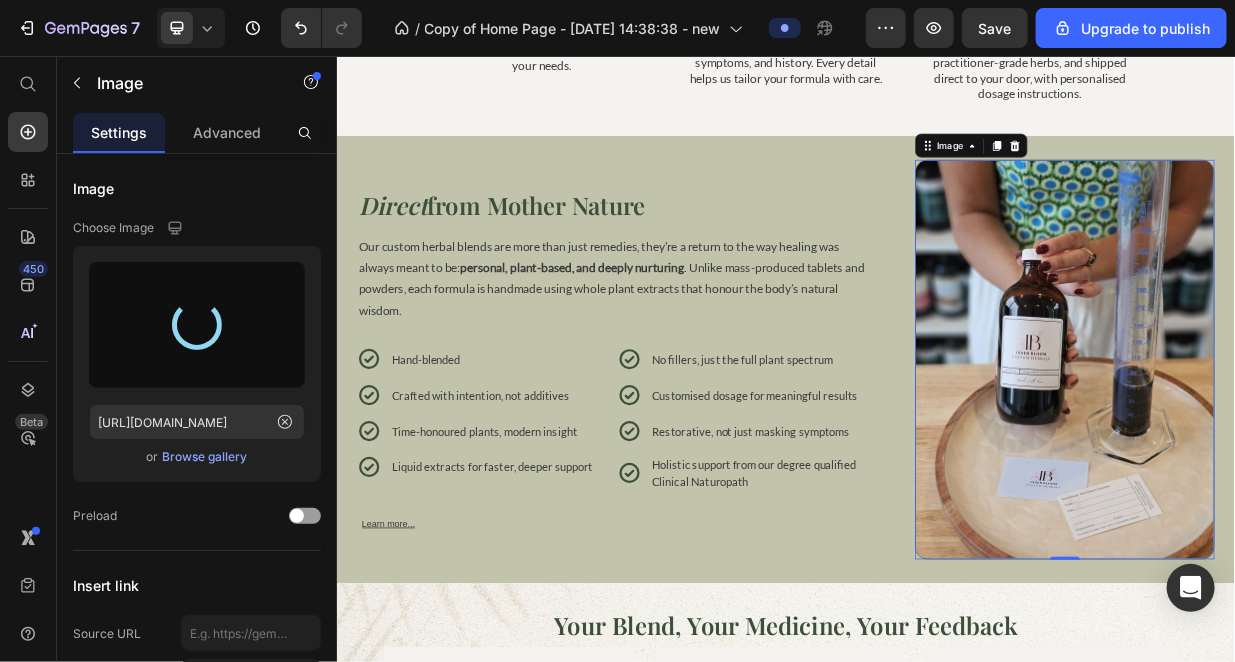 type on "[URL][DOMAIN_NAME]" 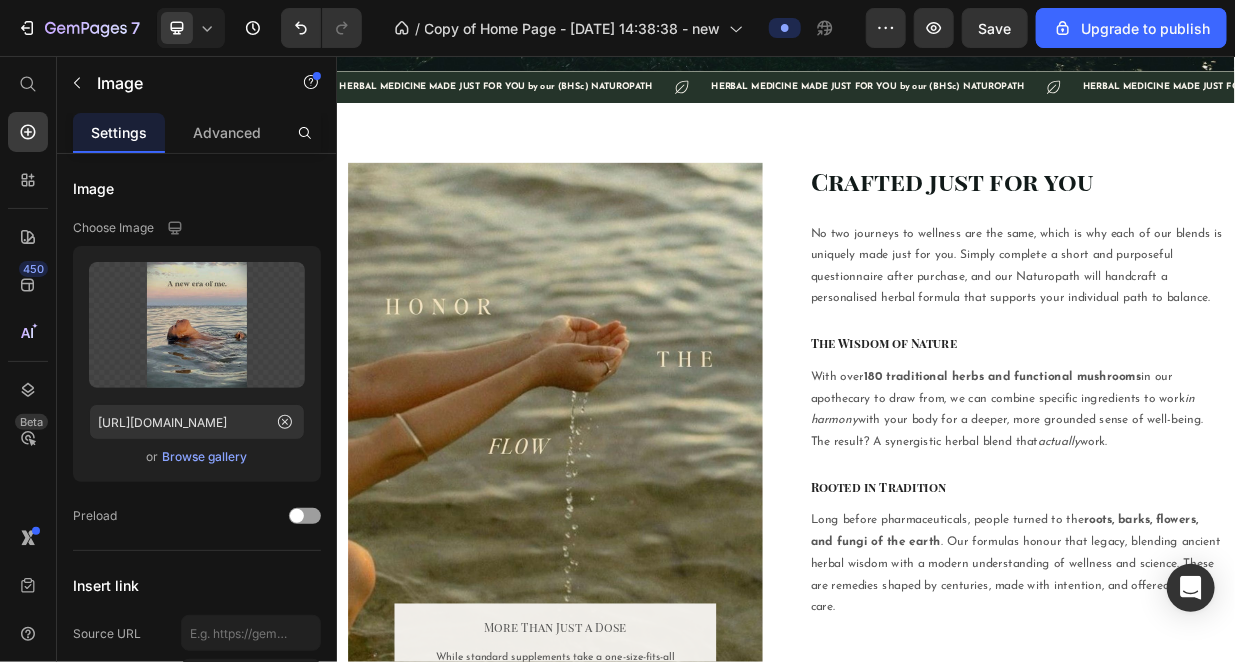 scroll, scrollTop: 833, scrollLeft: 0, axis: vertical 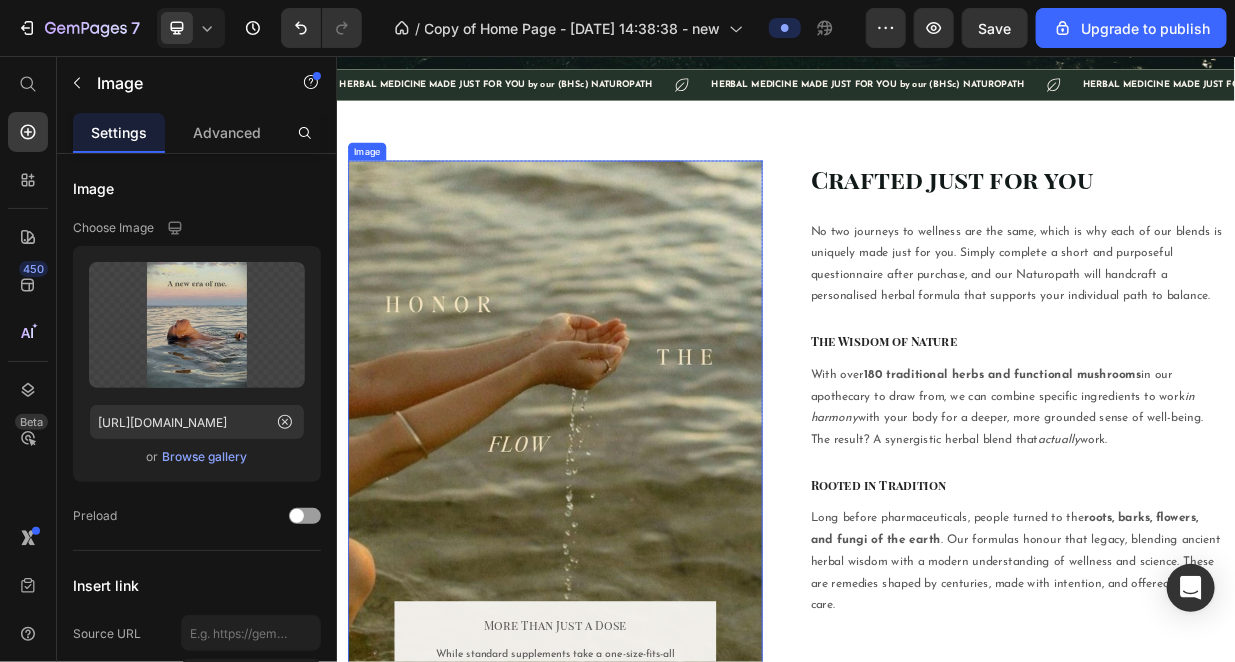 click at bounding box center [628, 542] 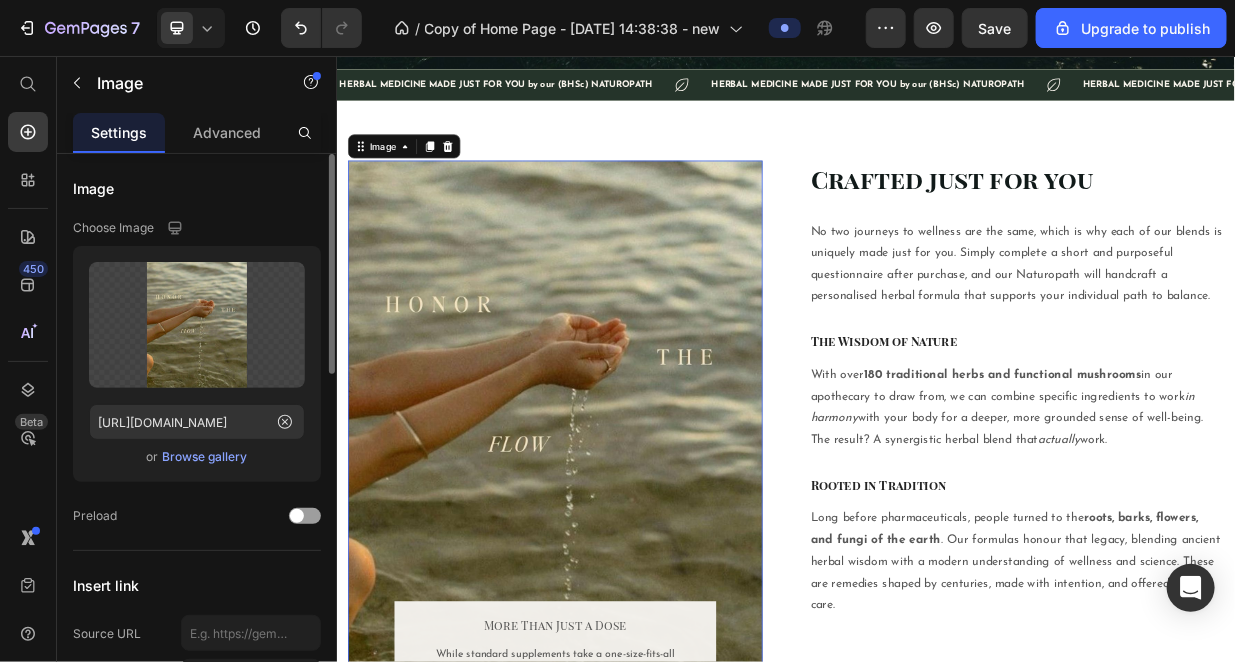 click on "Browse gallery" at bounding box center [205, 457] 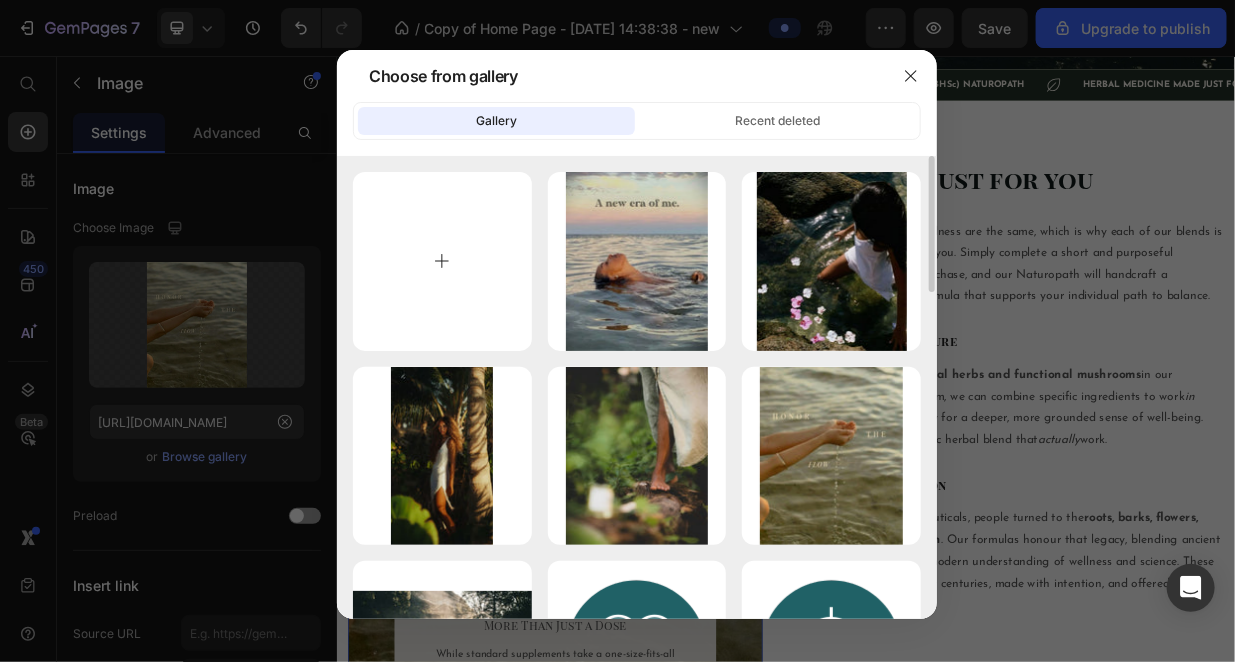 click at bounding box center [442, 261] 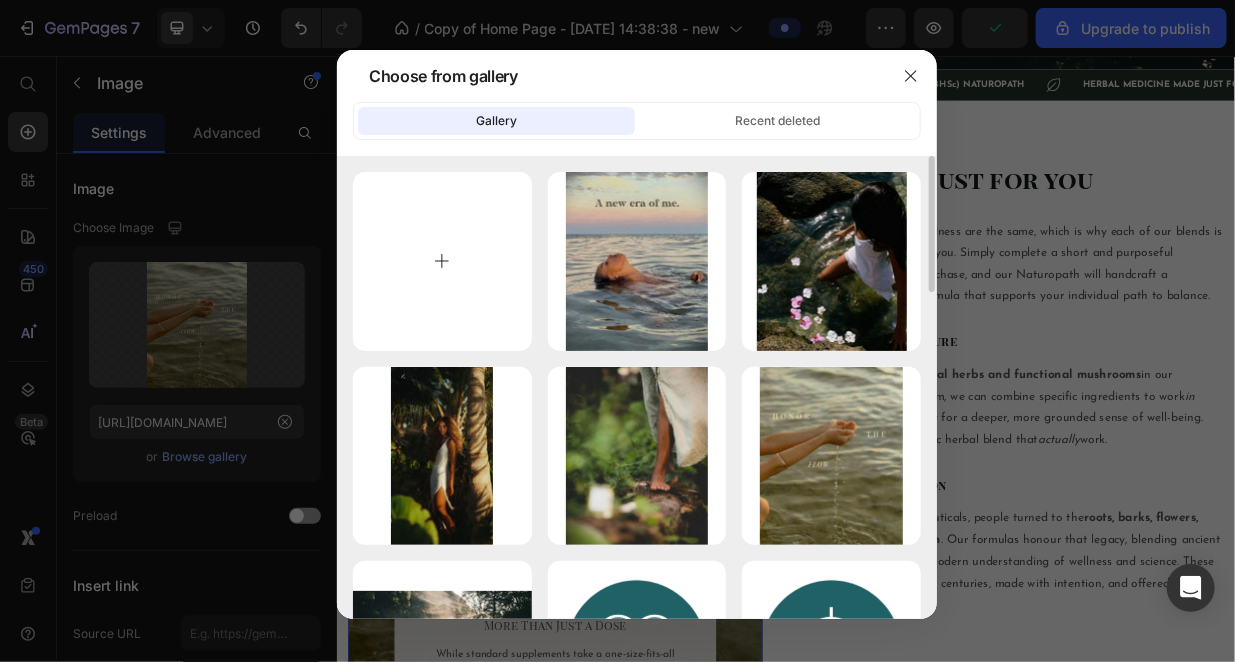 type on "C:\fakepath\5f338b2a1c3e0a4affb432f8c1b7f0ba.jpg" 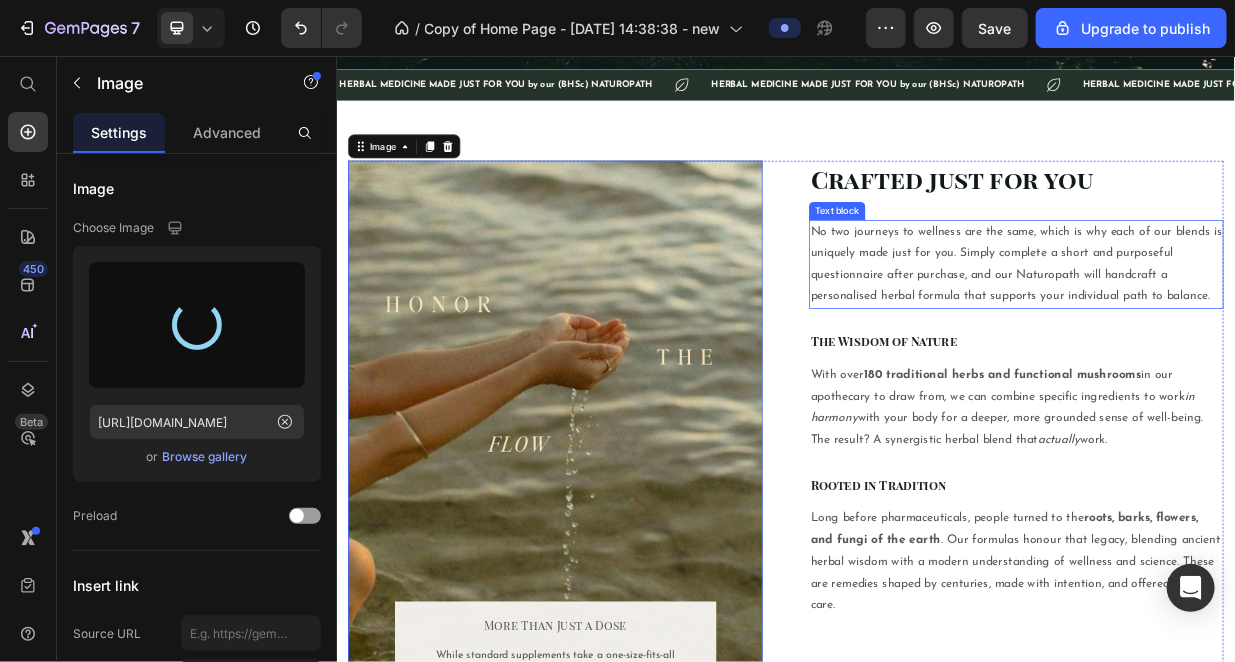 type on "[URL][DOMAIN_NAME]" 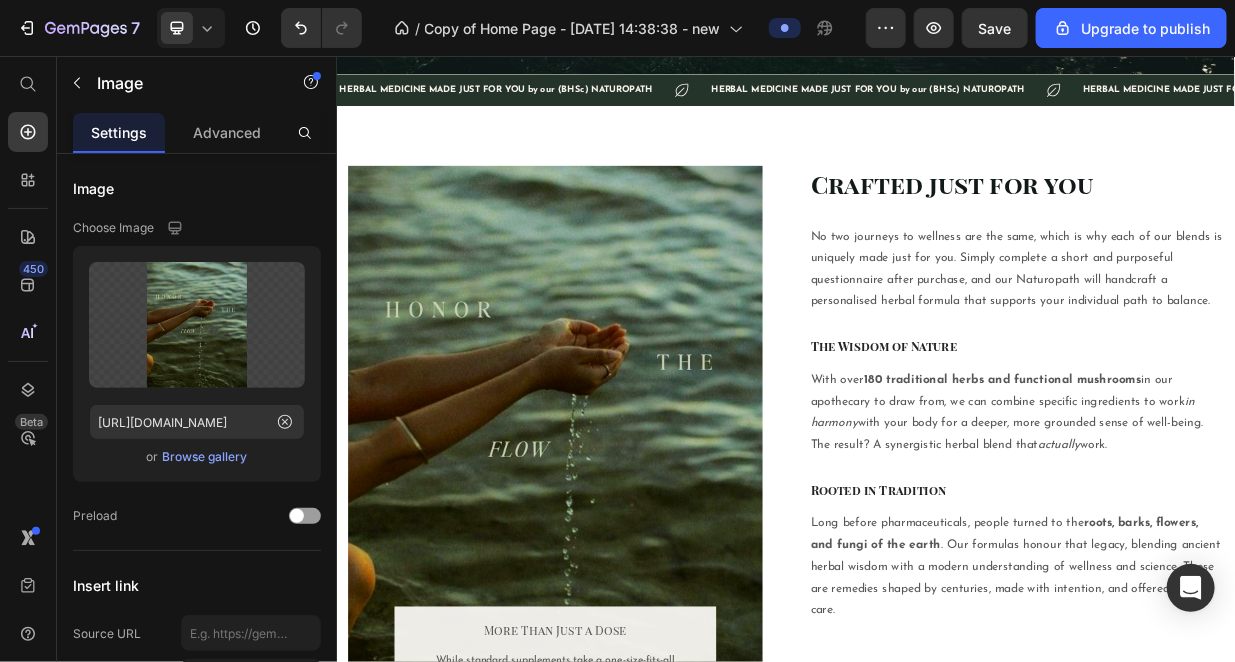 scroll, scrollTop: 833, scrollLeft: 0, axis: vertical 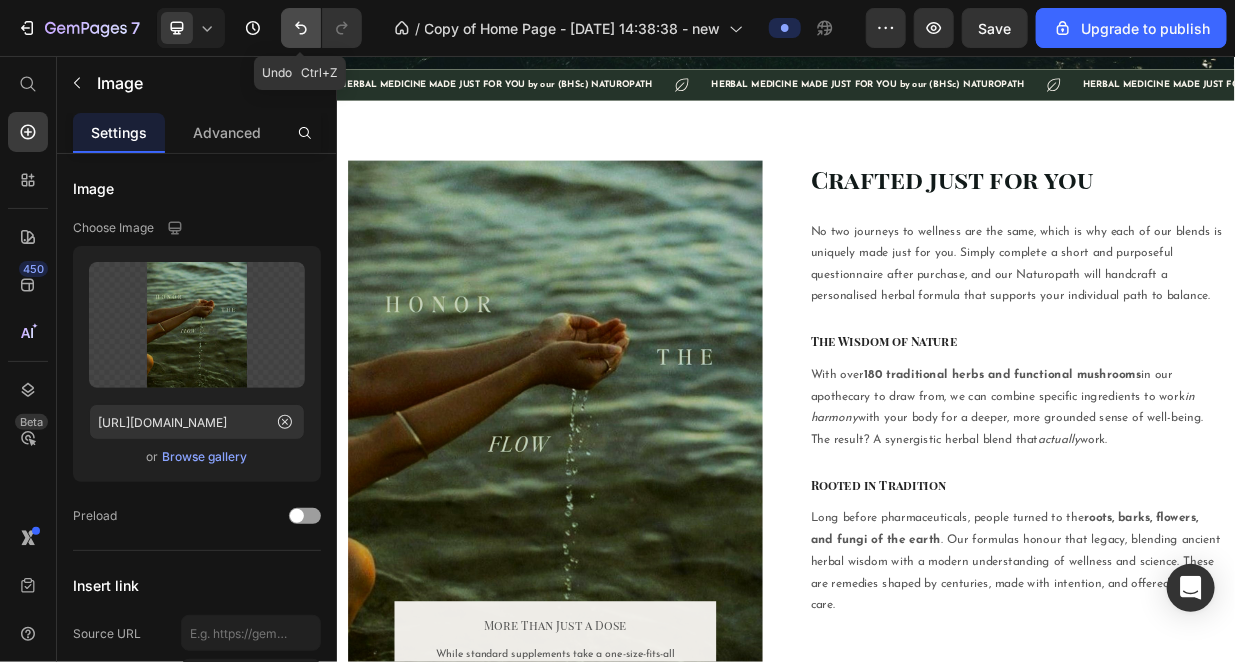 click 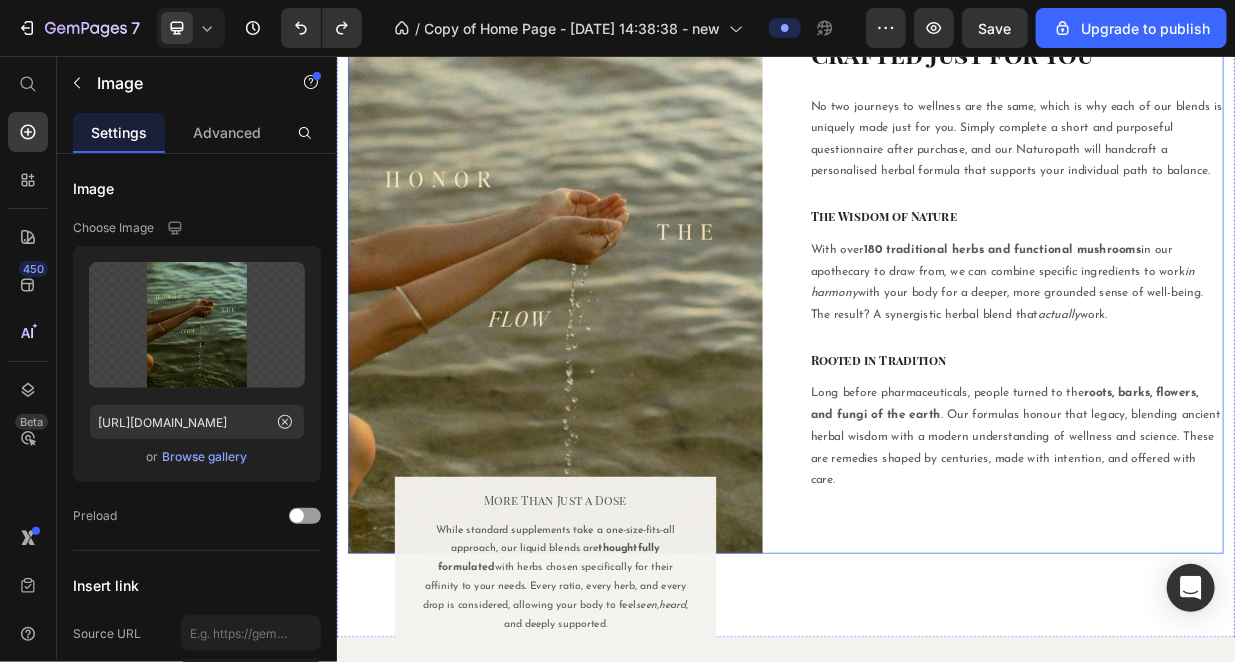scroll, scrollTop: 833, scrollLeft: 0, axis: vertical 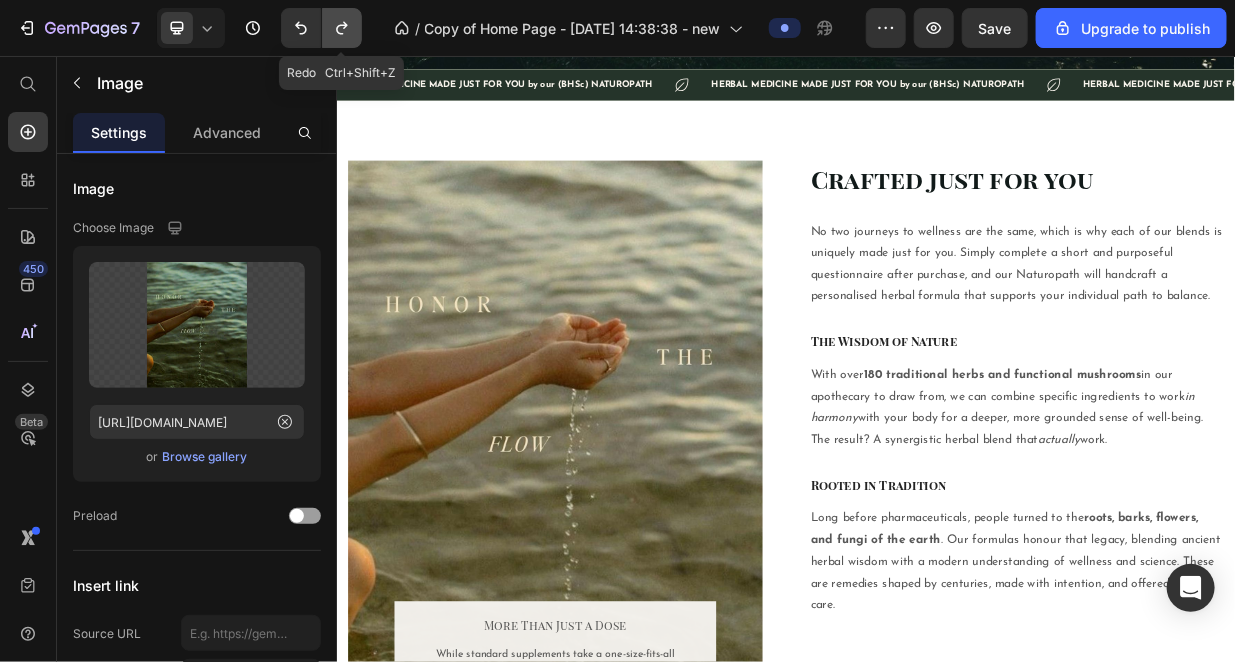 click 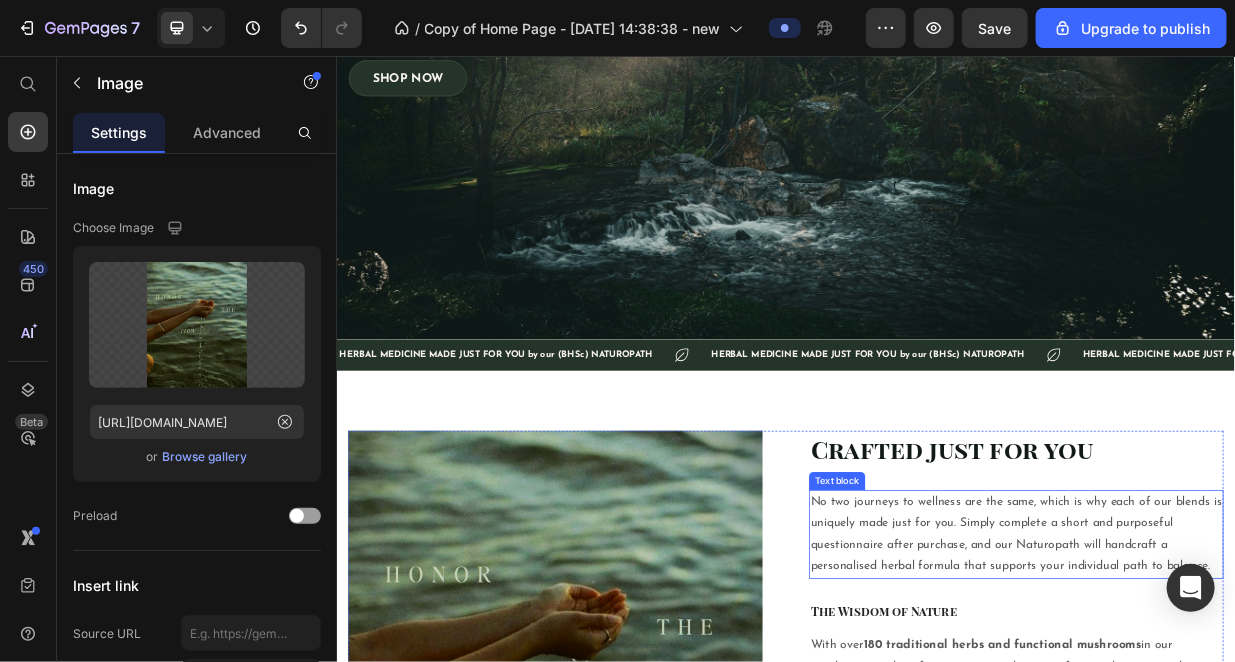 scroll, scrollTop: 455, scrollLeft: 0, axis: vertical 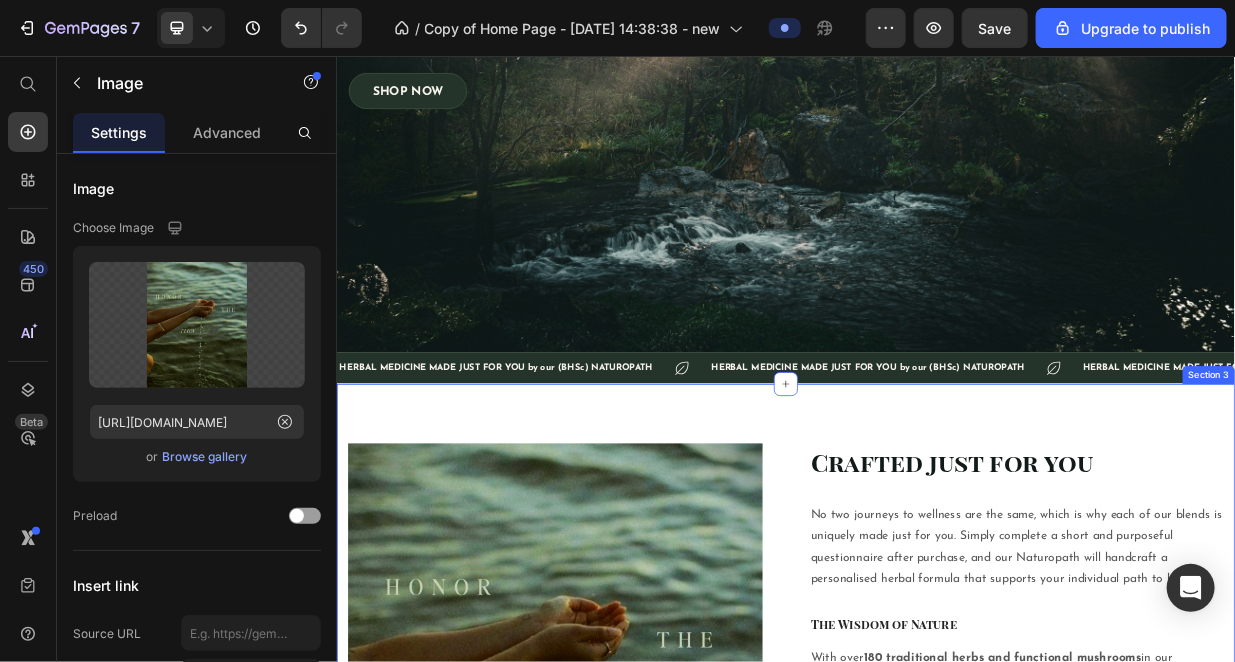 click on "Image More Than Just a Dose Text block While standard supplements take a one-size-fits-all approach, our liquid blends are  thoughtfully formulated  with herbs chosen specifically for their affinity to your needs. Every ratio, every herb, and every drop is considered, allowing your body to feel  seen ,  heard , and deeply supported. Text block Row Row Crafted just for you Heading Row No two journeys to wellness are the same, which is why each of our blends is uniquely made just for you. Simply complete a short and purposeful questionnaire after purchase, and our Naturopath will handcraft a personalised herbal formula that supports your individual path to balance. Text block The Wisdom of Nature Heading With over  180 traditional herbs and functional mushrooms  in our apothecary to draw from, we can combine specific ingredients to work  in harmony  with your body for a deeper, more grounded sense of well-being. The result? A synergistic herbal blend that  actually  work. Text block Rooted in Tradition Heading" at bounding box center [936, 936] 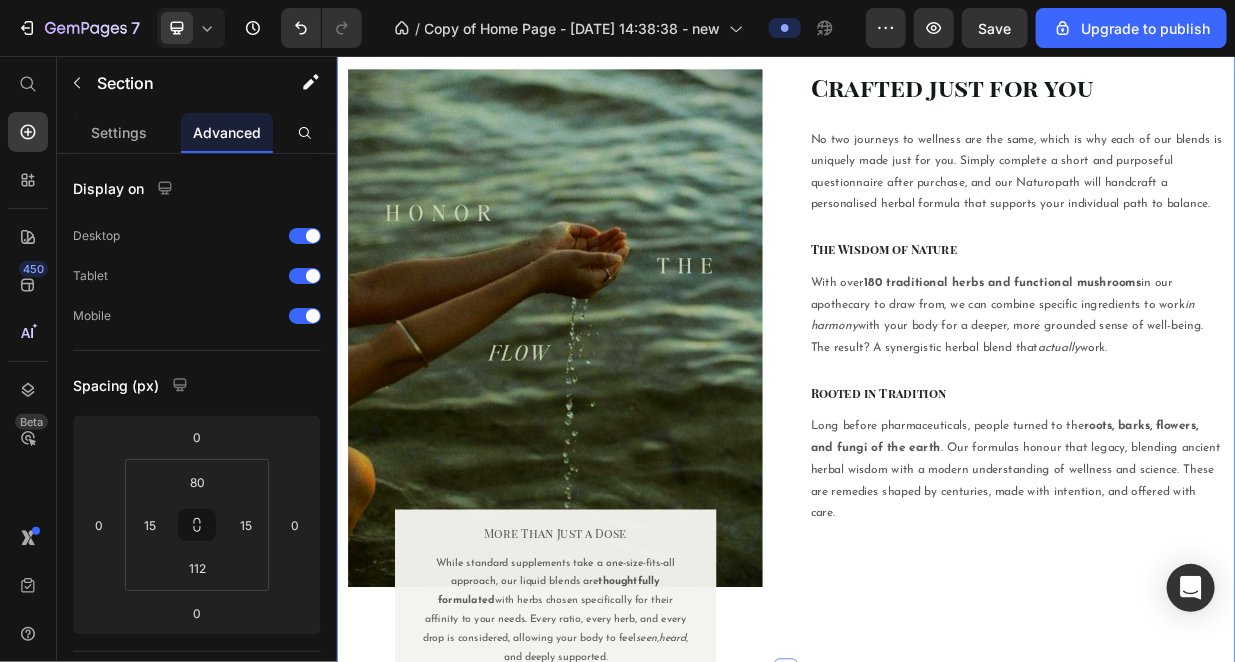 scroll, scrollTop: 122, scrollLeft: 0, axis: vertical 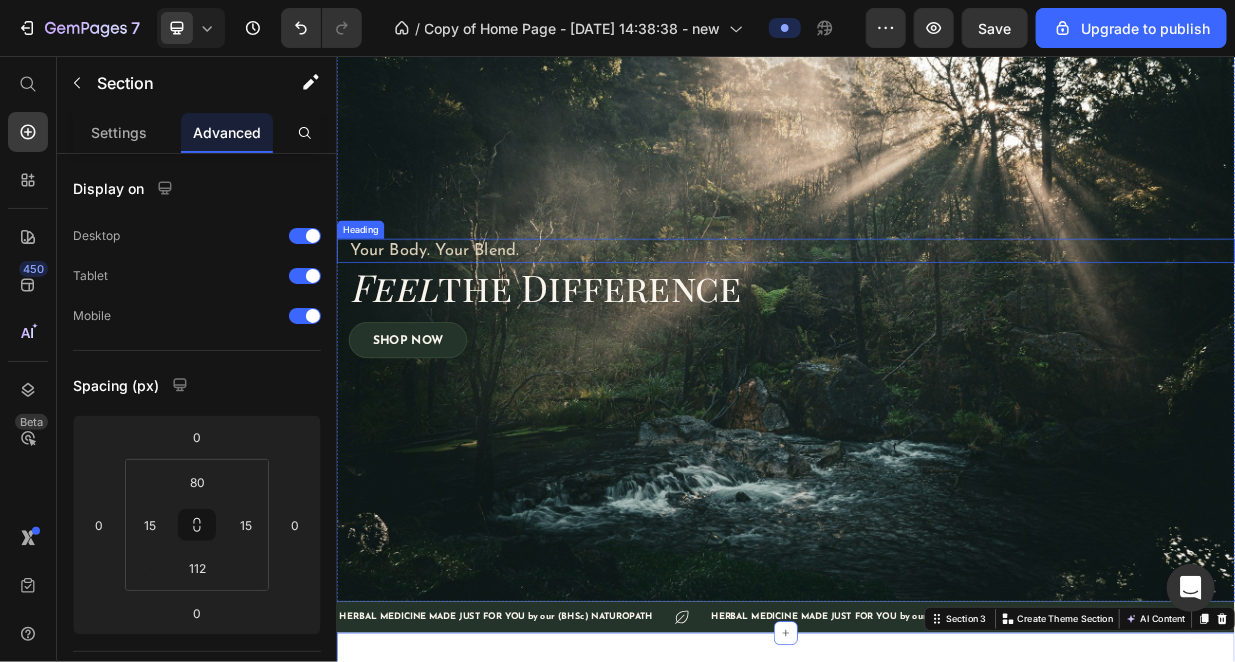click on "Your Body. Your Blend." at bounding box center [944, 316] 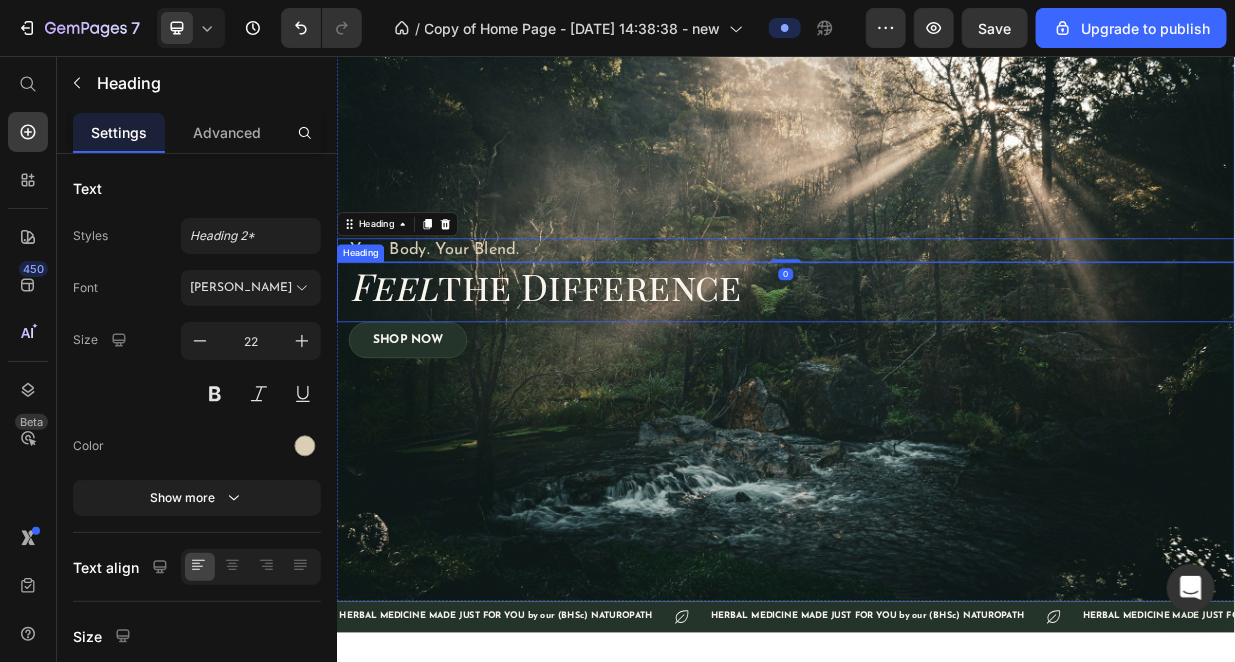 click on "Feel  the Difference" at bounding box center (944, 364) 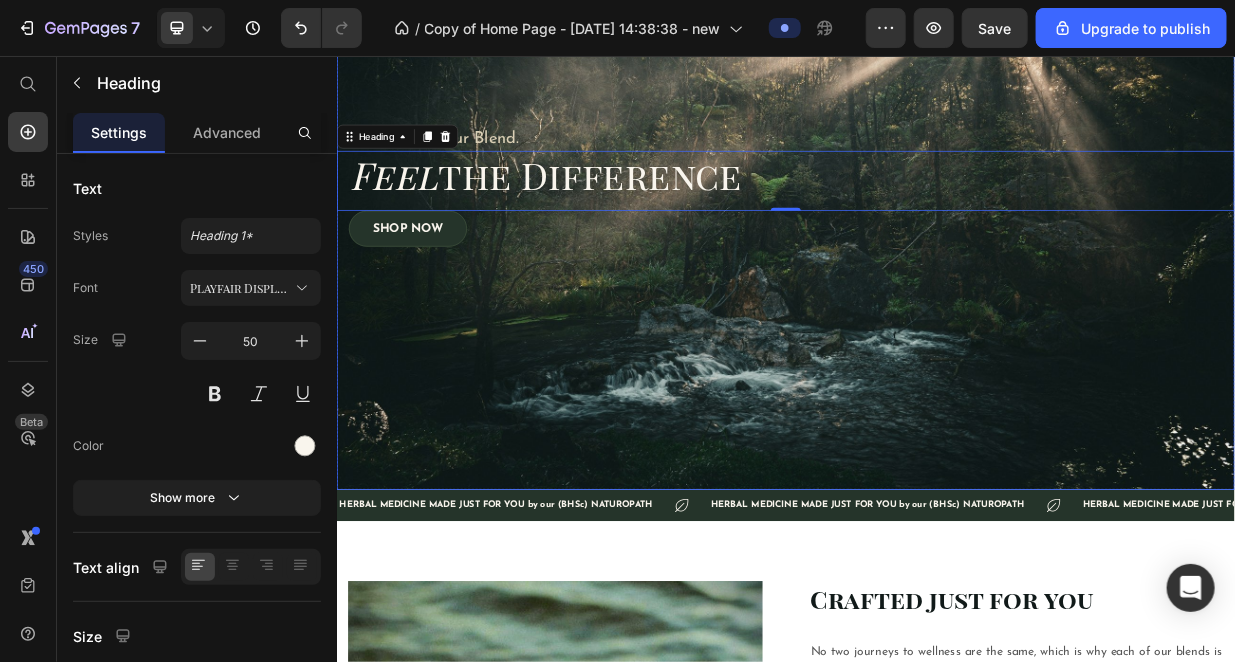 scroll, scrollTop: 288, scrollLeft: 0, axis: vertical 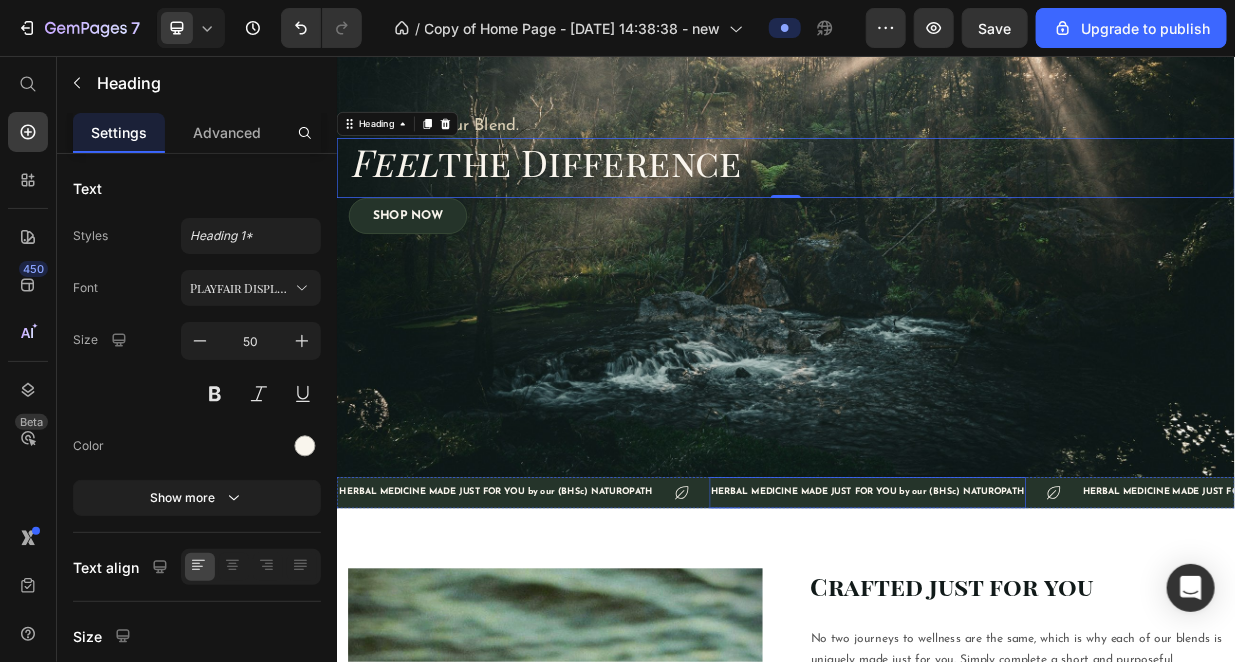 click on "HERBAL MEDICINE MADE JUST FOR YOU by our (BHSc) NATUROPATH" at bounding box center (1045, 639) 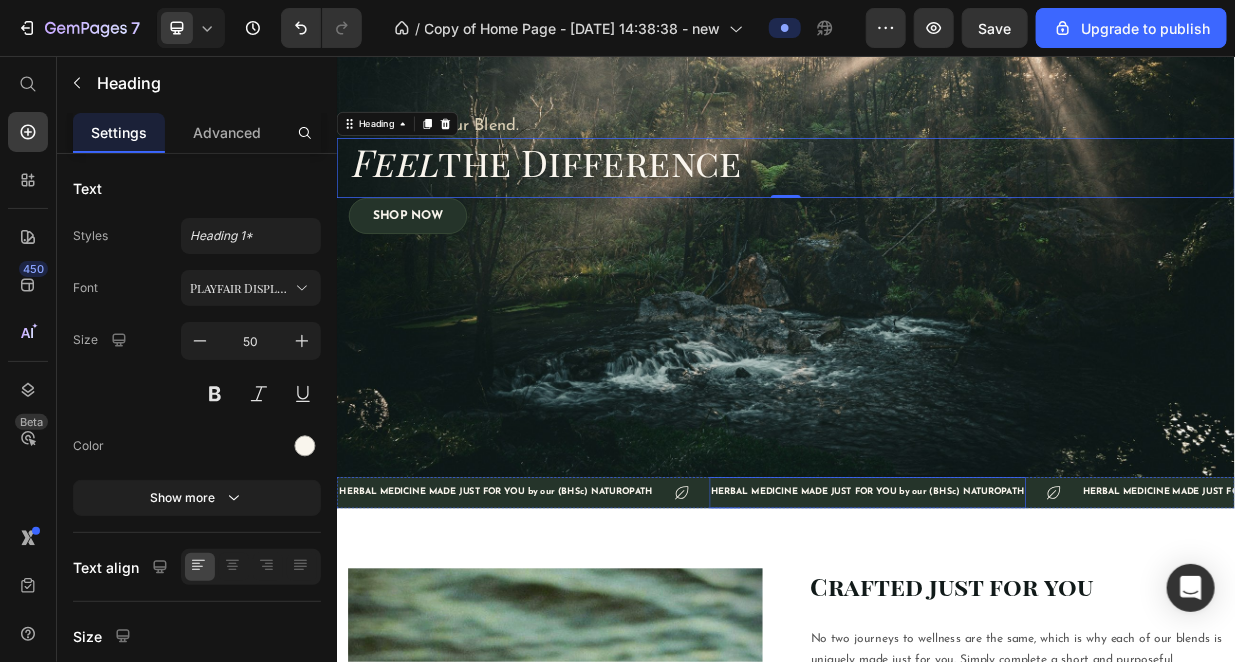 click on "HERBAL MEDICINE MADE JUST FOR YOU by our (BHSc) NATUROPATH" at bounding box center [1045, 639] 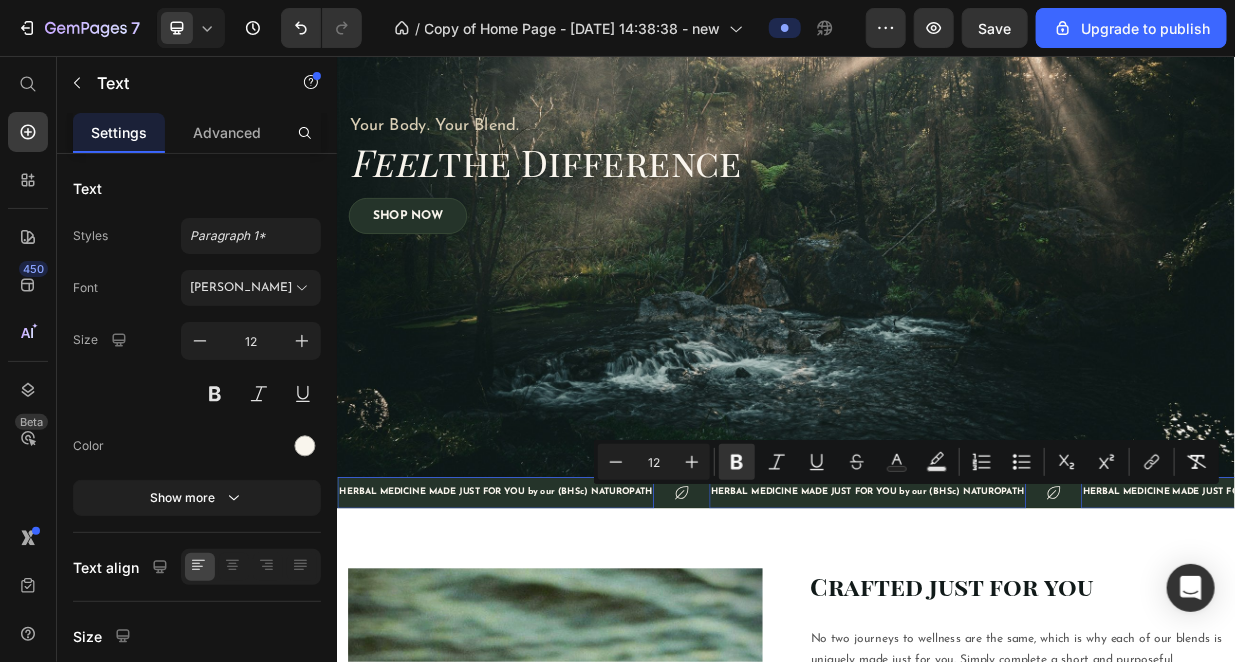 click on "HERBAL MEDICINE MADE JUST FOR YOU by our (BHSc) NATUROPATH" at bounding box center (1045, 639) 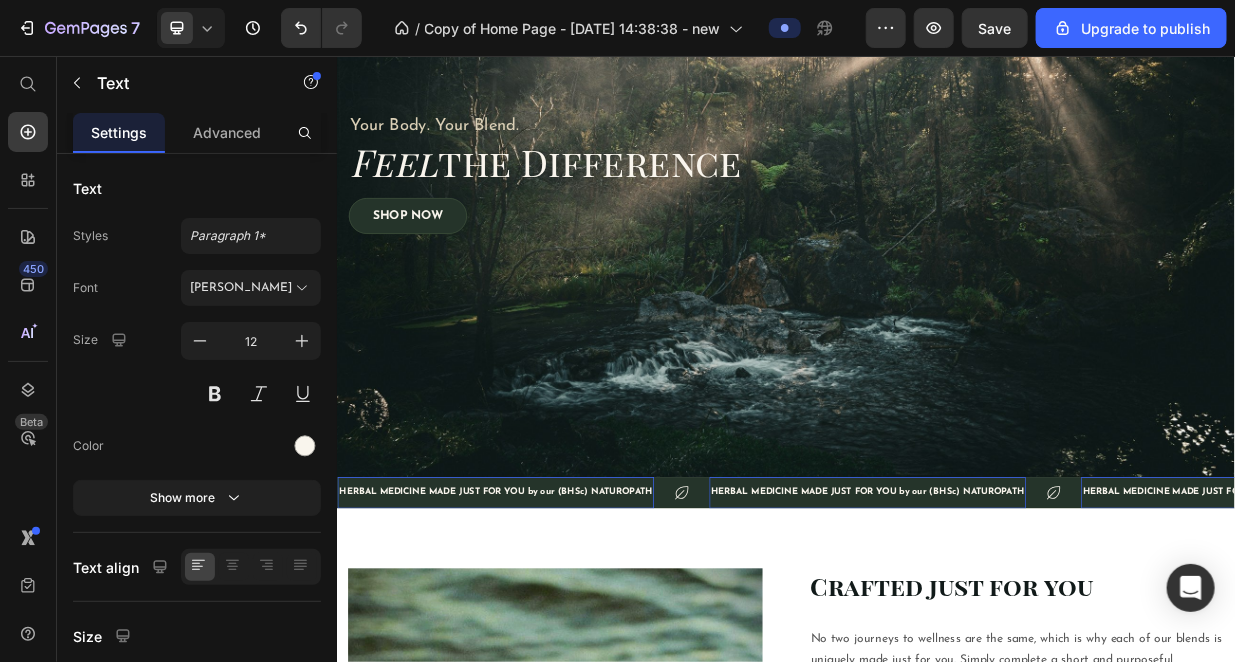 click on "HERBAL MEDICINE MADE JUST FOR YOU by our (BHSc) NATUROPATH" at bounding box center (1045, 639) 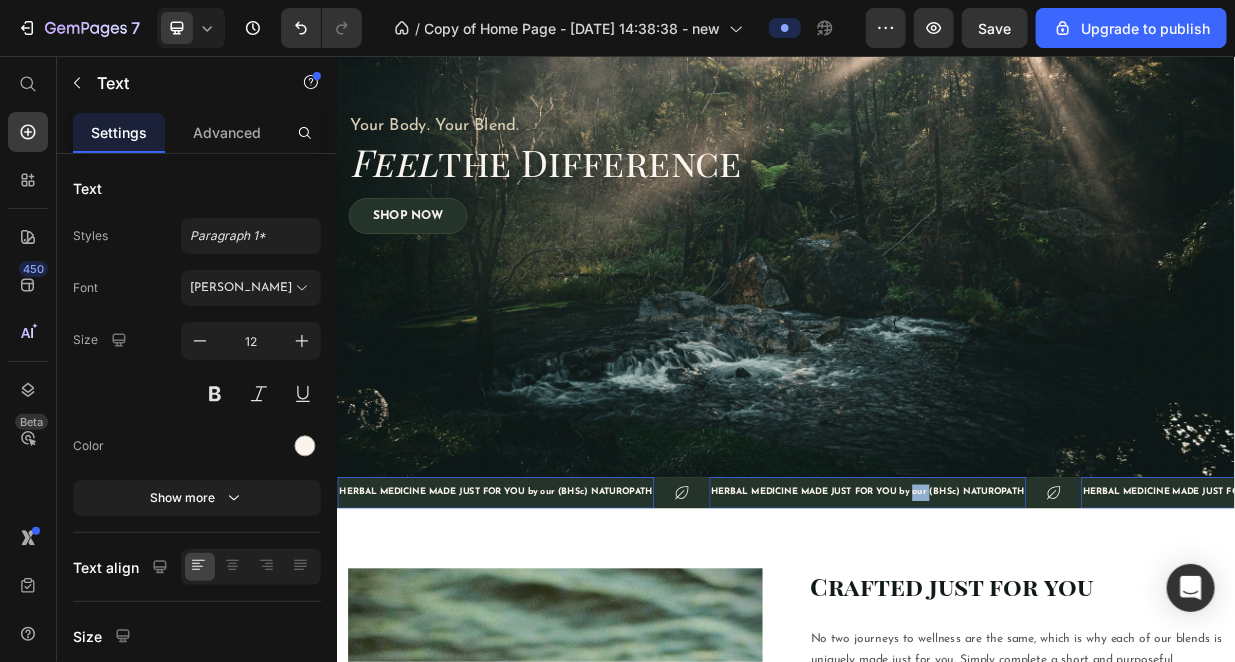 click on "HERBAL MEDICINE MADE JUST FOR YOU by our (BHSc) NATUROPATH" at bounding box center (1045, 639) 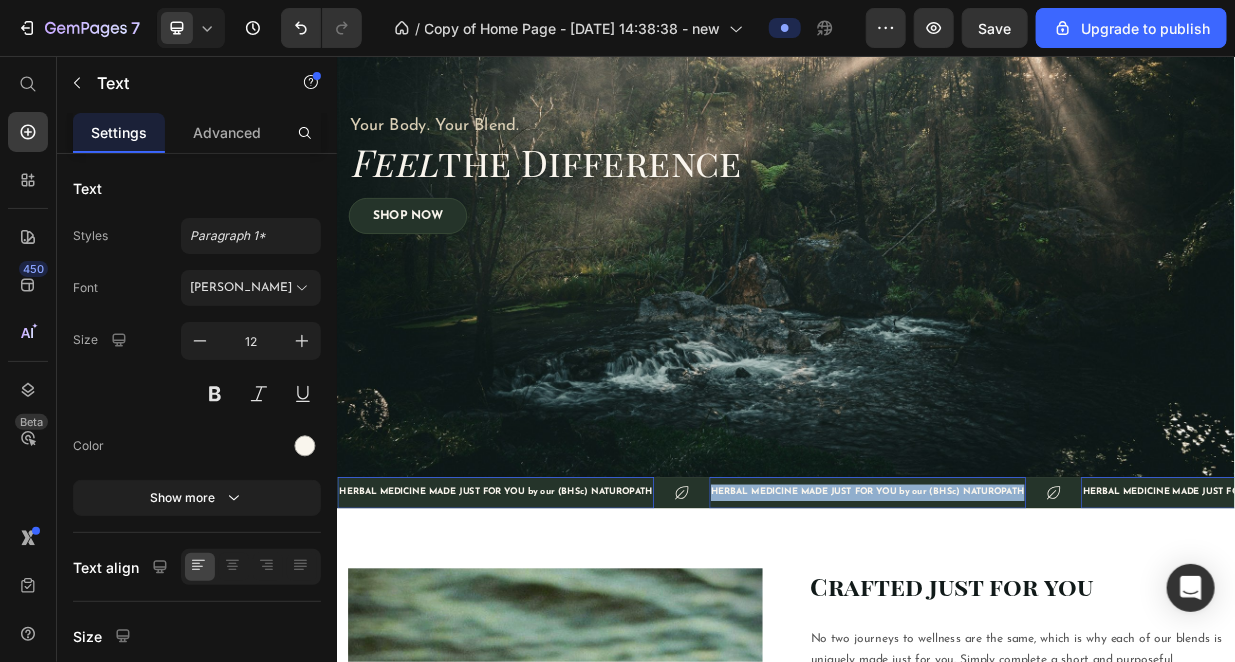 click on "HERBAL MEDICINE MADE JUST FOR YOU by our (BHSc) NATUROPATH" at bounding box center (1045, 639) 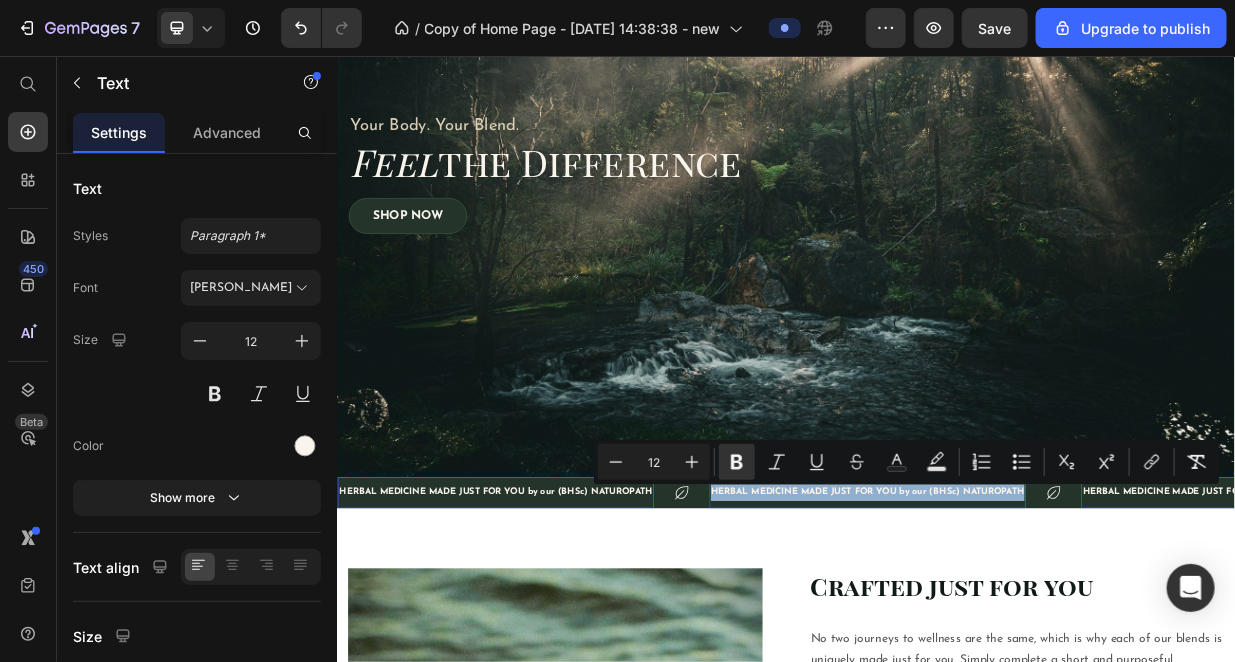 click on "HERBAL MEDICINE MADE JUST FOR YOU by our (BHSc) NATUROPATH" at bounding box center (1045, 639) 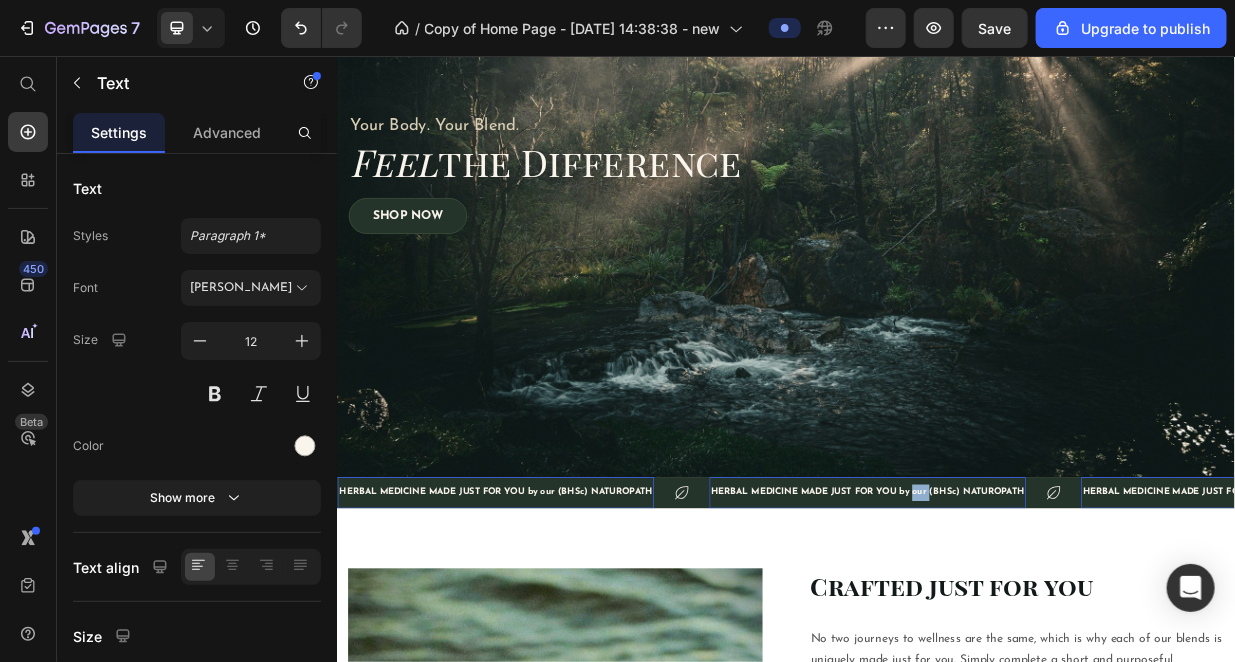 click on "HERBAL MEDICINE MADE JUST FOR YOU by our (BHSc) NATUROPATH" at bounding box center [1045, 639] 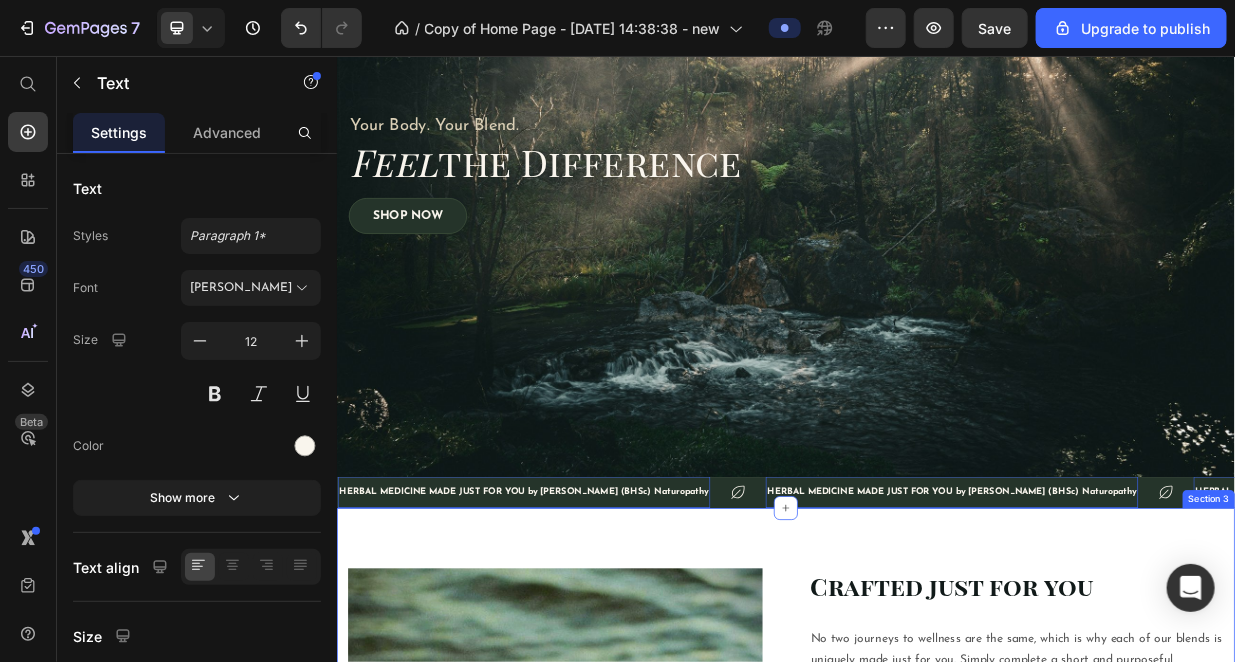 click on "Image More Than Just a Dose Text block While standard supplements take a one-size-fits-all approach, our liquid blends are  thoughtfully formulated  with herbs chosen specifically for their affinity to your needs. Every ratio, every herb, and every drop is considered, allowing your body to feel  seen ,  heard , and deeply supported. Text block Row Row Crafted just for you Heading Row No two journeys to wellness are the same, which is why each of our blends is uniquely made just for you. Simply complete a short and purposeful questionnaire after purchase, and our Naturopath will handcraft a personalised herbal formula that supports your individual path to balance. Text block The Wisdom of Nature Heading With over  180 traditional herbs and functional mushrooms  in our apothecary to draw from, we can combine specific ingredients to work  in harmony  with your body for a deeper, more grounded sense of well-being. The result? A synergistic herbal blend that  actually  work. Text block Rooted in Tradition Heading" at bounding box center [936, 1103] 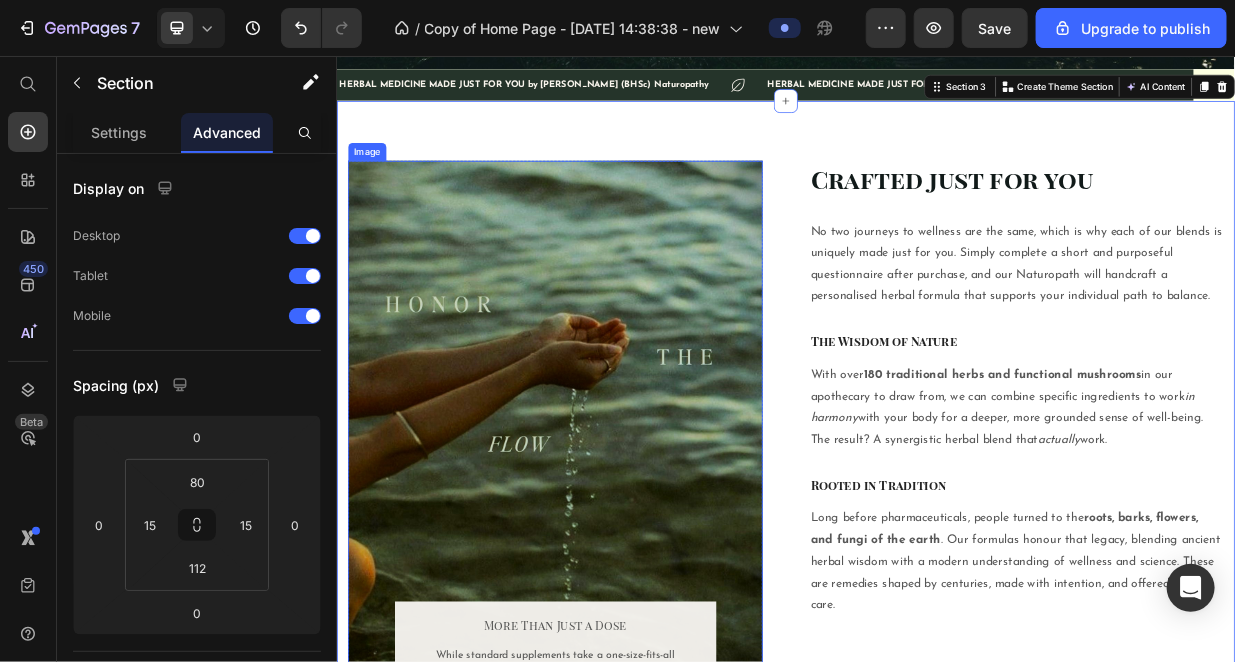 scroll, scrollTop: 500, scrollLeft: 0, axis: vertical 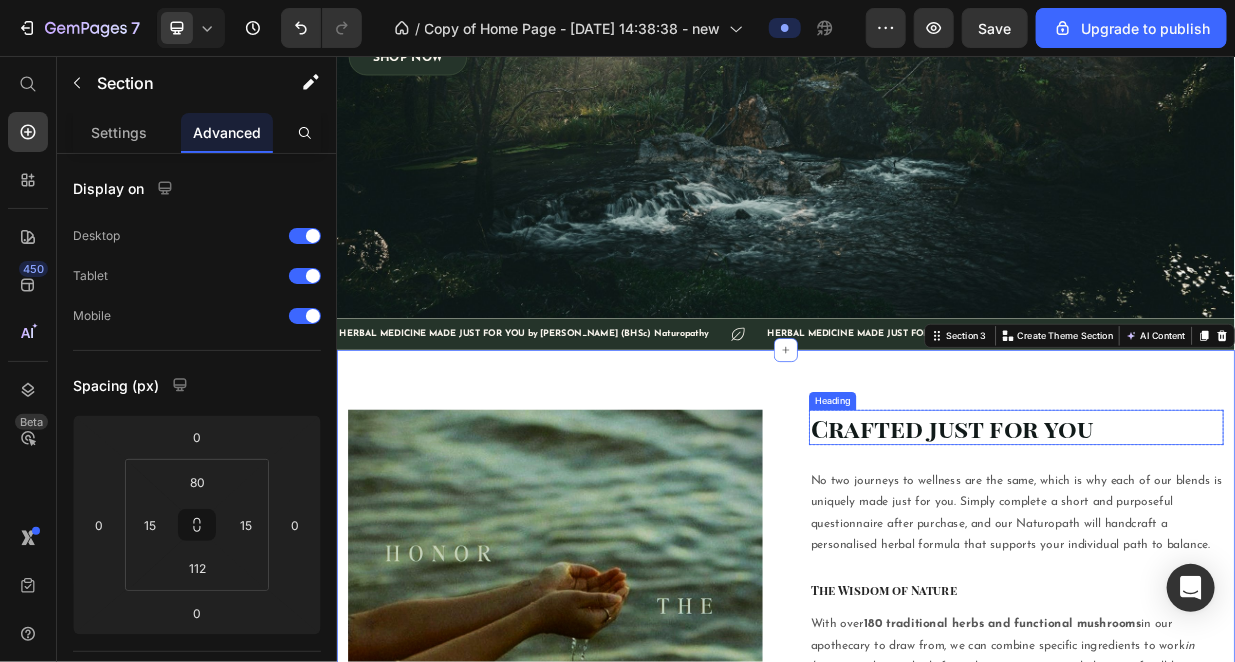 click on "Crafted just for you" at bounding box center [1244, 552] 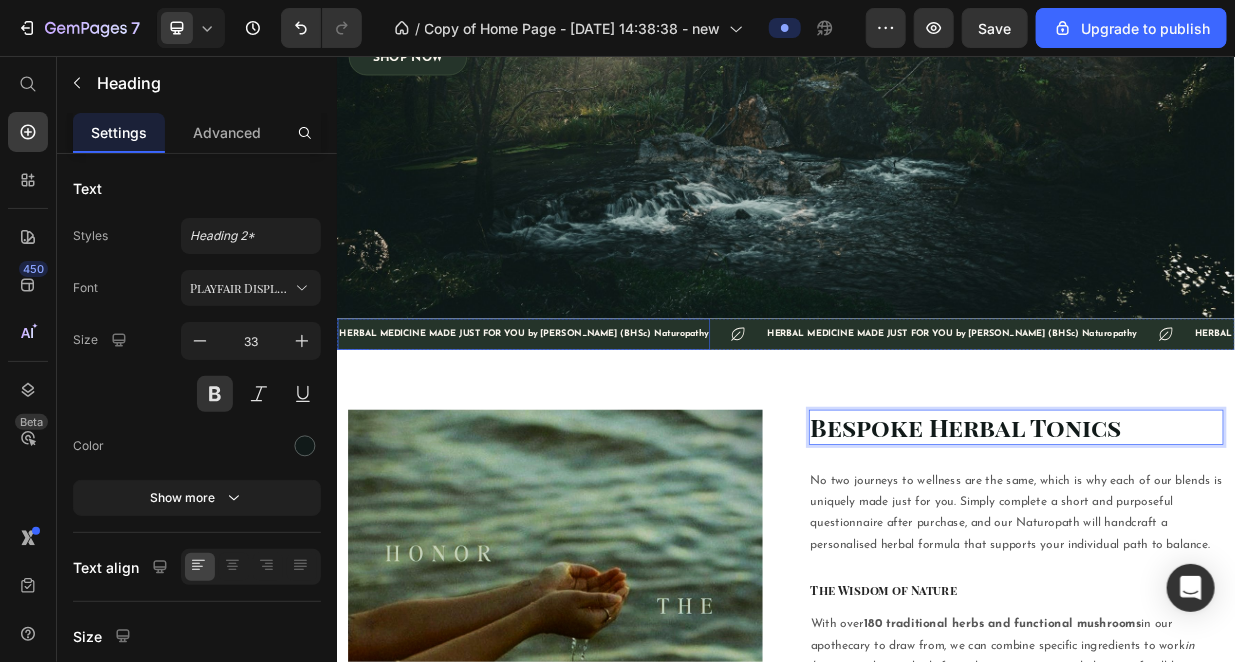 click on "HERBAL MEDICINE MADE JUST FOR YOU by [PERSON_NAME] (BHSc) Naturopathy" at bounding box center [586, 428] 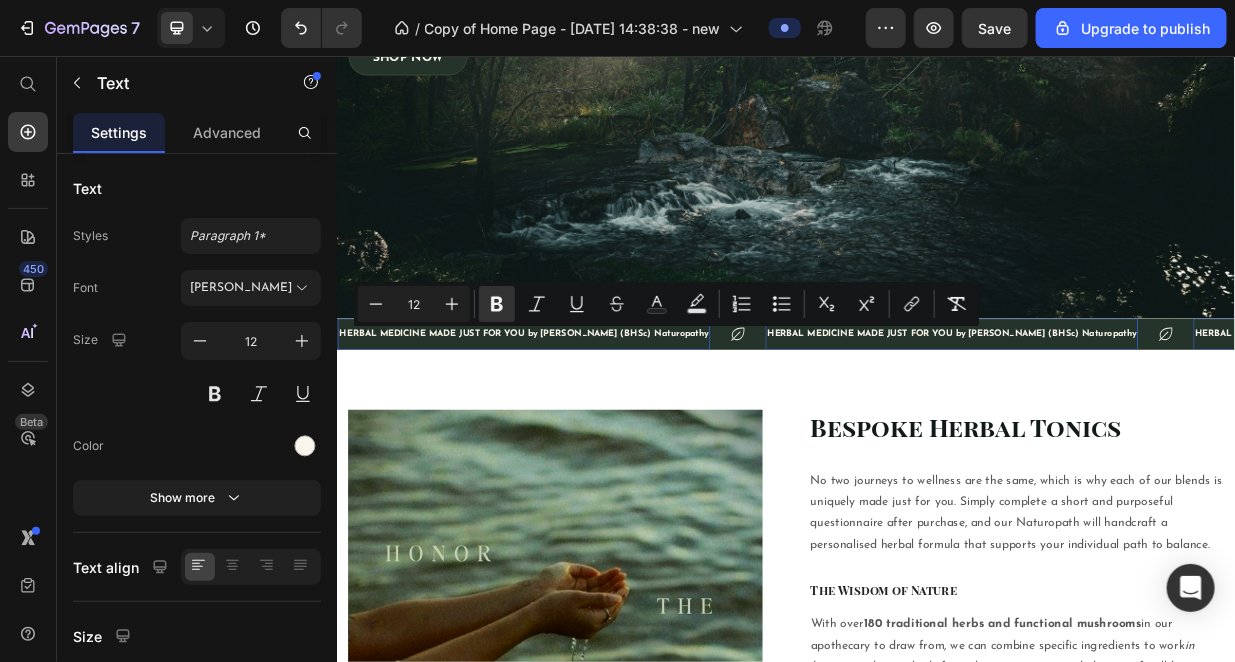 click on "HERBAL MEDICINE MADE JUST FOR YOU by [PERSON_NAME] (BHSc) Naturopathy" at bounding box center (586, 427) 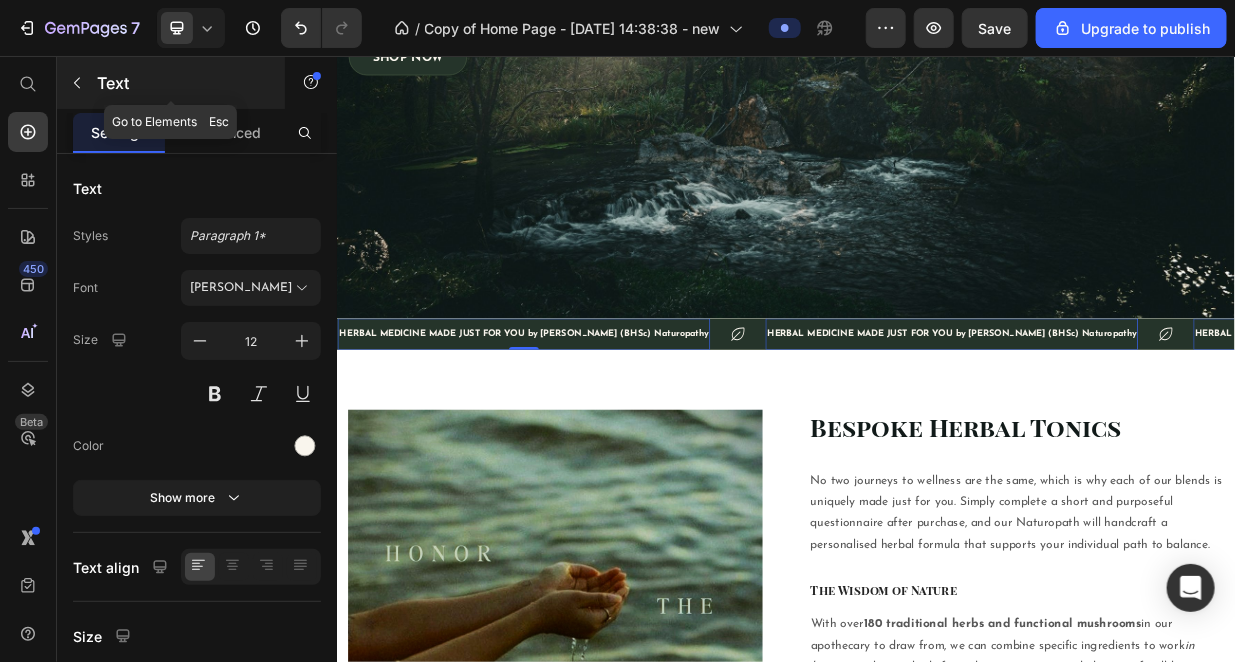 click at bounding box center (77, 83) 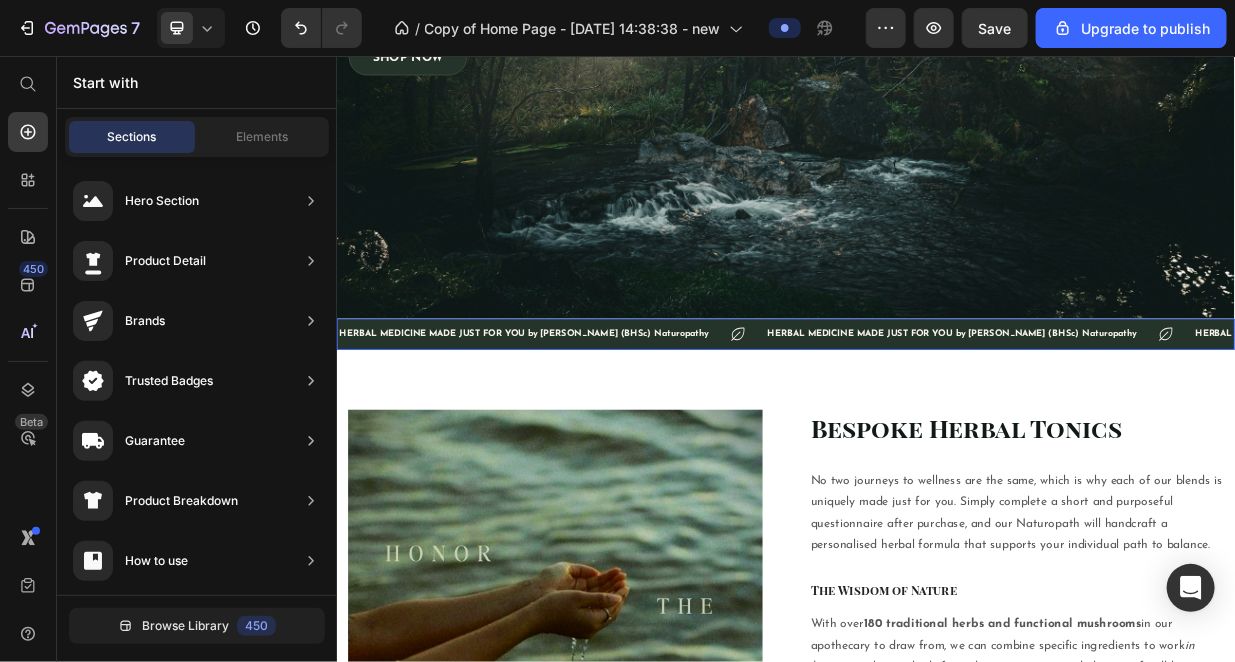 click 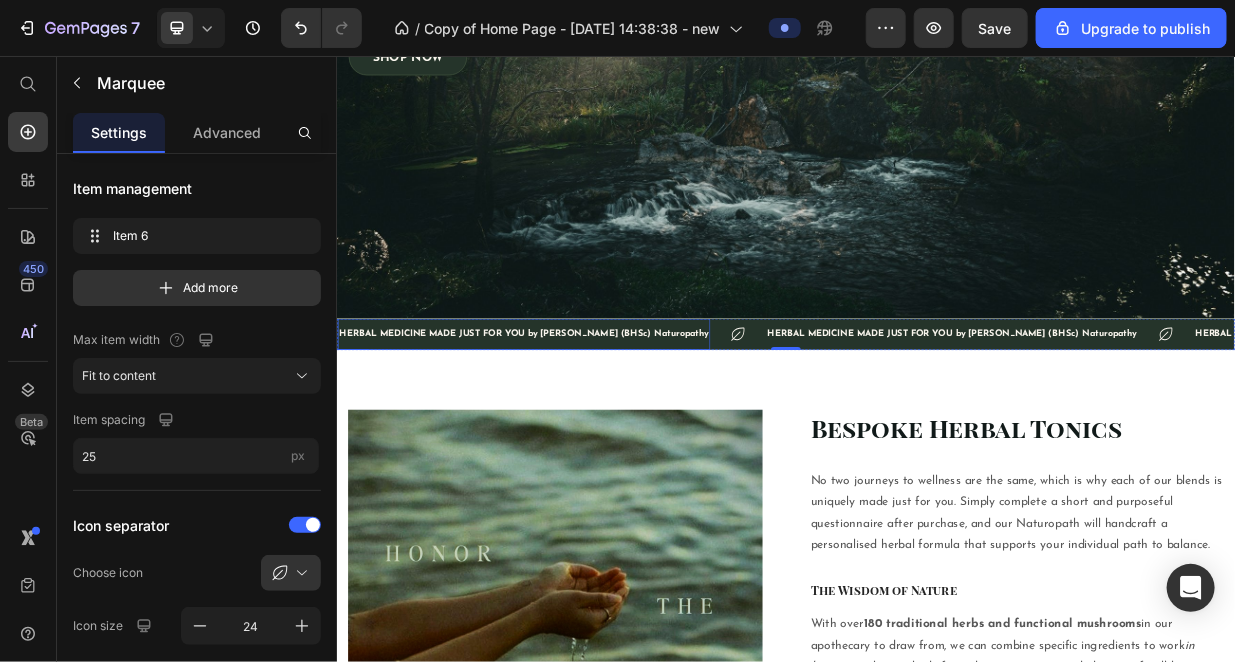 click on "HERBAL MEDICINE MADE JUST FOR YOU by [PERSON_NAME] (BHSc) Naturopathy" at bounding box center (586, 427) 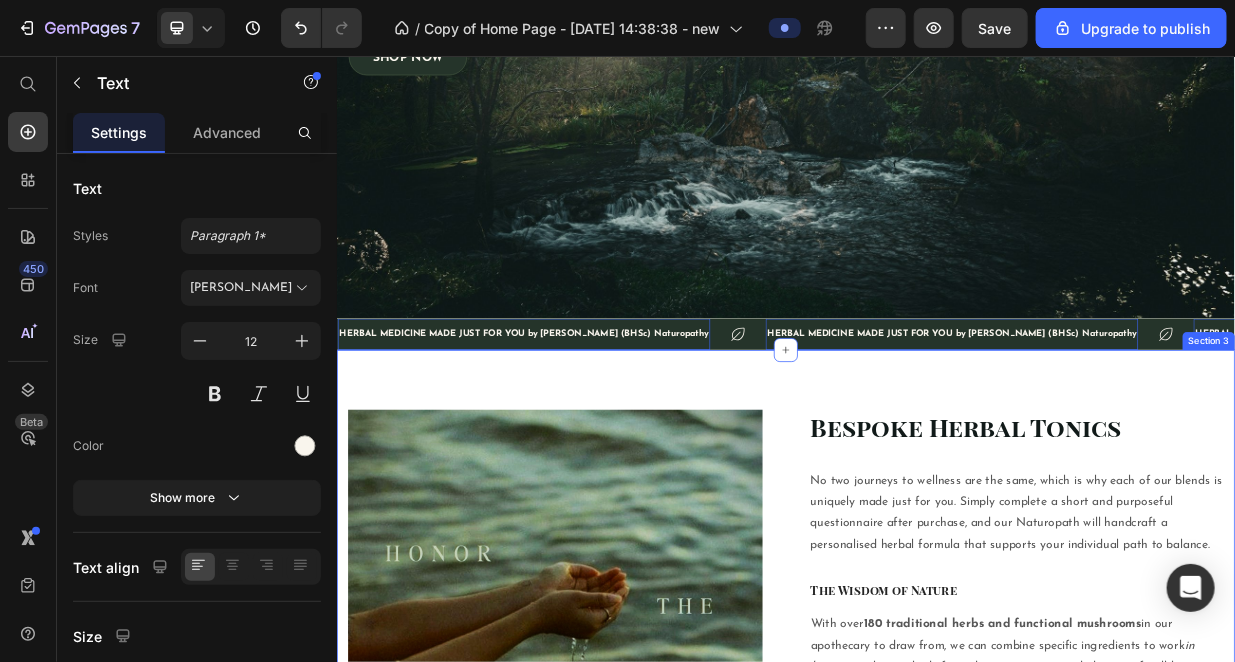 click on "Image More Than Just a Dose Text block While standard supplements take a one-size-fits-all approach, our liquid blends are  thoughtfully formulated  with herbs chosen specifically for their affinity to your needs. Every ratio, every herb, and every drop is considered, allowing your body to feel  seen ,  heard , and deeply supported. Text block Row Row Bespoke Herbal Tonics Heading Row No two journeys to wellness are the same, which is why each of our blends is uniquely made just for you. Simply complete a short and purposeful questionnaire after purchase, and our Naturopath will handcraft a personalised herbal formula that supports your individual path to balance. Text block The Wisdom of Nature Heading With over  180 traditional herbs and functional mushrooms  in our apothecary to draw from, we can combine specific ingredients to work  in harmony  with your body for a deeper, more grounded sense of well-being. The result? A synergistic herbal blend that  actually  work. Text block Rooted in Tradition Heading" at bounding box center (936, 891) 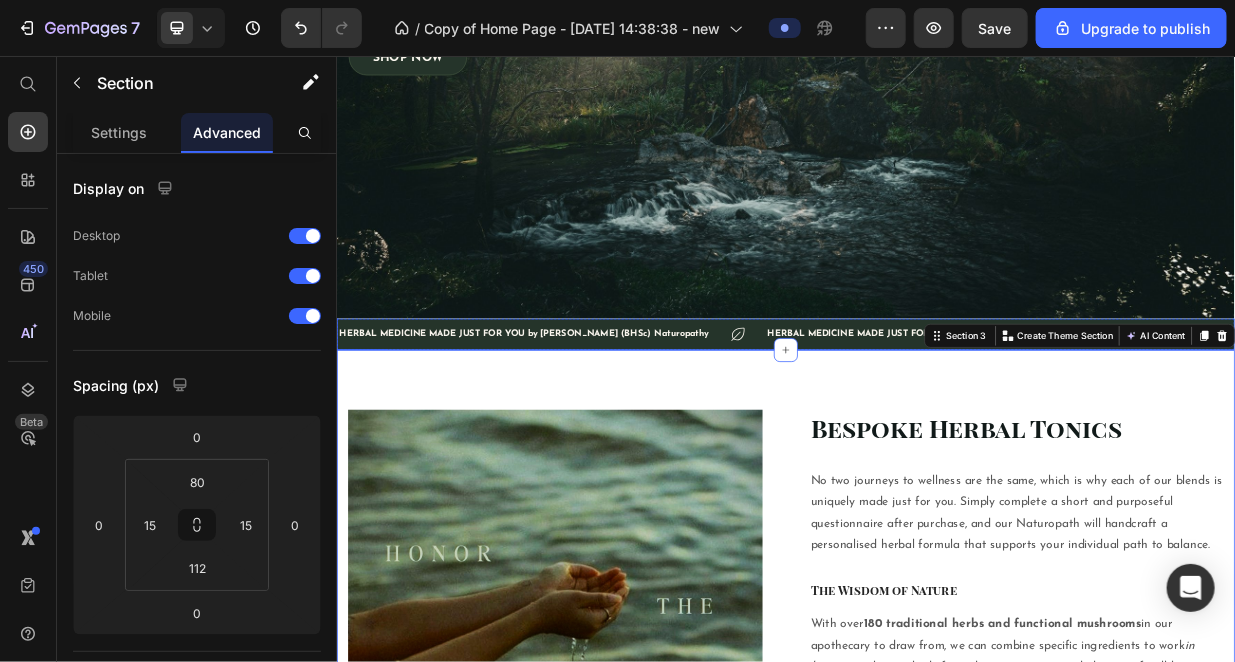 click on "HERBAL MEDICINE MADE JUST FOR YOU by [PERSON_NAME] (BHSc) Naturopathy Text" at bounding box center (623, 428) 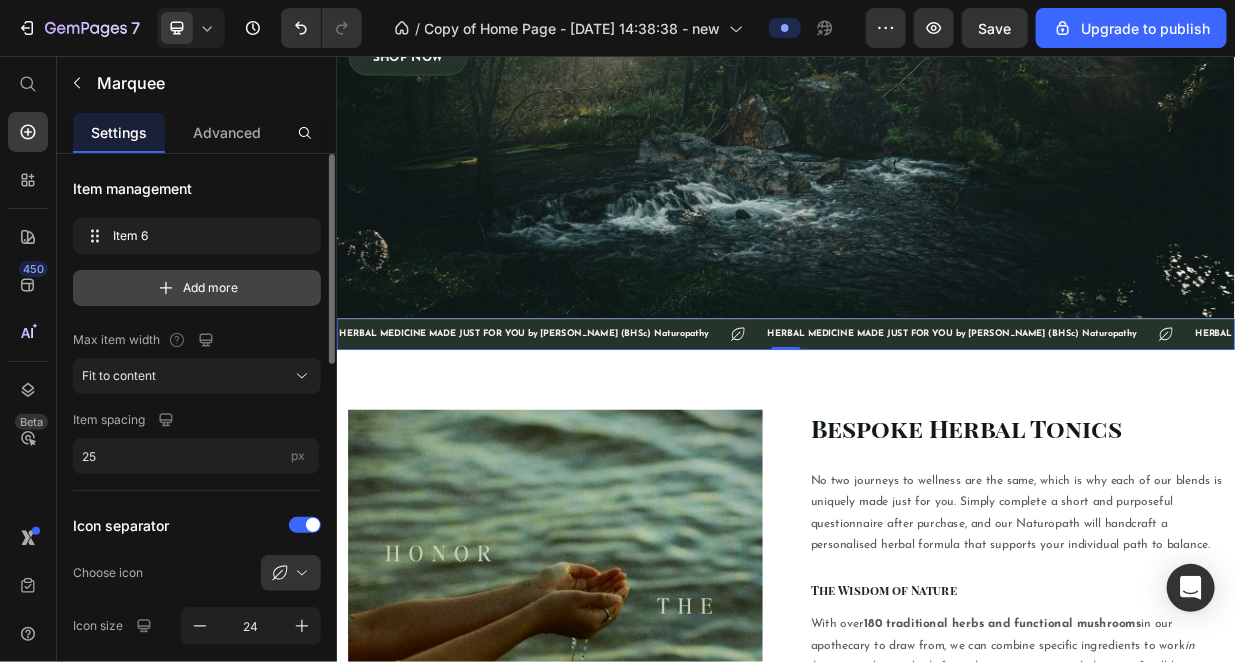 click on "Add more" at bounding box center [211, 288] 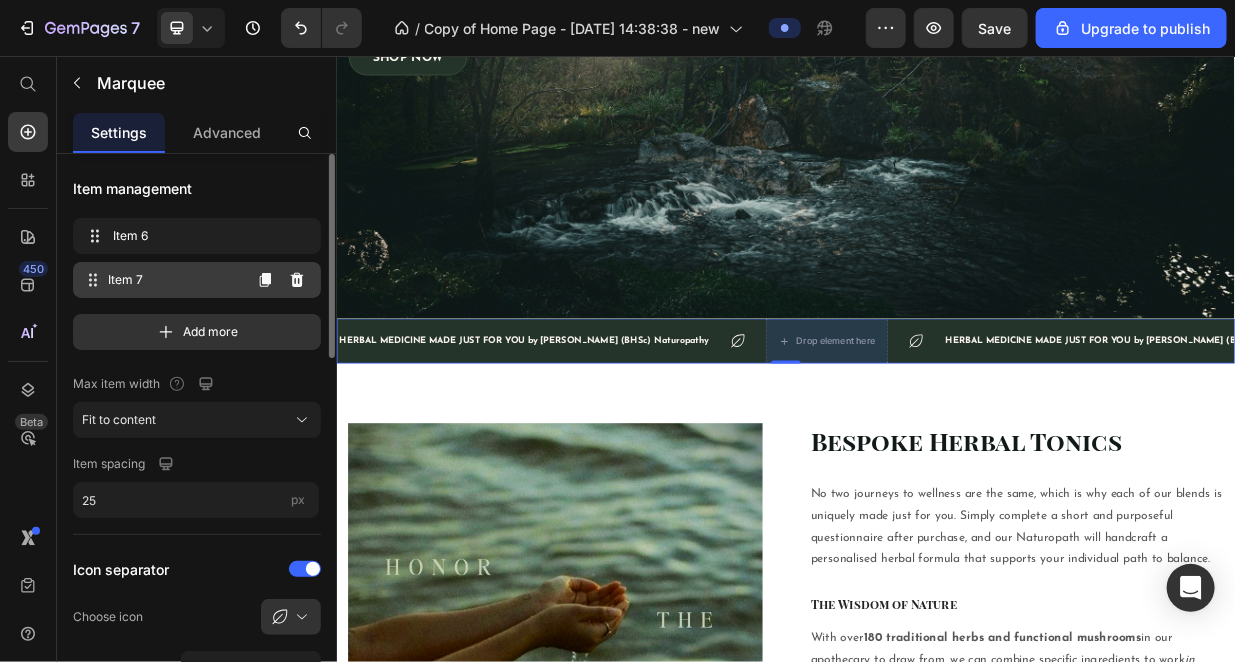 scroll, scrollTop: 0, scrollLeft: 37, axis: horizontal 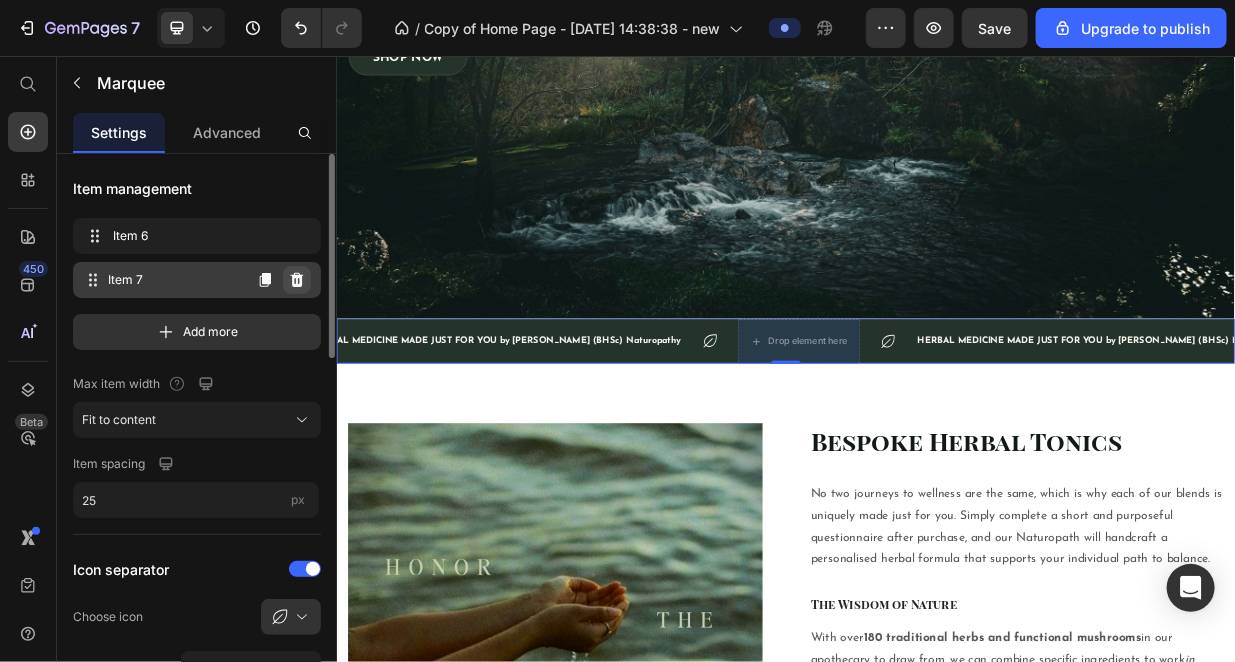 click 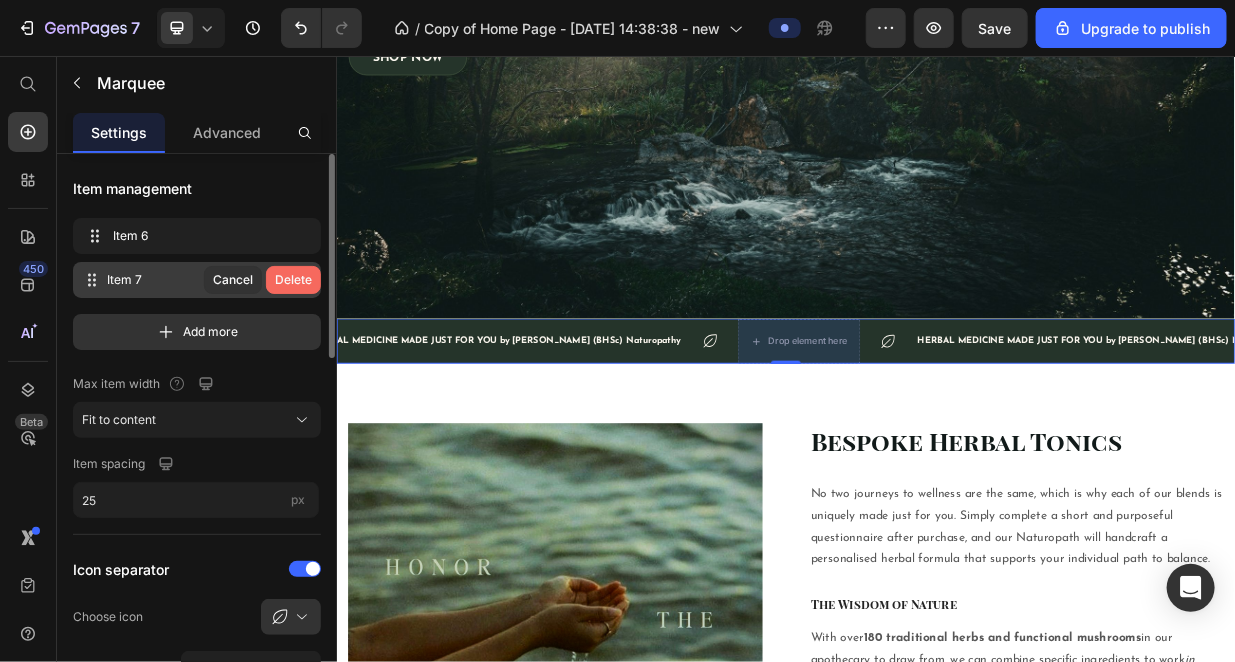 click on "Delete" at bounding box center [293, 280] 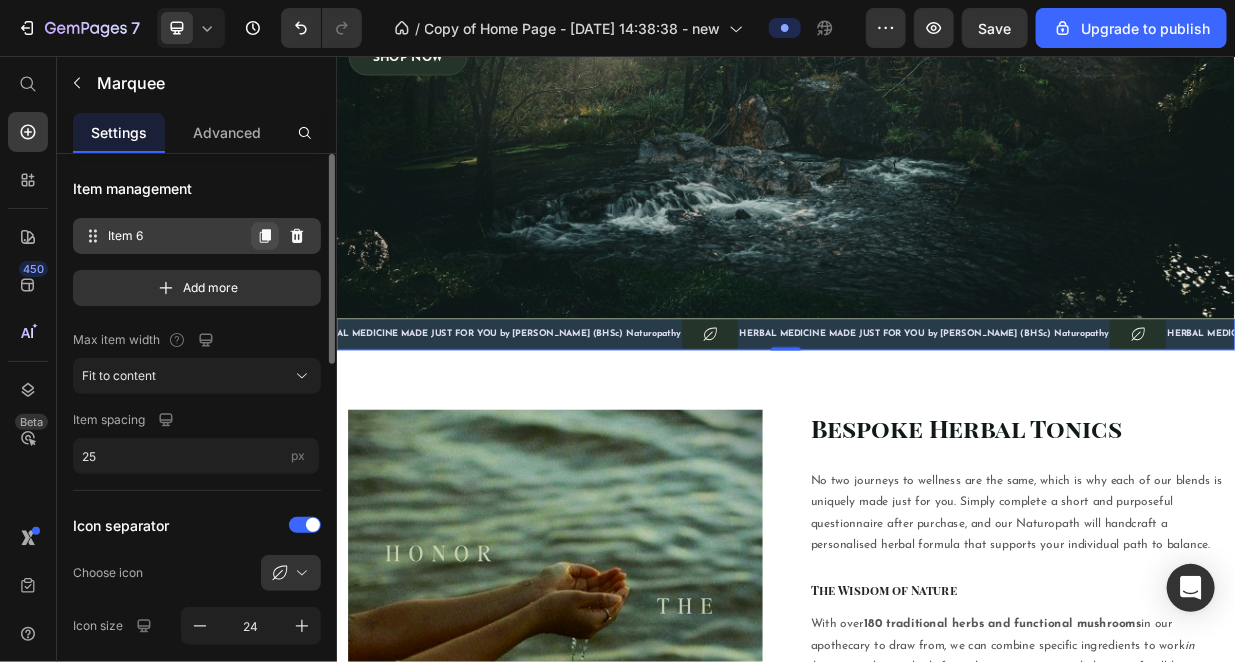 click 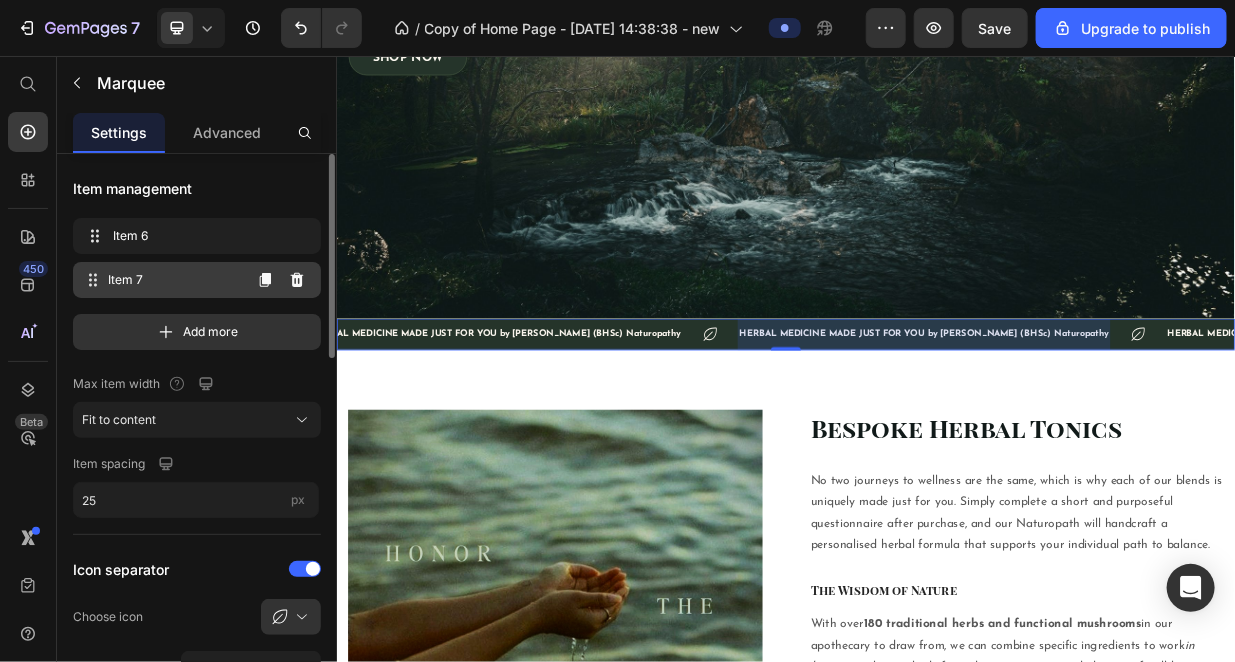 click on "Item 7 Item 7" at bounding box center [161, 280] 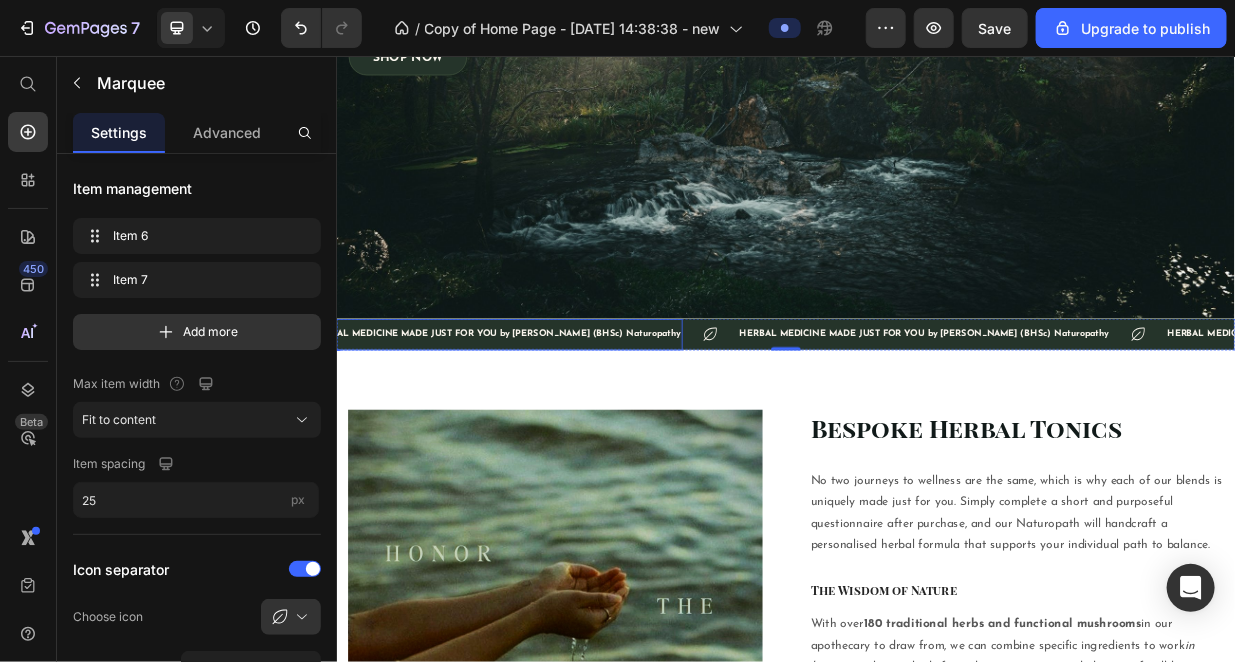 click on "HERBAL MEDICINE MADE JUST FOR YOU by [PERSON_NAME] (BHSc) Naturopathy" at bounding box center [549, 427] 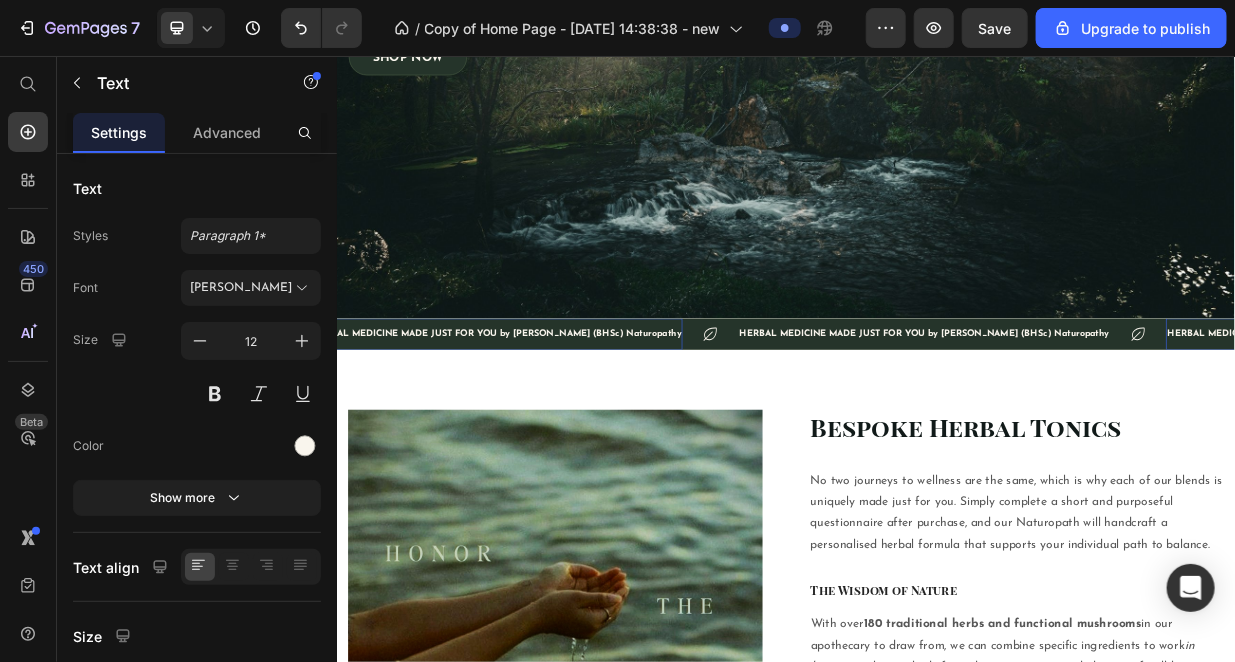 drag, startPoint x: 594, startPoint y: 428, endPoint x: 574, endPoint y: 425, distance: 20.22375 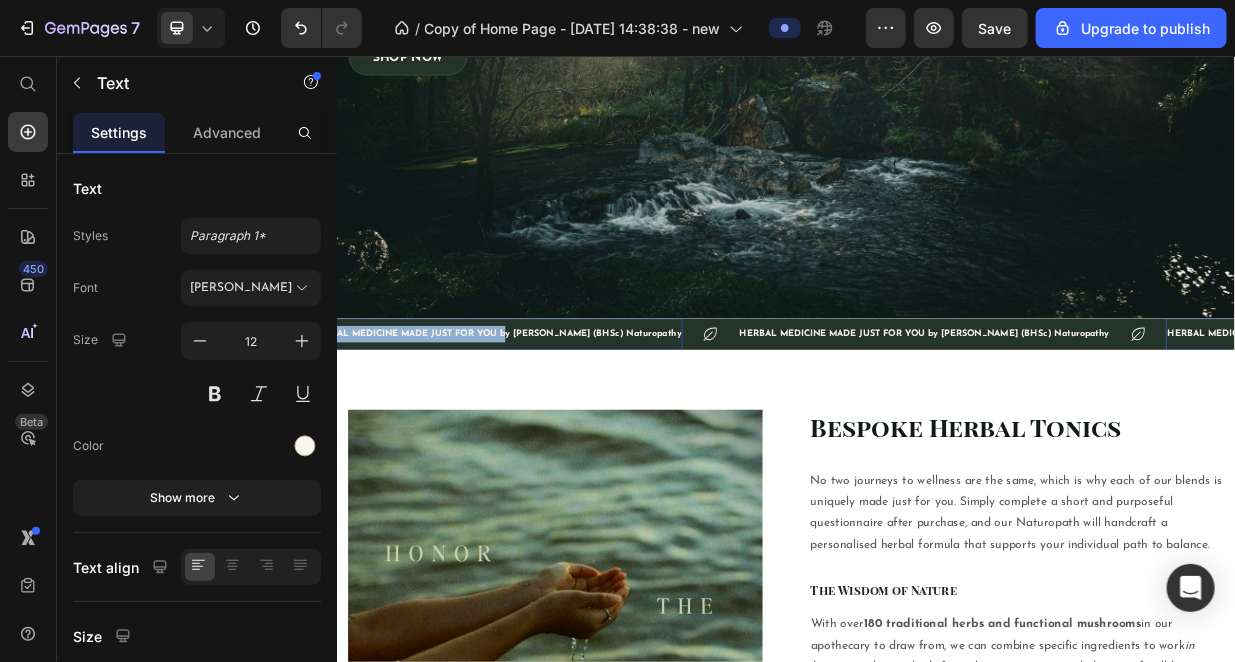 drag, startPoint x: 558, startPoint y: 428, endPoint x: 1031, endPoint y: 340, distance: 481.11642 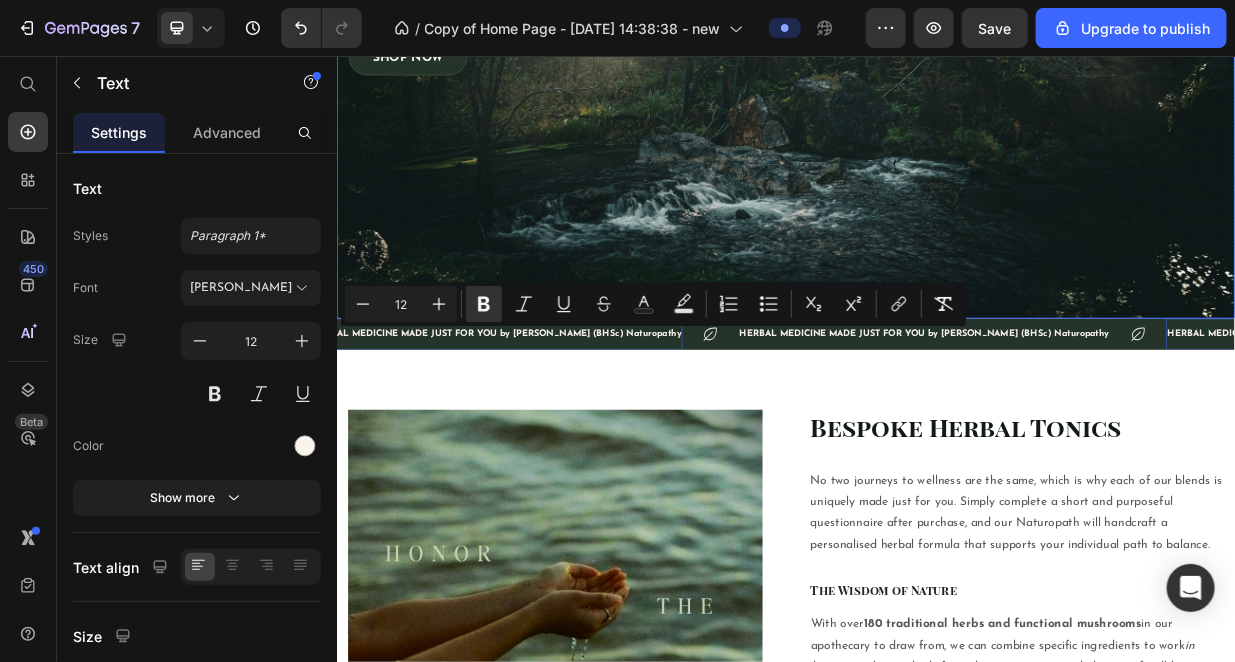 scroll, scrollTop: 0, scrollLeft: 0, axis: both 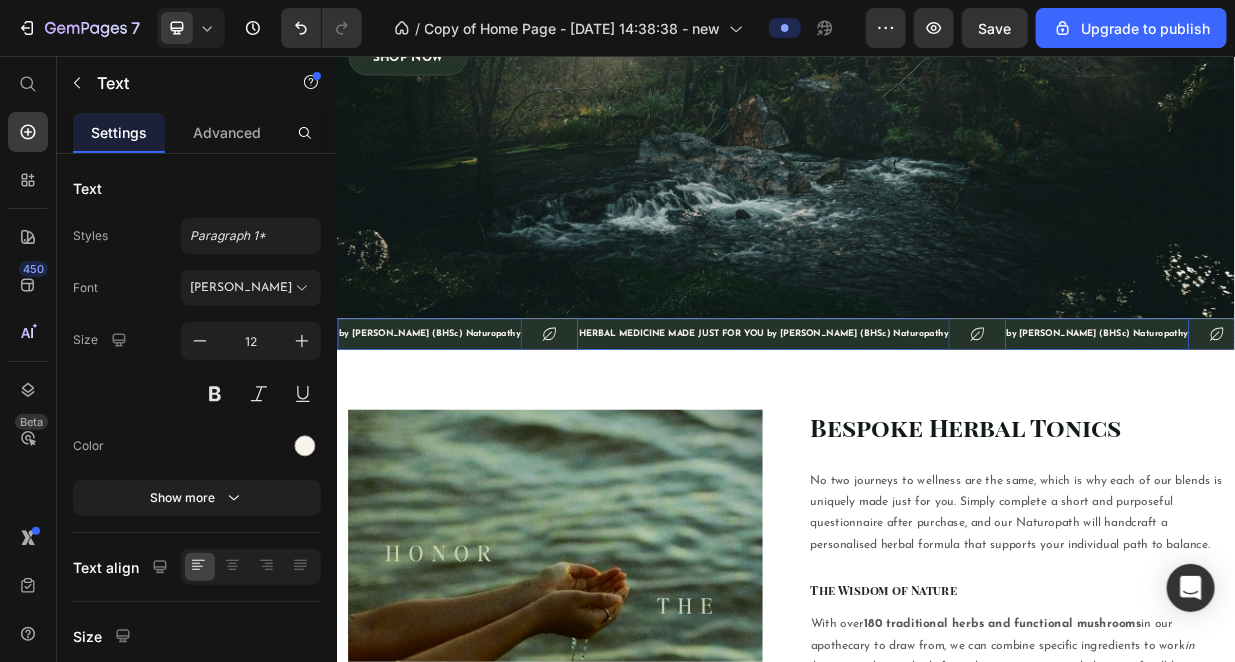 click on "HERBAL MEDICINE MADE JUST FOR YOU by [PERSON_NAME] (BHSc) Naturopathy" at bounding box center (906, 427) 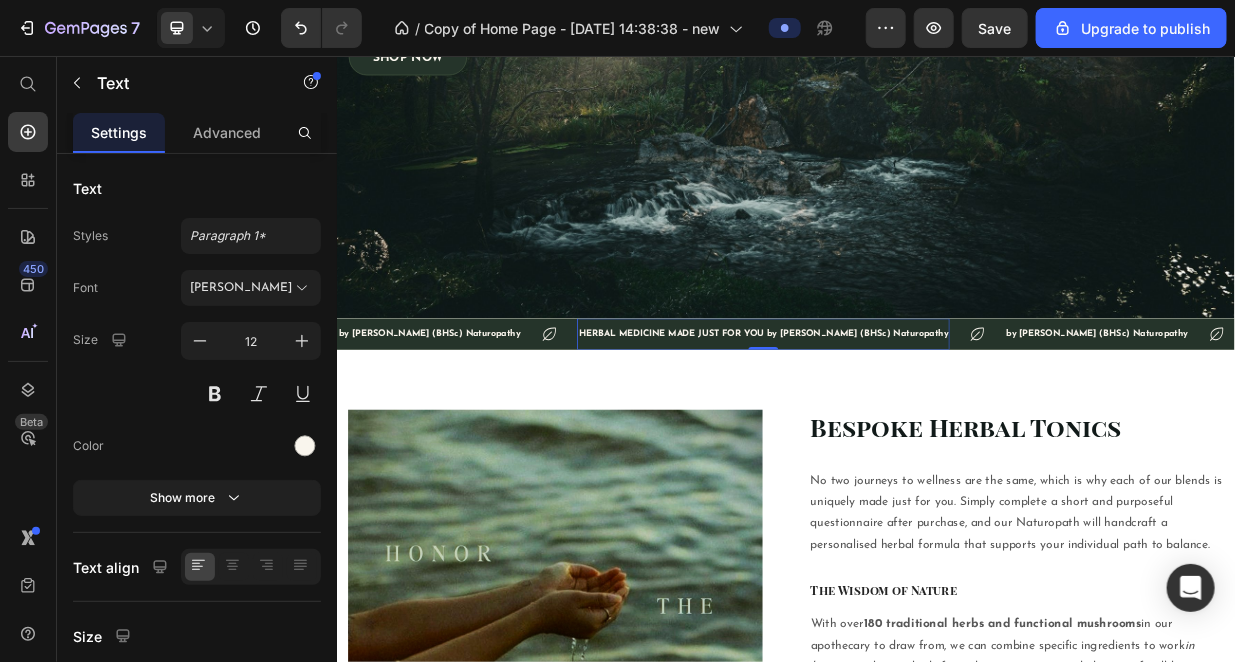 click on "HERBAL MEDICINE MADE JUST FOR YOU by [PERSON_NAME] (BHSc) Naturopathy" at bounding box center (906, 427) 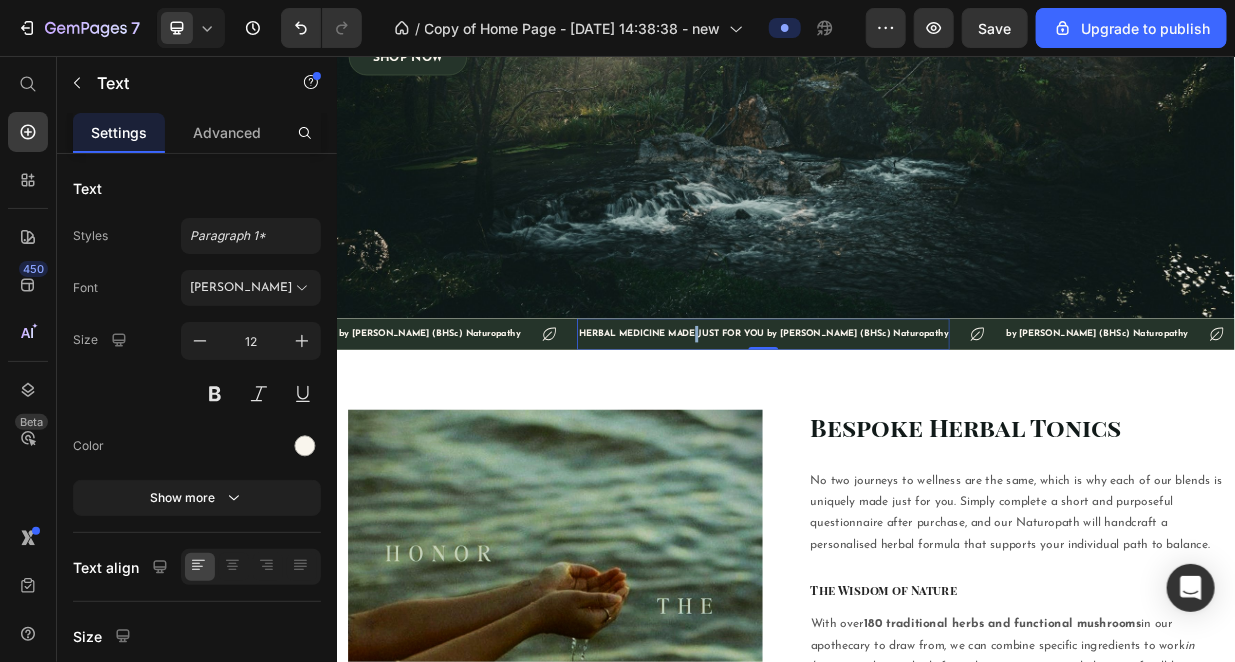 click on "HERBAL MEDICINE MADE JUST FOR YOU by [PERSON_NAME] (BHSc) Naturopathy" at bounding box center (906, 427) 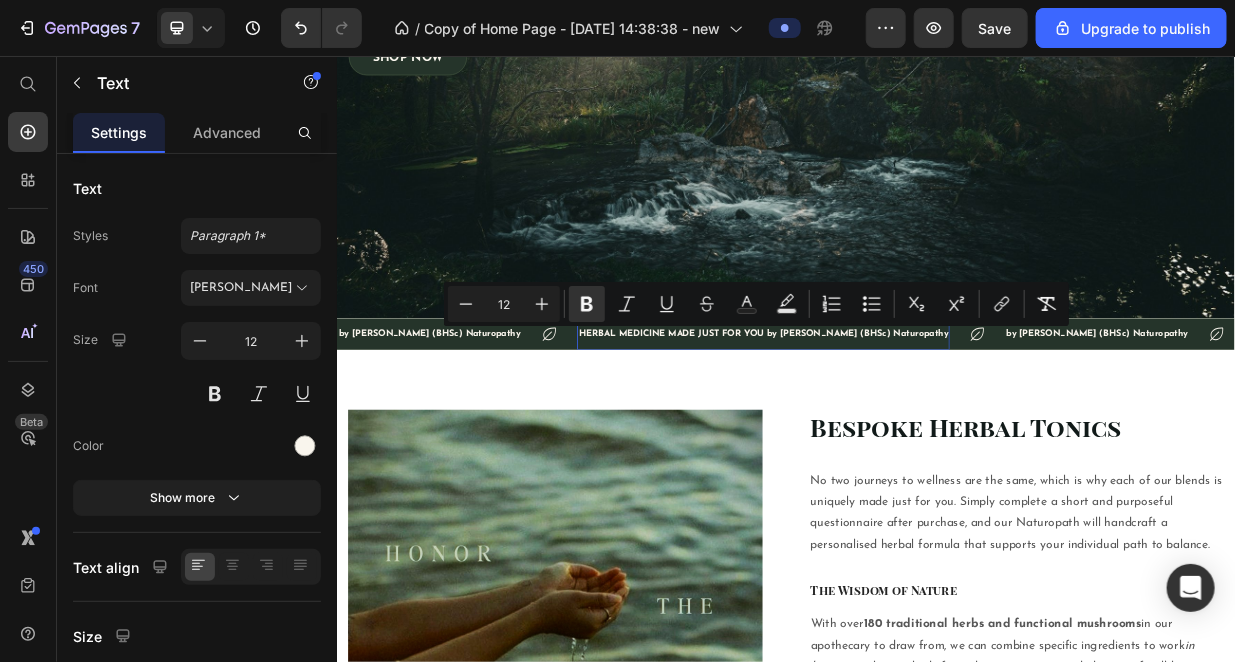 click on "HERBAL MEDICINE MADE JUST FOR YOU by [PERSON_NAME] (BHSc) Naturopathy" at bounding box center (906, 427) 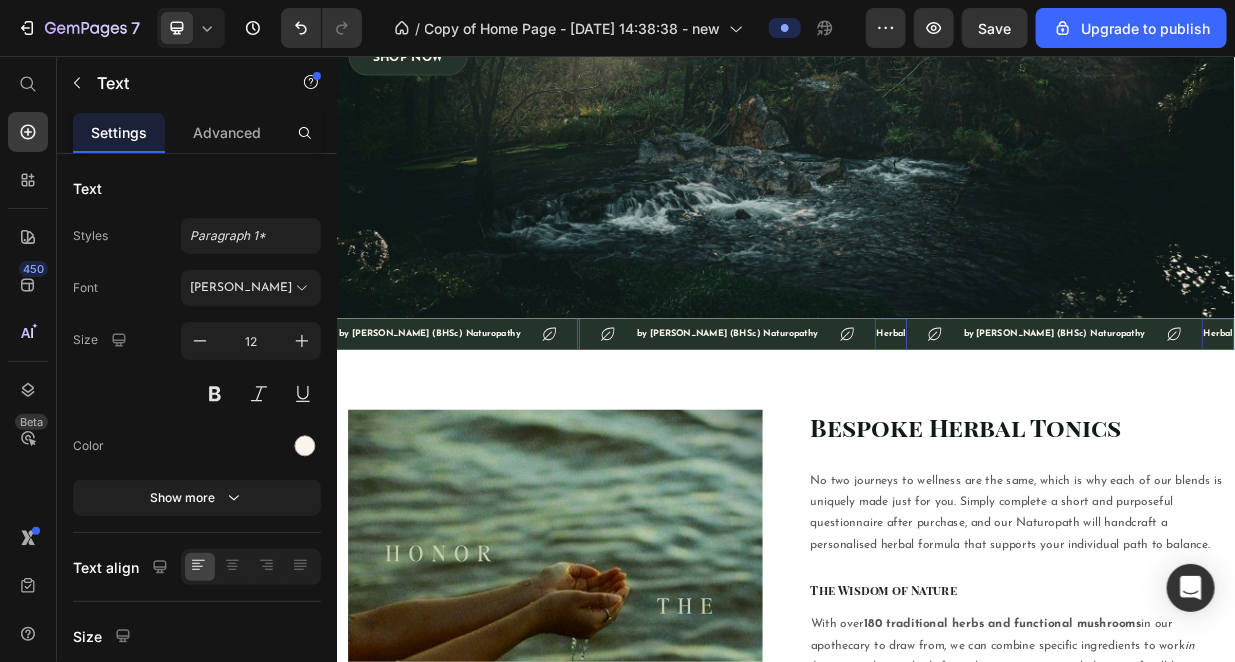 scroll, scrollTop: 489, scrollLeft: 0, axis: vertical 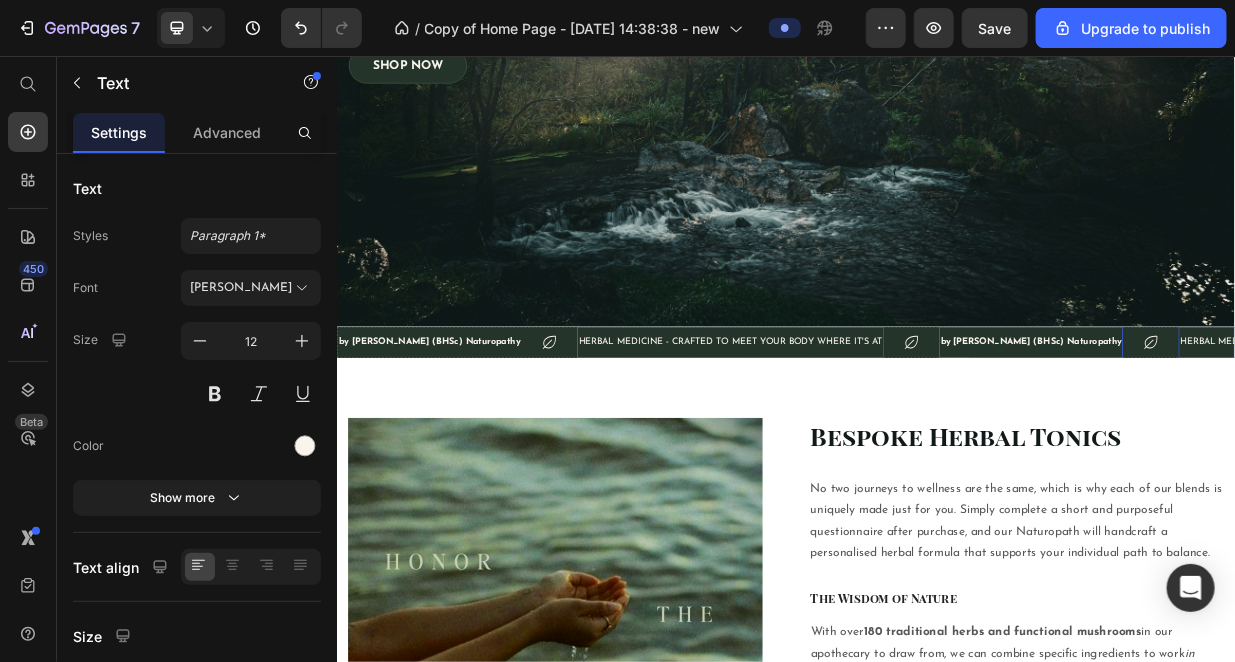 click on "by [PERSON_NAME] (BHSc) Naturopathy" at bounding box center [1264, 438] 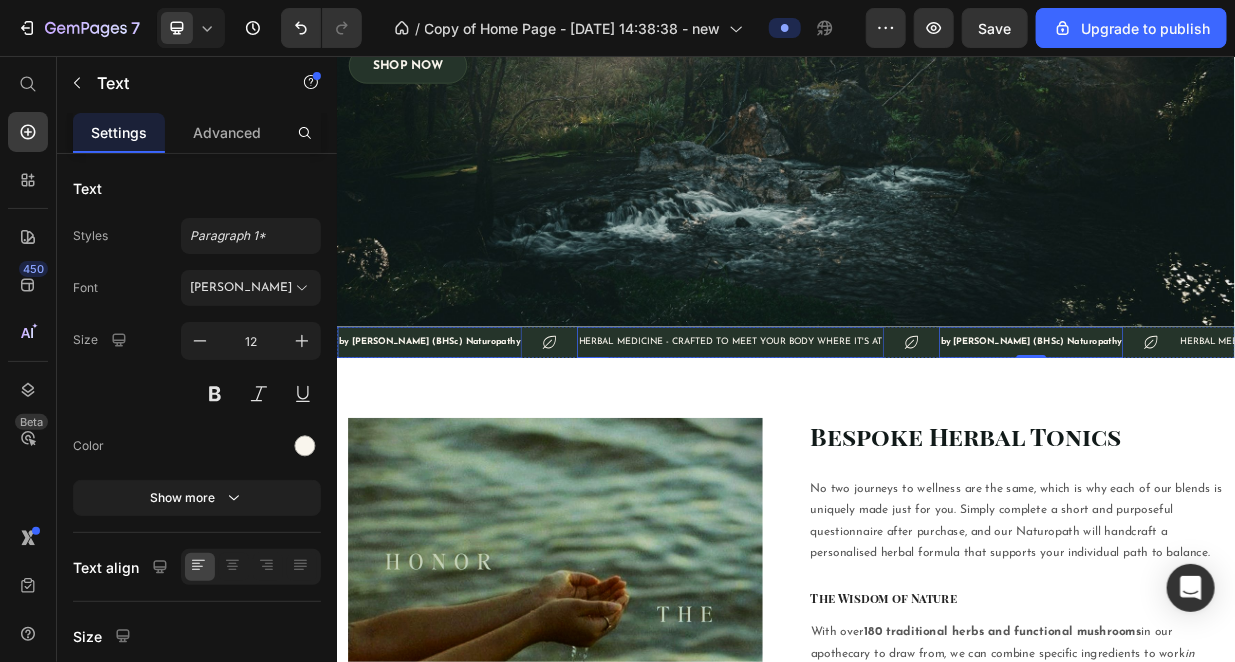click on "HERBAL MEDICINE - CRAFTED TO MEET YOUR BODY WHERE IT'S AT" at bounding box center [862, 439] 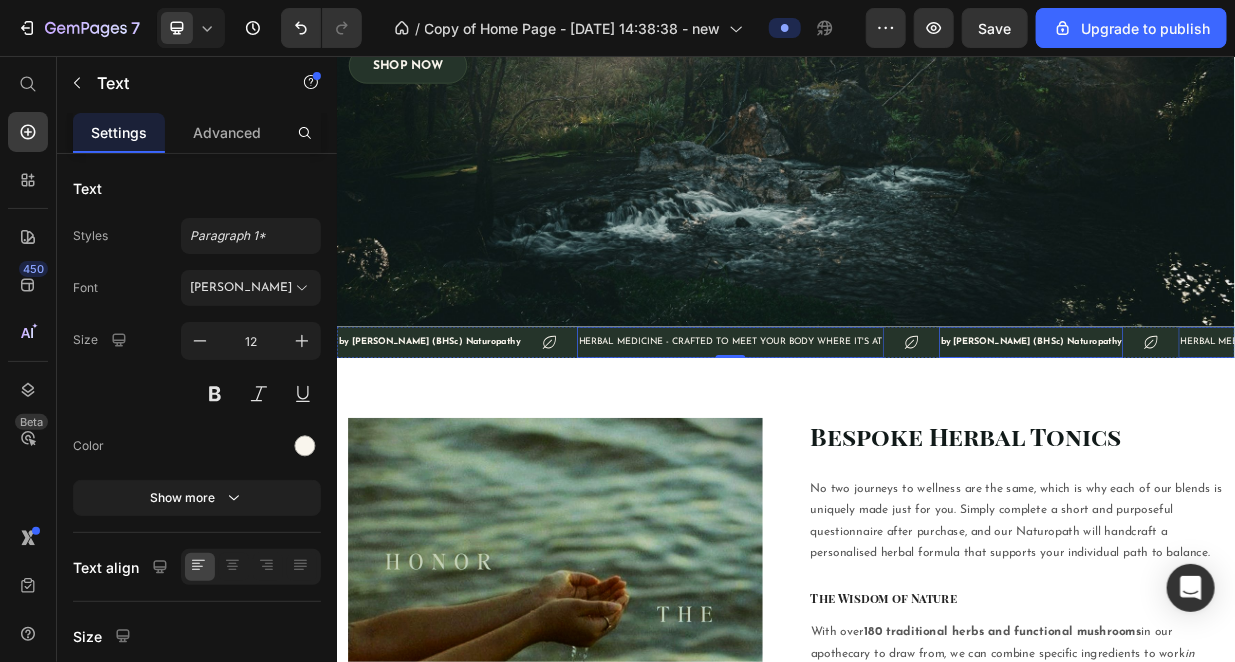 click on "by [PERSON_NAME] (BHSc) Naturopathy" at bounding box center [1264, 438] 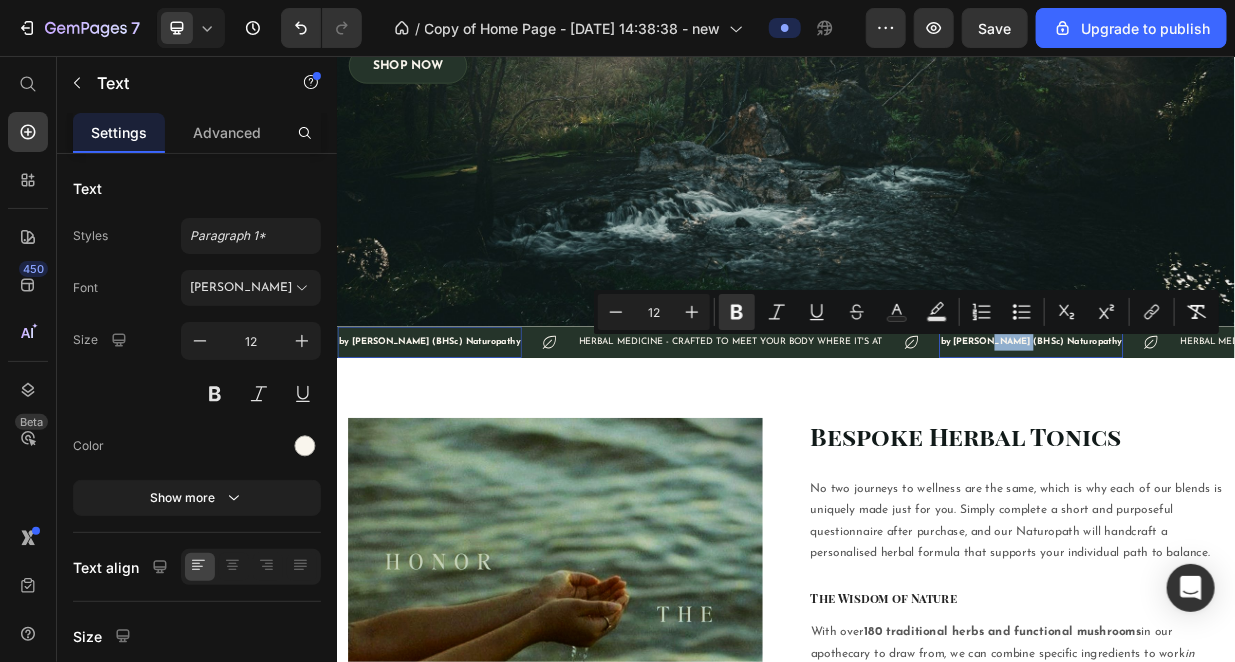 click on "by [PERSON_NAME] (BHSc) Naturopathy" at bounding box center (1264, 438) 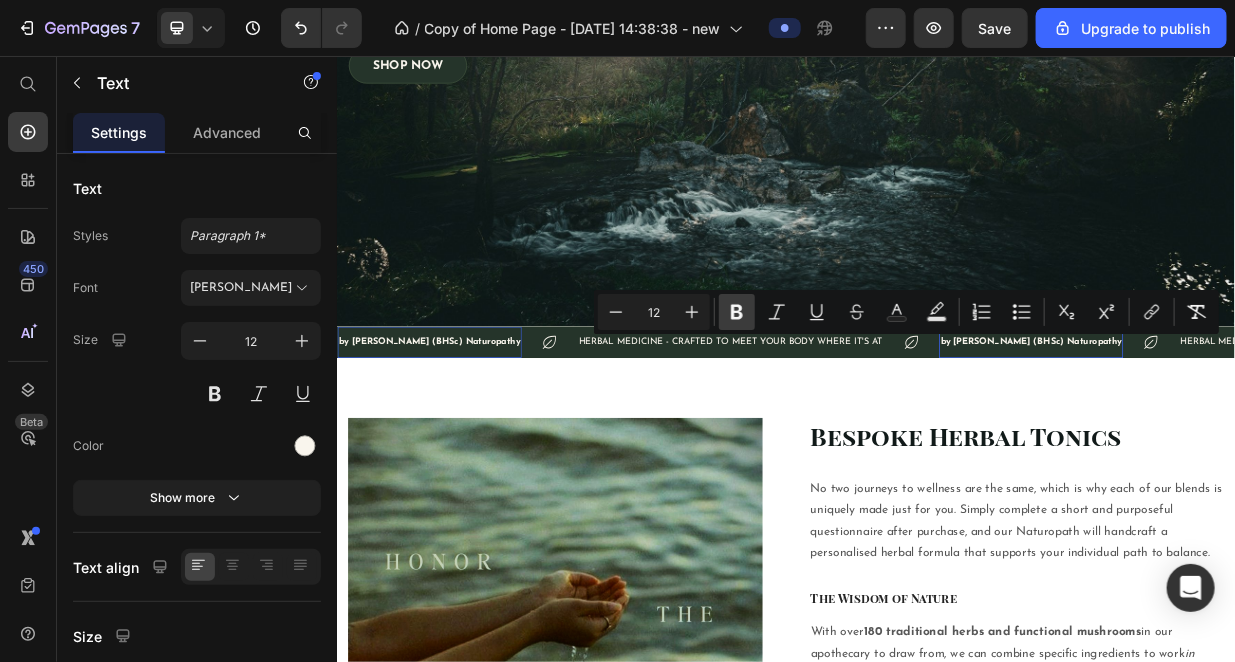 click 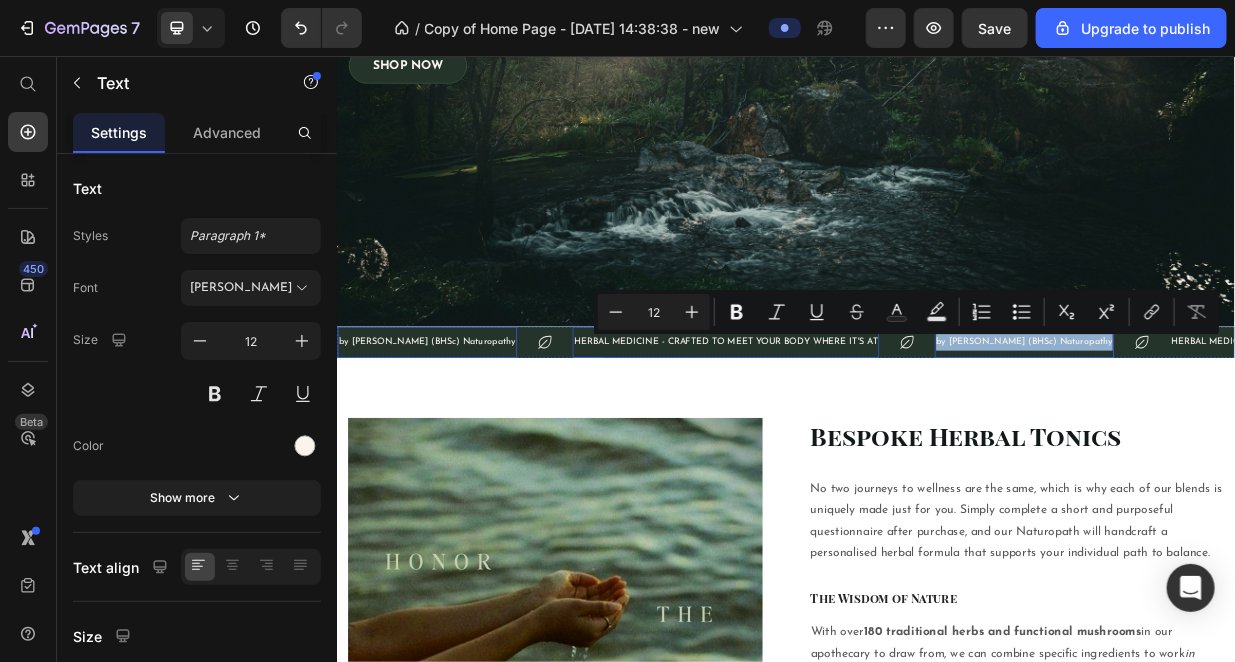 click on "HERBAL MEDICINE - CRAFTED TO MEET YOUR BODY WHERE IT'S AT" at bounding box center [856, 439] 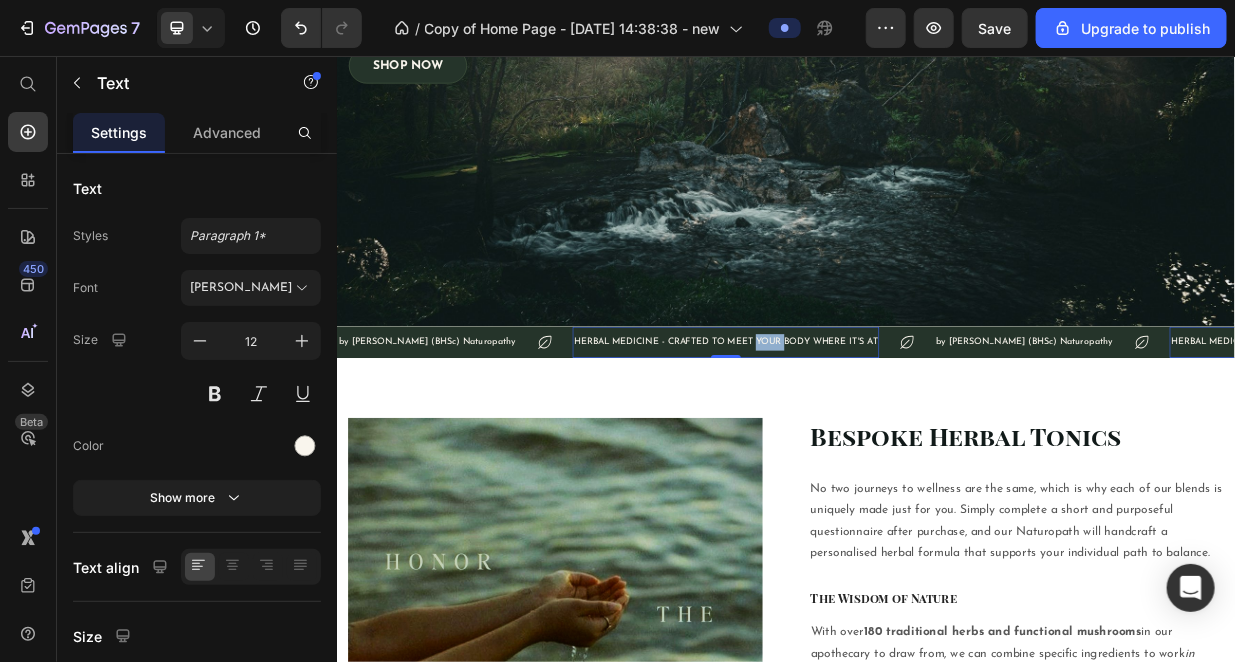 click on "HERBAL MEDICINE - CRAFTED TO MEET YOUR BODY WHERE IT'S AT" at bounding box center [856, 439] 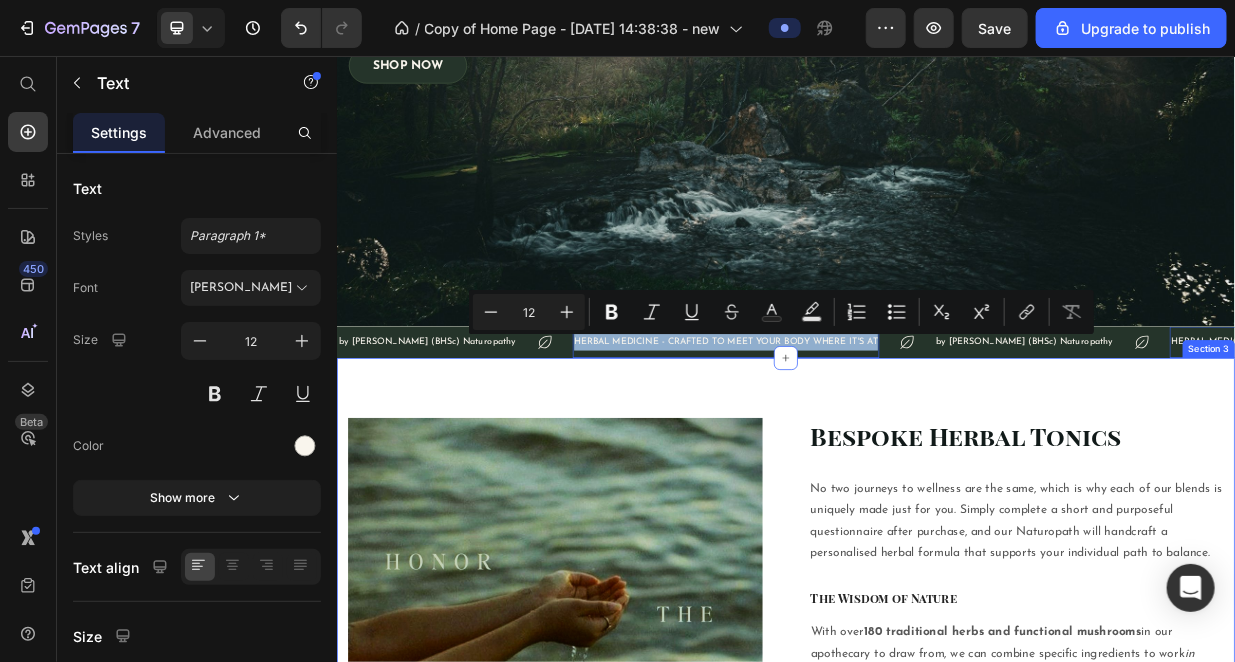click on "Image More Than Just a Dose Text block While standard supplements take a one-size-fits-all approach, our liquid blends are  thoughtfully formulated  with herbs chosen specifically for their affinity to your needs. Every ratio, every herb, and every drop is considered, allowing your body to feel  seen ,  heard , and deeply supported. Text block Row Row Bespoke Herbal Tonics Heading Row No two journeys to wellness are the same, which is why each of our blends is uniquely made just for you. Simply complete a short and purposeful questionnaire after purchase, and our Naturopath will handcraft a personalised herbal formula that supports your individual path to balance. Text block The Wisdom of Nature Heading With over  180 traditional herbs and functional mushrooms  in our apothecary to draw from, we can combine specific ingredients to work  in harmony  with your body for a deeper, more grounded sense of well-being. The result? A synergistic herbal blend that  actually  work. Text block Rooted in Tradition Heading" at bounding box center [936, 902] 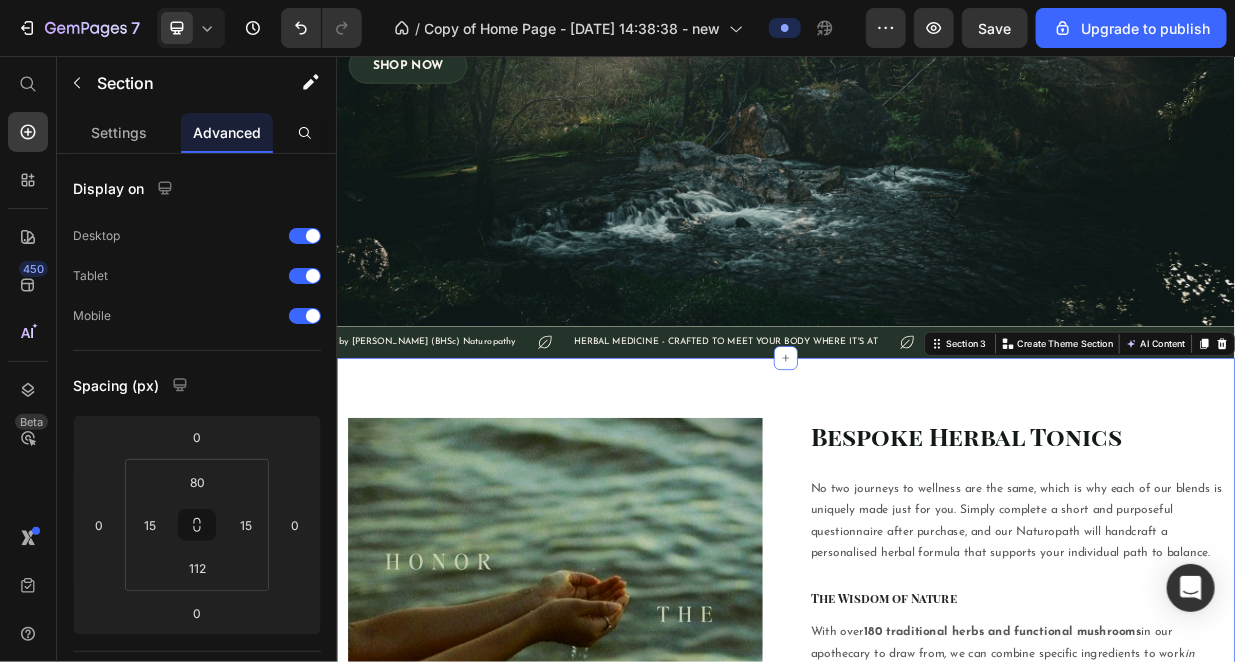 click on "Image More Than Just a Dose Text block While standard supplements take a one-size-fits-all approach, our liquid blends are  thoughtfully formulated  with herbs chosen specifically for their affinity to your needs. Every ratio, every herb, and every drop is considered, allowing your body to feel  seen ,  heard , and deeply supported. Text block Row Row Bespoke Herbal Tonics Heading Row No two journeys to wellness are the same, which is why each of our blends is uniquely made just for you. Simply complete a short and purposeful questionnaire after purchase, and our Naturopath will handcraft a personalised herbal formula that supports your individual path to balance. Text block The Wisdom of Nature Heading With over  180 traditional herbs and functional mushrooms  in our apothecary to draw from, we can combine specific ingredients to work  in harmony  with your body for a deeper, more grounded sense of well-being. The result? A synergistic herbal blend that  actually  work. Text block Rooted in Tradition Heading" at bounding box center (936, 902) 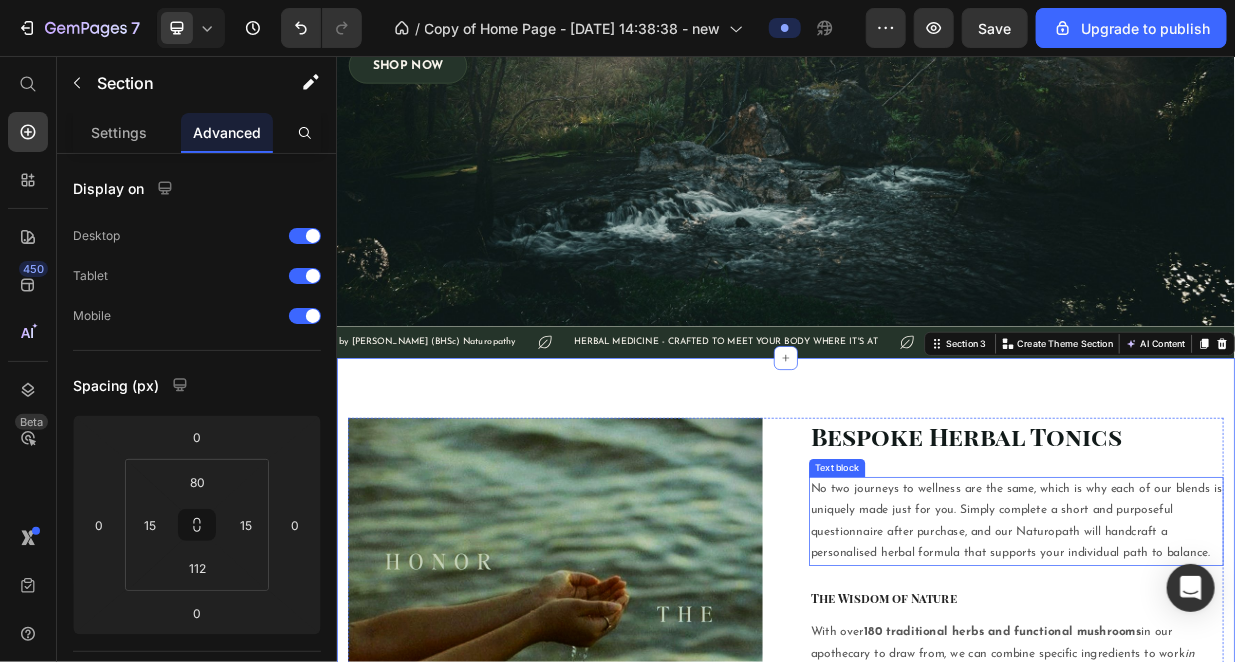 click on "No two journeys to wellness are the same, which is why each of our blends is uniquely made just for you. Simply complete a short and purposeful questionnaire after purchase, and our Naturopath will handcraft a personalised herbal formula that supports your individual path to balance." at bounding box center [1244, 678] 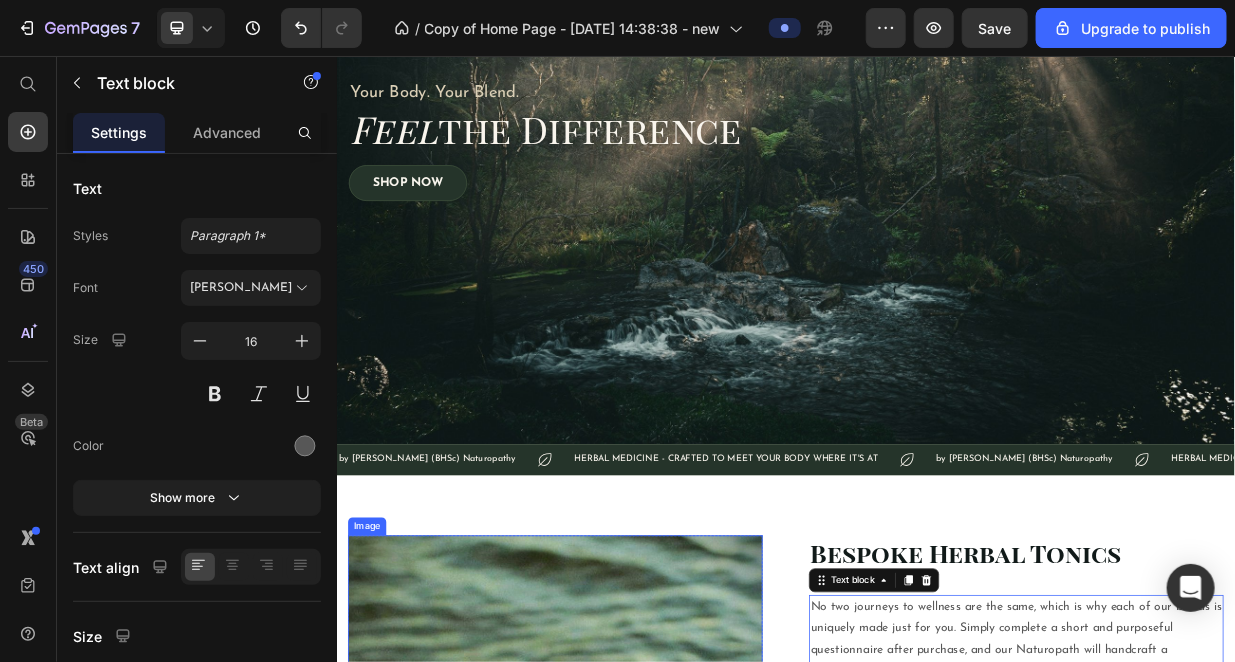 scroll, scrollTop: 333, scrollLeft: 0, axis: vertical 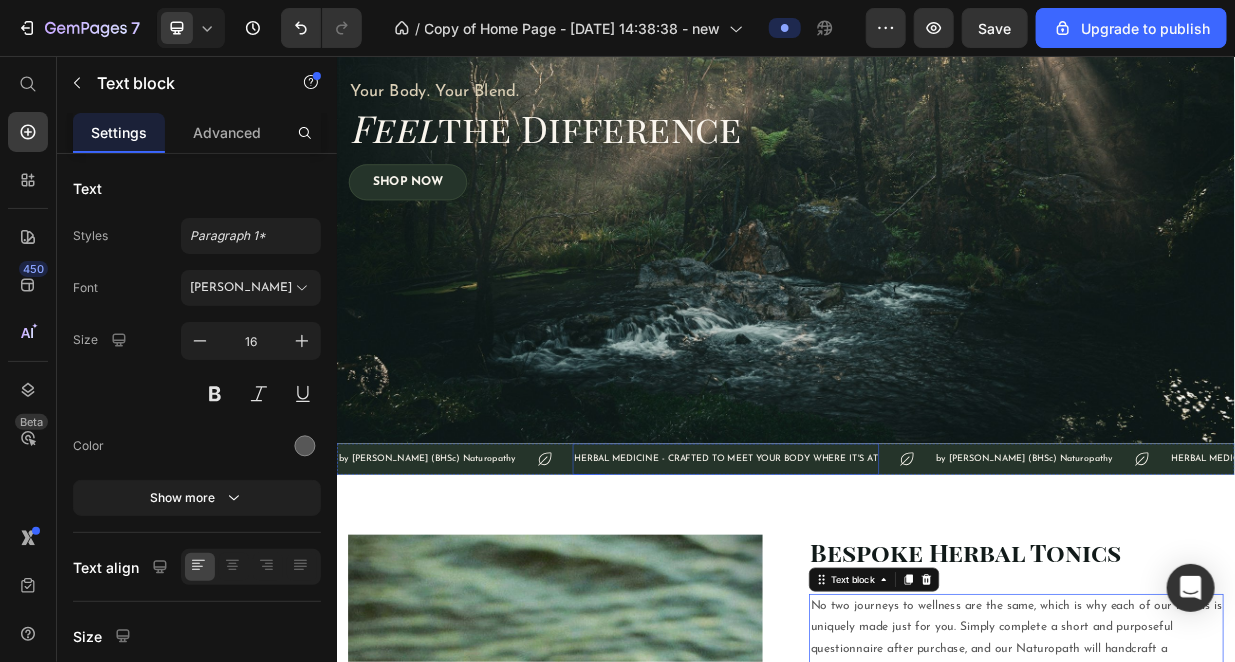 click on "HERBAL MEDICINE - CRAFTED TO MEET YOUR BODY WHERE IT'S AT" at bounding box center [856, 595] 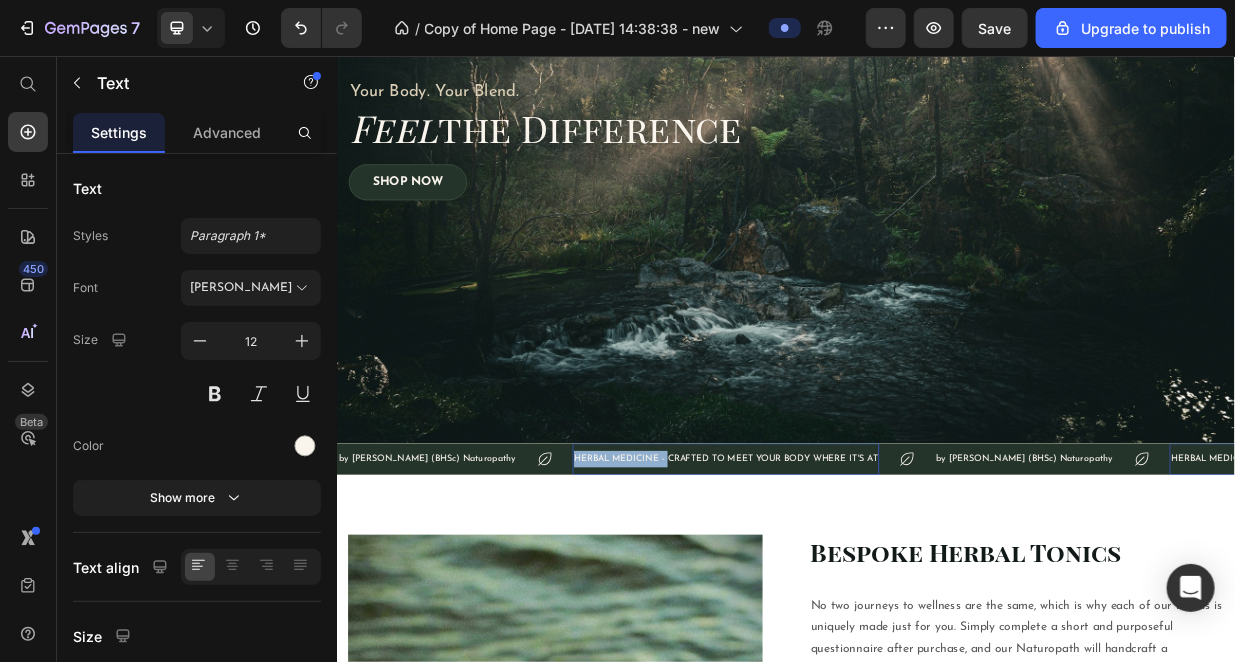drag, startPoint x: 749, startPoint y: 589, endPoint x: 623, endPoint y: 587, distance: 126.01587 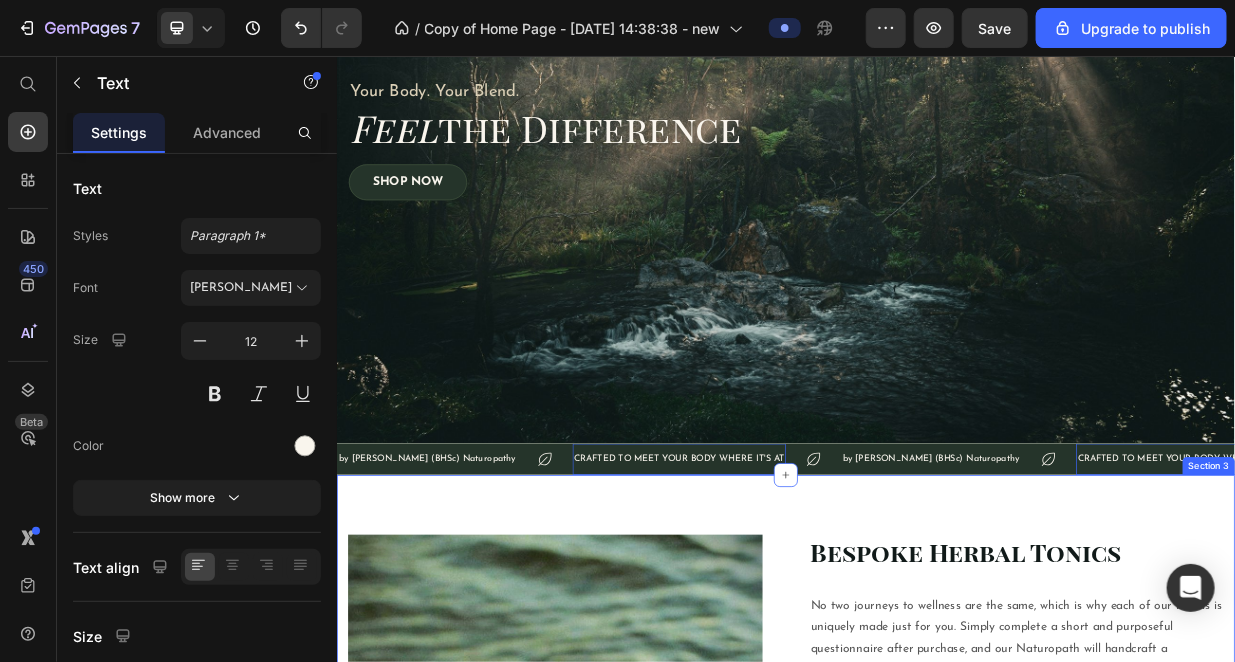 click on "Image More Than Just a Dose Text block While standard supplements take a one-size-fits-all approach, our liquid blends are  thoughtfully formulated  with herbs chosen specifically for their affinity to your needs. Every ratio, every herb, and every drop is considered, allowing your body to feel  seen ,  heard , and deeply supported. Text block Row Row Bespoke Herbal Tonics Heading Row No two journeys to wellness are the same, which is why each of our blends is uniquely made just for you. Simply complete a short and purposeful questionnaire after purchase, and our Naturopath will handcraft a personalised herbal formula that supports your individual path to balance. Text block The Wisdom of Nature Heading With over  180 traditional herbs and functional mushrooms  in our apothecary to draw from, we can combine specific ingredients to work  in harmony  with your body for a deeper, more grounded sense of well-being. The result? A synergistic herbal blend that  actually  work. Text block Rooted in Tradition Heading" at bounding box center (936, 1058) 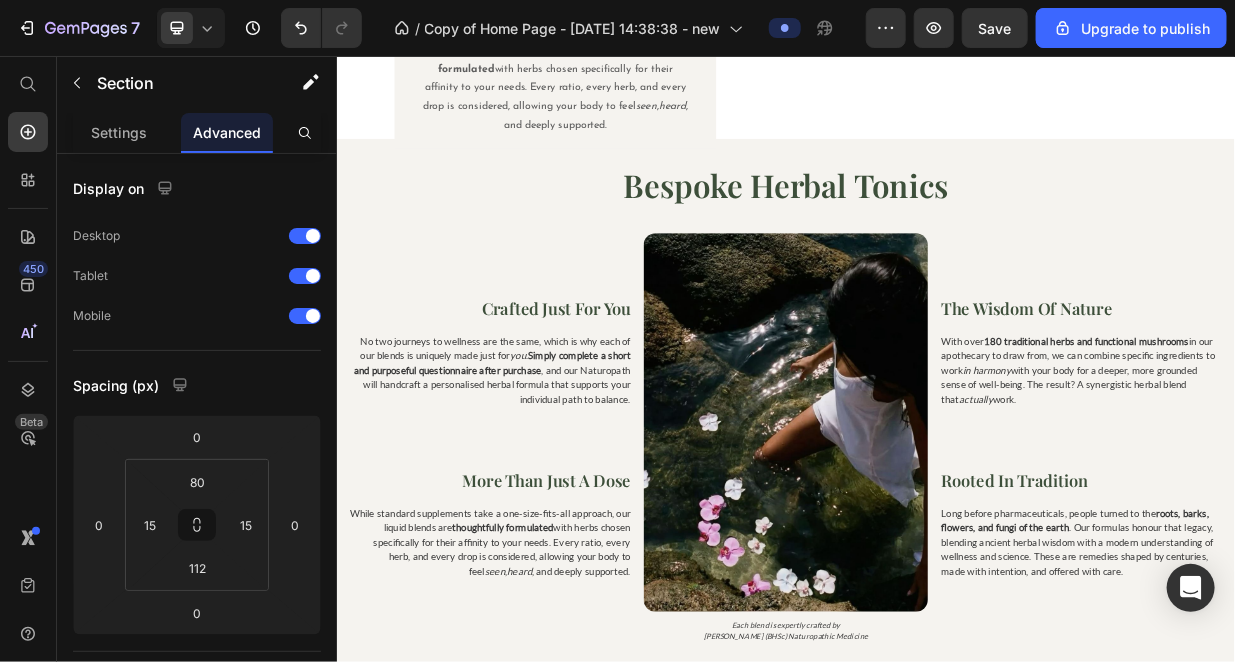 scroll, scrollTop: 1500, scrollLeft: 0, axis: vertical 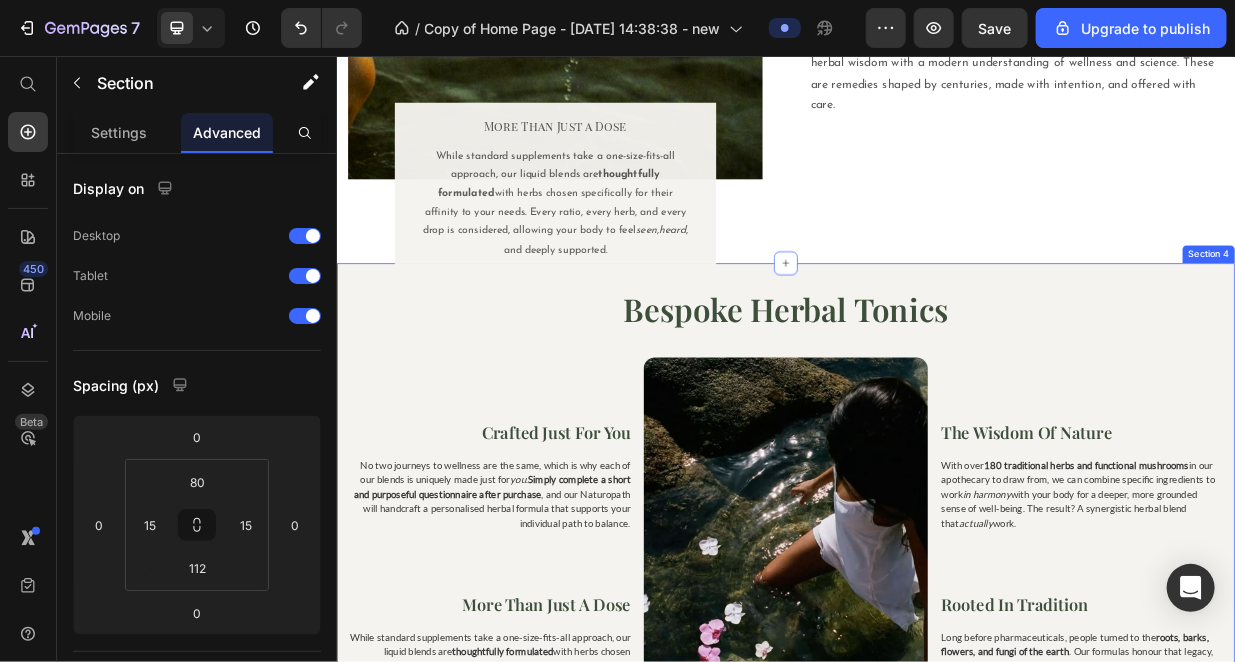 click on "Bespoke Herbal Tonics Heading Crafted just for you Heading No two journeys to wellness are the same, which is why each of our blends is uniquely made just for  you .  Simply complete a short and purposeful questionnaire after purchase , and our Naturopath will handcraft a personalised herbal formula that supports your individual path to balance. Text block More Than Just a Dose Heading While standard supplements take a one-size-fits-all approach, our liquid blends are  thoughtfully formulated  with herbs chosen specifically for their affinity to your needs. Every ratio, every herb, and every drop is considered, allowing your body to feel  seen ,  heard , and deeply supported. Text block Row Image Each blend is expertly crafted by [PERSON_NAME] (BHSc) Naturopathic Medicine Text block Image The Wisdom of Nature Heading With over  180 traditional herbs and functional mushrooms  in our apothecary to draw from, we can combine specific ingredients to work  in harmony  actually  work. Text block Rooted in tradition" at bounding box center [936, 686] 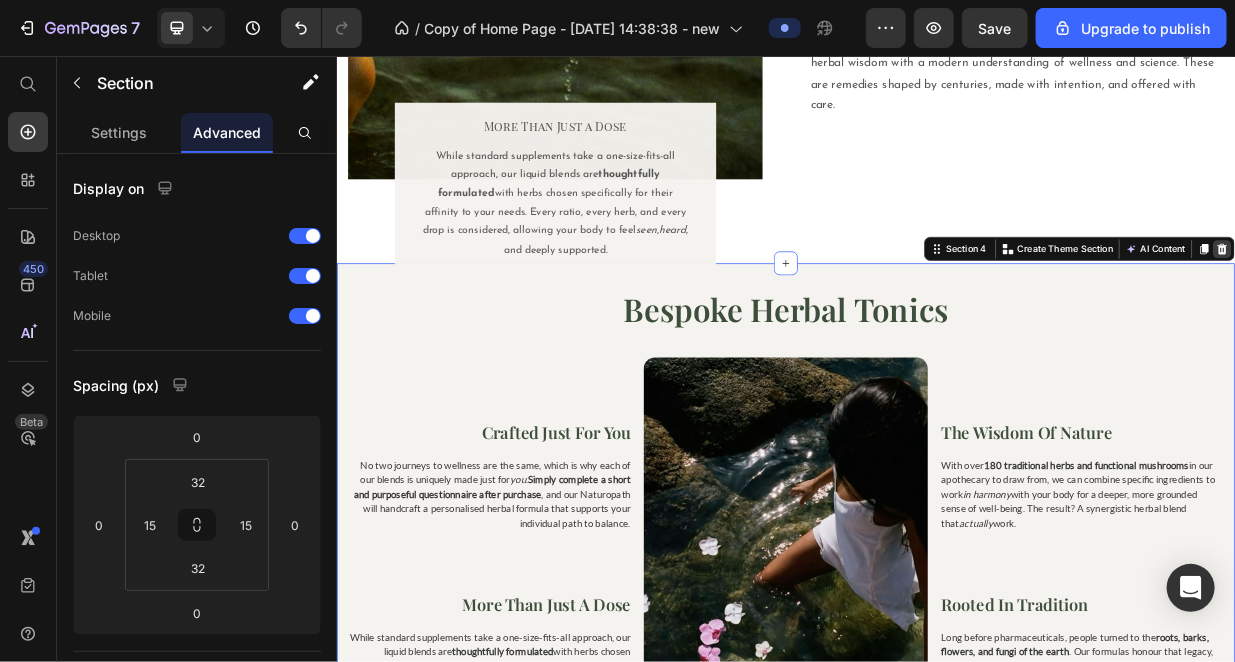 click 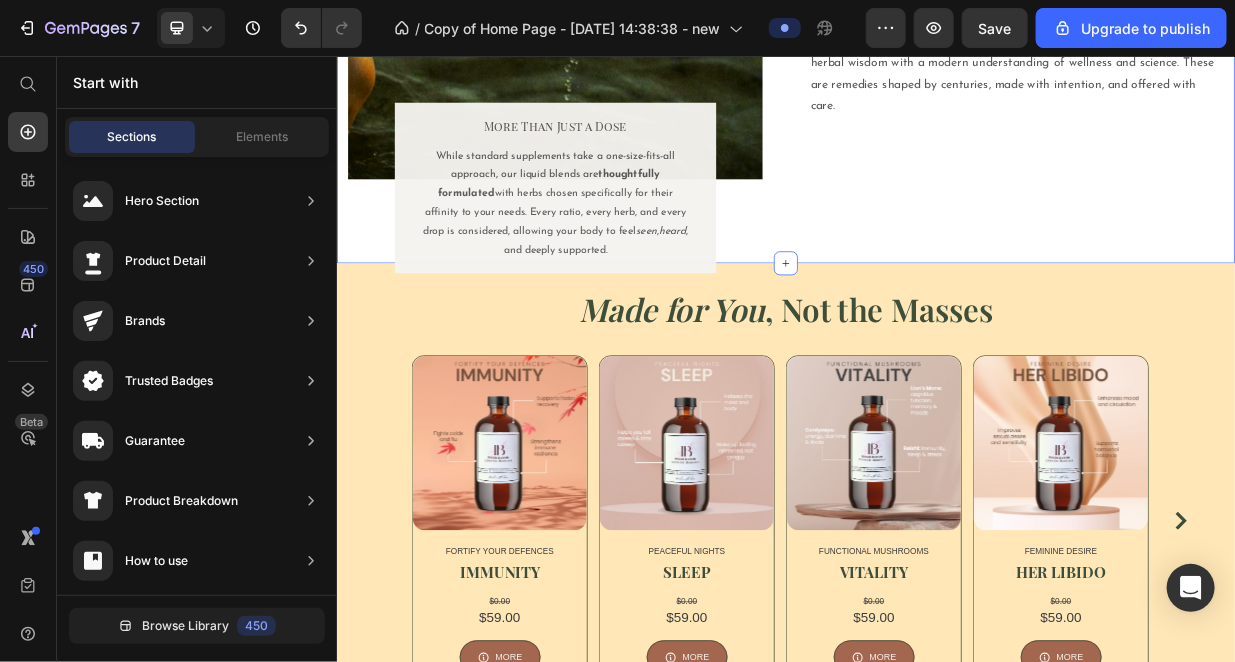 scroll, scrollTop: 1166, scrollLeft: 0, axis: vertical 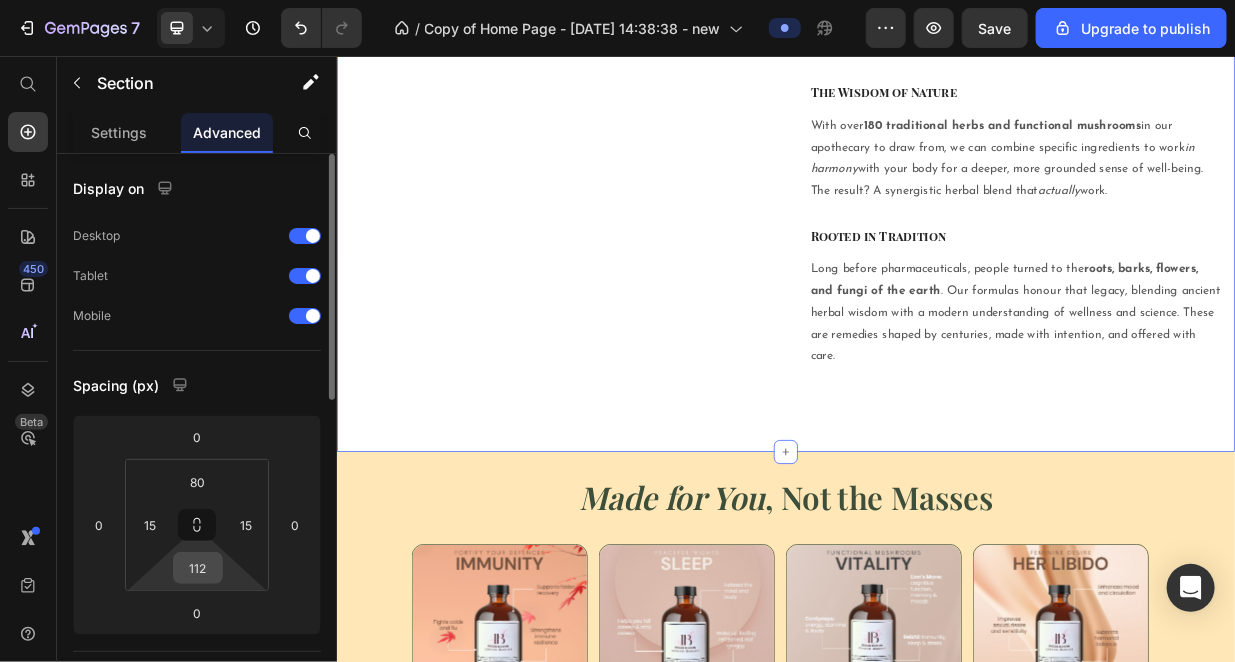 click on "112" at bounding box center [198, 568] 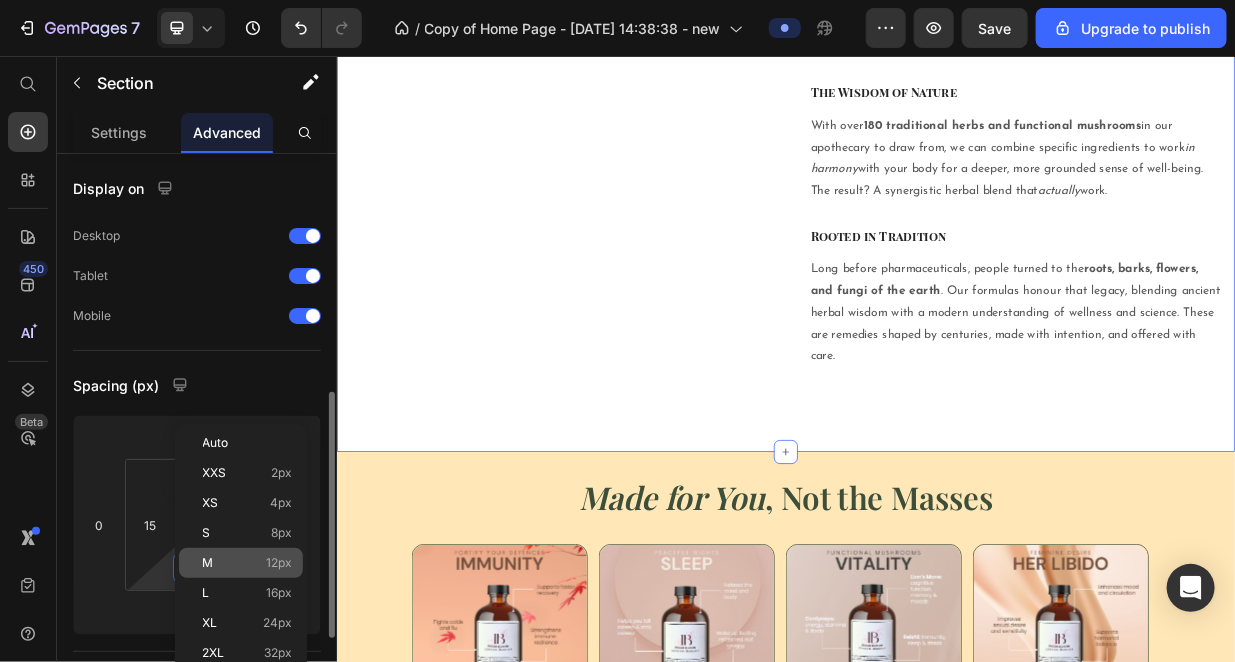 scroll, scrollTop: 166, scrollLeft: 0, axis: vertical 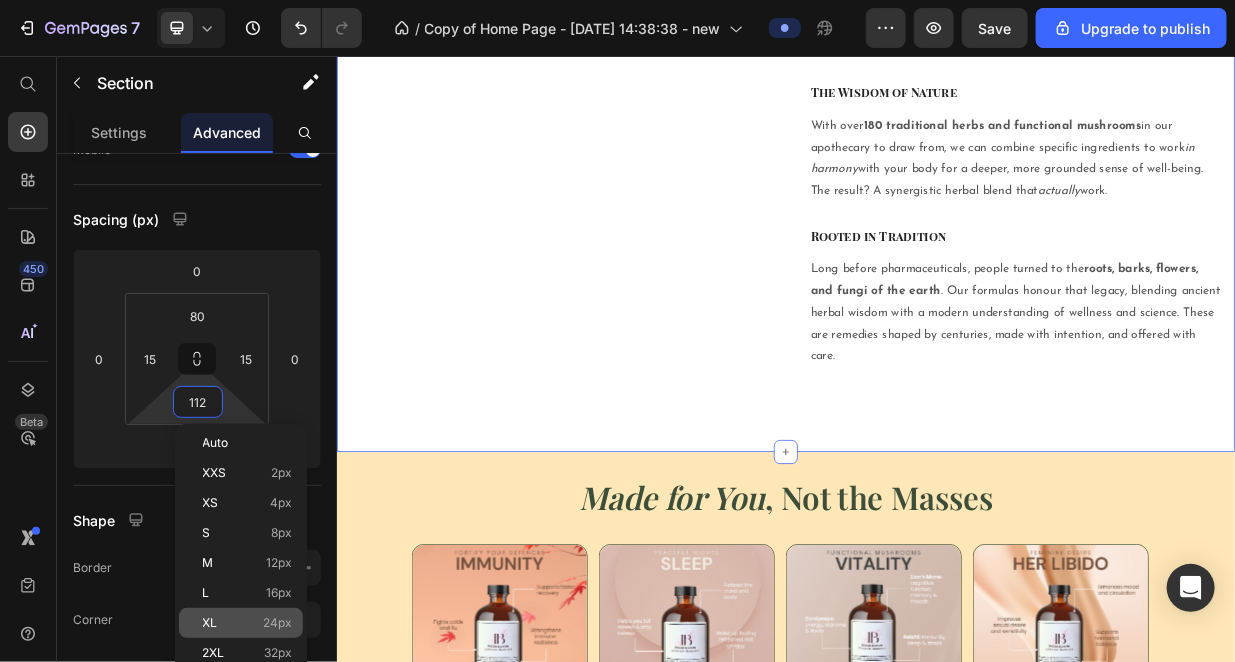 click on "XL 24px" 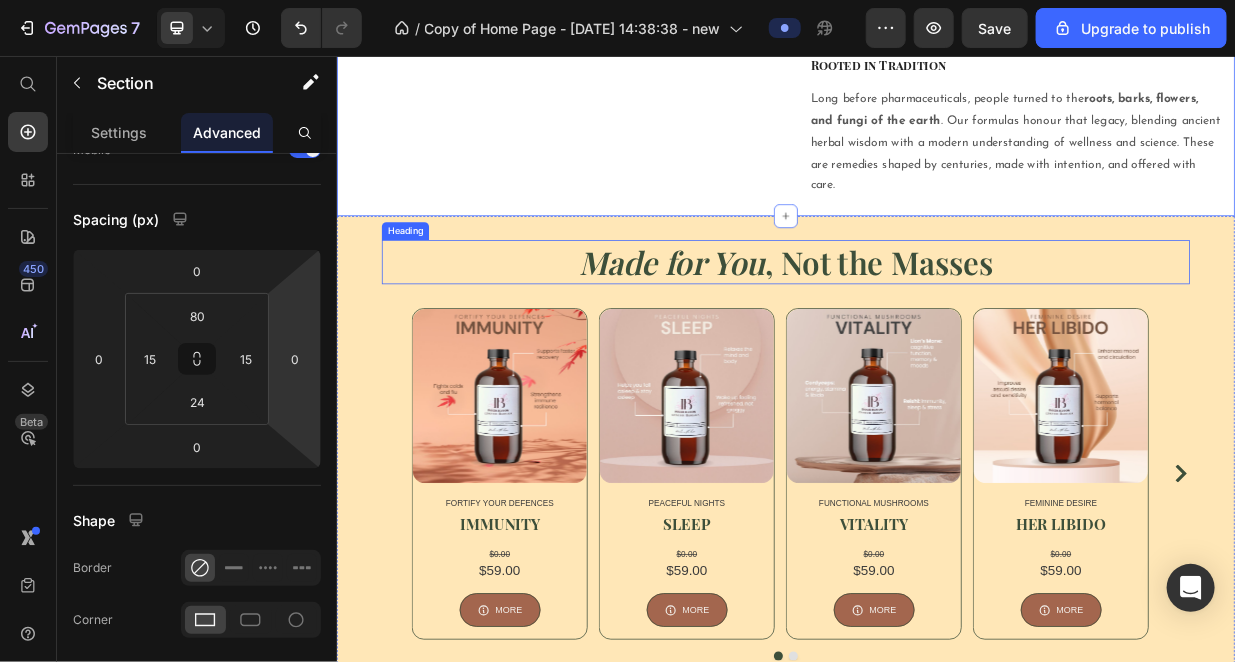 scroll, scrollTop: 1500, scrollLeft: 0, axis: vertical 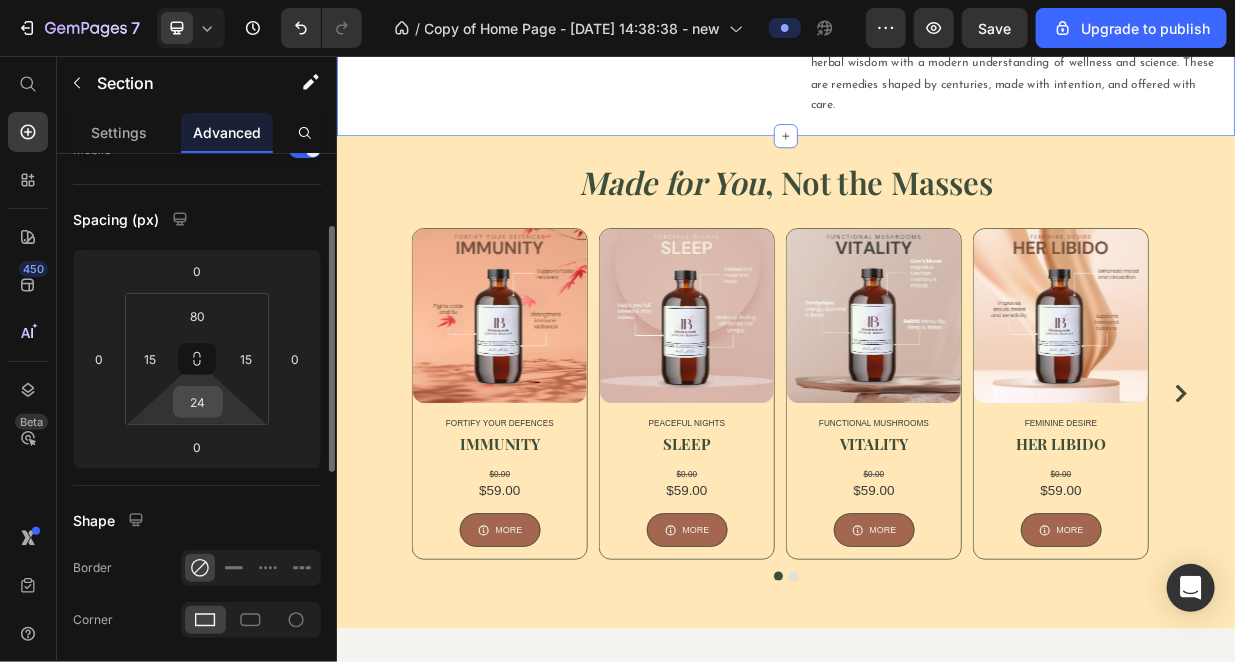 click on "24" at bounding box center [198, 402] 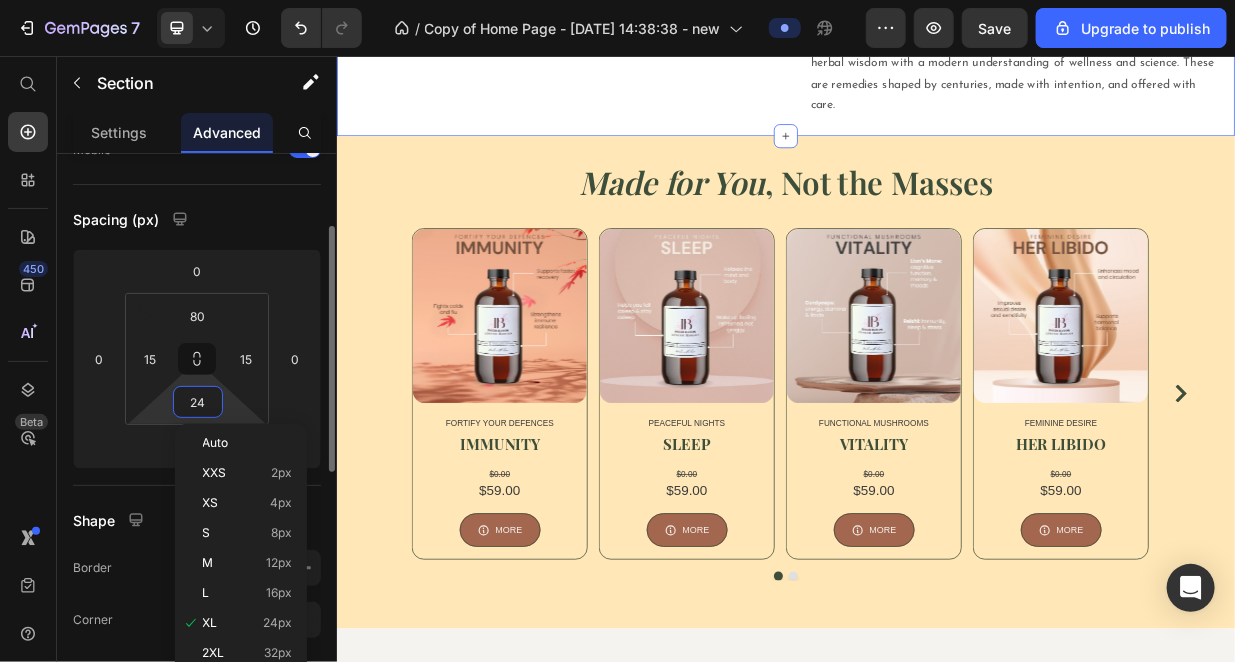 scroll, scrollTop: 333, scrollLeft: 0, axis: vertical 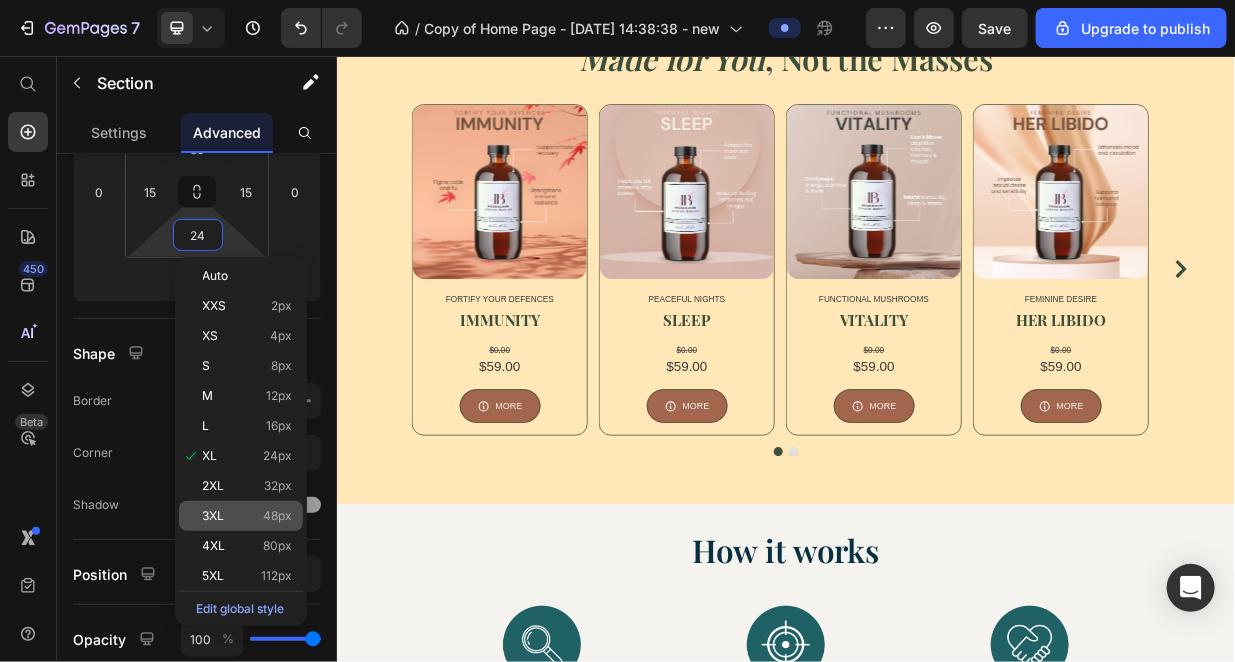 click on "3XL" at bounding box center [214, 516] 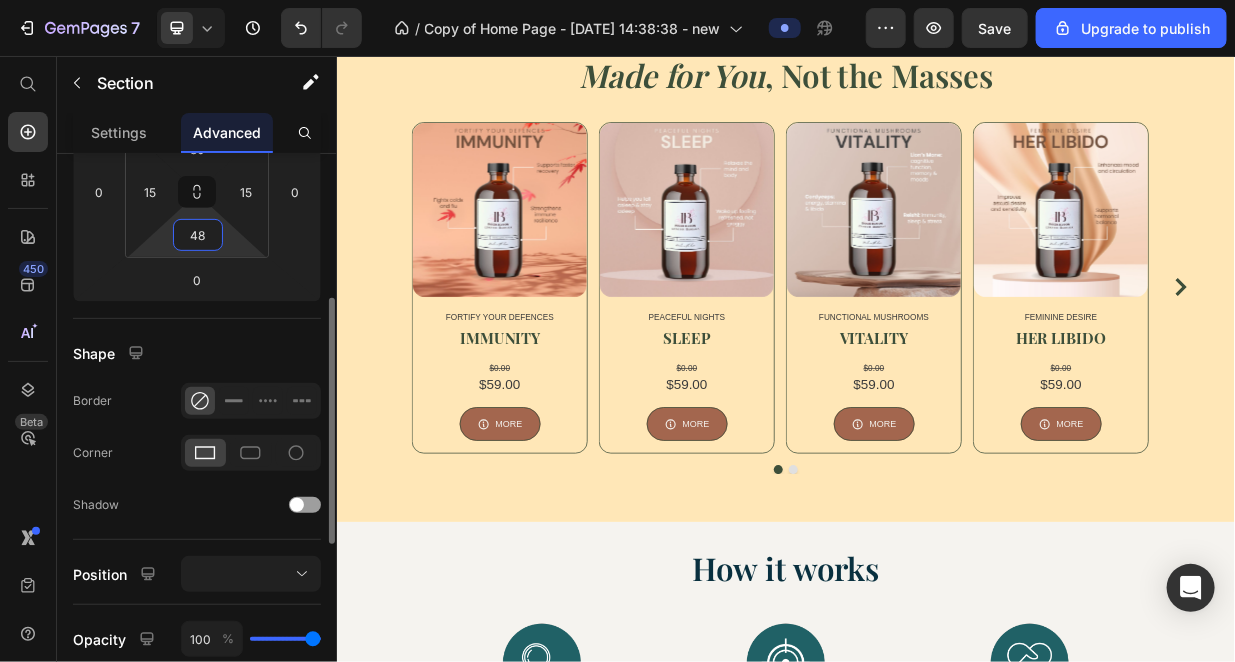 click on "48" at bounding box center [198, 235] 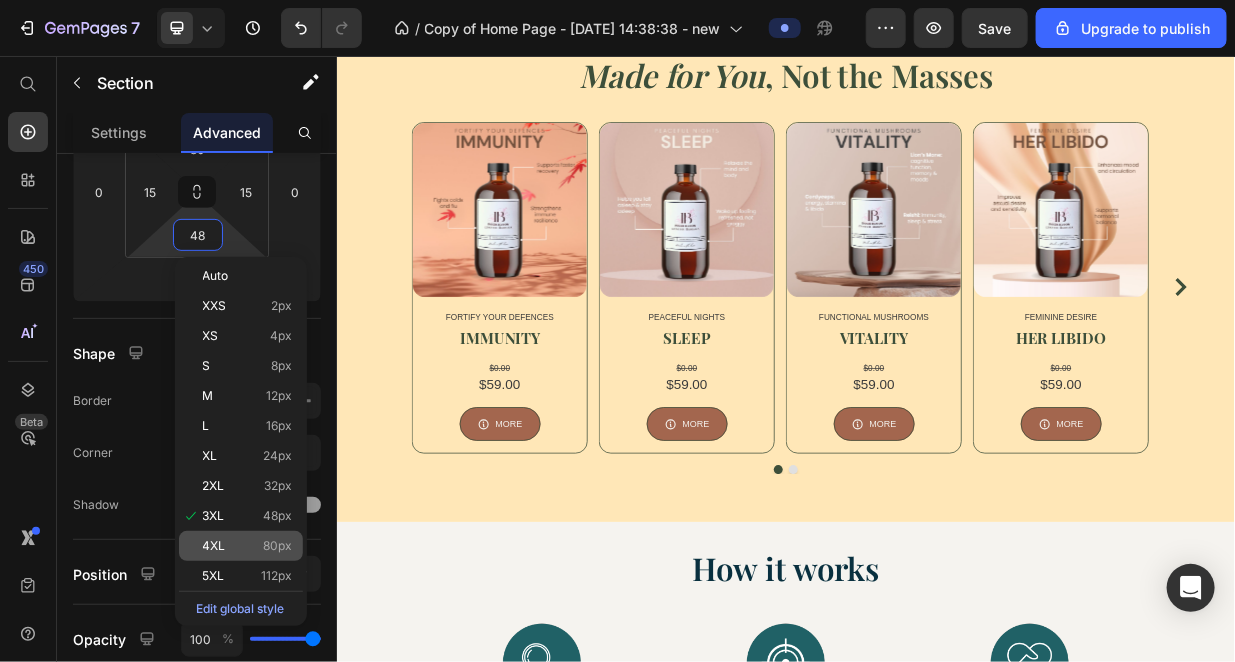 click on "4XL" at bounding box center (214, 546) 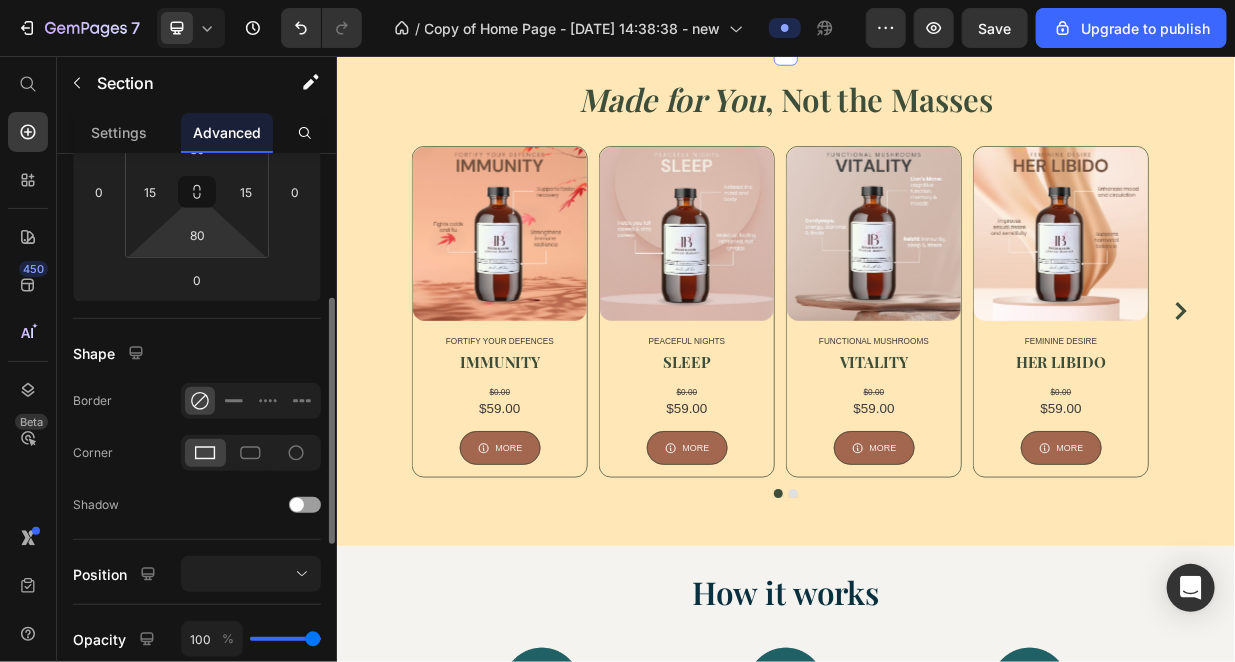 click on "7   /  Copy of Home Page - Nov 9, 14:38:38 - new Preview  Save  Upgrade to publish 450 Beta Start with Sections Elements Hero Section Product Detail Brands Trusted Badges Guarantee Product Breakdown How to use Testimonials Compare Bundle FAQs Social Proof Brand Story Product List Collection Blog List Contact Sticky Add to Cart Custom Footer Browse Library 450 Layout
Row
Row
Row
Row Text
Heading
Text Block Button
Button
Button
Sticky Back to top Media
Image" 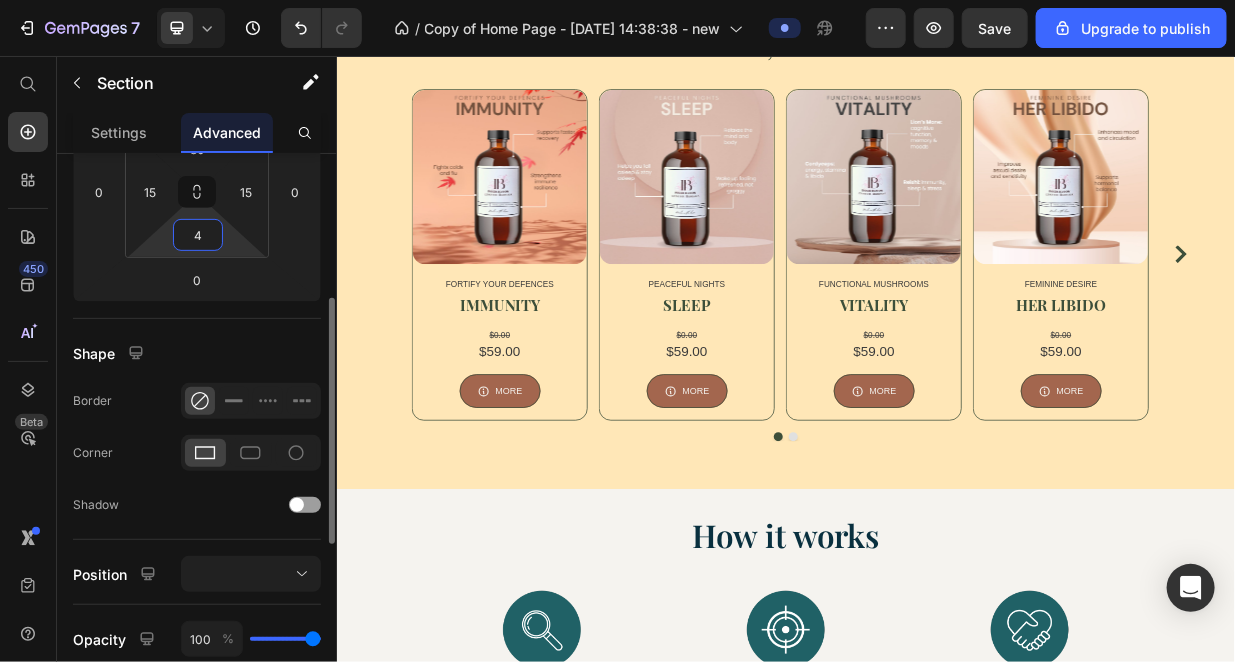 click on "7   /  Copy of Home Page - Nov 9, 14:38:38 - new Preview  Save  Upgrade to publish 450 Beta Start with Sections Elements Hero Section Product Detail Brands Trusted Badges Guarantee Product Breakdown How to use Testimonials Compare Bundle FAQs Social Proof Brand Story Product List Collection Blog List Contact Sticky Add to Cart Custom Footer Browse Library 450 Layout
Row
Row
Row
Row Text
Heading
Text Block Button
Button
Button
Sticky Back to top Media
Image" 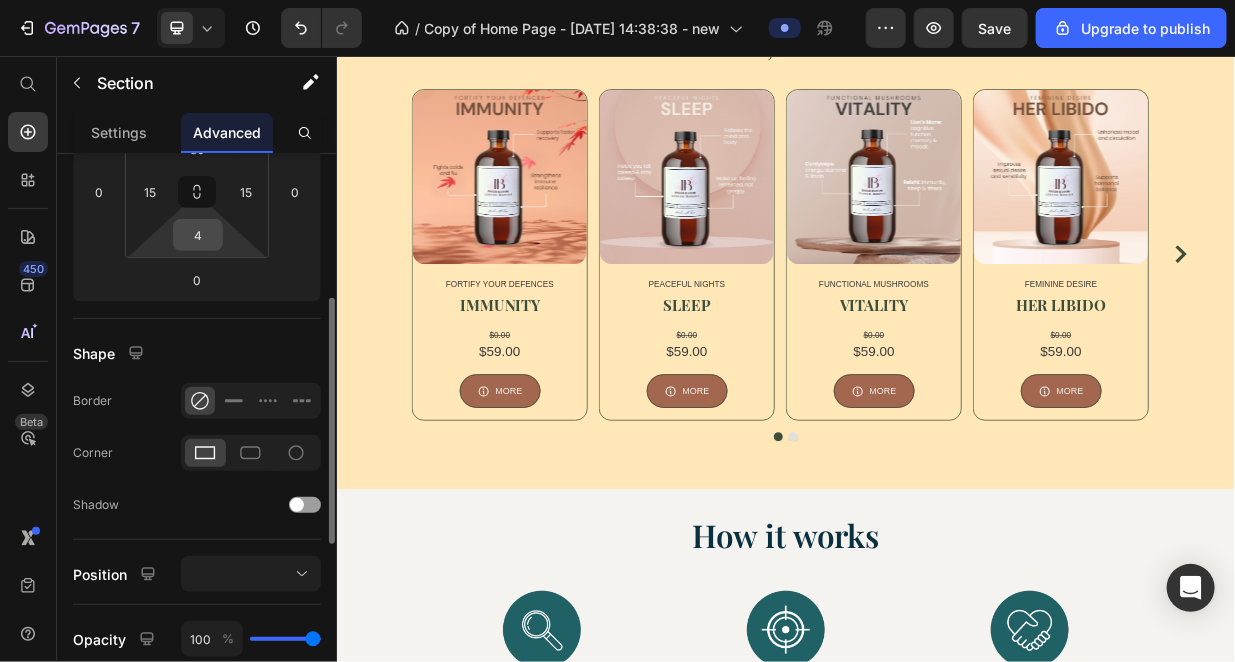 click on "4" at bounding box center [198, 235] 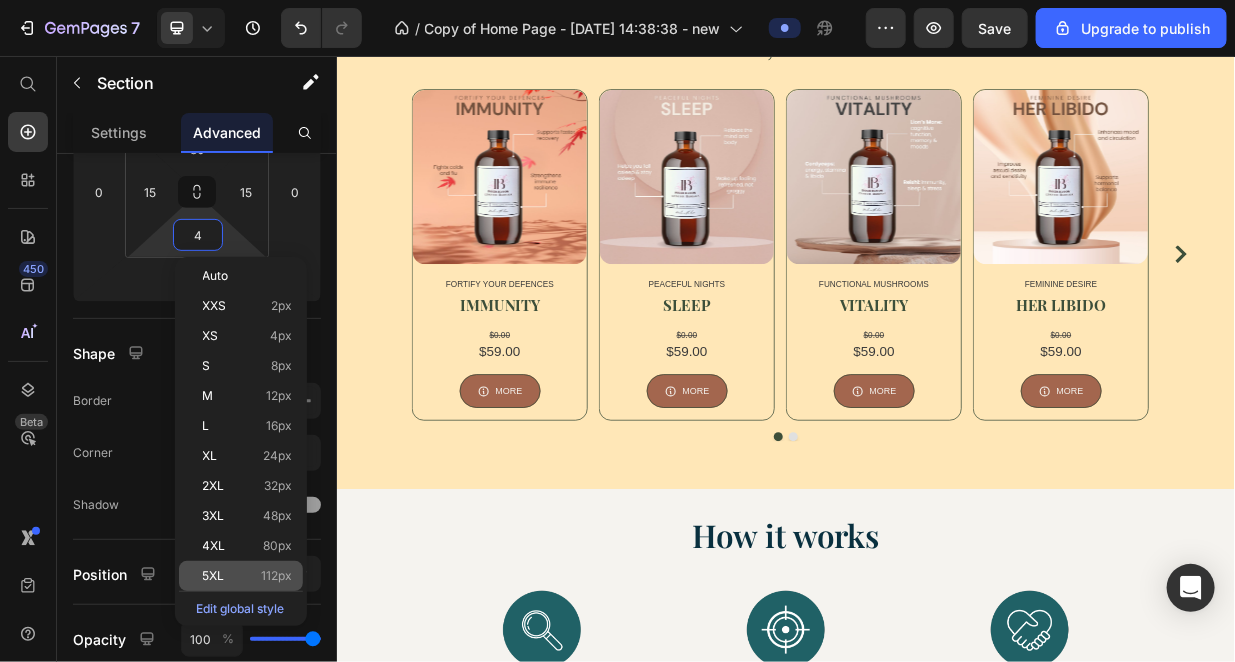 click on "5XL 112px" at bounding box center (248, 576) 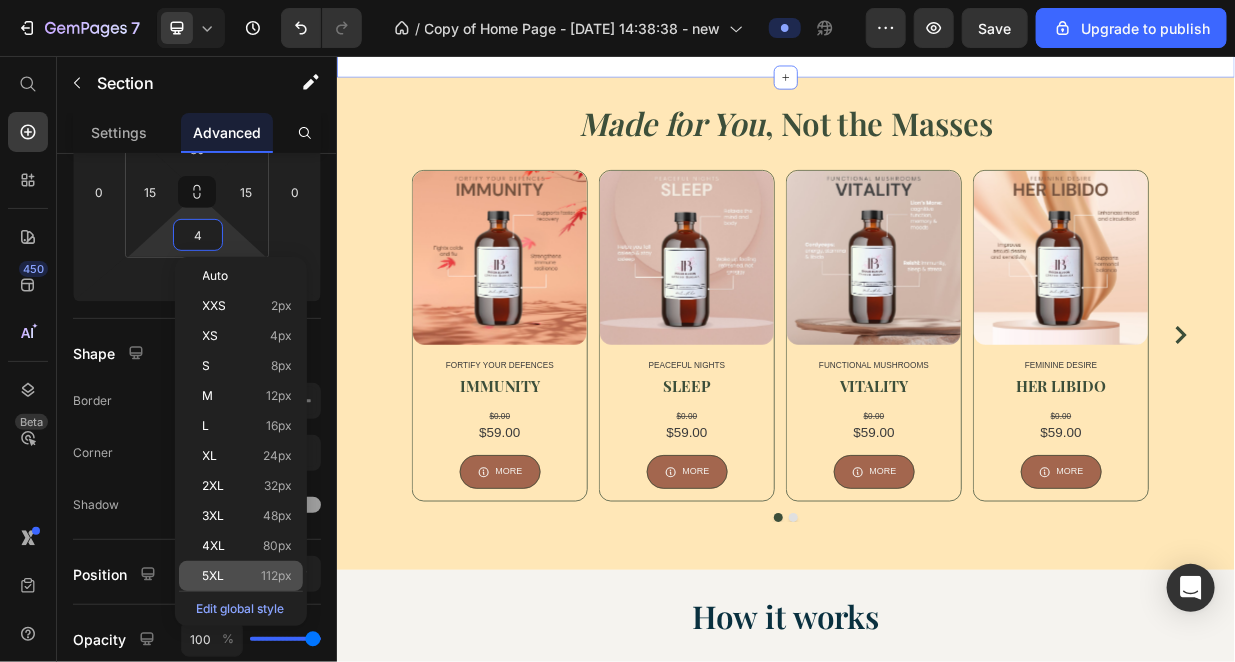 type on "112" 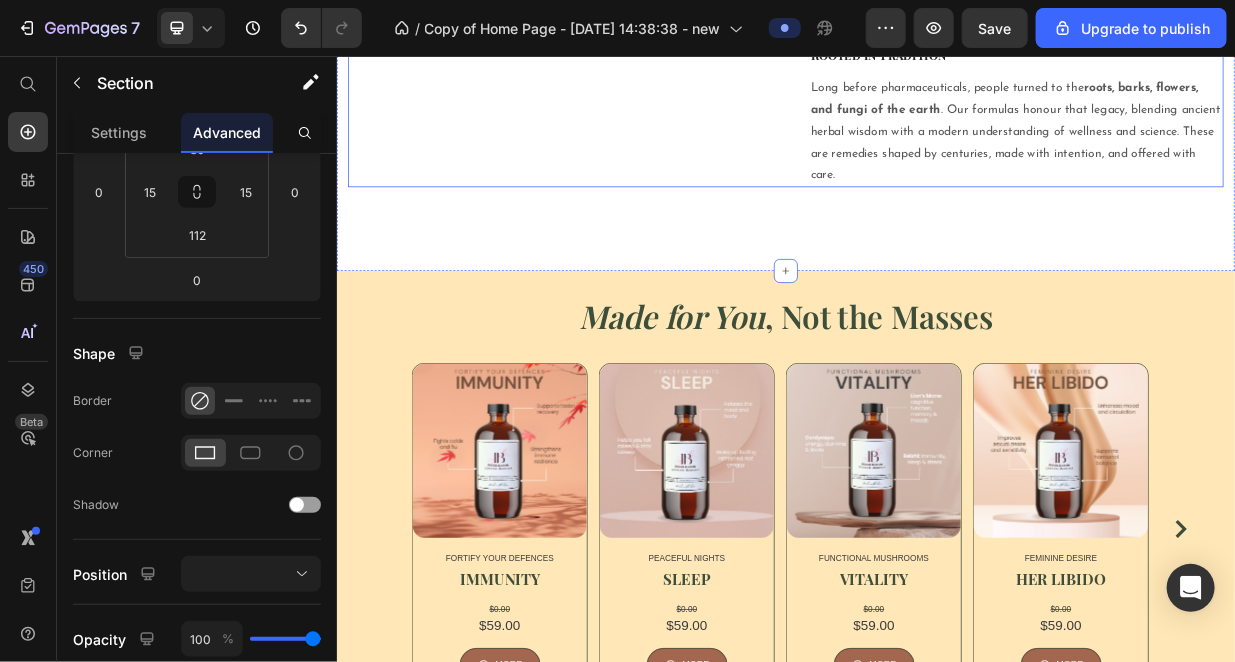 scroll, scrollTop: 1333, scrollLeft: 0, axis: vertical 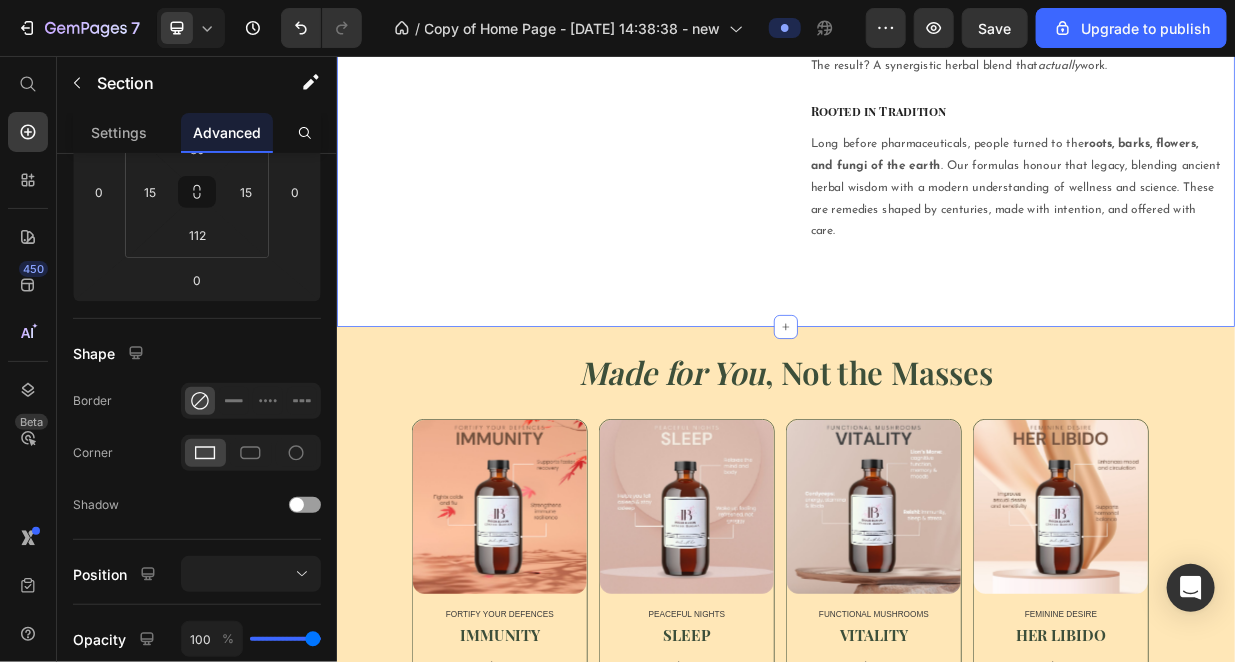 click on "More Than Just a Dose" at bounding box center [628, -375] 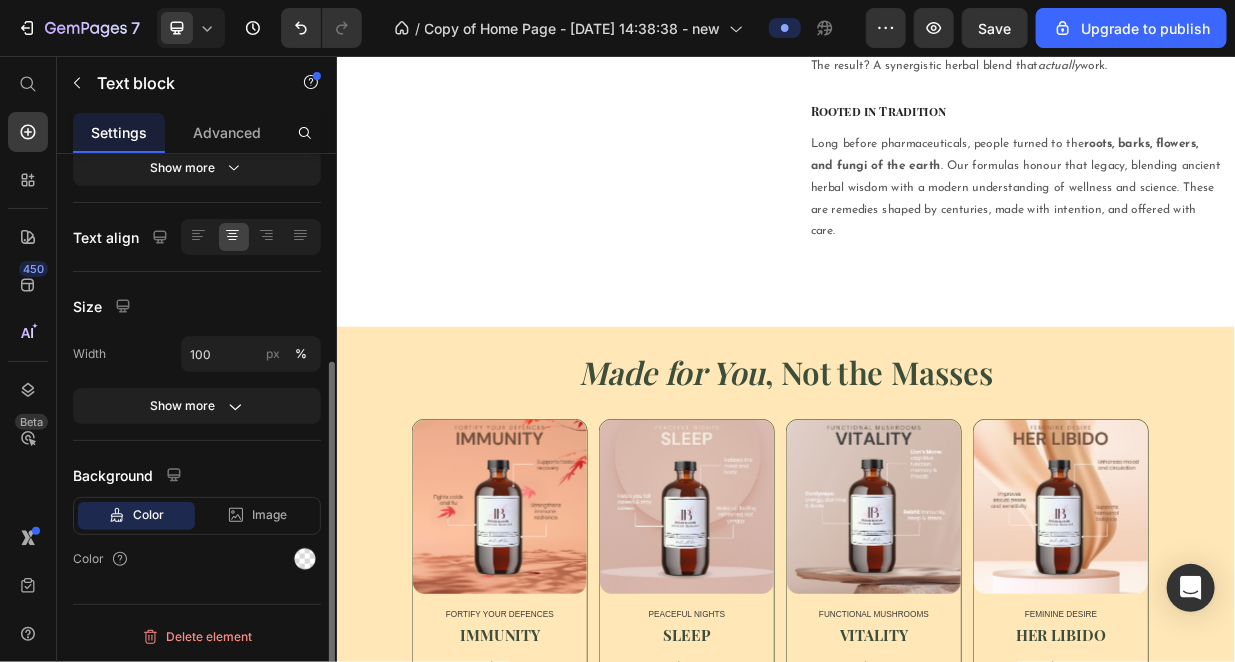 scroll, scrollTop: 0, scrollLeft: 0, axis: both 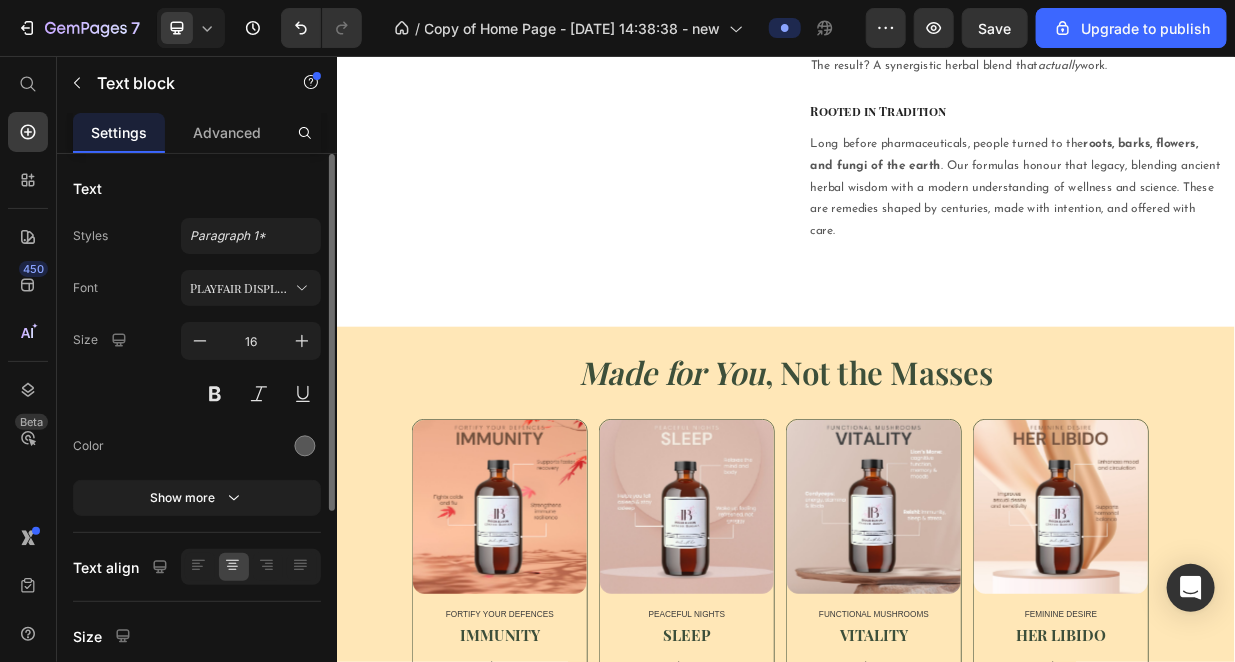 click on "More Than Just a Dose Text block   8 While standard supplements take a one-size-fits-all approach, our liquid blends are  thoughtfully formulated  with herbs chosen specifically for their affinity to your needs. Every ratio, every herb, and every drop is considered, allowing your body to feel  seen ,  heard , and deeply supported. Text block Row" at bounding box center (628, -293) 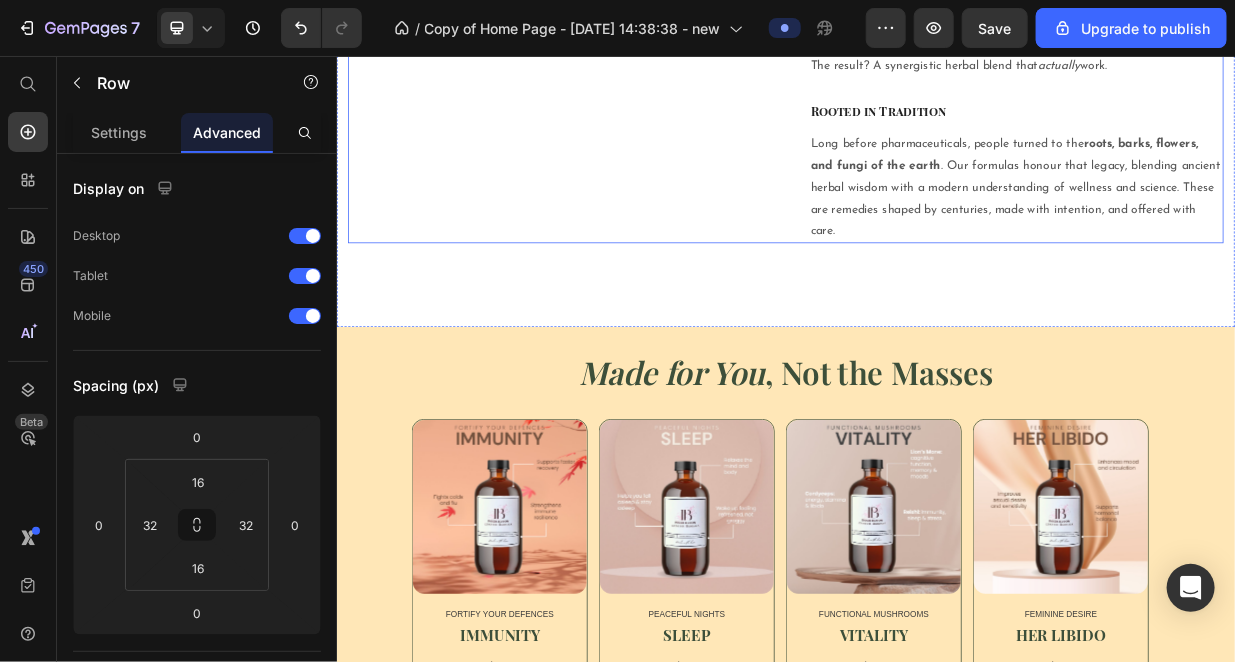 click on "Bespoke Herbal Tonics Heading Row No two journeys to wellness are the same, which is why each of our blends is uniquely made just for you. Simply complete a short and purposeful questionnaire after purchase, and our Naturopath will handcraft a personalised herbal formula that supports your individual path to balance. Text block The Wisdom of Nature Heading With over  180 traditional herbs and functional mushrooms  in our apothecary to draw from, we can combine specific ingredients to work  in harmony  with your body for a deeper, more grounded sense of well-being. The result? A synergistic herbal blend that  actually  work. Text block Rooted in Tradition Heading Long before pharmaceuticals, people turned to the  roots, barks, flowers, and fungi of the earth . Our formulas honour that legacy, blending ancient herbal wisdom with a modern understanding of wellness and science. These are remedies shaped by centuries, made with intention, and offered with care. Text block" at bounding box center [1244, 1] 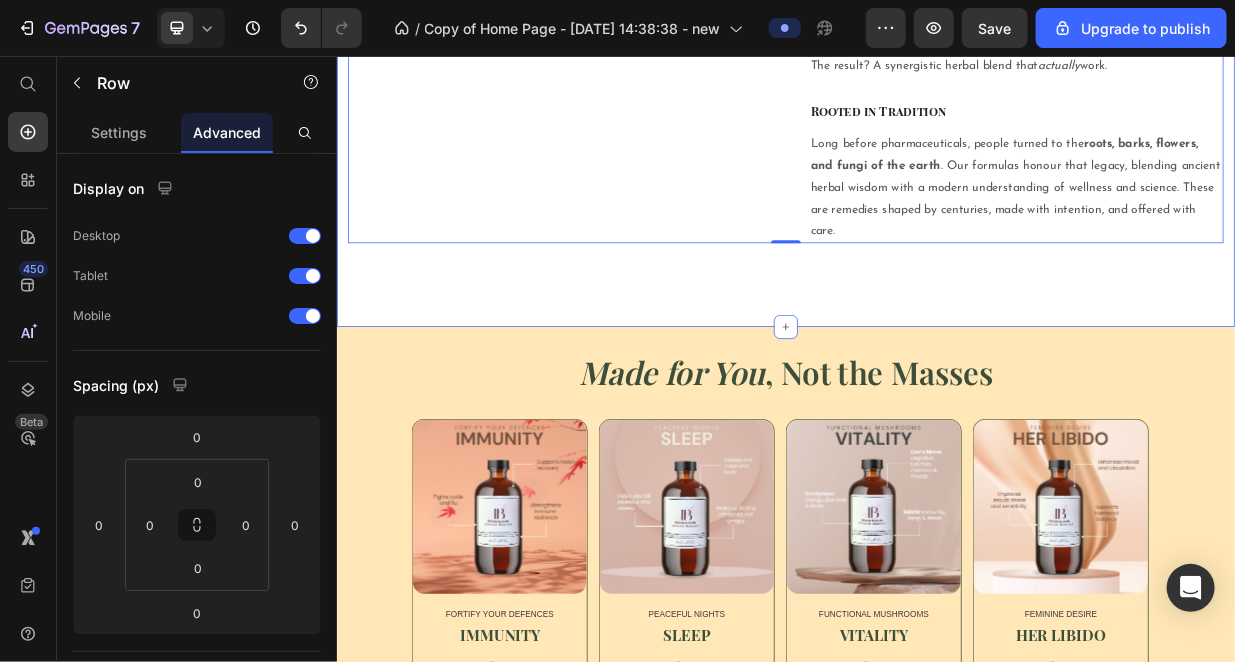 click on "Image More Than Just a Dose Text block While standard supplements take a one-size-fits-all approach, our liquid blends are  thoughtfully formulated  with herbs chosen specifically for their affinity to your needs. Every ratio, every herb, and every drop is considered, allowing your body to feel  seen ,  heard , and deeply supported. Text block Row Row Bespoke Herbal Tonics Heading Row No two journeys to wellness are the same, which is why each of our blends is uniquely made just for you. Simply complete a short and purposeful questionnaire after purchase, and our Naturopath will handcraft a personalised herbal formula that supports your individual path to balance. Text block The Wisdom of Nature Heading With over  180 traditional herbs and functional mushrooms  in our apothecary to draw from, we can combine specific ingredients to work  in harmony  with your body for a deeper, more grounded sense of well-being. The result? A synergistic herbal blend that  actually  work. Text block Rooted in Tradition Heading" at bounding box center [936, 17] 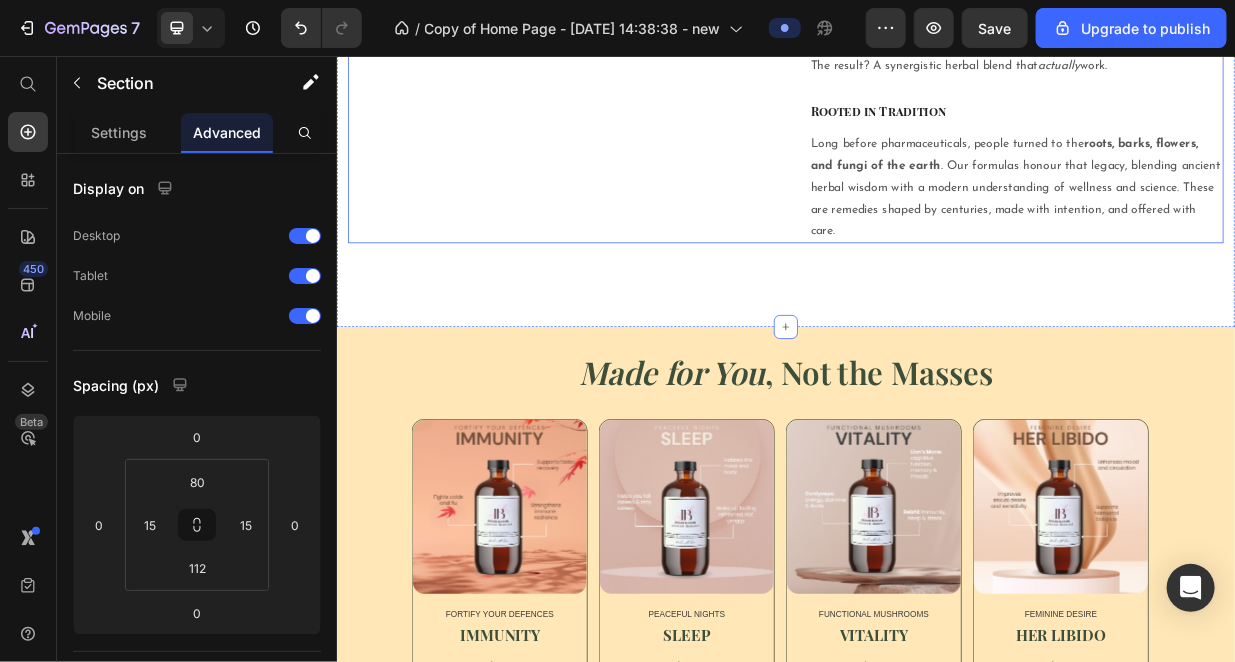 click on "Bespoke Herbal Tonics Heading Row No two journeys to wellness are the same, which is why each of our blends is uniquely made just for you. Simply complete a short and purposeful questionnaire after purchase, and our Naturopath will handcraft a personalised herbal formula that supports your individual path to balance. Text block The Wisdom of Nature Heading With over  180 traditional herbs and functional mushrooms  in our apothecary to draw from, we can combine specific ingredients to work  in harmony  with your body for a deeper, more grounded sense of well-being. The result? A synergistic herbal blend that  actually  work. Text block Rooted in Tradition Heading Long before pharmaceuticals, people turned to the  roots, barks, flowers, and fungi of the earth . Our formulas honour that legacy, blending ancient herbal wisdom with a modern understanding of wellness and science. These are remedies shaped by centuries, made with intention, and offered with care. Text block" at bounding box center [1244, 1] 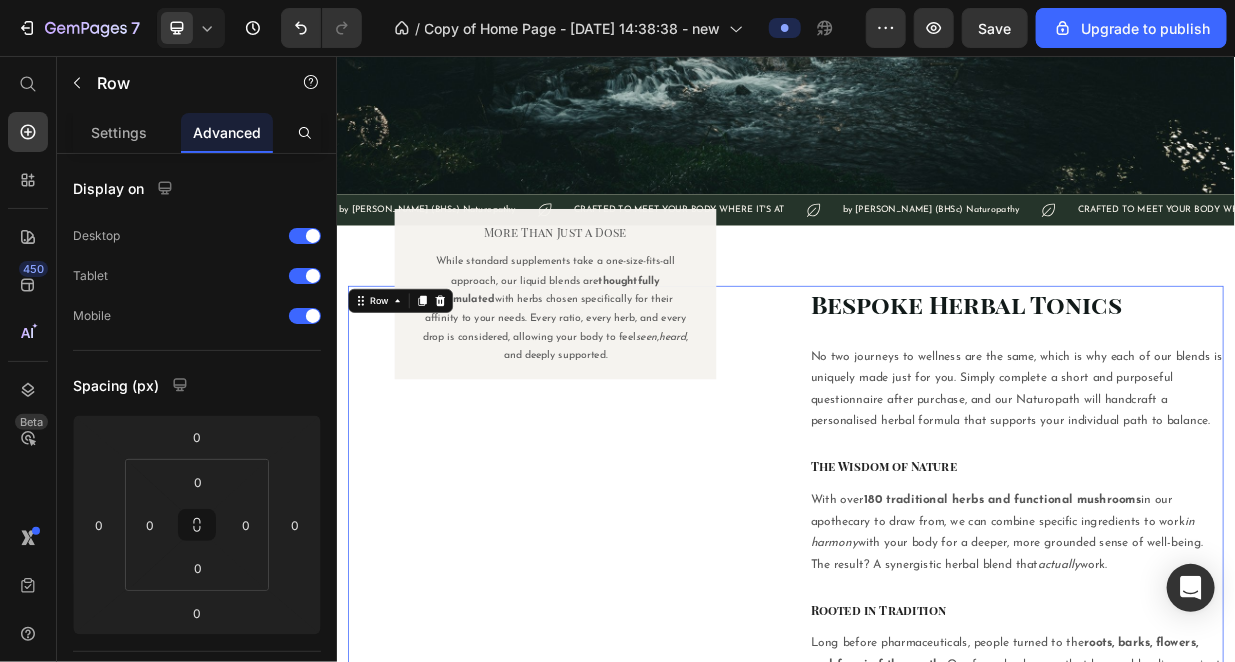 scroll, scrollTop: 1000, scrollLeft: 0, axis: vertical 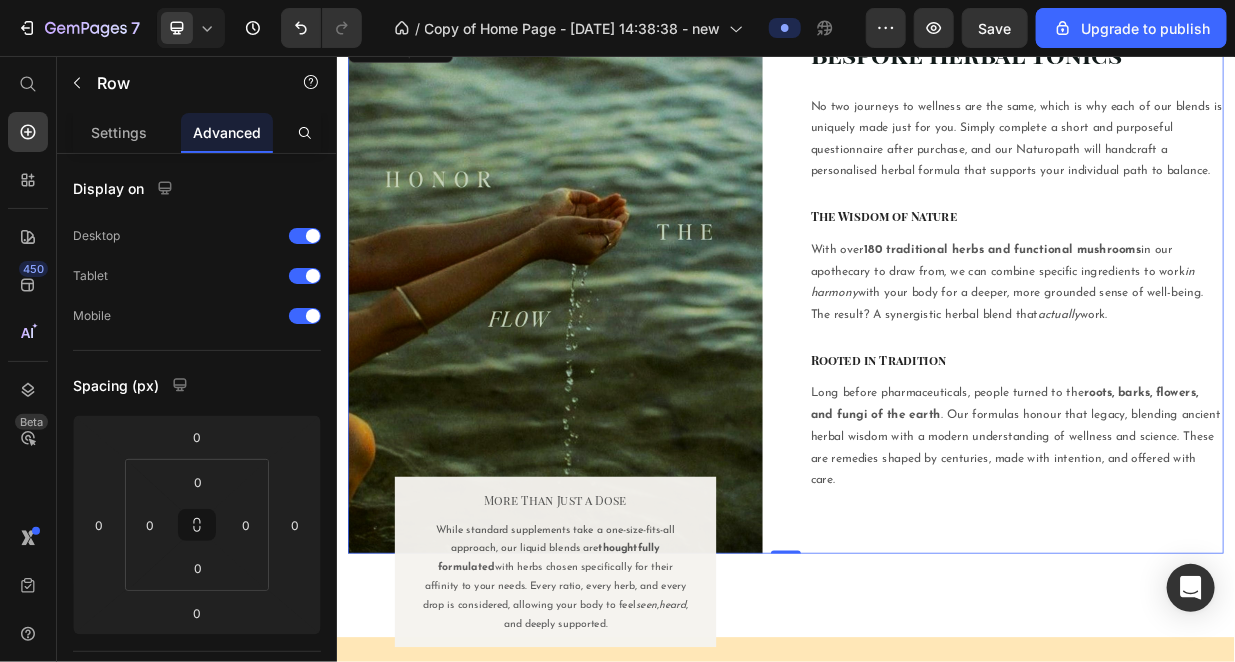 click on "Bespoke Herbal Tonics Heading Row No two journeys to wellness are the same, which is why each of our blends is uniquely made just for you. Simply complete a short and purposeful questionnaire after purchase, and our Naturopath will handcraft a personalised herbal formula that supports your individual path to balance. Text block The Wisdom of Nature Heading With over  180 traditional herbs and functional mushrooms  in our apothecary to draw from, we can combine specific ingredients to work  in harmony  with your body for a deeper, more grounded sense of well-being. The result? A synergistic herbal blend that  actually  work. Text block Rooted in Tradition Heading Long before pharmaceuticals, people turned to the  roots, barks, flowers, and fungi of the earth . Our formulas honour that legacy, blending ancient herbal wisdom with a modern understanding of wellness and science. These are remedies shaped by centuries, made with intention, and offered with care. Text block" at bounding box center (1244, 375) 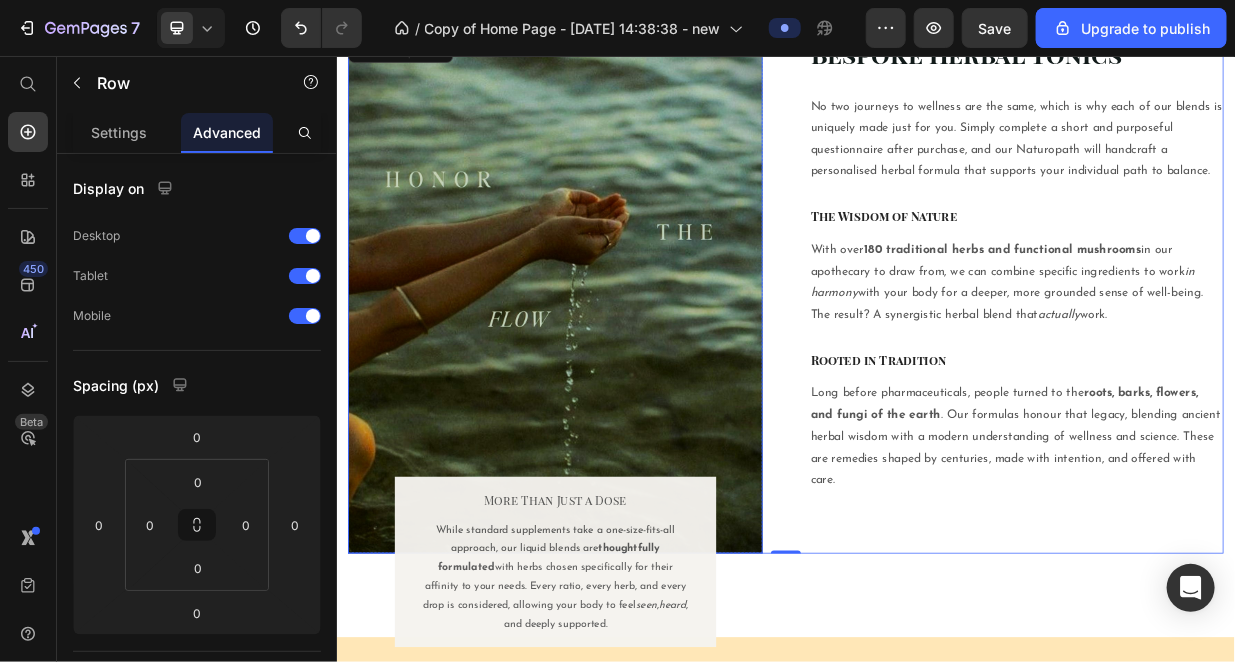 click at bounding box center [628, 375] 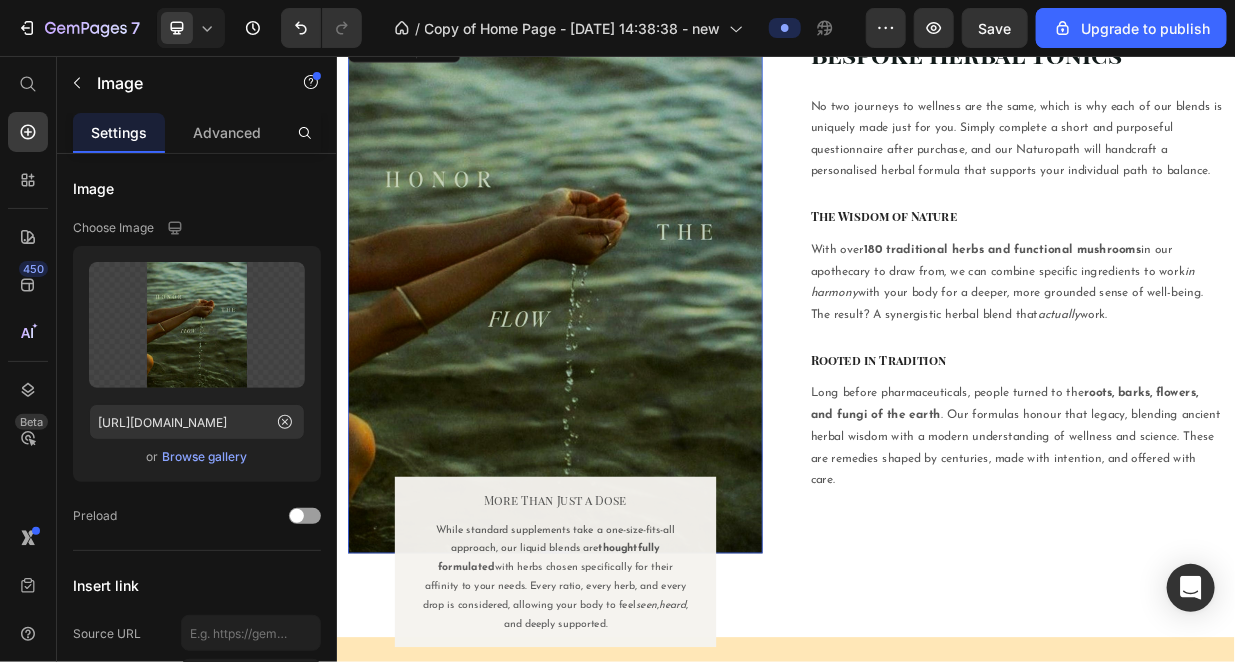 scroll, scrollTop: 833, scrollLeft: 0, axis: vertical 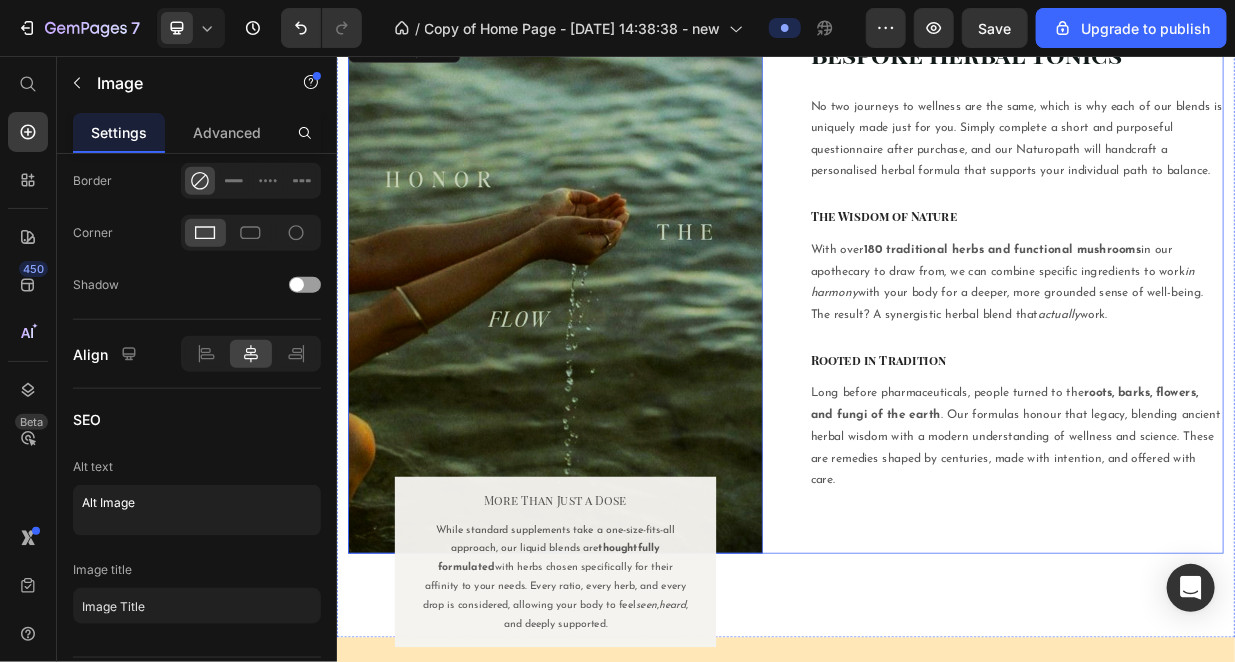 click on "Bespoke Herbal Tonics Heading Row No two journeys to wellness are the same, which is why each of our blends is uniquely made just for you. Simply complete a short and purposeful questionnaire after purchase, and our Naturopath will handcraft a personalised herbal formula that supports your individual path to balance. Text block The Wisdom of Nature Heading With over  180 traditional herbs and functional mushrooms  in our apothecary to draw from, we can combine specific ingredients to work  in harmony  with your body for a deeper, more grounded sense of well-being. The result? A synergistic herbal blend that  actually  work. Text block Rooted in Tradition Heading Long before pharmaceuticals, people turned to the  roots, barks, flowers, and fungi of the earth . Our formulas honour that legacy, blending ancient herbal wisdom with a modern understanding of wellness and science. These are remedies shaped by centuries, made with intention, and offered with care. Text block" at bounding box center [1244, 375] 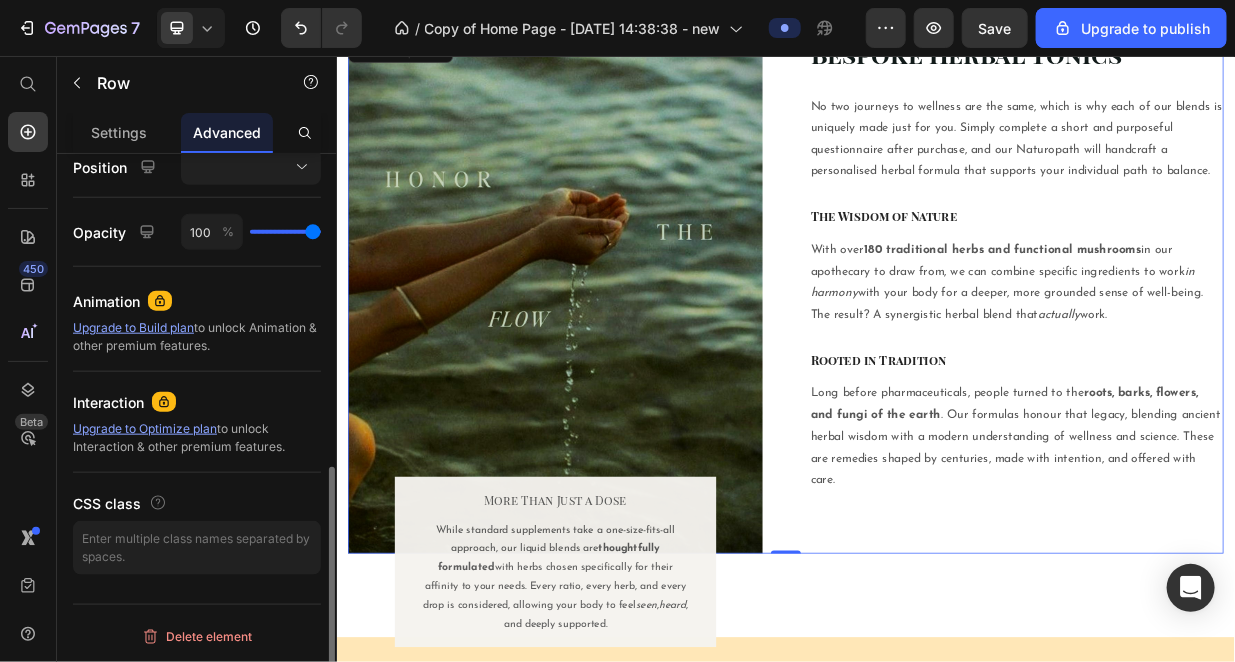 scroll, scrollTop: 0, scrollLeft: 0, axis: both 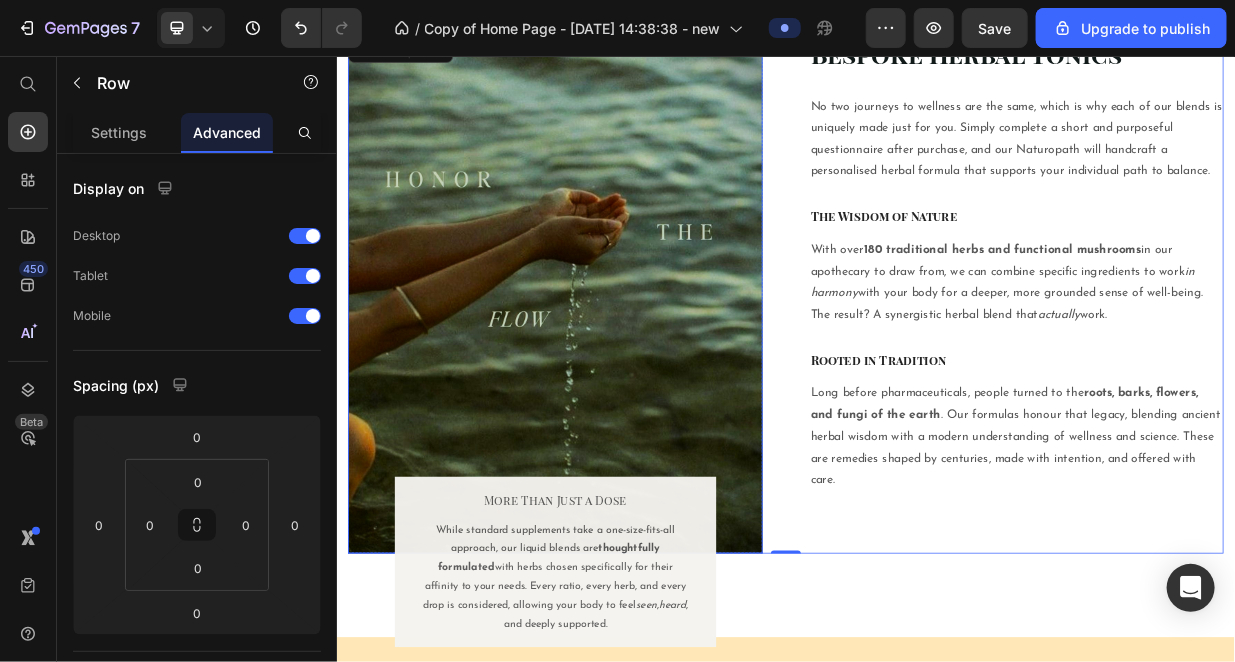 click at bounding box center (628, 375) 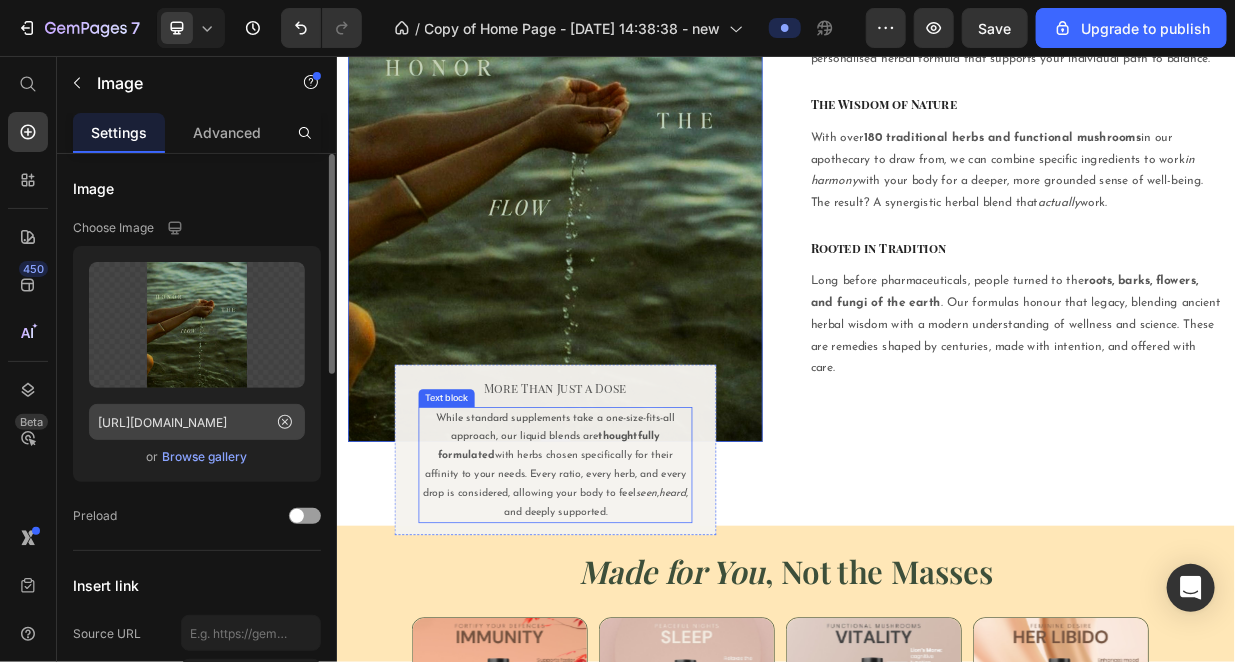 scroll, scrollTop: 1333, scrollLeft: 0, axis: vertical 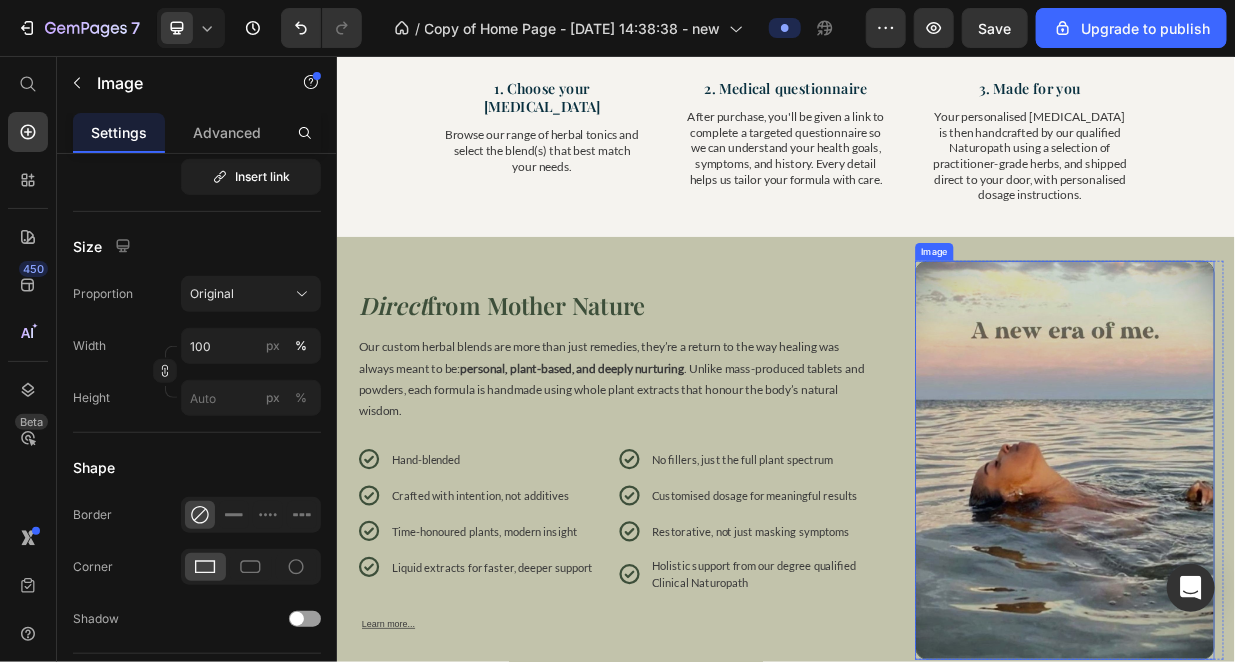 click at bounding box center (1309, 596) 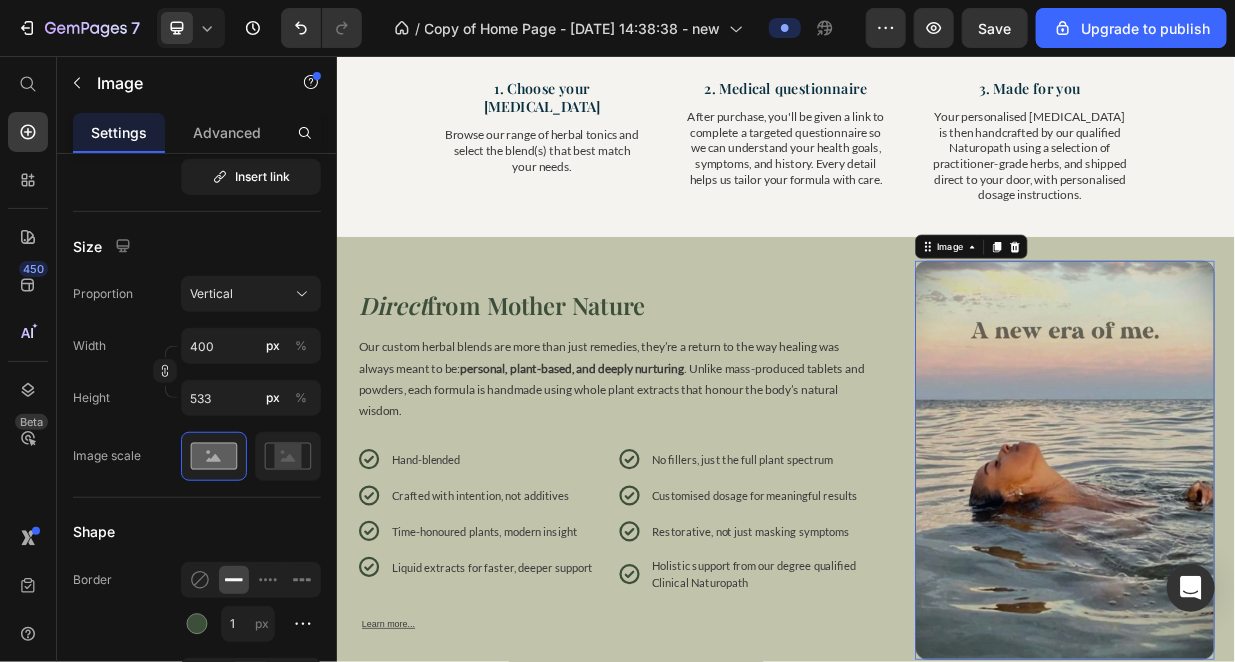 scroll, scrollTop: 500, scrollLeft: 0, axis: vertical 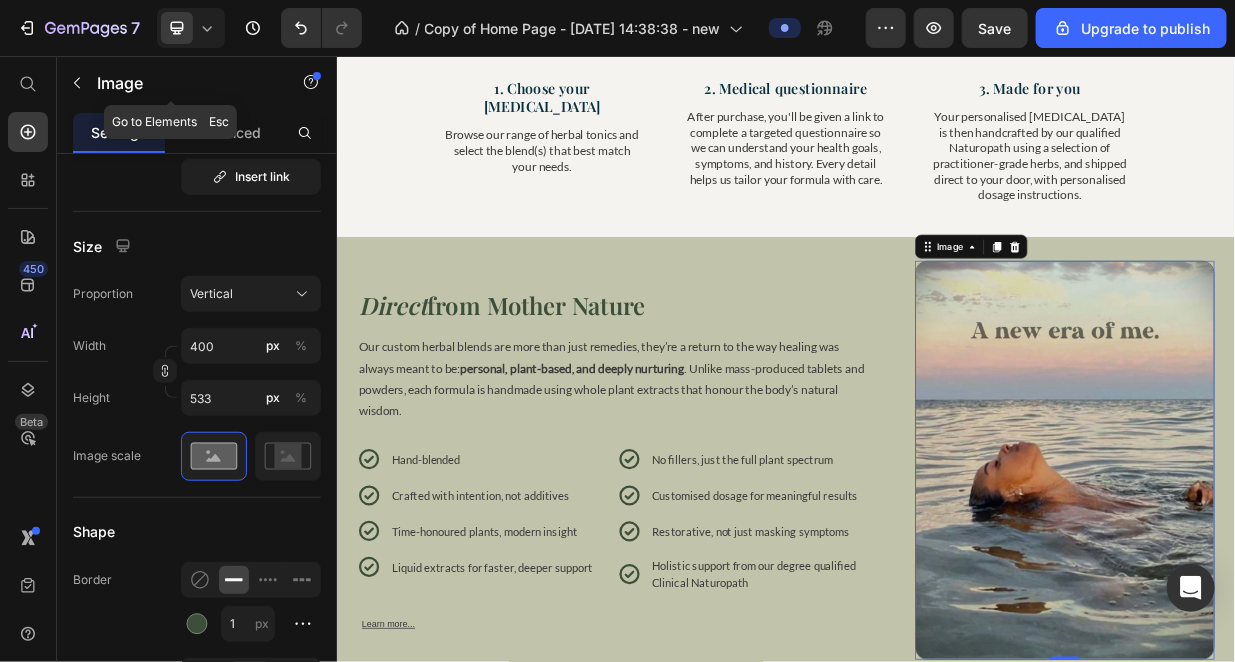 click 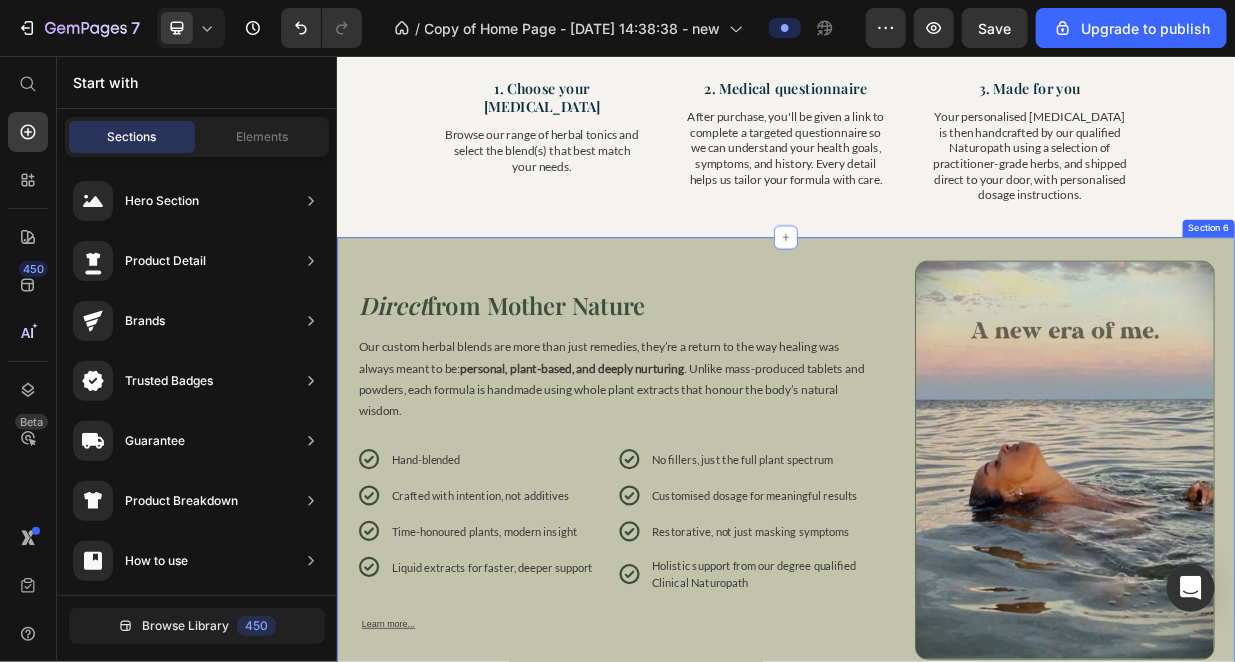 click at bounding box center [1309, 596] 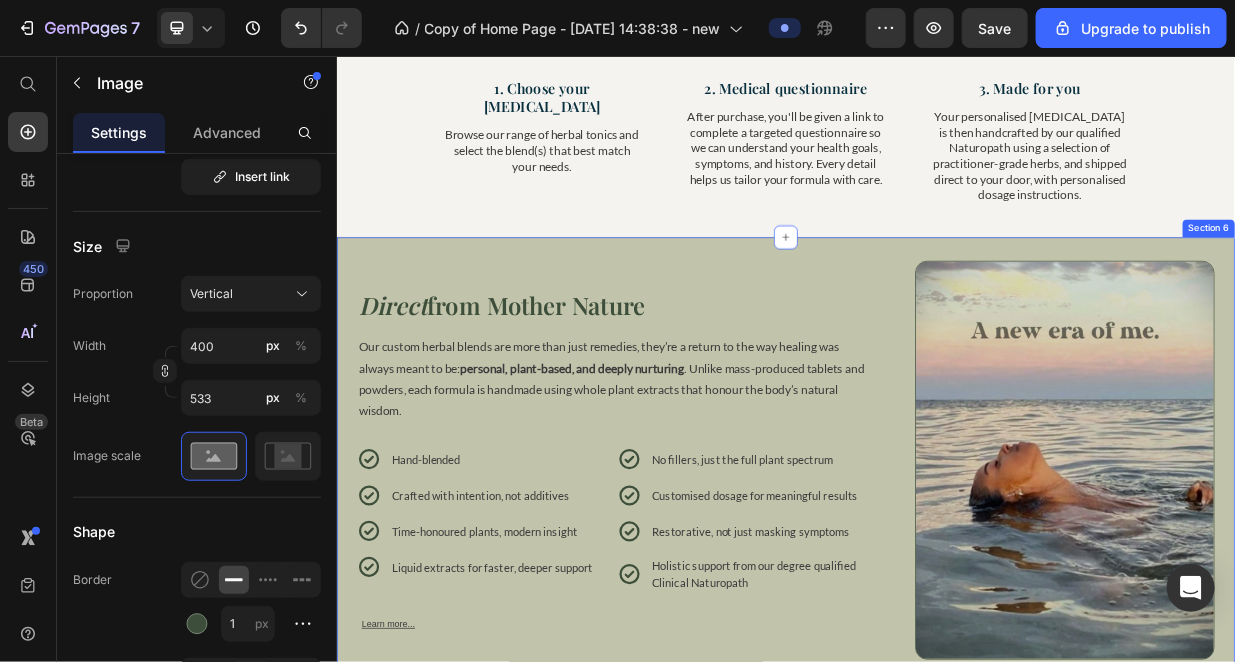 click at bounding box center [1309, 596] 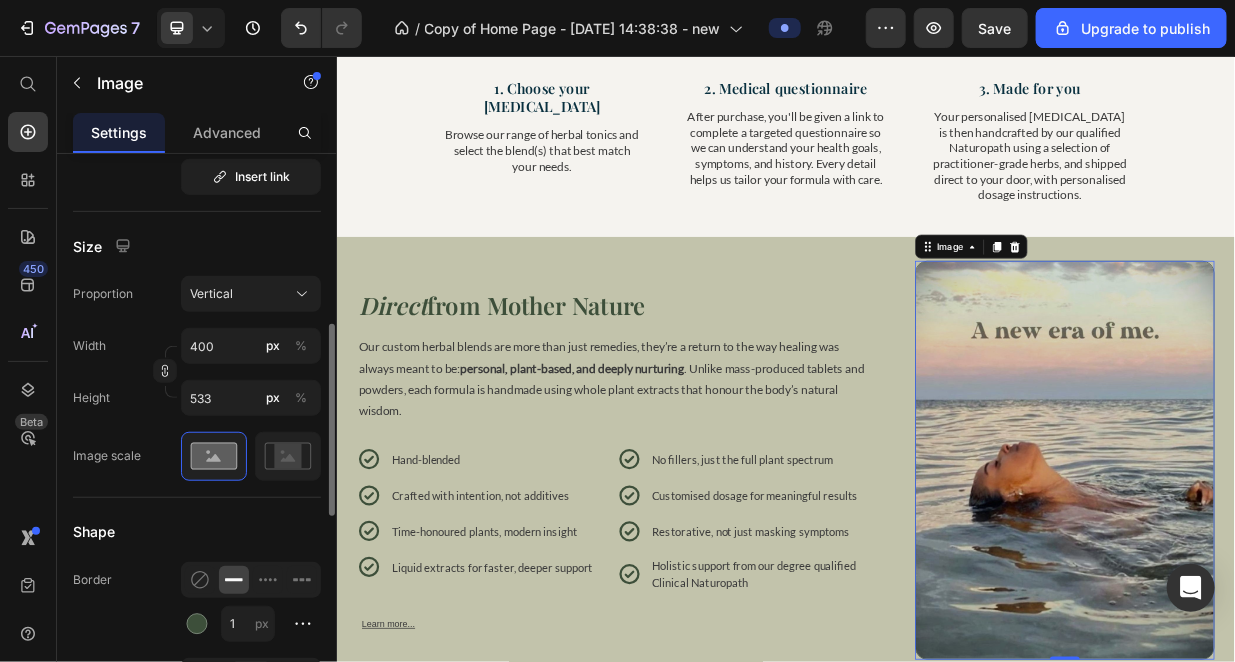 scroll, scrollTop: 0, scrollLeft: 0, axis: both 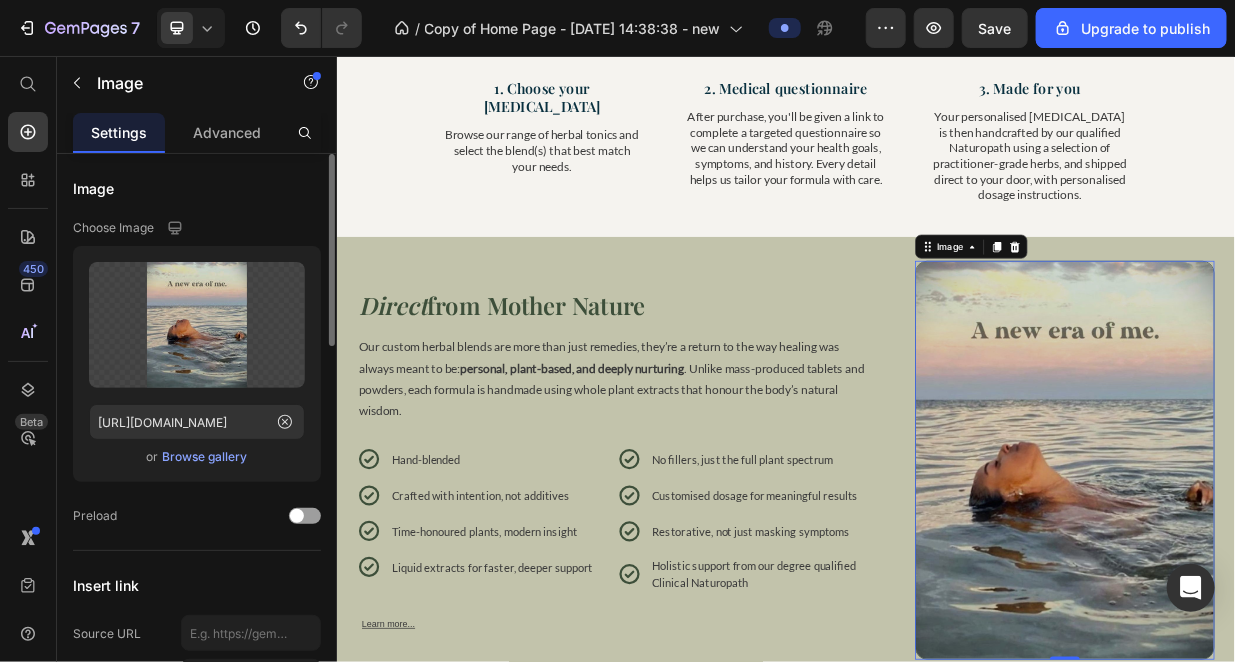 click on "Browse gallery" at bounding box center [205, 457] 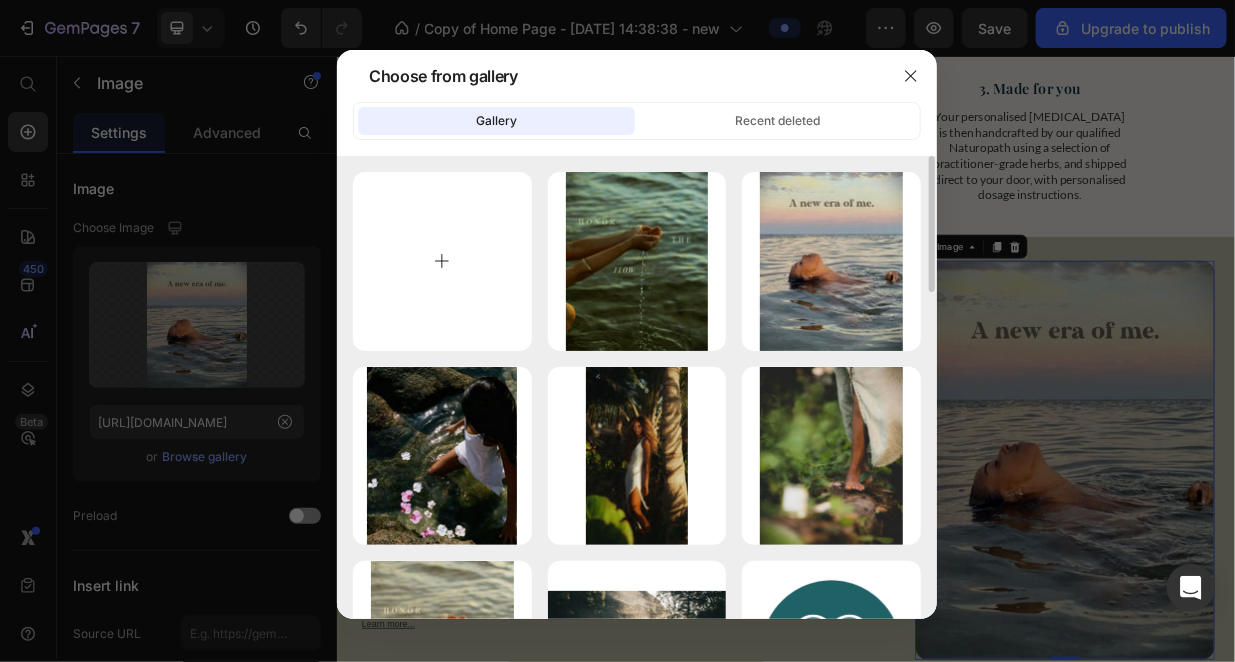 click at bounding box center [442, 261] 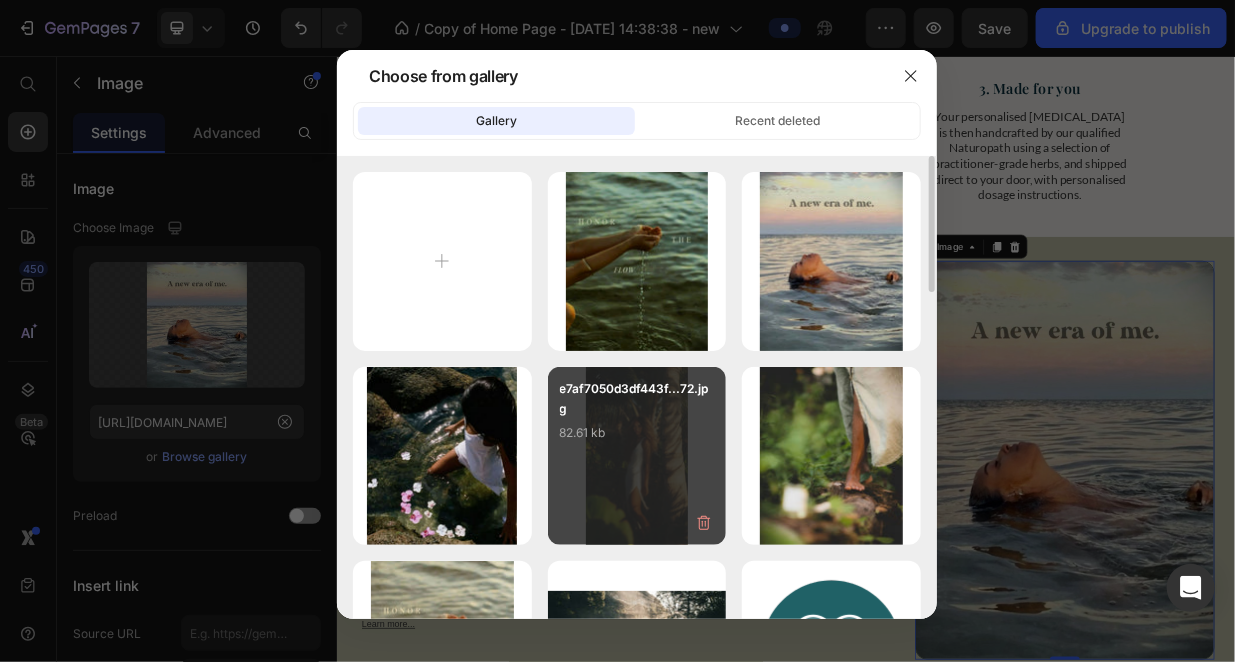 click on "e7af7050d3df443f...72.jpg 82.61 kb" at bounding box center (637, 419) 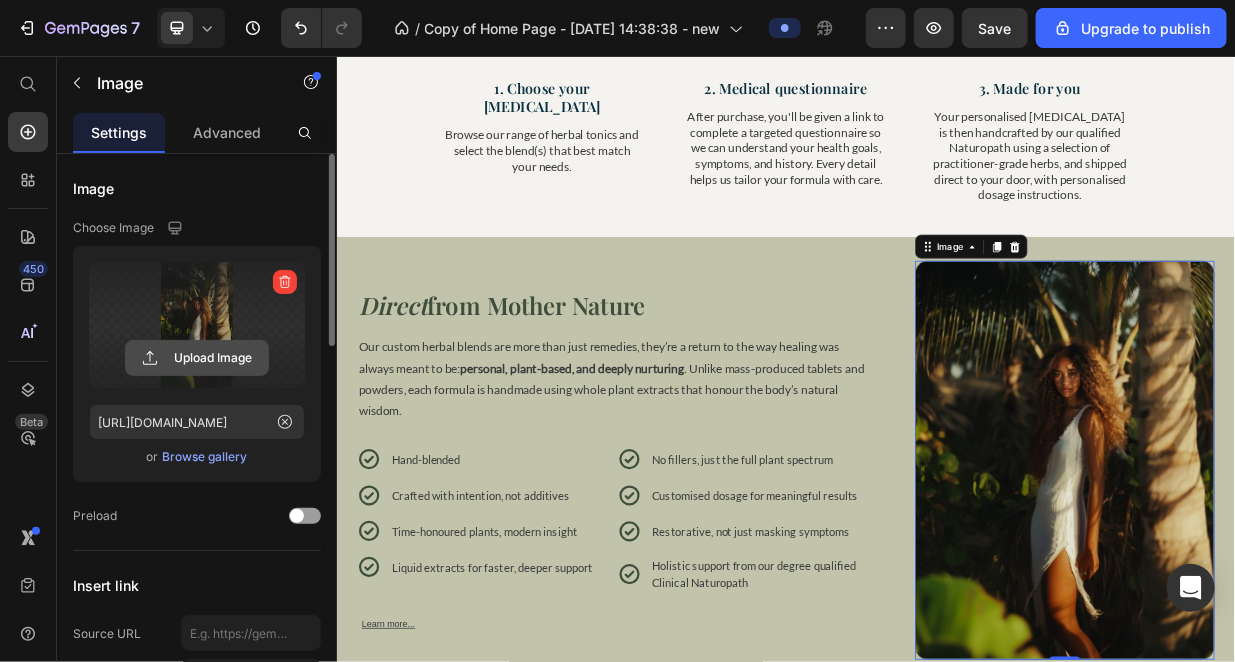 click 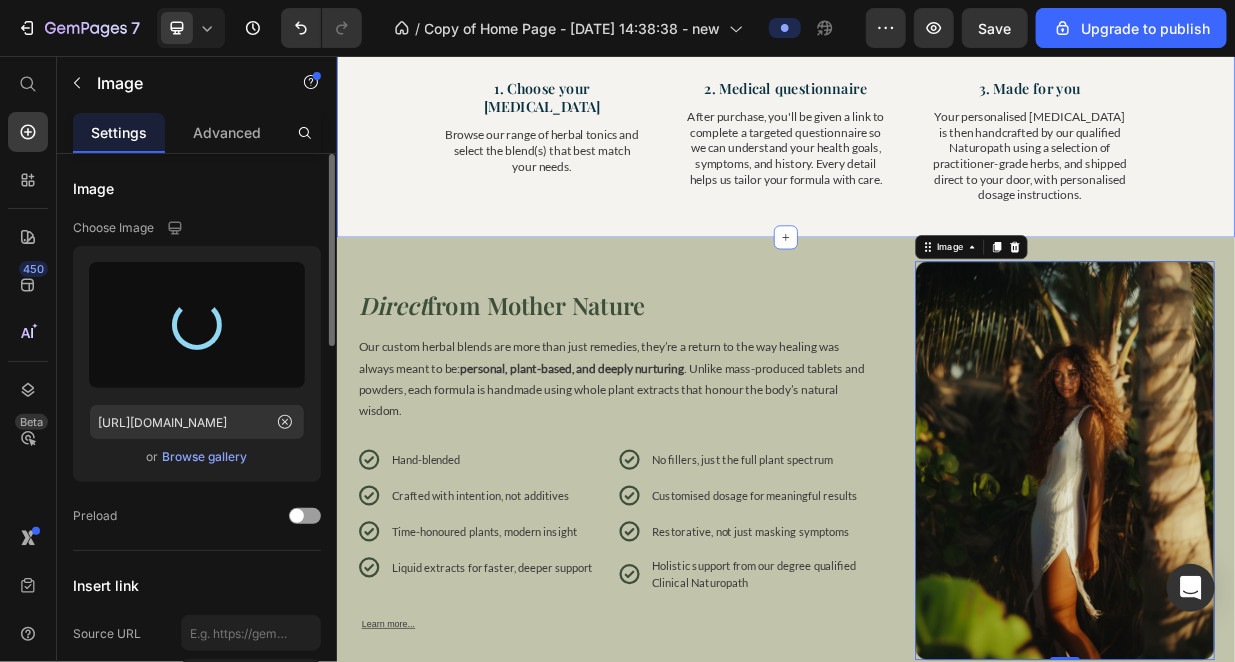 type on "https://cdn.shopify.com/s/files/1/0727/9345/6865/files/gempages_539542559362384801-47afcd60-652f-4fdd-8179-42c38404107c.jpg" 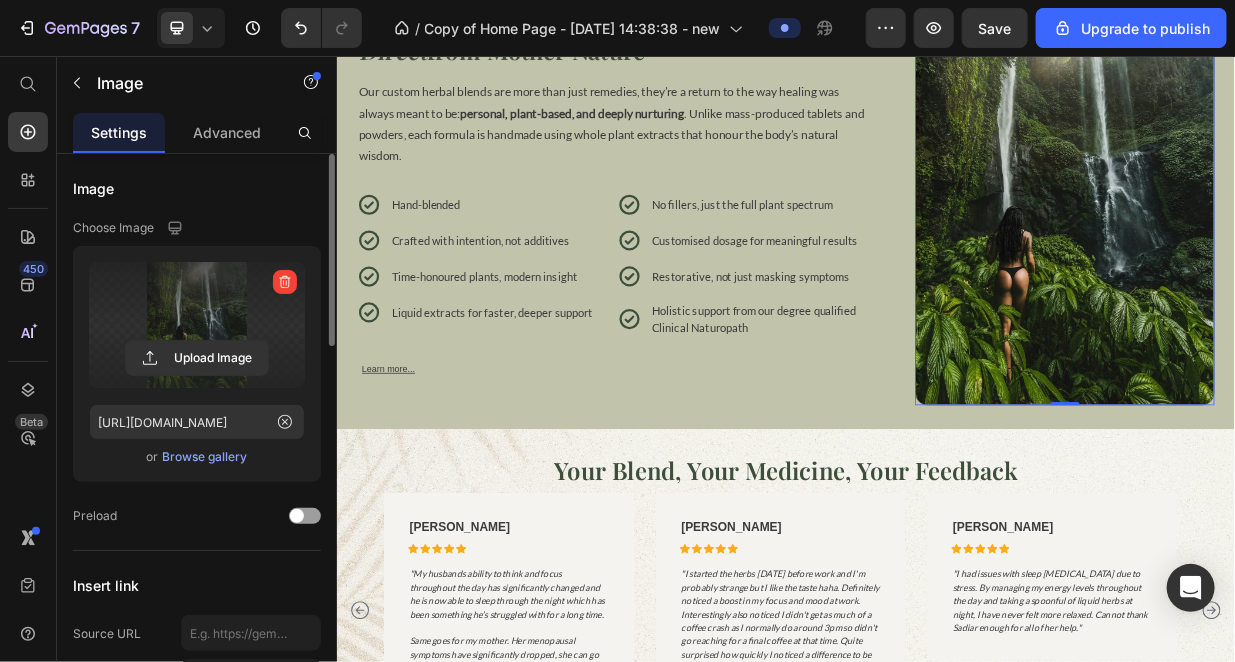 scroll, scrollTop: 3000, scrollLeft: 0, axis: vertical 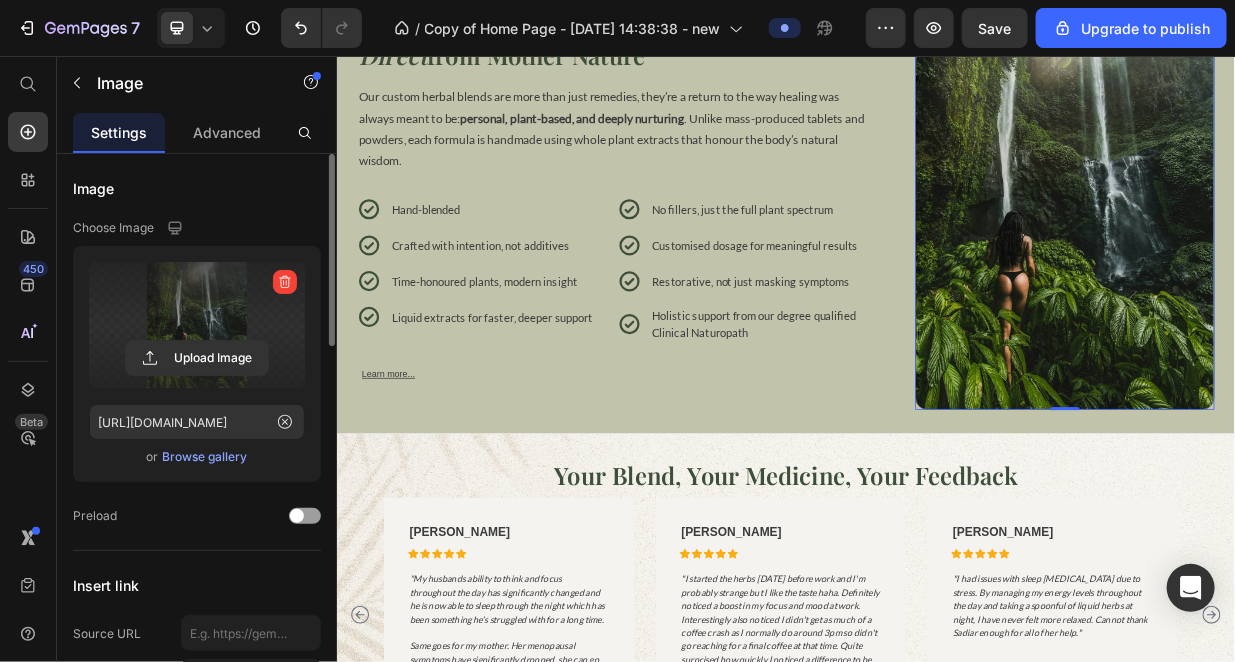 click at bounding box center (1309, 262) 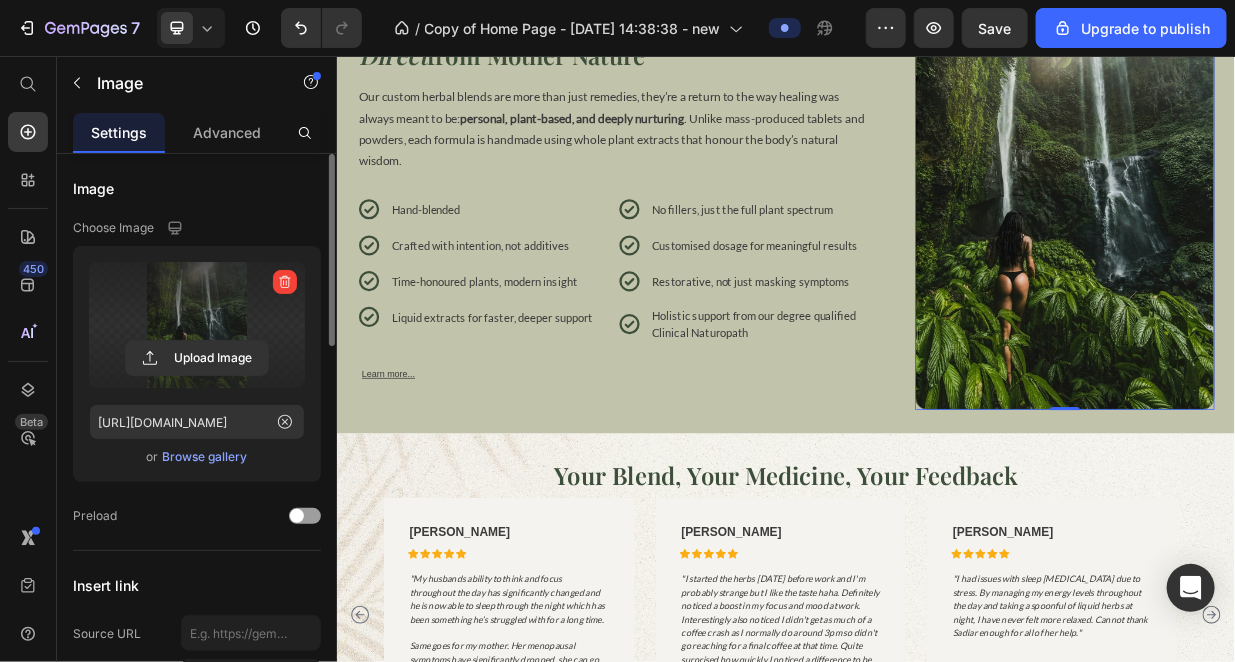 click on "Browse gallery" at bounding box center (205, 457) 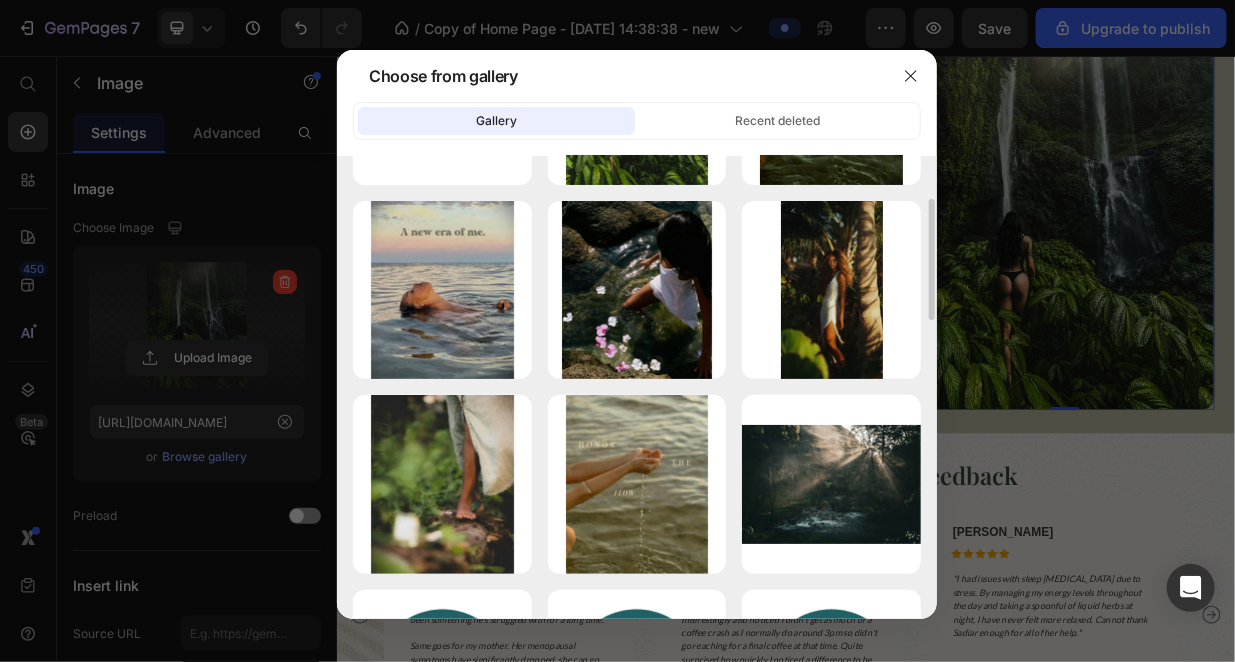 scroll, scrollTop: 0, scrollLeft: 0, axis: both 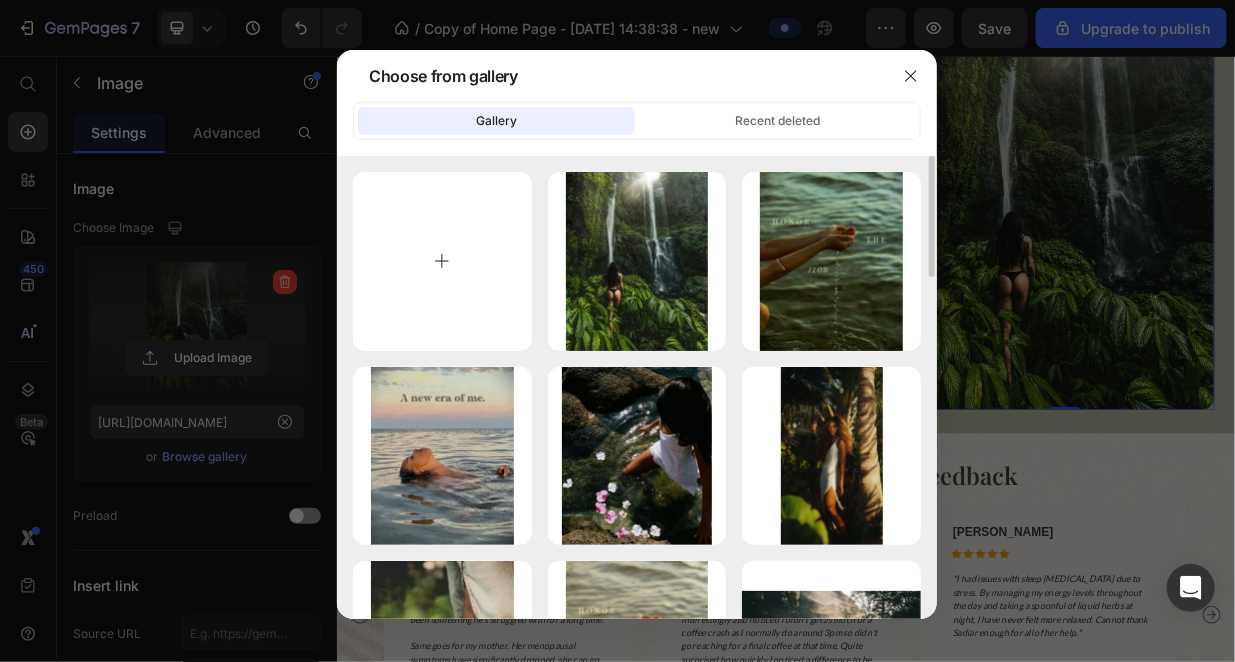 click at bounding box center [442, 261] 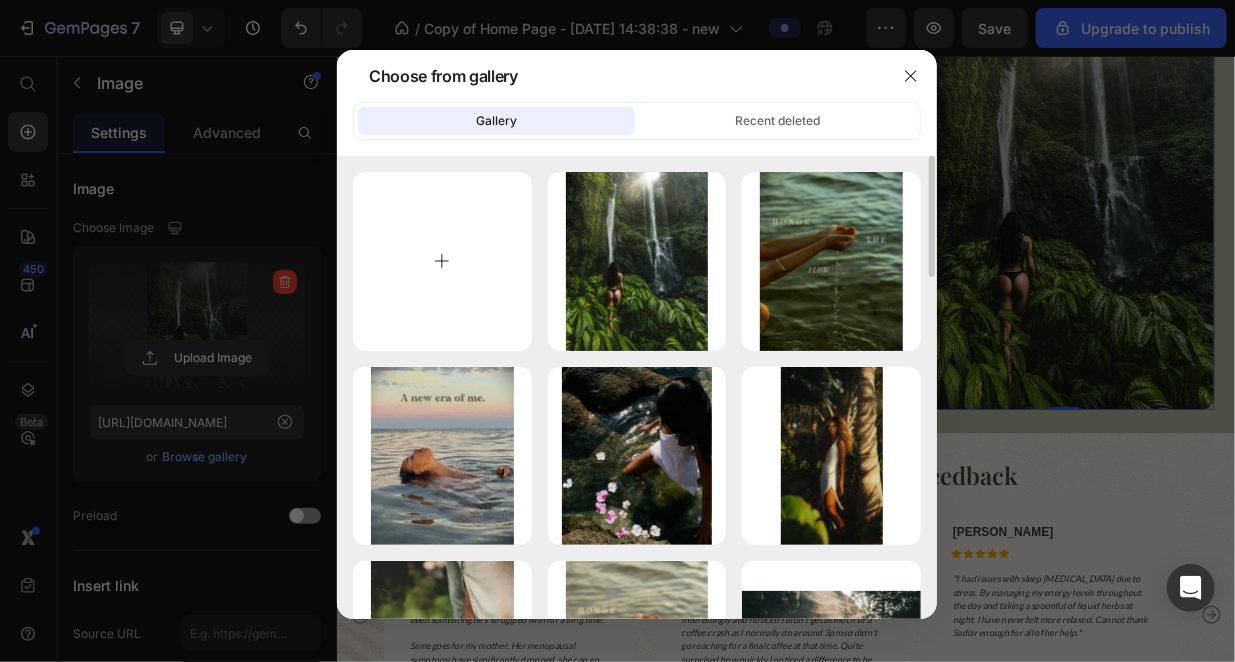 type on "C:\fakepath\dab2c7f0202a605192bab6336587c521.jpg" 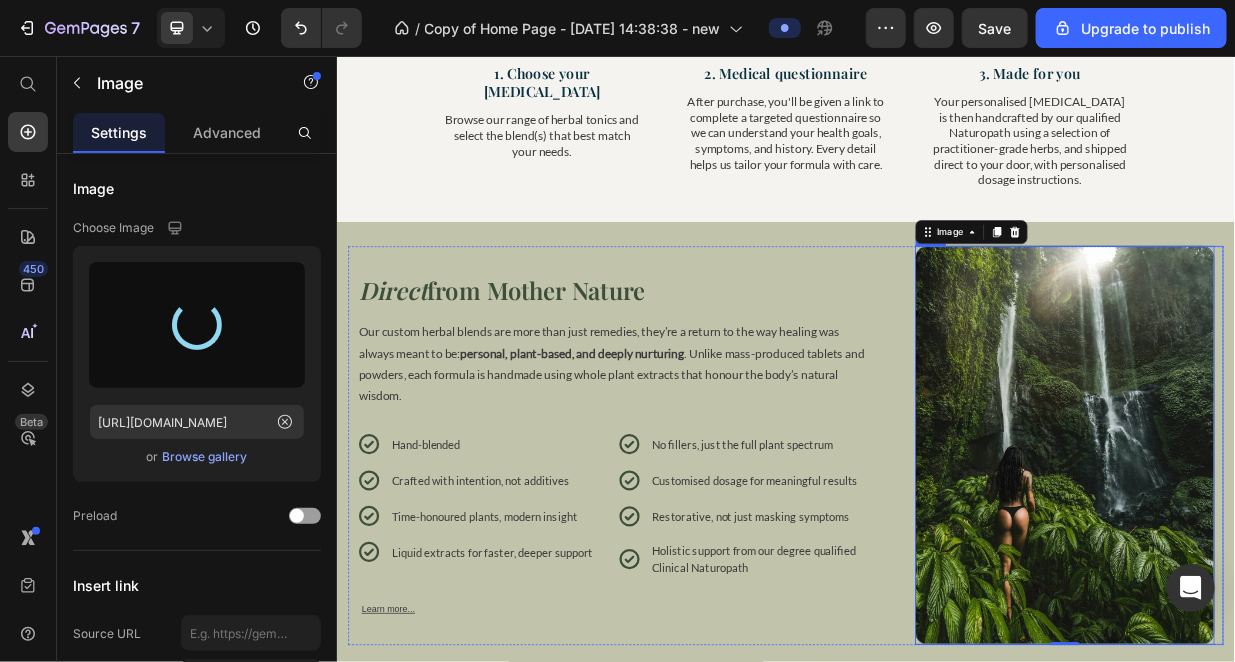 scroll, scrollTop: 2666, scrollLeft: 0, axis: vertical 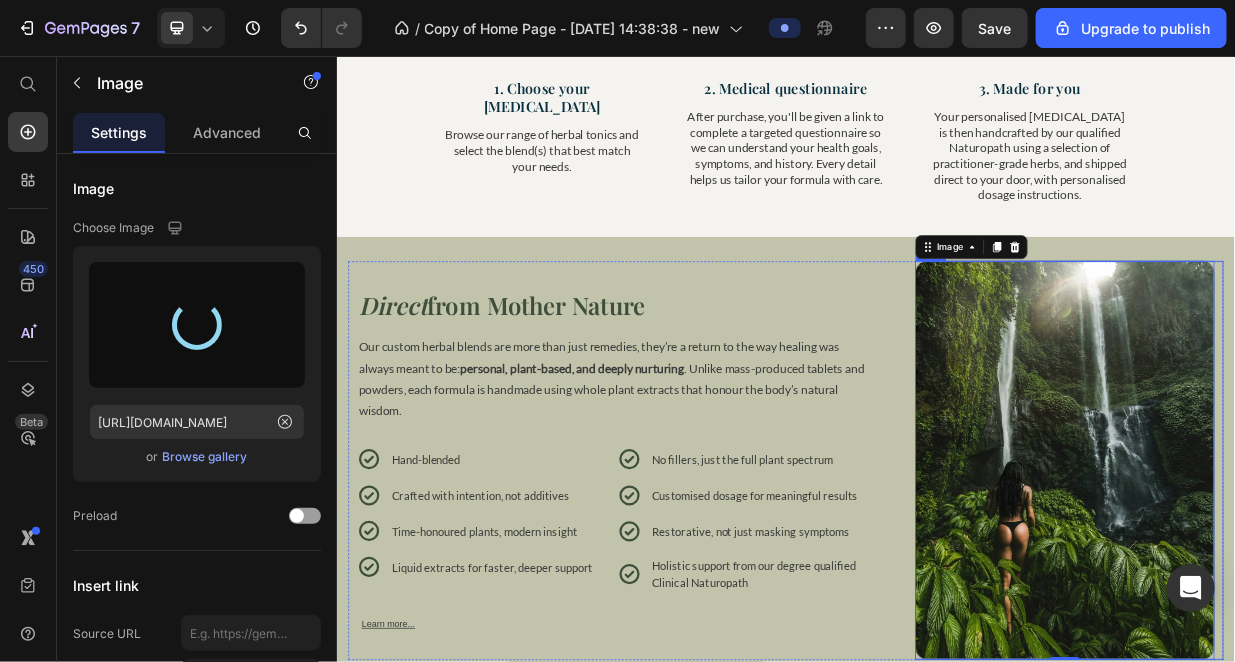 type on "https://cdn.shopify.com/s/files/1/0727/9345/6865/files/gempages_539542559362384801-0e393825-54f5-419c-81ba-e5befddcf8f0.jpg" 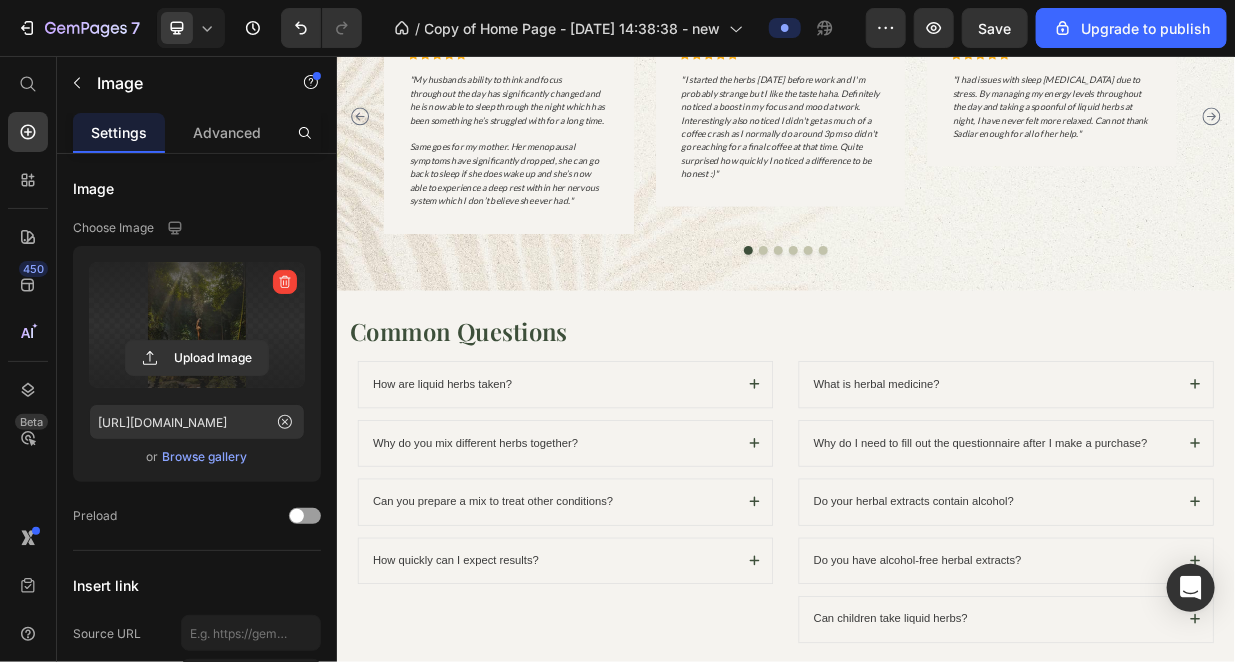 scroll, scrollTop: 2833, scrollLeft: 0, axis: vertical 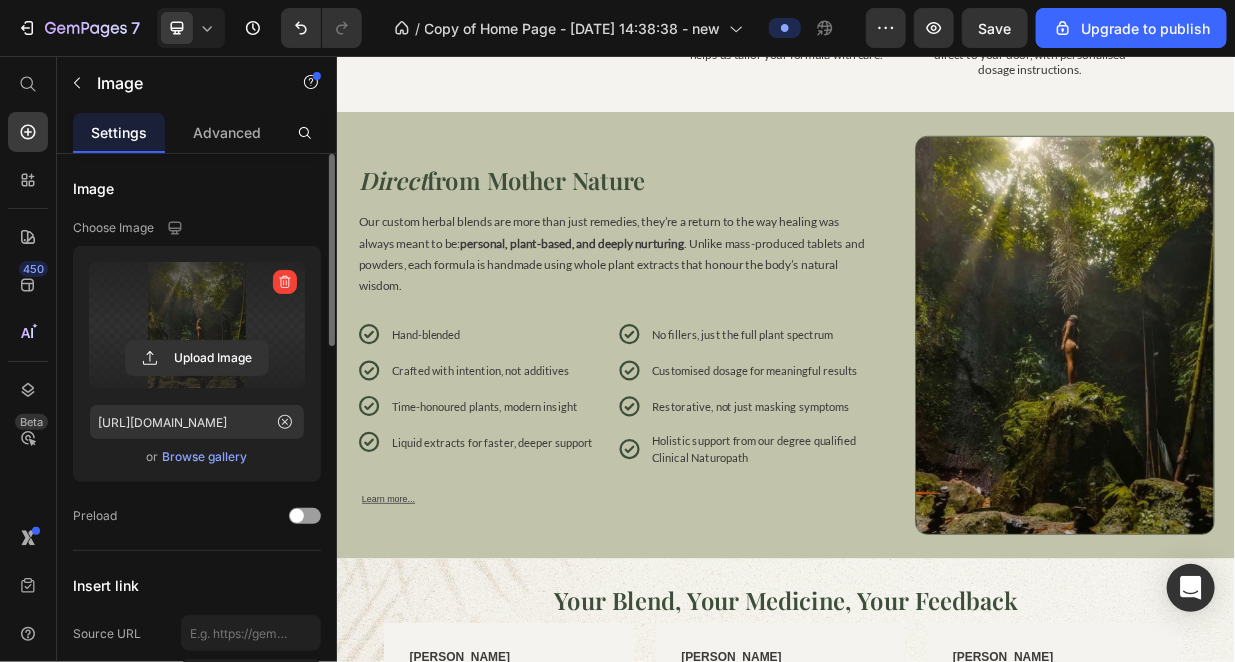 click on "Browse gallery" at bounding box center (205, 457) 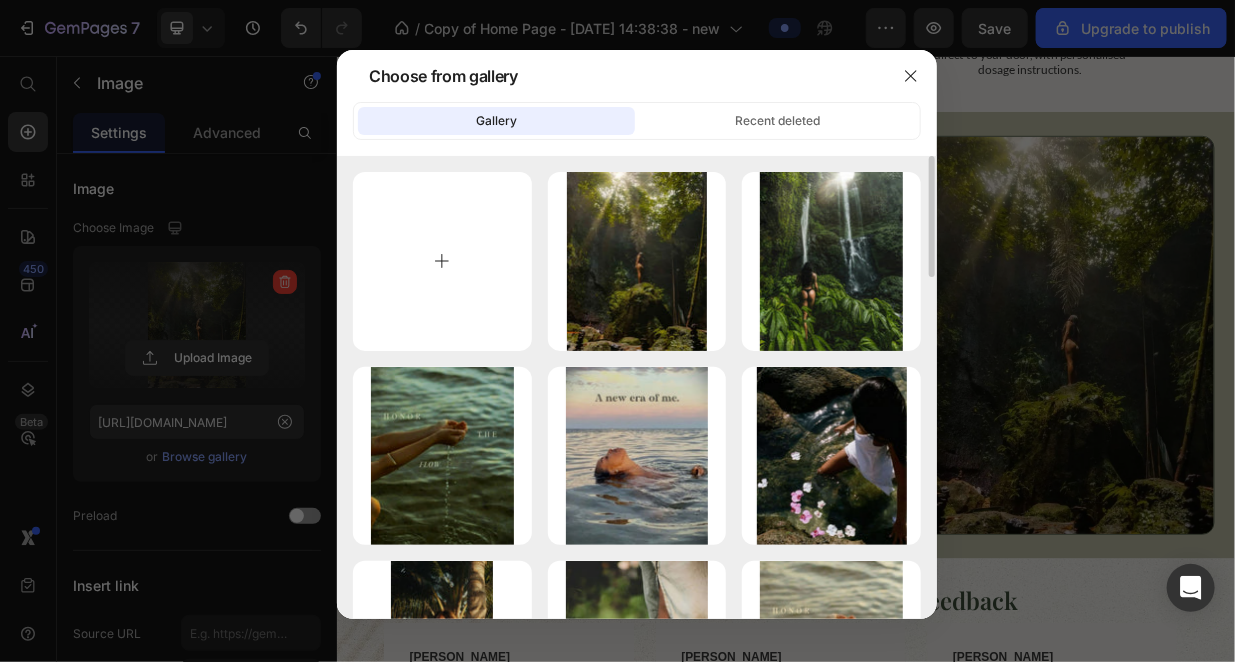 click at bounding box center [442, 261] 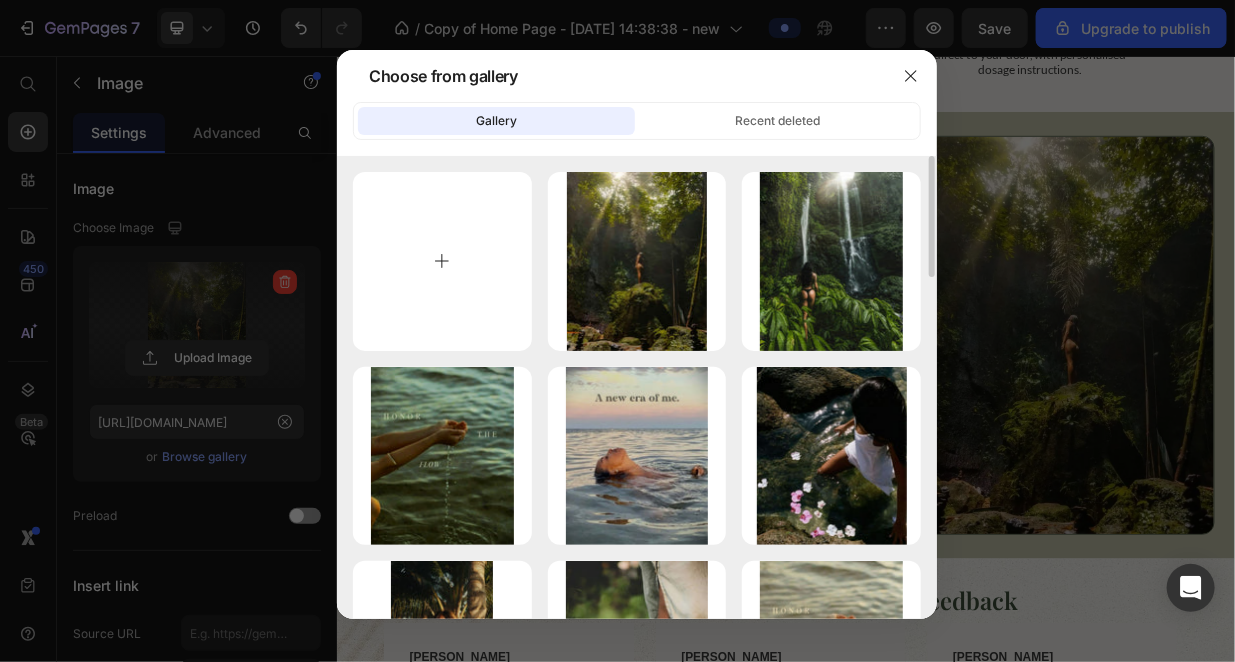 type on "C:\fakepath\fbd888e684bdca1f3b0b3cd1c6d98c21.jpg" 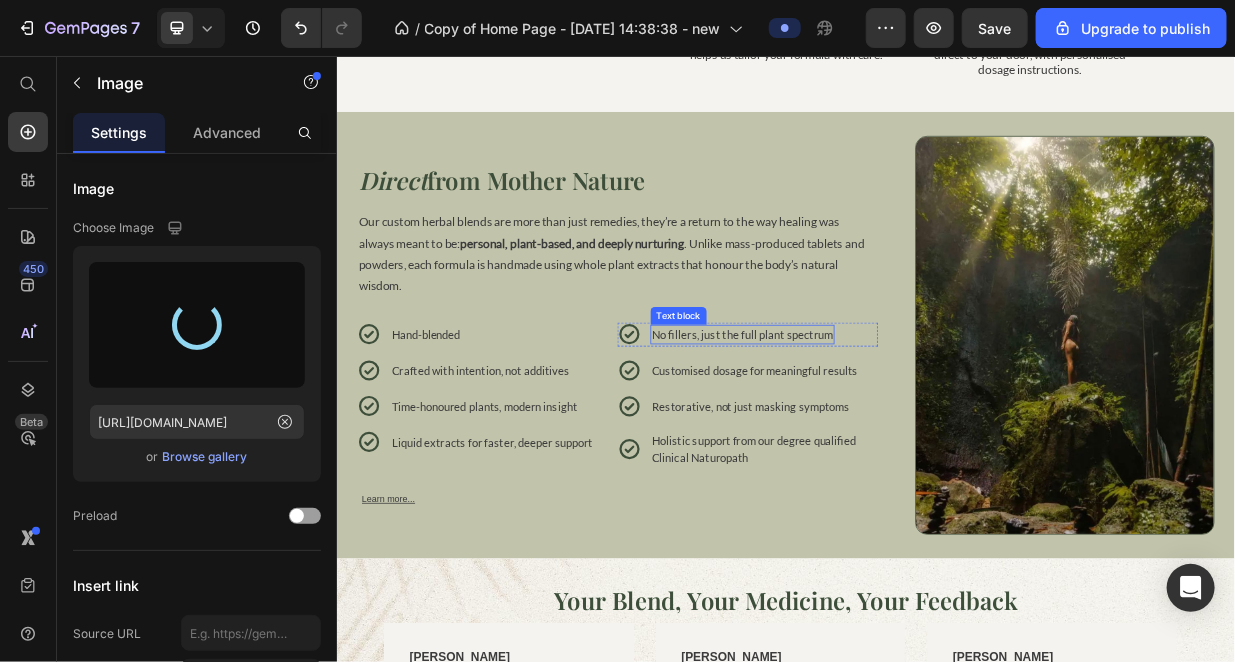 type on "https://cdn.shopify.com/s/files/1/0727/9345/6865/files/gempages_539542559362384801-837d6d55-2ff4-4d44-998b-acdf6df58009.jpg" 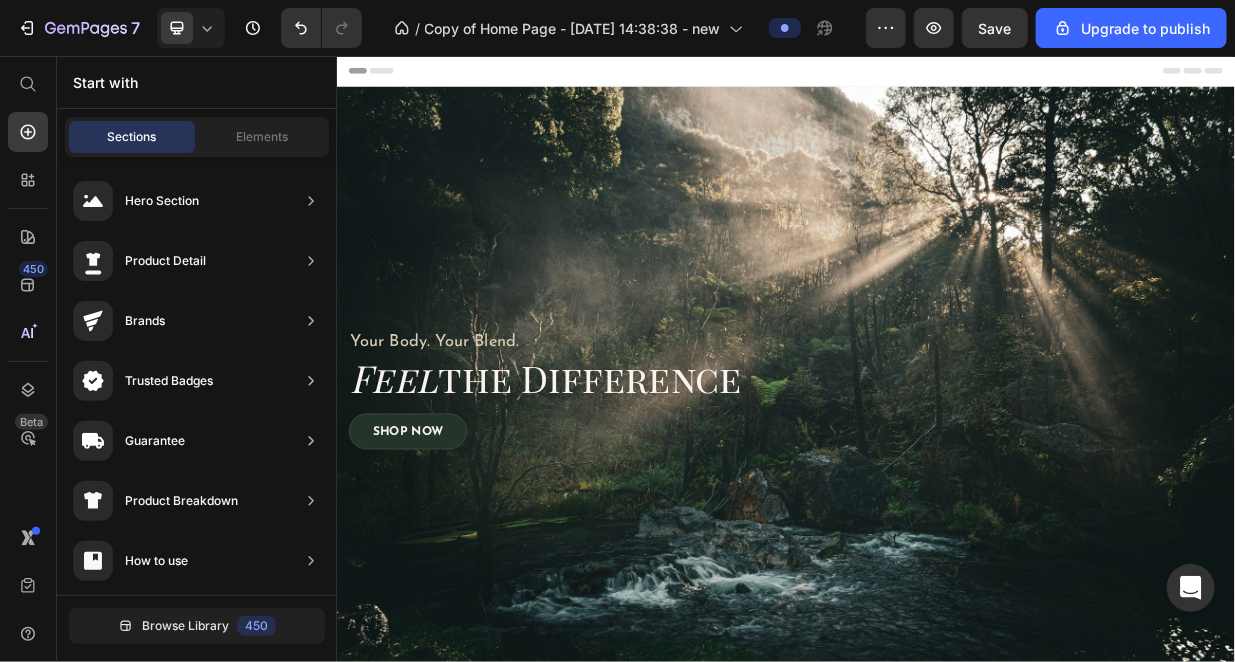 scroll, scrollTop: 452, scrollLeft: 0, axis: vertical 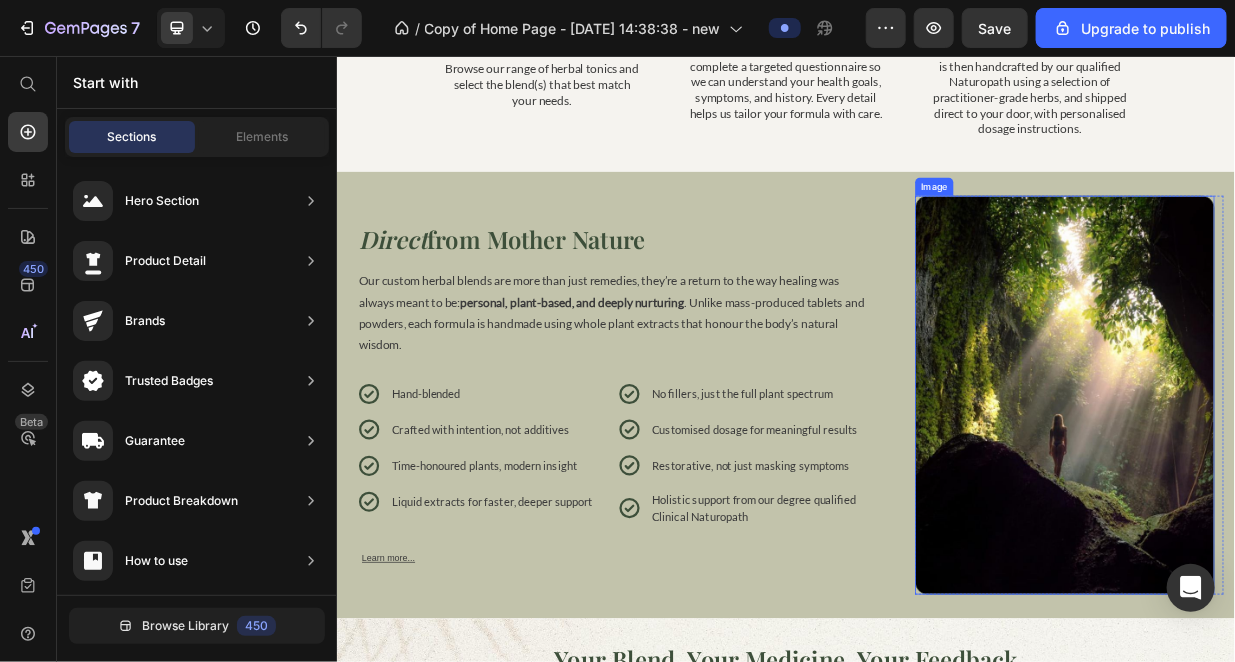 click at bounding box center (1309, 509) 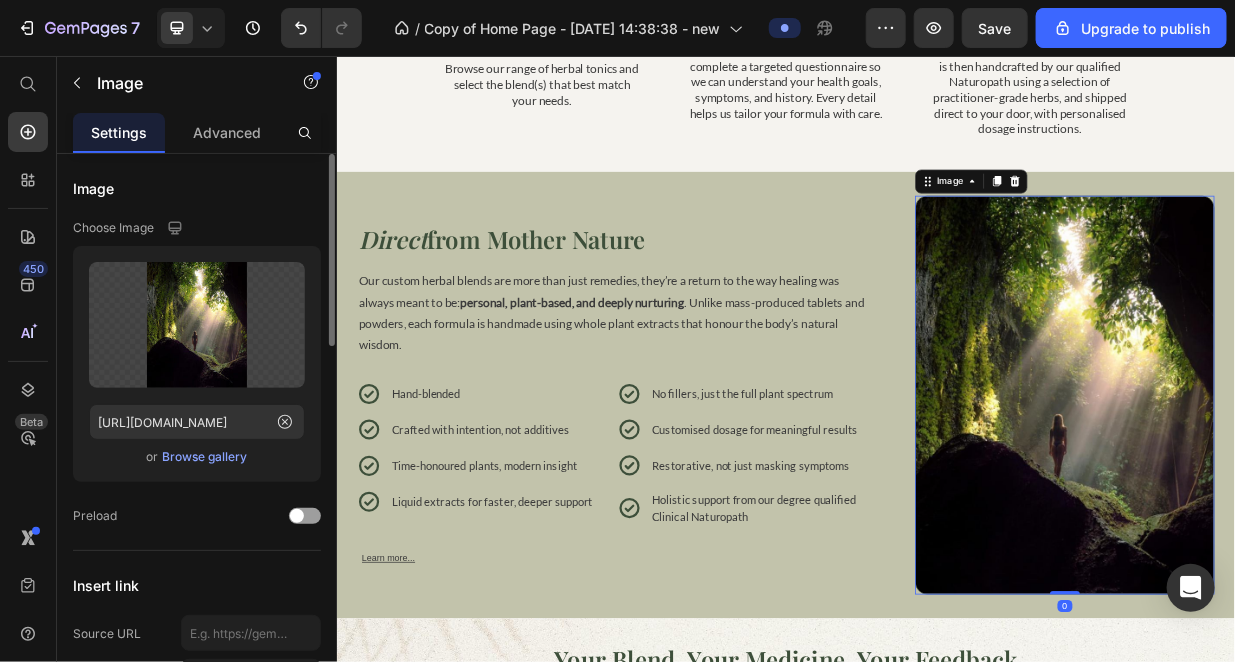 click on "Browse gallery" at bounding box center (205, 457) 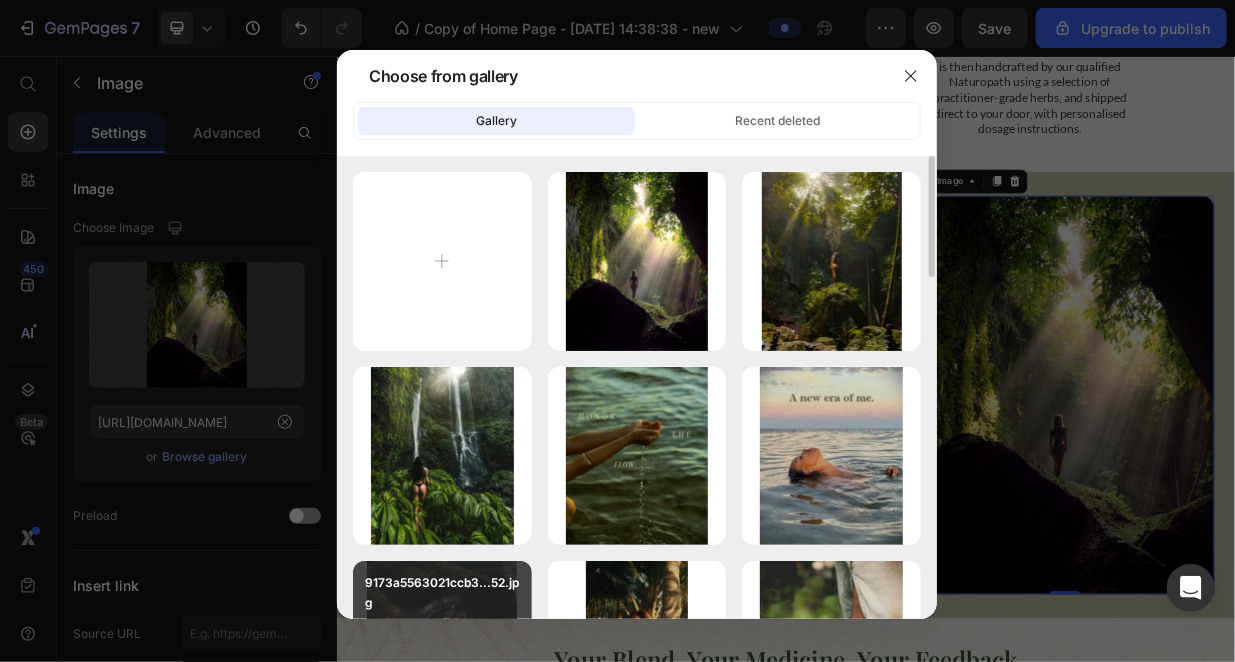scroll, scrollTop: 333, scrollLeft: 0, axis: vertical 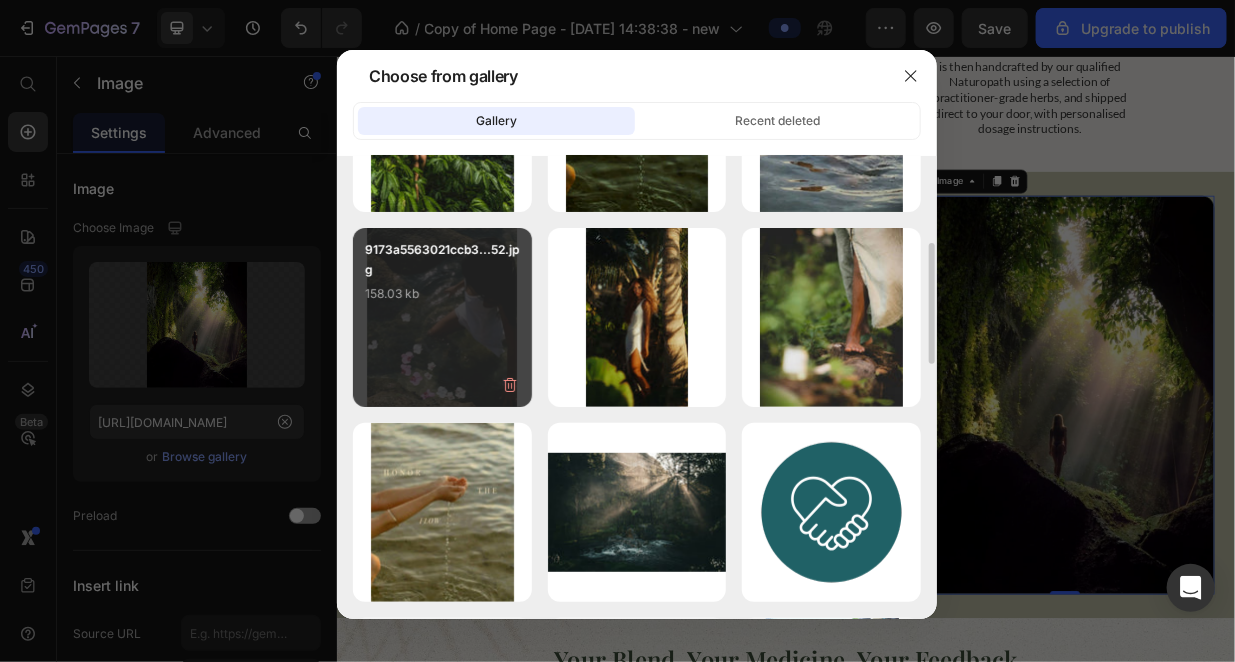 click on "9173a5563021ccb3...52.jpg 158.03 kb" at bounding box center (442, 280) 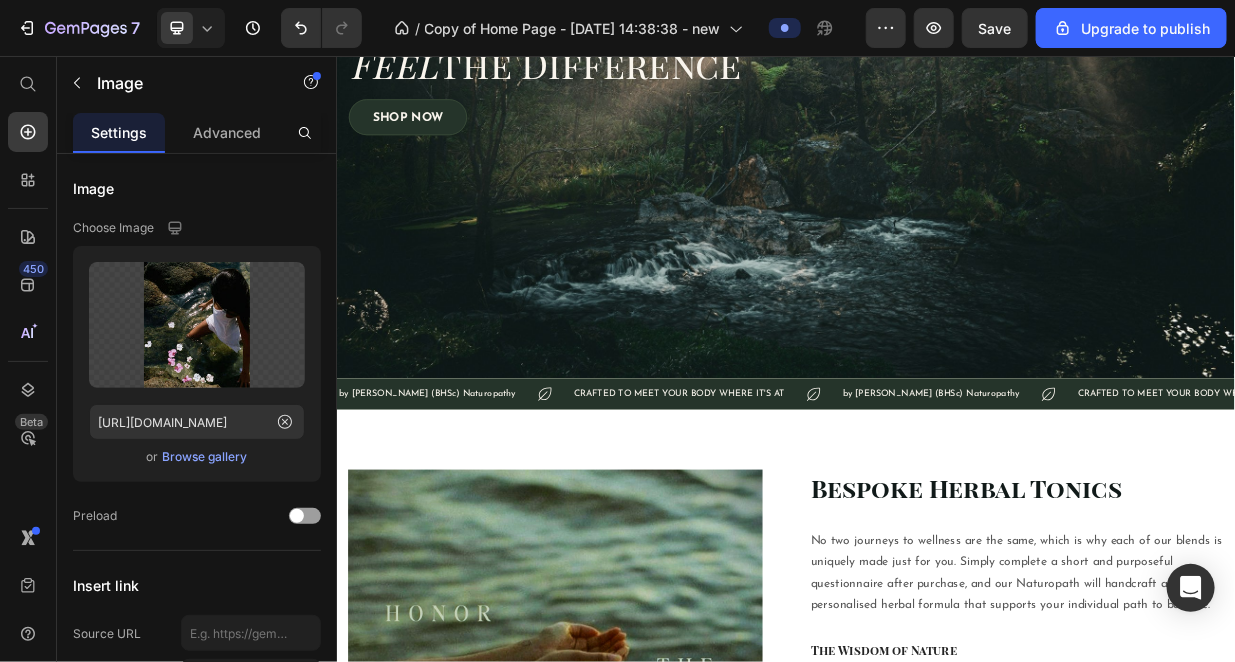 scroll, scrollTop: 1586, scrollLeft: 0, axis: vertical 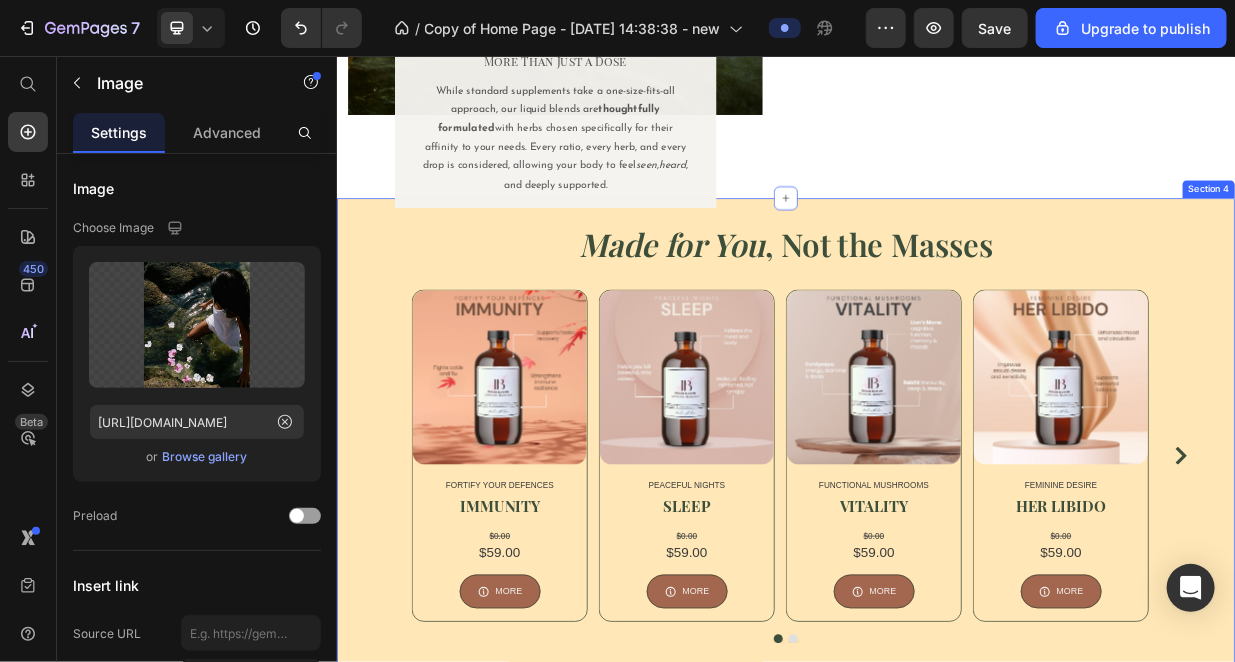 click on "Made for You , Not the Masses Heading Product Images Fortify your defences Product Vendor IMMUNITY Product Title $0.00 Product Price $59.00 Product Price Row
MORE Product View More Row Product Images Peaceful Nights Product Vendor SLEEP Product Title $0.00 Product Price $59.00 Product Price Row
MORE Product View More Row Product Images Functional Mushrooms Product Vendor VITALITY Product Title $0.00 Product Price $59.00 Product Price Row
MORE Product View More Row Product Images Feminine Desire Product Vendor HER LIBIDO Product Title $0.00 Product Price $59.00 Product Price Row
MORE Product View More Row Product Images Boosts Testosterone Product Vendor HIS STAMINA Product Title $0.00 Product Price $59.00 Product Price Row
MORE Product View More Row Product Images Mental Clarity Product Vendor FOCUS Product Title $0.00 Product Price $59.00 Product Price Row
MORE Product View More Row Product Images Product Vendor" at bounding box center (936, 576) 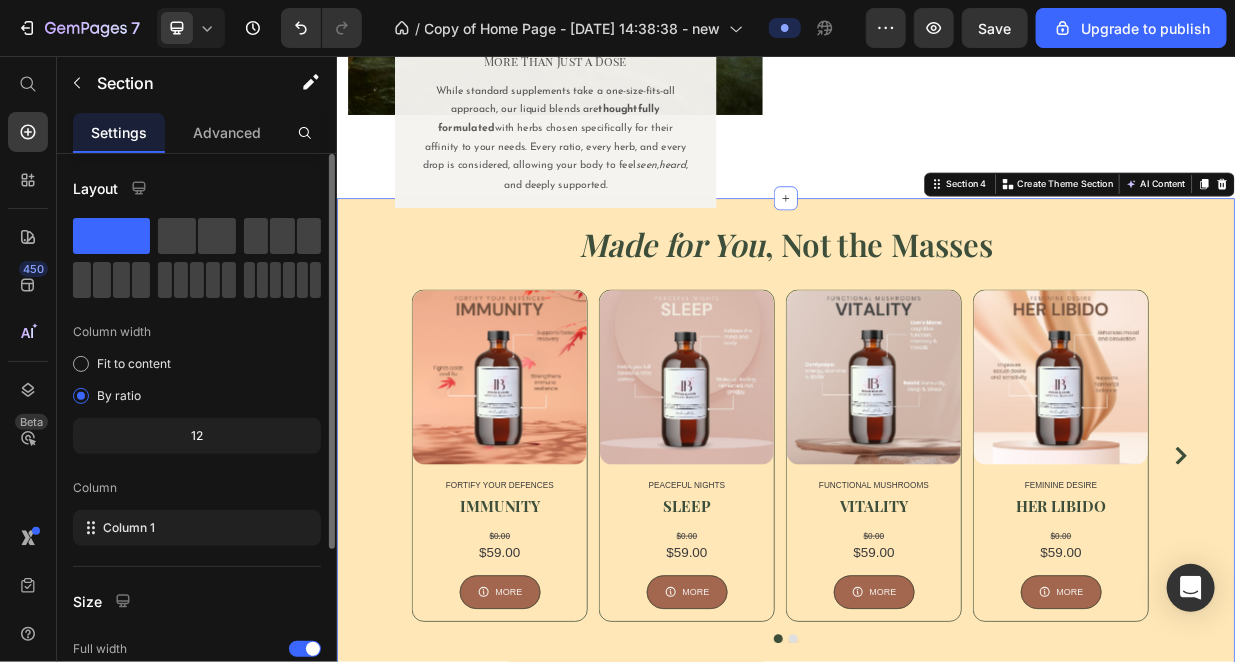 scroll, scrollTop: 240, scrollLeft: 0, axis: vertical 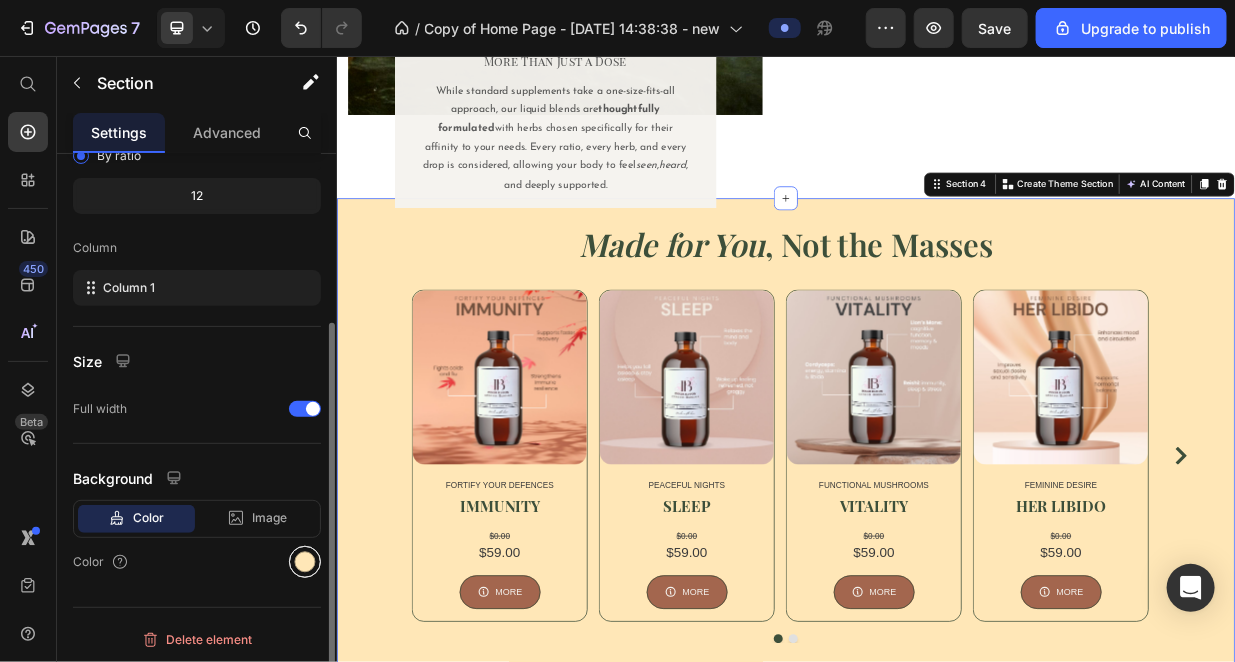 click at bounding box center (305, 562) 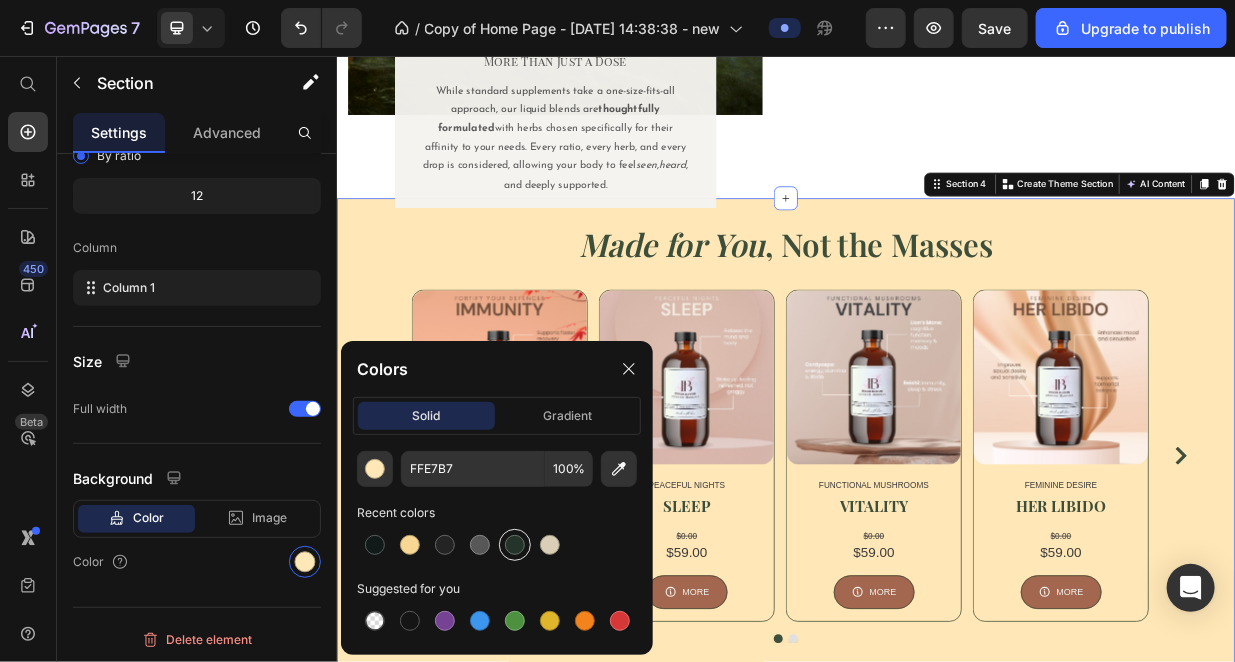 click at bounding box center (515, 545) 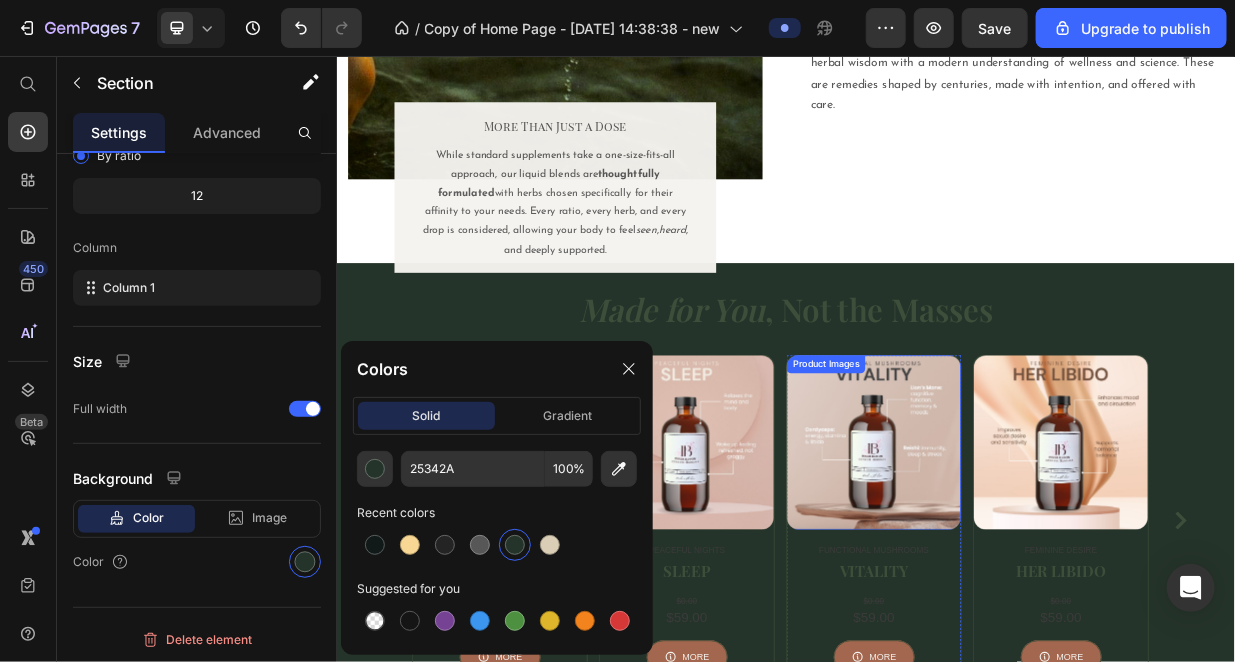 scroll, scrollTop: 1666, scrollLeft: 0, axis: vertical 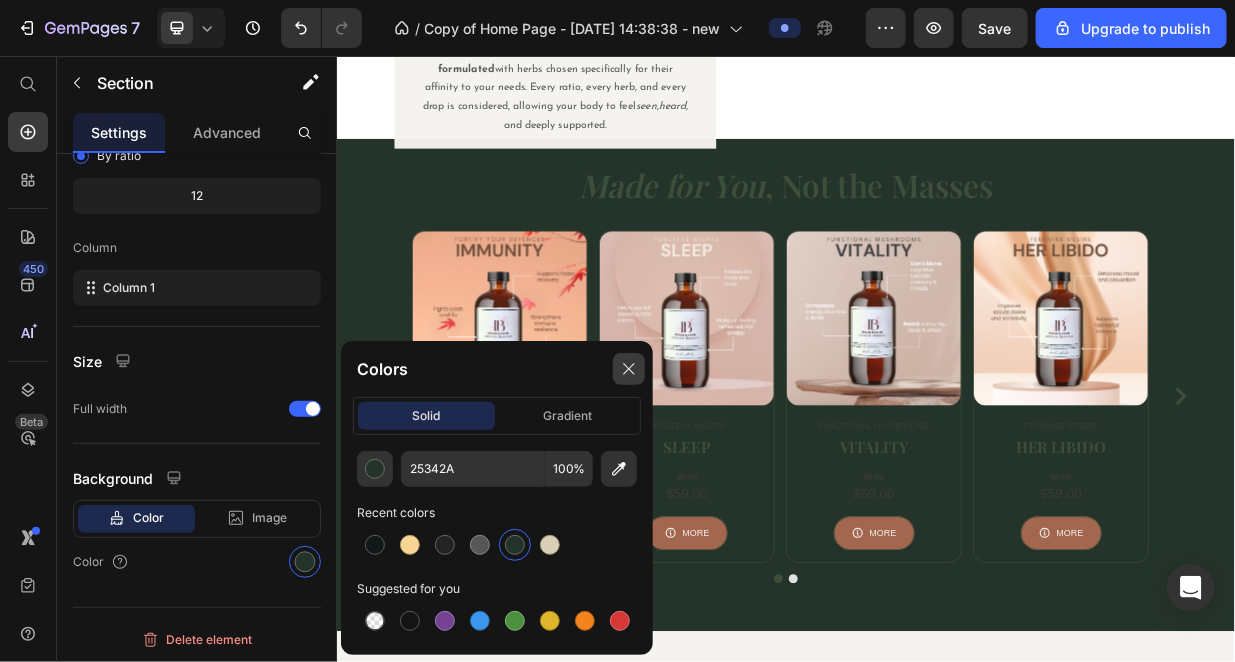 click 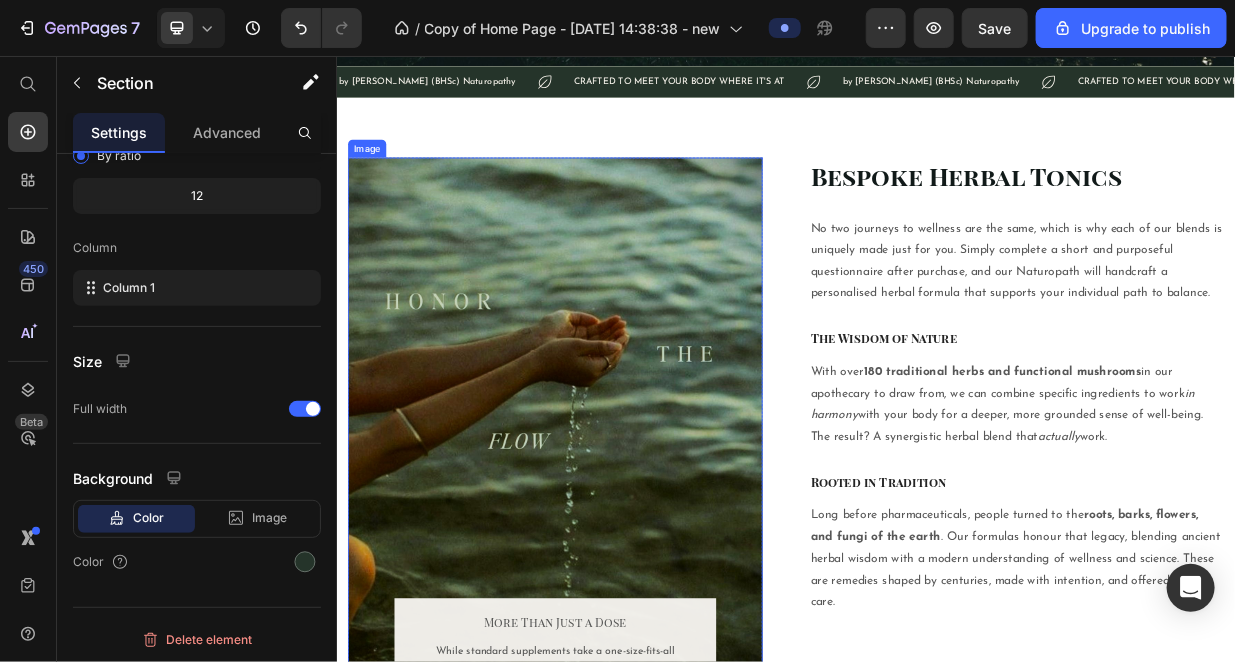 scroll, scrollTop: 833, scrollLeft: 0, axis: vertical 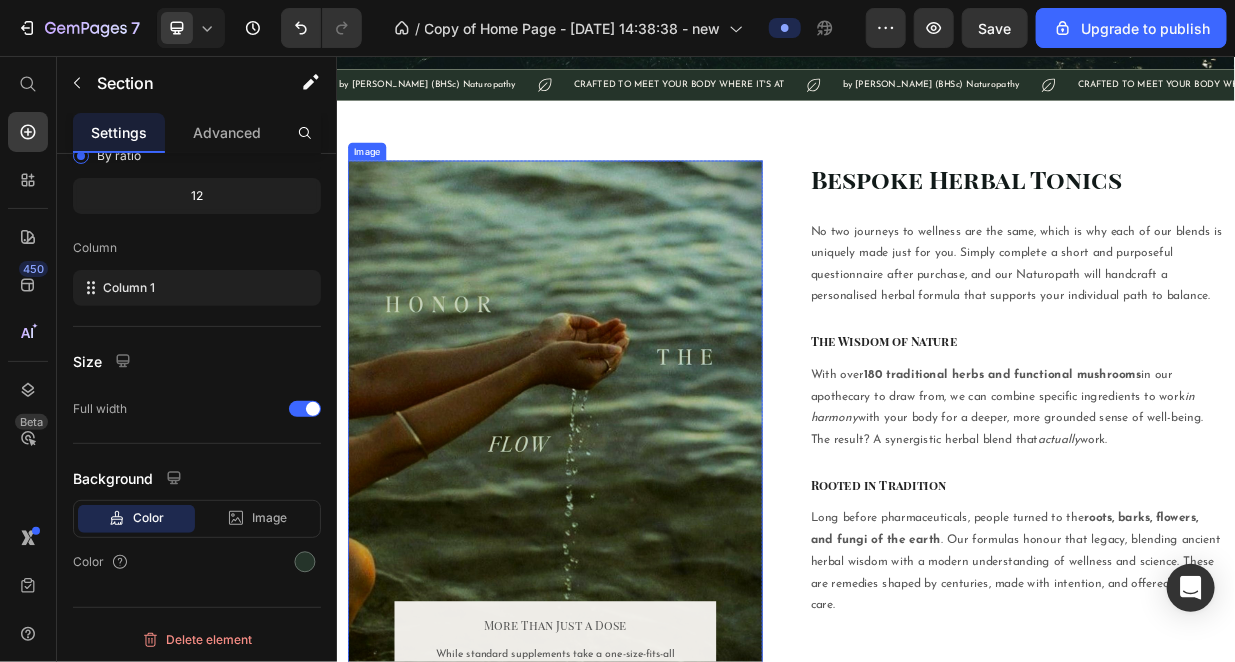 click at bounding box center (628, 542) 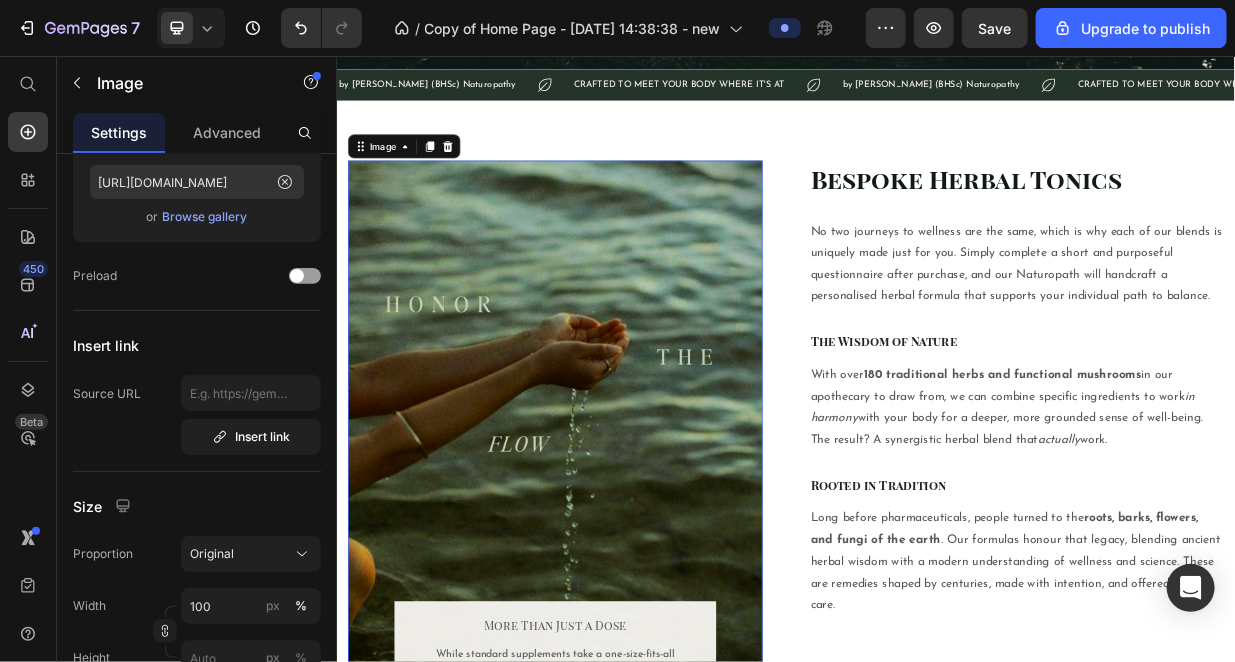 scroll, scrollTop: 0, scrollLeft: 0, axis: both 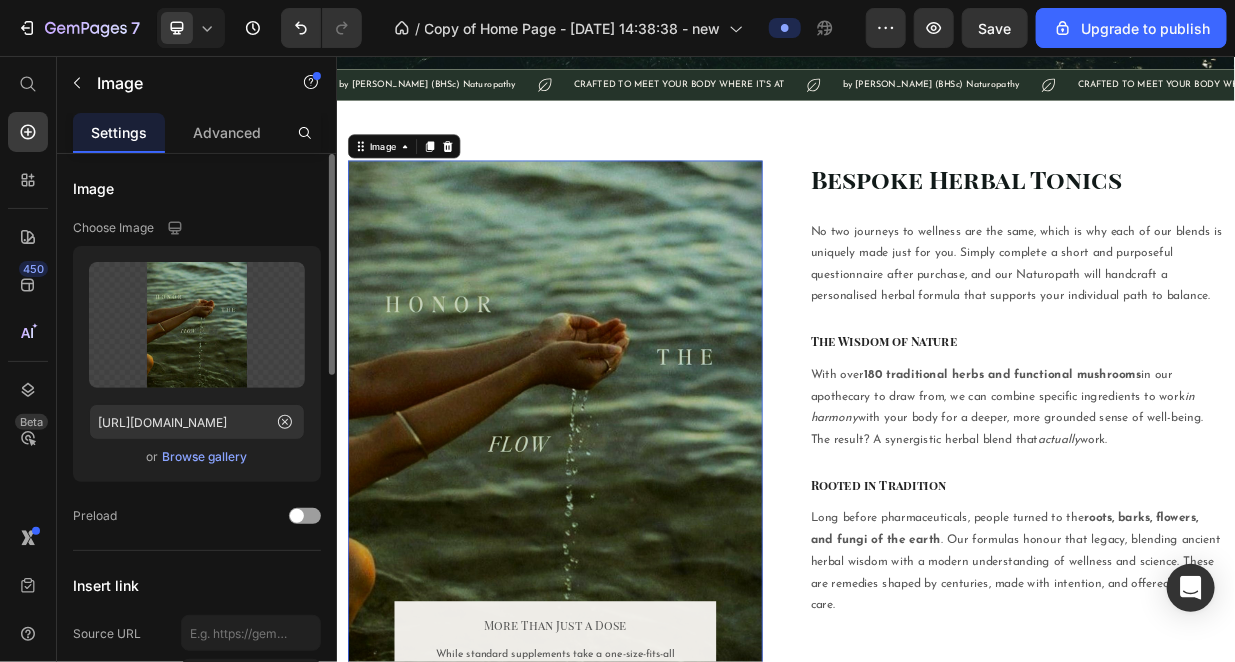 click on "Browse gallery" at bounding box center [205, 457] 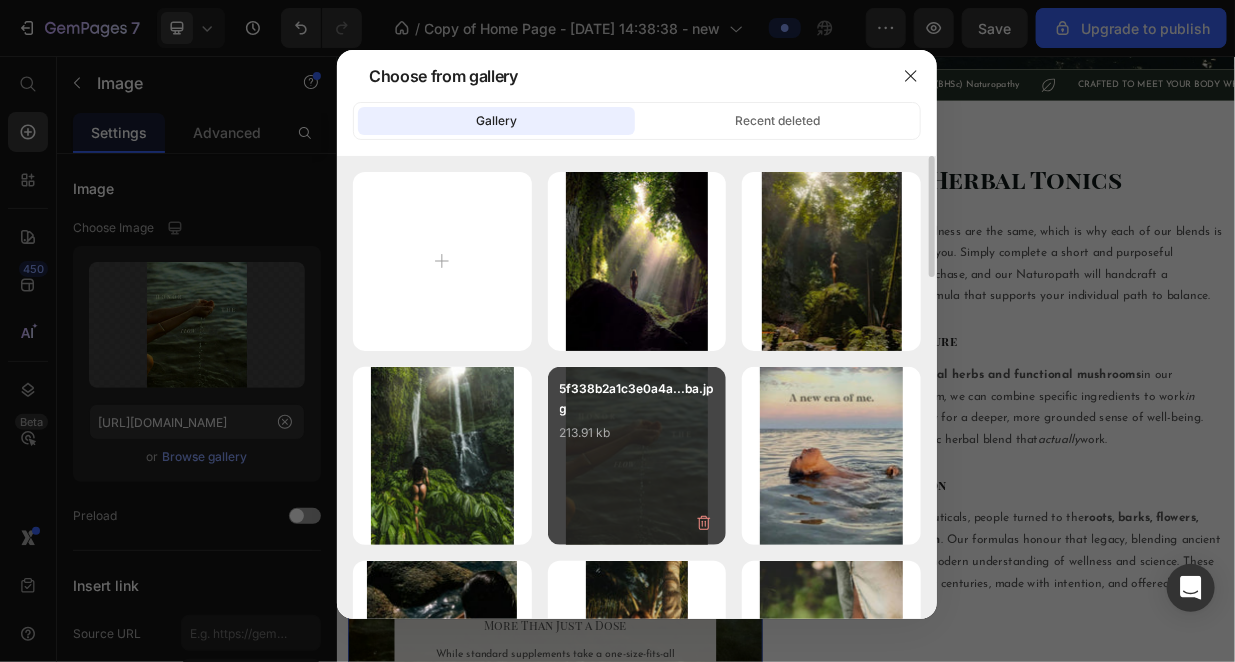 scroll, scrollTop: 166, scrollLeft: 0, axis: vertical 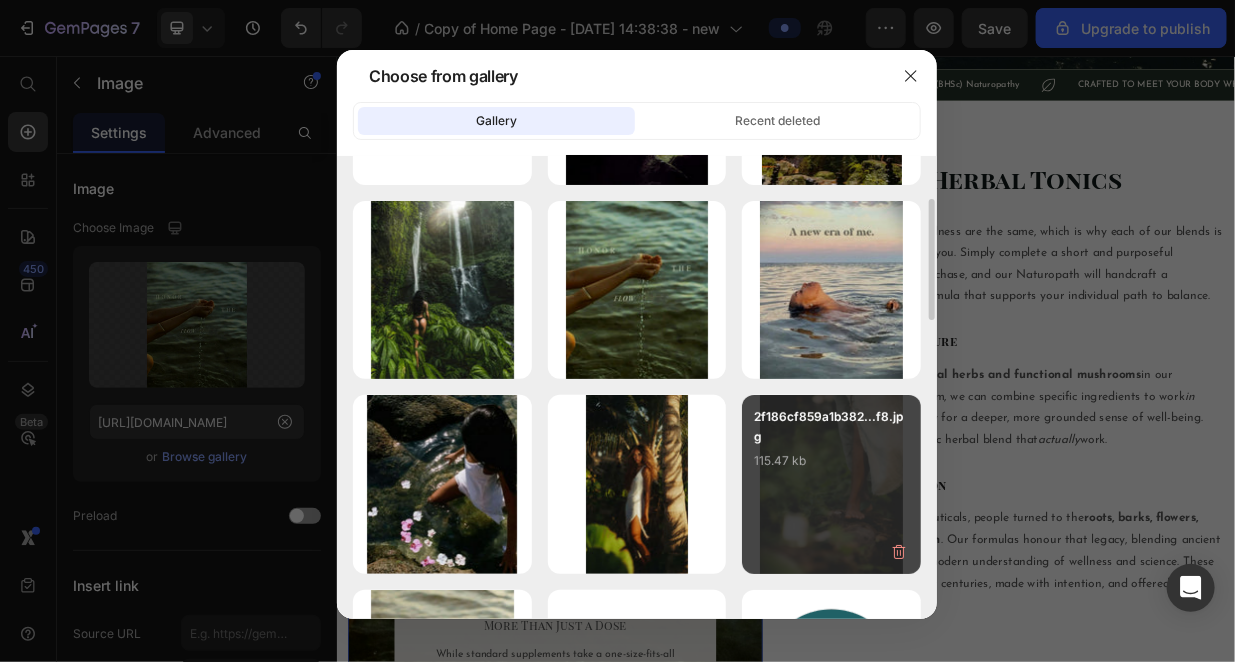 click on "2f186cf859a1b382...f8.jpg 115.47 kb" at bounding box center (831, 447) 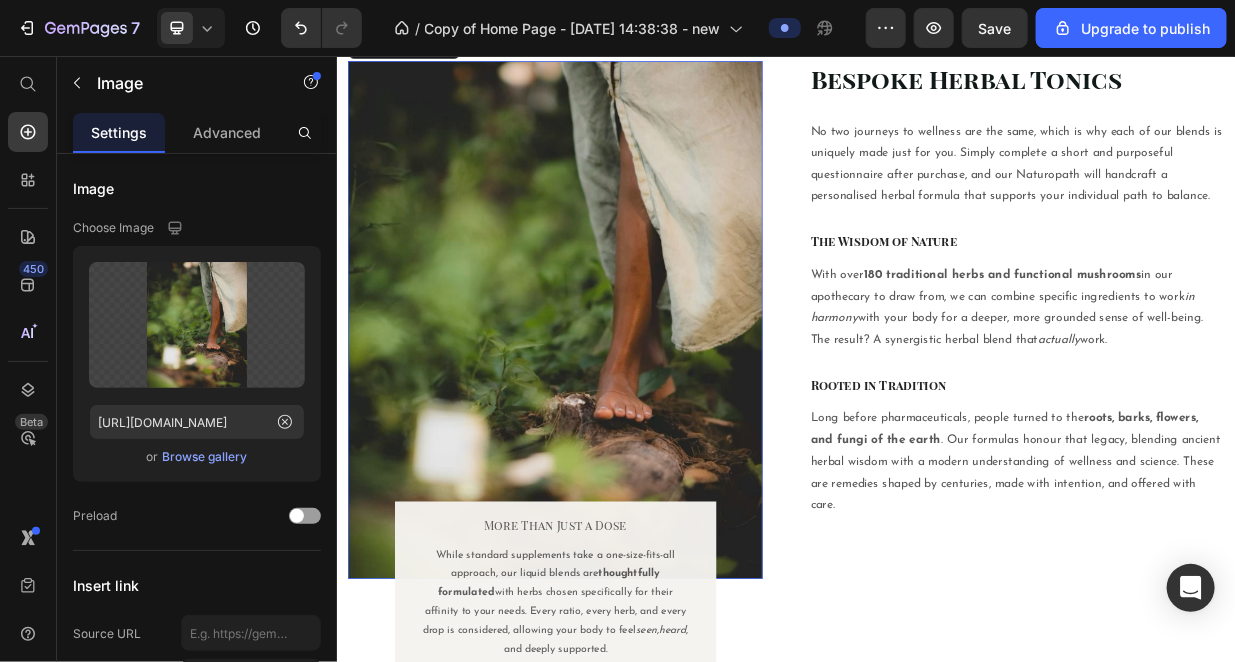 scroll, scrollTop: 1000, scrollLeft: 0, axis: vertical 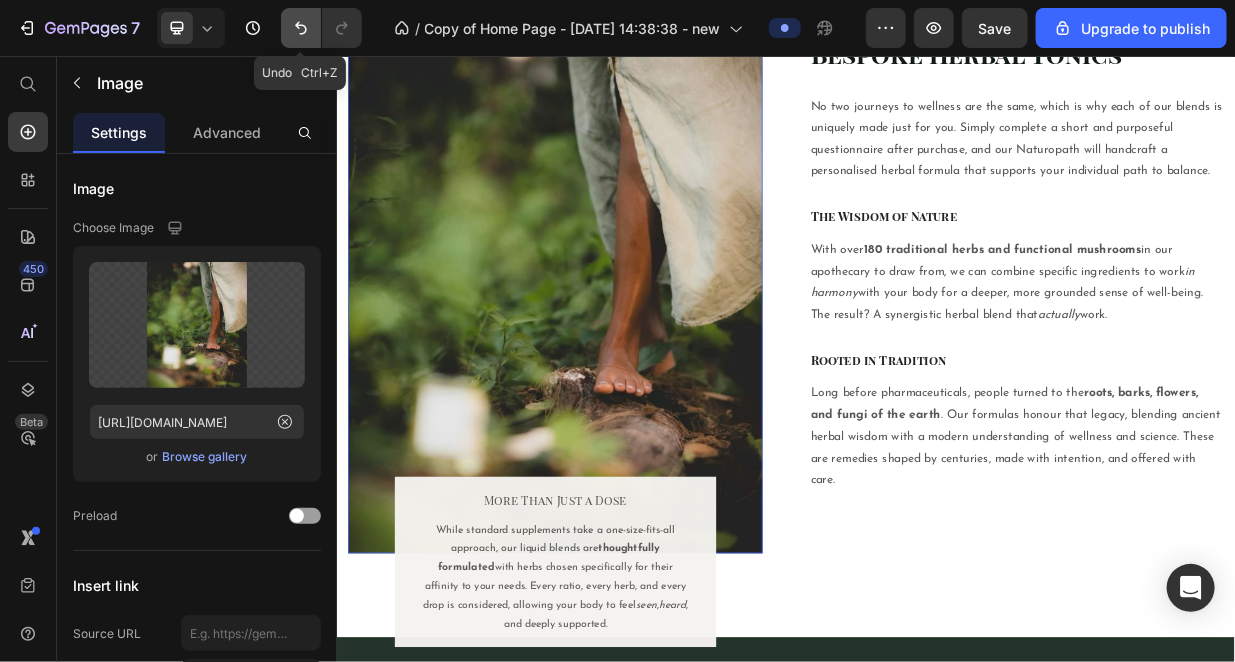 click 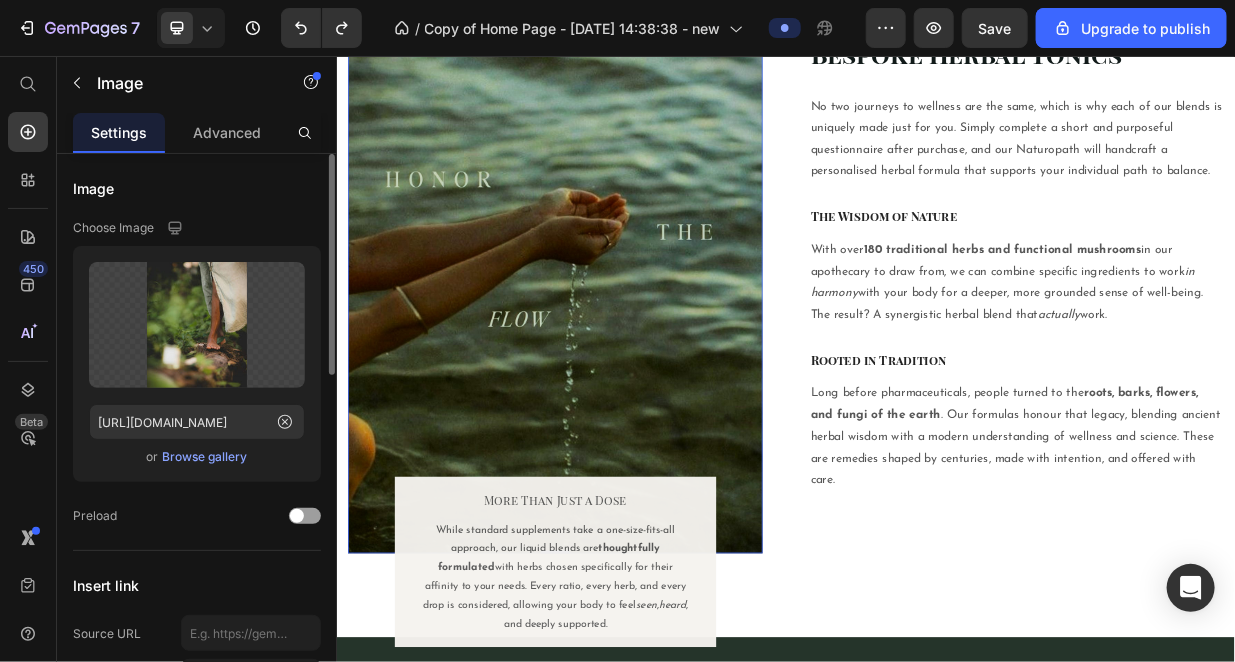 click on "Browse gallery" at bounding box center (205, 457) 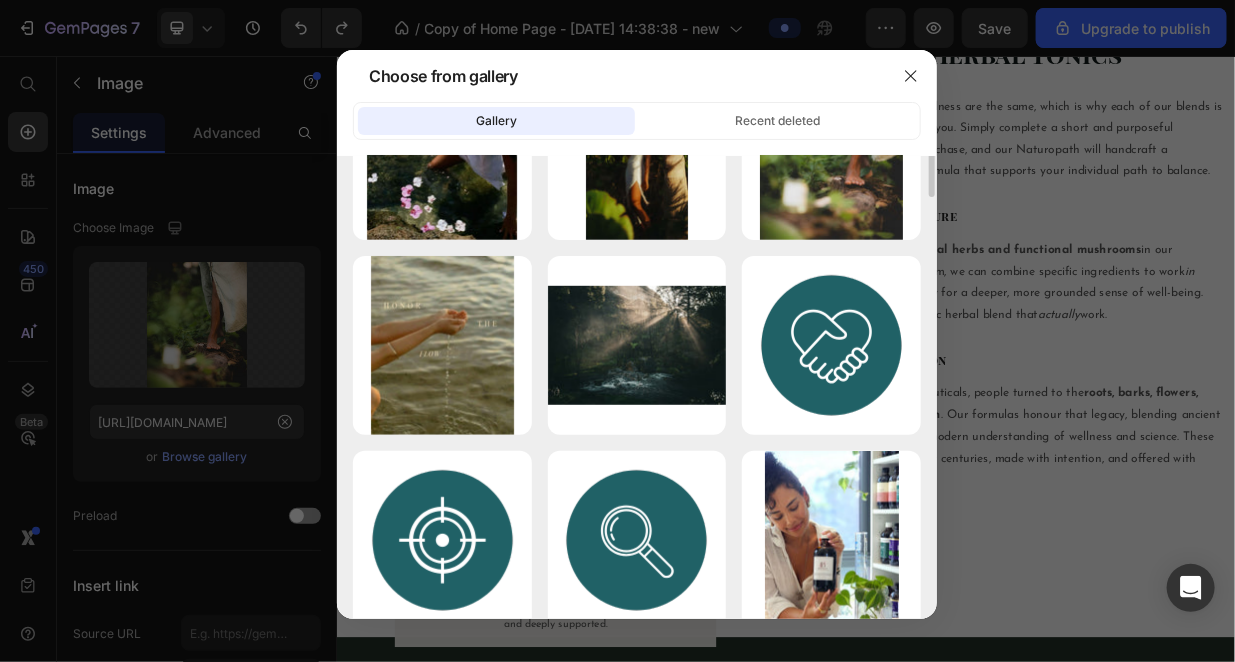 scroll, scrollTop: 333, scrollLeft: 0, axis: vertical 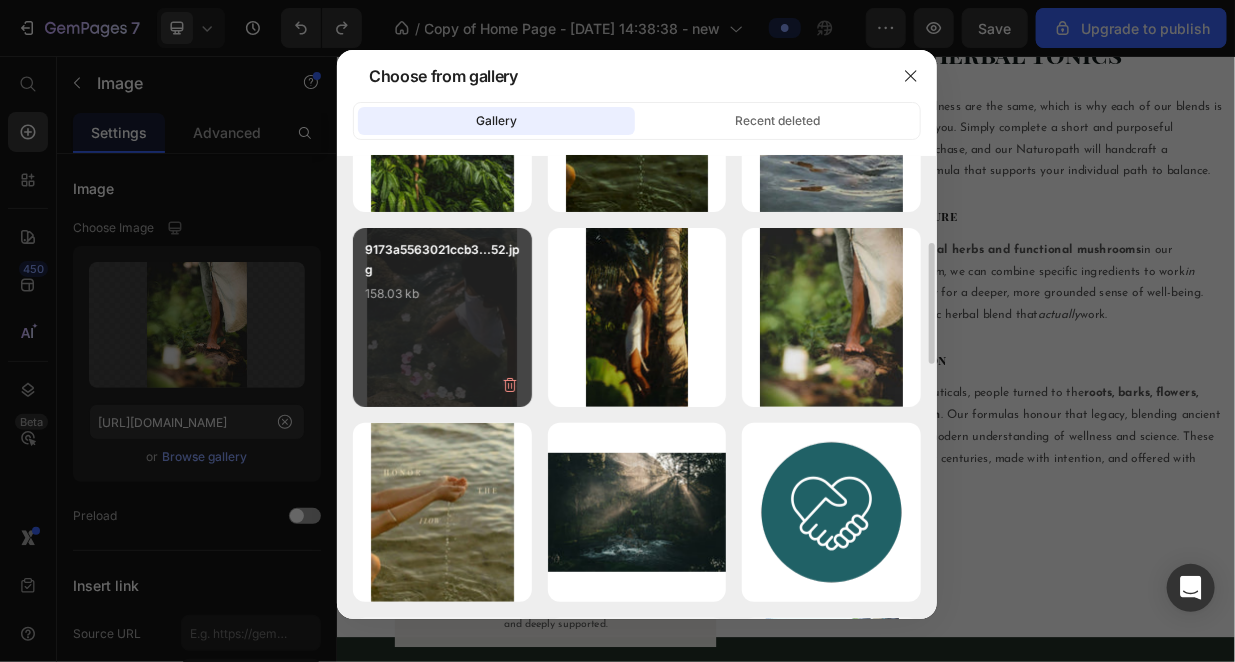 click on "9173a5563021ccb3...52.jpg 158.03 kb" at bounding box center (442, 280) 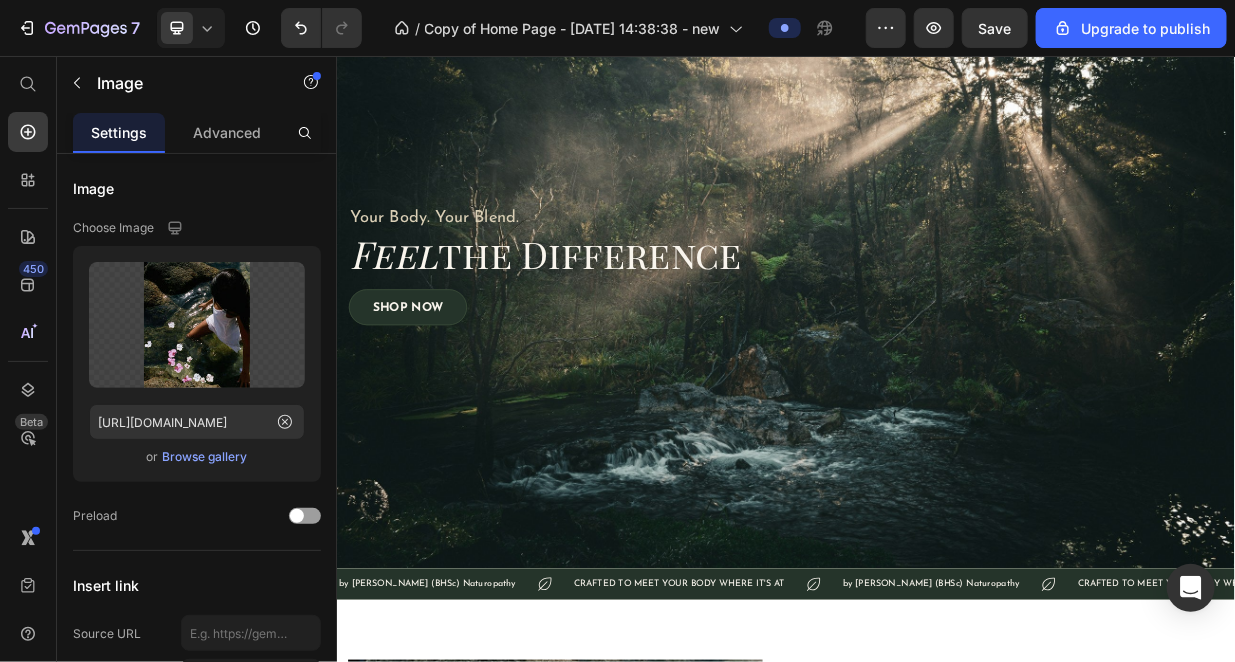 scroll, scrollTop: 0, scrollLeft: 0, axis: both 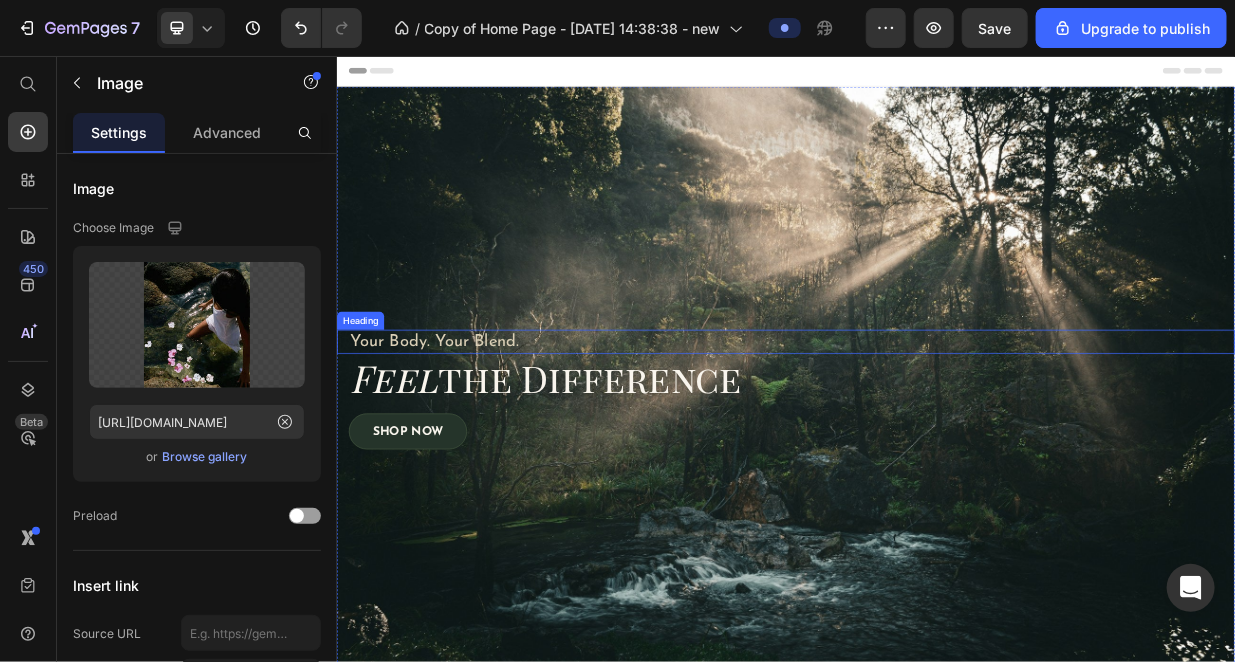 click at bounding box center [628, 1359] 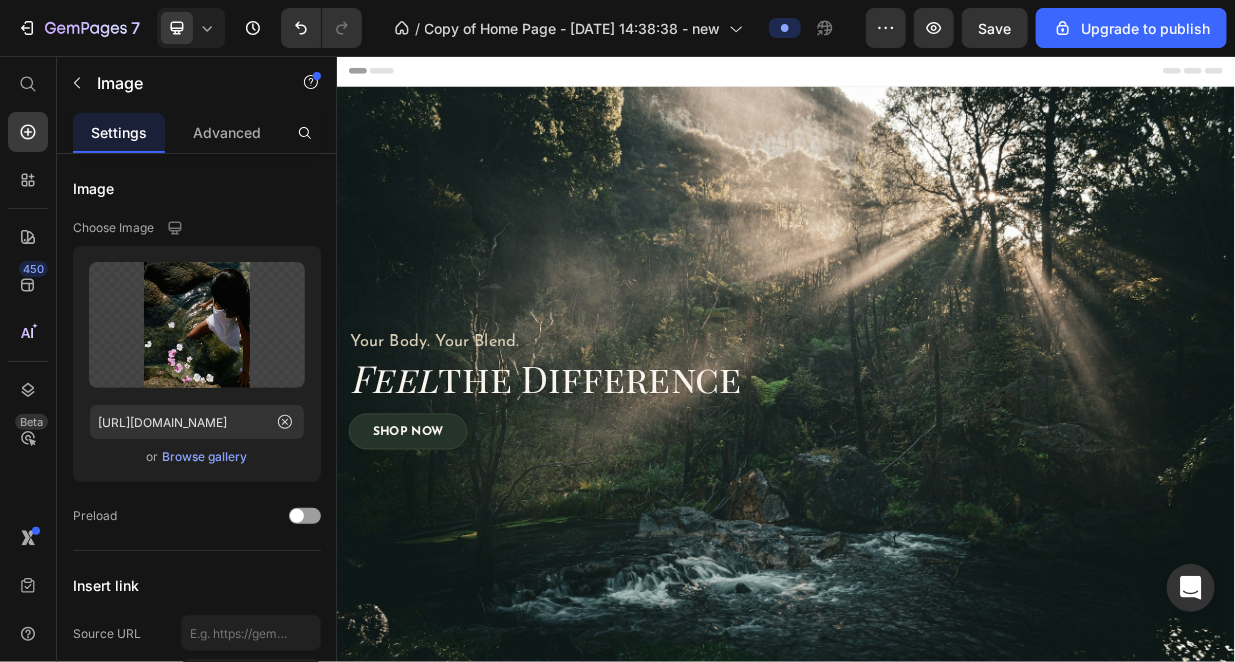 scroll, scrollTop: 500, scrollLeft: 0, axis: vertical 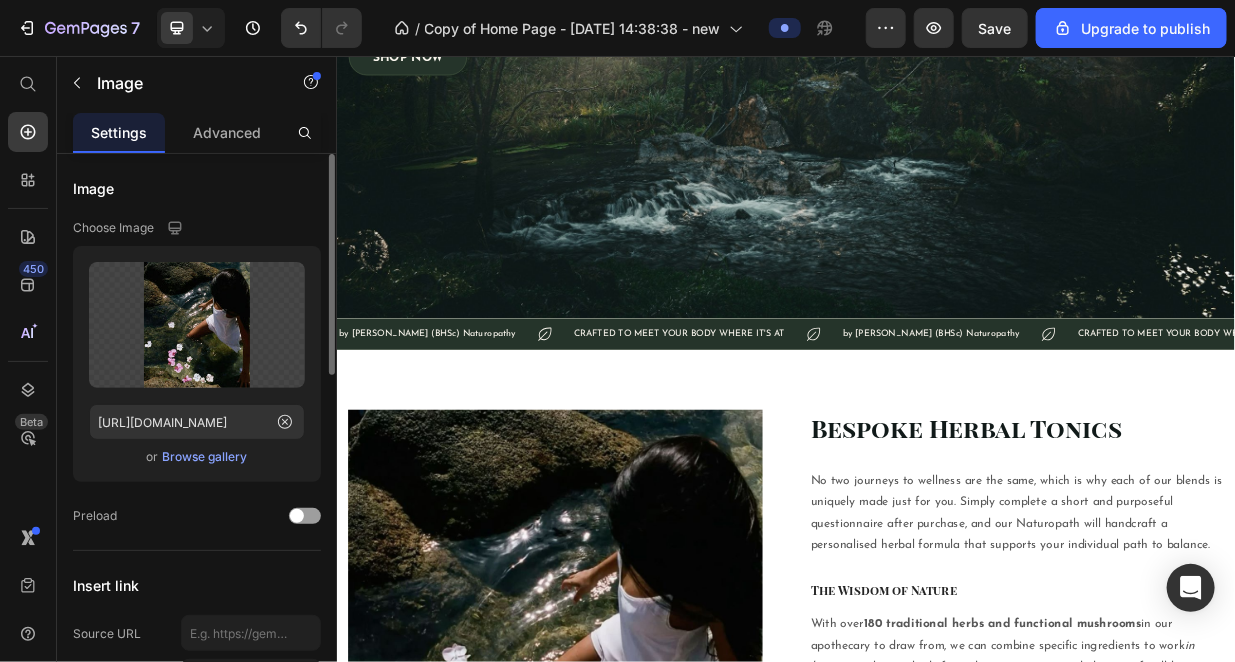 click on "Browse gallery" at bounding box center [205, 457] 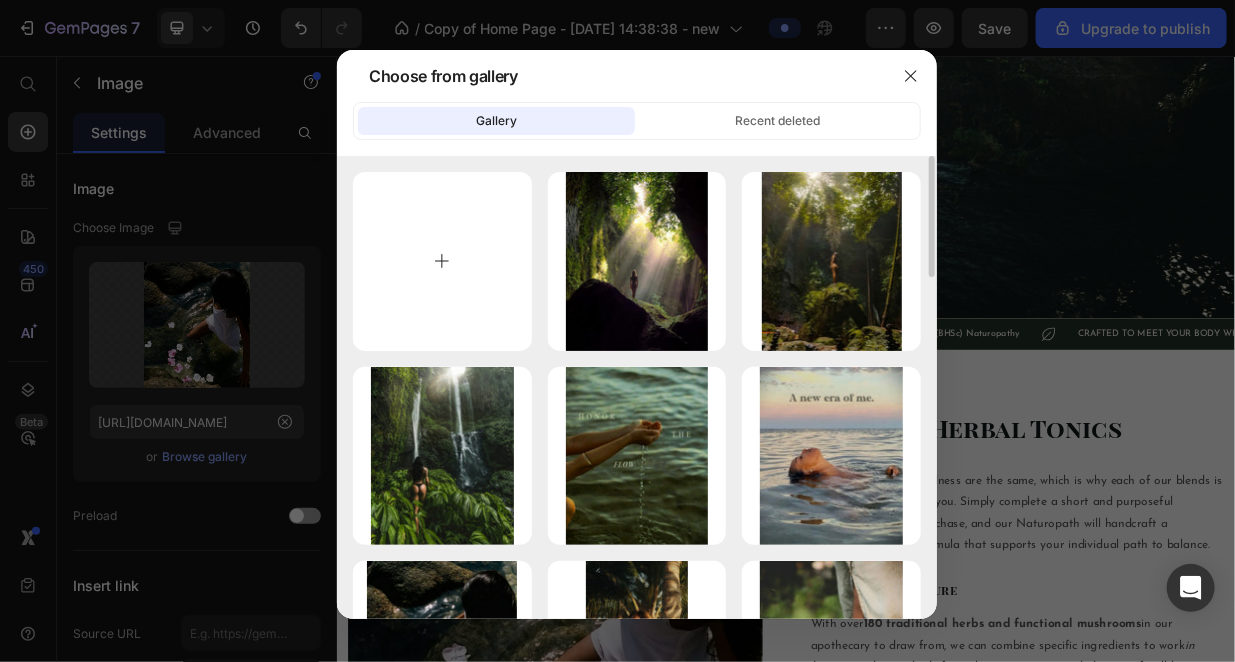 click at bounding box center (442, 261) 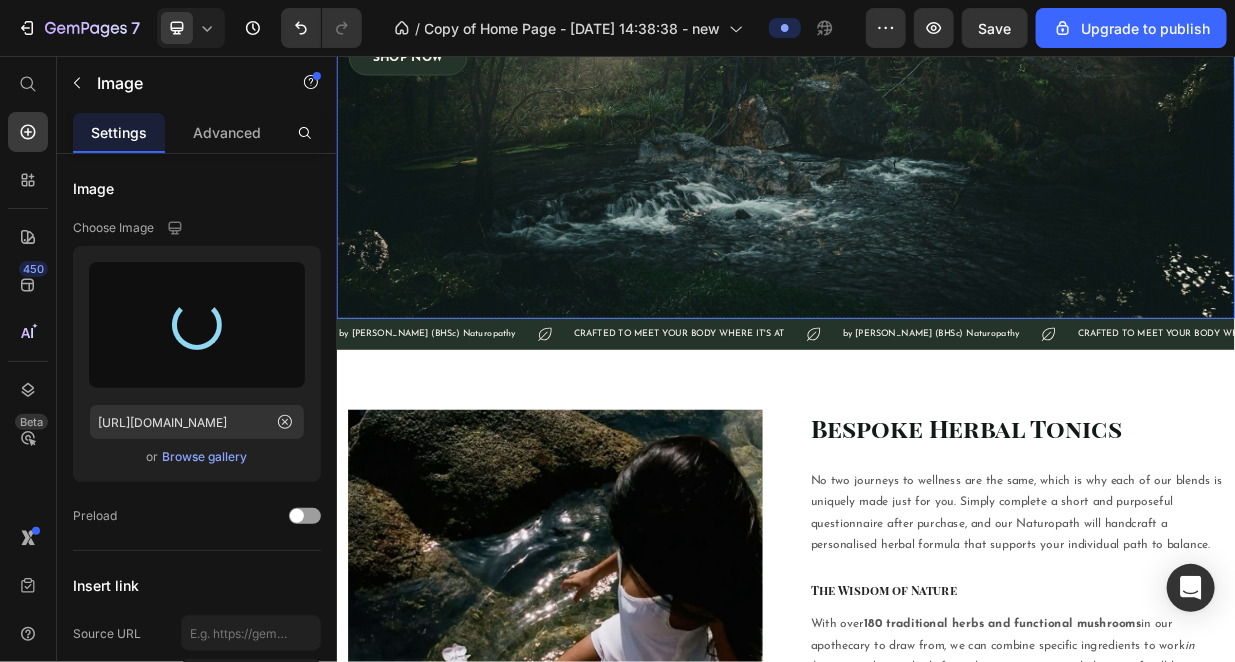 scroll, scrollTop: 0, scrollLeft: 0, axis: both 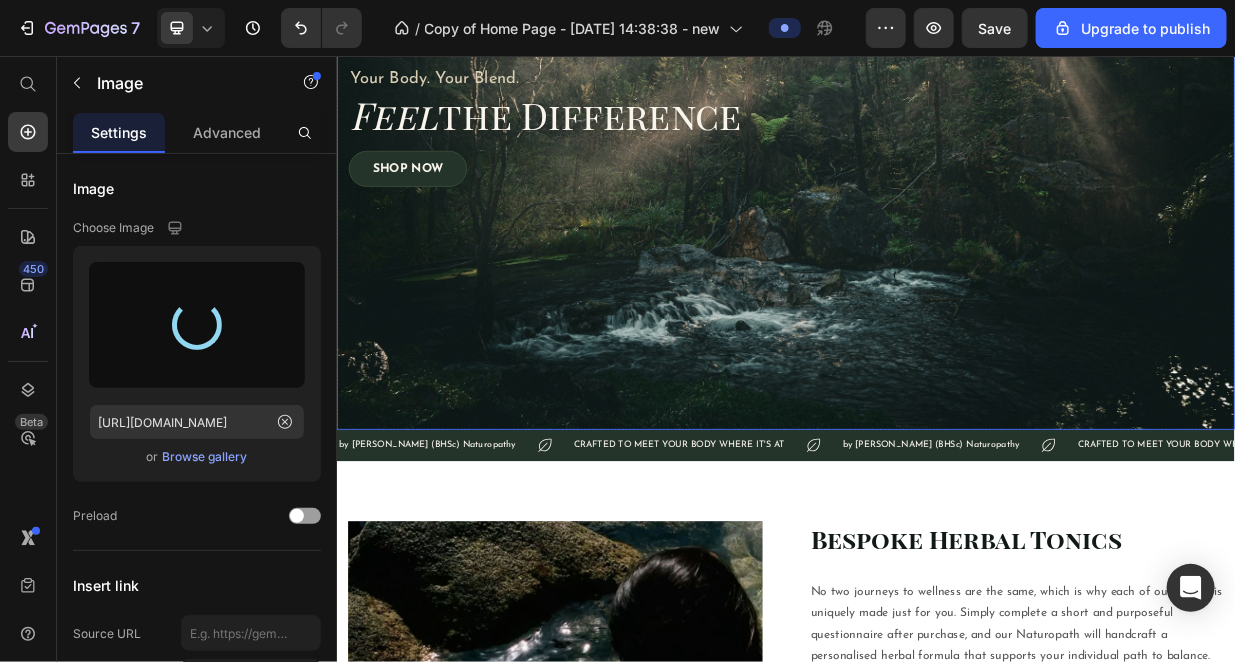 type on "https://cdn.shopify.com/s/files/1/0727/9345/6865/files/gempages_539542559362384801-aec8210f-4283-45d5-ae63-aae369386c49.jpg" 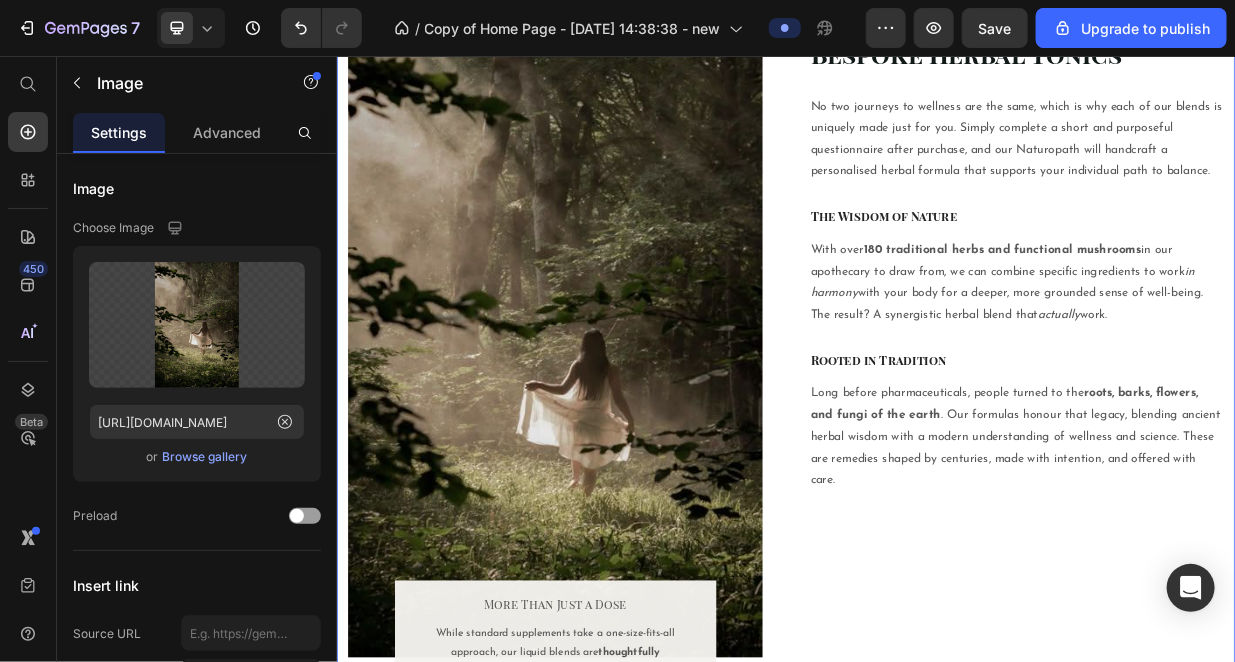 scroll, scrollTop: 1166, scrollLeft: 0, axis: vertical 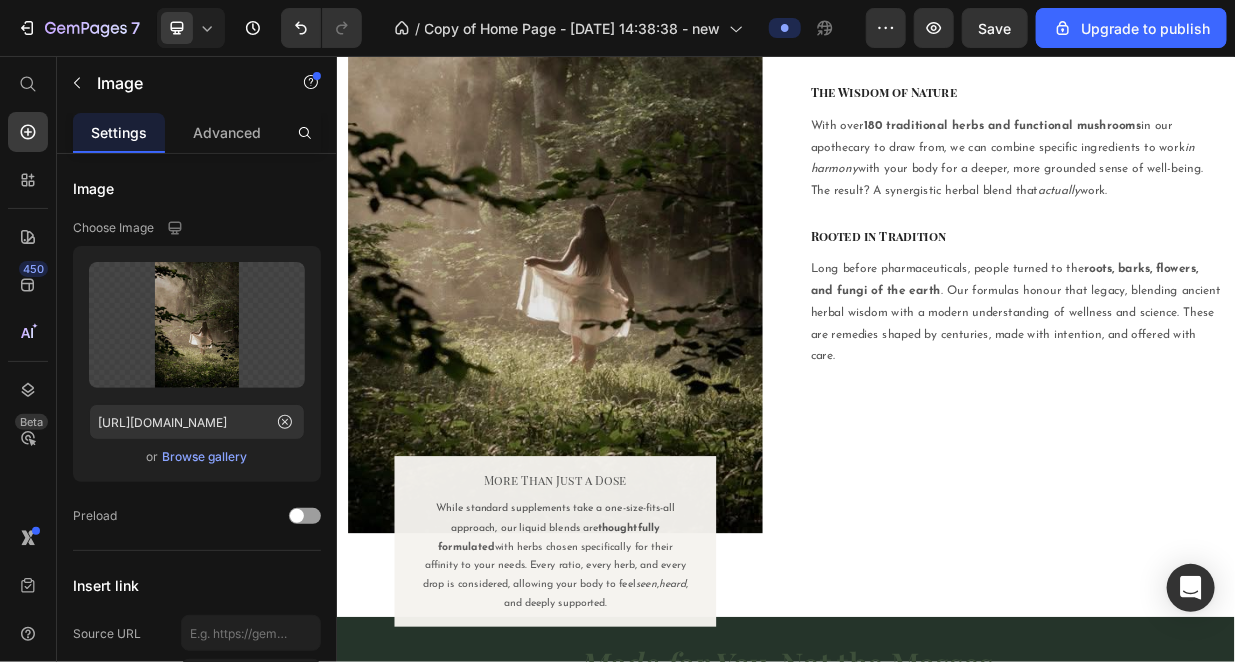click at bounding box center (628, 278) 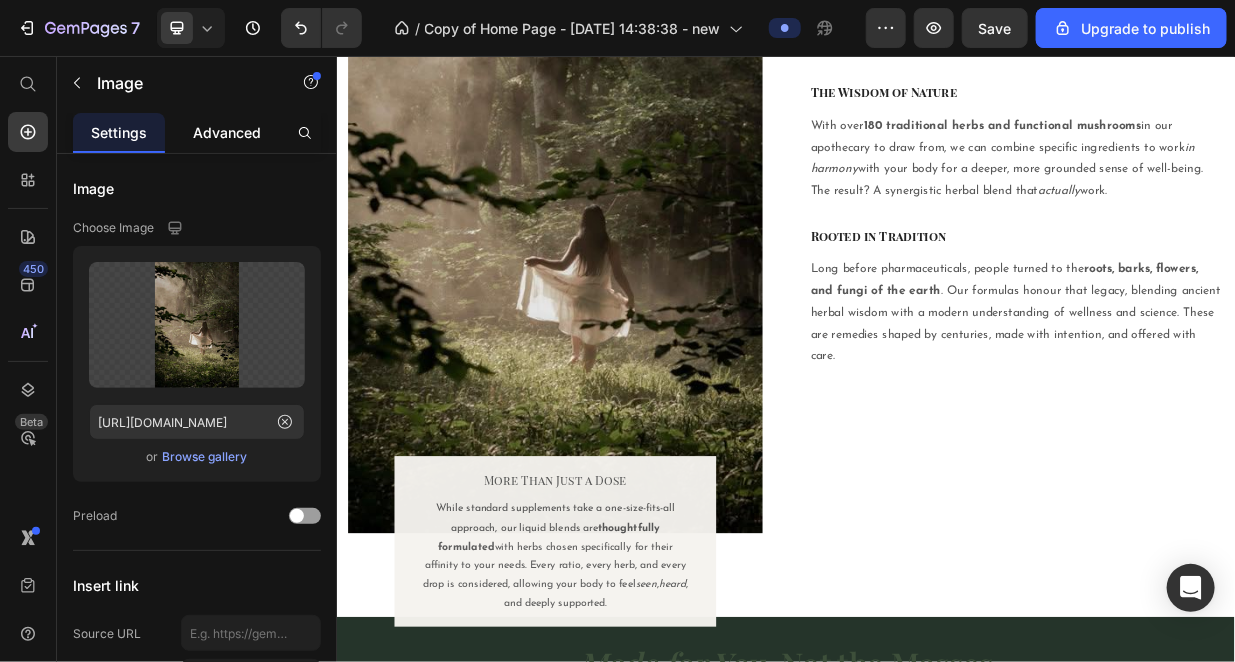 click on "Advanced" at bounding box center (227, 132) 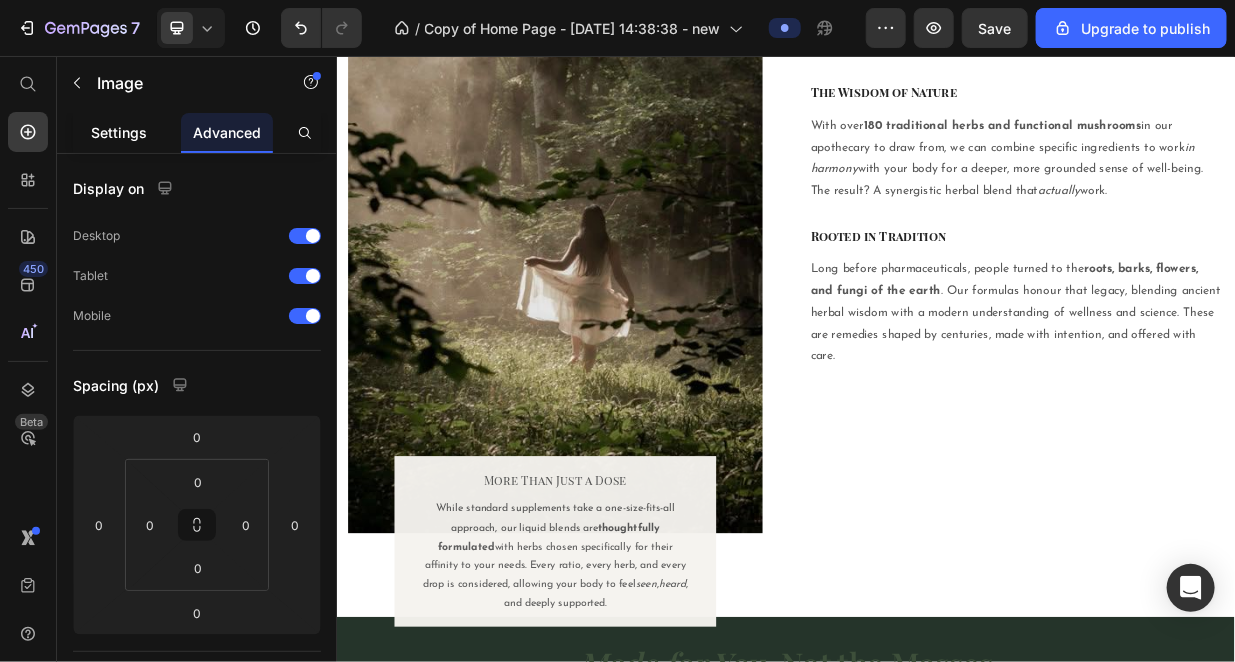 click on "Settings" at bounding box center [119, 132] 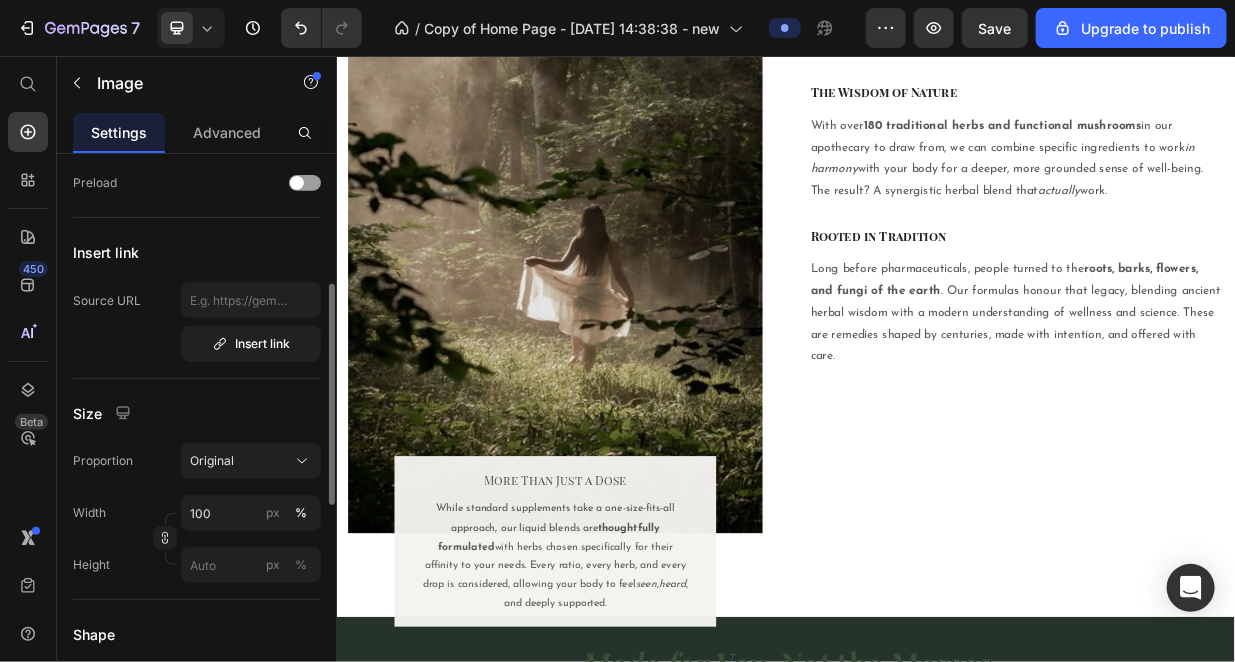 scroll, scrollTop: 500, scrollLeft: 0, axis: vertical 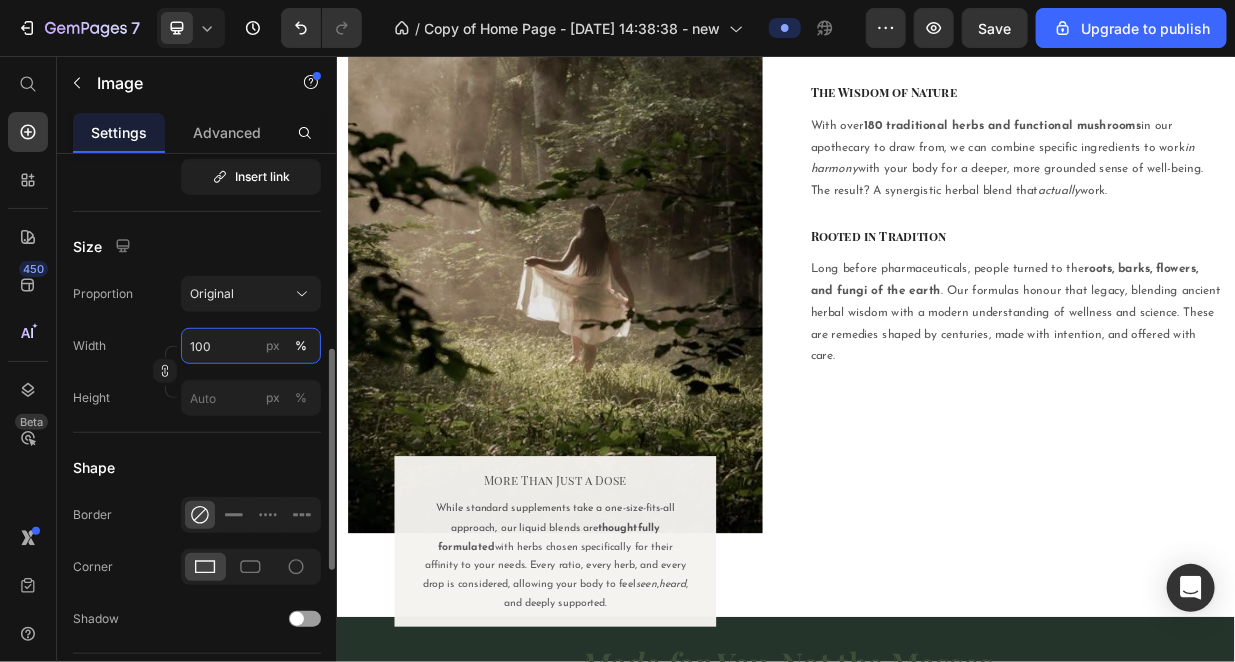 click on "100" at bounding box center [251, 346] 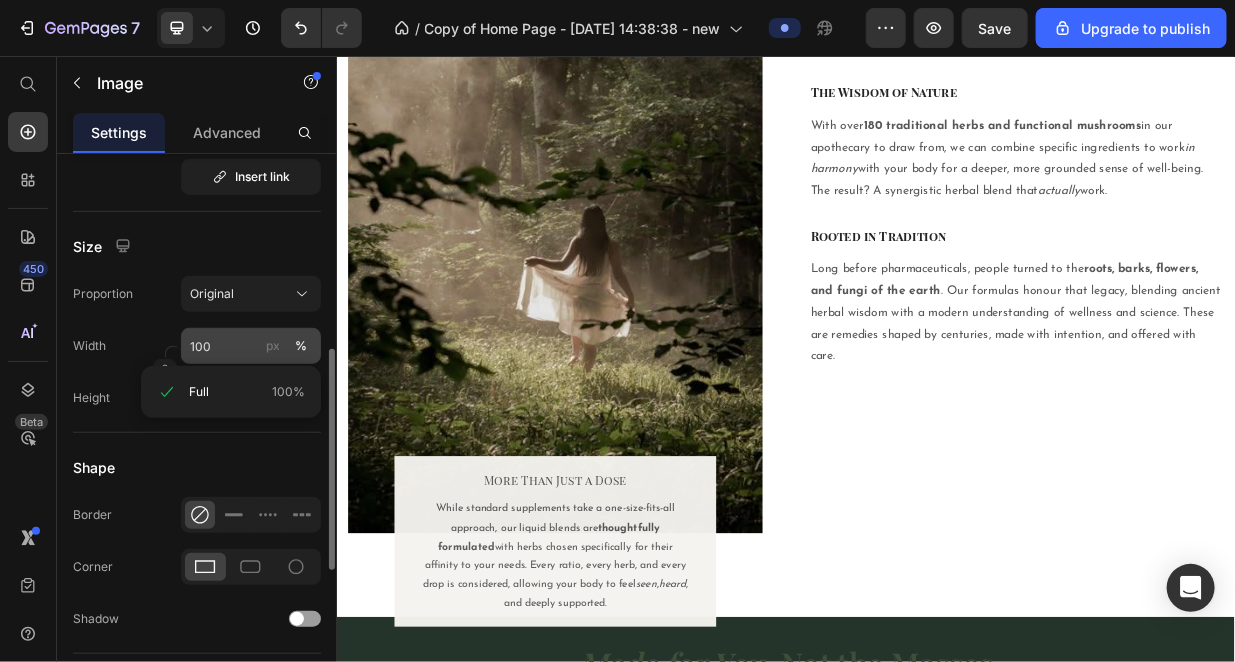 click on "px" at bounding box center (273, 346) 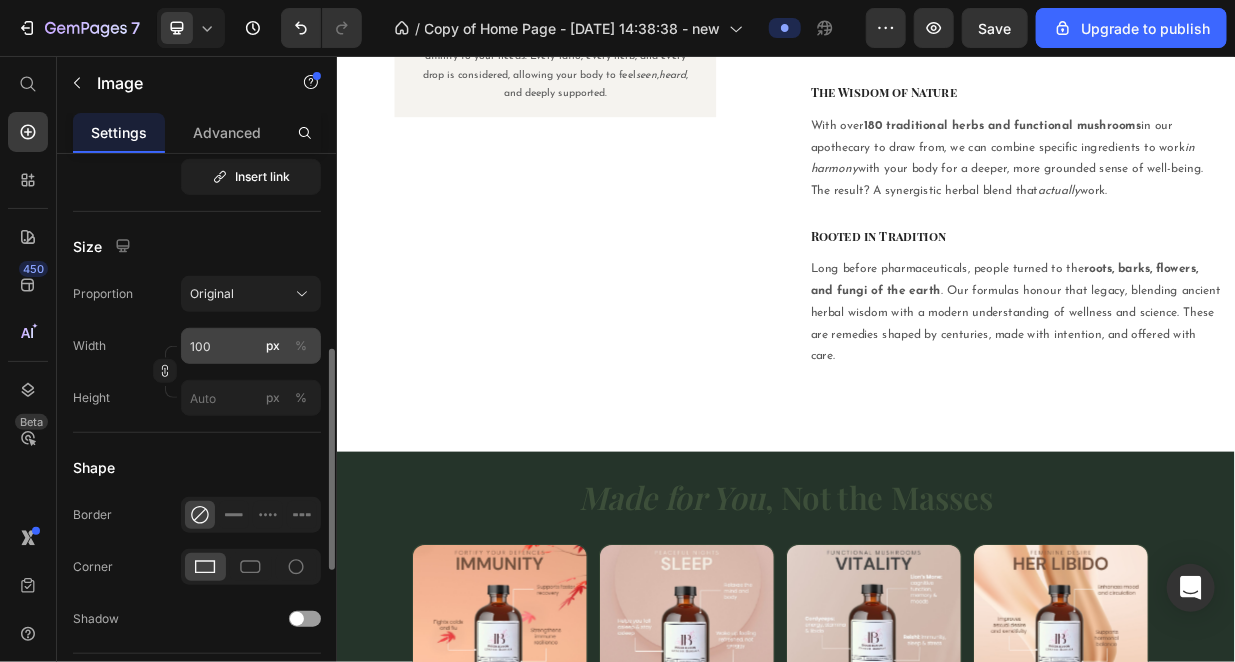 scroll, scrollTop: 166, scrollLeft: 0, axis: vertical 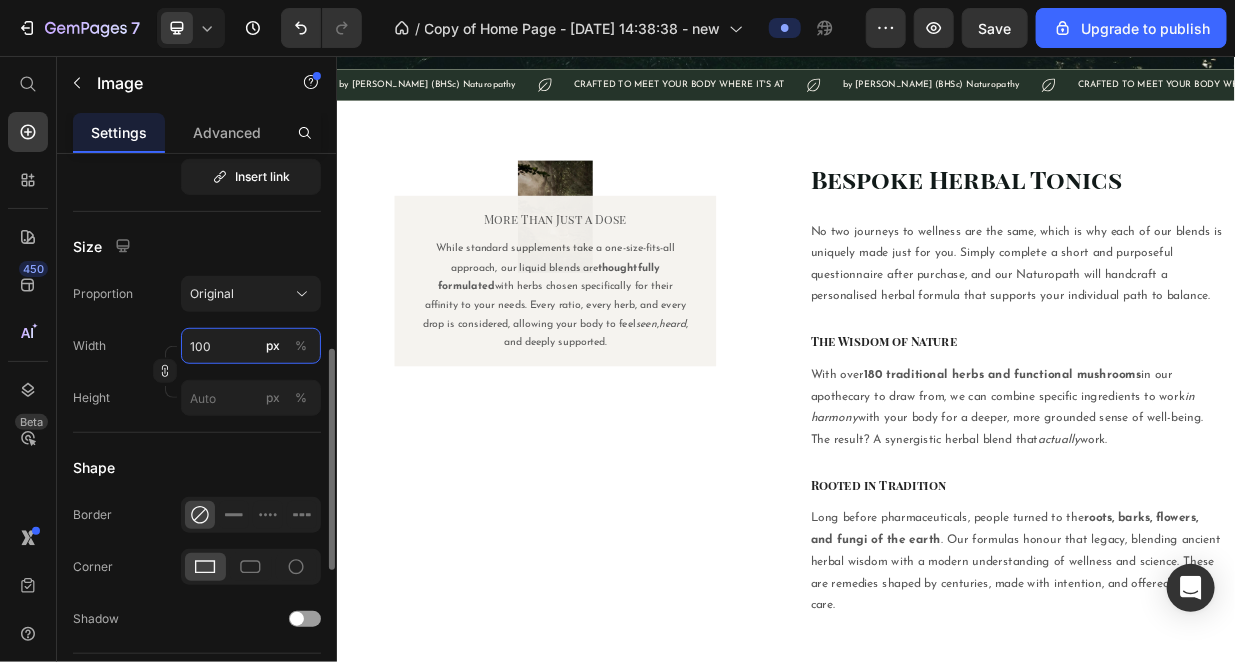 click on "100" at bounding box center [251, 346] 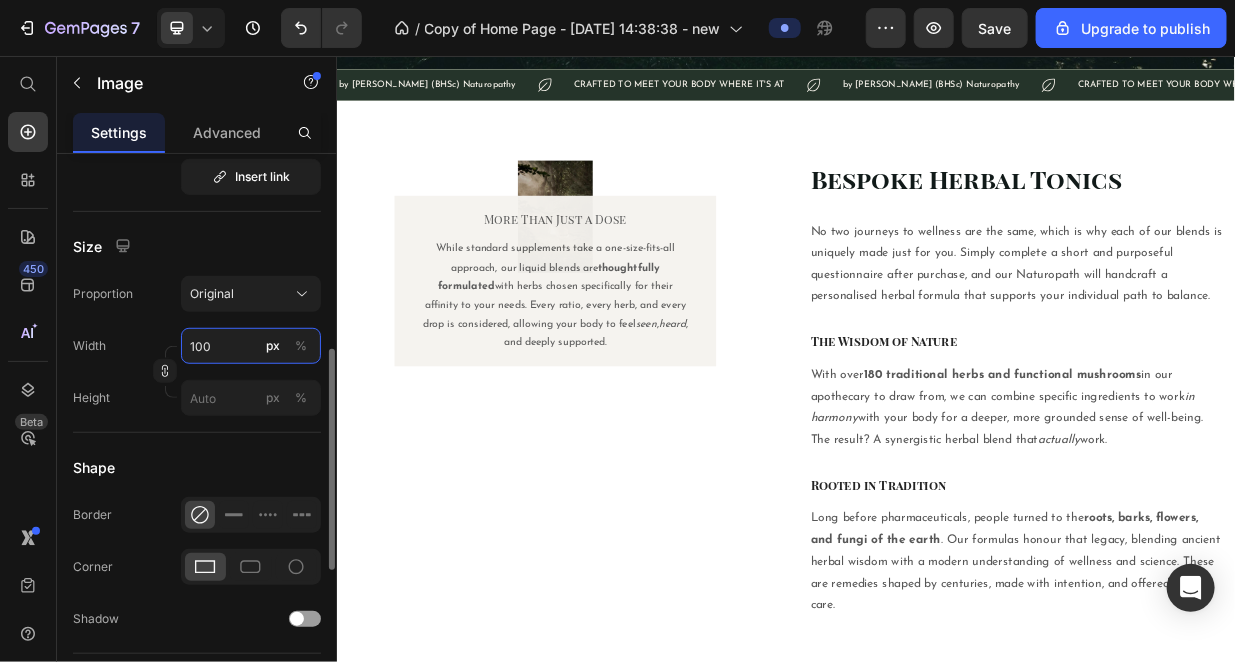 drag, startPoint x: 220, startPoint y: 344, endPoint x: 169, endPoint y: 344, distance: 51 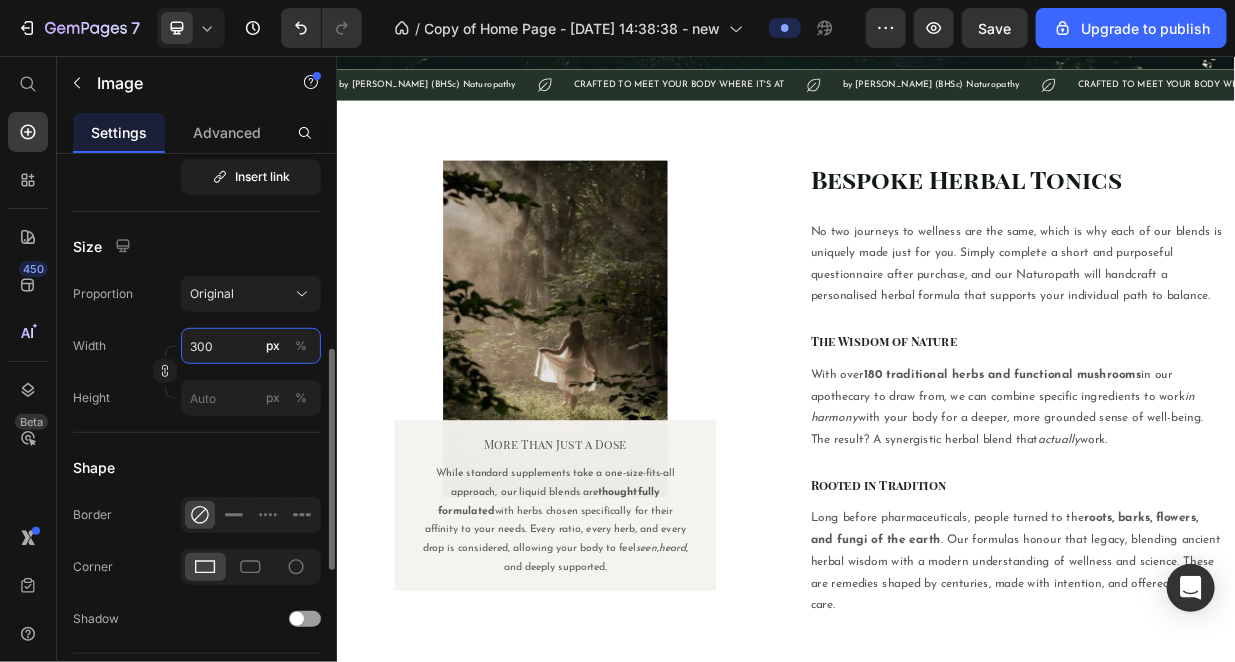 drag, startPoint x: 178, startPoint y: 343, endPoint x: 166, endPoint y: 340, distance: 12.369317 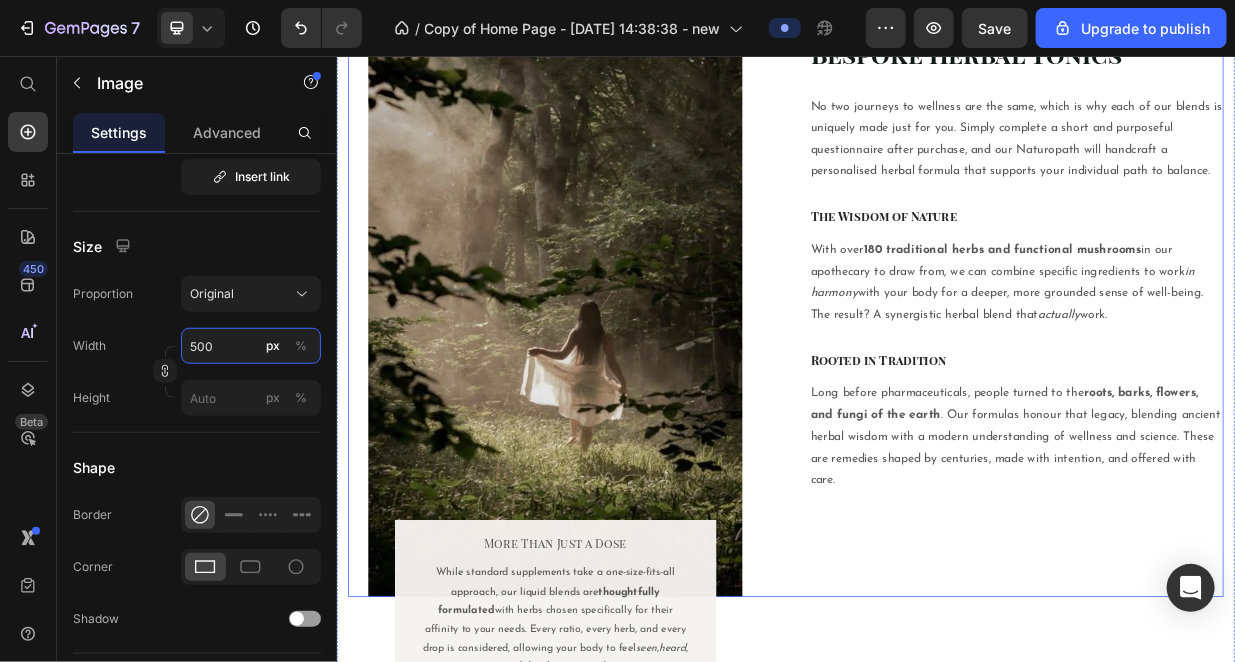 scroll, scrollTop: 833, scrollLeft: 0, axis: vertical 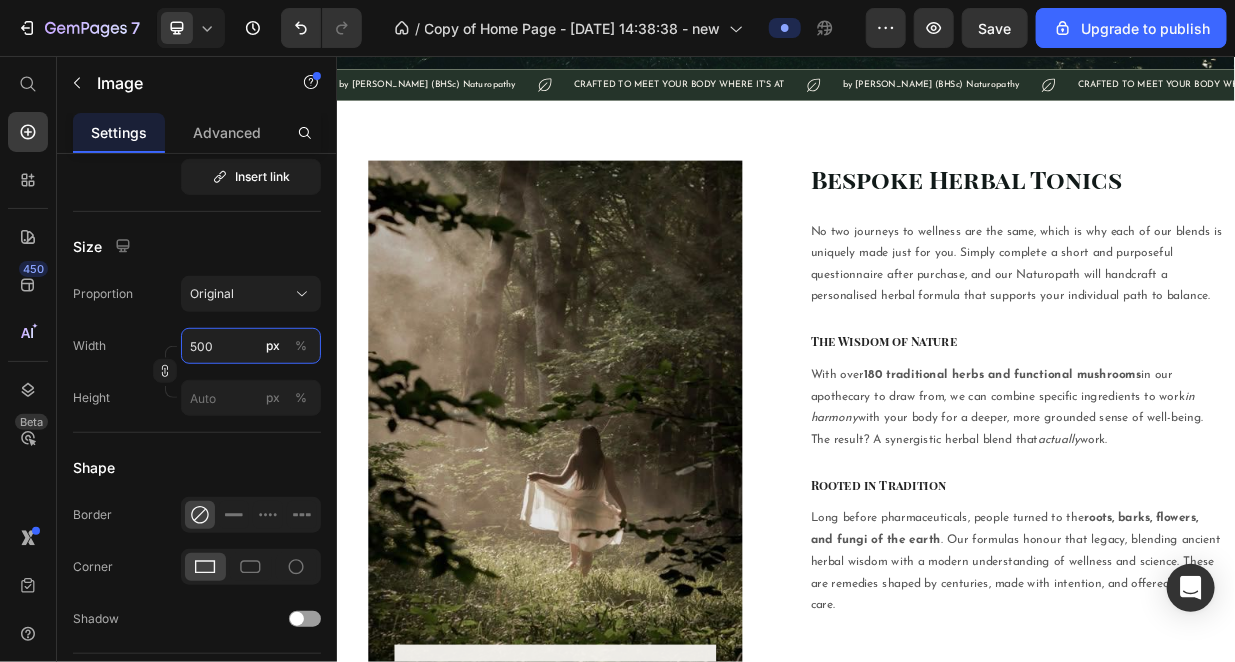 type on "500" 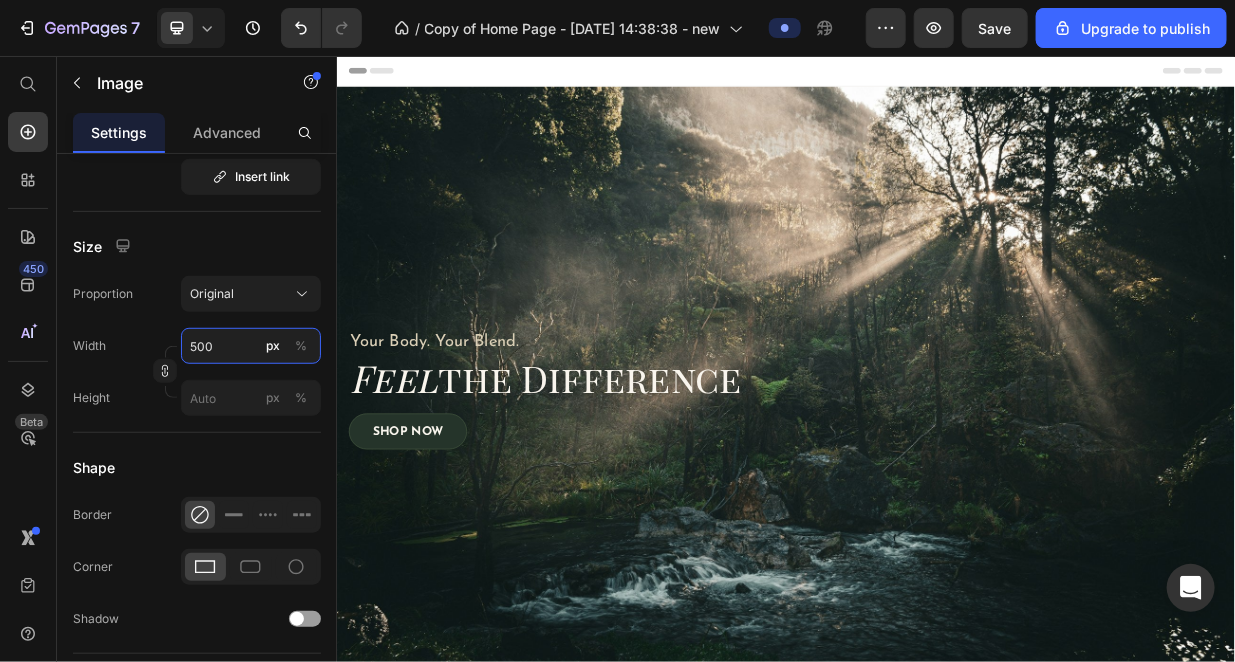 scroll, scrollTop: 614, scrollLeft: 0, axis: vertical 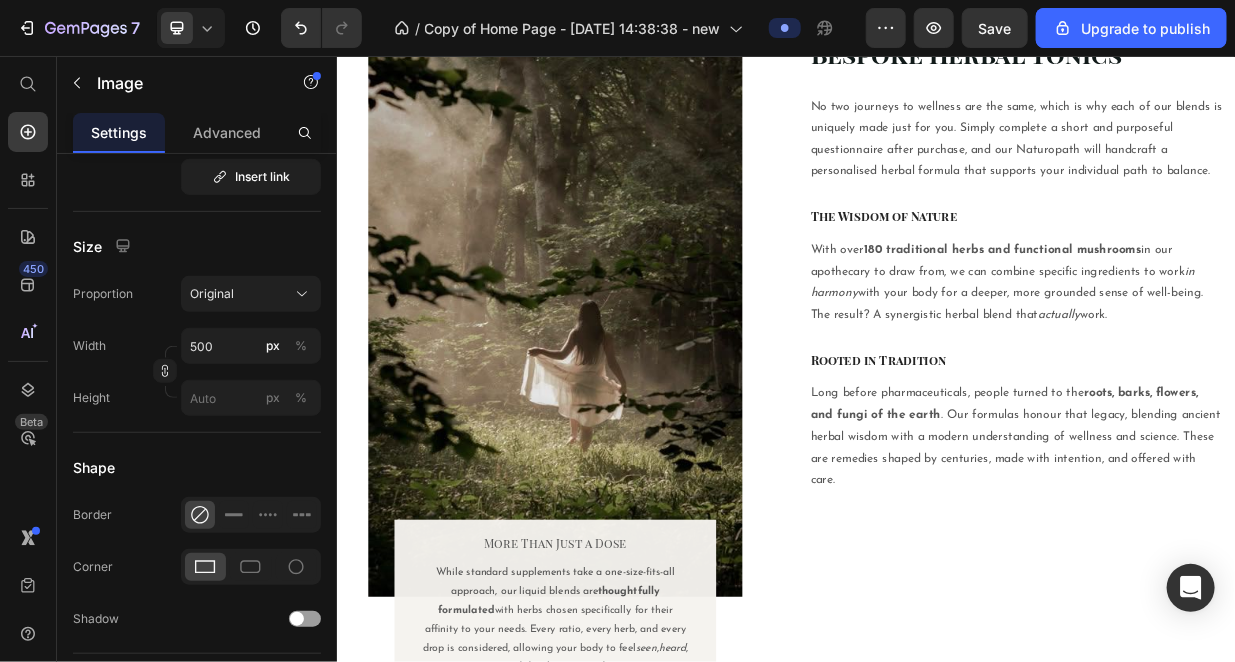 click at bounding box center [628, 404] 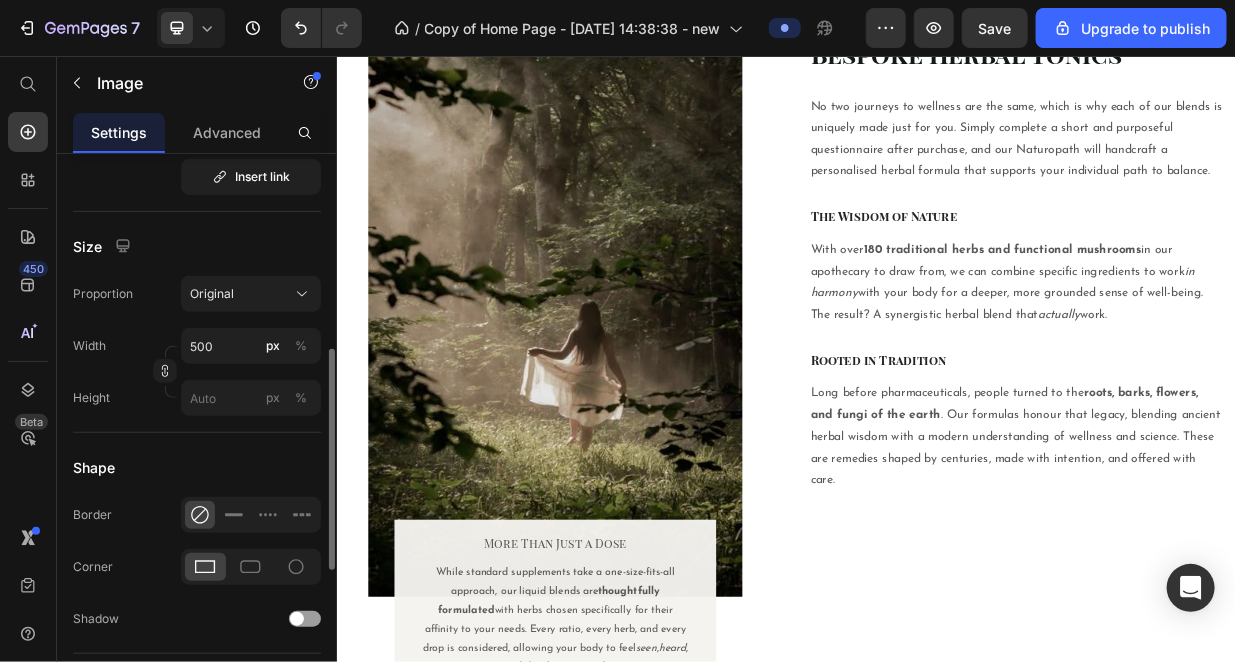 scroll, scrollTop: 0, scrollLeft: 0, axis: both 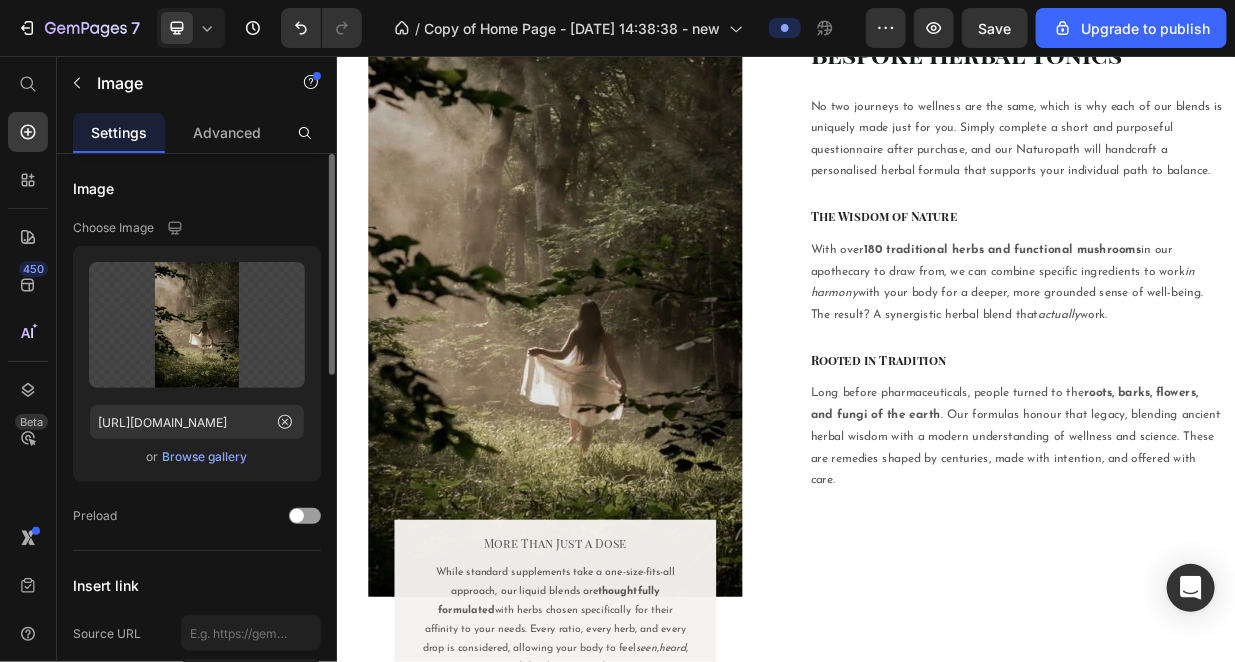 click on "Browse gallery" at bounding box center (205, 457) 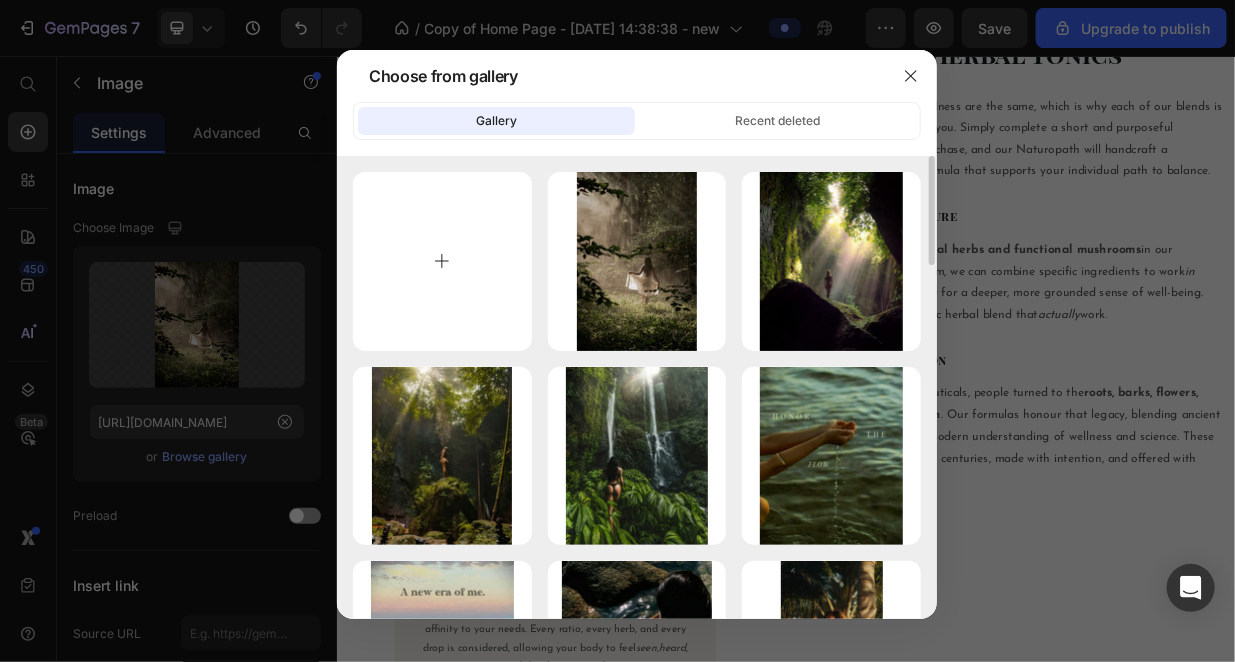 click at bounding box center [442, 261] 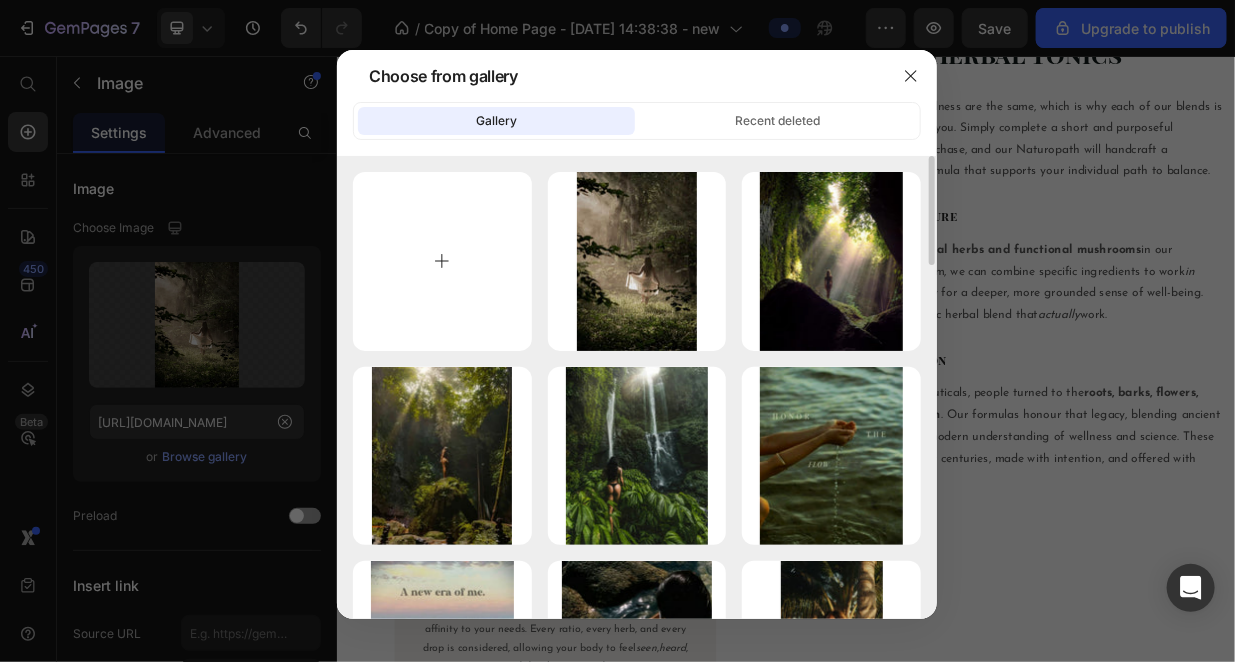 type on "C:\fakepath\65ce9cc4b2d869e18706cf658a3753ae.jpg" 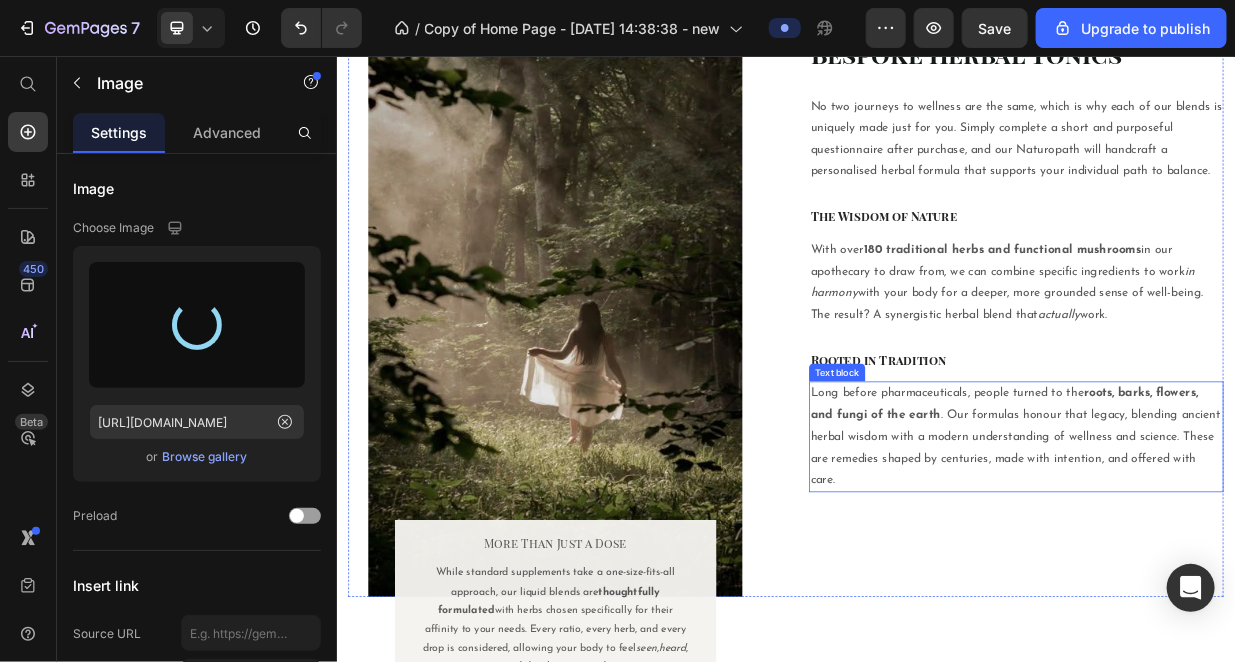 type on "https://cdn.shopify.com/s/files/1/0727/9345/6865/files/gempages_539542559362384801-6d3fed58-cd76-4fbc-a068-7baa4a715383.jpg" 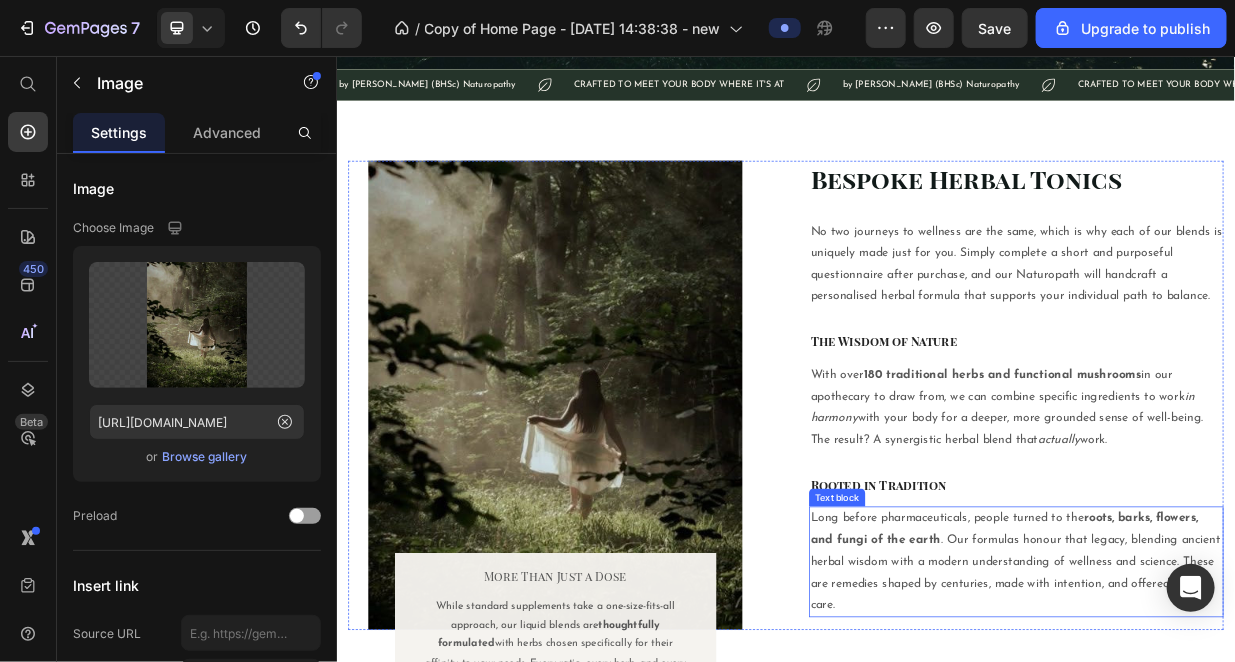 scroll, scrollTop: 0, scrollLeft: 0, axis: both 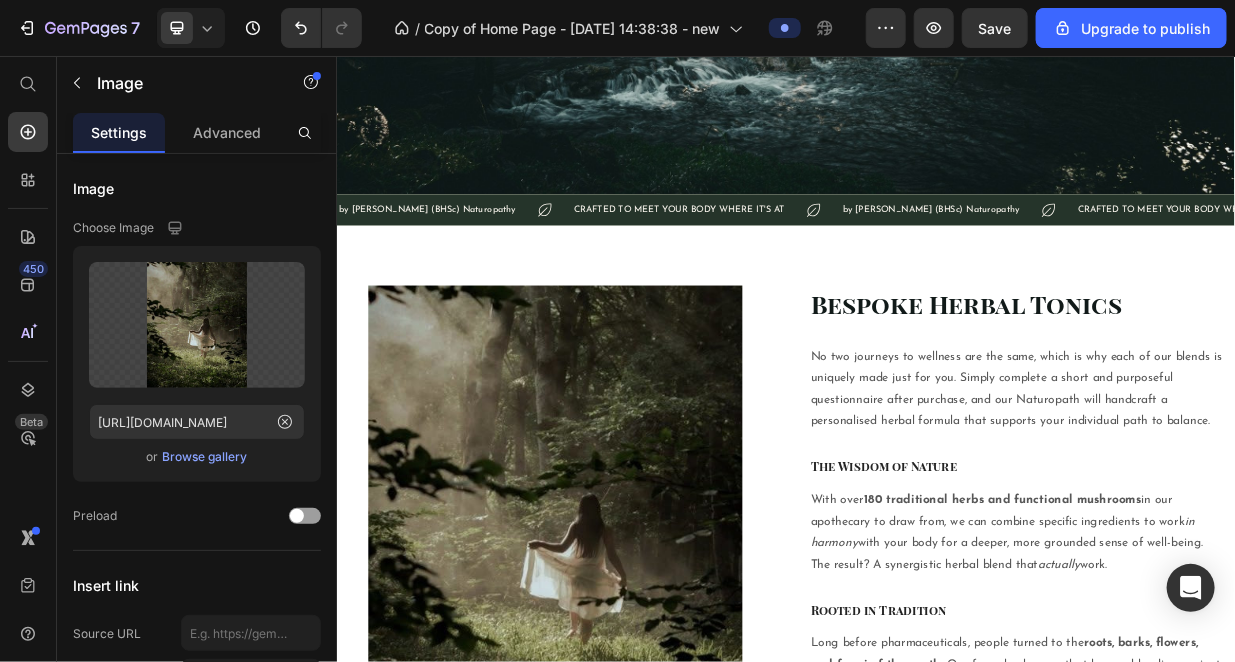 click at bounding box center [628, 677] 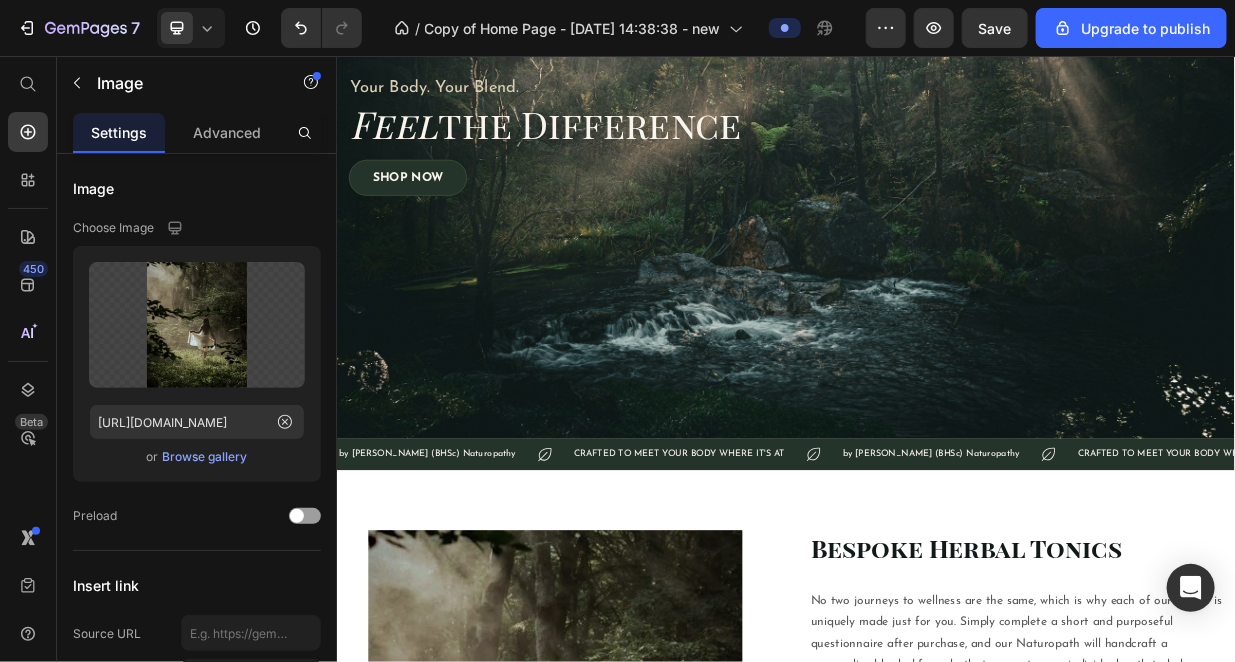 scroll, scrollTop: 833, scrollLeft: 0, axis: vertical 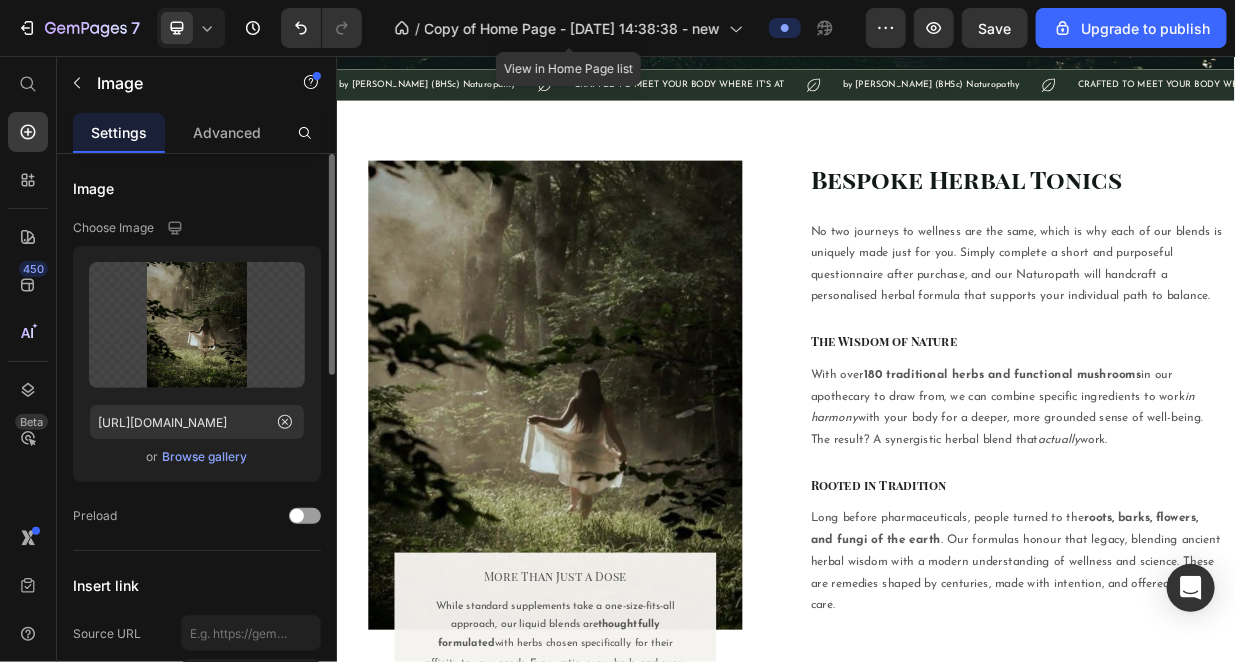 click on "Browse gallery" at bounding box center [205, 457] 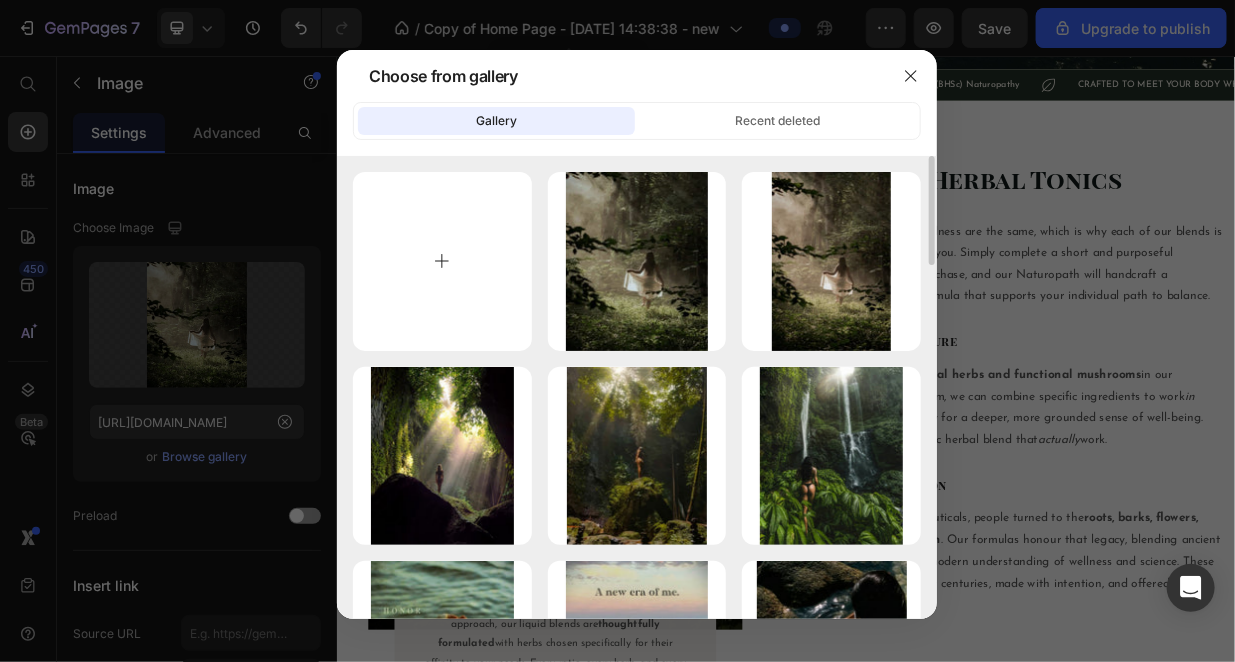 click at bounding box center [442, 261] 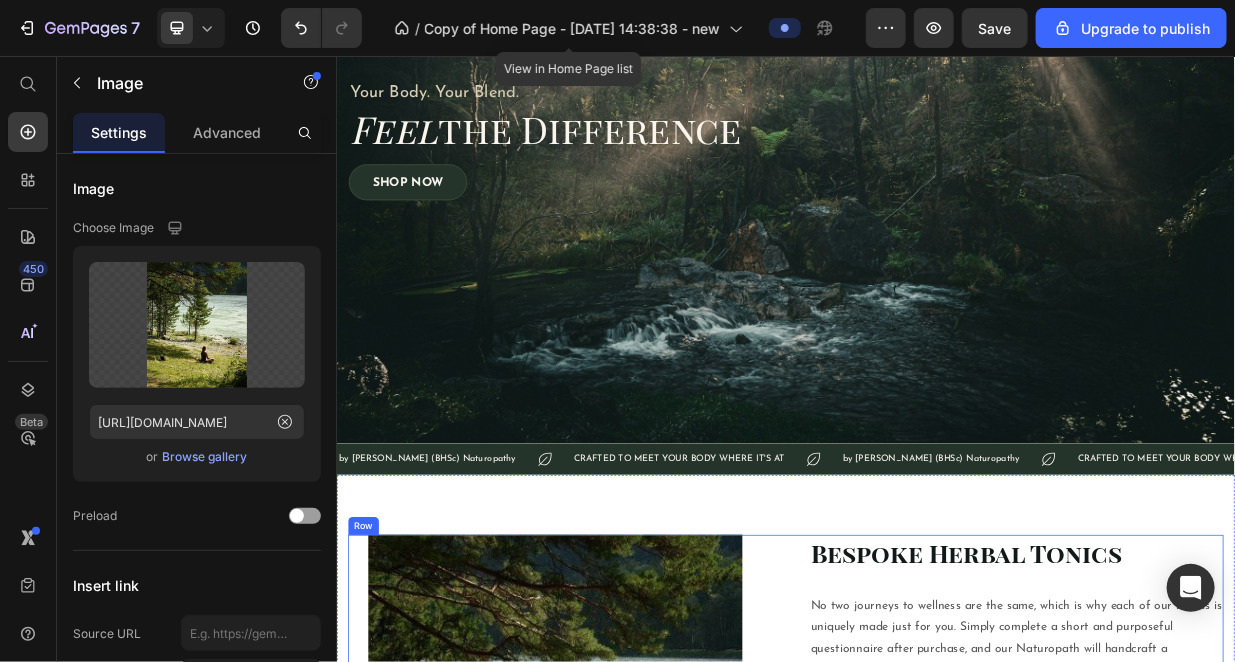 scroll, scrollTop: 1000, scrollLeft: 0, axis: vertical 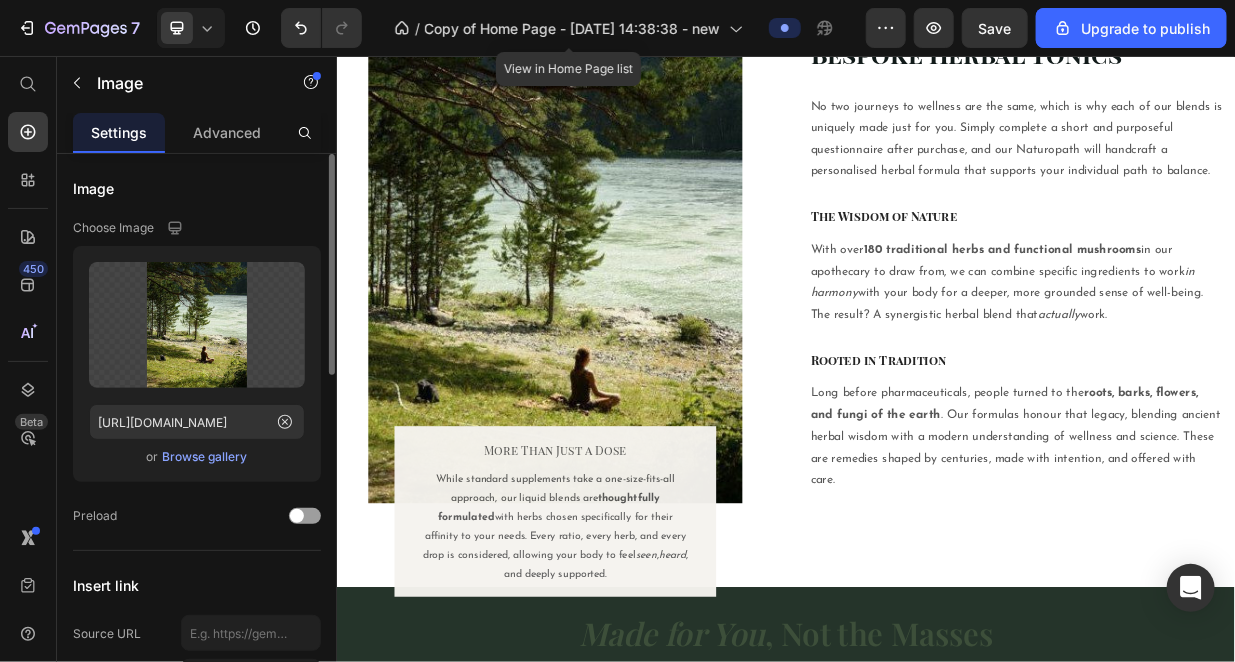 click on "Browse gallery" at bounding box center (205, 457) 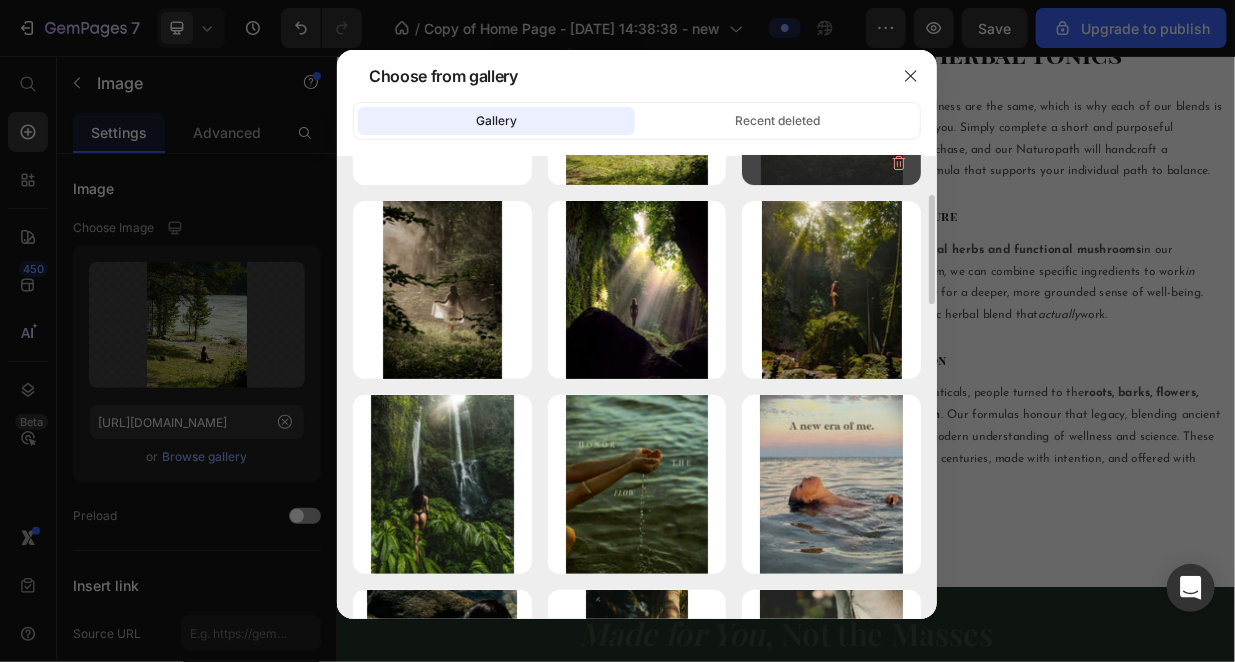 scroll, scrollTop: 333, scrollLeft: 0, axis: vertical 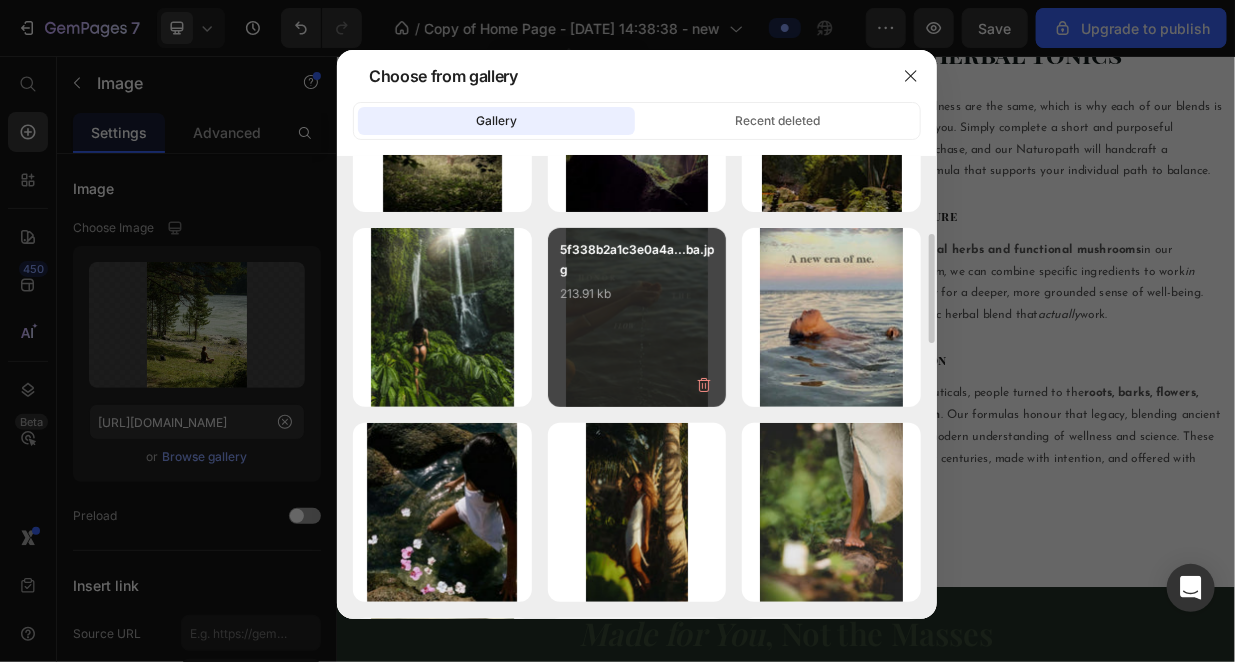 click on "5f338b2a1c3e0a4a...ba.jpg 213.91 kb" at bounding box center (637, 280) 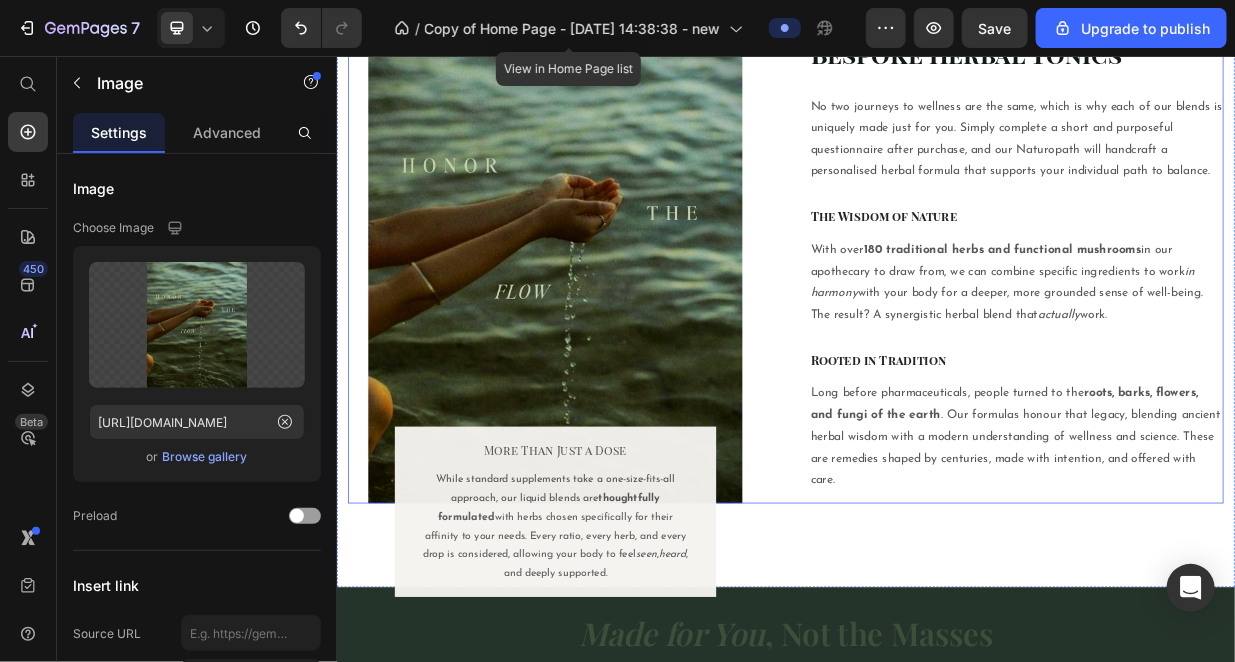 scroll, scrollTop: 833, scrollLeft: 0, axis: vertical 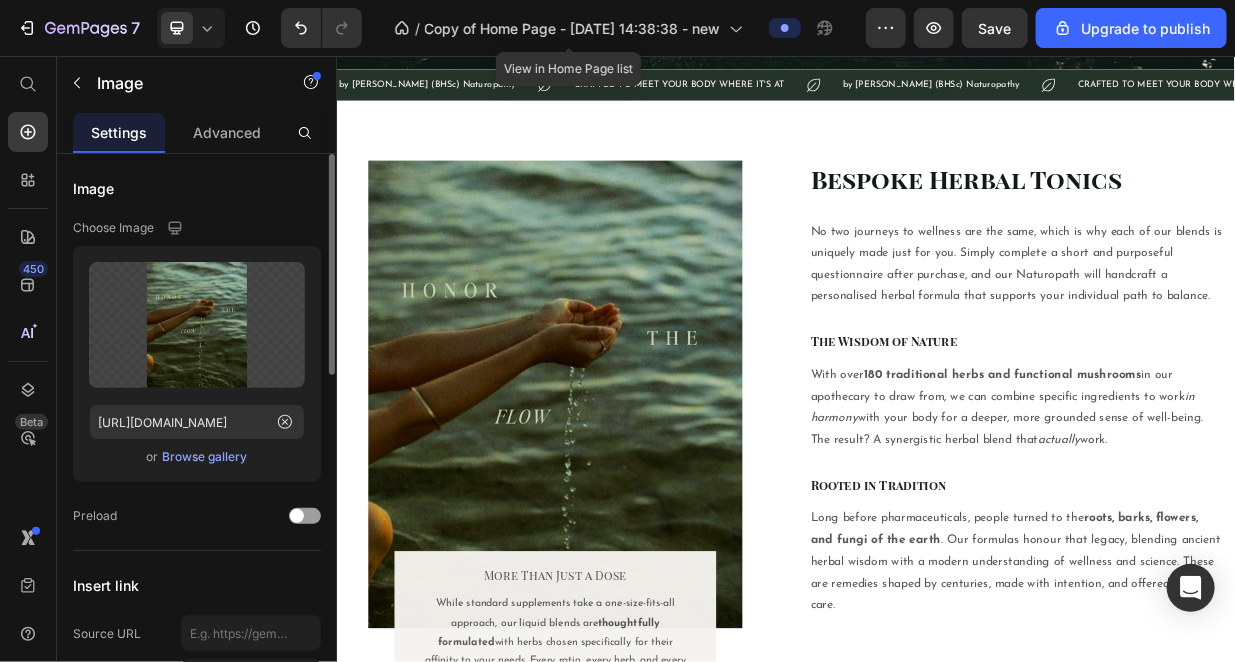 click on "Upload Image https://cdn.shopify.com/s/files/1/0727/9345/6865/files/gempages_539542559362384801-f554f56b-83dd-4a9e-8305-8a6f3b35aa31.jpg  or   Browse gallery" 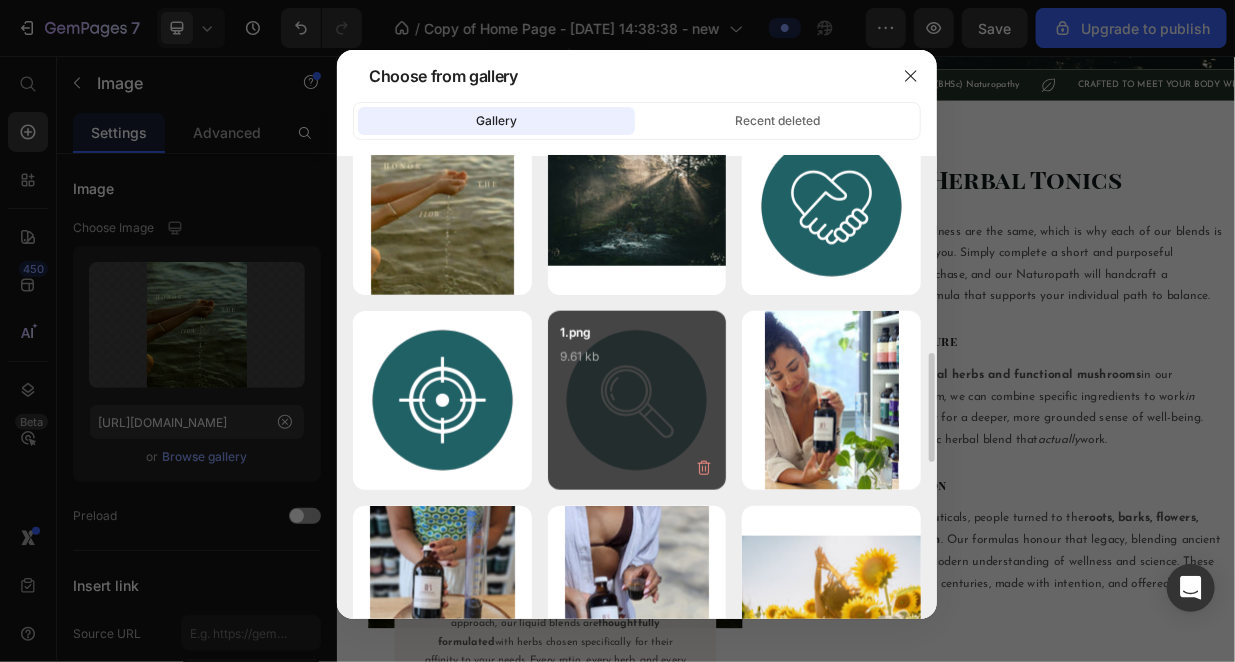 scroll, scrollTop: 500, scrollLeft: 0, axis: vertical 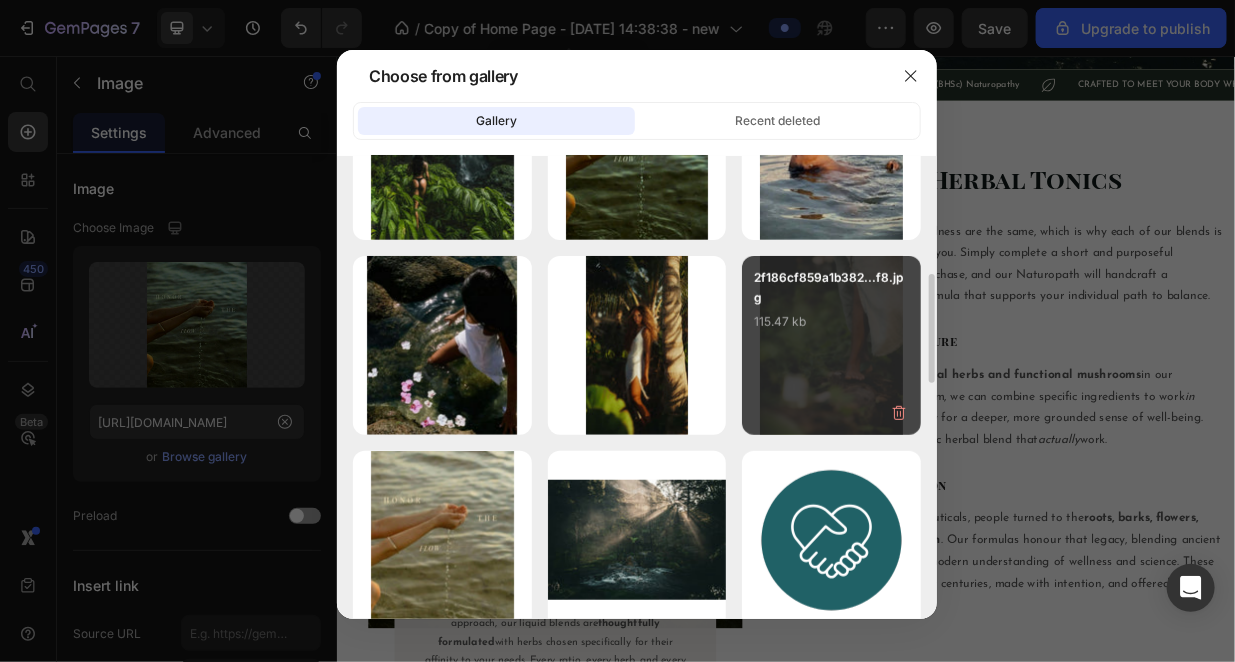 click on "2f186cf859a1b382...f8.jpg 115.47 kb" at bounding box center [831, 308] 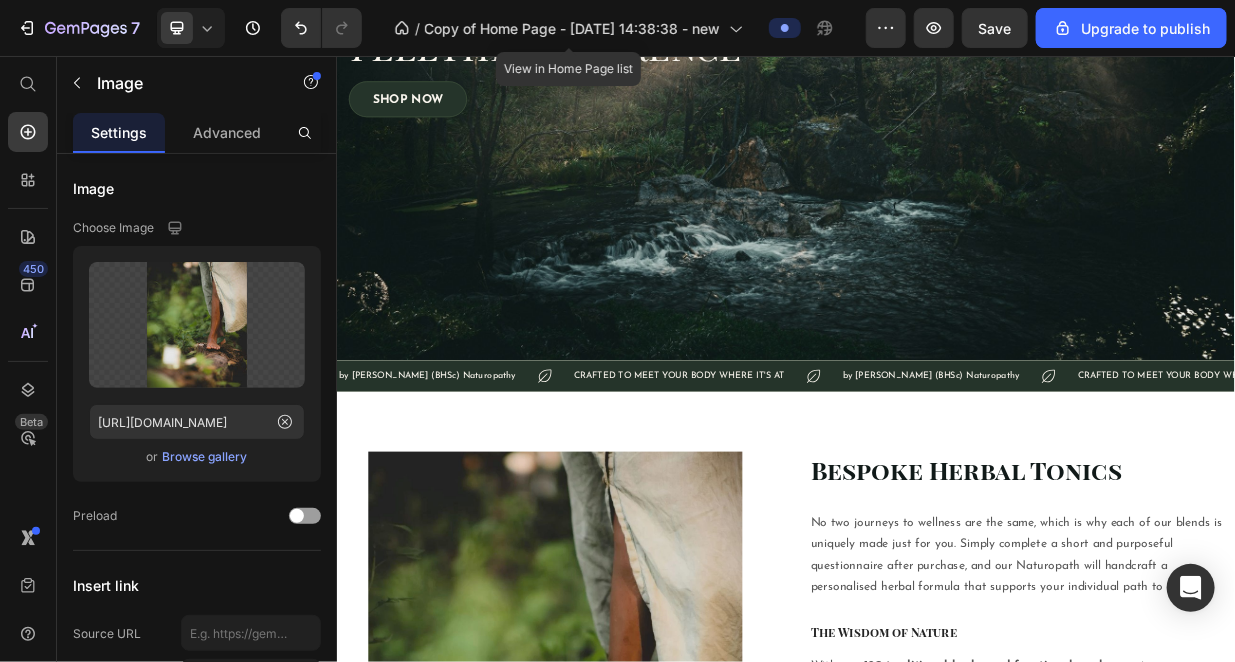 scroll, scrollTop: 833, scrollLeft: 0, axis: vertical 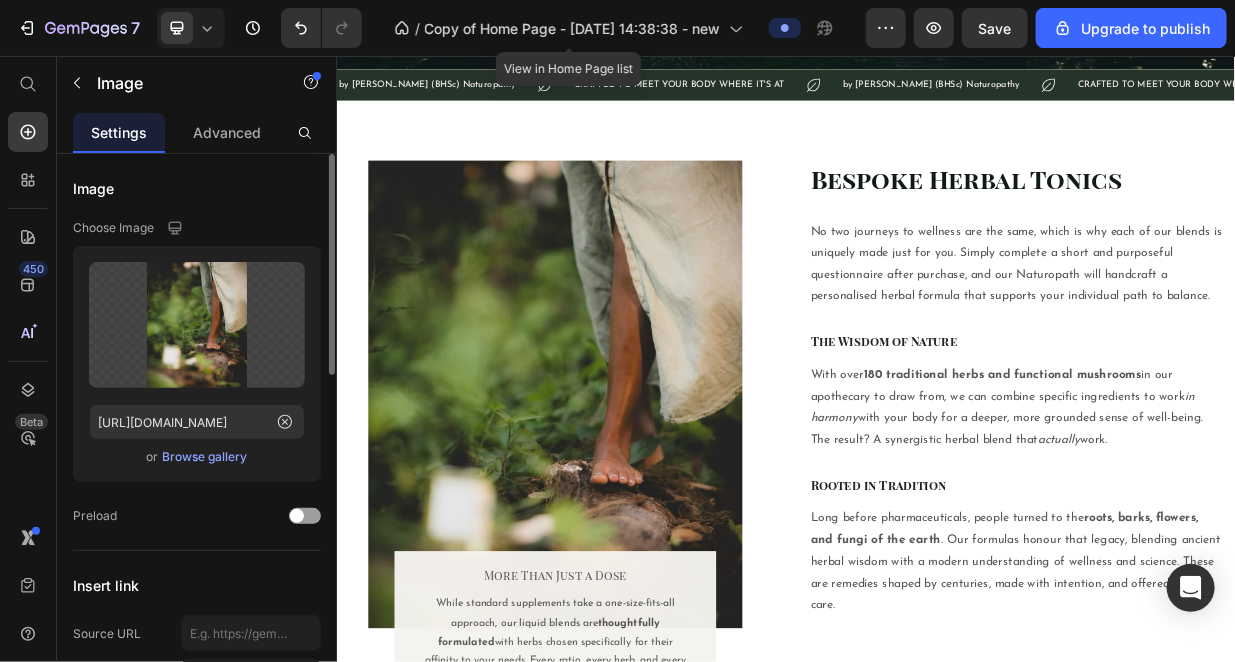 click on "Browse gallery" at bounding box center (205, 457) 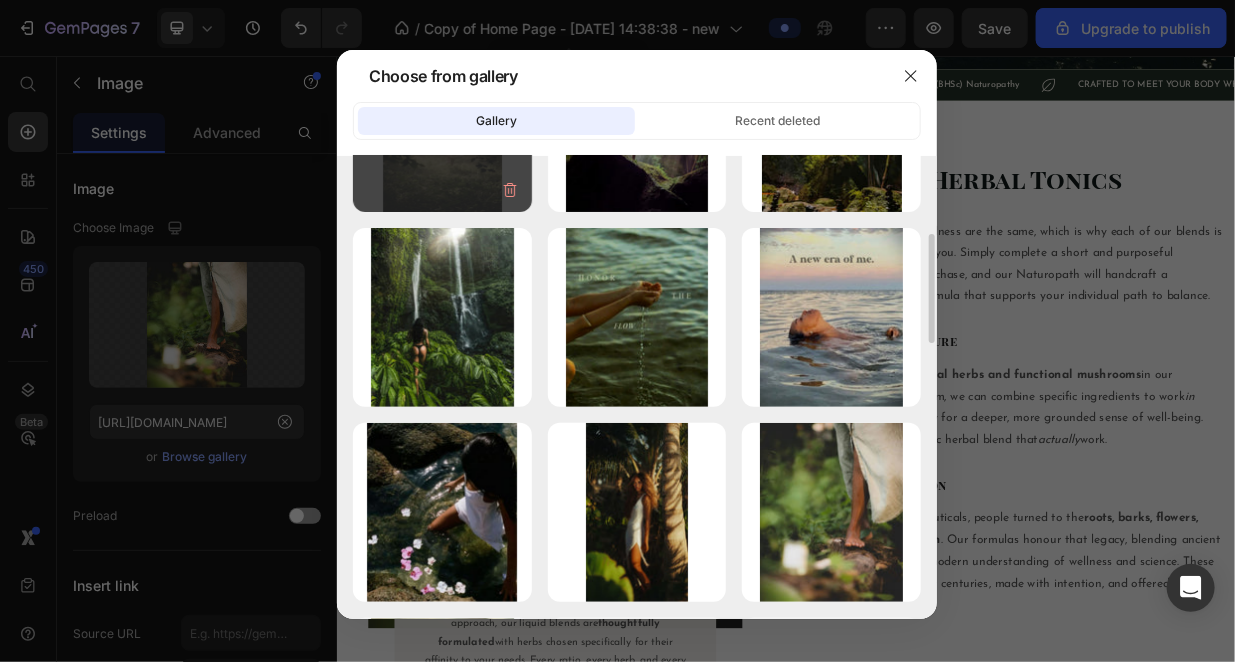 scroll, scrollTop: 500, scrollLeft: 0, axis: vertical 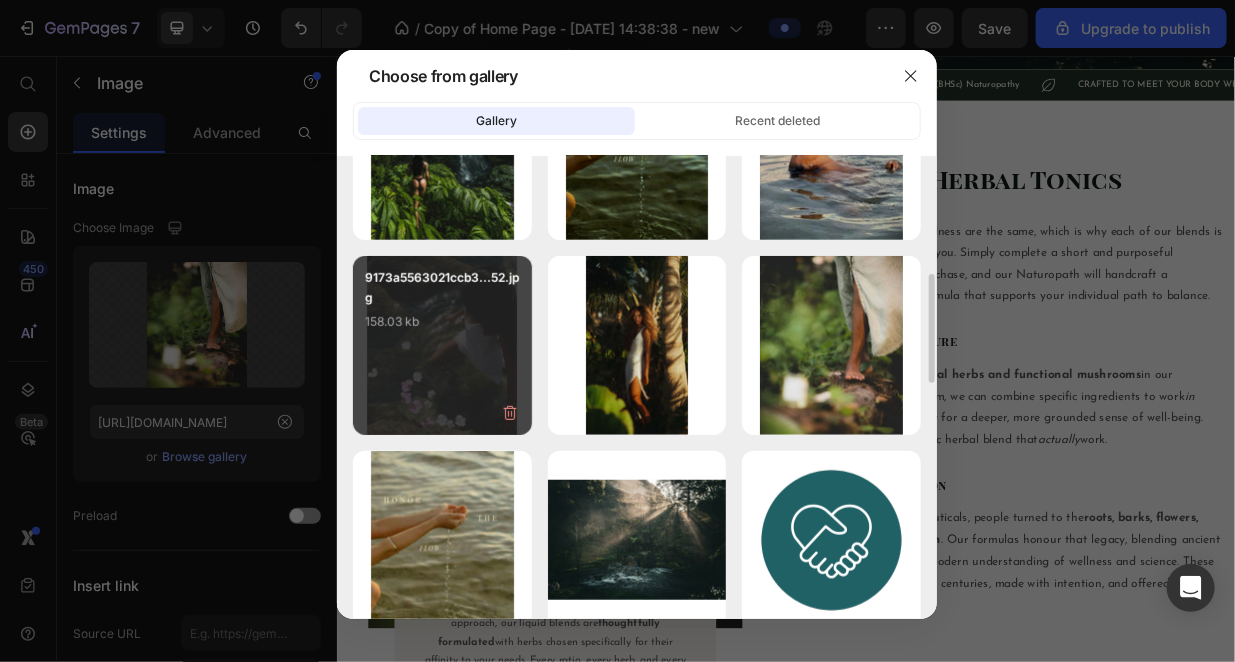 click on "9173a5563021ccb3...52.jpg 158.03 kb" at bounding box center [442, 308] 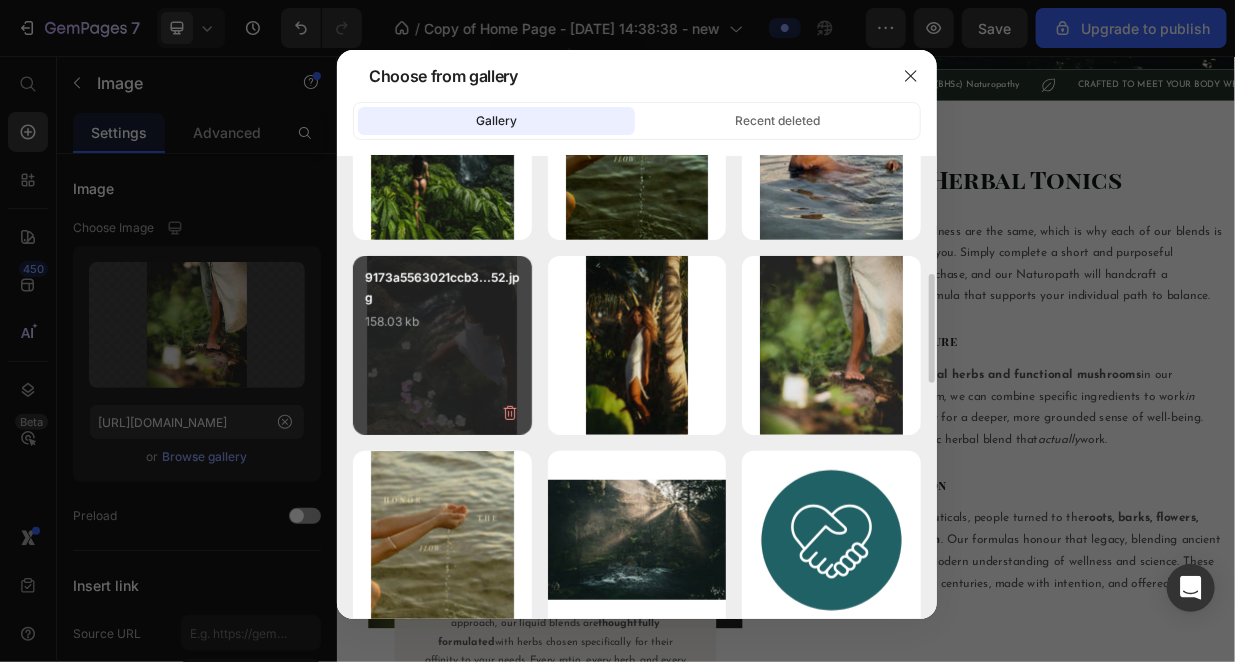 type on "[URL][DOMAIN_NAME]" 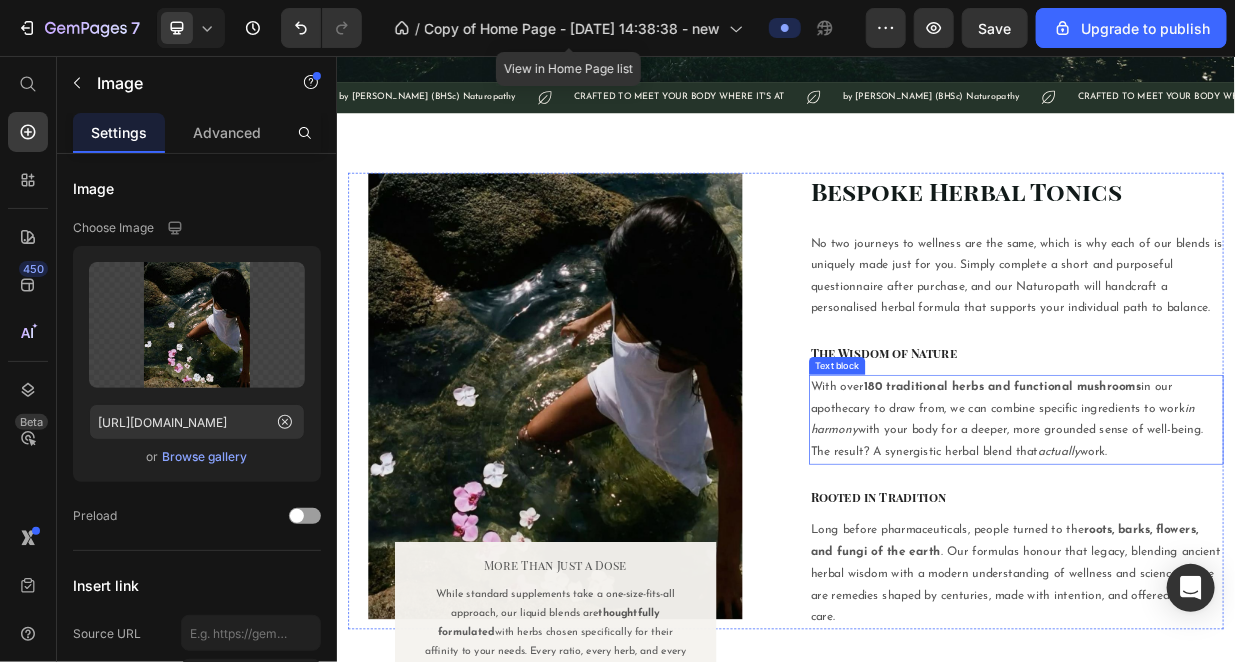 scroll, scrollTop: 833, scrollLeft: 0, axis: vertical 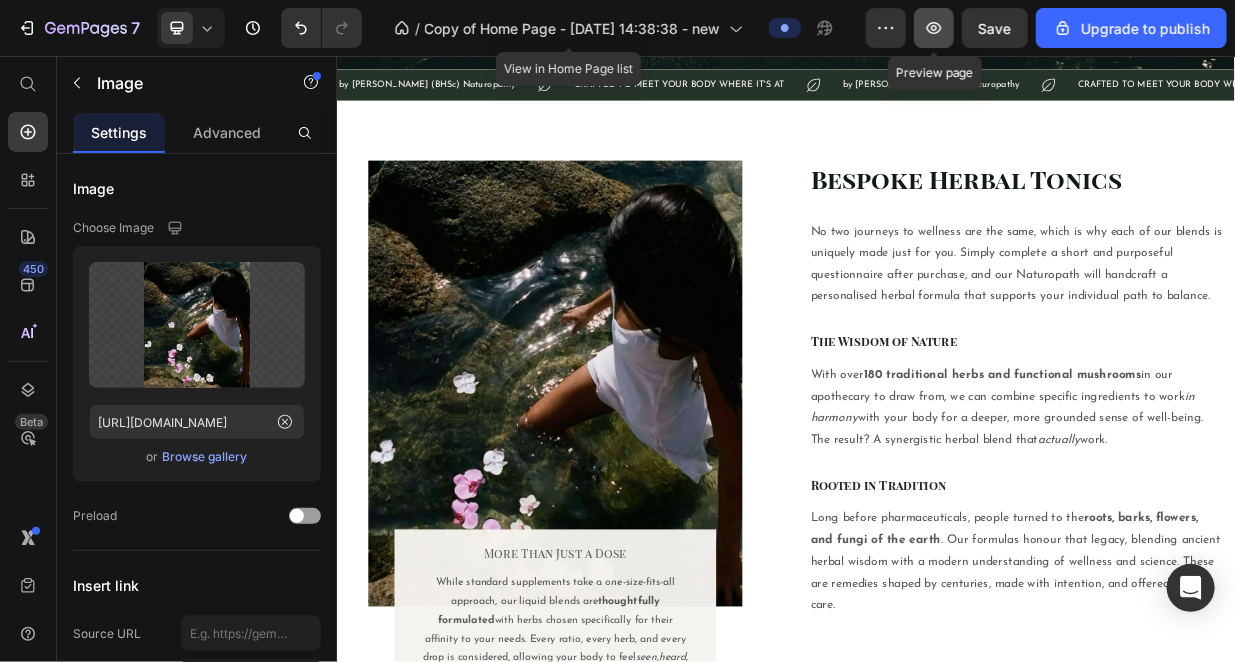 click 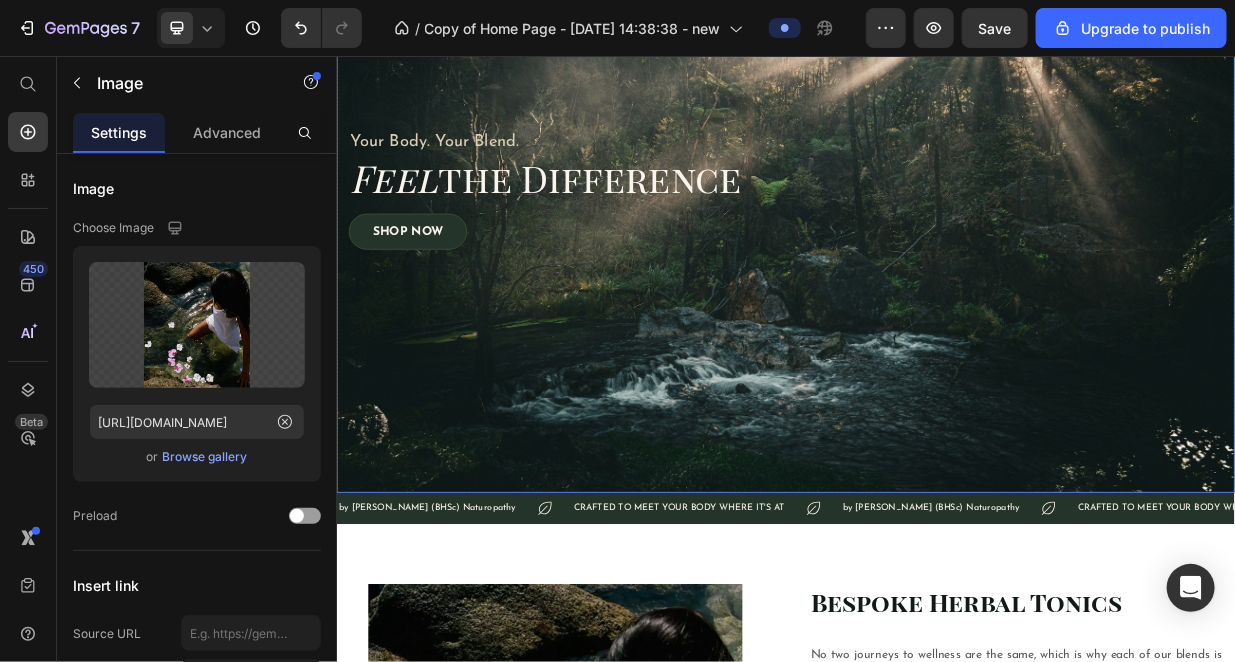 scroll, scrollTop: 0, scrollLeft: 0, axis: both 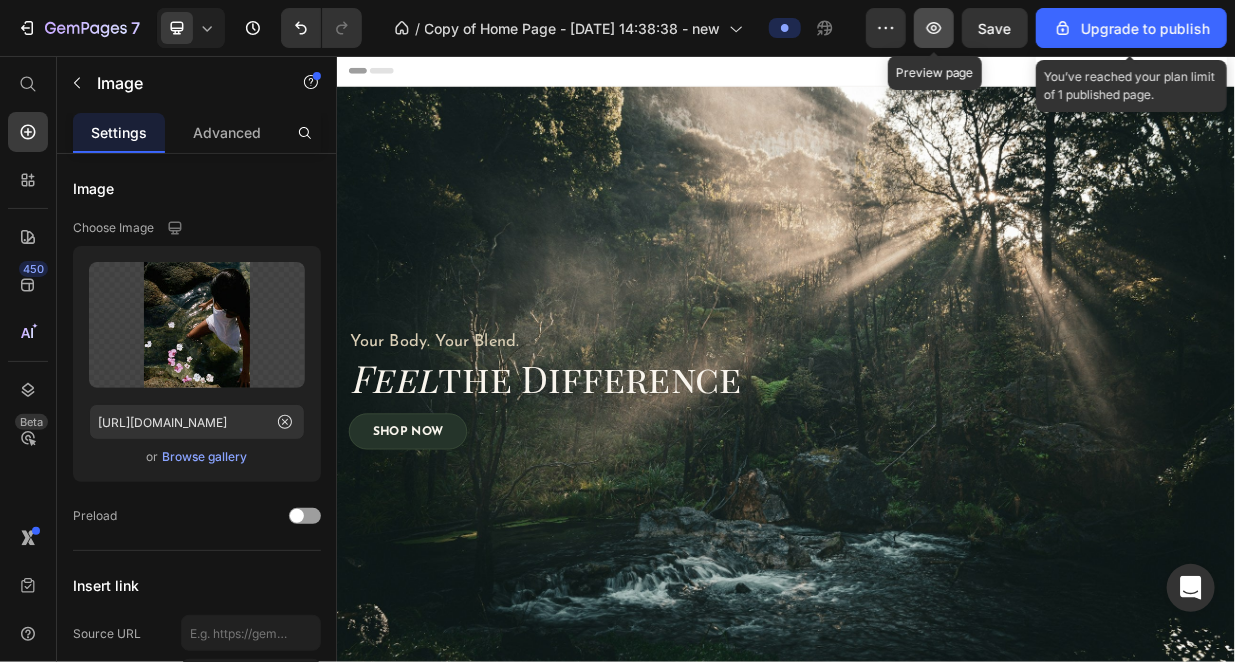 click 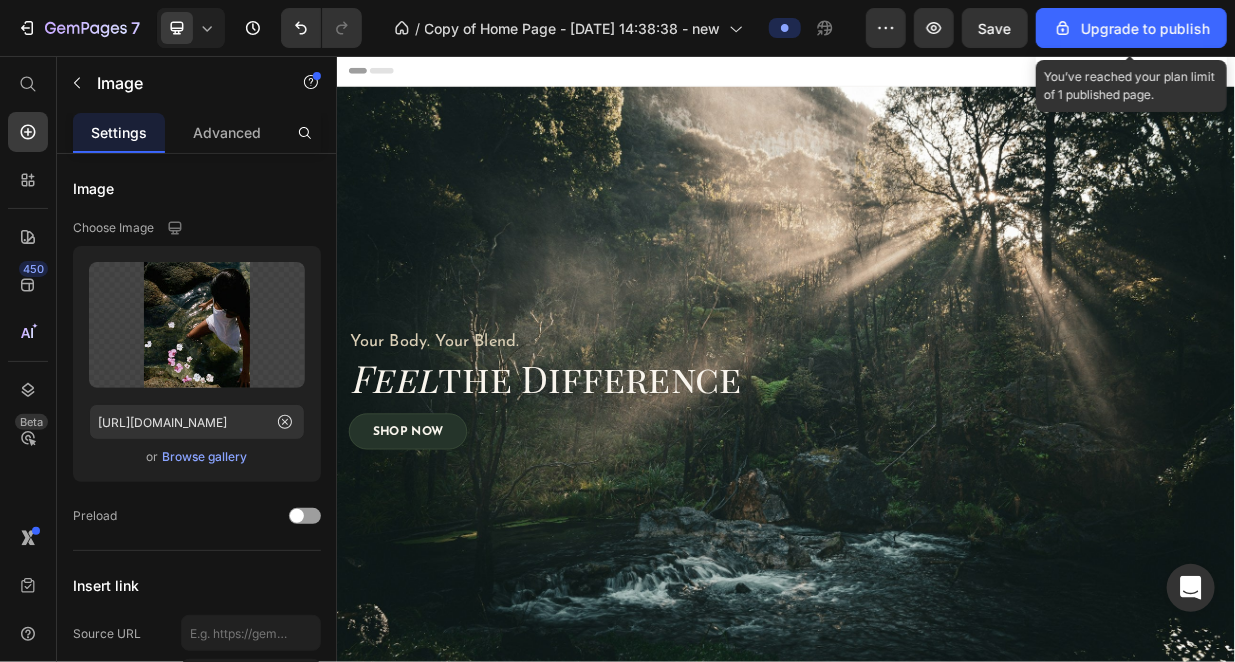 scroll, scrollTop: 833, scrollLeft: 0, axis: vertical 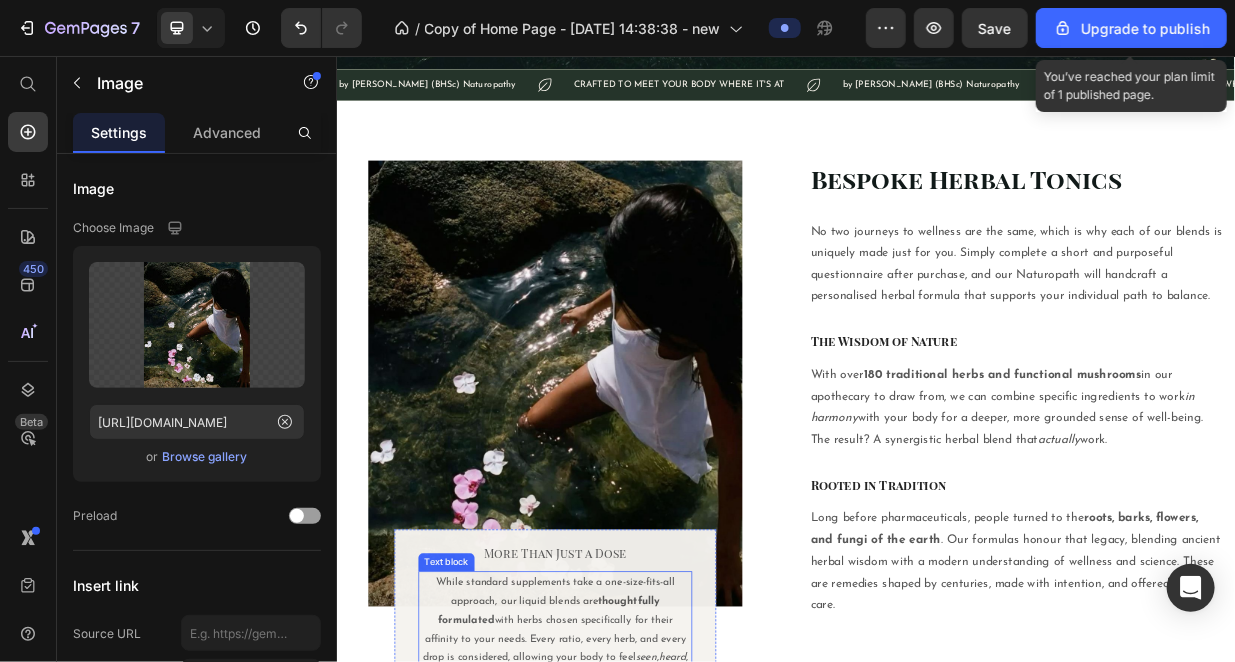 click on "While standard supplements take a one-size-fits-all approach, our liquid blends are  thoughtfully formulated  with herbs chosen specifically for their affinity to your needs. Every ratio, every herb, and every drop is considered, allowing your body to feel  seen ,  heard , and deeply supported." at bounding box center [628, 822] 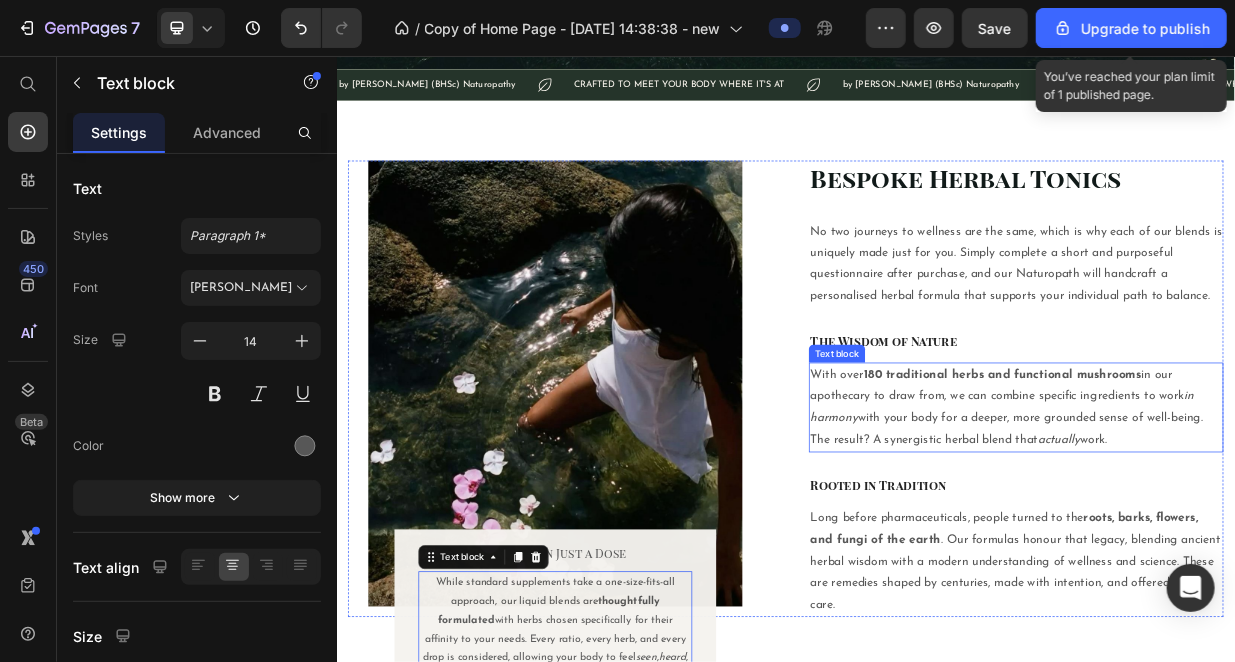 click on "With over  180 traditional herbs and functional mushrooms  in our apothecary to draw from, we can combine specific ingredients to work  in harmony  with your body for a deeper, more grounded sense of well-being. The result? A synergistic herbal blend that  actually  work." at bounding box center [1244, 525] 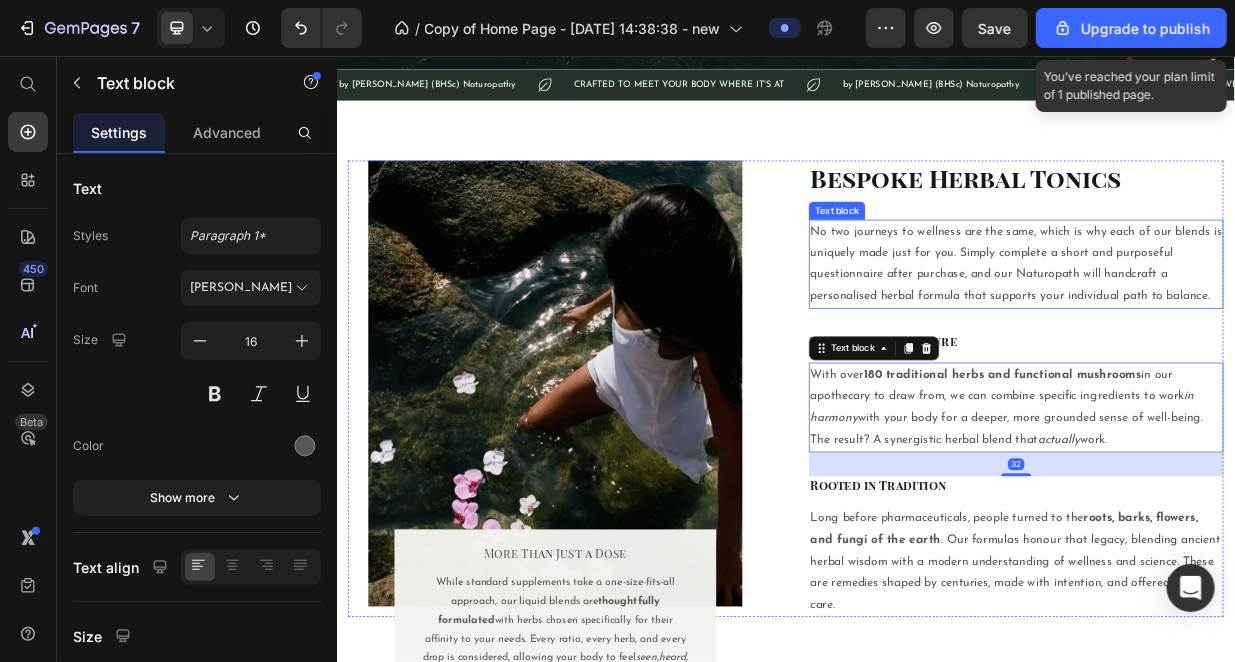 click on "No two journeys to wellness are the same, which is why each of our blends is uniquely made just for you. Simply complete a short and purposeful questionnaire after purchase, and our Naturopath will handcraft a personalised herbal formula that supports your individual path to balance." at bounding box center (1244, 334) 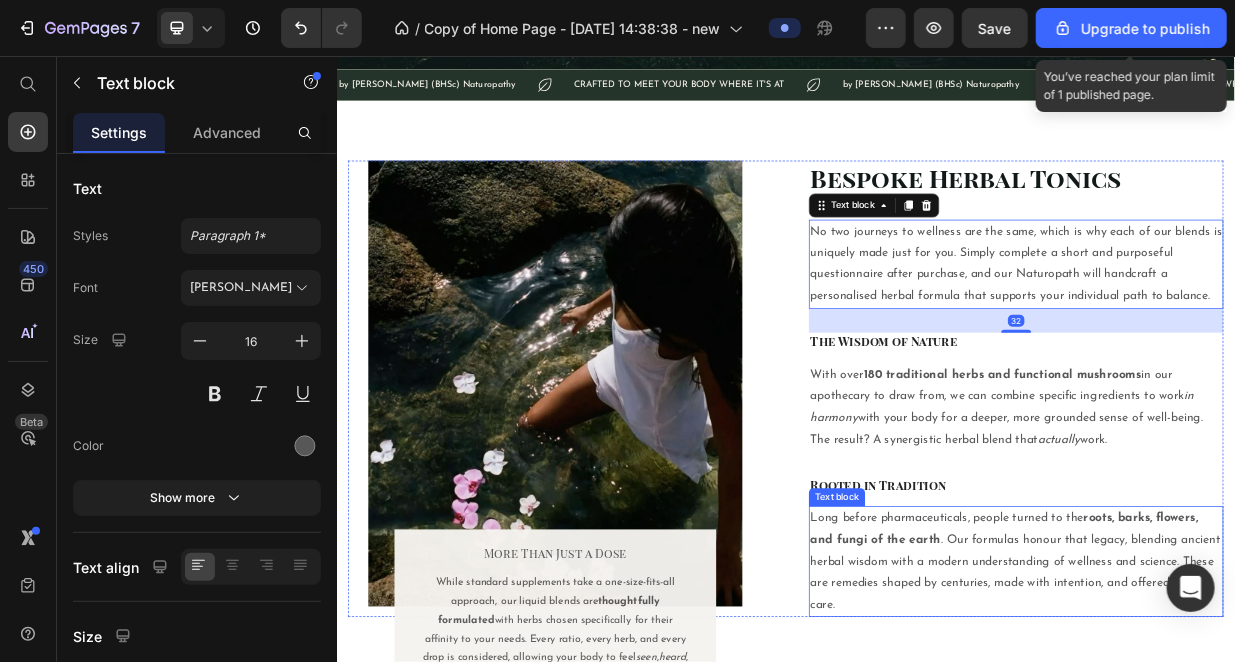 click on "Long before pharmaceuticals, people turned to the  roots, barks, flowers, and fungi of the earth . Our formulas honour that legacy, blending ancient herbal wisdom with a modern understanding of wellness and science. These are remedies shaped by centuries, made with intention, and offered with care." at bounding box center (1244, 732) 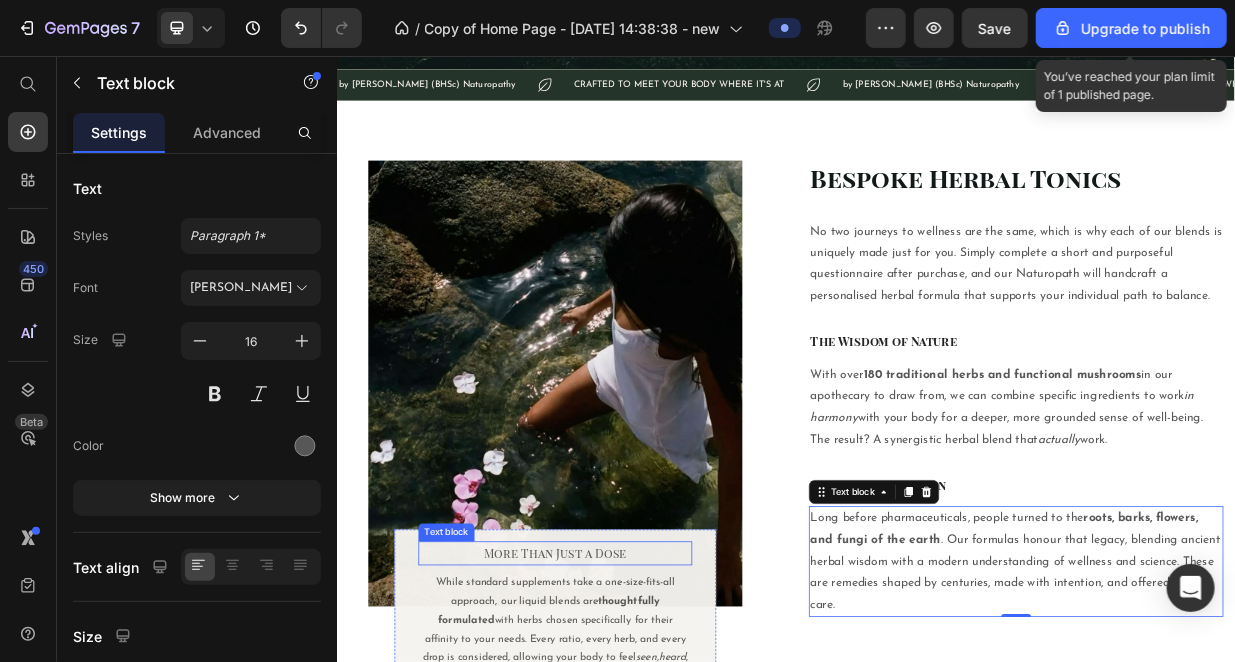 click on "More Than Just a Dose" at bounding box center (628, 721) 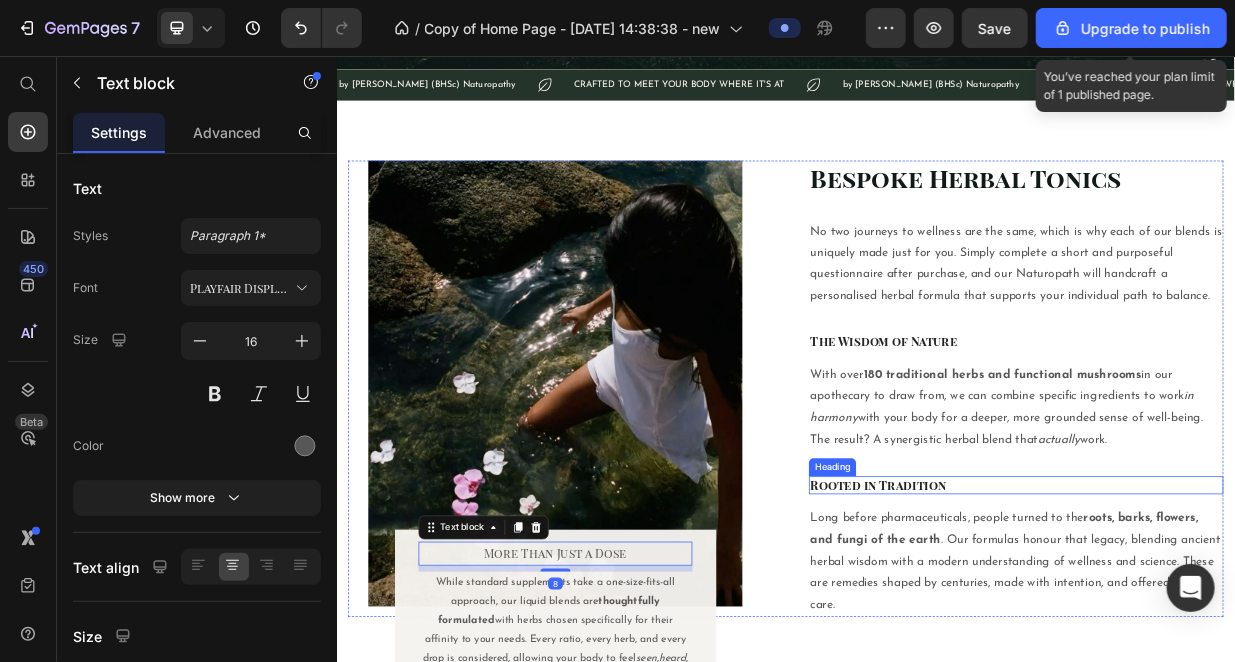 click on "Rooted in Tradition" at bounding box center (1244, 630) 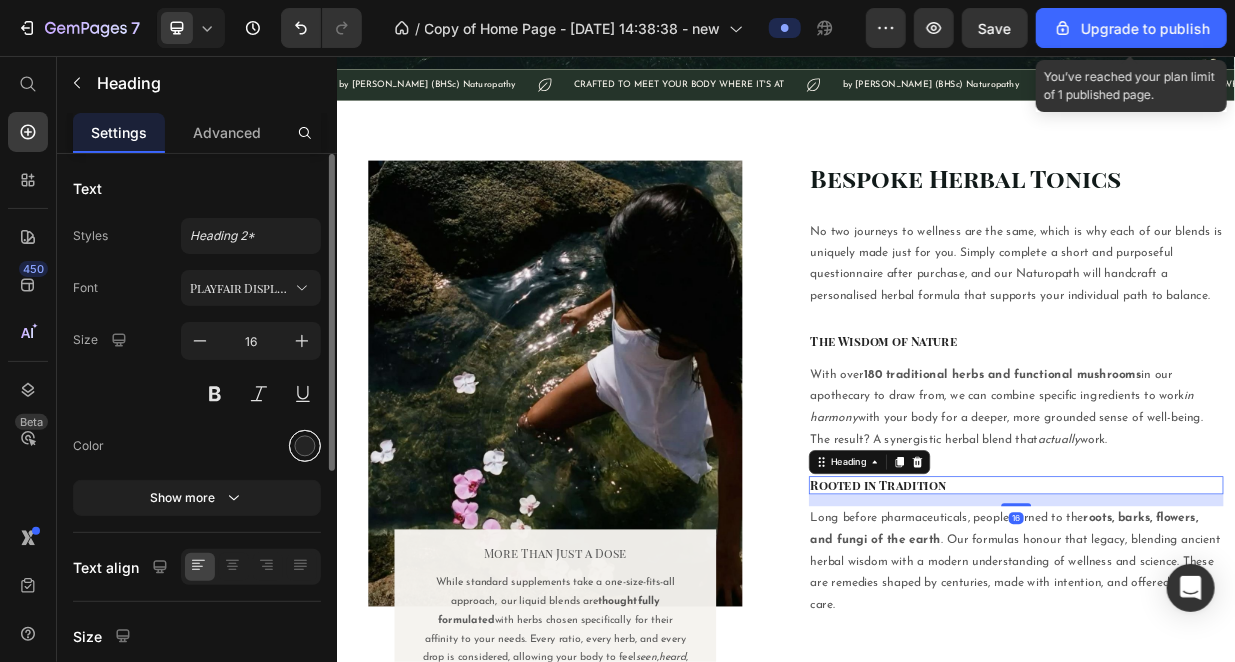 click at bounding box center [305, 446] 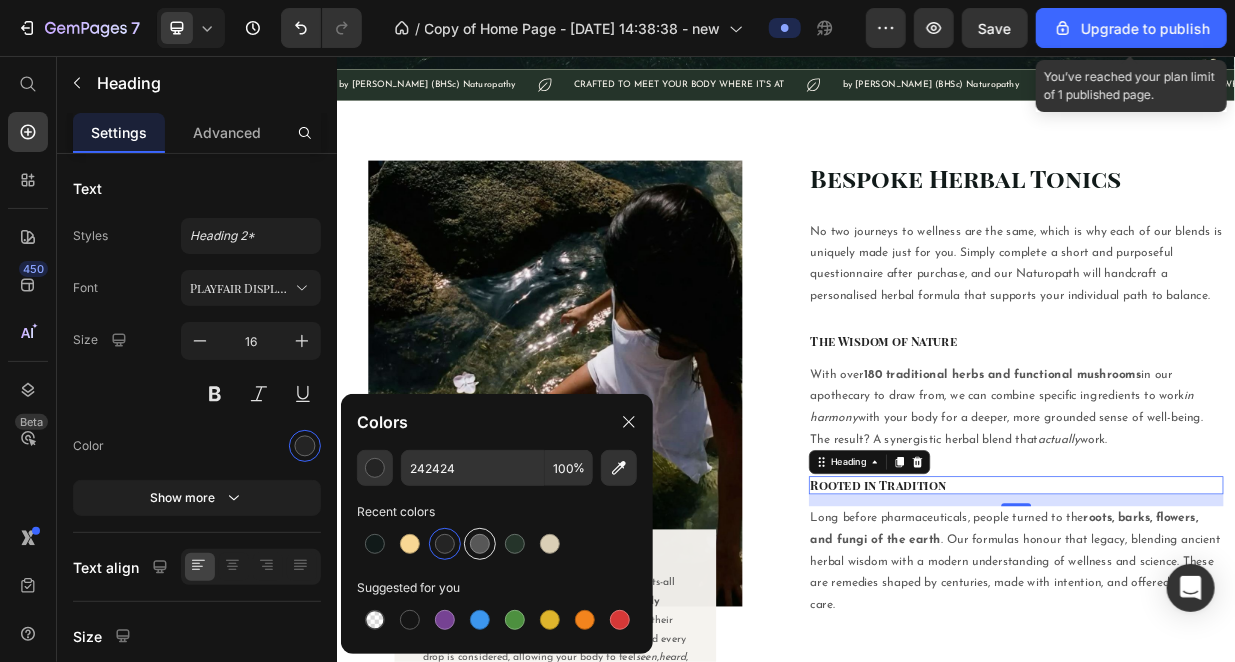 click at bounding box center (480, 544) 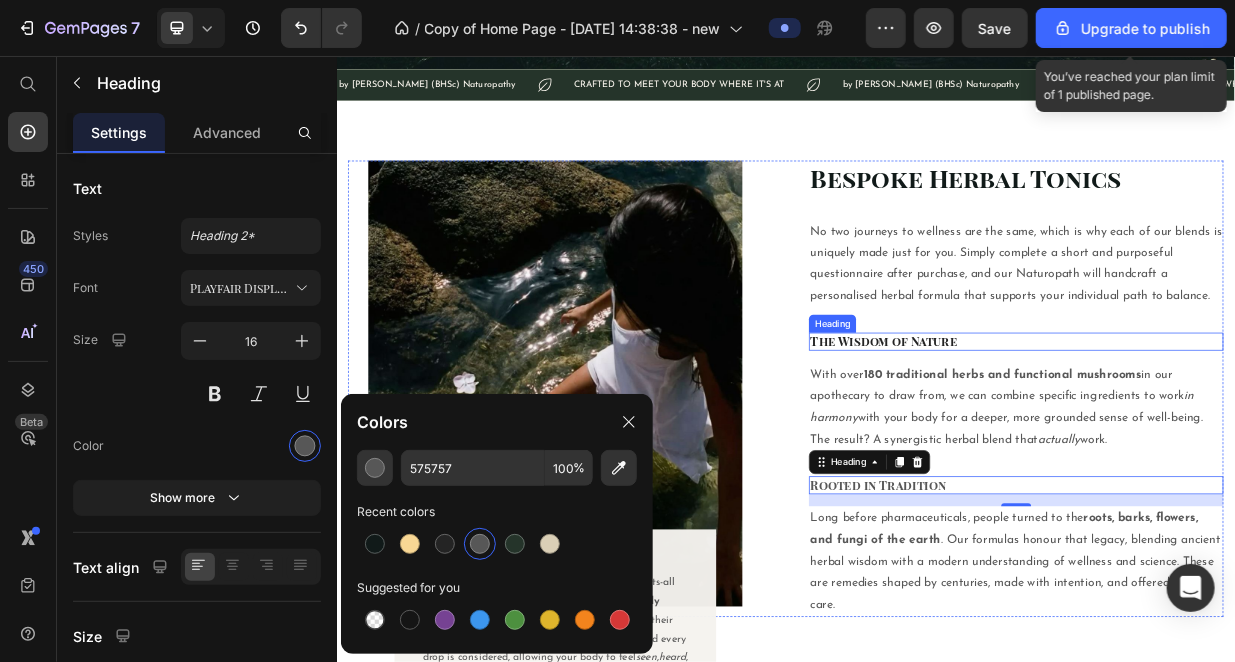 click on "The Wisdom of Nature" at bounding box center [1244, 438] 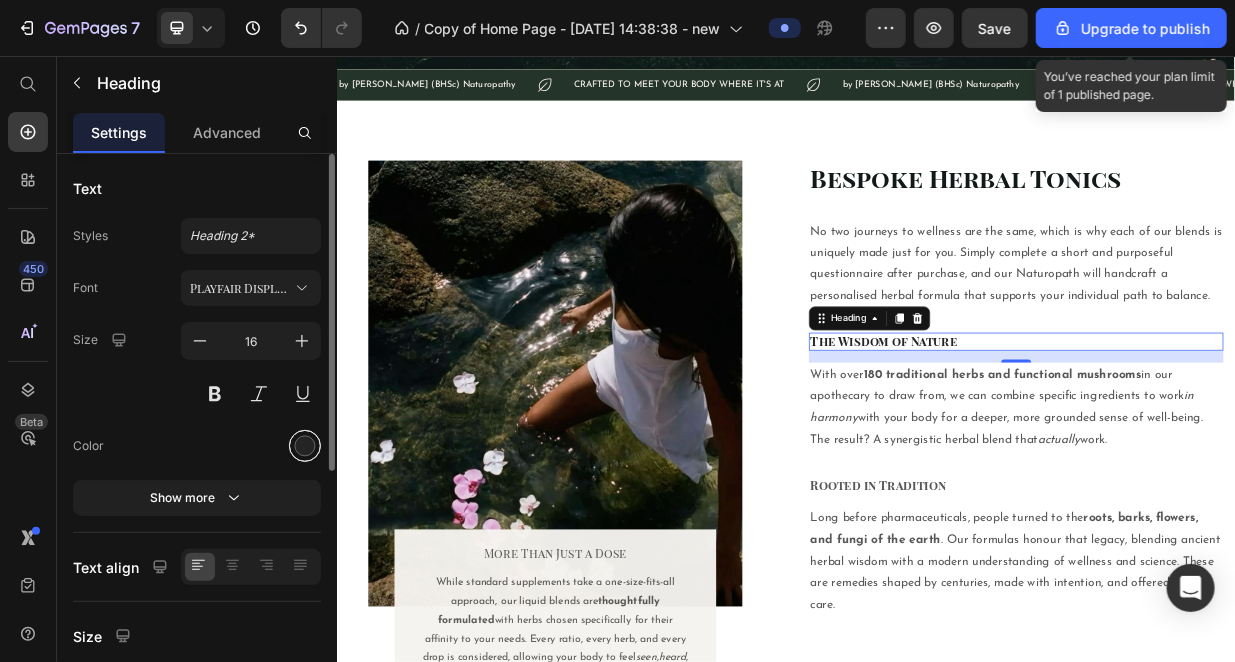 click at bounding box center [305, 446] 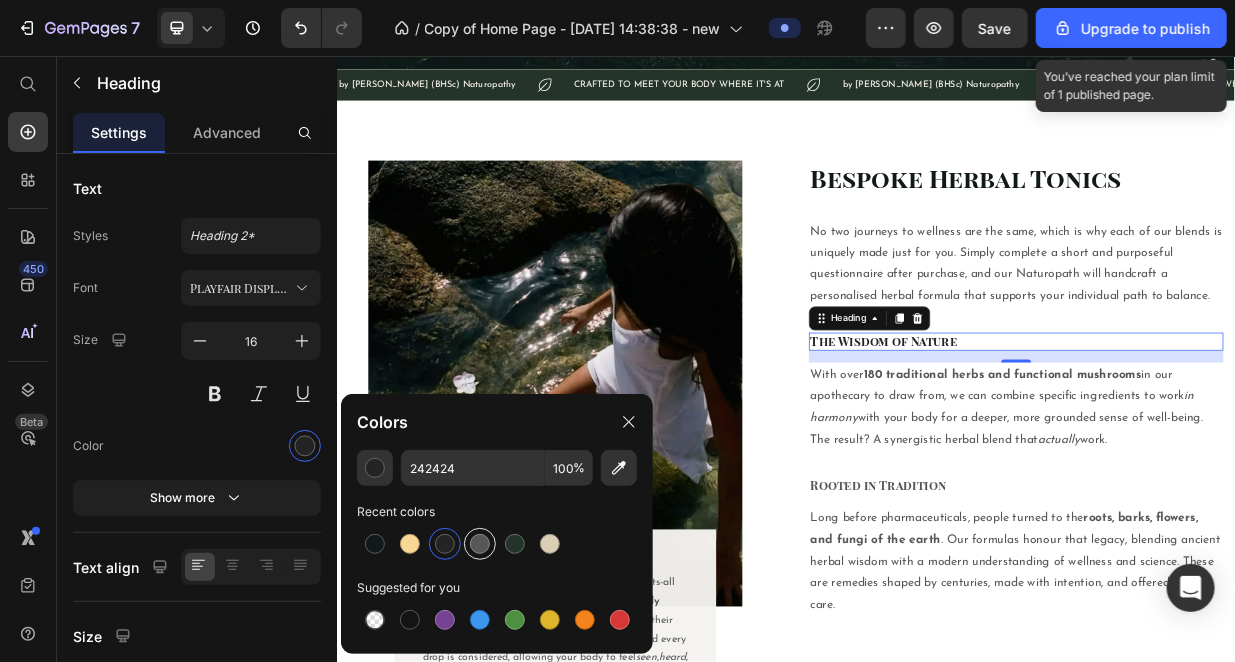 click at bounding box center (480, 544) 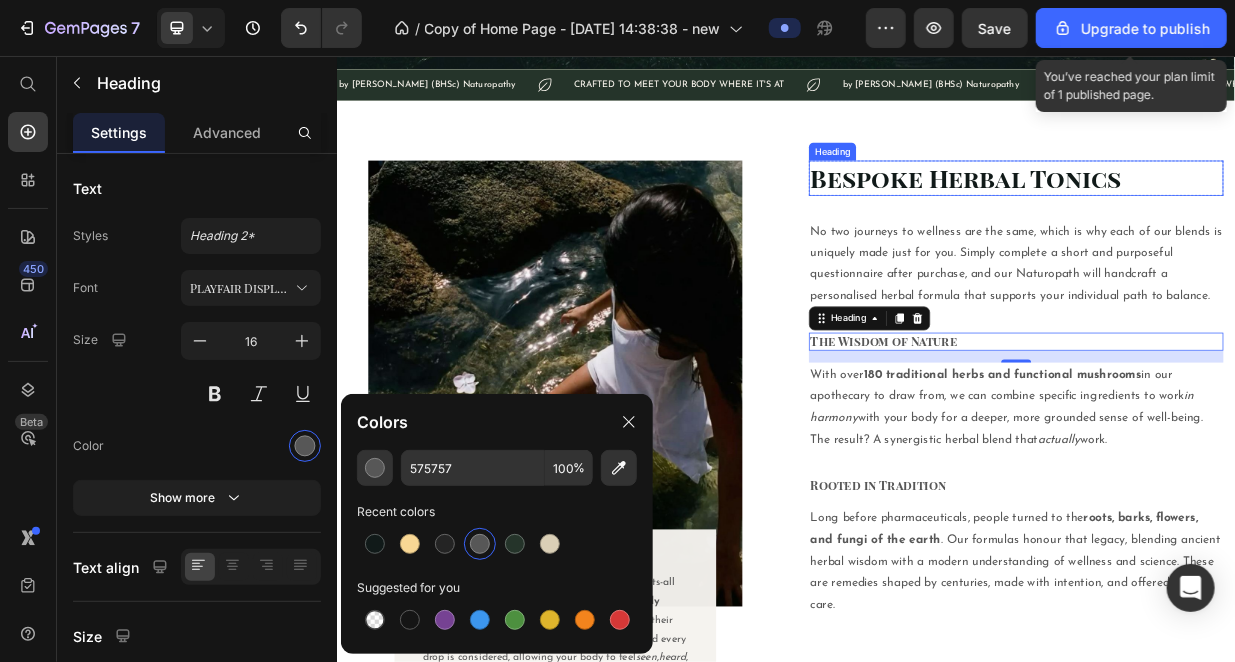 click on "Bespoke Herbal Tonics" at bounding box center (1244, 219) 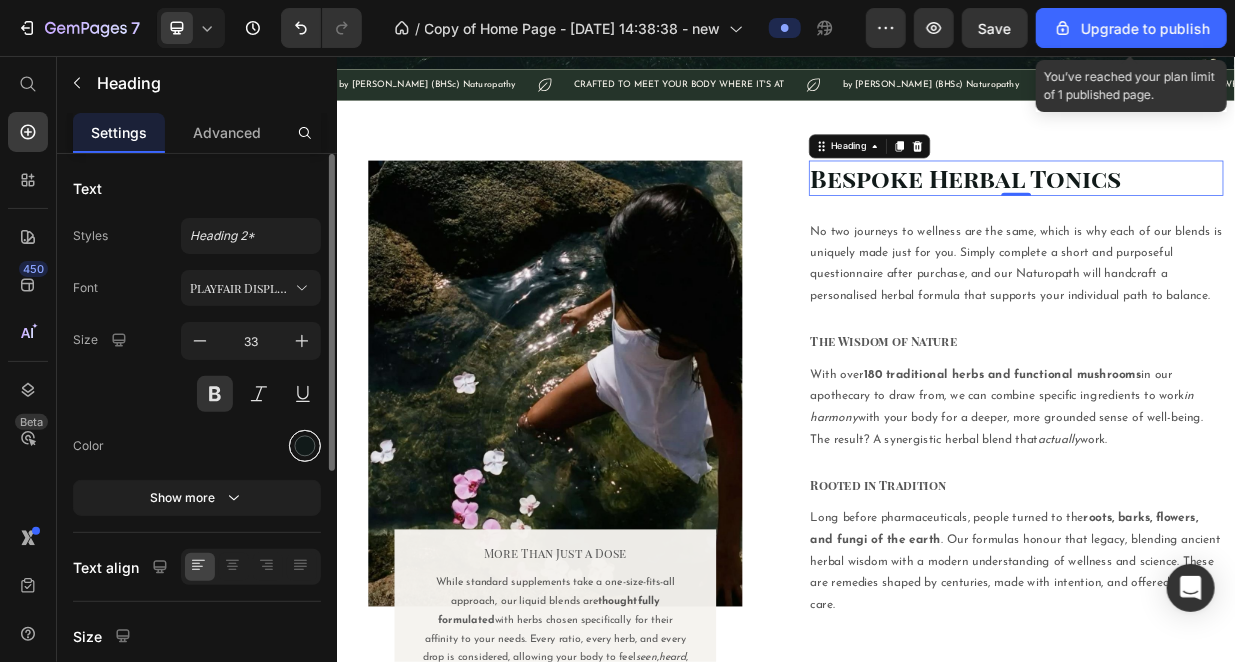 click at bounding box center [305, 446] 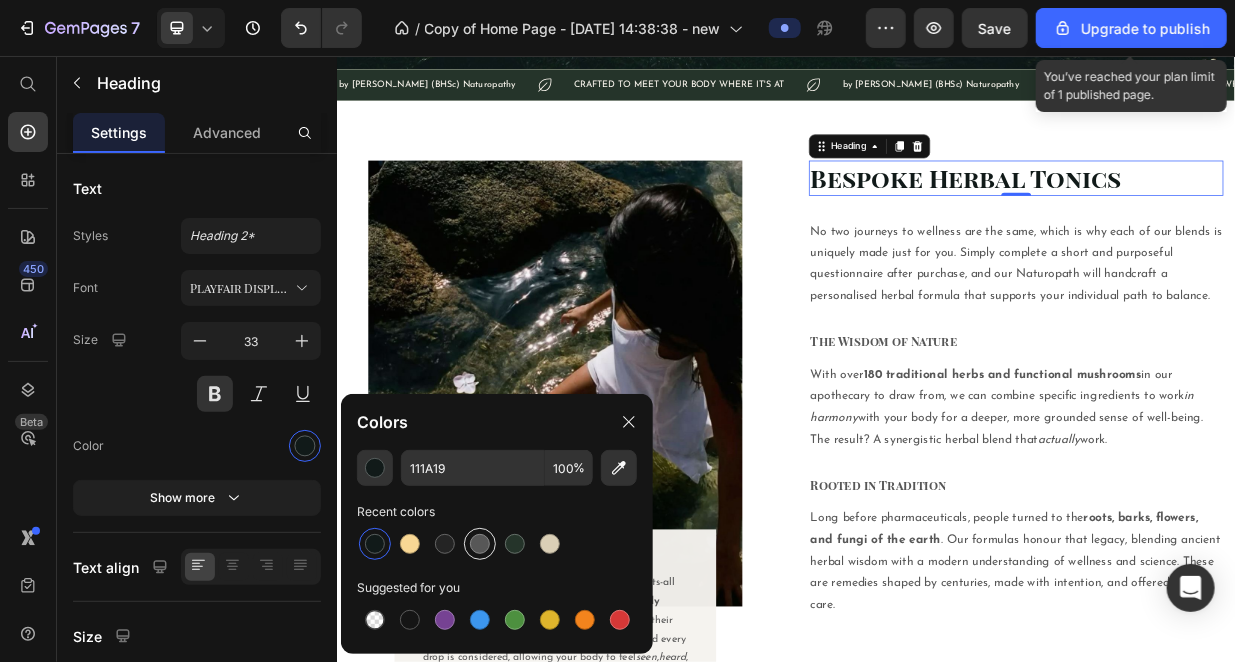 click at bounding box center [480, 544] 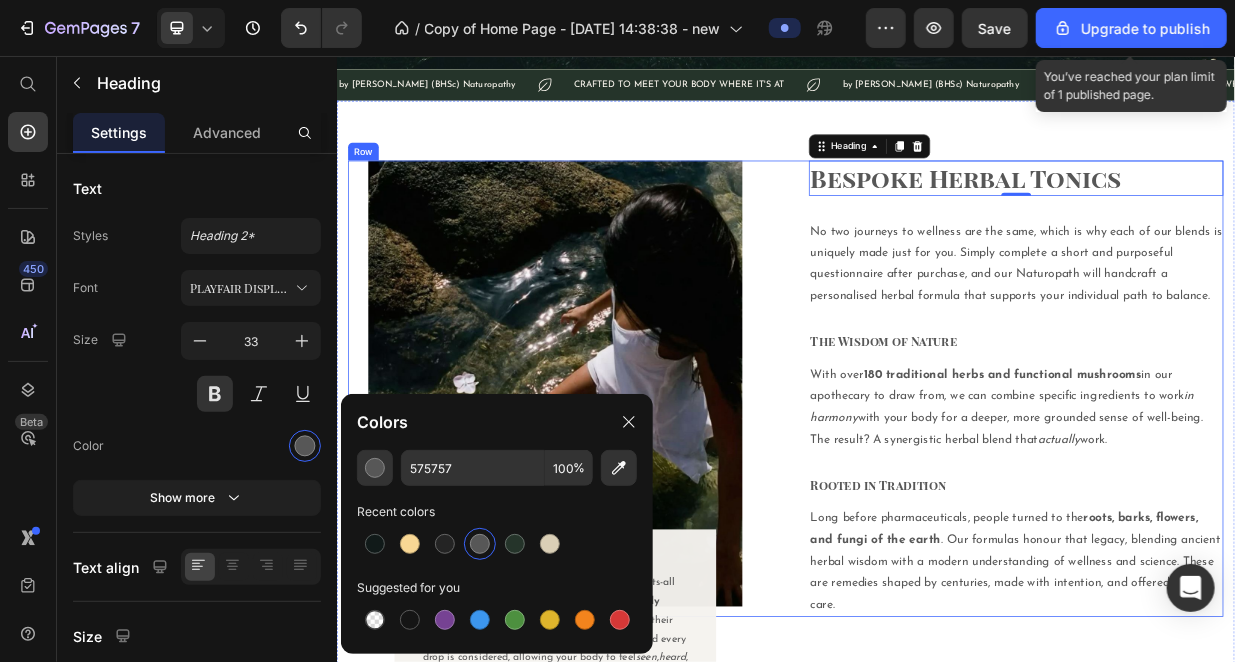 click on "Bespoke Herbal Tonics Heading   0 Row No two journeys to wellness are the same, which is why each of our blends is uniquely made just for you. Simply complete a short and purposeful questionnaire after purchase, and our Naturopath will handcraft a personalised herbal formula that supports your individual path to balance. Text block The Wisdom of Nature Heading With over  180 traditional herbs and functional mushrooms  in our apothecary to draw from, we can combine specific ingredients to work  in harmony  with your body for a deeper, more grounded sense of well-being. The result? A synergistic herbal blend that  actually  work. Text block Rooted in Tradition Heading Long before pharmaceuticals, people turned to the  roots, barks, flowers, and fungi of the earth . Our formulas honour that legacy, blending ancient herbal wisdom with a modern understanding of wellness and science. These are remedies shaped by centuries, made with intention, and offered with care. Text block" at bounding box center [1244, 501] 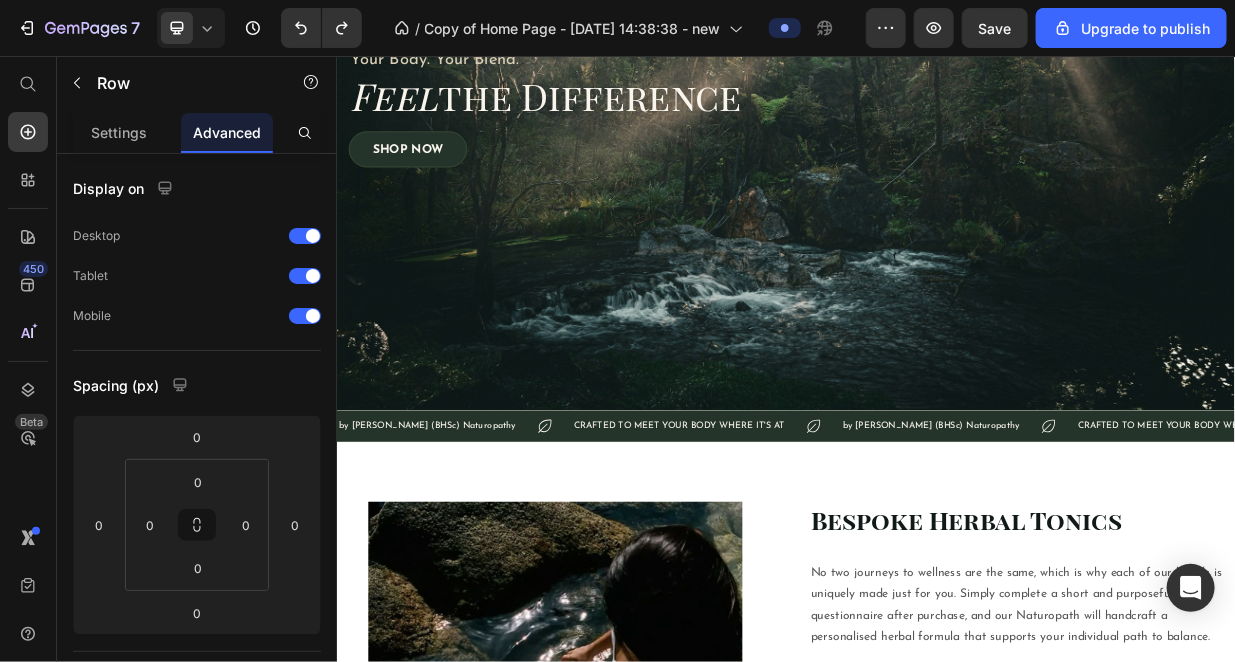 scroll, scrollTop: 0, scrollLeft: 0, axis: both 